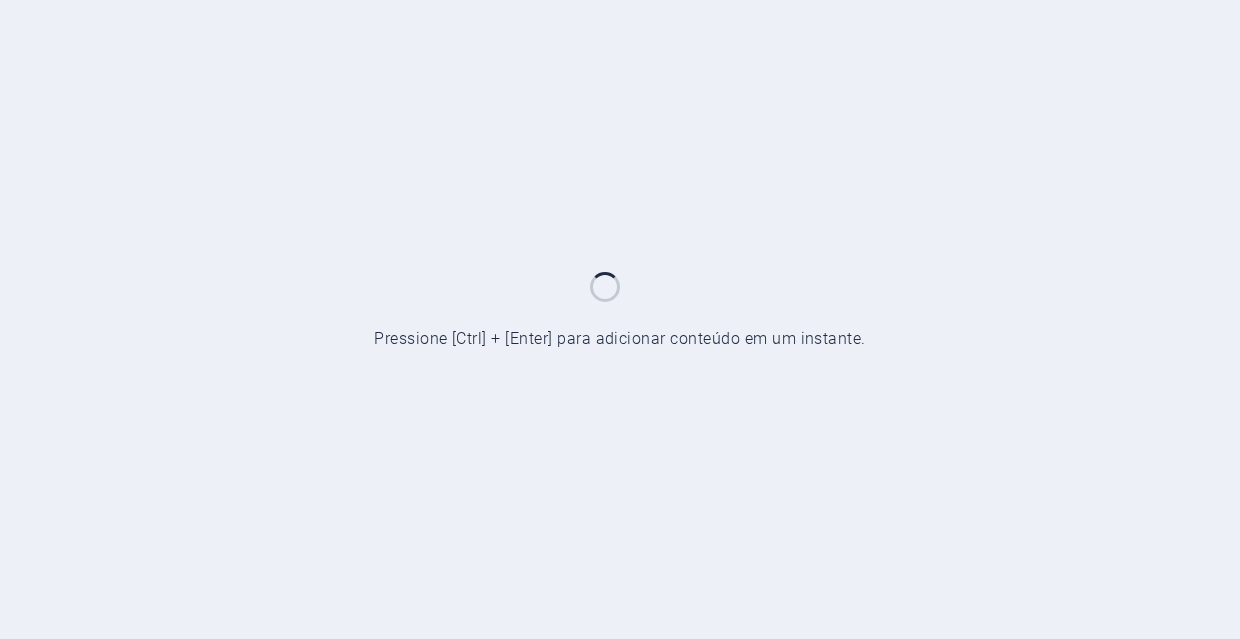 scroll, scrollTop: 0, scrollLeft: 0, axis: both 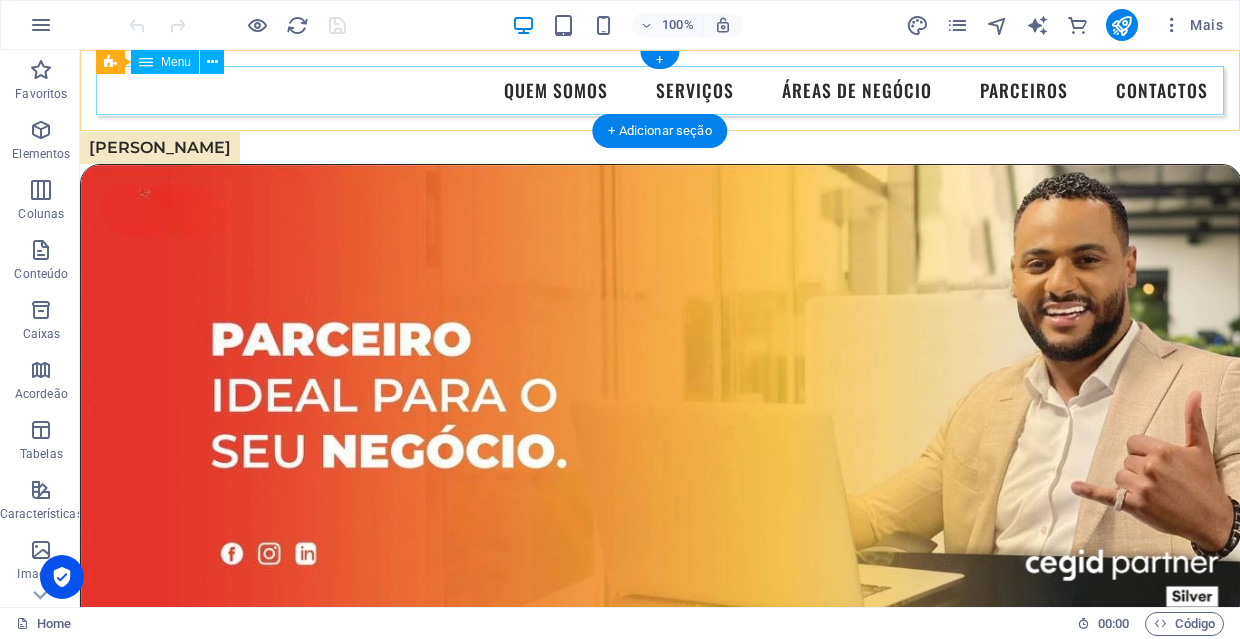 click on "Quem Somos Serviços Áreas de Negócio  Parceiros Contactos" at bounding box center [660, 91] 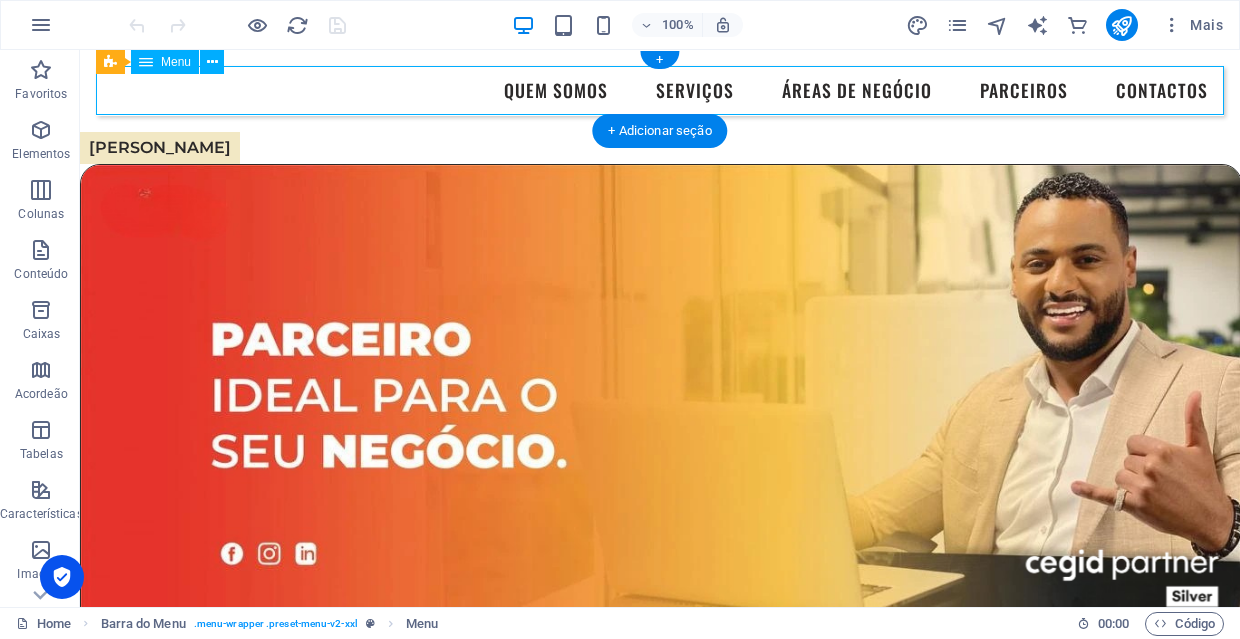 click on "Quem Somos Serviços Áreas de Negócio  Parceiros Contactos" at bounding box center [660, 91] 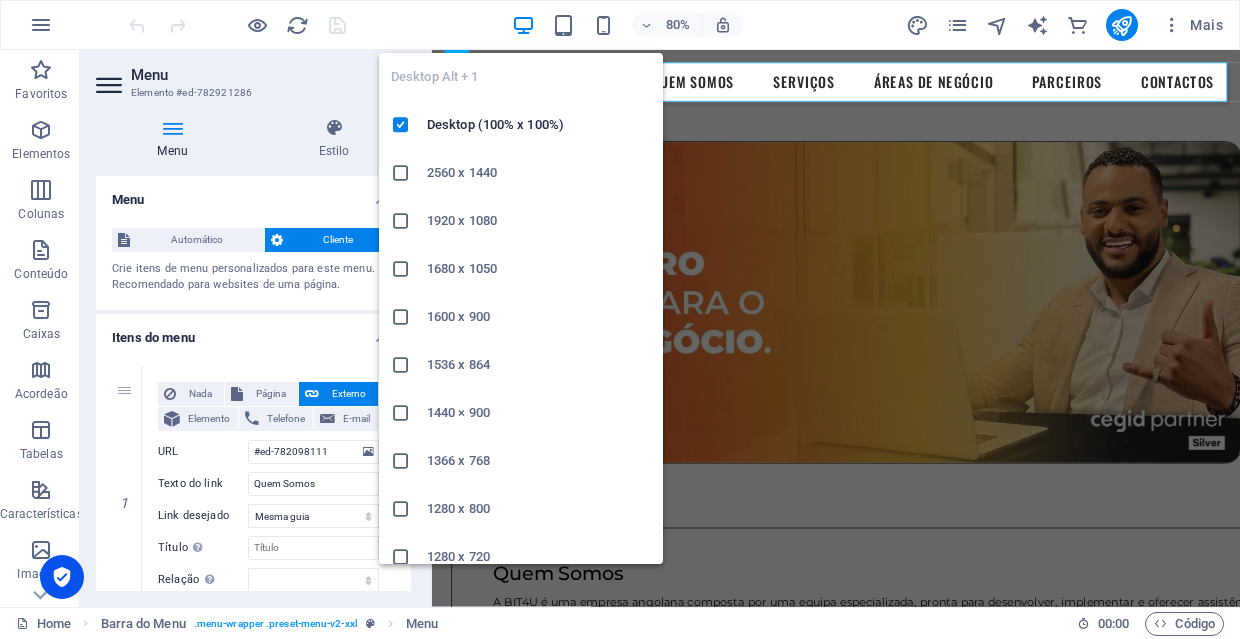 click at bounding box center (523, 25) 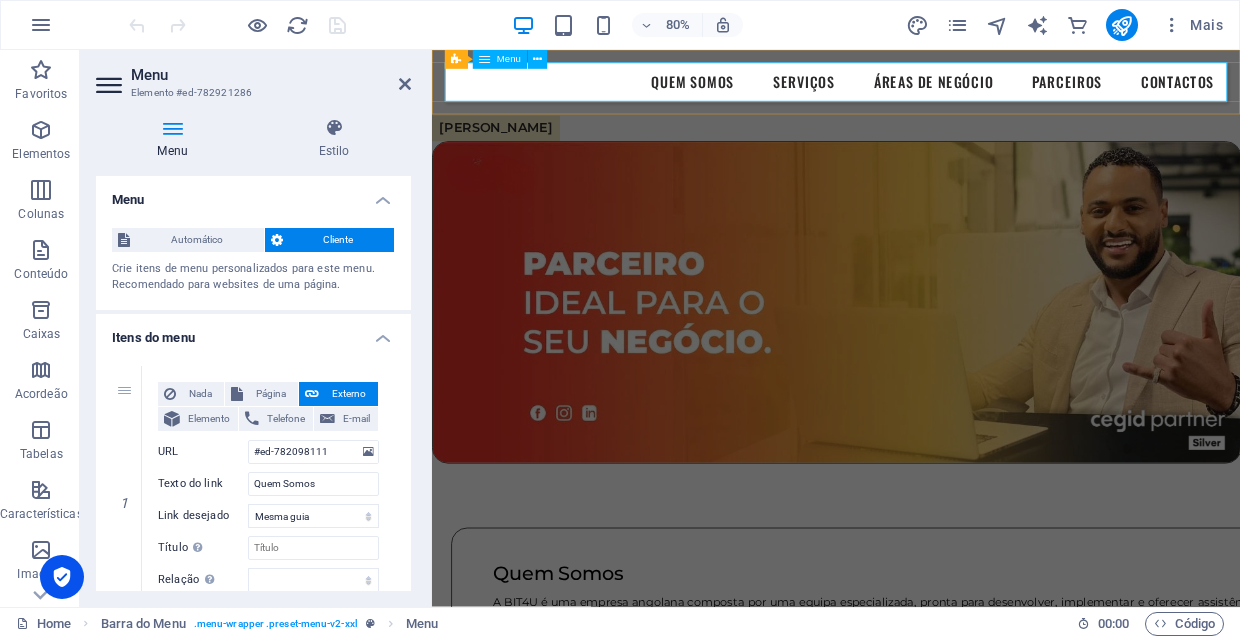 click on "Quem Somos Serviços Áreas de Negócio  Parceiros Contactos" at bounding box center [937, 91] 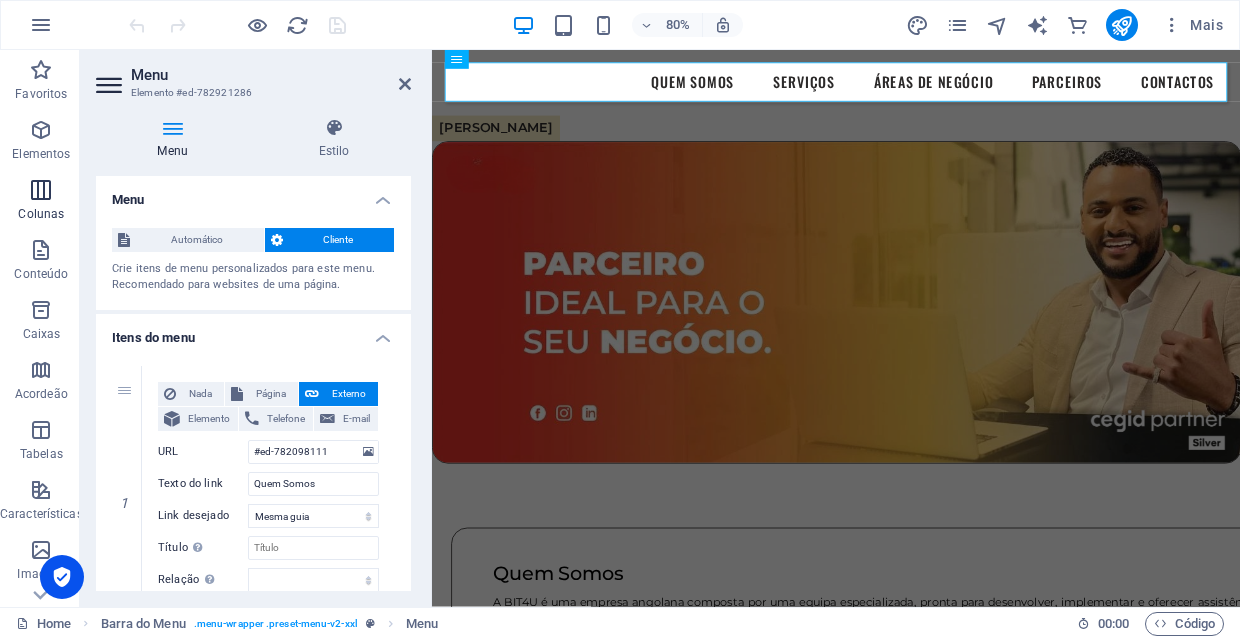 click at bounding box center [41, 190] 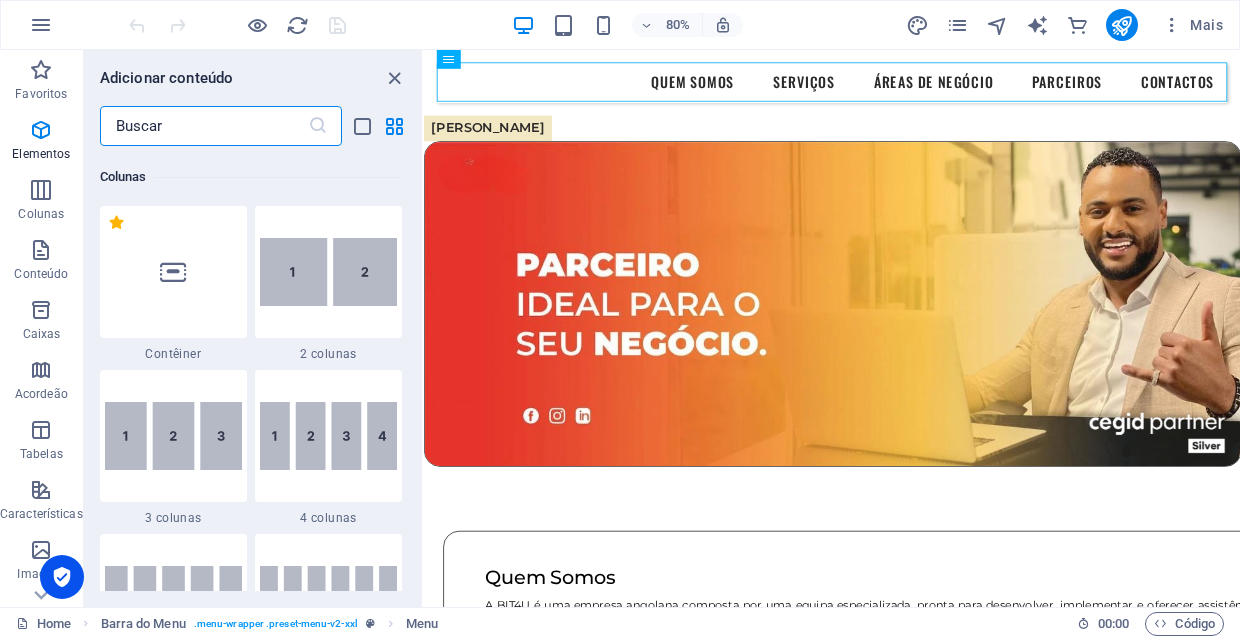 scroll, scrollTop: 1154, scrollLeft: 0, axis: vertical 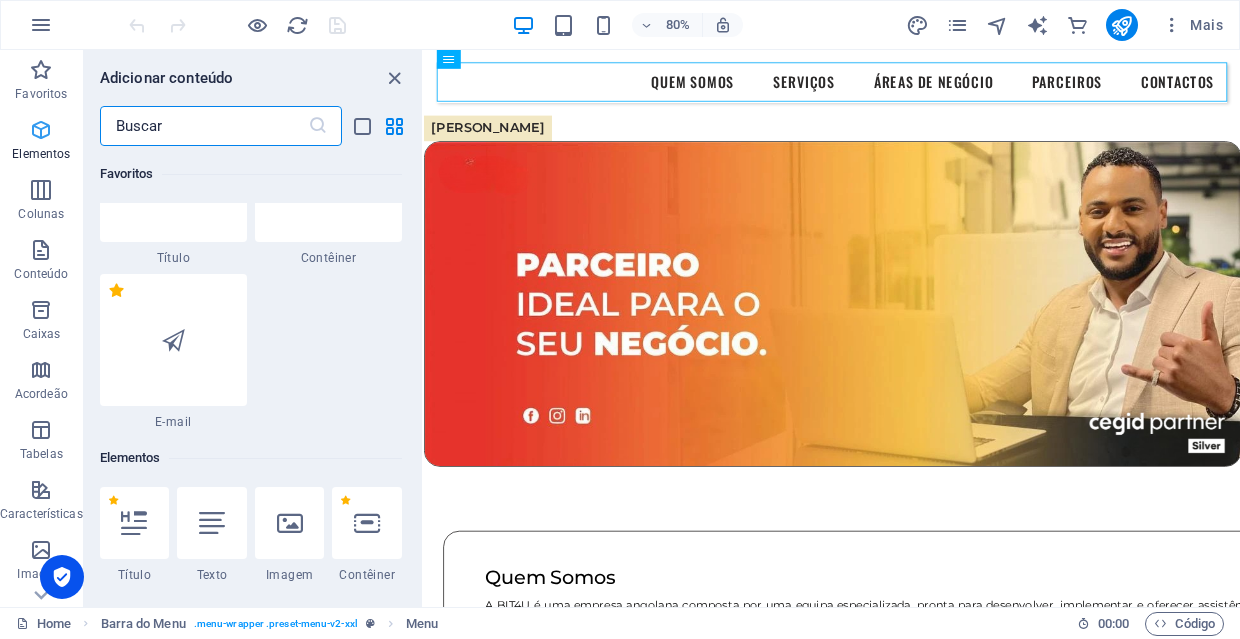 click at bounding box center (41, 130) 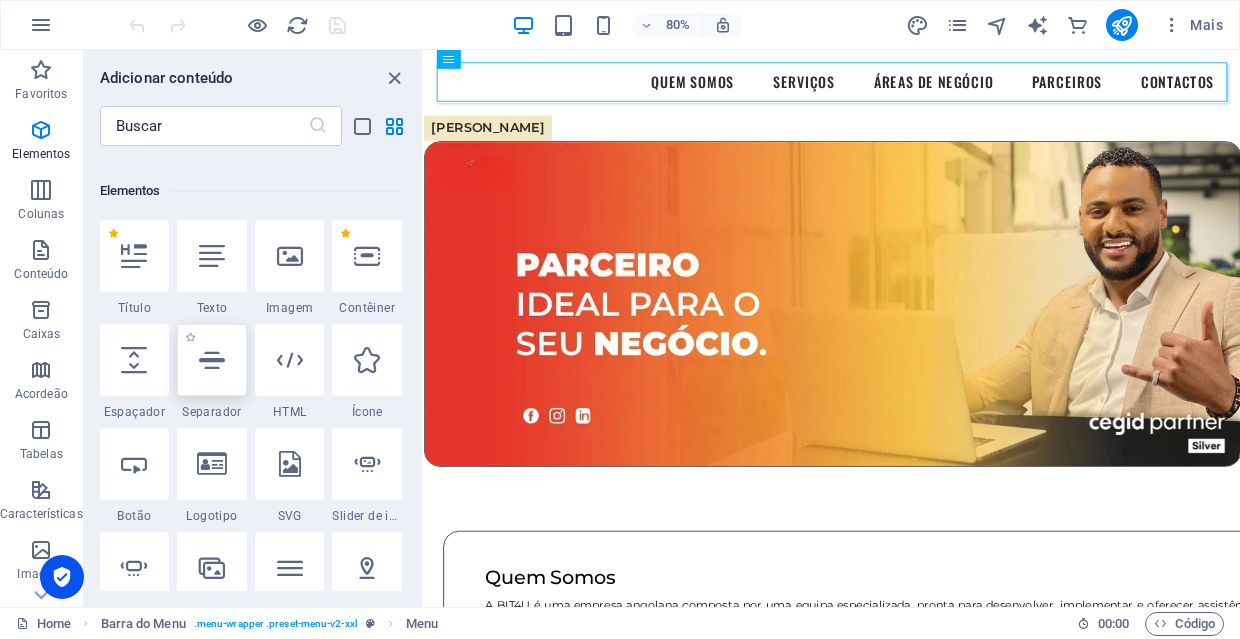 scroll, scrollTop: 377, scrollLeft: 0, axis: vertical 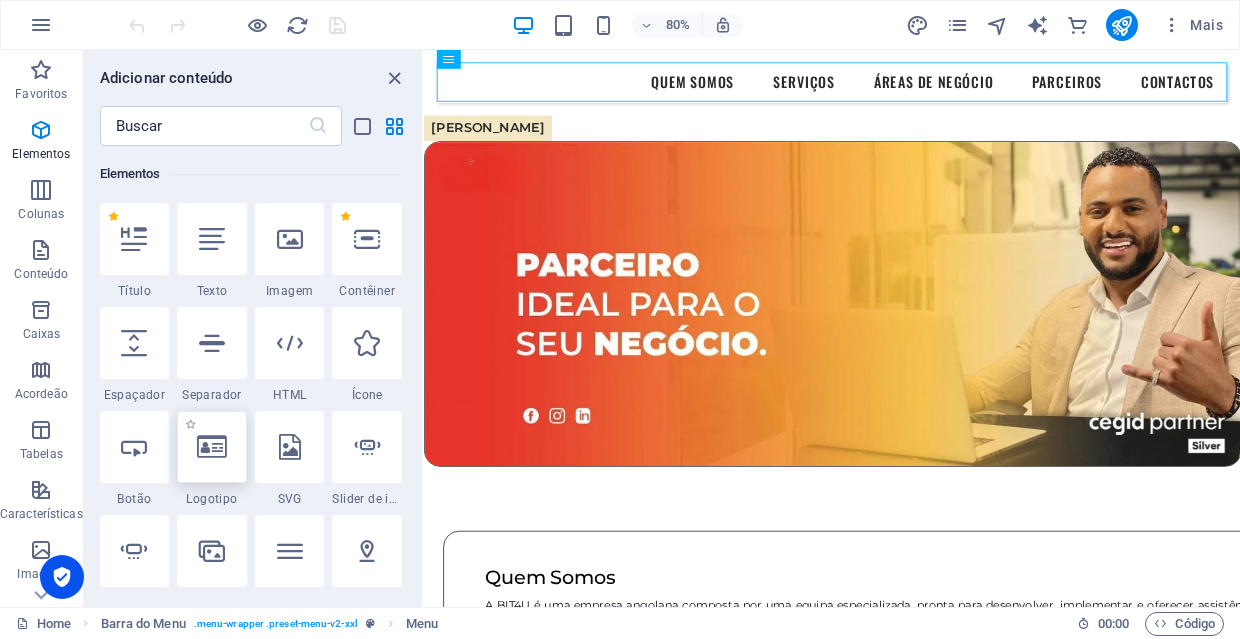 click at bounding box center [212, 447] 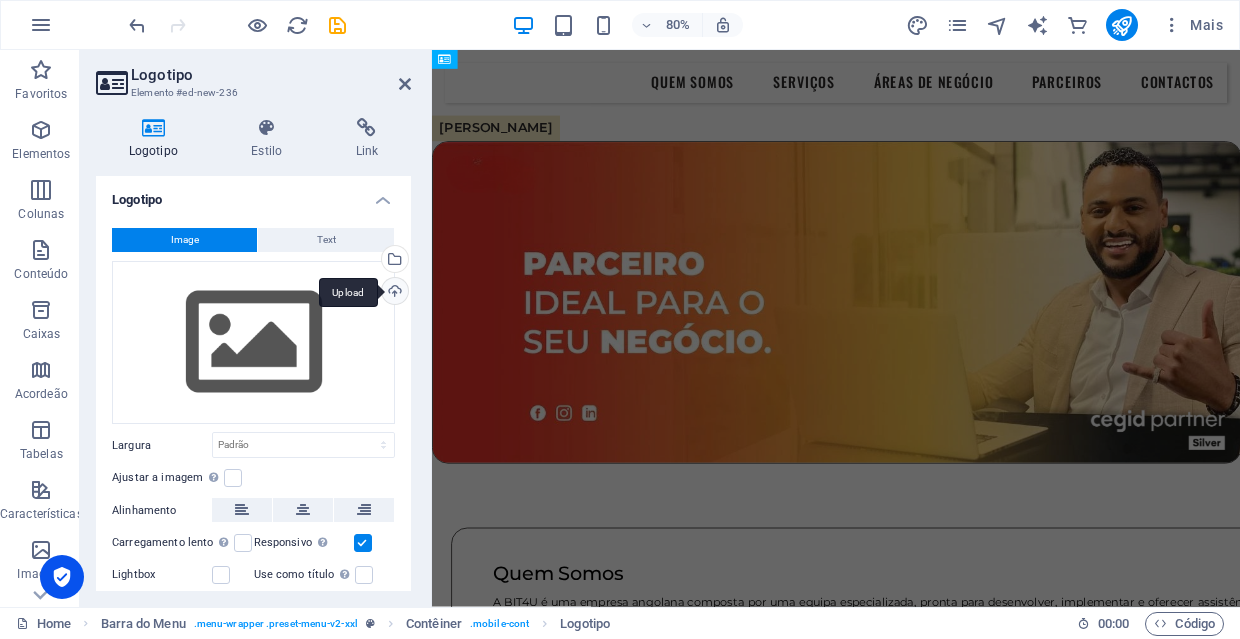 click on "Upload" at bounding box center (393, 293) 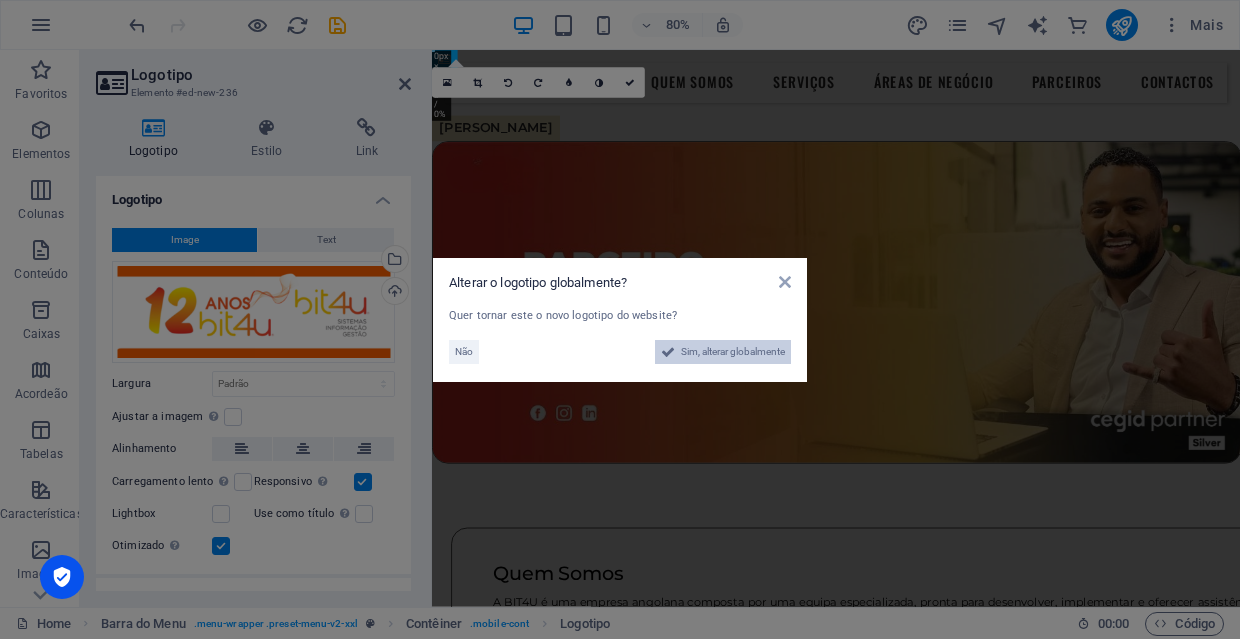 click on "Sim, alterar globalmente" at bounding box center (733, 352) 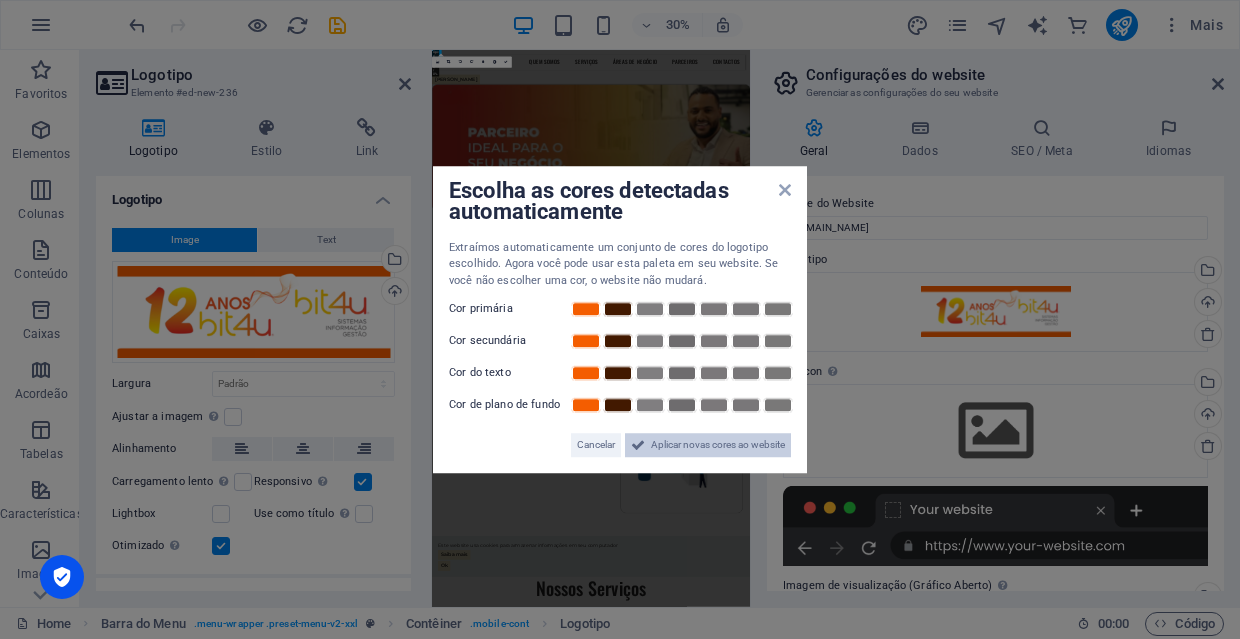click on "Aplicar novas cores ao website" at bounding box center (718, 445) 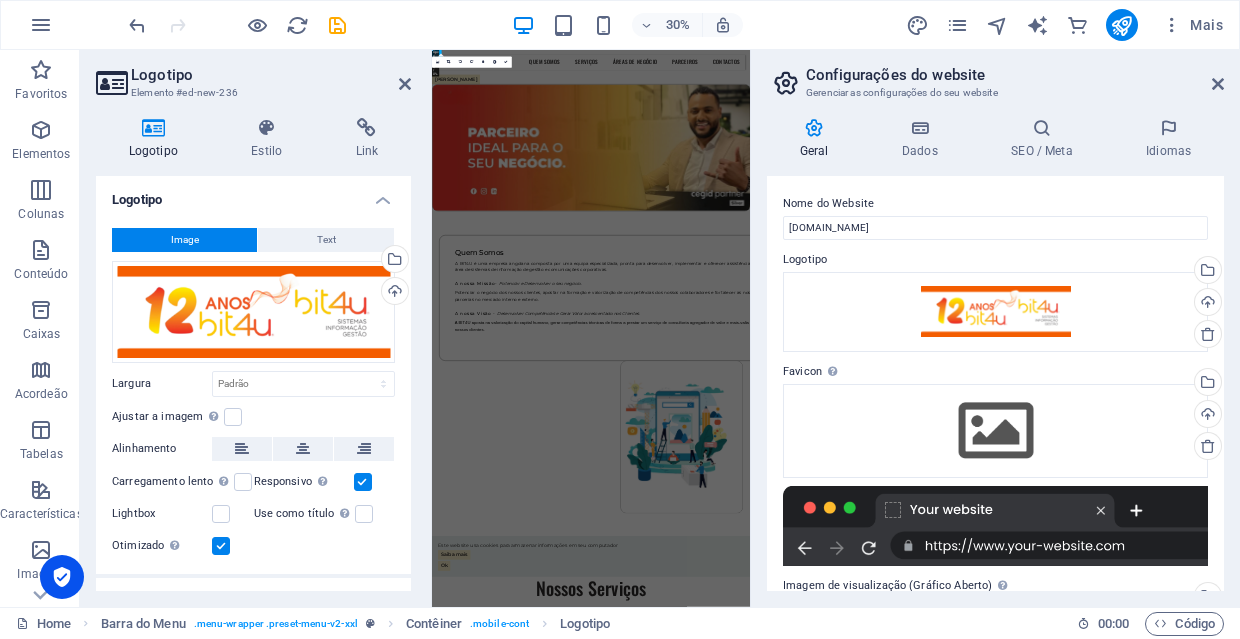 scroll, scrollTop: 0, scrollLeft: 0, axis: both 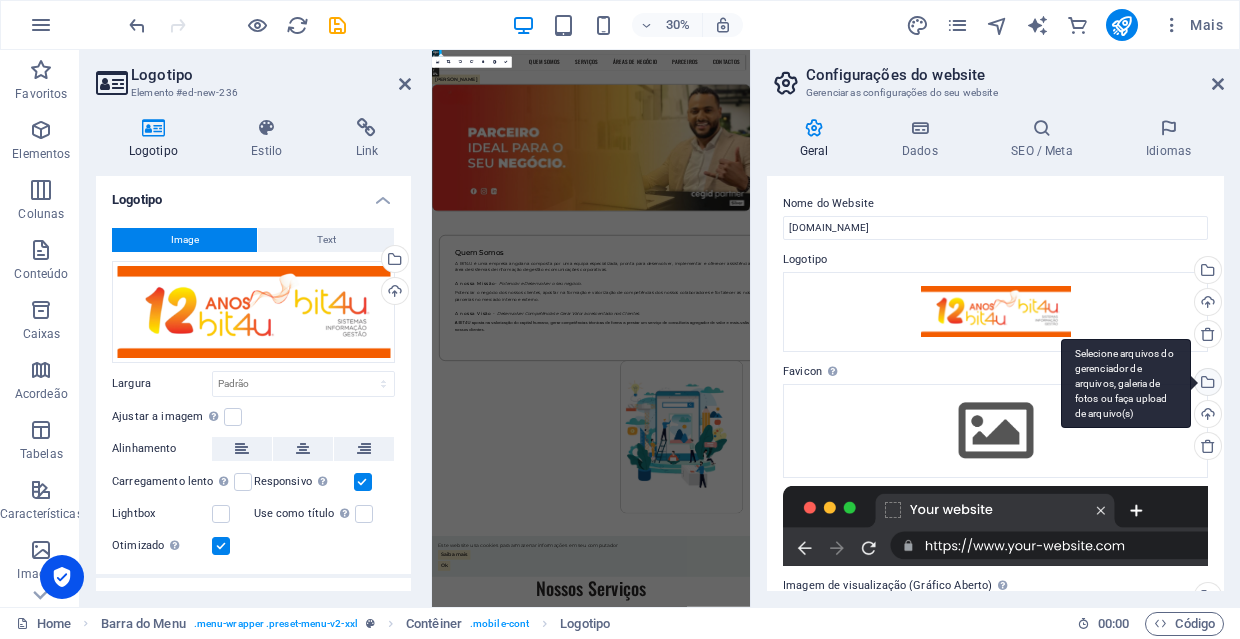 click on "Selecione arquivos do gerenciador de arquivos, galeria de fotos ou faça upload de arquivo(s)" at bounding box center [1206, 384] 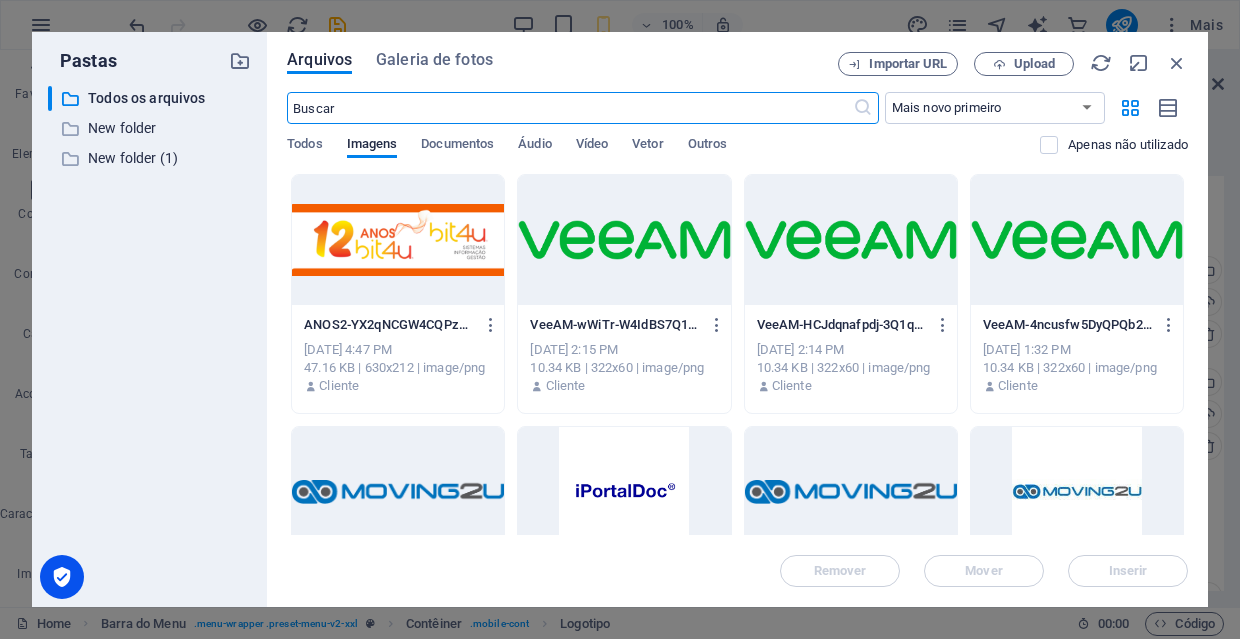 scroll, scrollTop: 0, scrollLeft: 0, axis: both 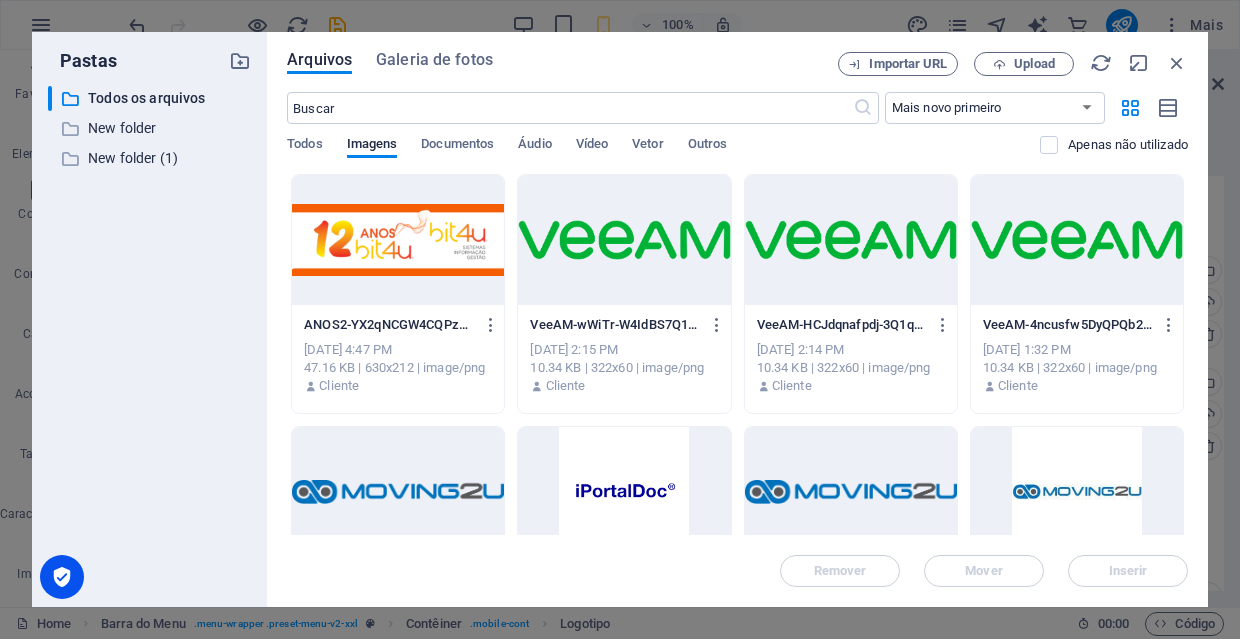 click at bounding box center [398, 240] 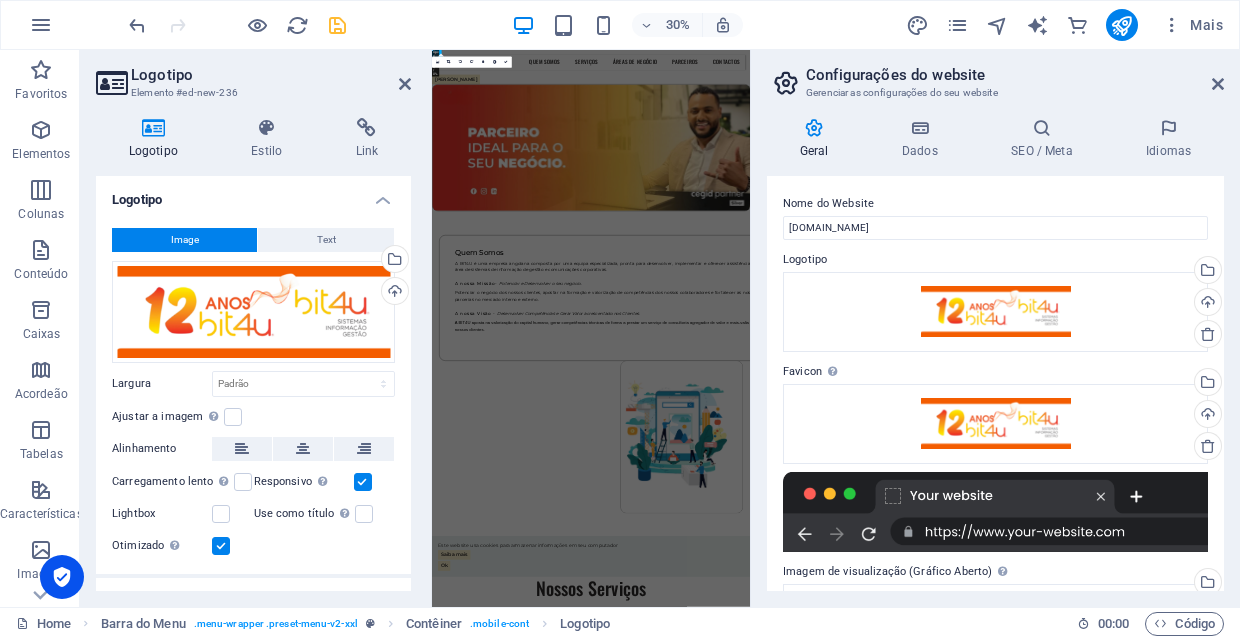 click at bounding box center [337, 25] 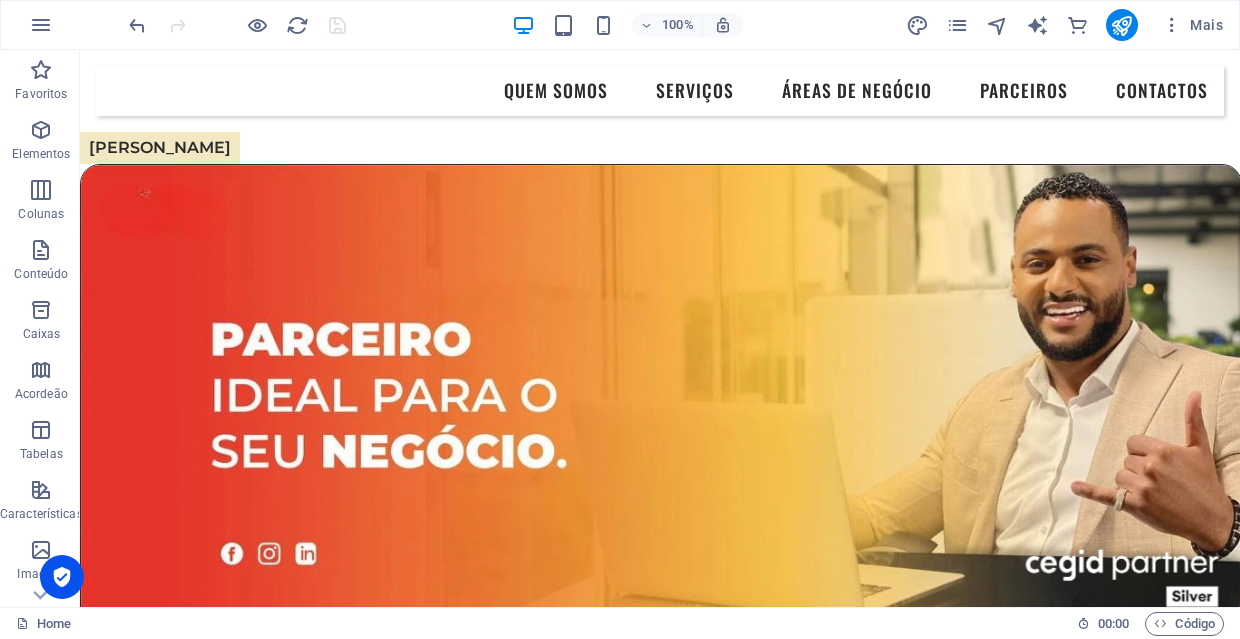 scroll, scrollTop: 0, scrollLeft: 0, axis: both 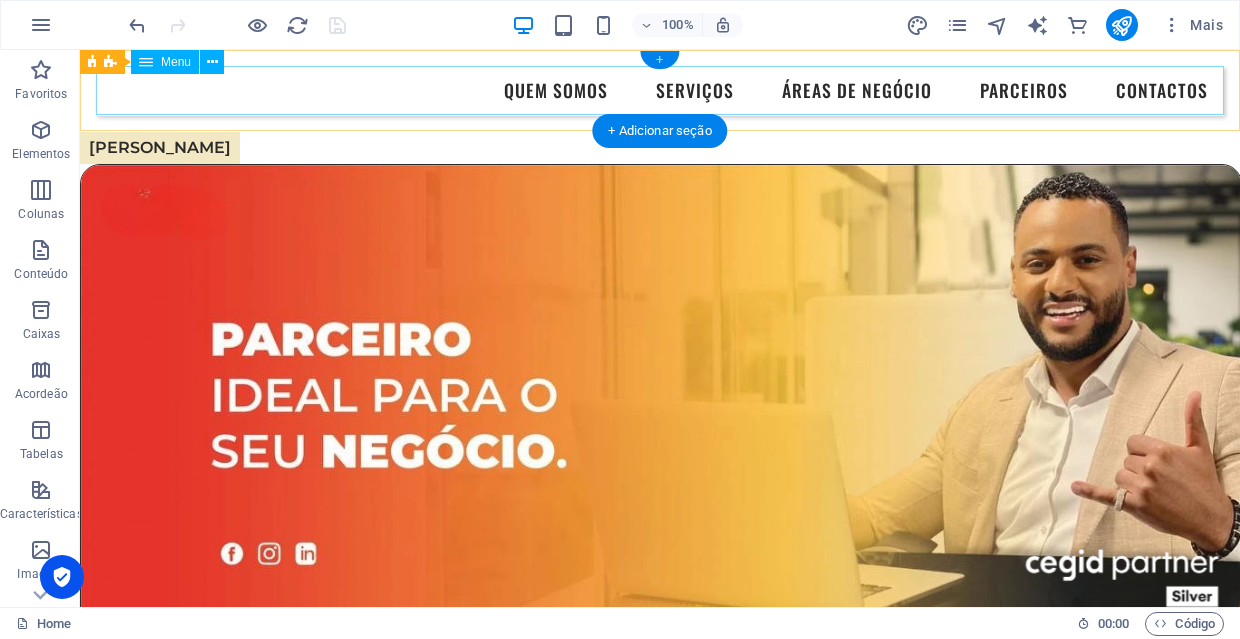 click on "+" at bounding box center (659, 60) 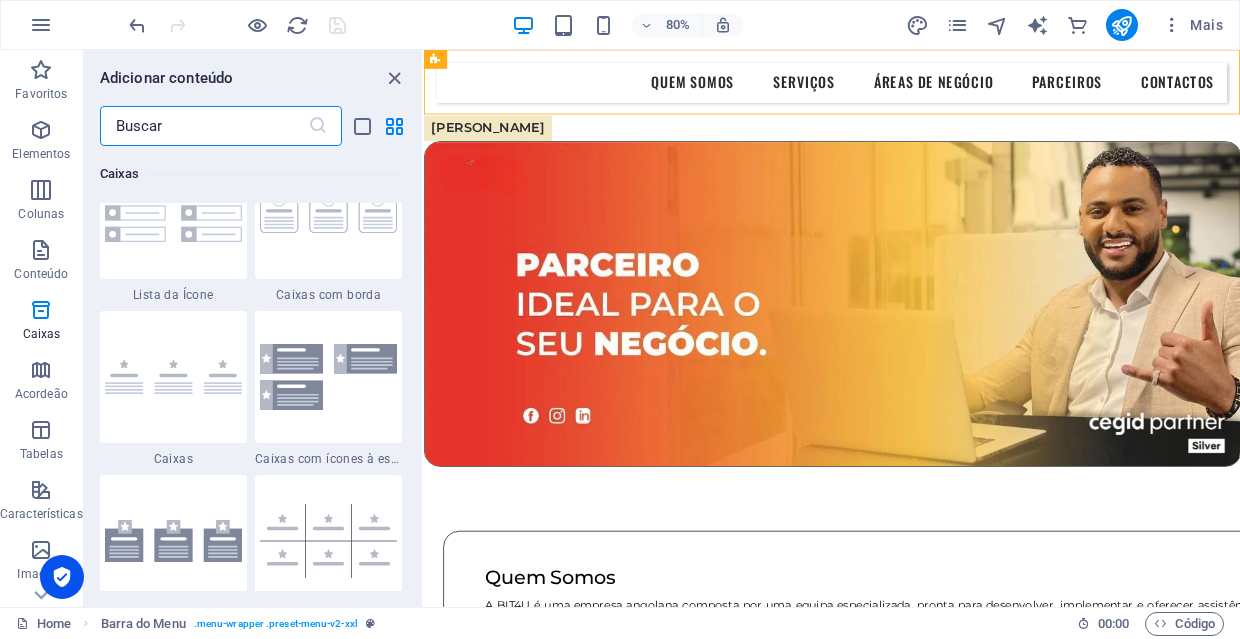 scroll, scrollTop: 5488, scrollLeft: 0, axis: vertical 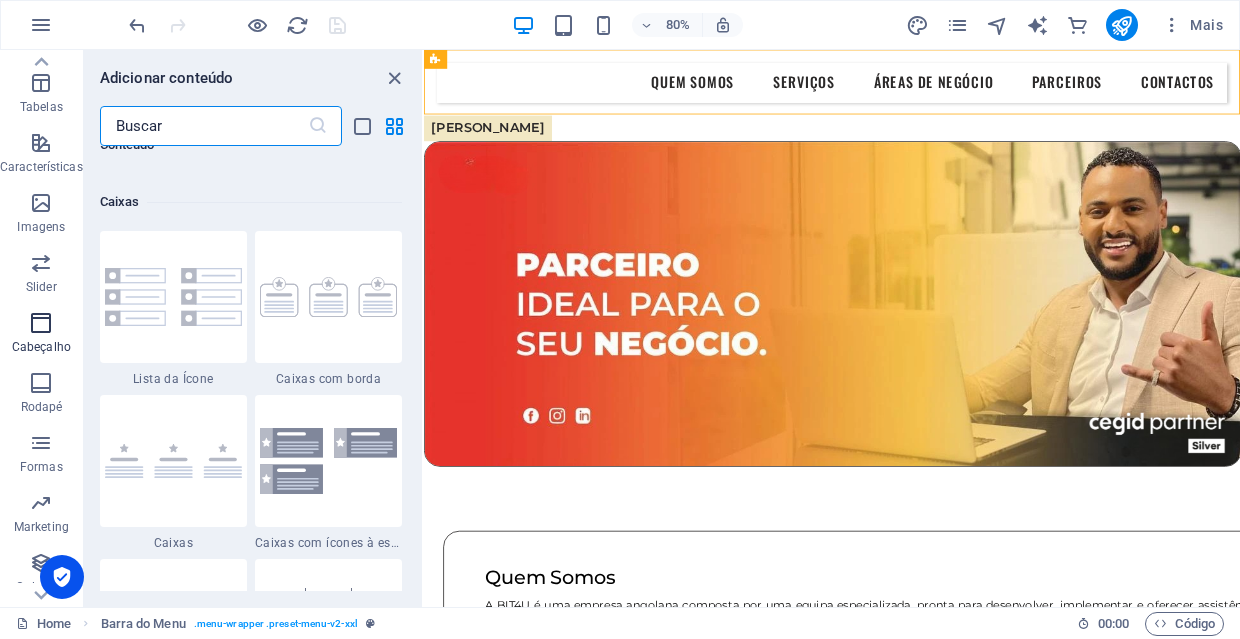 click on "Cabeçalho" at bounding box center [41, 347] 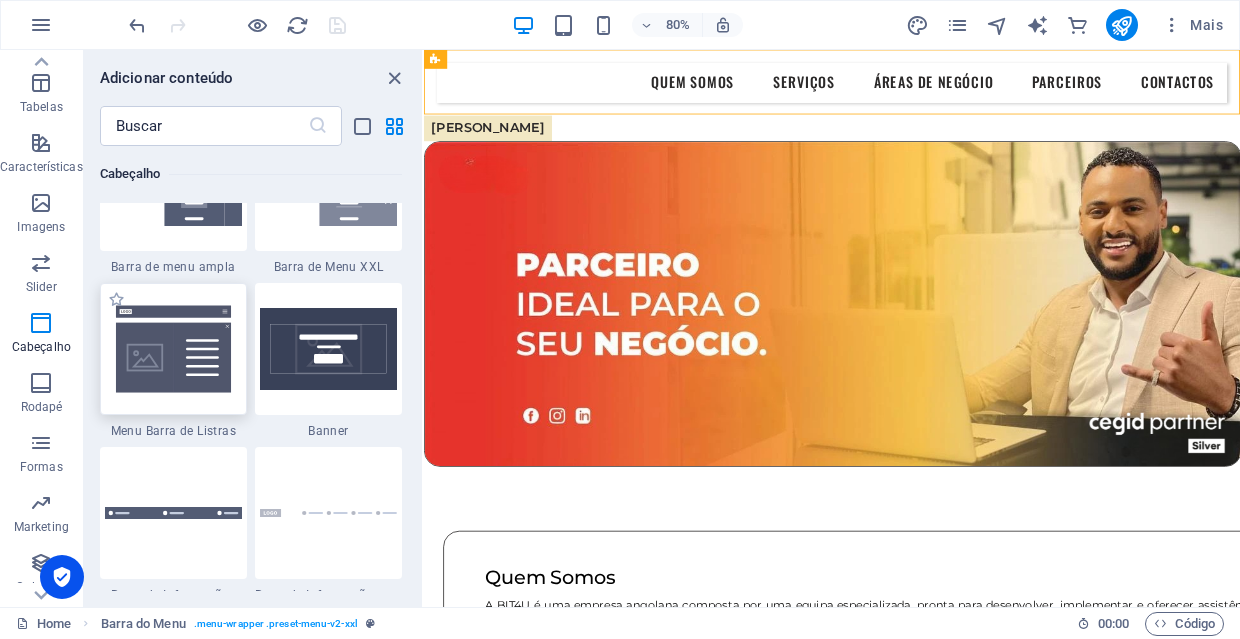 scroll, scrollTop: 12622, scrollLeft: 0, axis: vertical 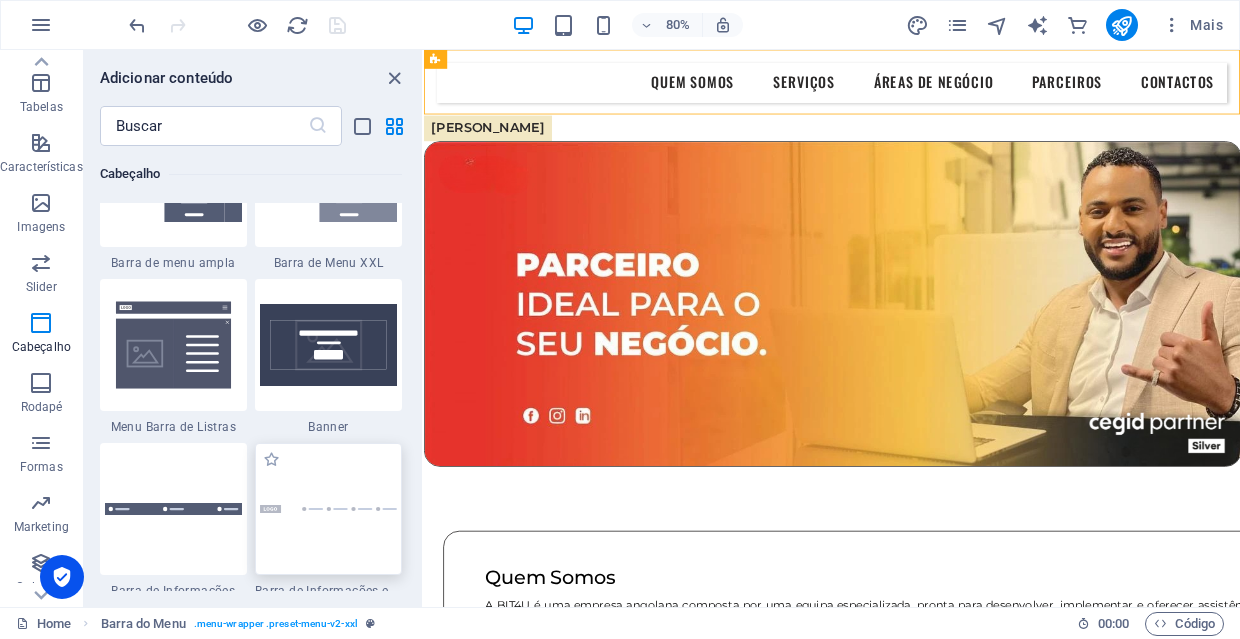 click at bounding box center [328, 509] 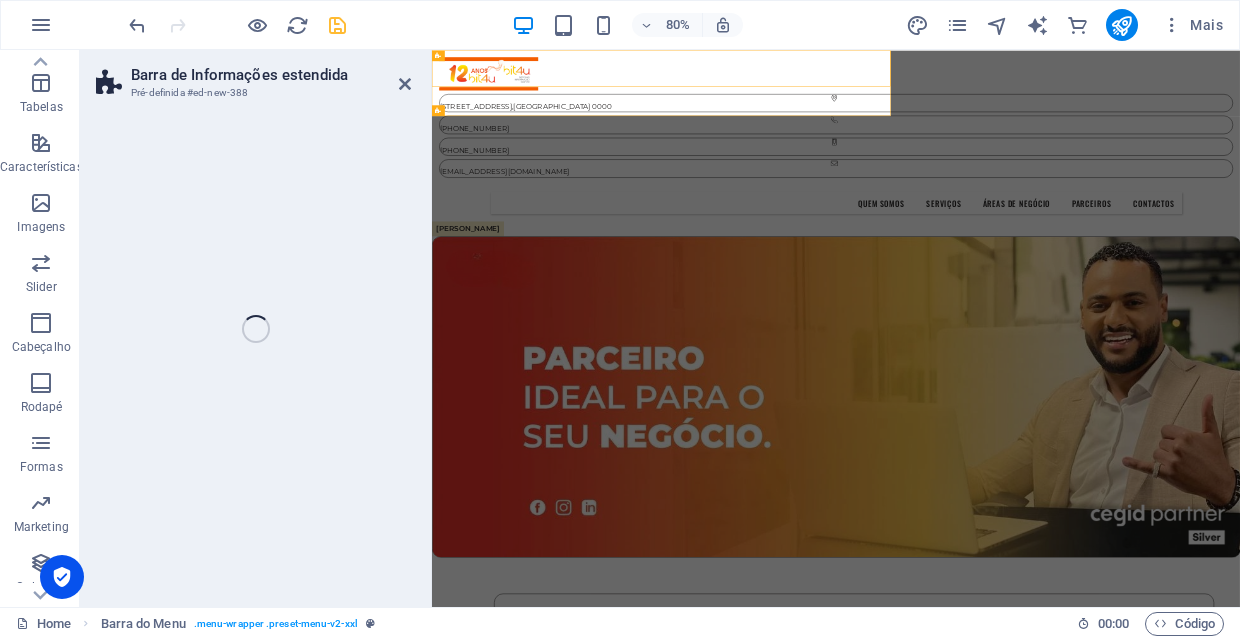 select on "rem" 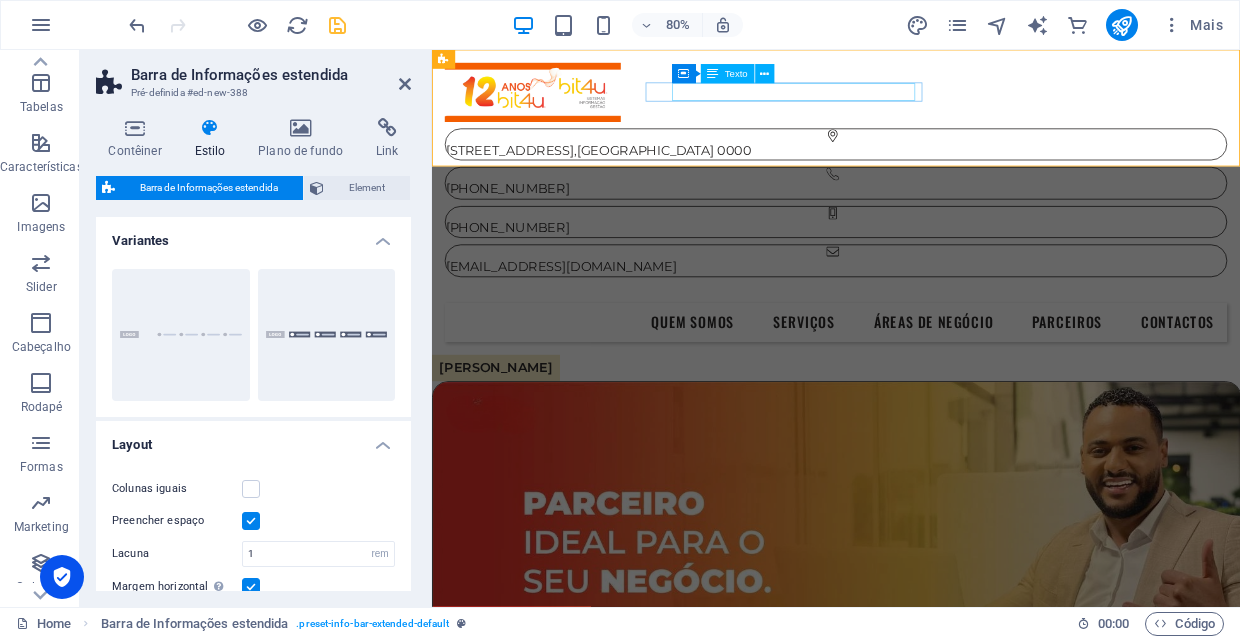 click on "[STREET_ADDRESS]" at bounding box center [529, 175] 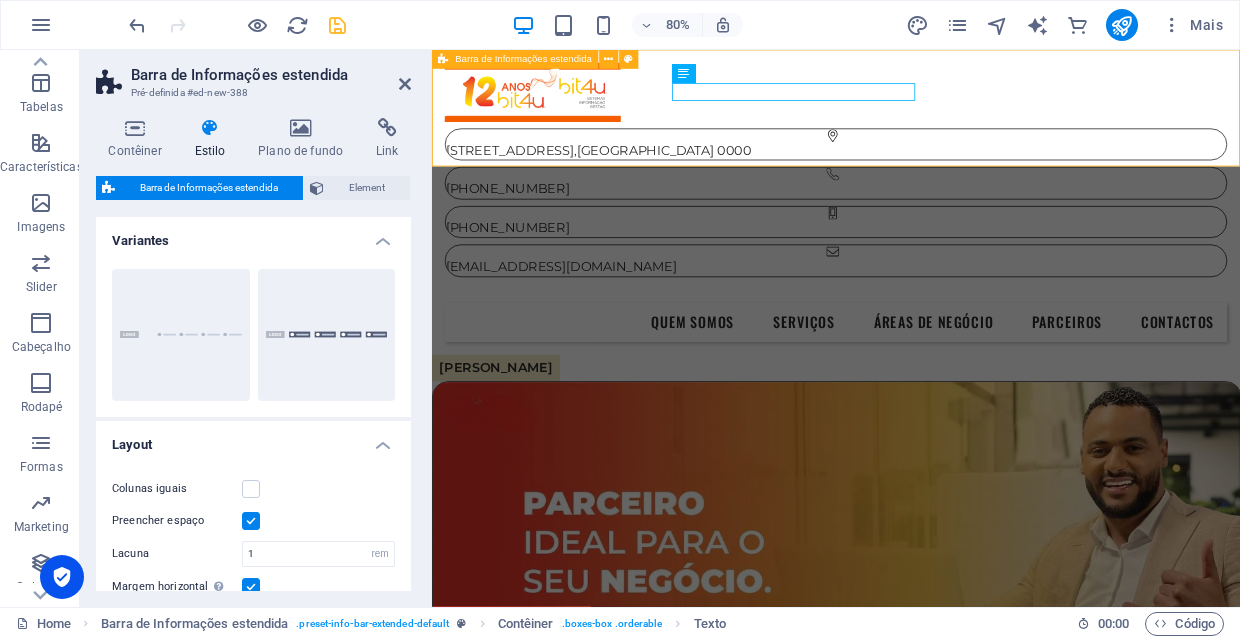 click on "Avª Cmdte Gika, 241, 1ºC ,  Luanda   0000 +244 934 454 622 +351 936 710 639 geral@bit4u.co.ao" at bounding box center [937, 200] 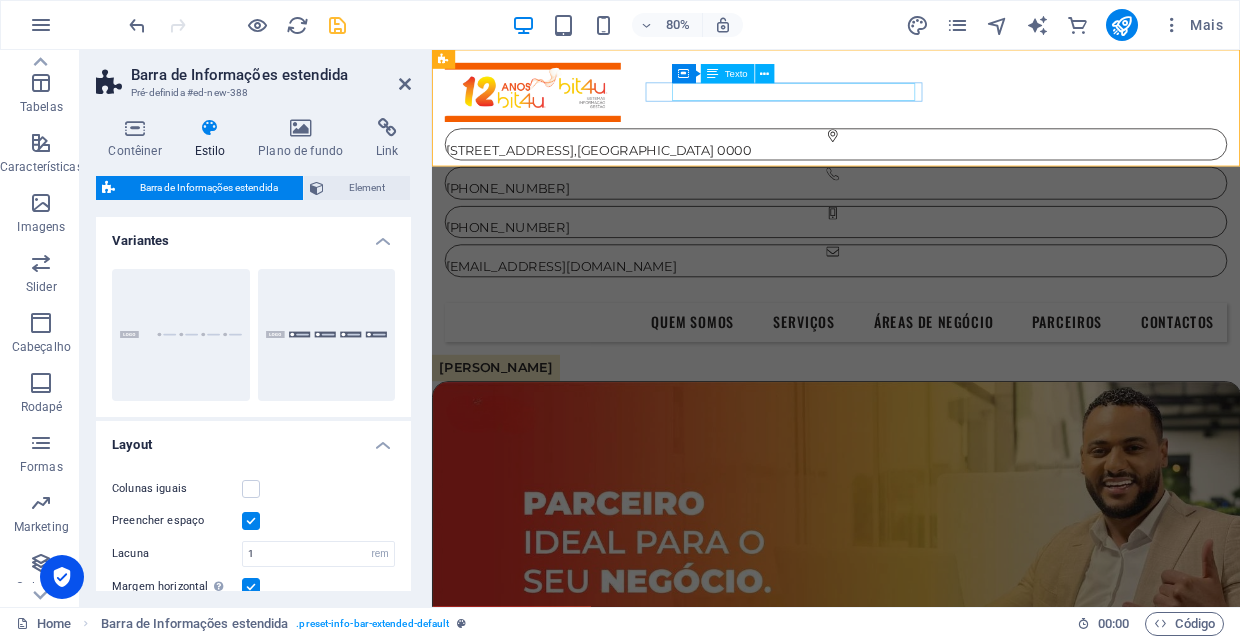 click on "[GEOGRAPHIC_DATA]" at bounding box center [698, 175] 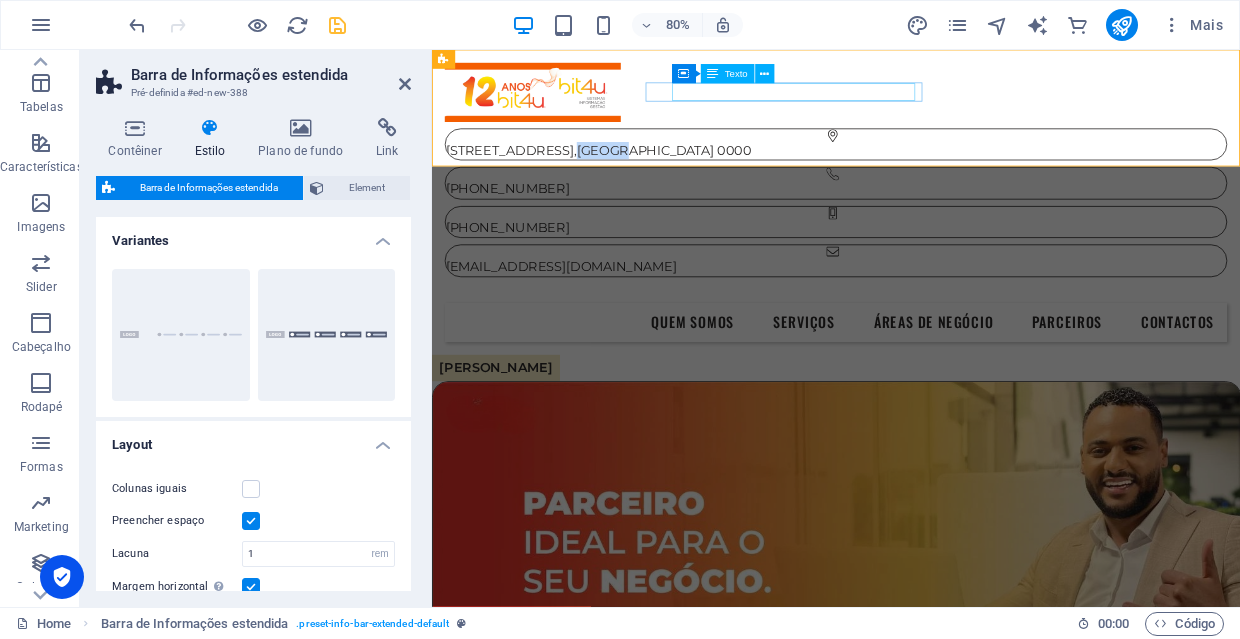 click on "[GEOGRAPHIC_DATA]" at bounding box center [698, 175] 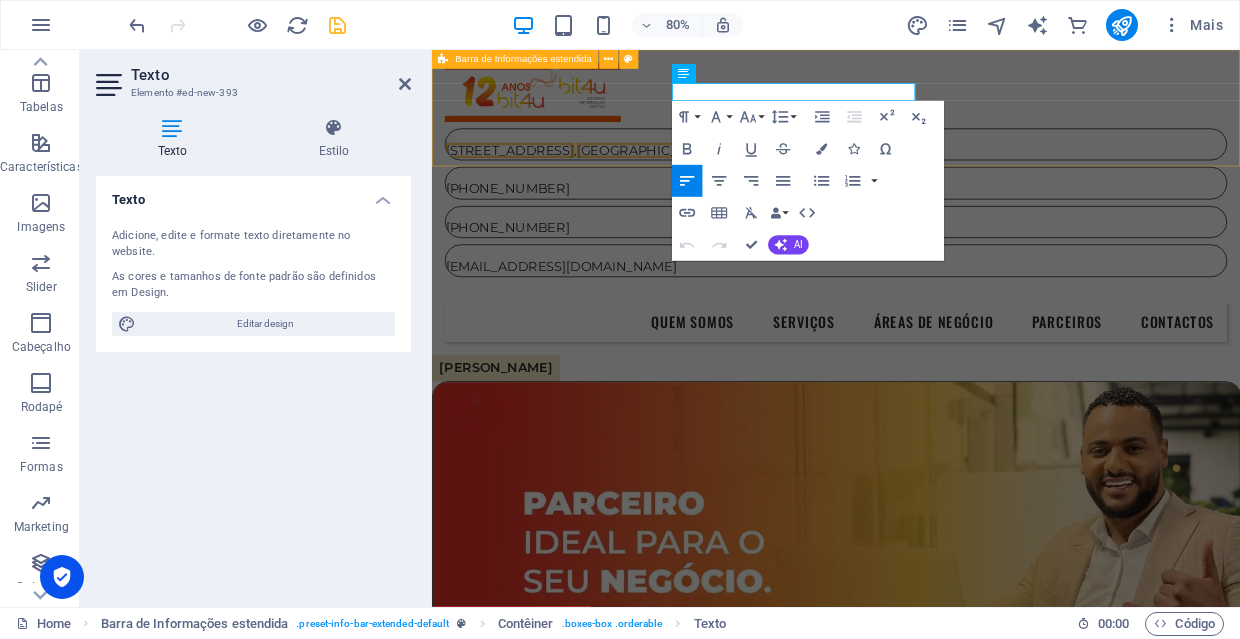 click on "Avª Cmdte Gika, 241, 1ºC ,  Luanda   0000 +244 934 454 622 +351 936 710 639 geral@bit4u.co.ao" at bounding box center (937, 200) 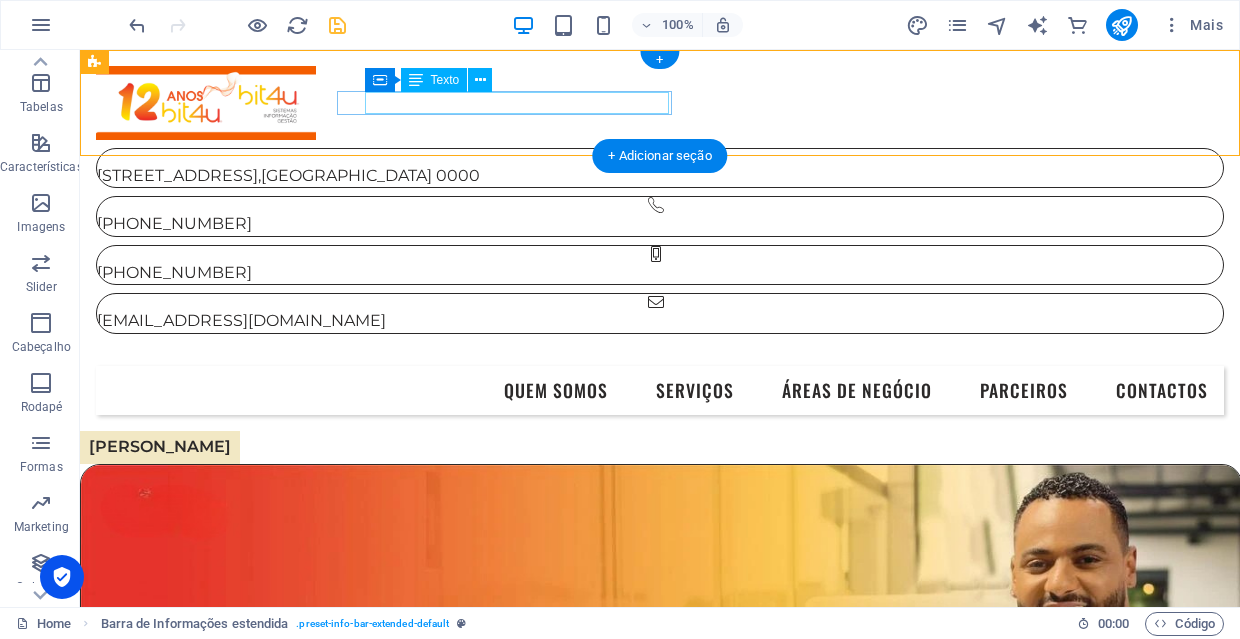 click on "[GEOGRAPHIC_DATA]" at bounding box center (346, 175) 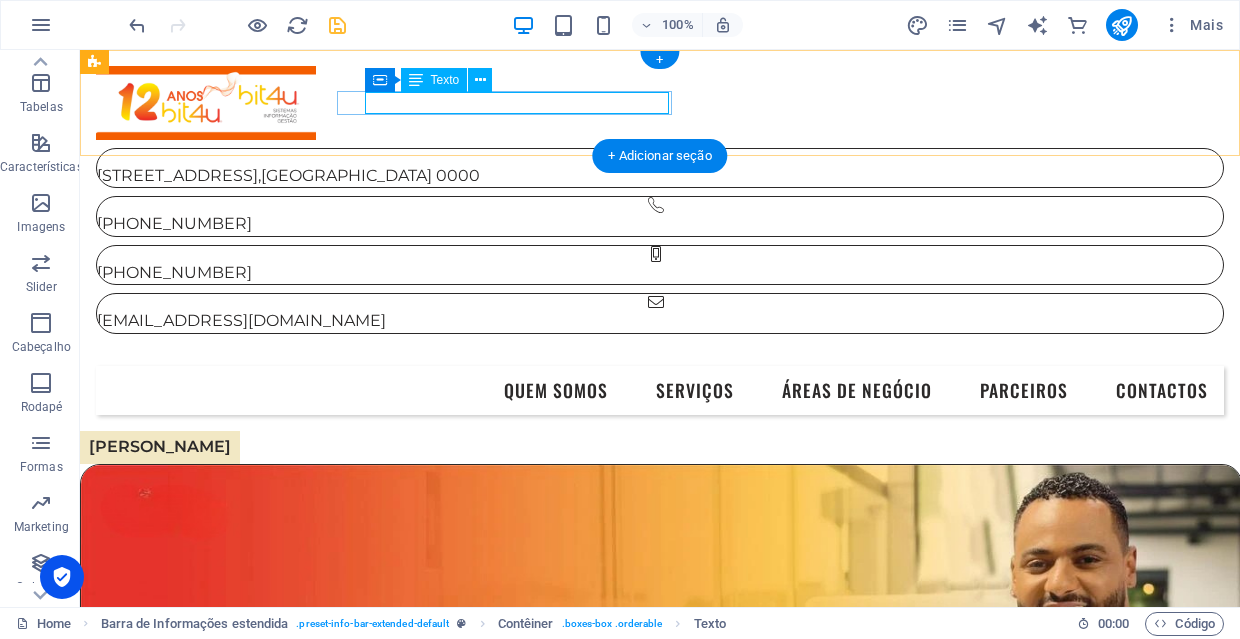 click on "0000" at bounding box center [458, 175] 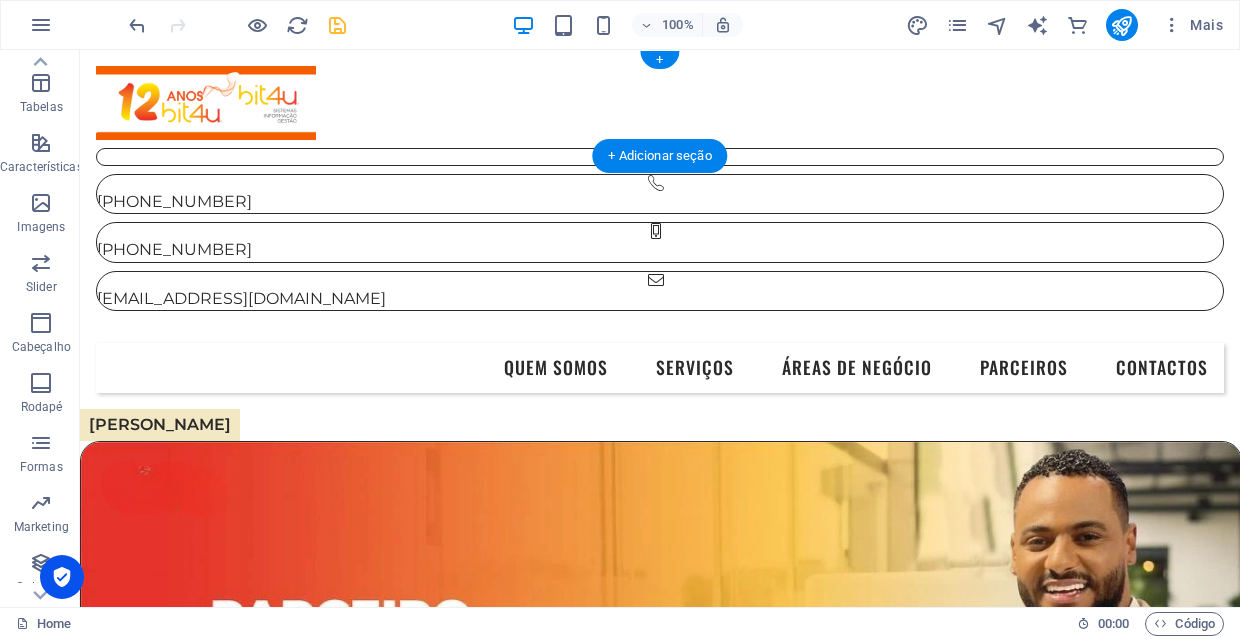 click at bounding box center (656, 157) 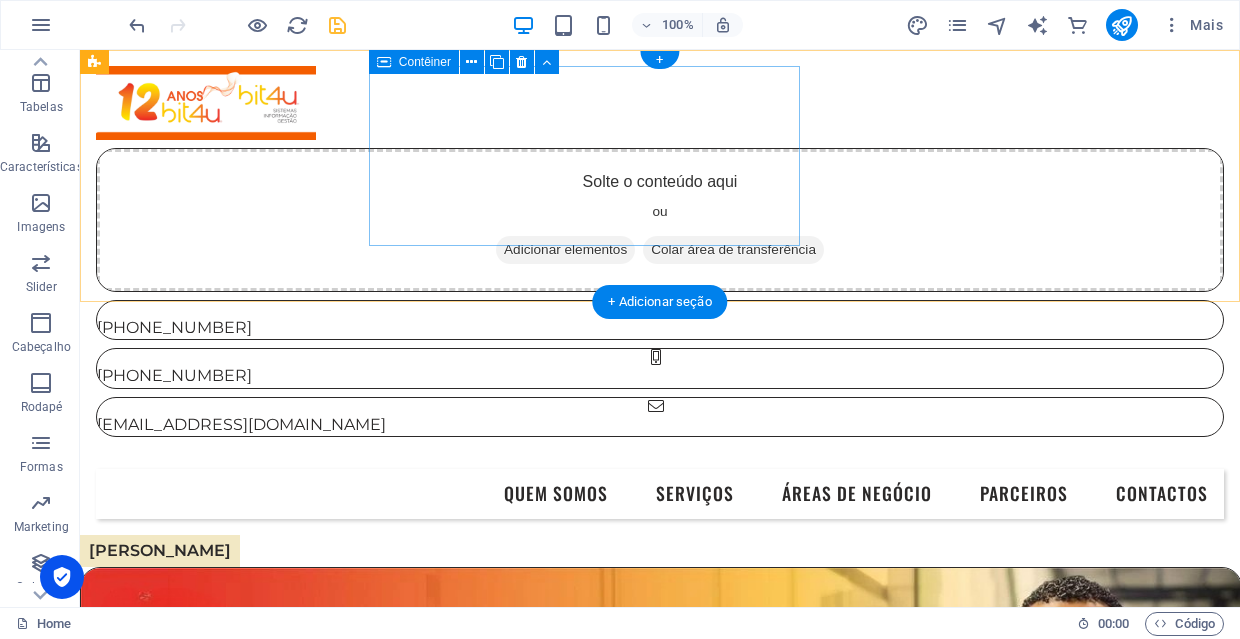 click on "Solte o conteúdo aqui ou  Adicionar elementos  Colar área de transferência" at bounding box center (660, 220) 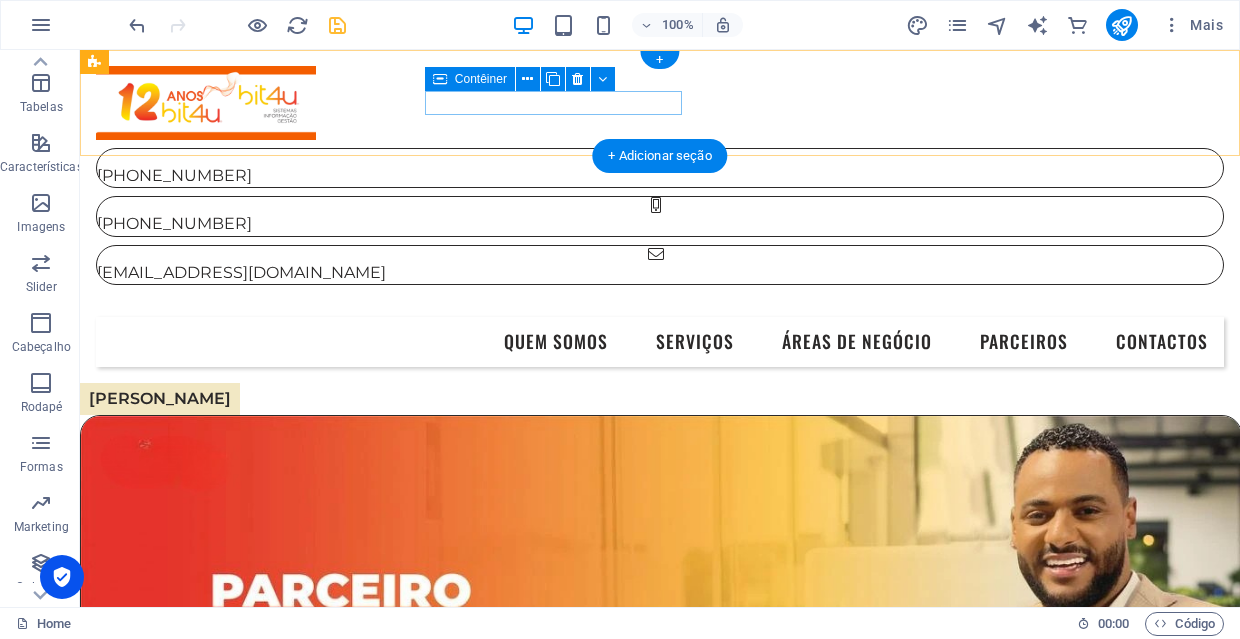 click on "[PHONE_NUMBER]" at bounding box center [660, 168] 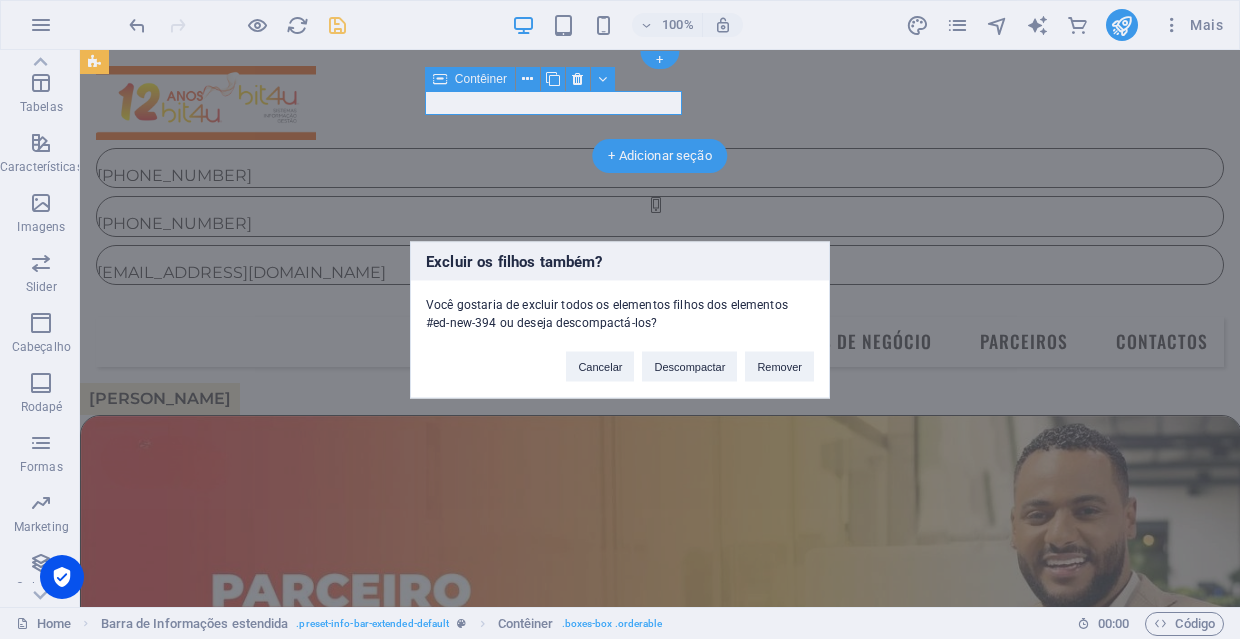 type 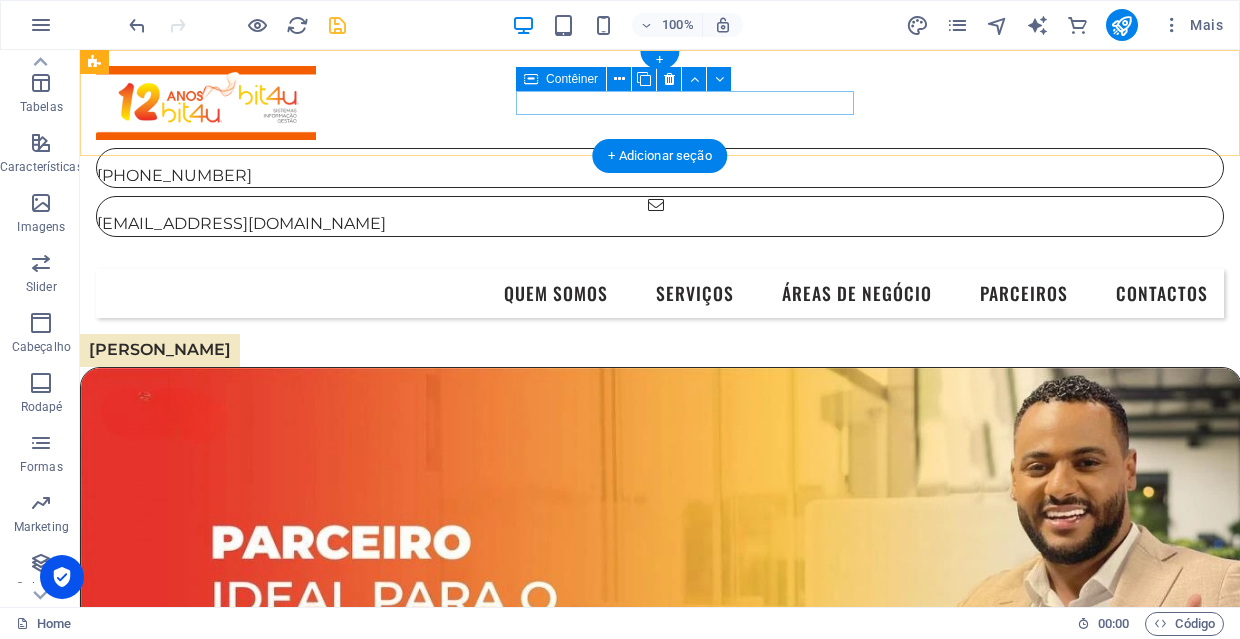 click on "[PHONE_NUMBER]" at bounding box center (660, 168) 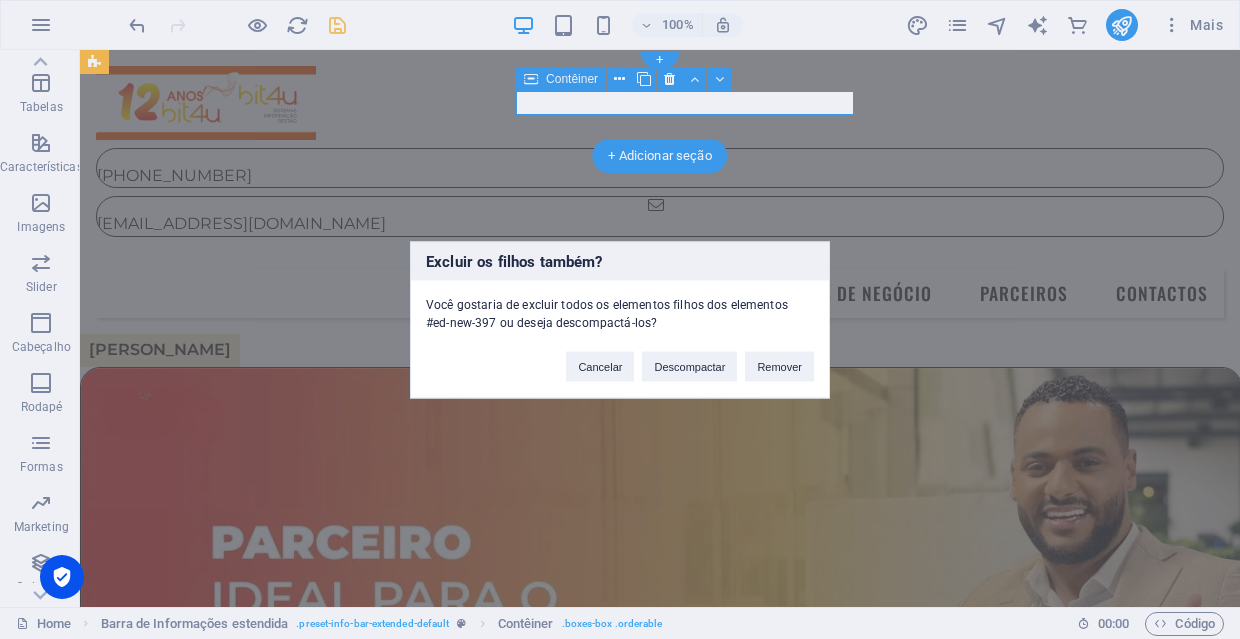 type 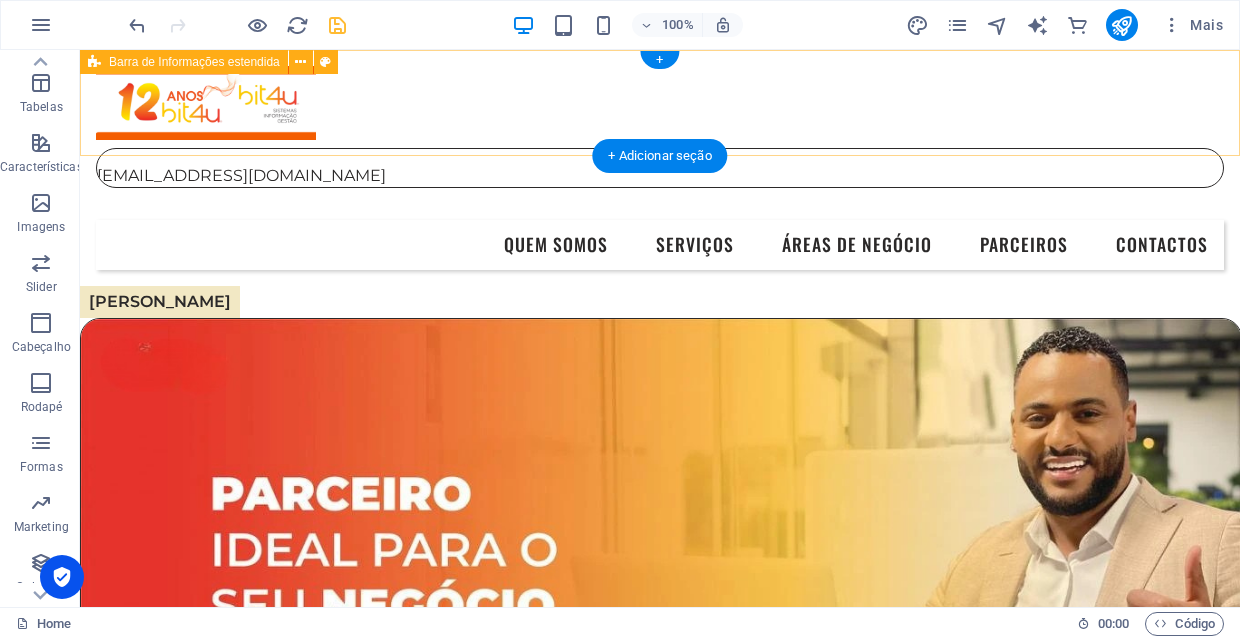 click on "[EMAIL_ADDRESS][DOMAIN_NAME]" at bounding box center (660, 127) 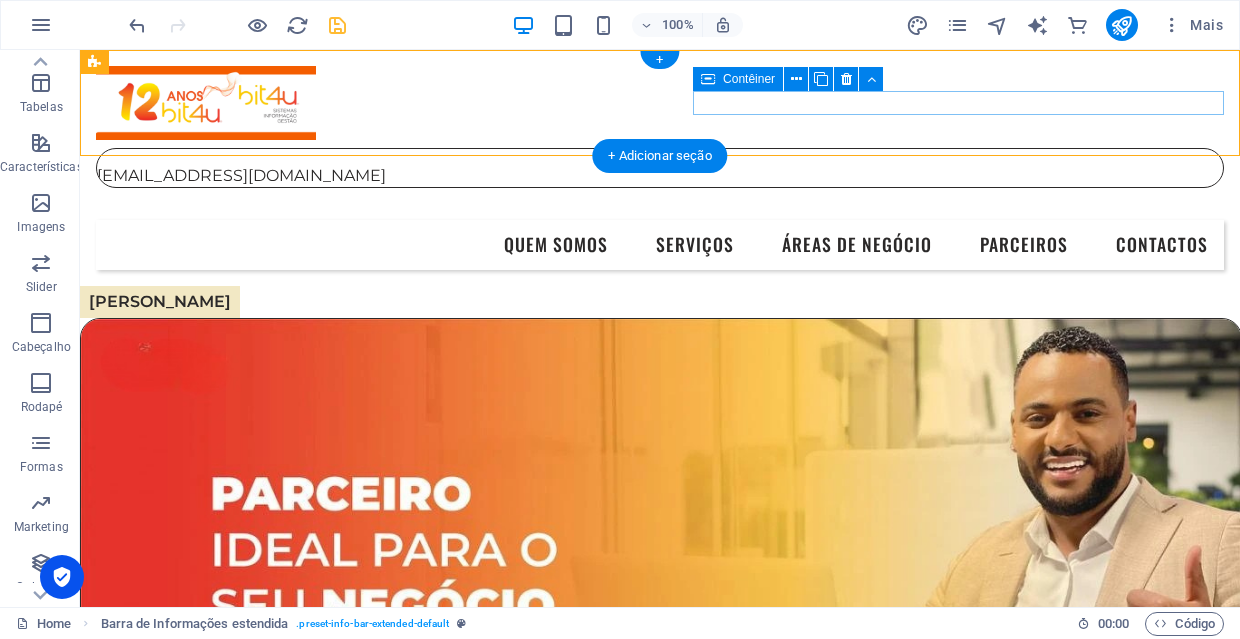 click on "[EMAIL_ADDRESS][DOMAIN_NAME]" at bounding box center (660, 168) 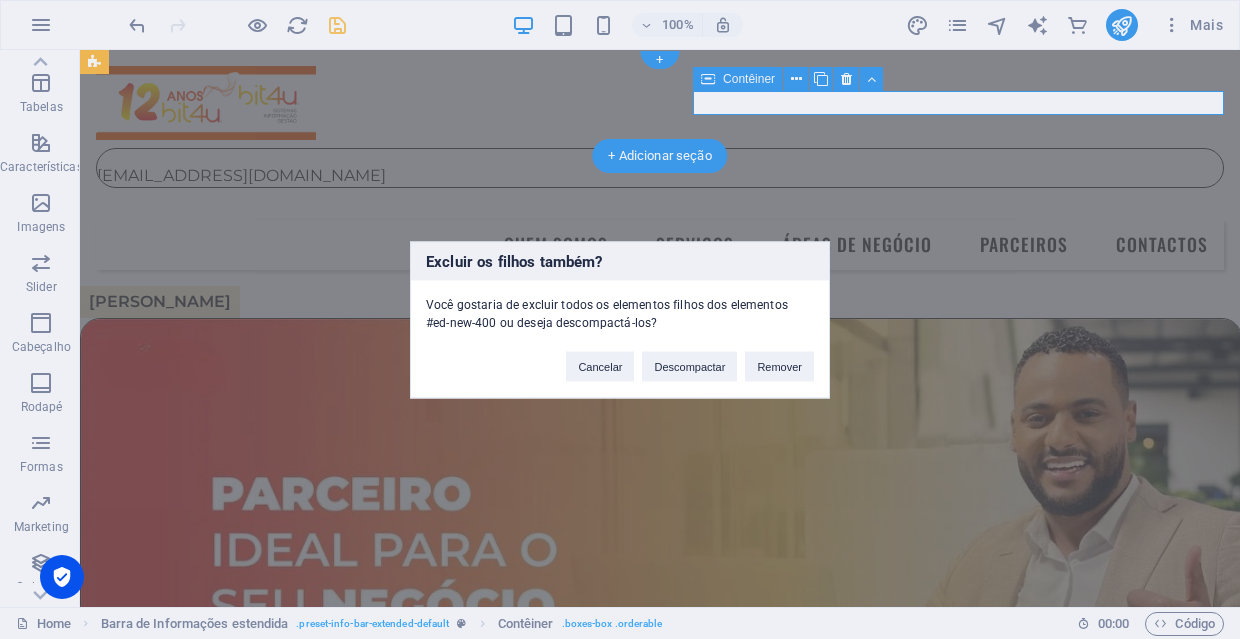 type 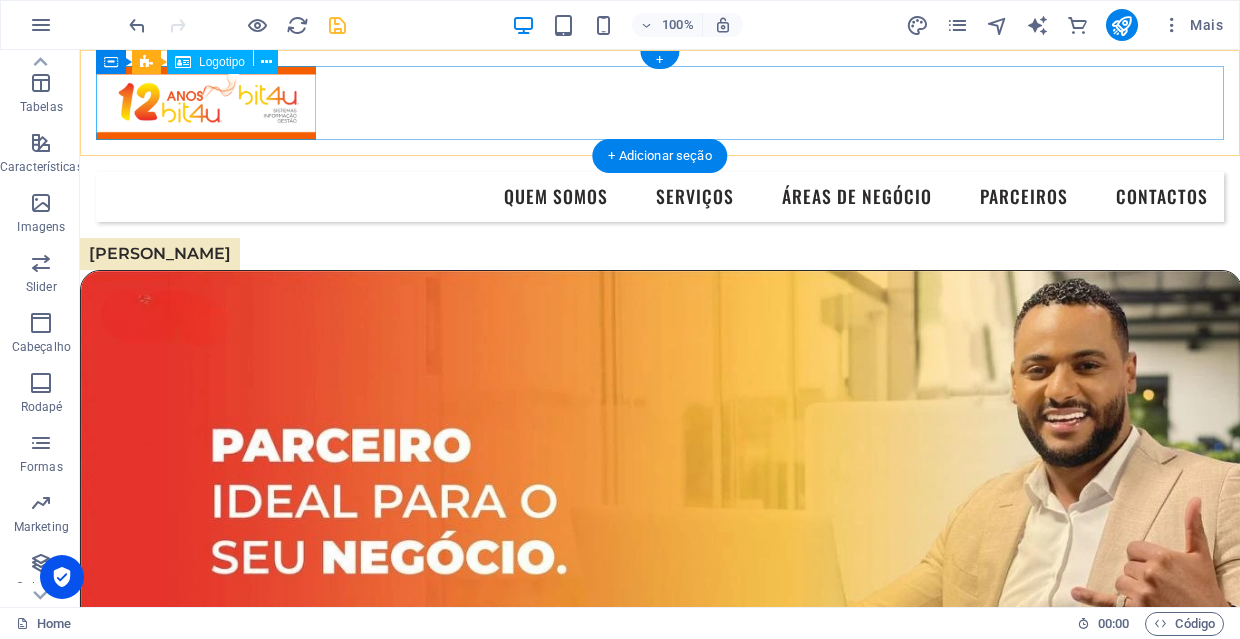 click at bounding box center (660, 103) 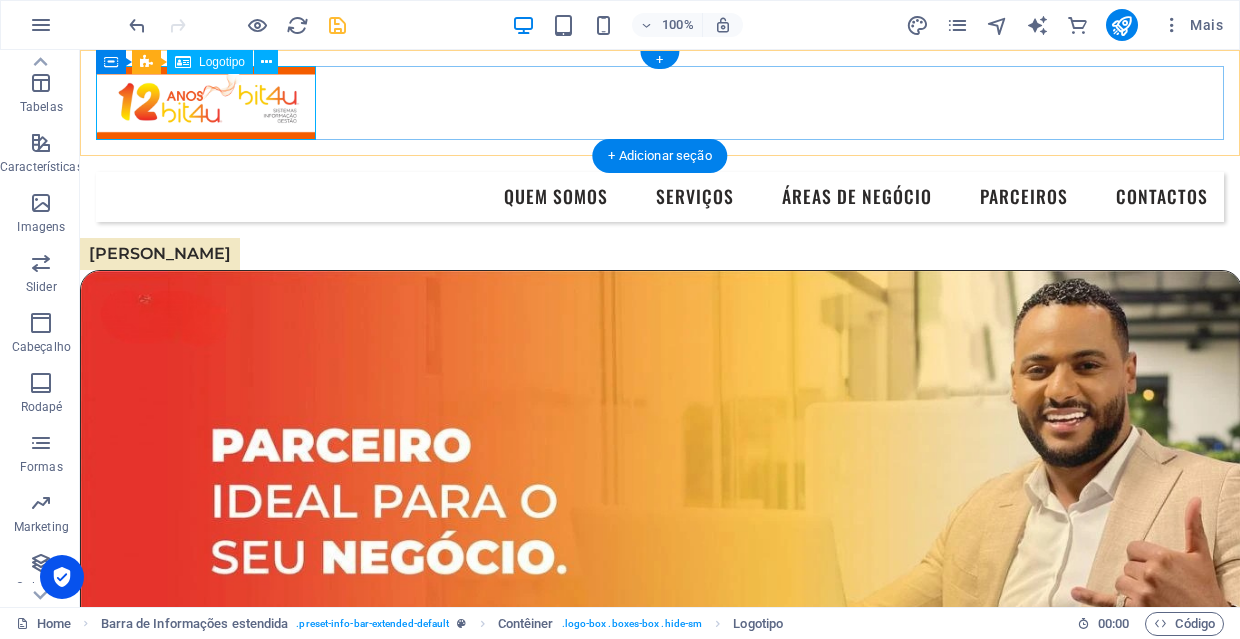 click at bounding box center [660, 103] 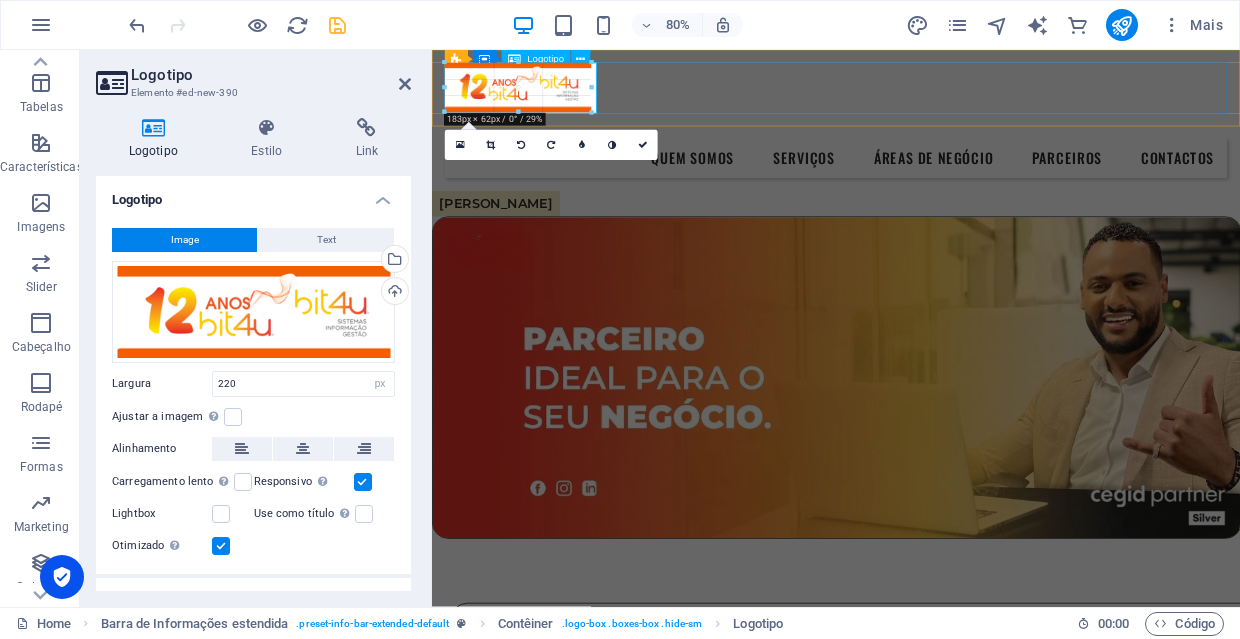 drag, startPoint x: 620, startPoint y: 120, endPoint x: 578, endPoint y: 88, distance: 52.801514 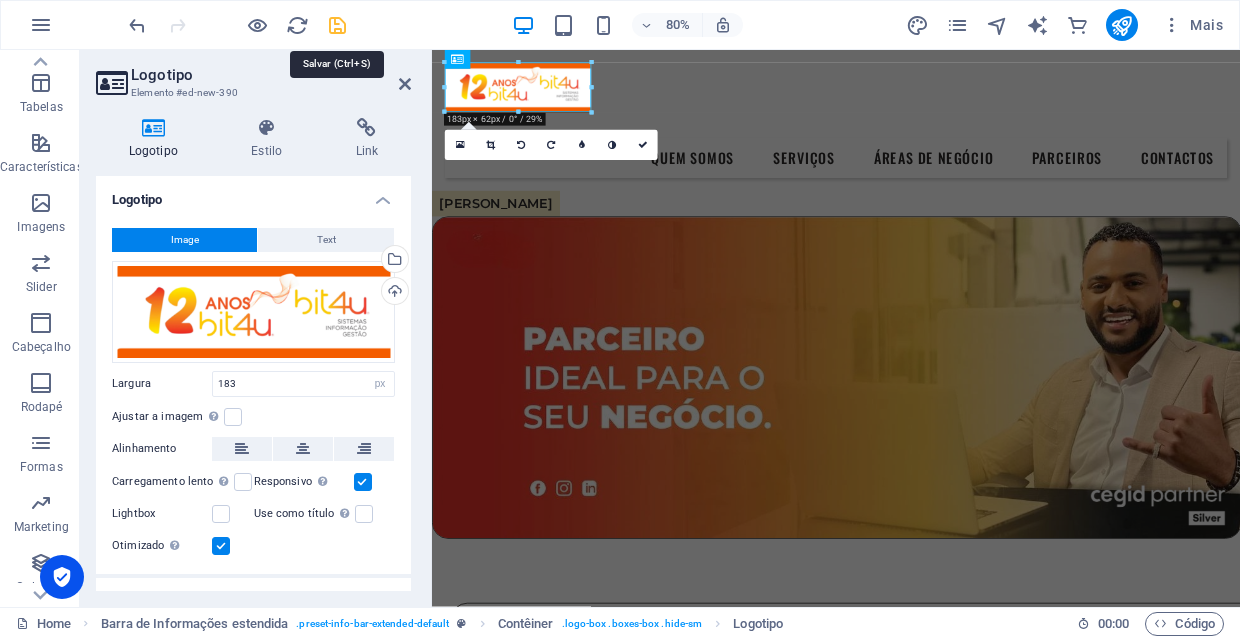 click at bounding box center [337, 25] 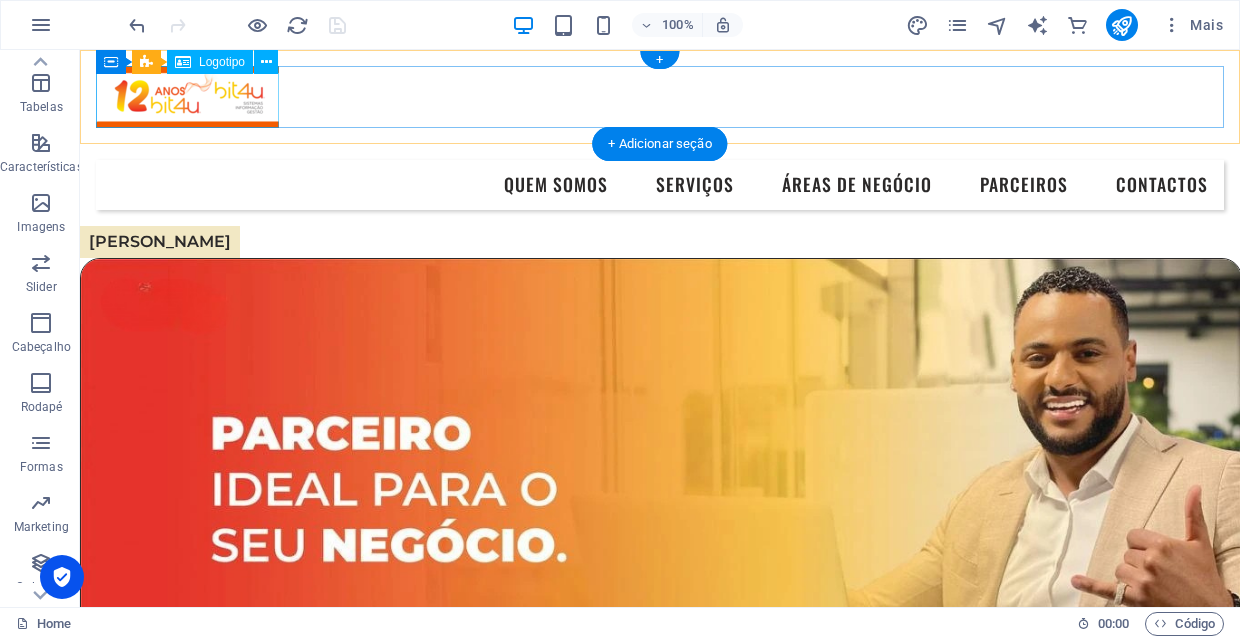 click at bounding box center (660, 97) 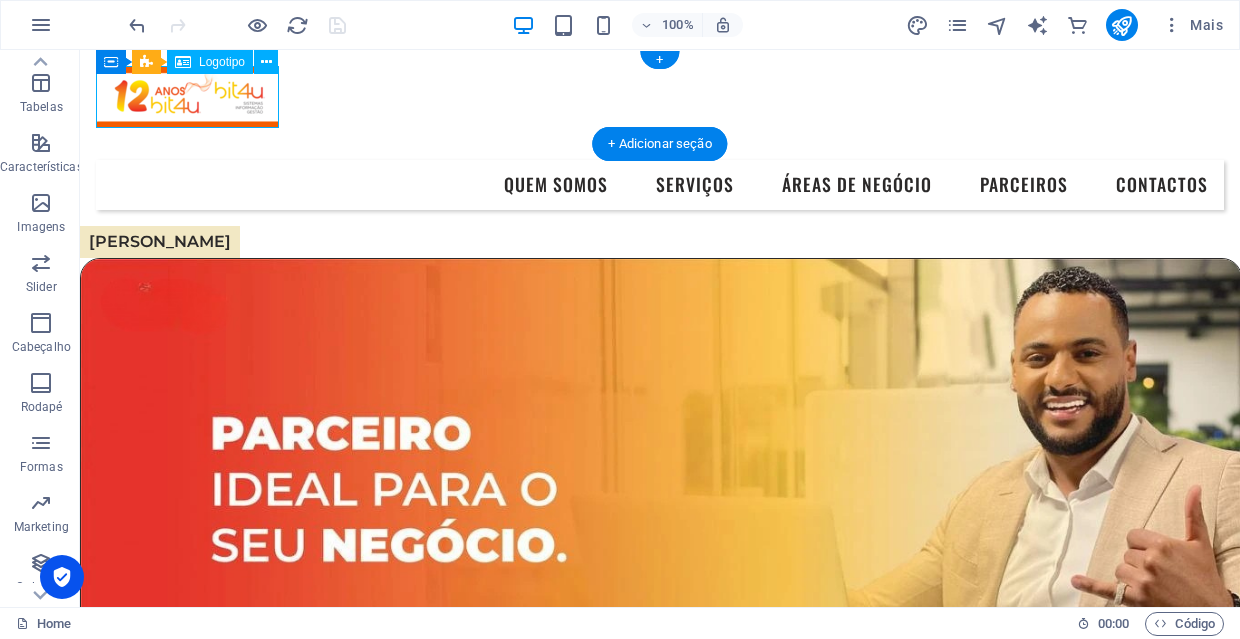 click at bounding box center [660, 97] 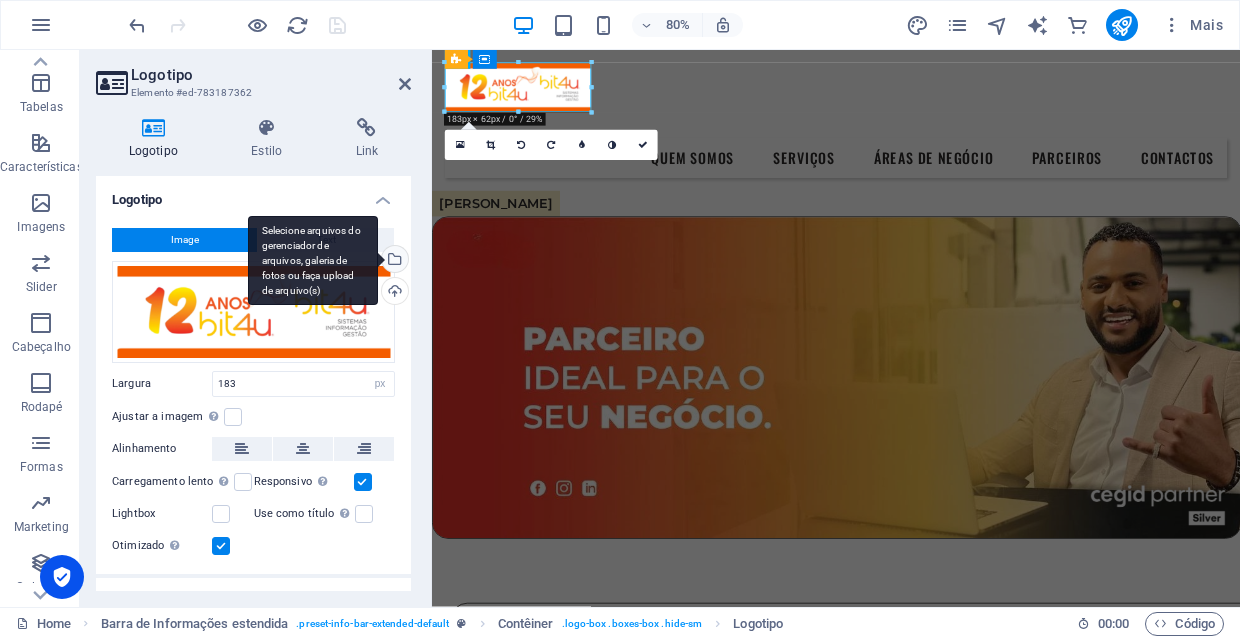 click on "Selecione arquivos do gerenciador de arquivos, galeria de fotos ou faça upload de arquivo(s)" at bounding box center (393, 261) 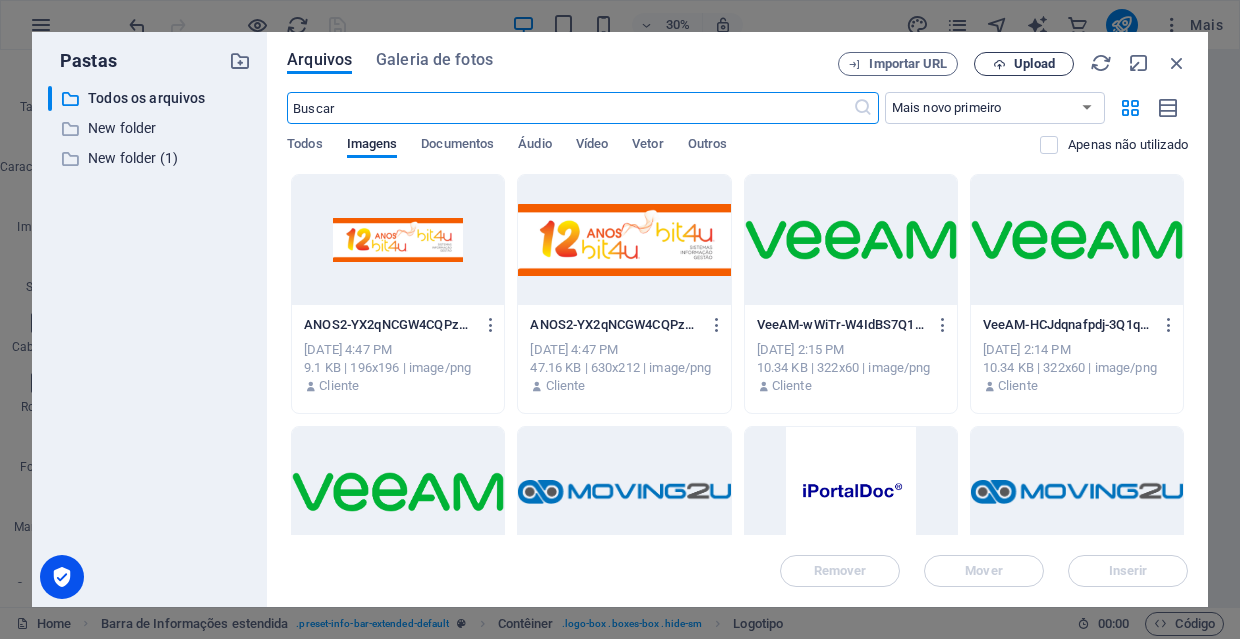 click on "Upload" at bounding box center (1034, 64) 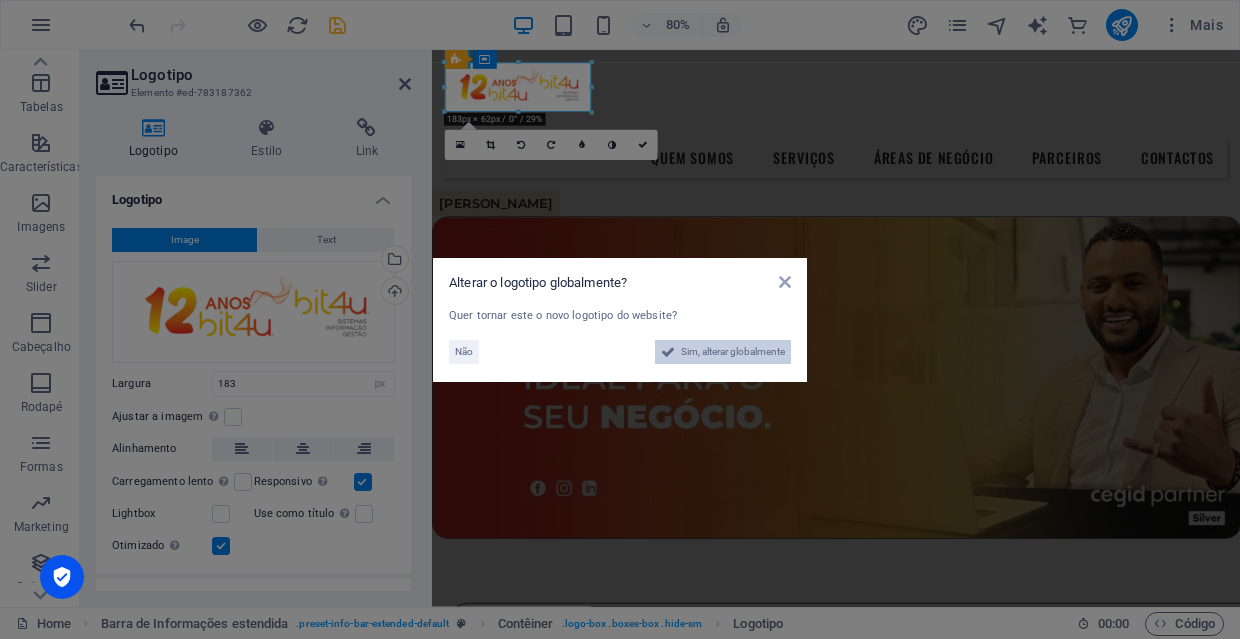 click on "Sim, alterar globalmente" at bounding box center (733, 352) 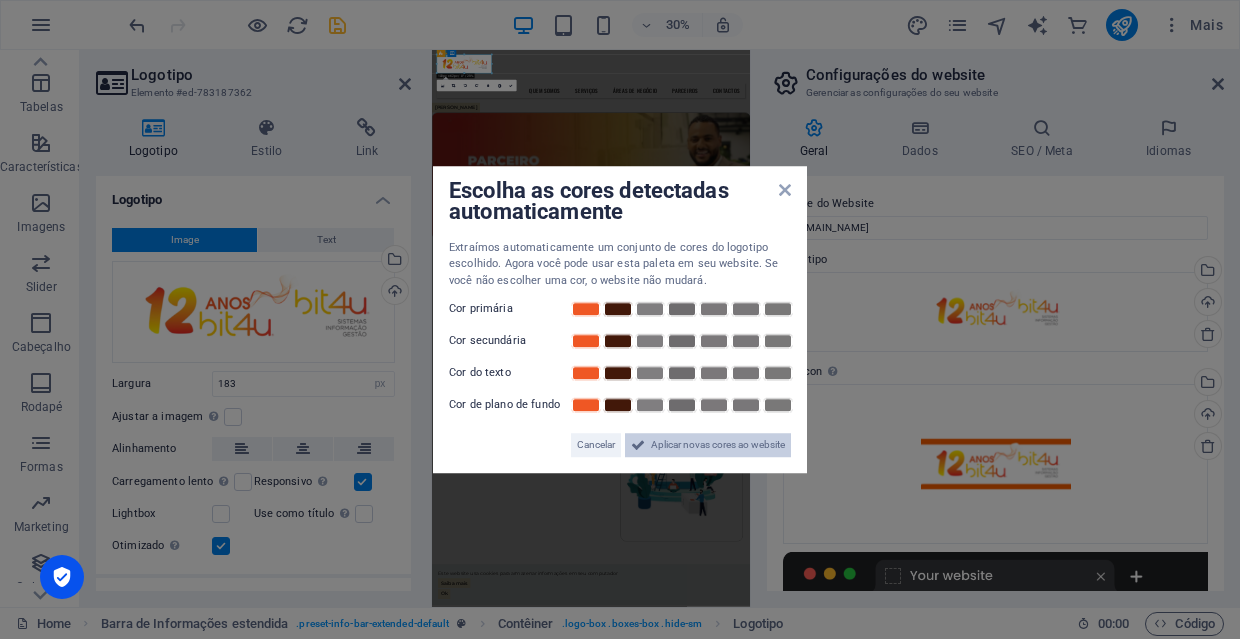 click on "Aplicar novas cores ao website" at bounding box center [718, 445] 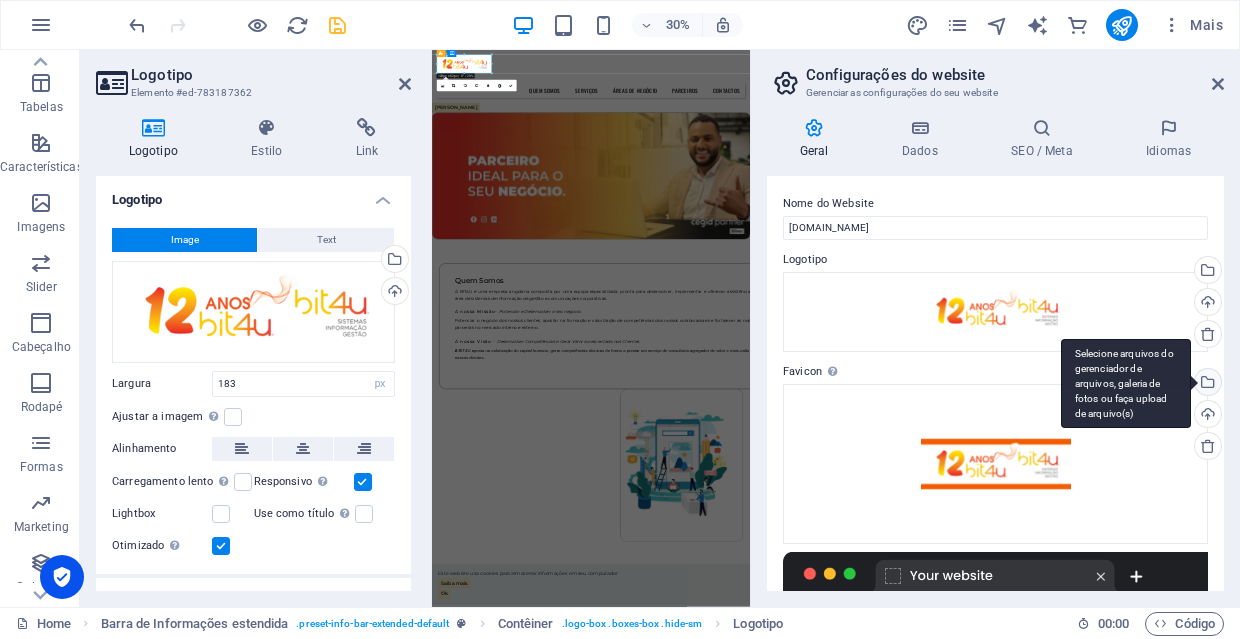 click on "Selecione arquivos do gerenciador de arquivos, galeria de fotos ou faça upload de arquivo(s)" at bounding box center [1206, 384] 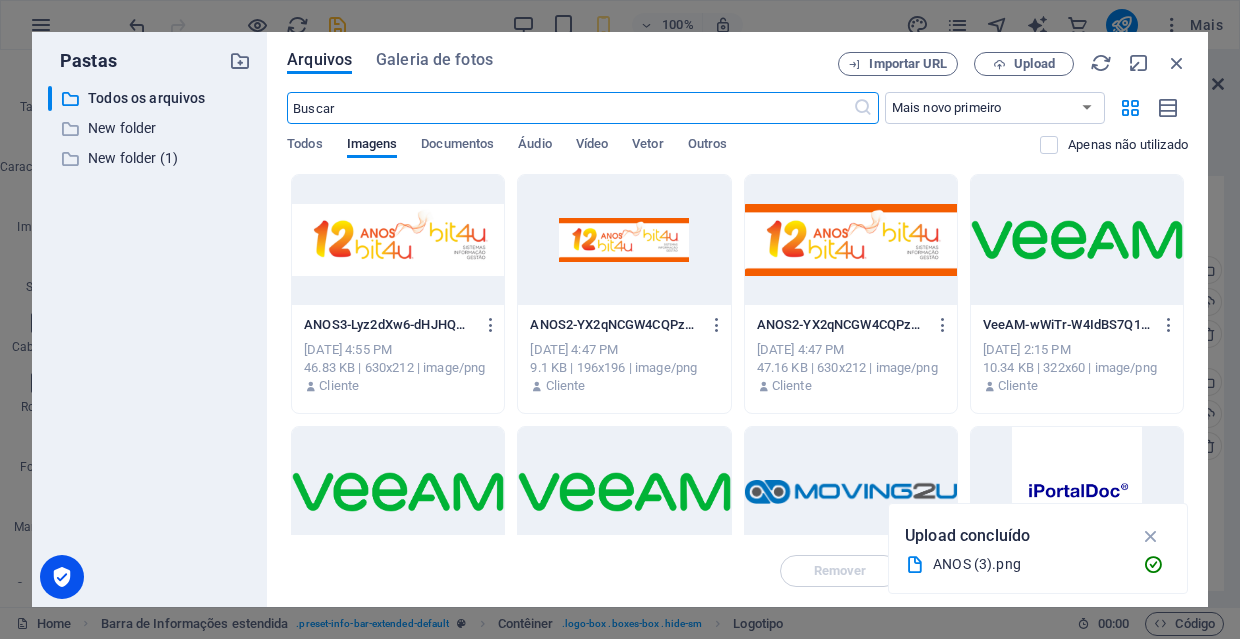 click at bounding box center (398, 240) 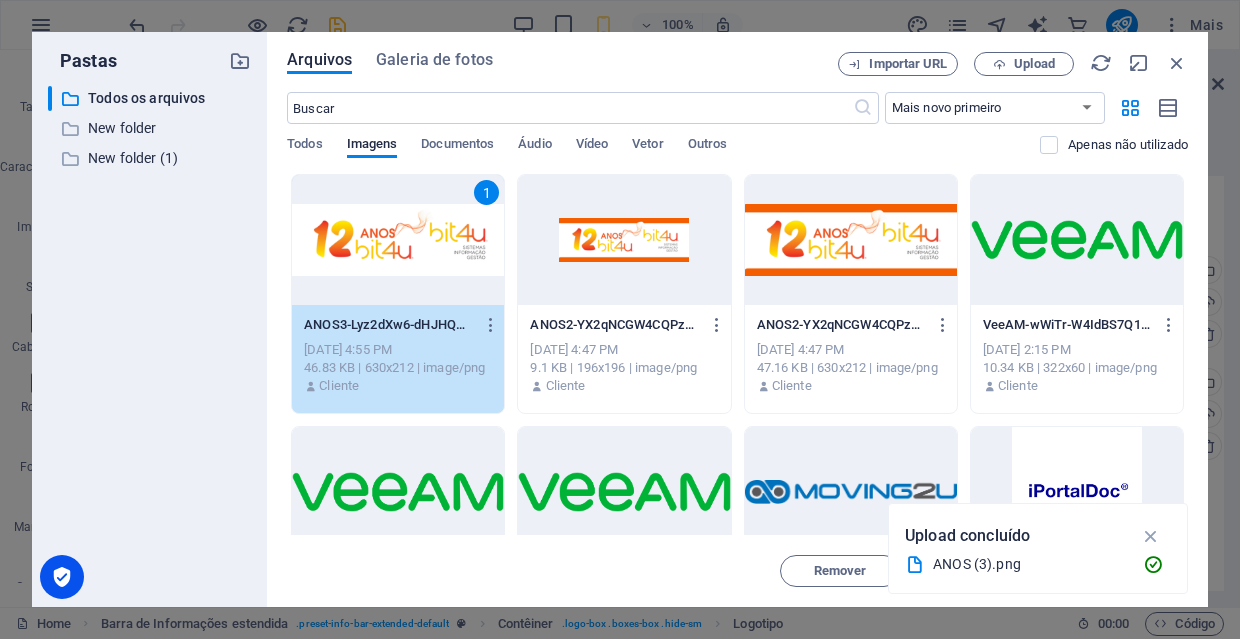click on "1" at bounding box center [398, 240] 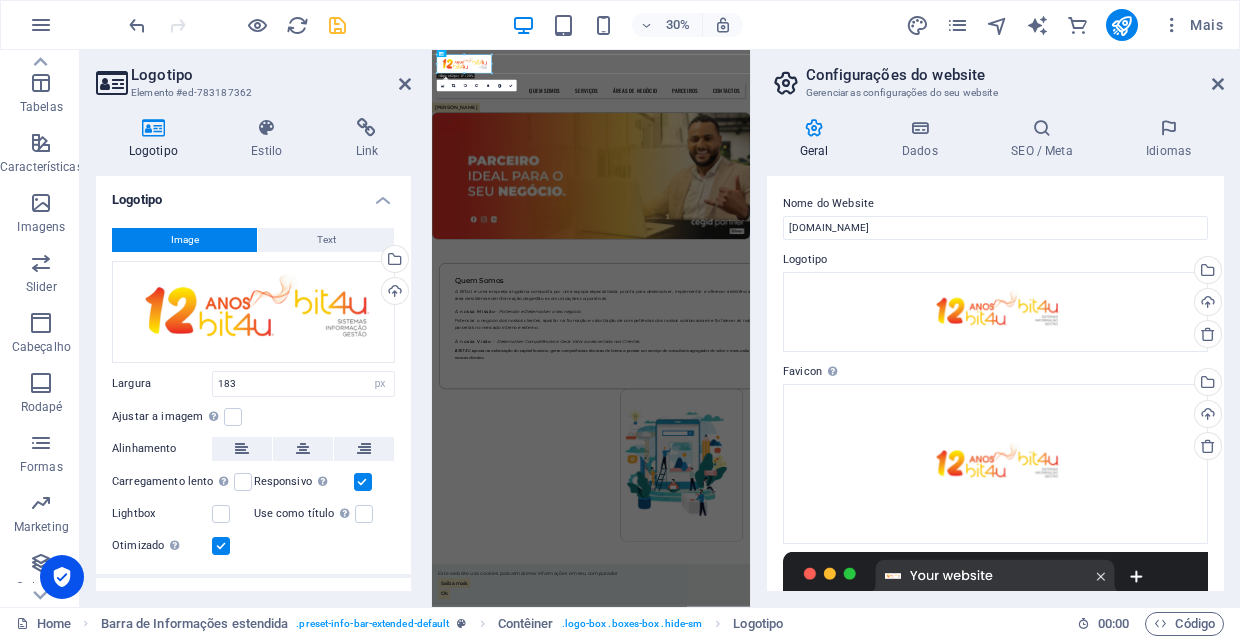 click at bounding box center (337, 25) 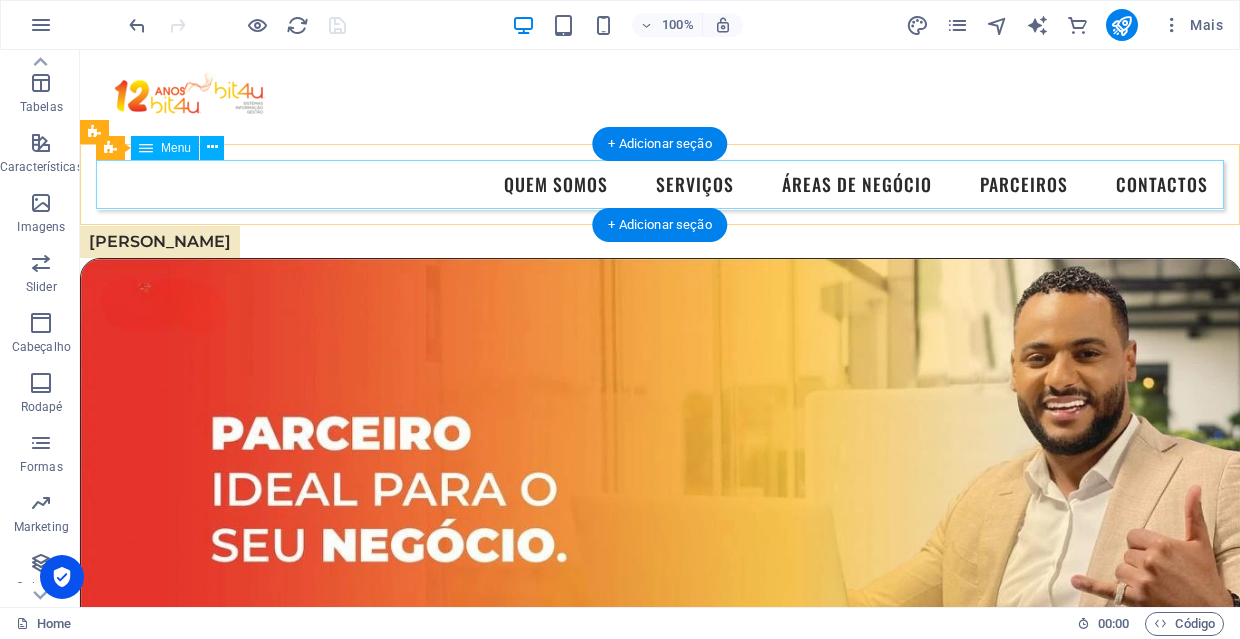 click on "Quem Somos Serviços Áreas de Negócio  Parceiros Contactos" at bounding box center (660, 185) 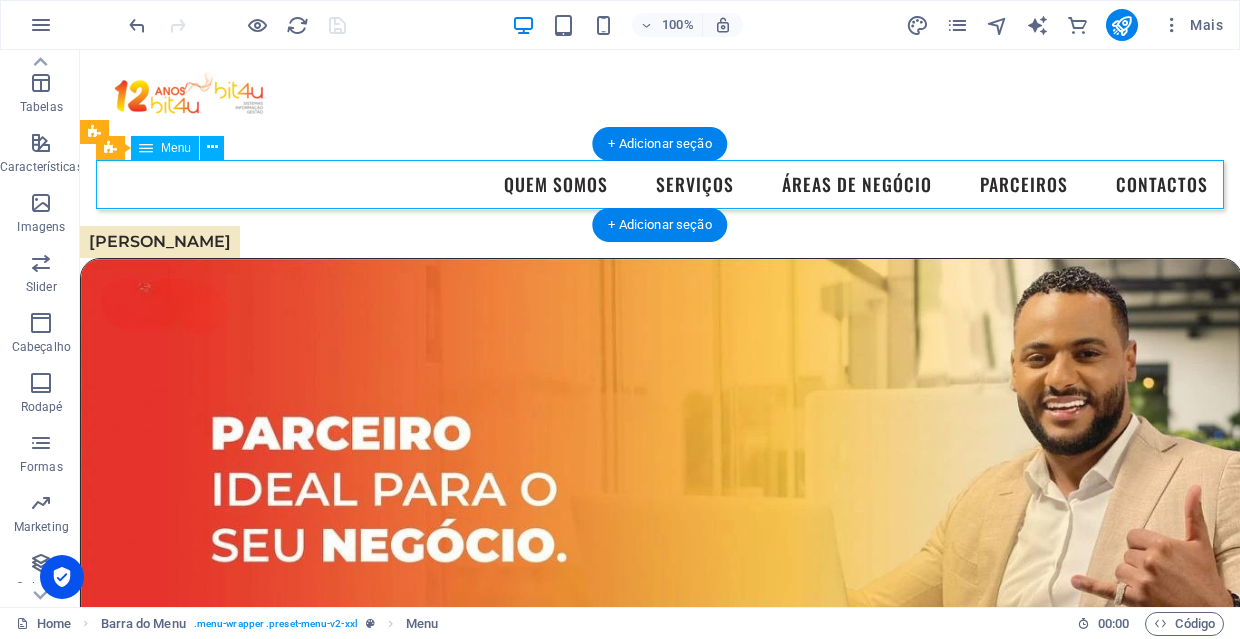 click on "Quem Somos Serviços Áreas de Negócio  Parceiros Contactos" at bounding box center [660, 185] 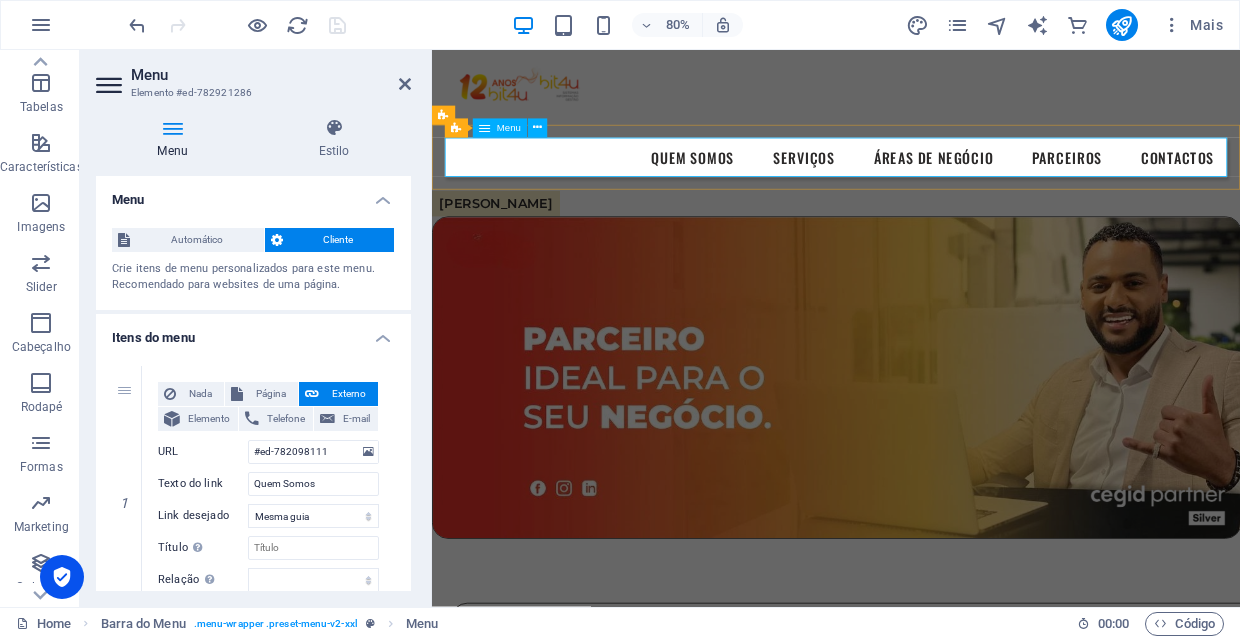 click on "Quem Somos Serviços Áreas de Negócio  Parceiros Contactos" at bounding box center (937, 185) 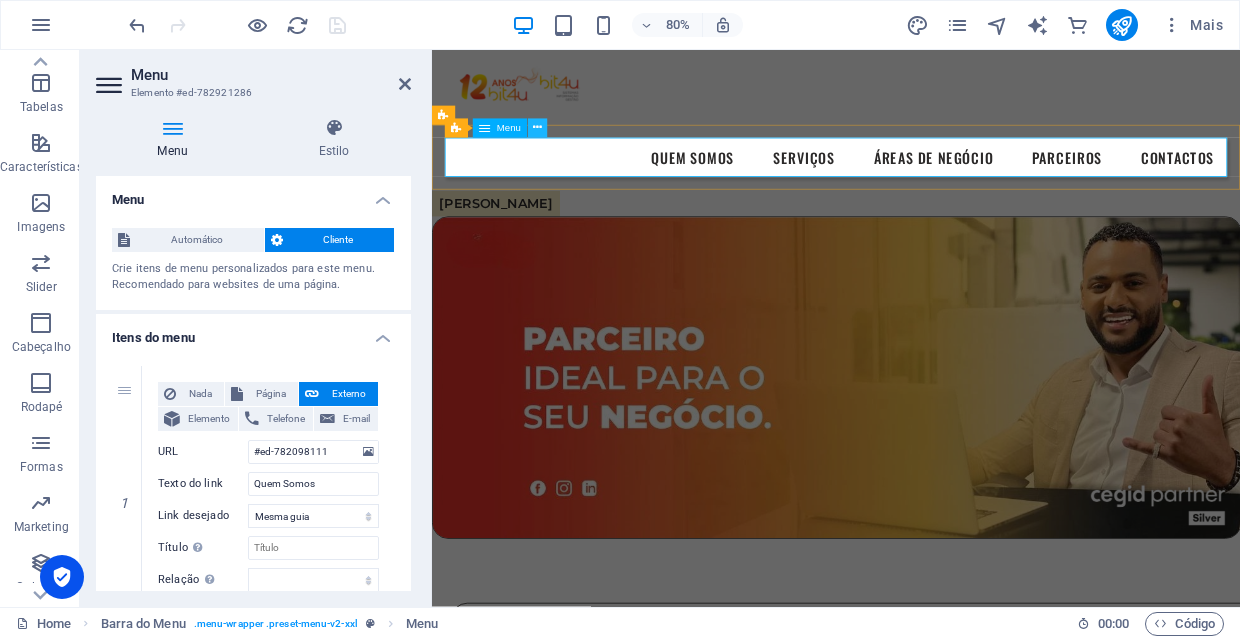 click at bounding box center (537, 128) 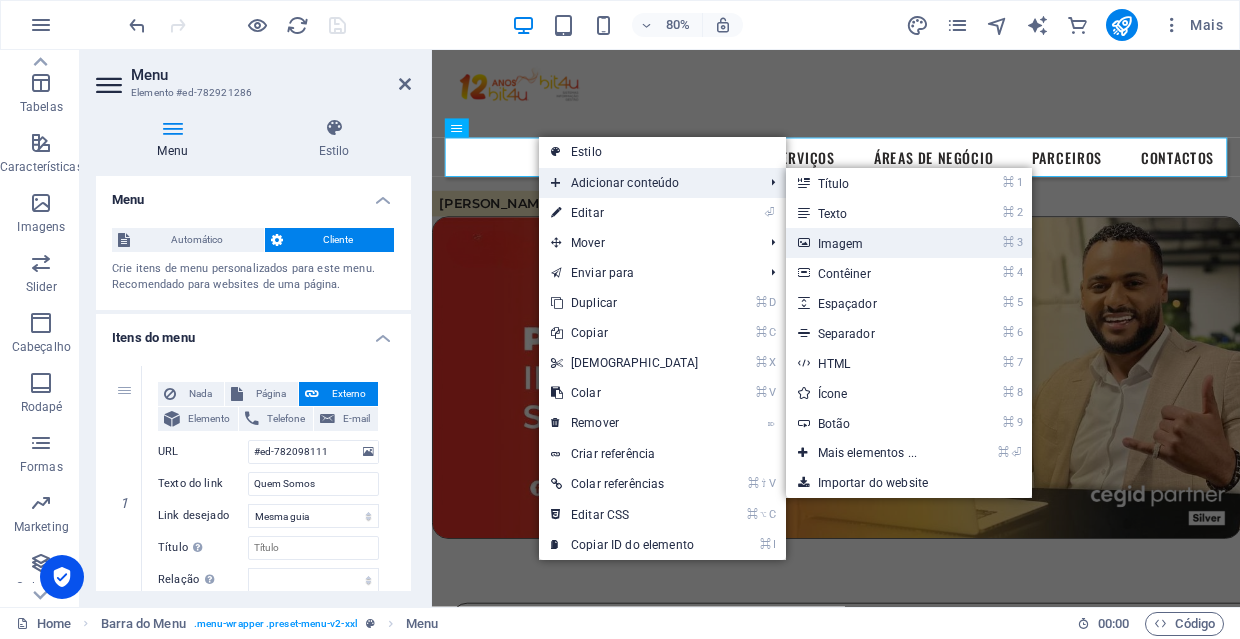 click on "⌘ 3  Imagem" at bounding box center (872, 243) 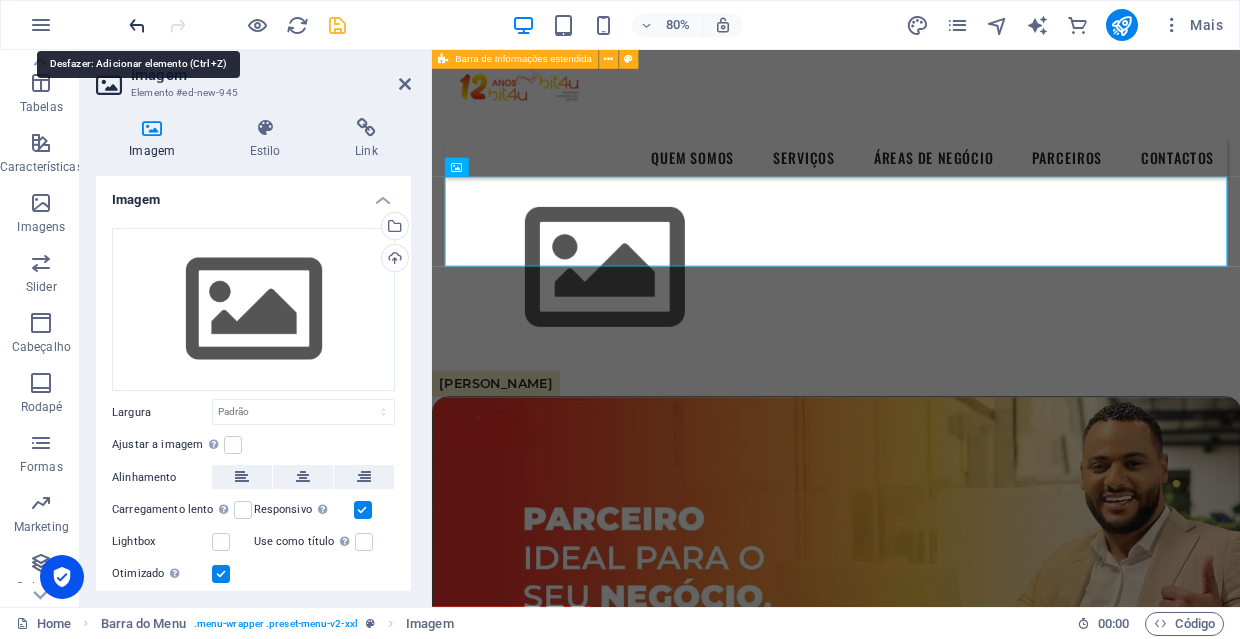 click at bounding box center [137, 25] 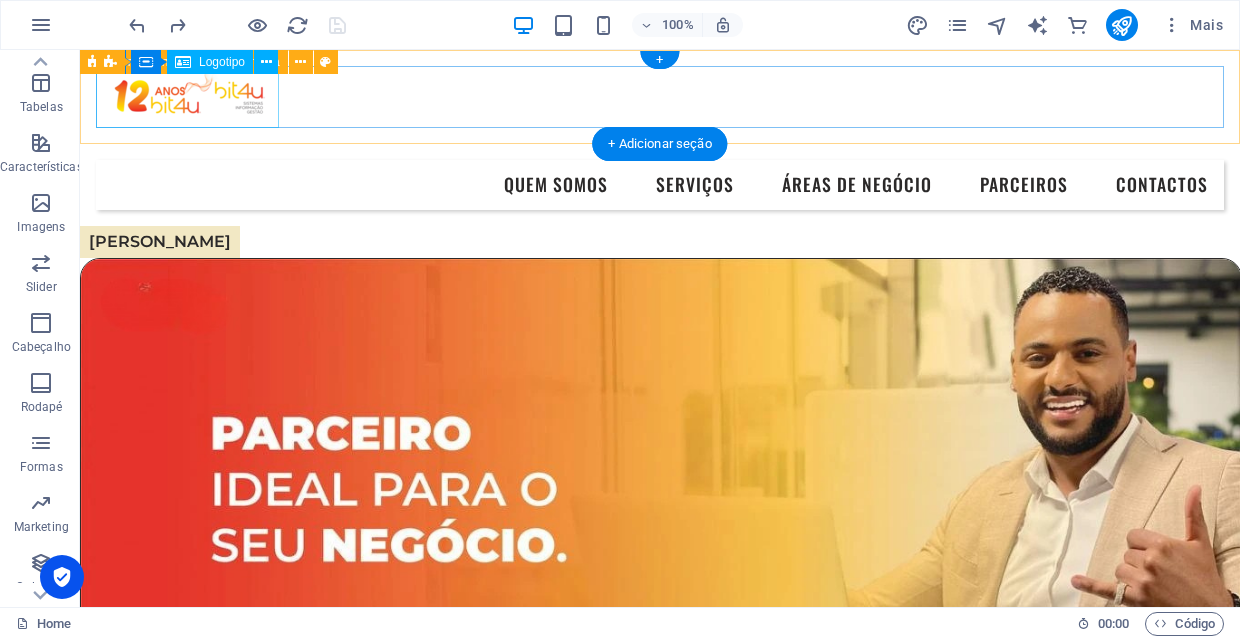 click at bounding box center (660, 97) 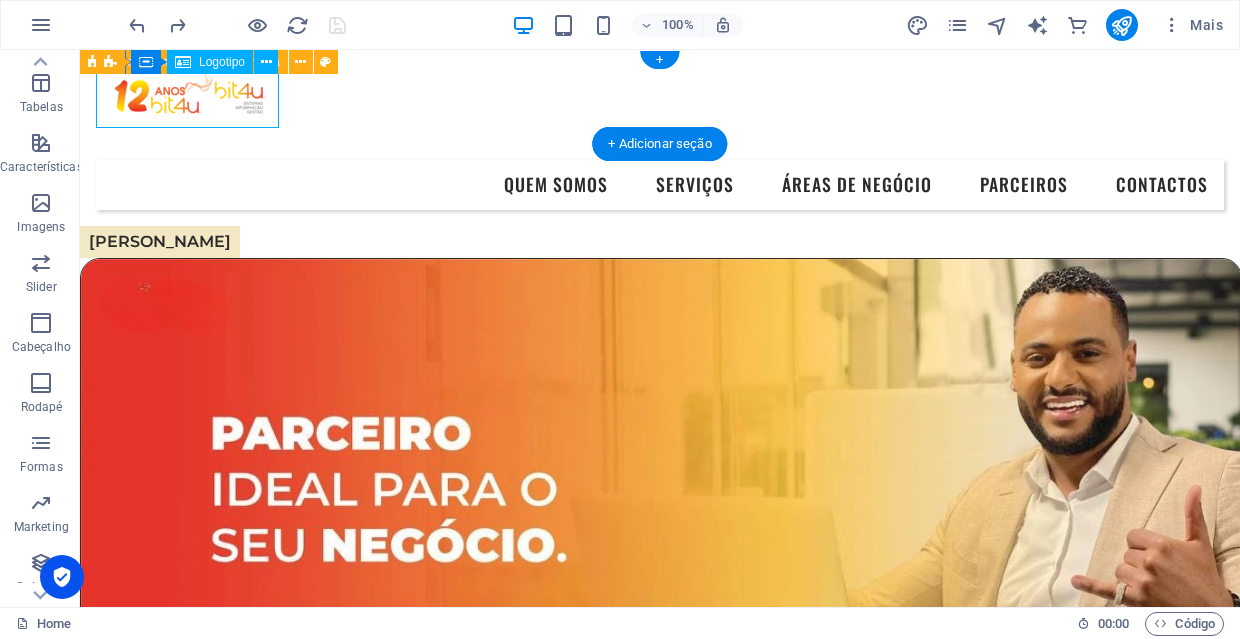 click at bounding box center (660, 97) 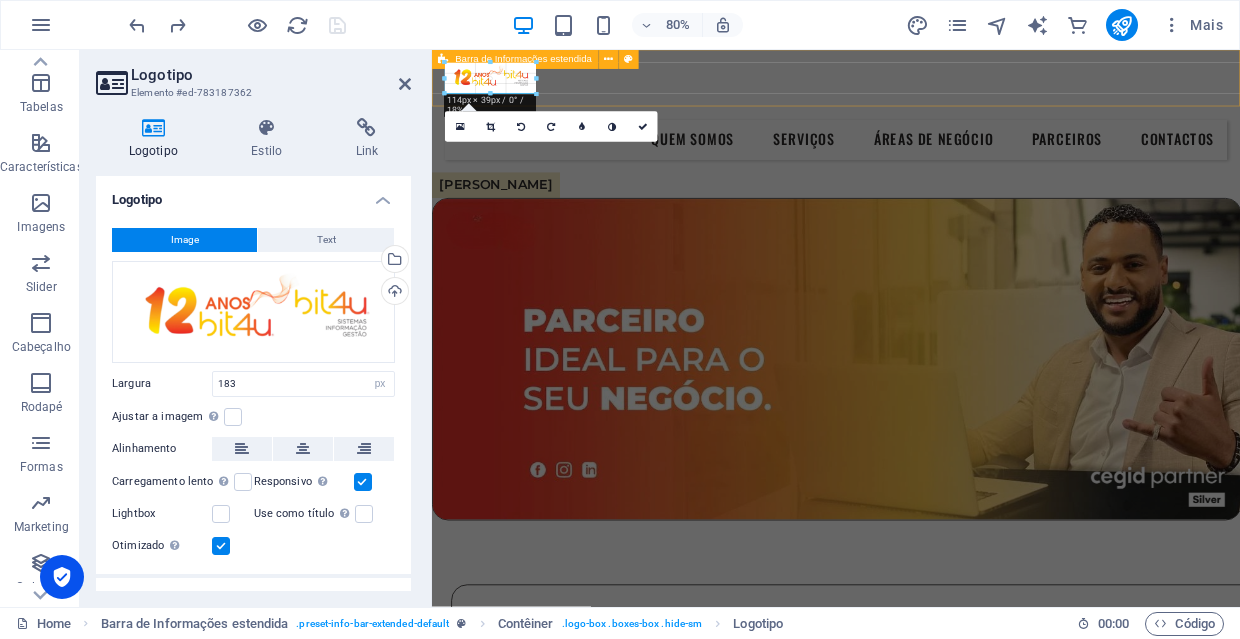 drag, startPoint x: 588, startPoint y: 111, endPoint x: 535, endPoint y: 90, distance: 57.00877 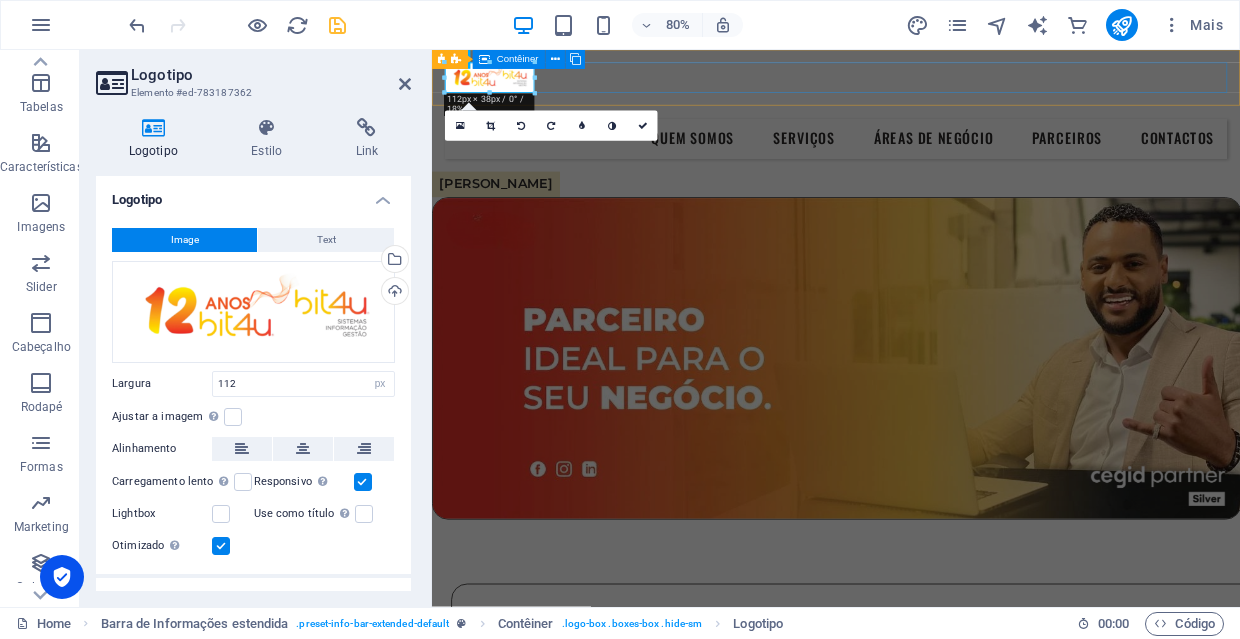 click at bounding box center [937, 85] 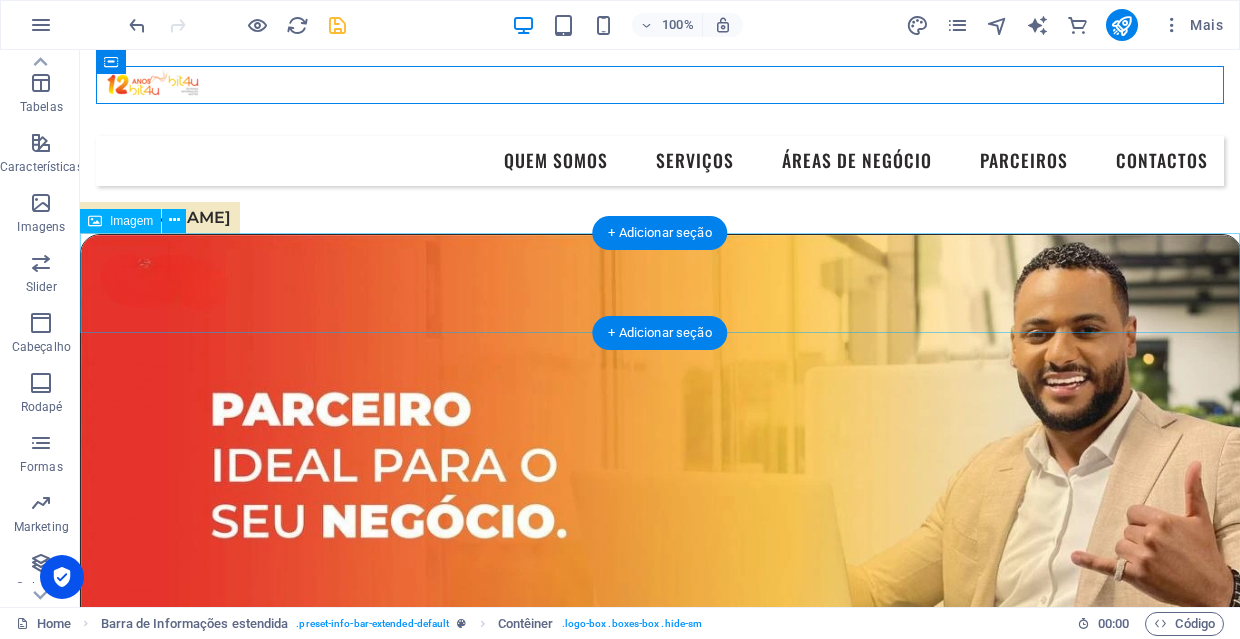 click at bounding box center (660, 465) 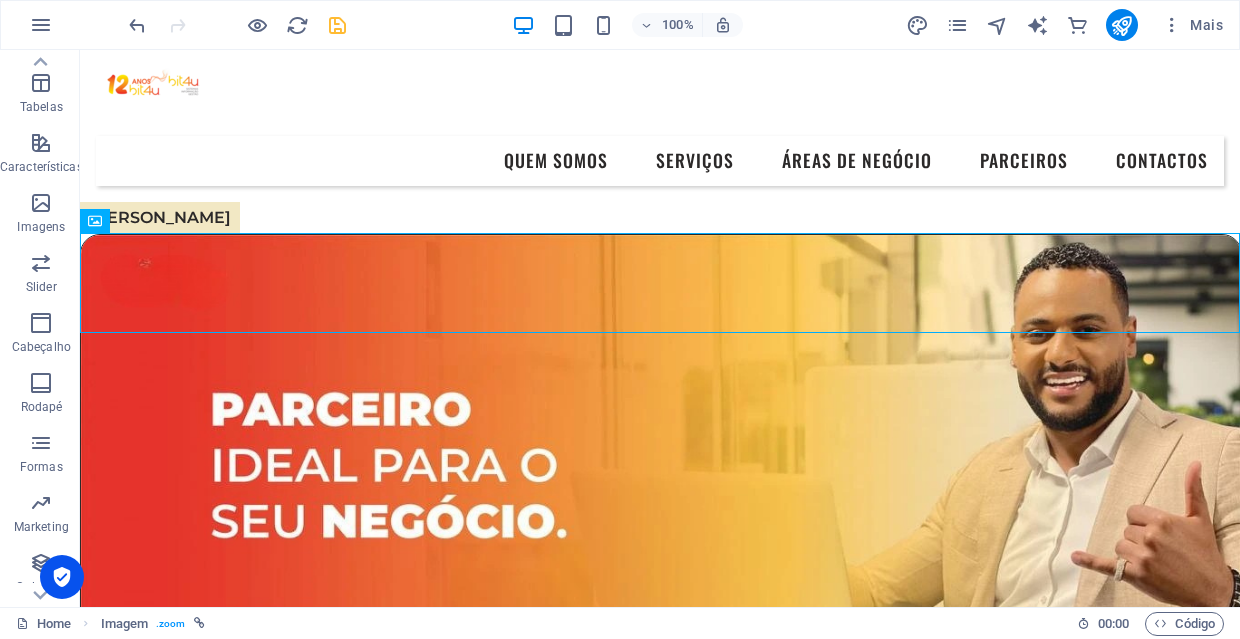 click at bounding box center (337, 25) 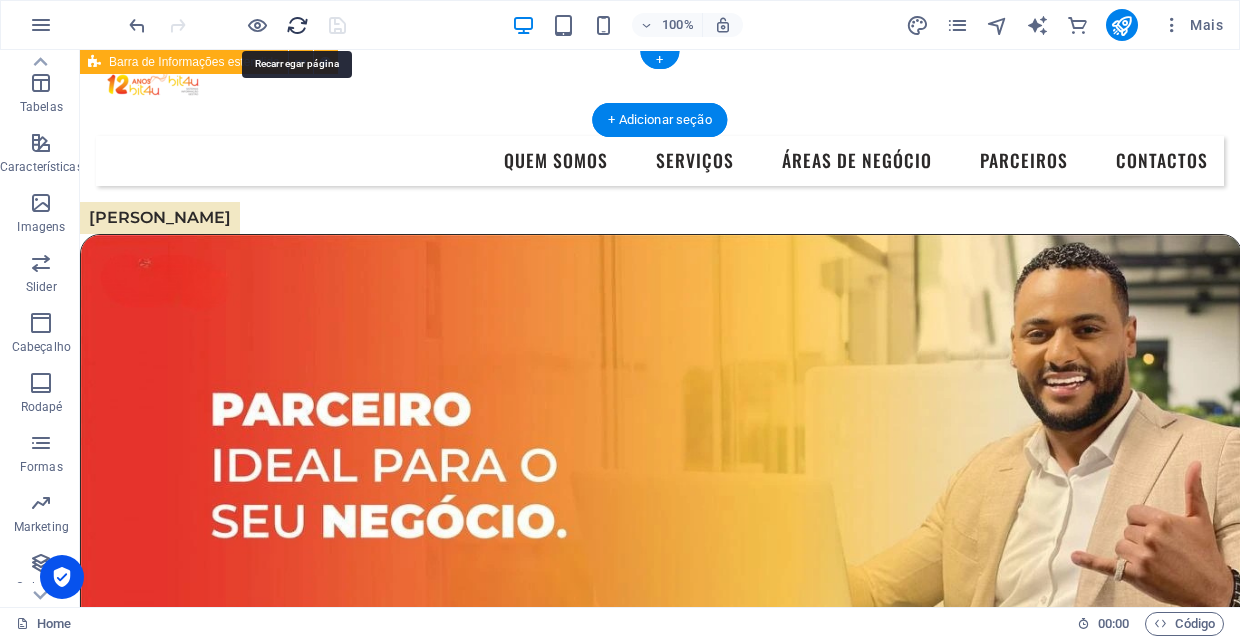 click at bounding box center [297, 25] 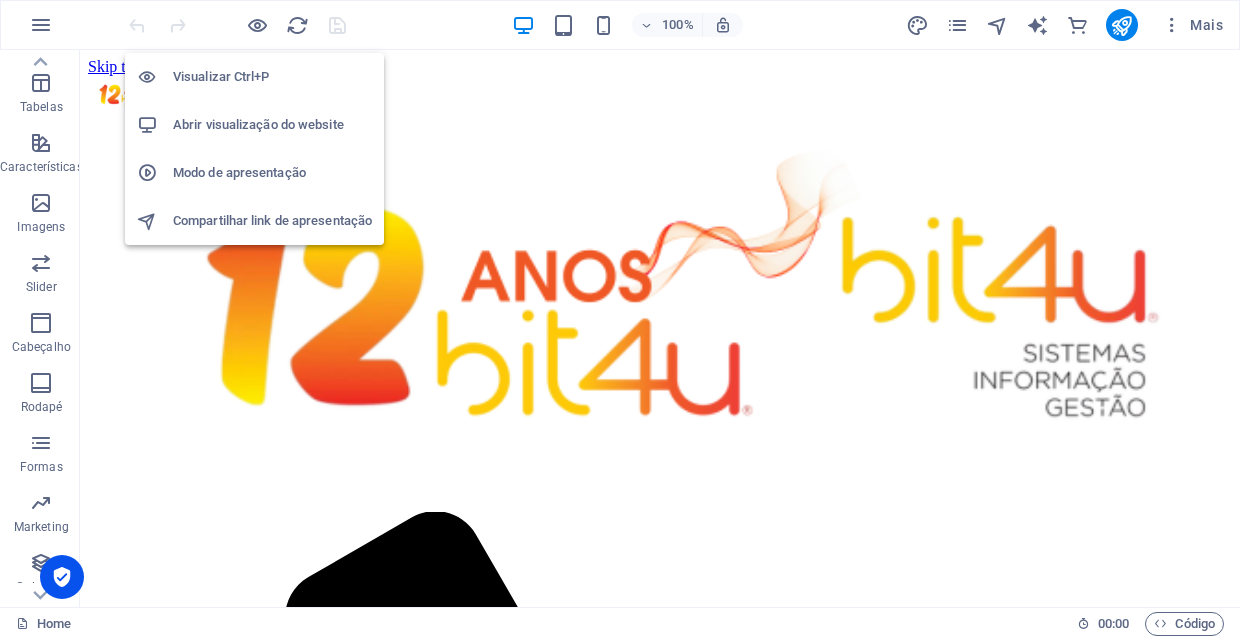 scroll, scrollTop: 0, scrollLeft: 0, axis: both 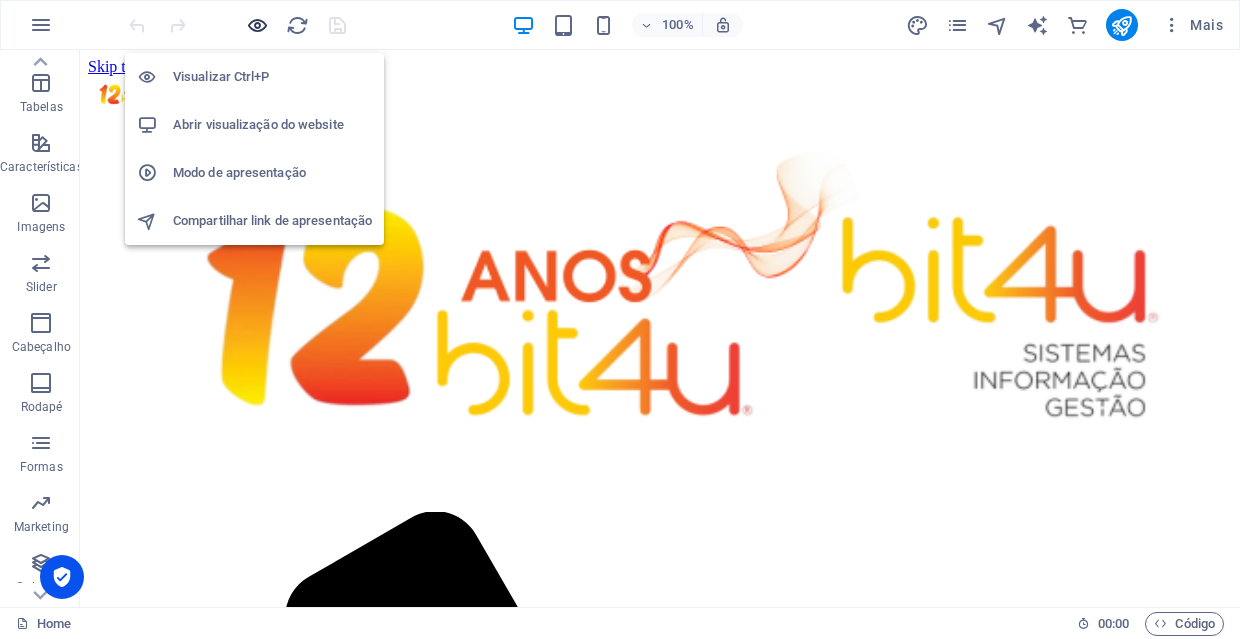 click at bounding box center [257, 25] 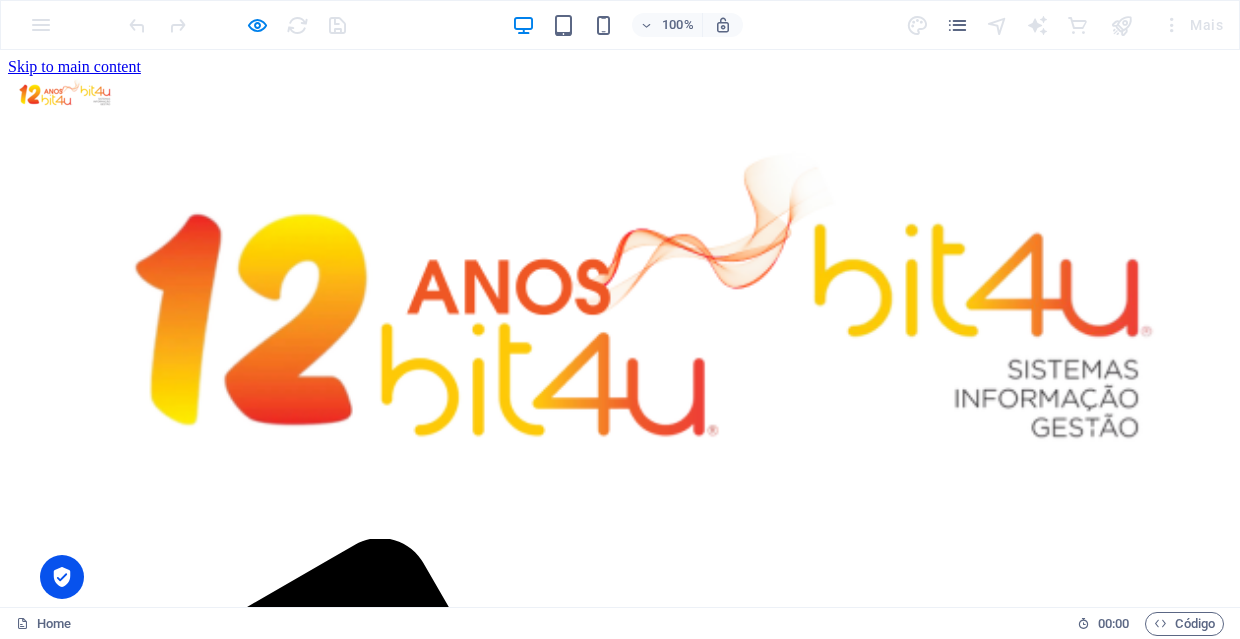 scroll, scrollTop: 0, scrollLeft: 0, axis: both 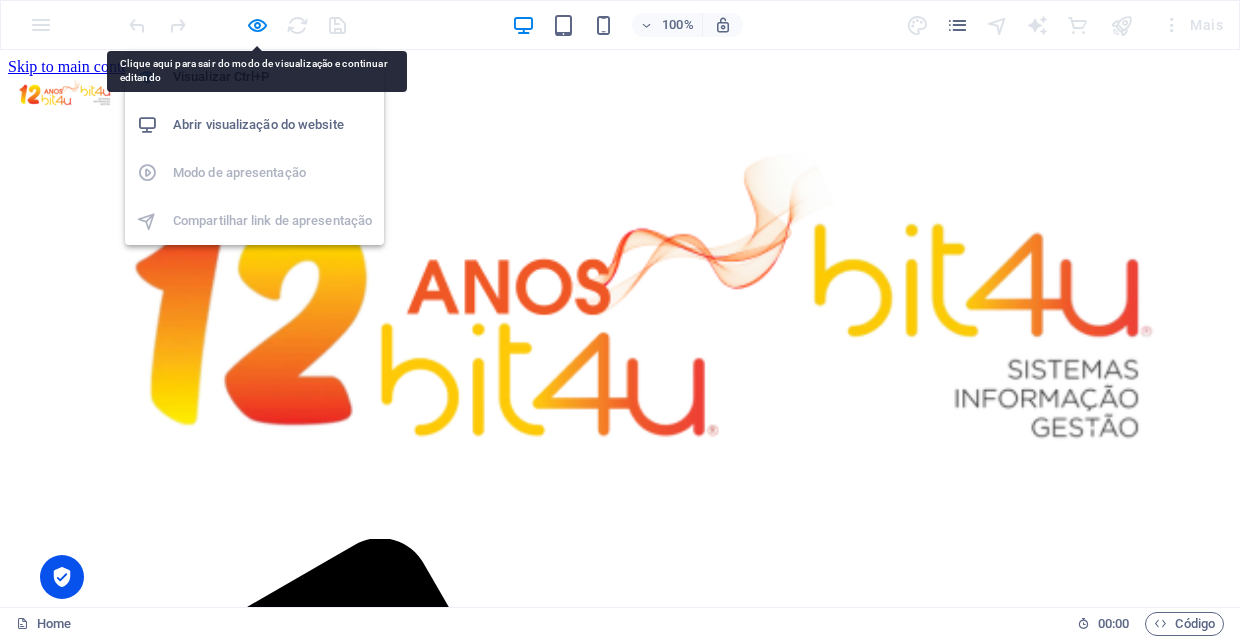 click at bounding box center (237, 25) 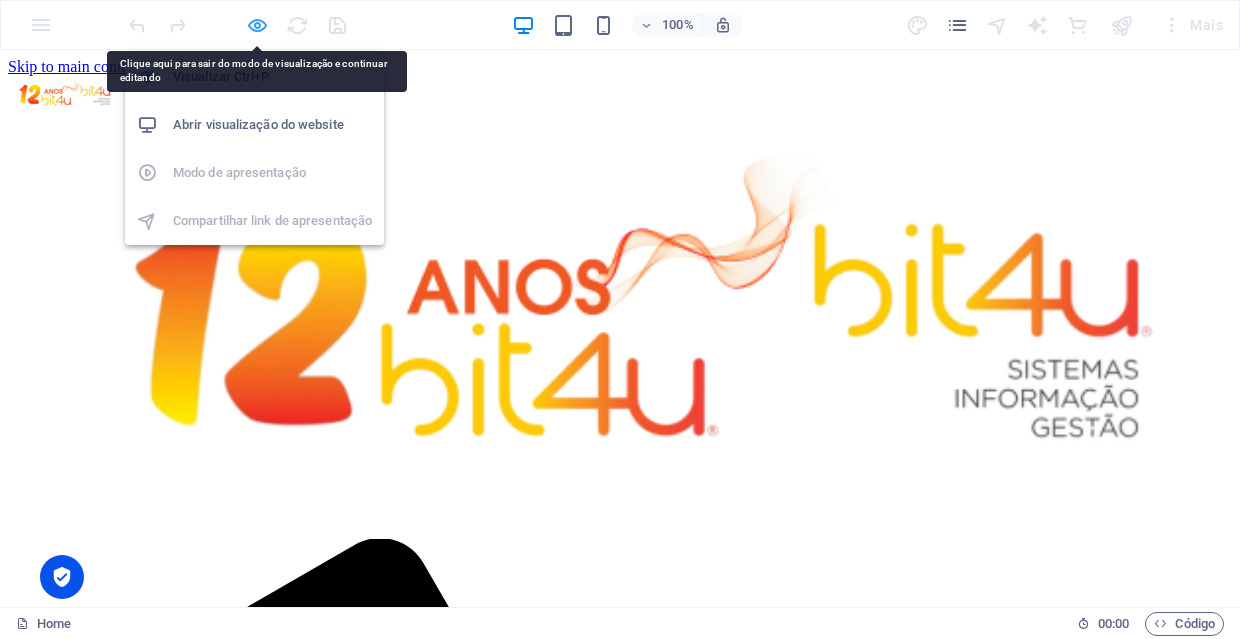 click at bounding box center (257, 25) 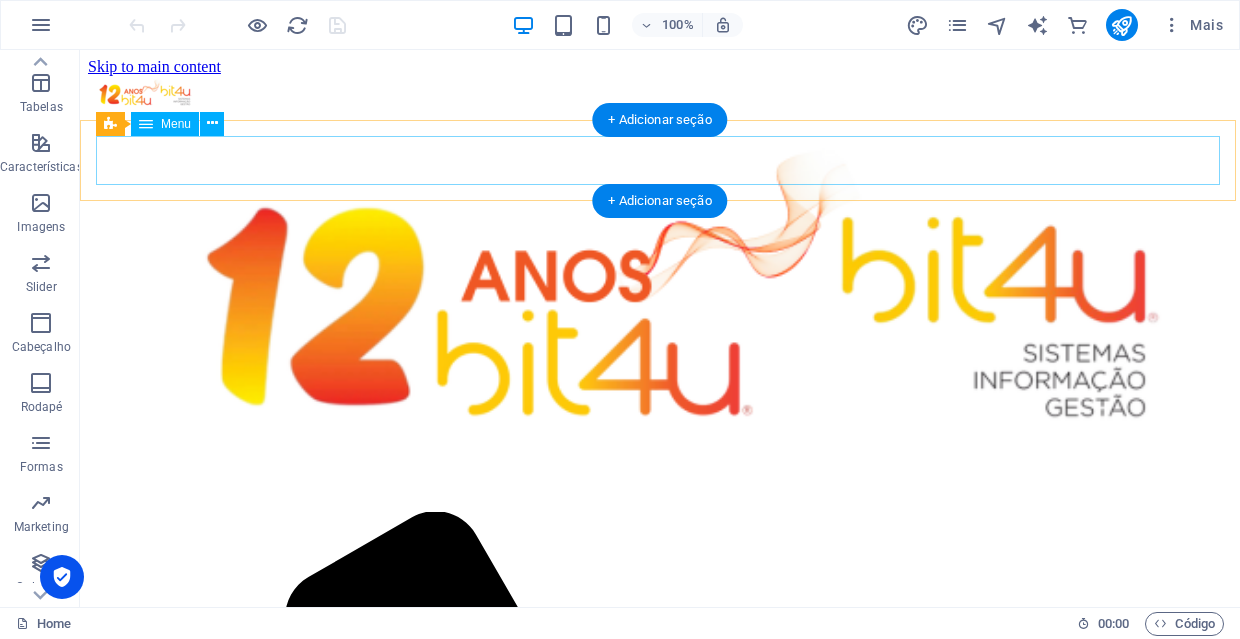click on "Quem Somos Serviços Áreas de Negócio  Parceiros Contactos" at bounding box center (660, 2096) 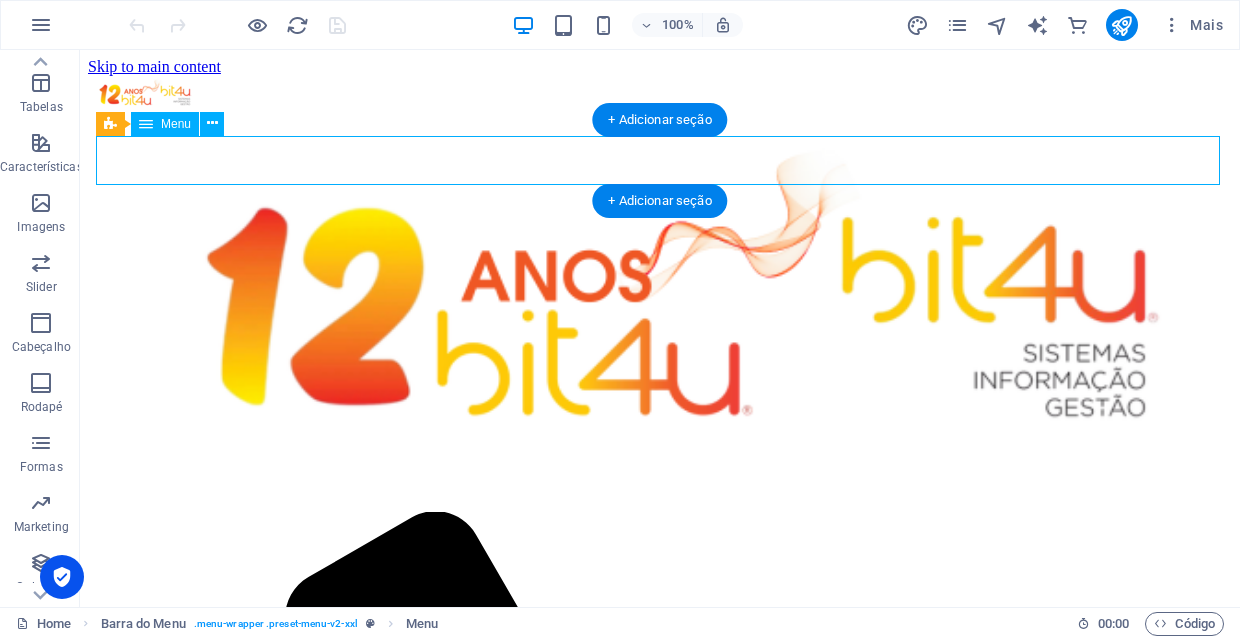 click on "Quem Somos Serviços Áreas de Negócio  Parceiros Contactos" at bounding box center (660, 2096) 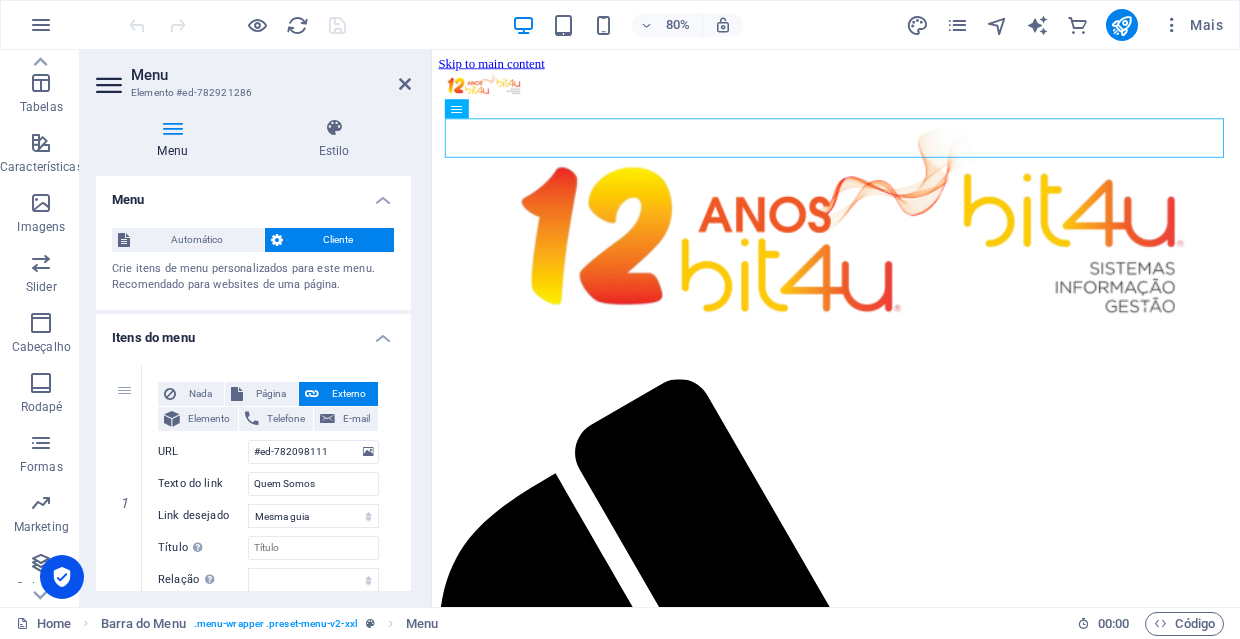 click at bounding box center (937, 97) 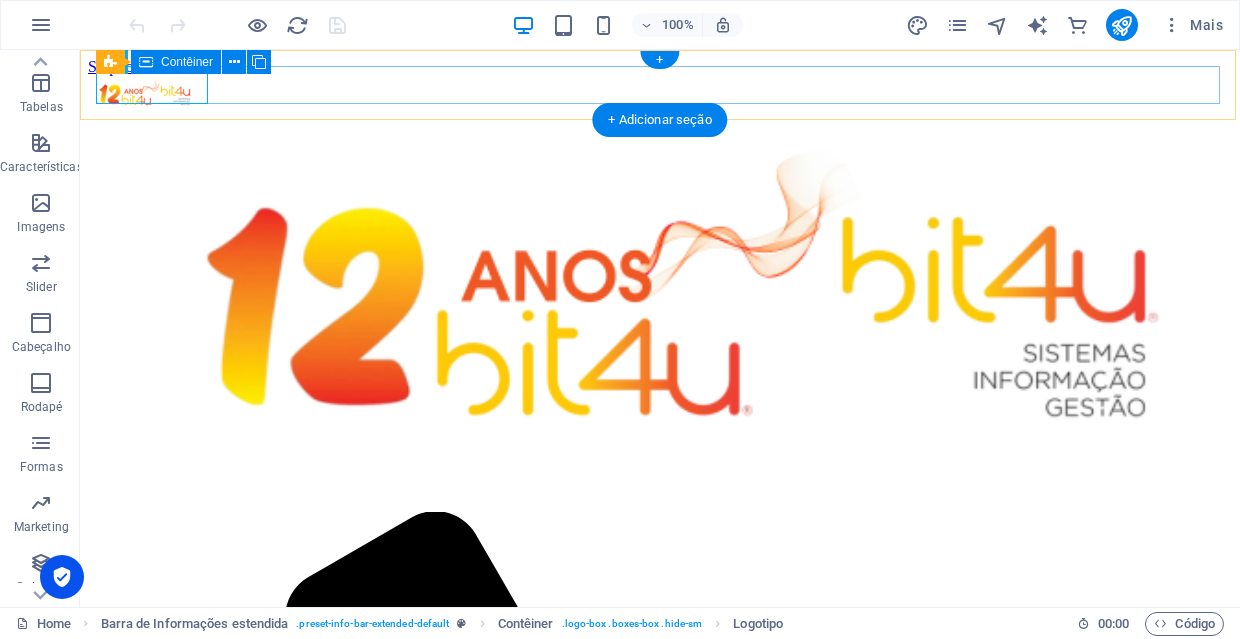 click at bounding box center (660, 97) 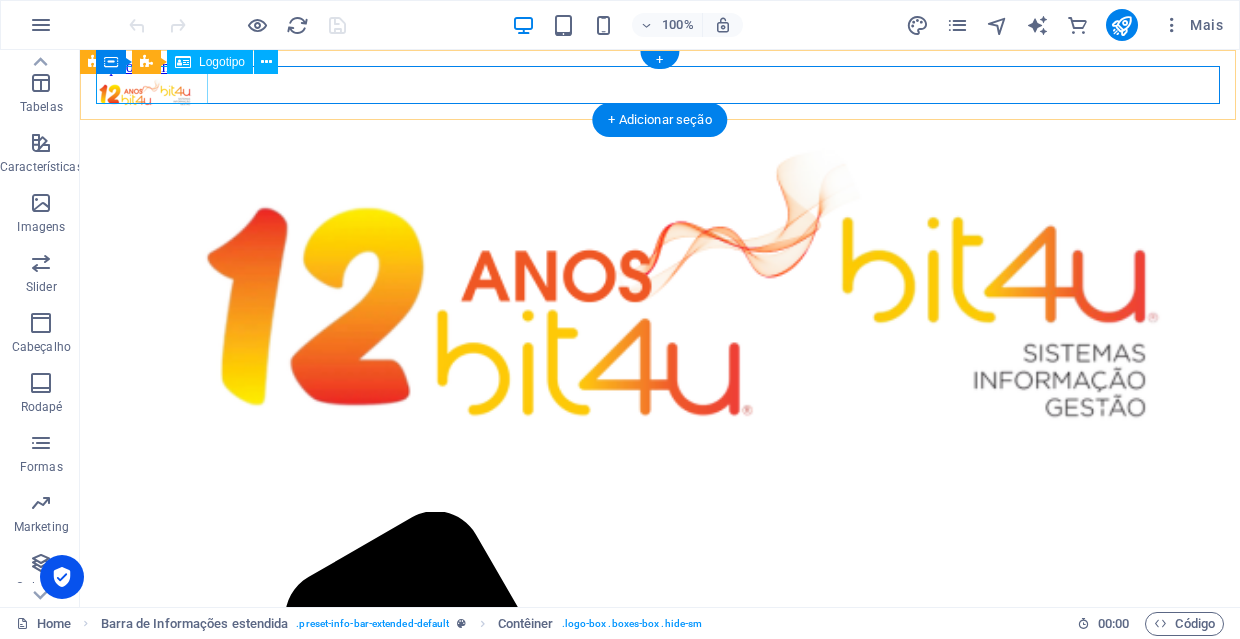 click at bounding box center (660, 97) 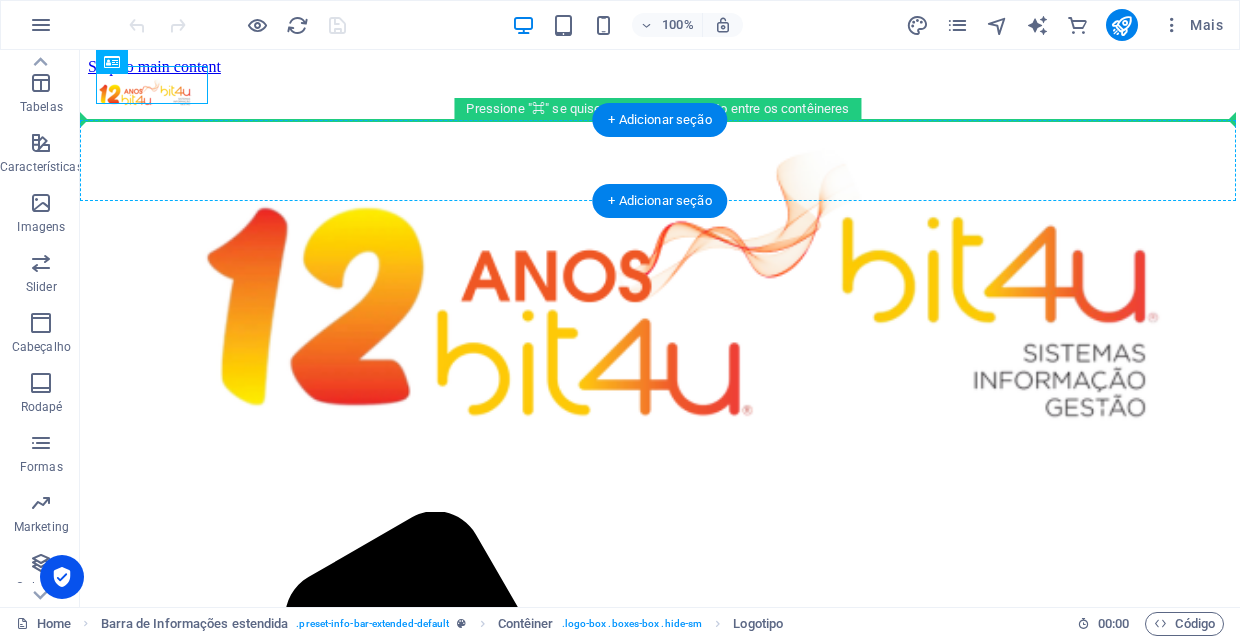 drag, startPoint x: 173, startPoint y: 85, endPoint x: 179, endPoint y: 149, distance: 64.28063 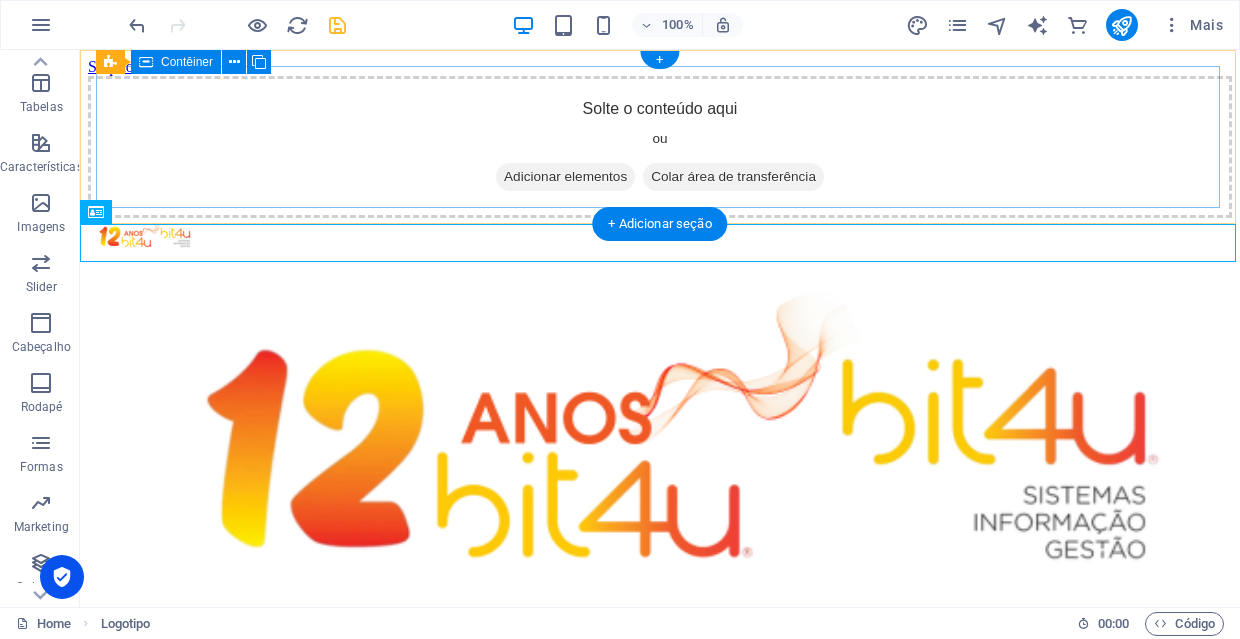 click on "Solte o conteúdo aqui ou  Adicionar elementos  Colar área de transferência" at bounding box center (660, 147) 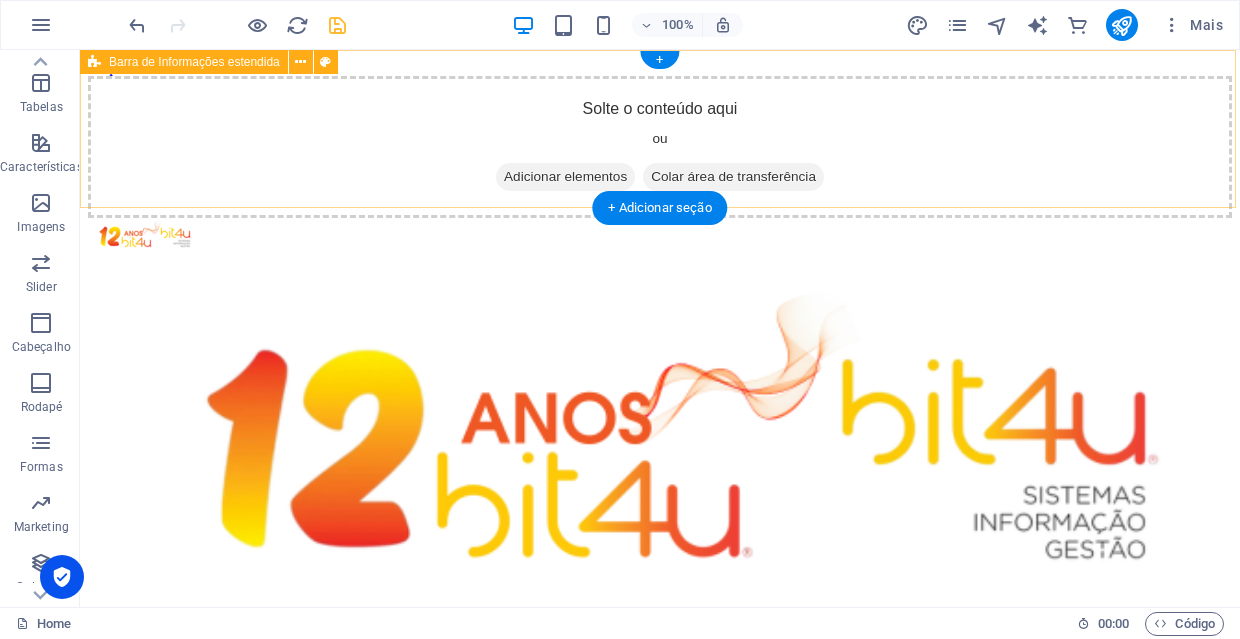 click on "Solte o conteúdo aqui ou  Adicionar elementos  Colar área de transferência" at bounding box center [660, 147] 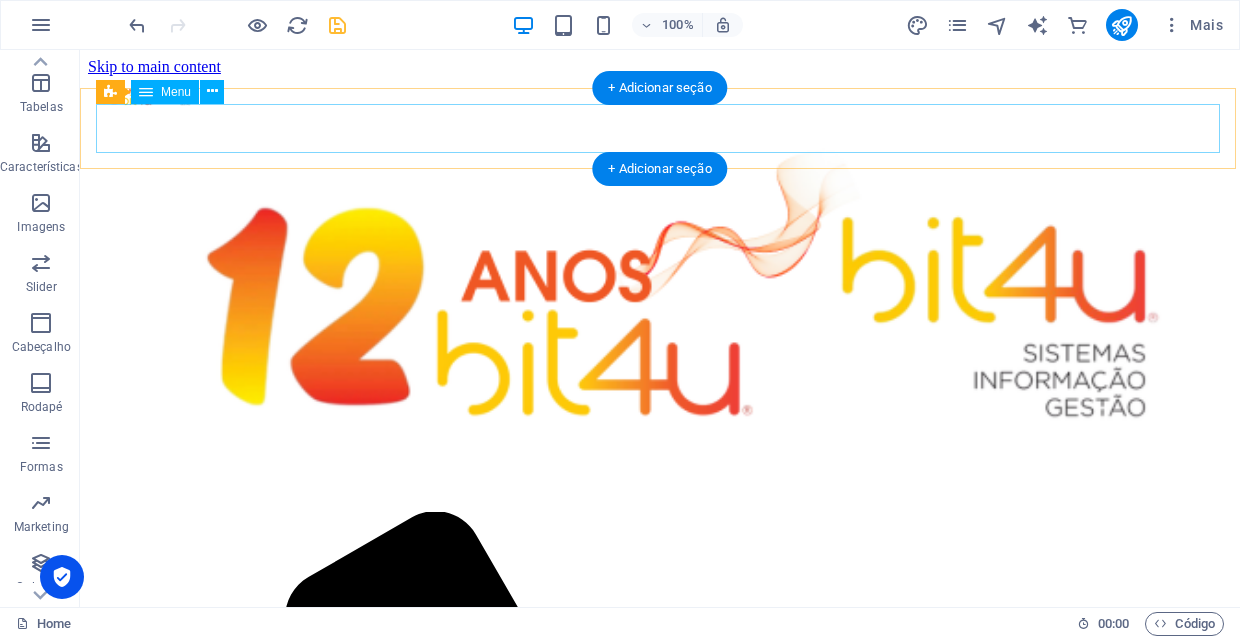 click on "Quem Somos Serviços Áreas de Negócio  Parceiros Contactos" at bounding box center (660, 2096) 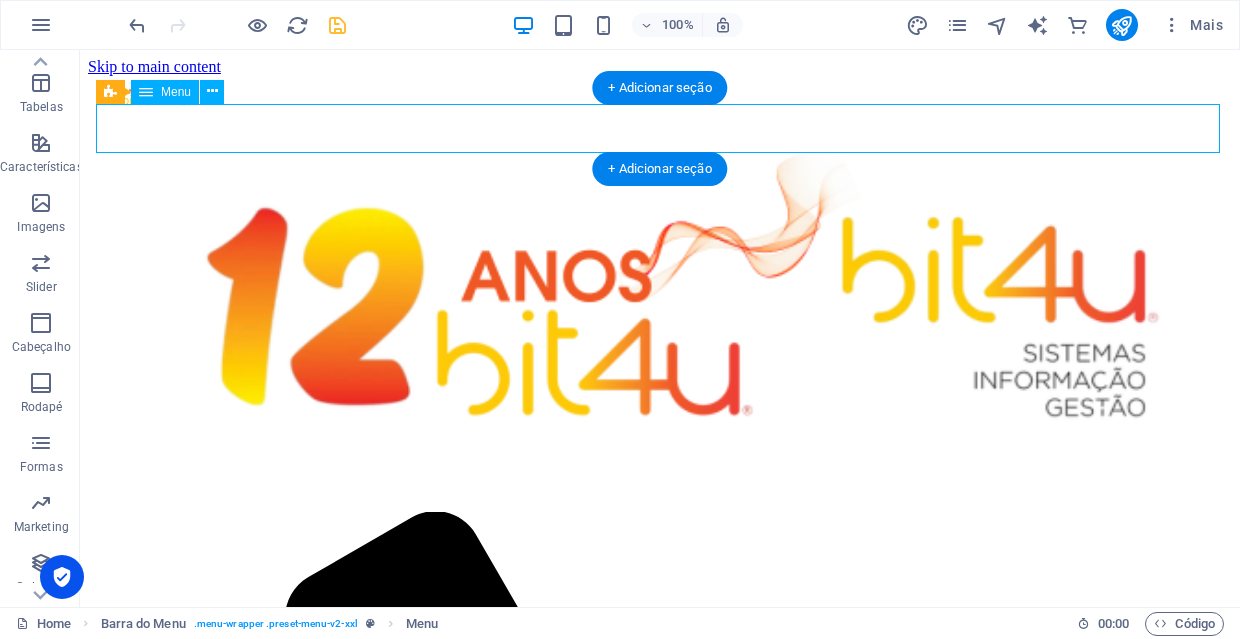click on "Quem Somos Serviços Áreas de Negócio  Parceiros Contactos" at bounding box center (660, 2096) 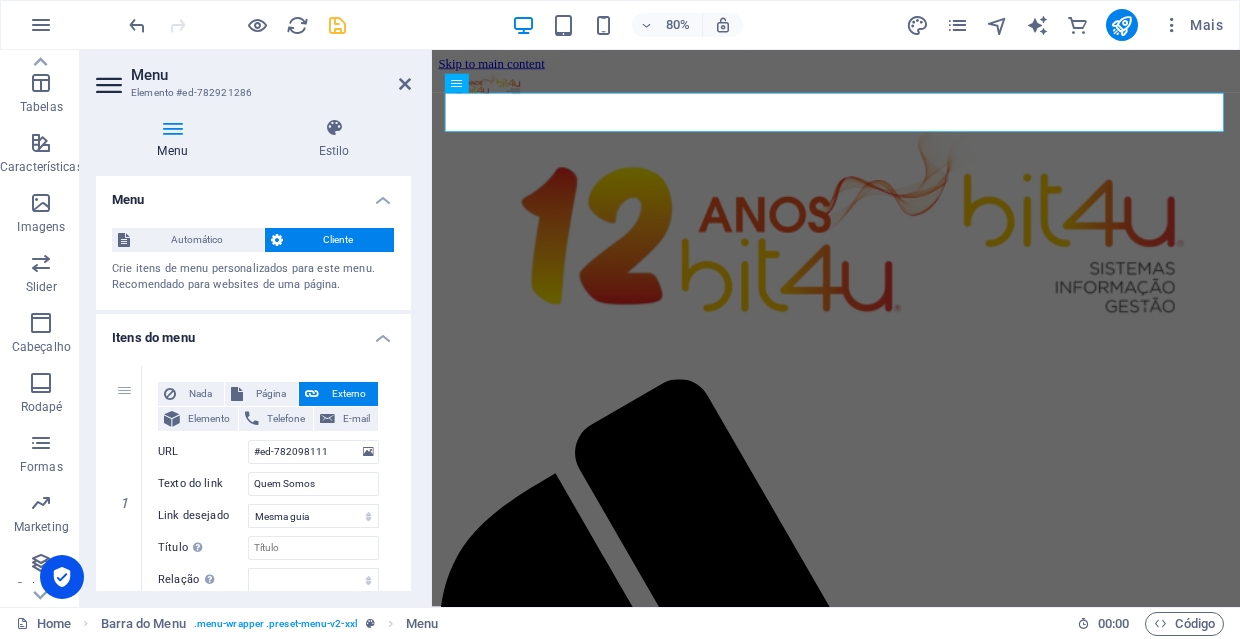 click on "Menu" at bounding box center (176, 139) 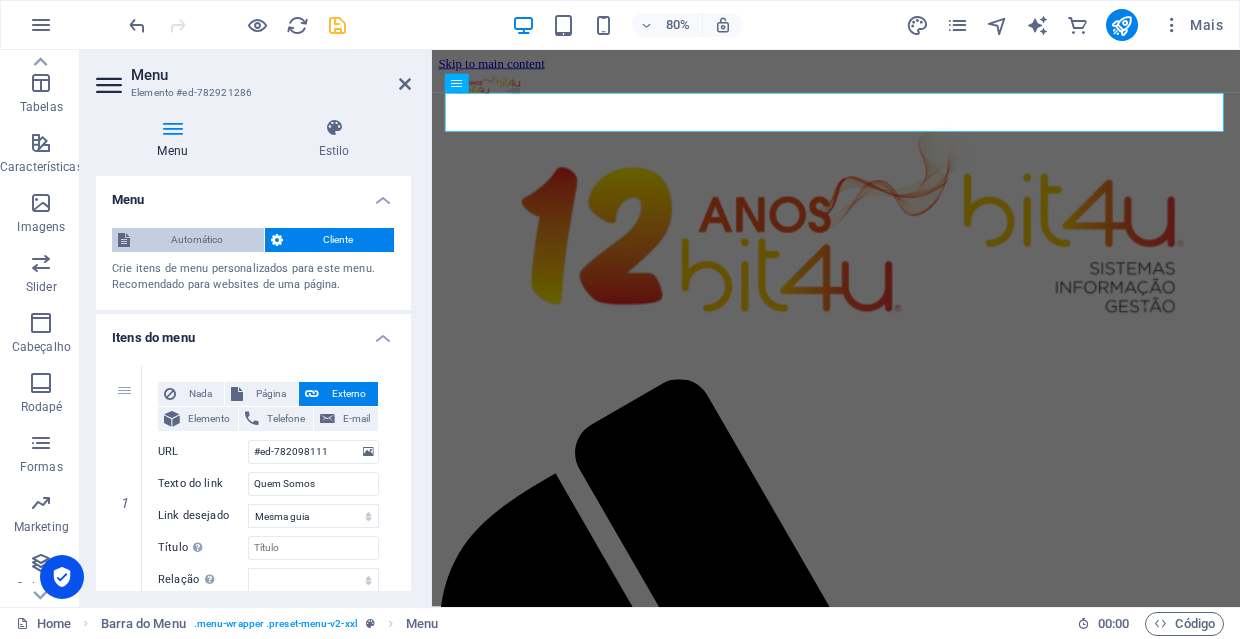 click on "Automático" at bounding box center [197, 240] 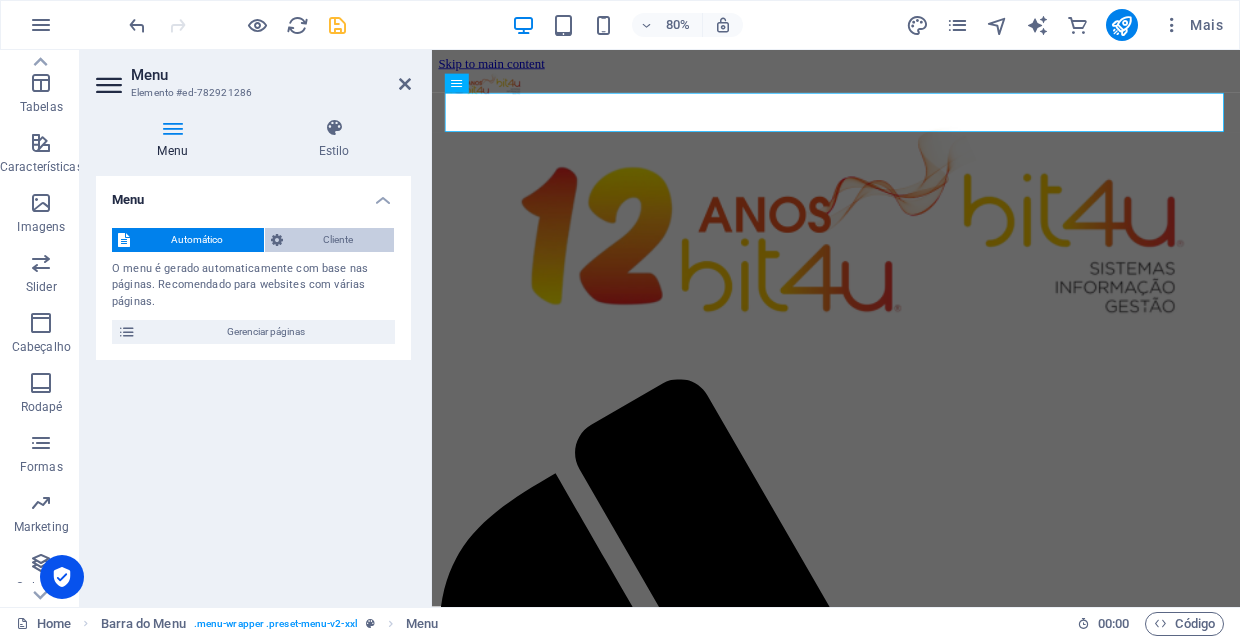 click on "Cliente" at bounding box center (339, 240) 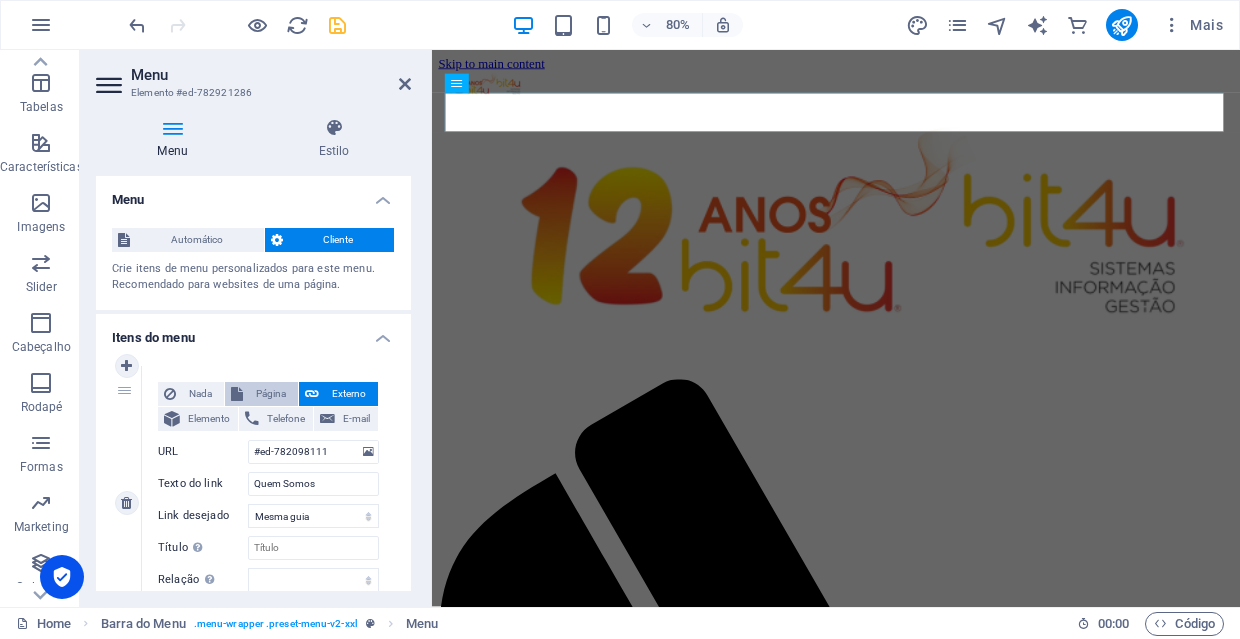 scroll, scrollTop: 0, scrollLeft: 0, axis: both 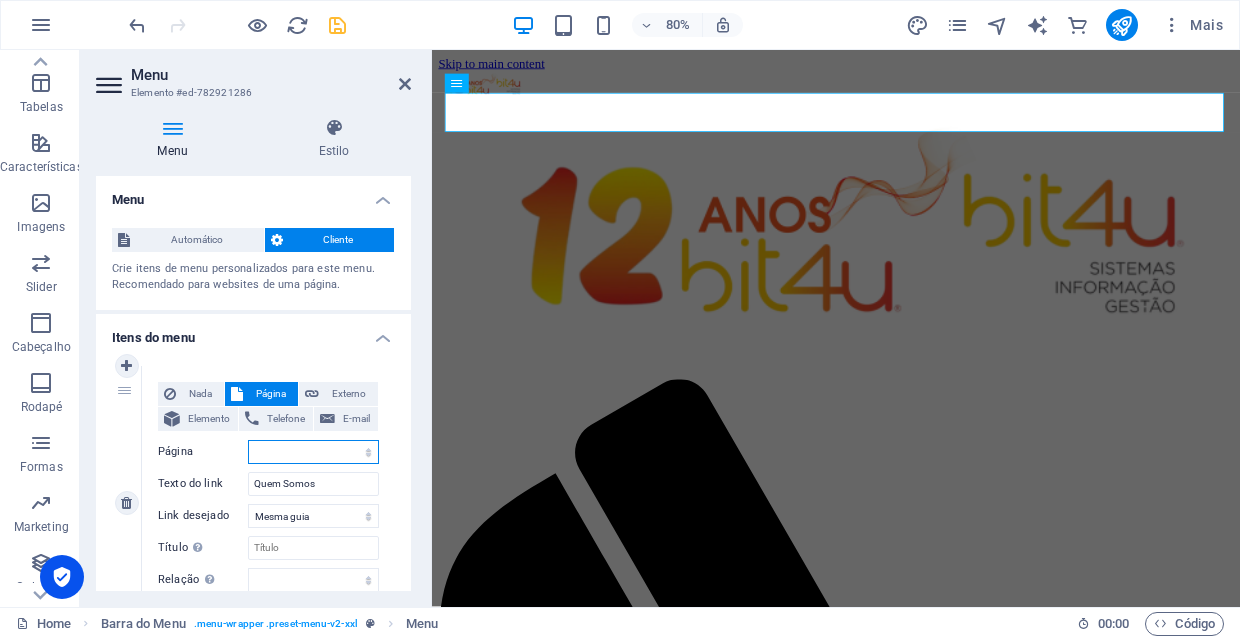select 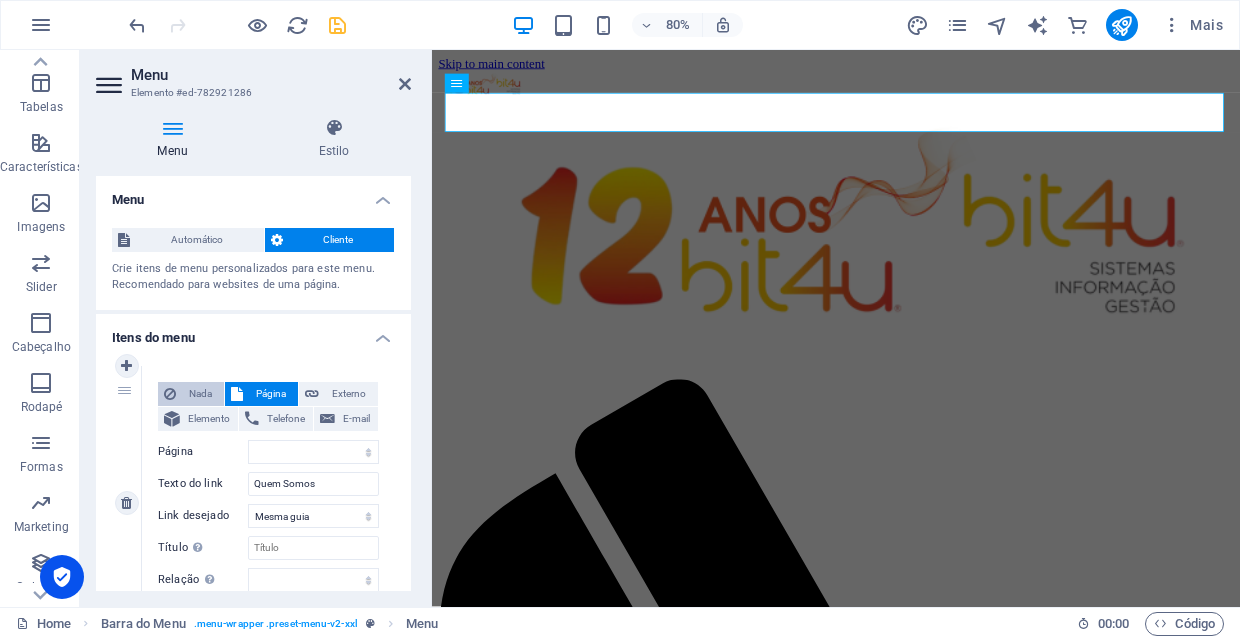 click on "Nada" at bounding box center (200, 394) 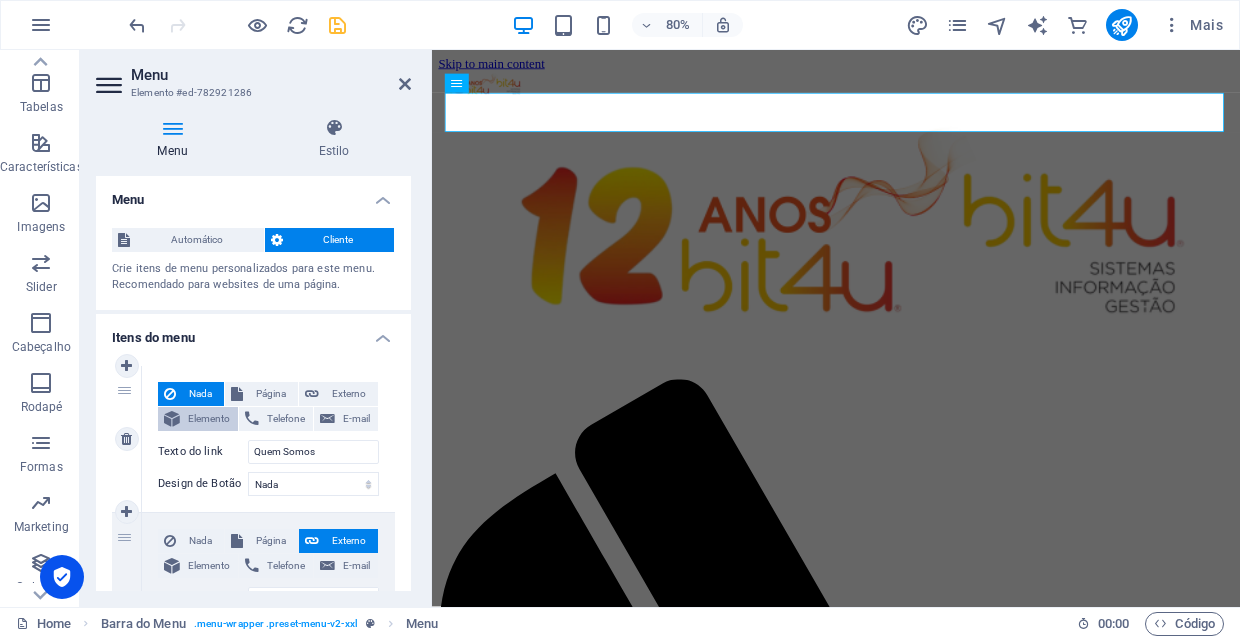 click on "Elemento" at bounding box center (209, 419) 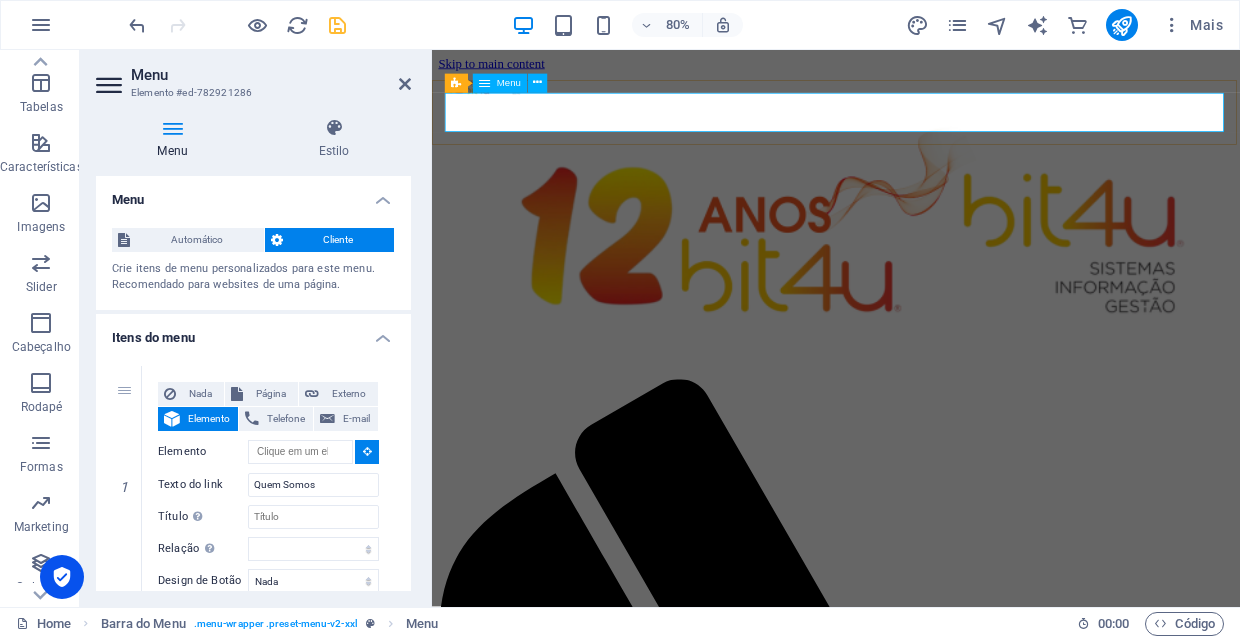 click on "Quem Somos Serviços Áreas de Negócio  Parceiros Contactos" at bounding box center [937, 1846] 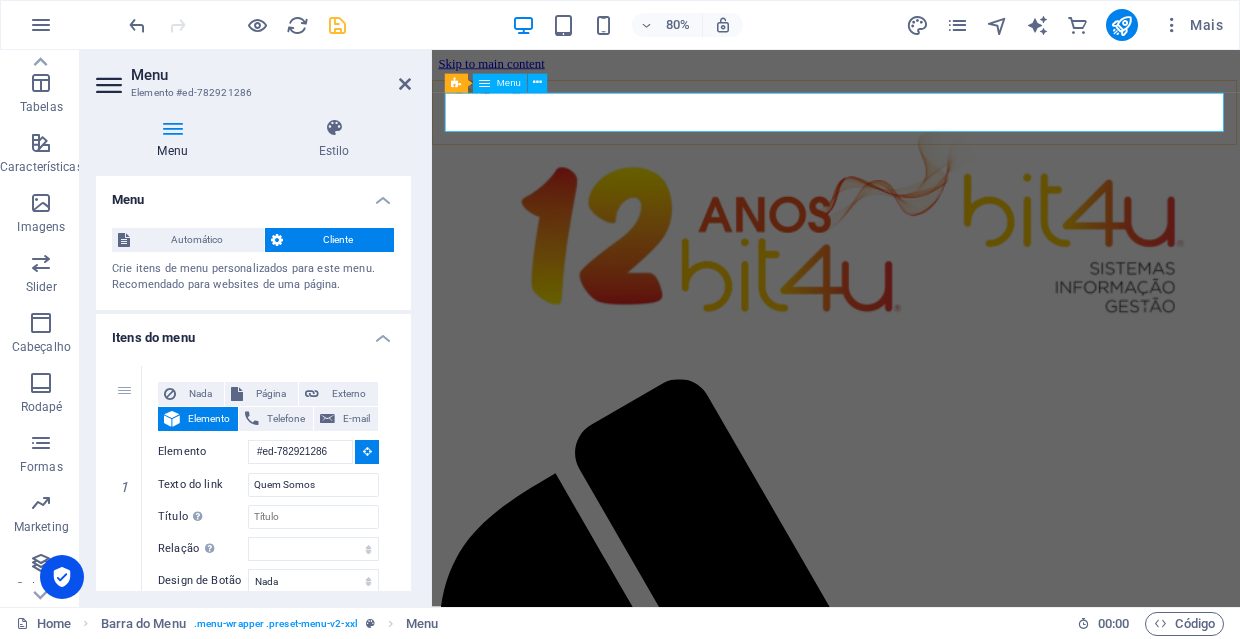 select 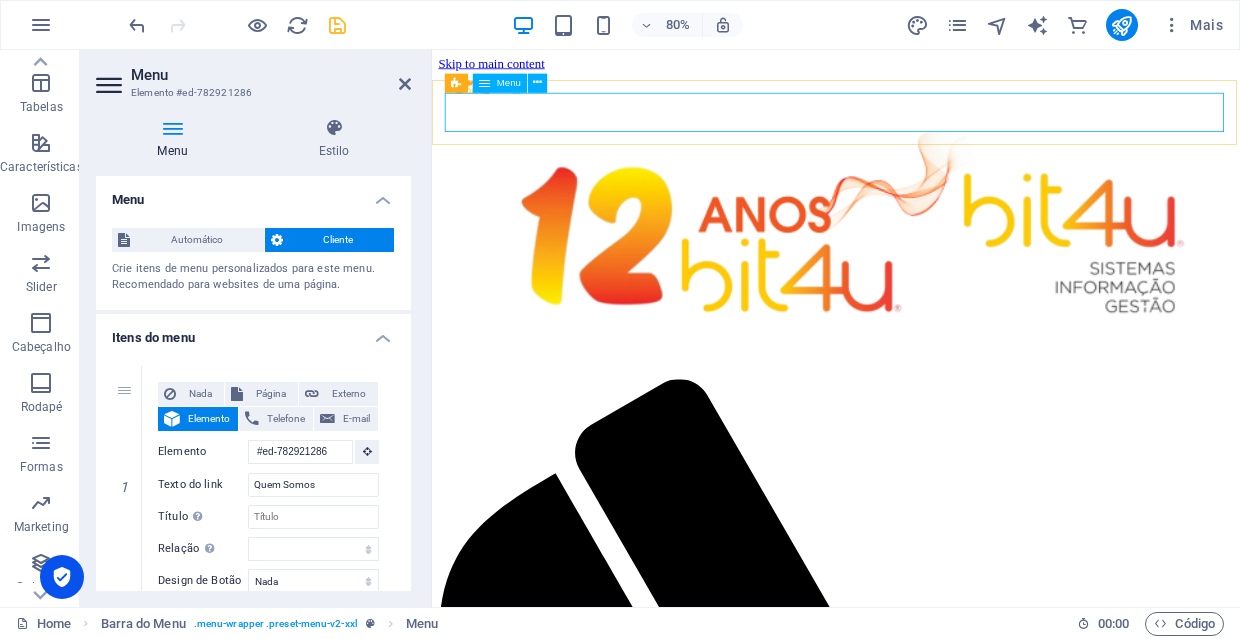 click on "Quem Somos Serviços Áreas de Negócio  Parceiros Contactos" at bounding box center (937, 1846) 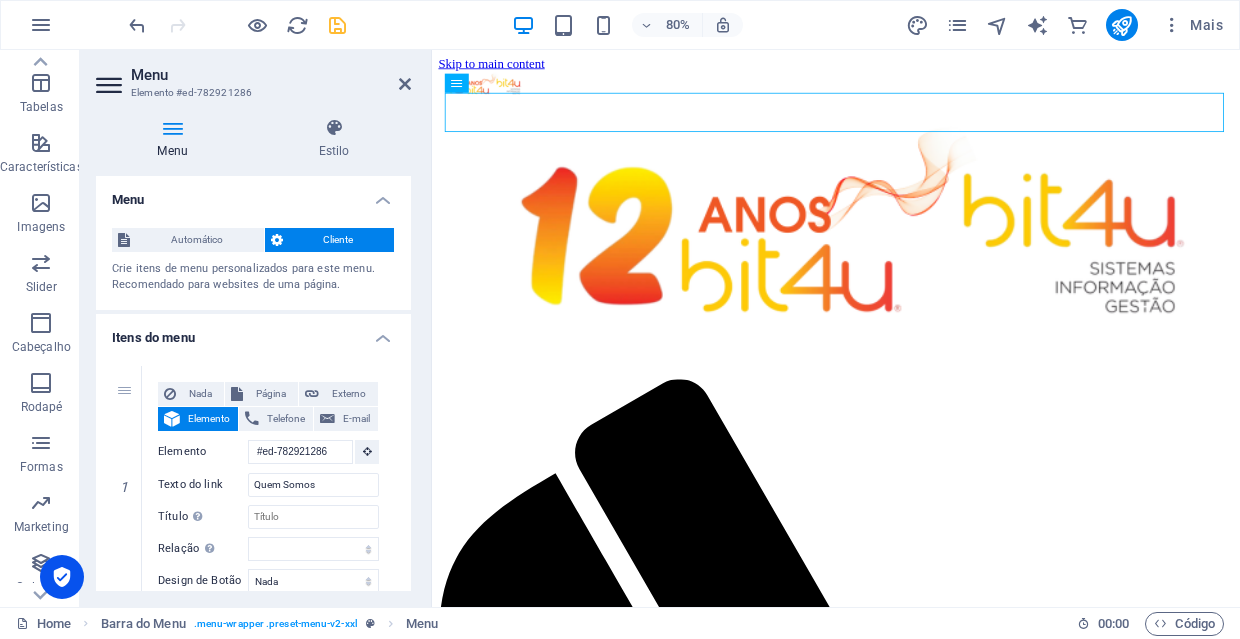 scroll, scrollTop: 0, scrollLeft: 0, axis: both 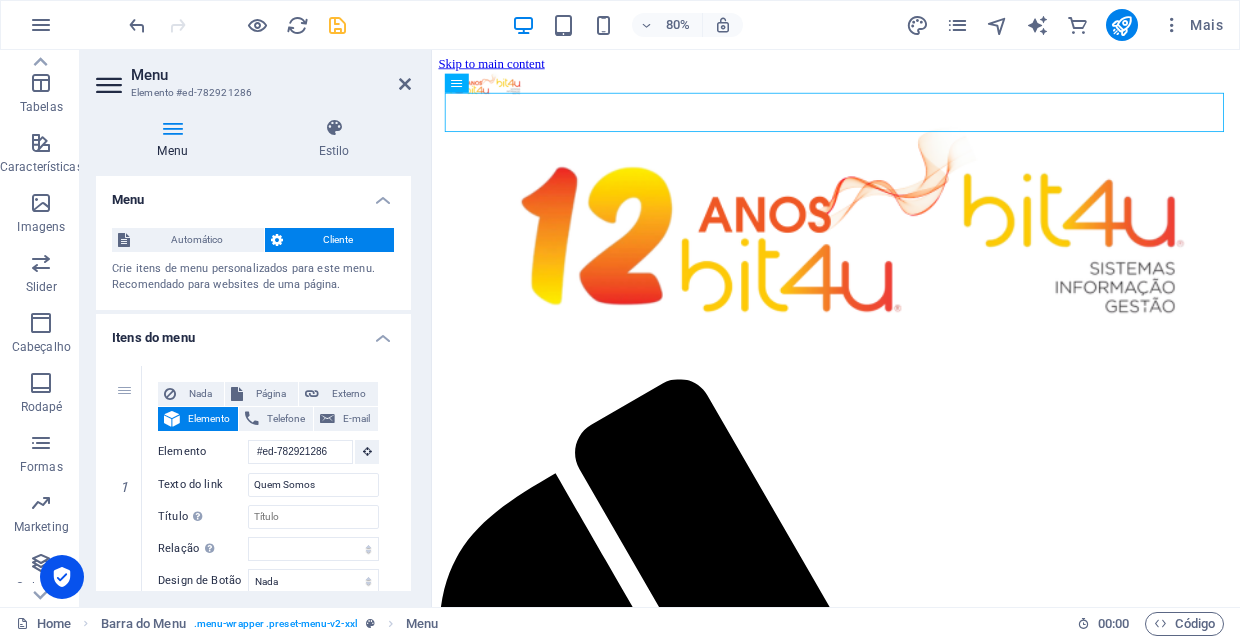 click at bounding box center [111, 85] 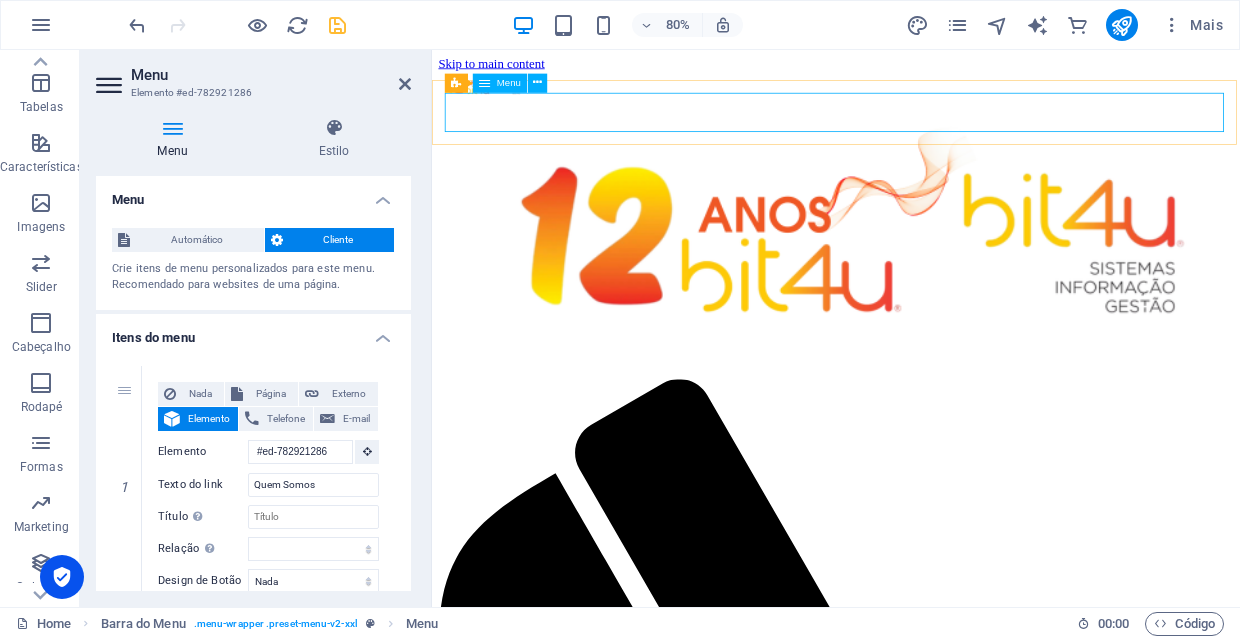 click on "Quem Somos Serviços Áreas de Negócio  Parceiros Contactos" at bounding box center [937, 1846] 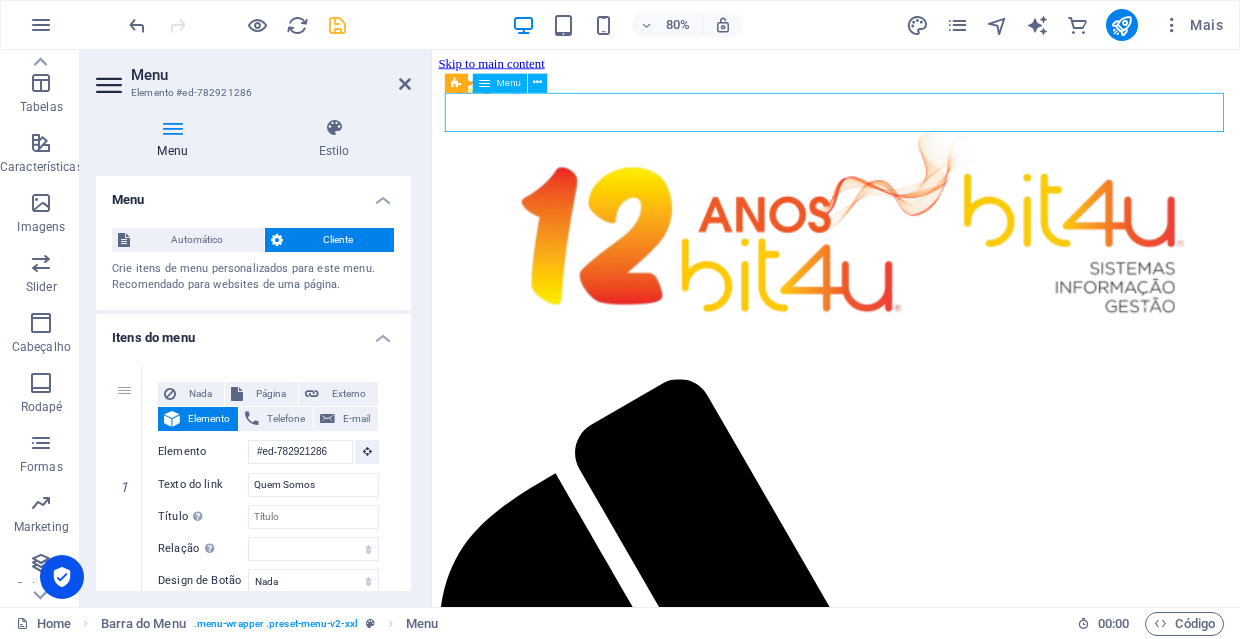 click on "Quem Somos Serviços Áreas de Negócio  Parceiros Contactos" at bounding box center (937, 1846) 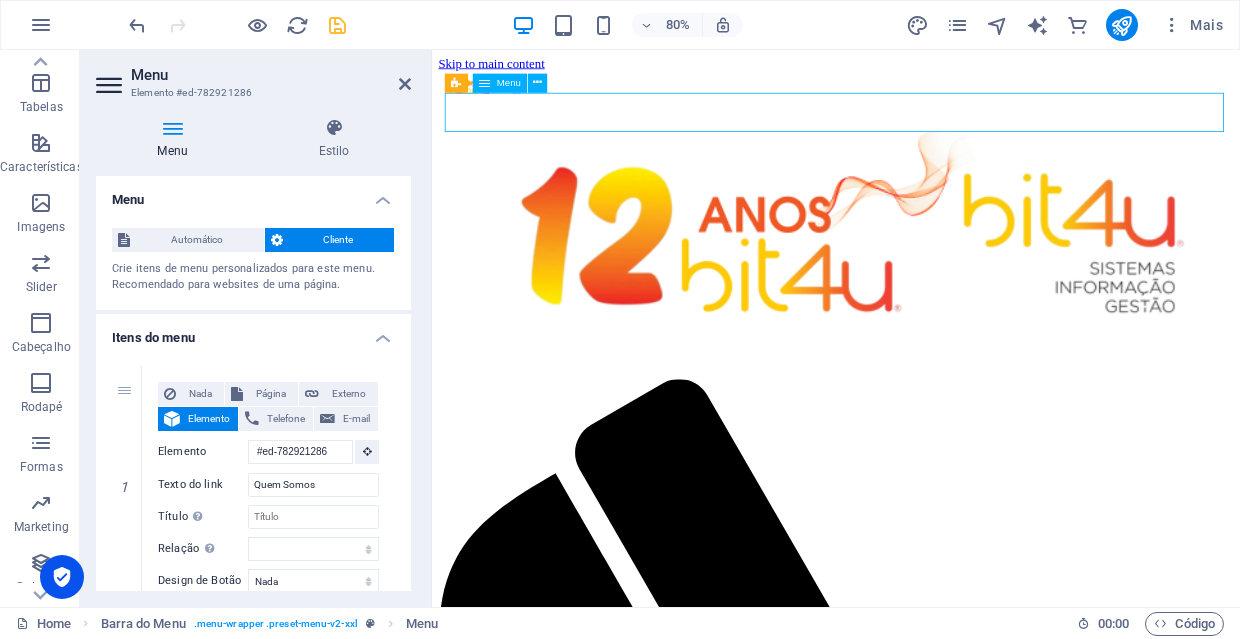 click on "Quem Somos Serviços Áreas de Negócio  Parceiros Contactos" at bounding box center [937, 1846] 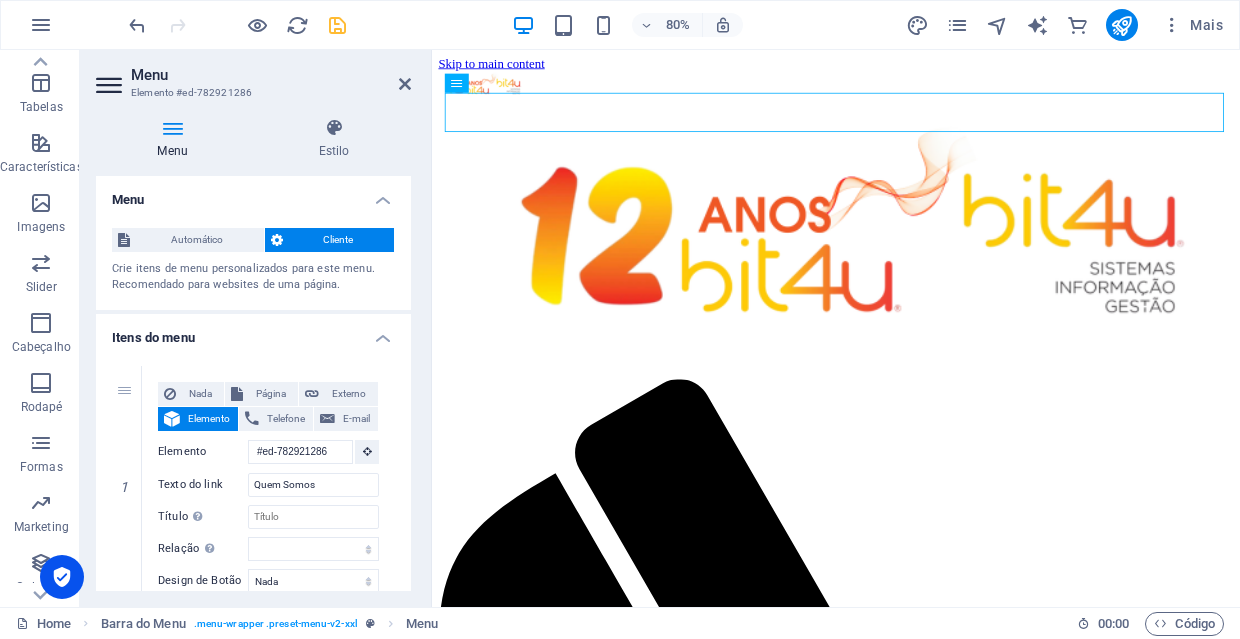 click on "Cliente" at bounding box center (339, 240) 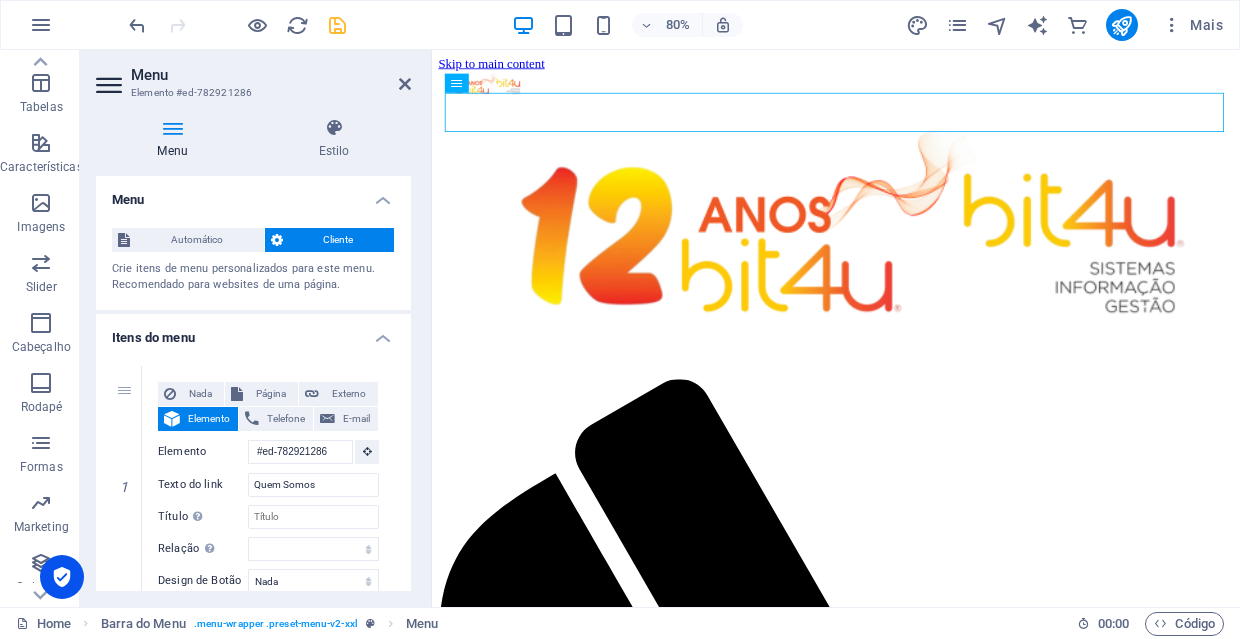 click on "Menu Elemento #ed-782921286" at bounding box center [253, 76] 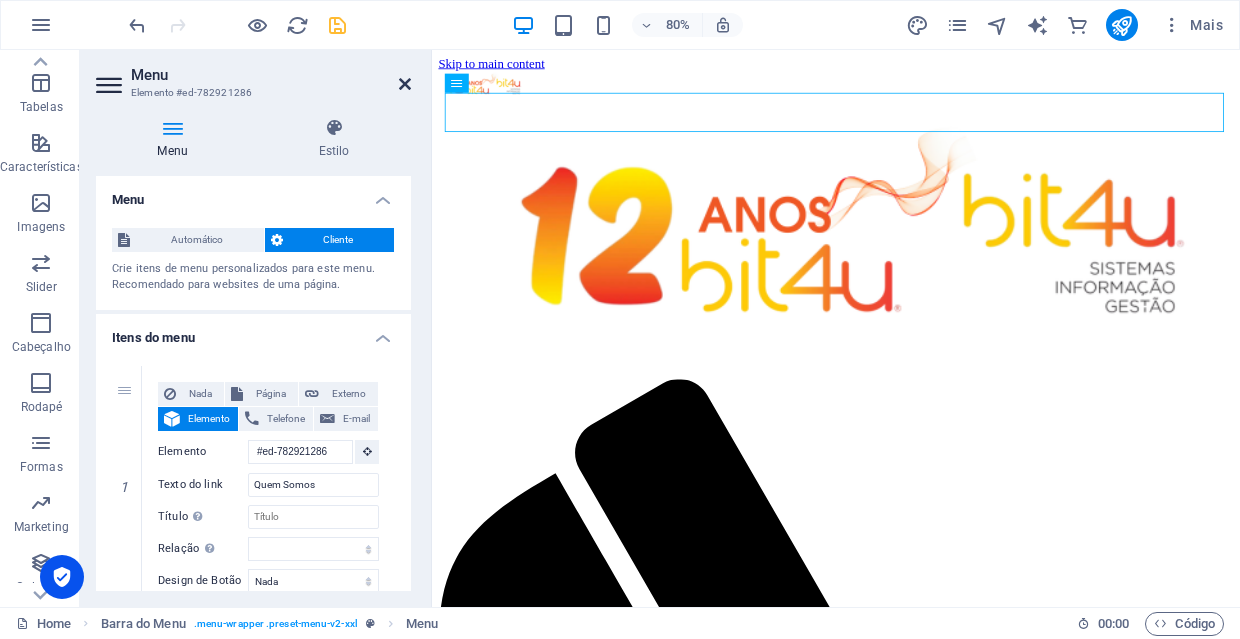 click at bounding box center (405, 84) 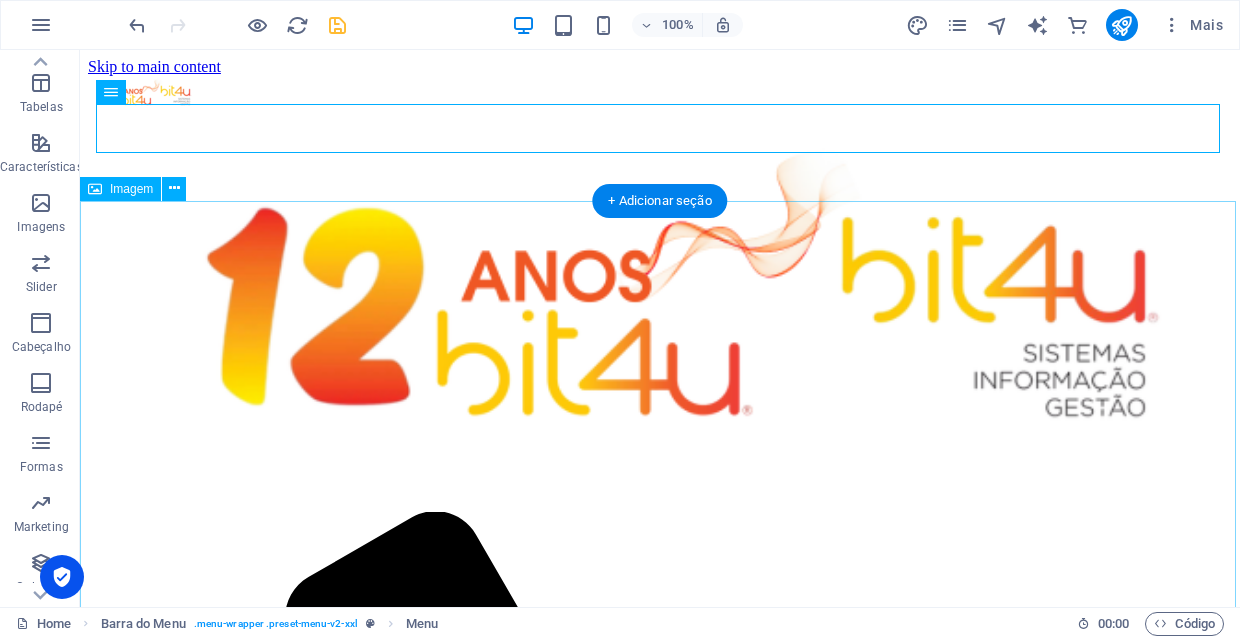 click at bounding box center (660, 2432) 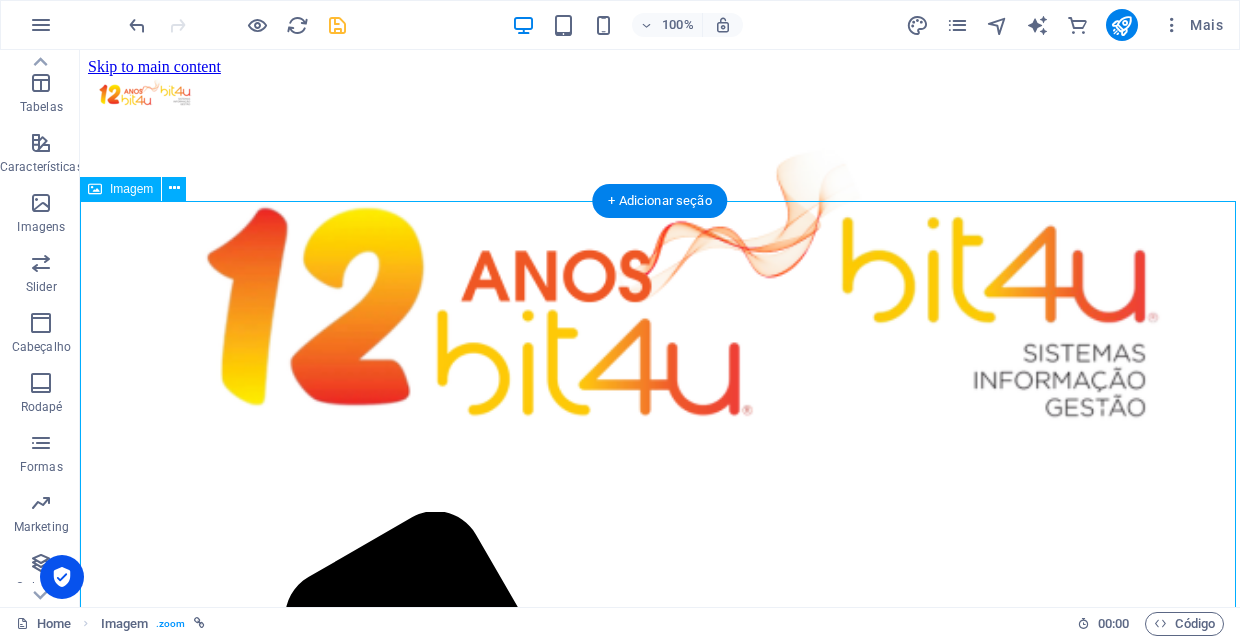 click at bounding box center (660, 2432) 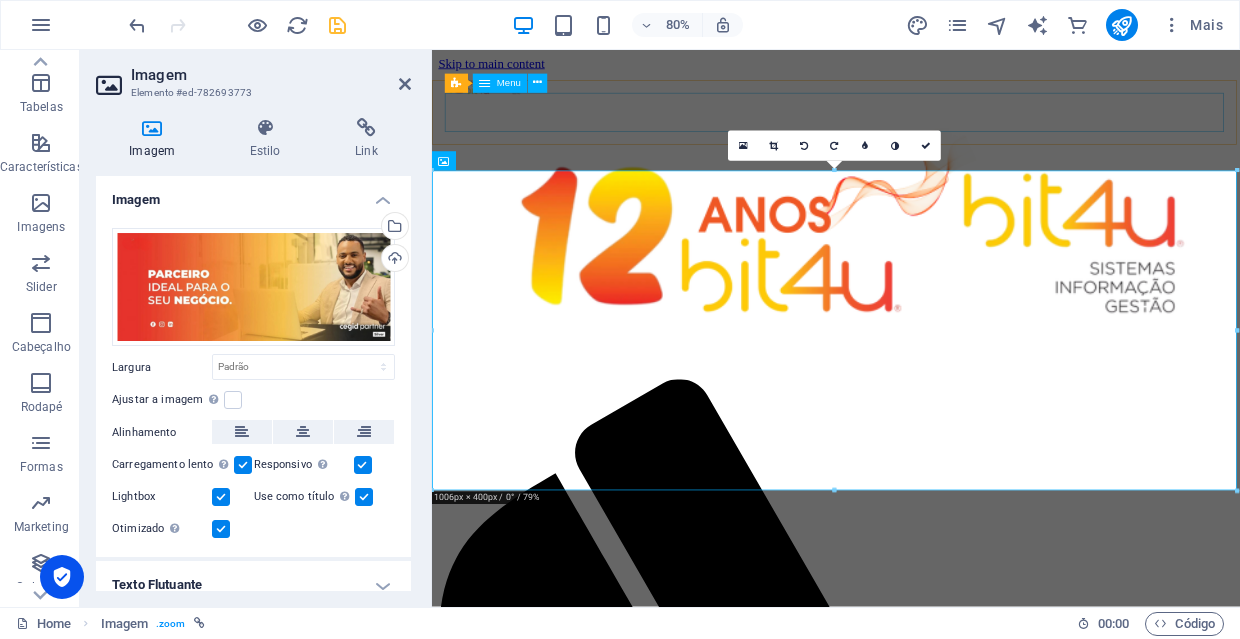click on "Quem Somos Serviços Áreas de Negócio  Parceiros Contactos" at bounding box center (937, 1846) 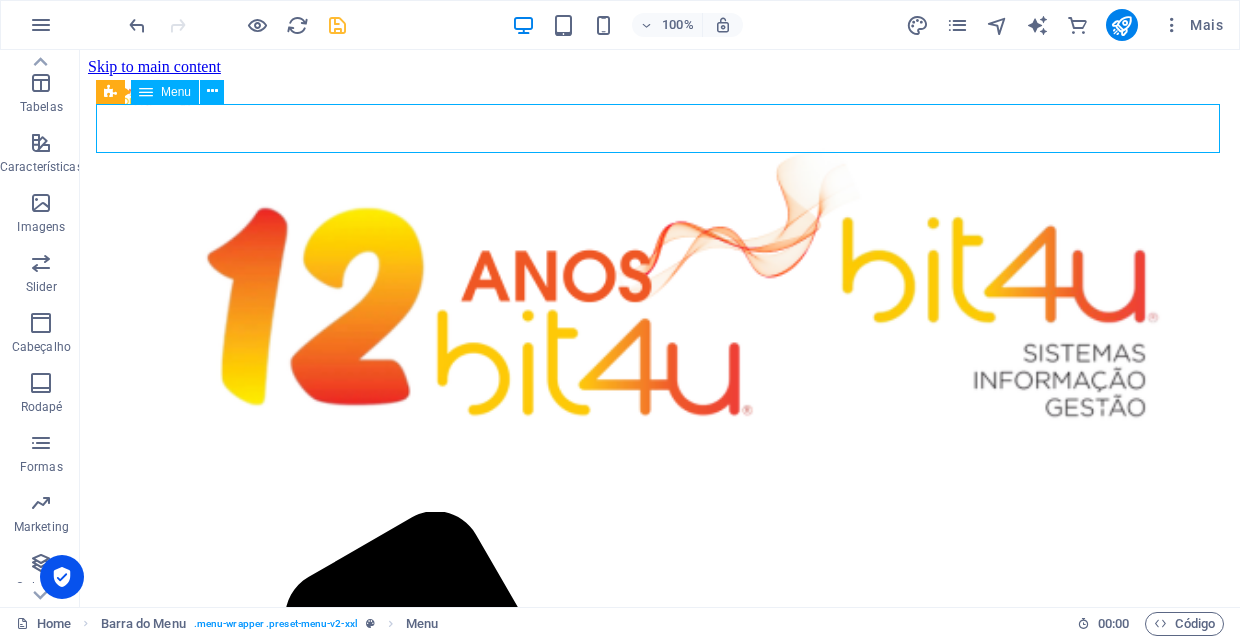 click on "Quem Somos Serviços Áreas de Negócio  Parceiros Contactos" at bounding box center [660, 2096] 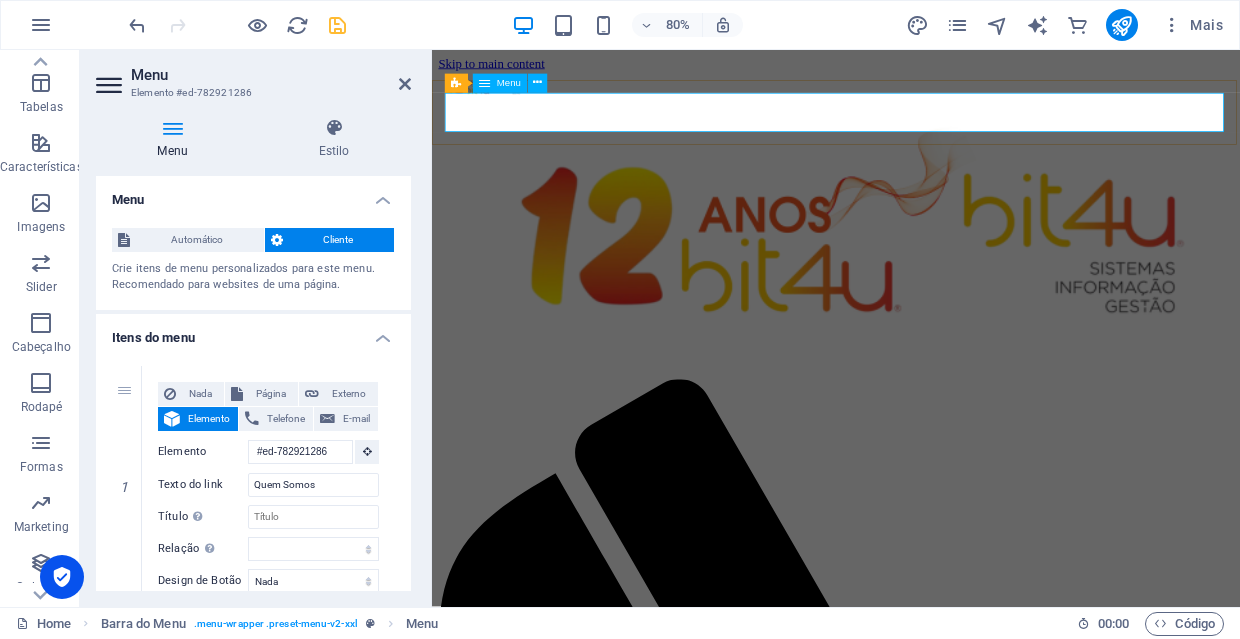 click at bounding box center (484, 83) 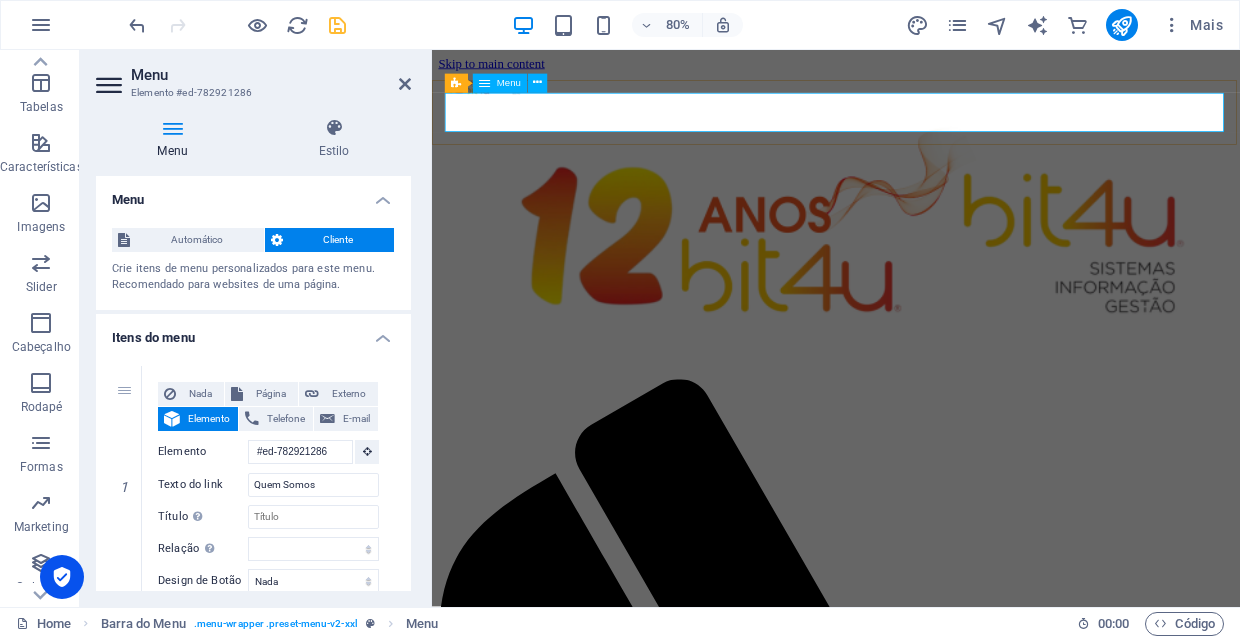 click on "Menu" at bounding box center (509, 83) 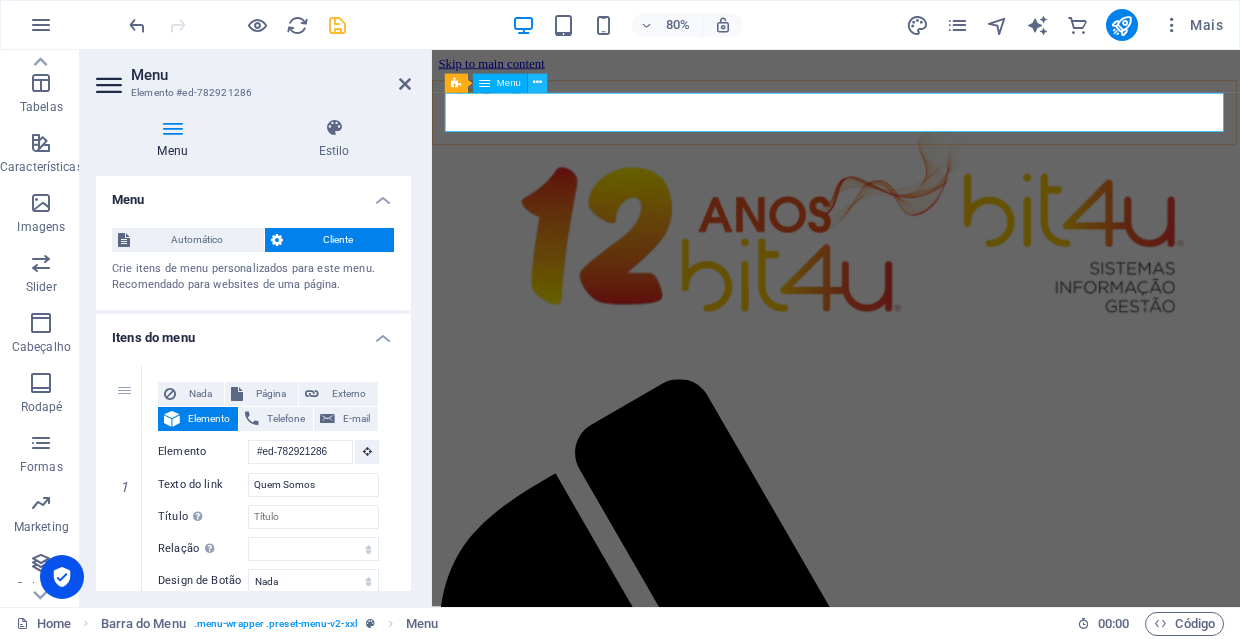 click at bounding box center [537, 83] 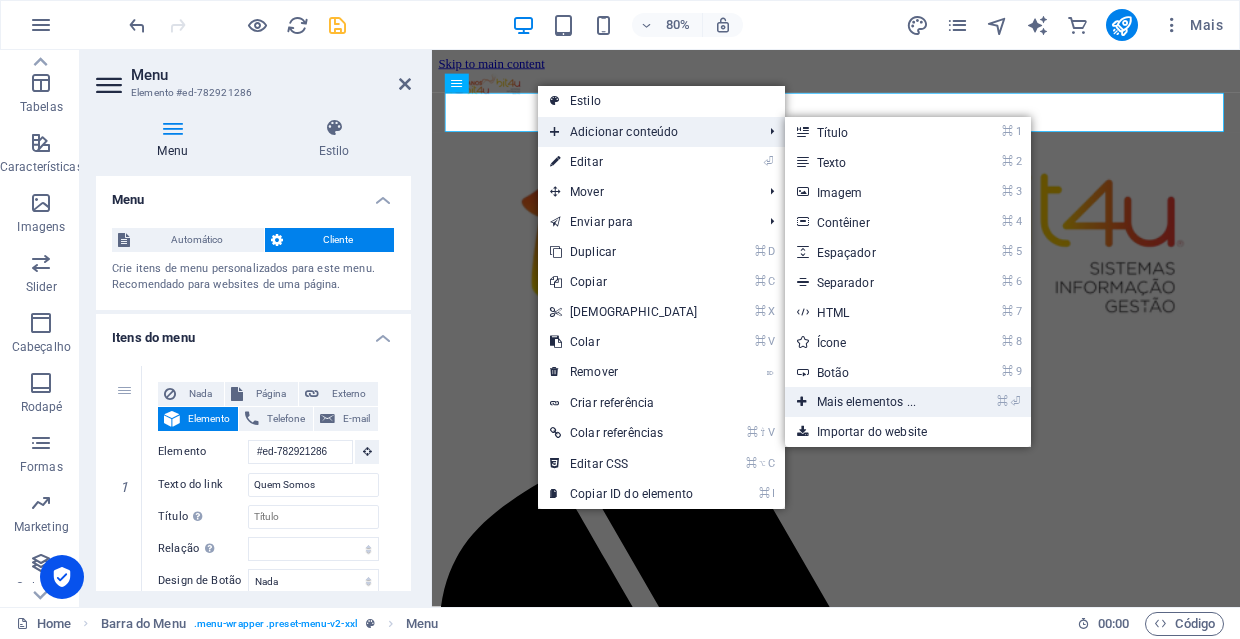 click on "⌘ ⏎  Mais elementos ..." at bounding box center [871, 402] 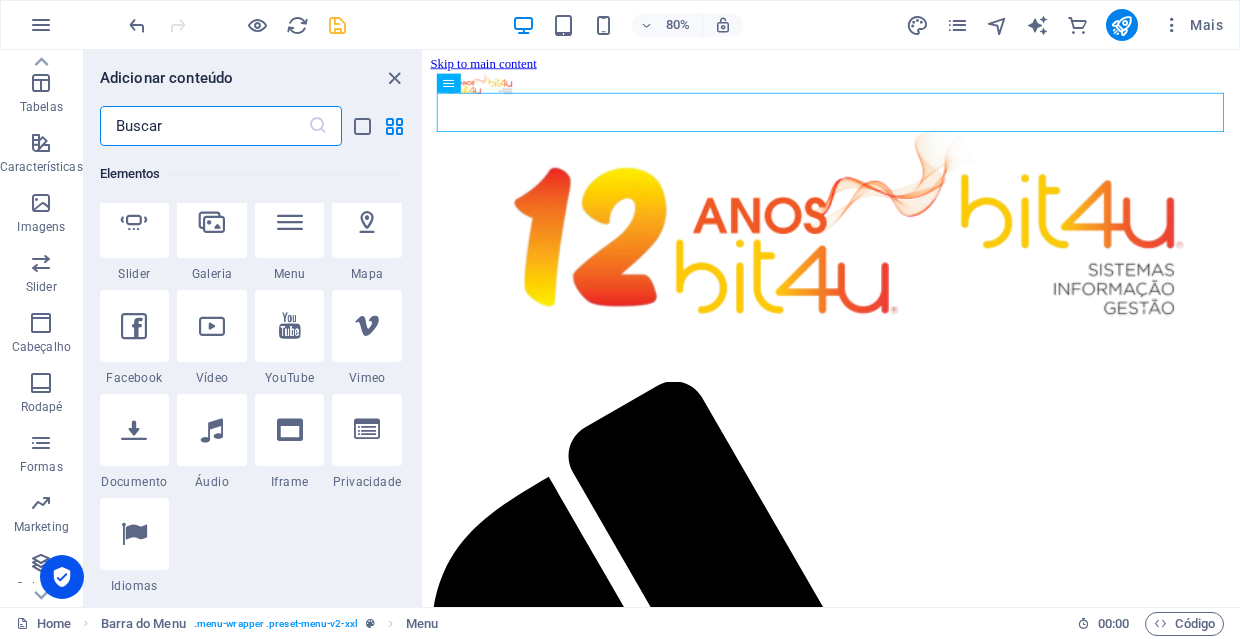 scroll, scrollTop: 570, scrollLeft: 0, axis: vertical 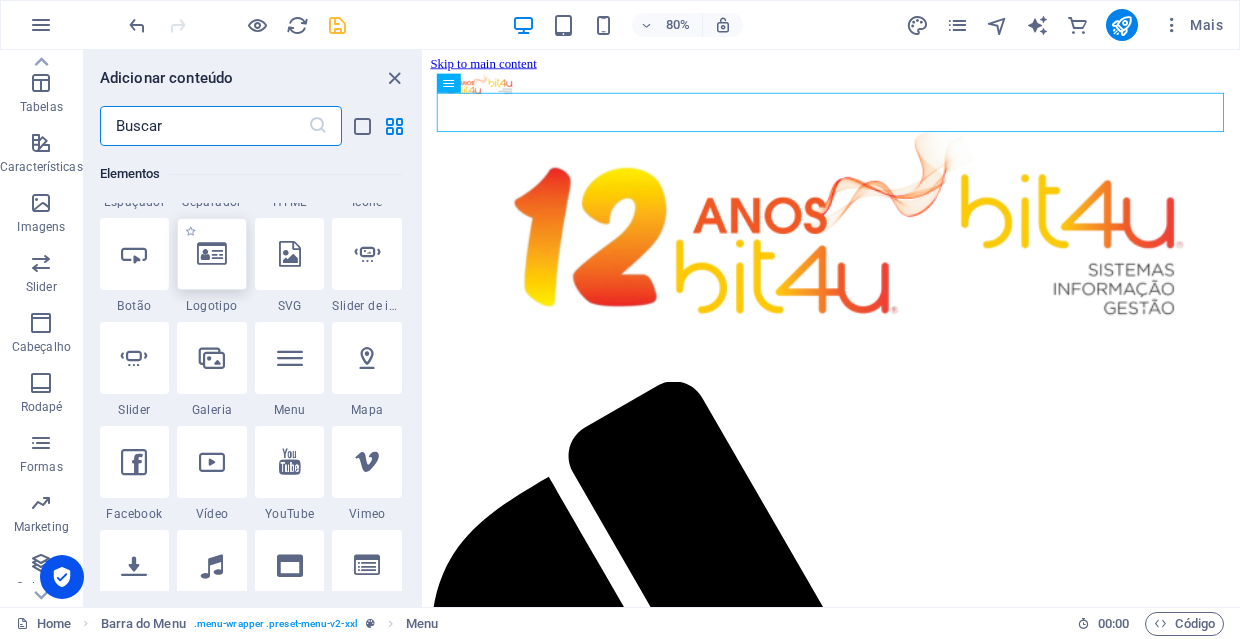 click at bounding box center (212, 254) 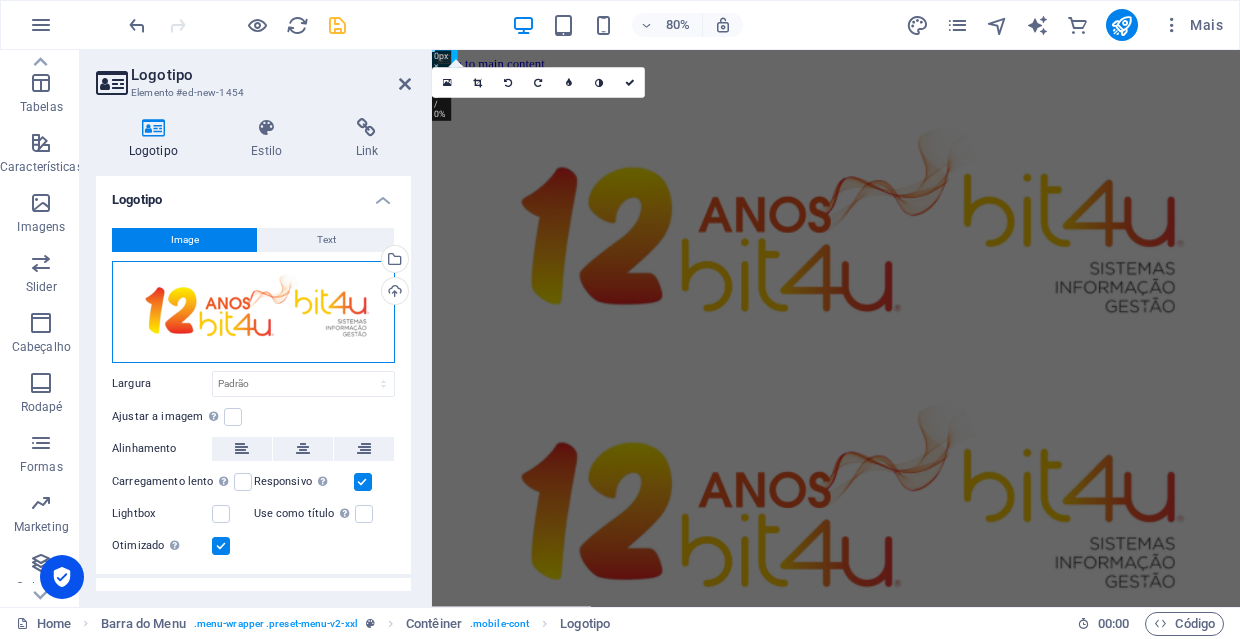 click on "Arraste os arquivos aqui, clique para escolher os arquivos ou selecione os arquivos em Arquivos ou em nossa galeria de fotos e vídeos gratuitos" at bounding box center [253, 312] 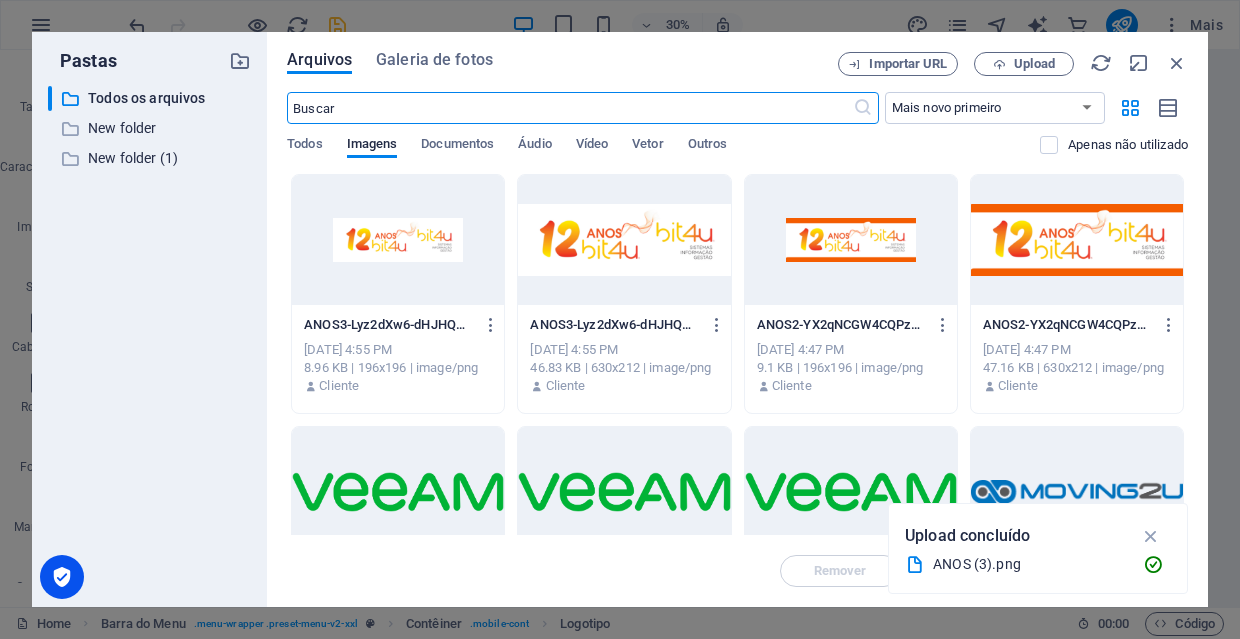 click at bounding box center (398, 240) 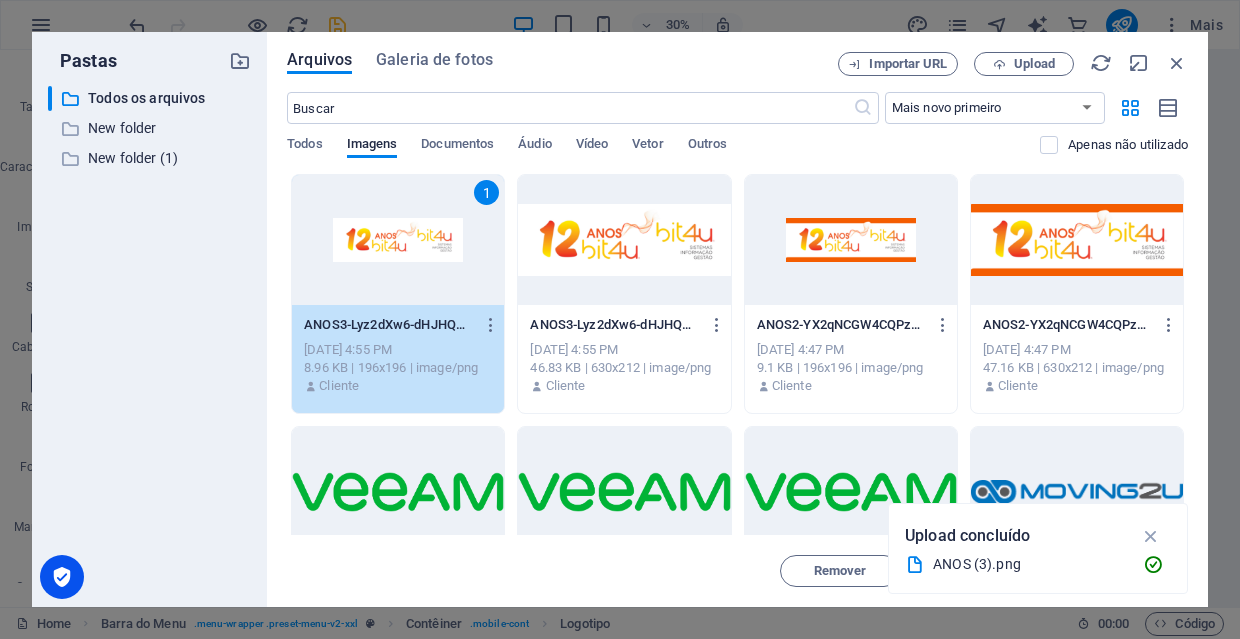 click on "1" at bounding box center (398, 240) 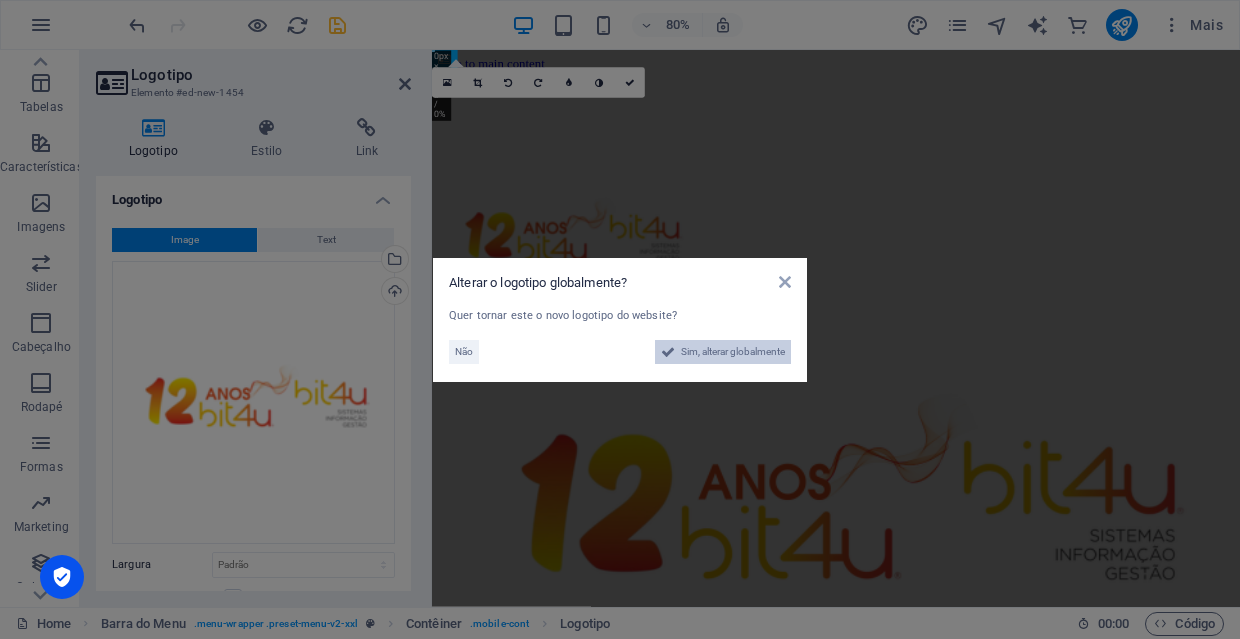 click on "Sim, alterar globalmente" at bounding box center (733, 352) 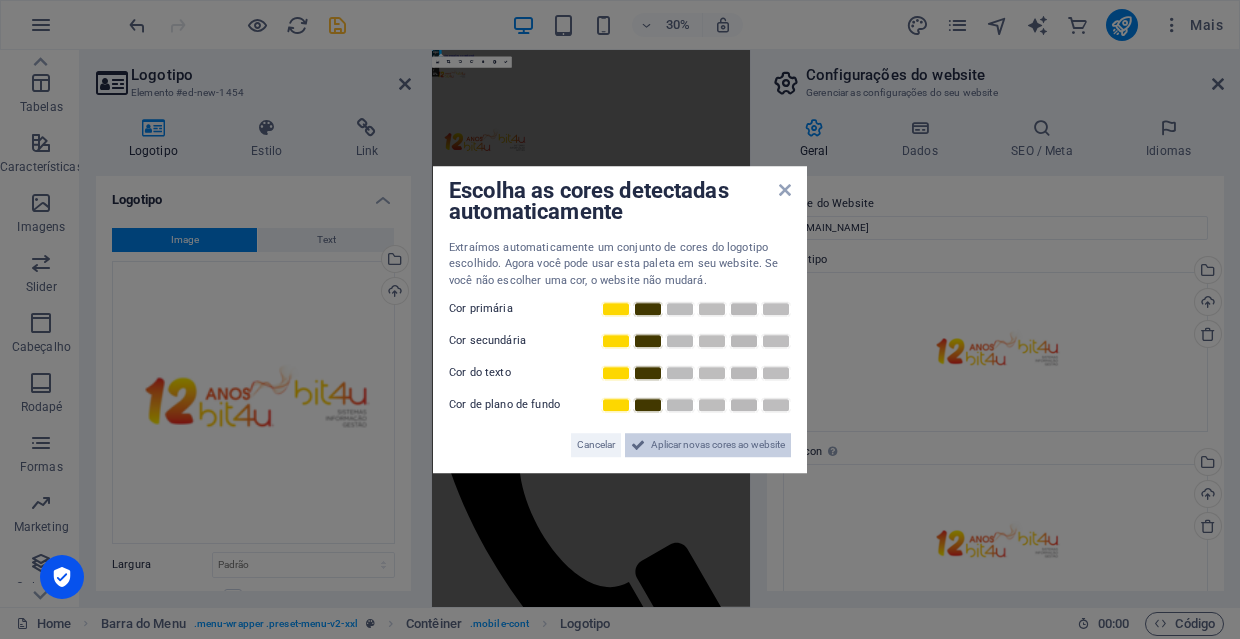 click on "Aplicar novas cores ao website" at bounding box center (718, 445) 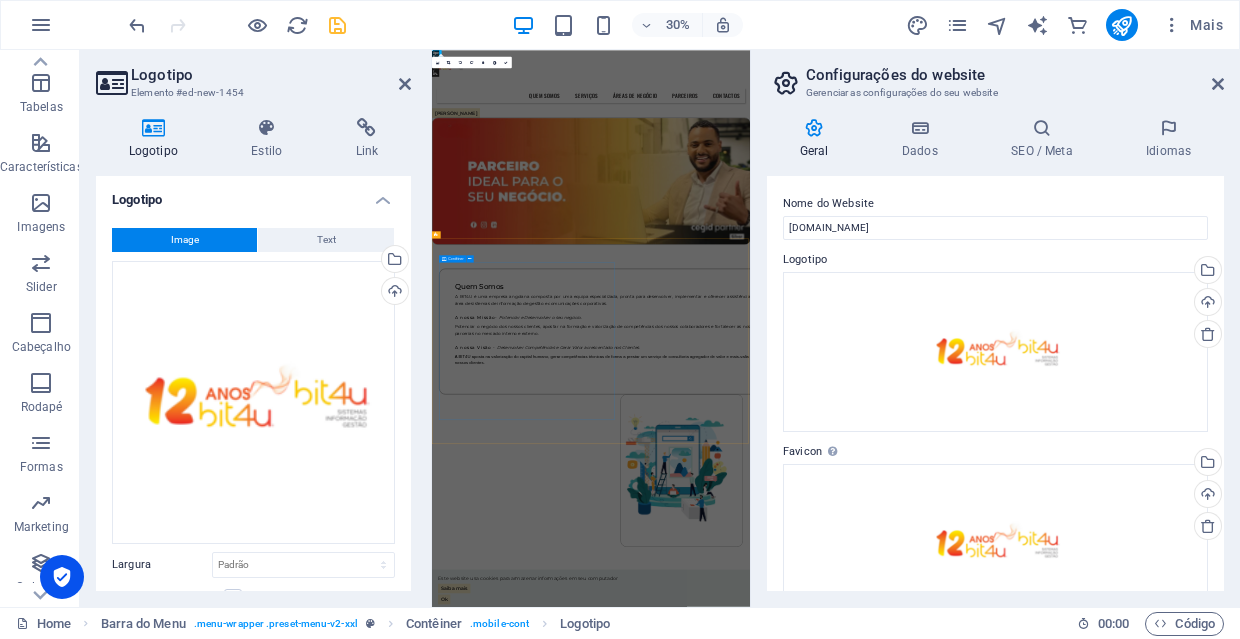 scroll, scrollTop: 0, scrollLeft: 0, axis: both 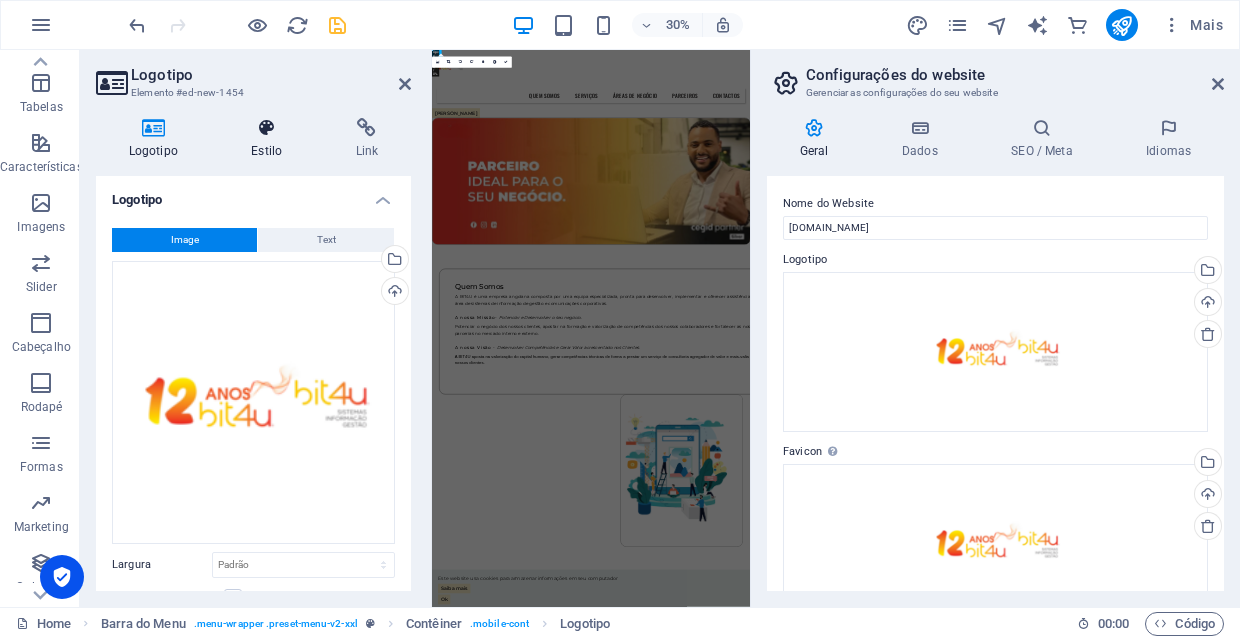click on "Estilo" at bounding box center [271, 139] 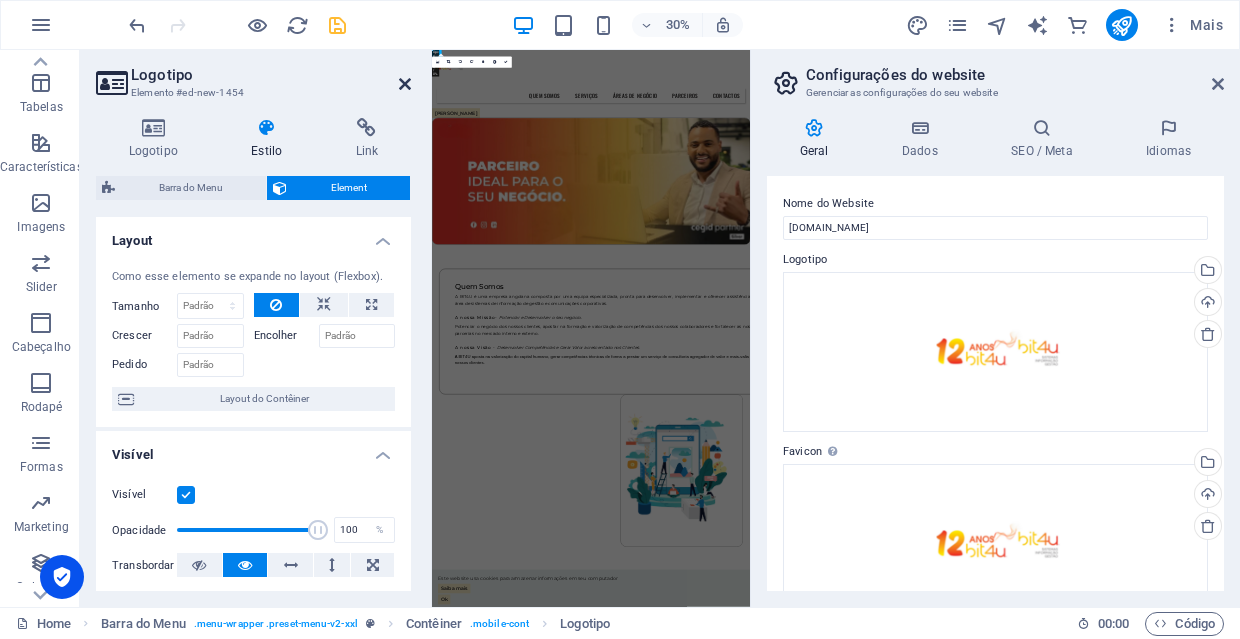 click at bounding box center [405, 84] 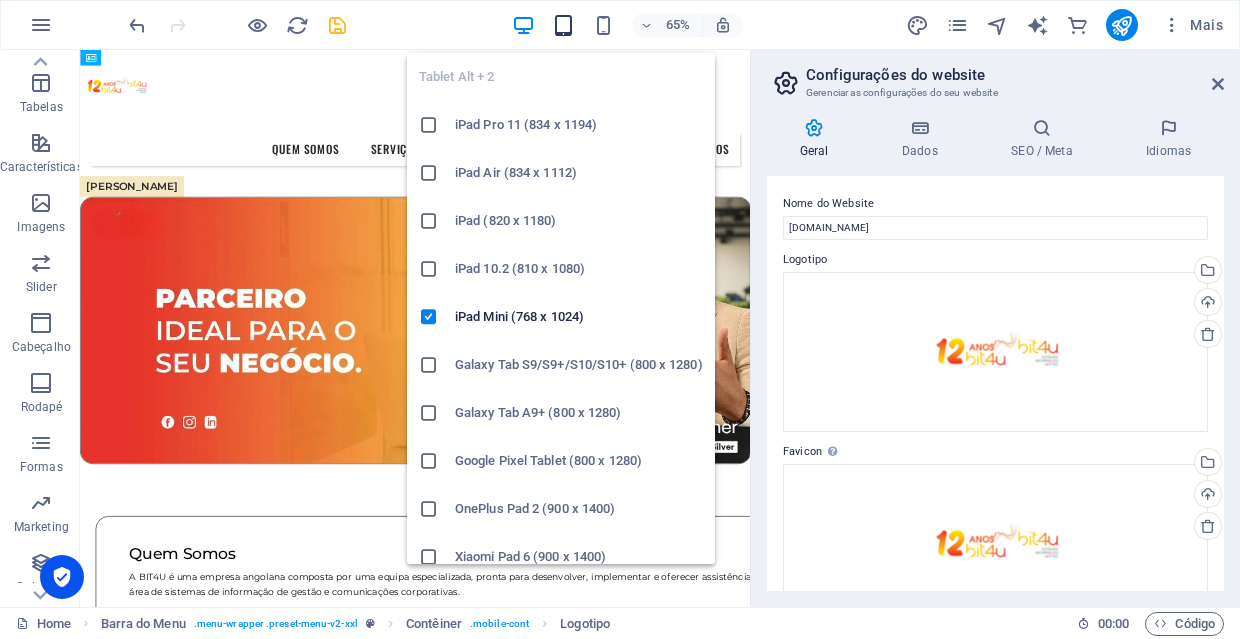 click at bounding box center (563, 25) 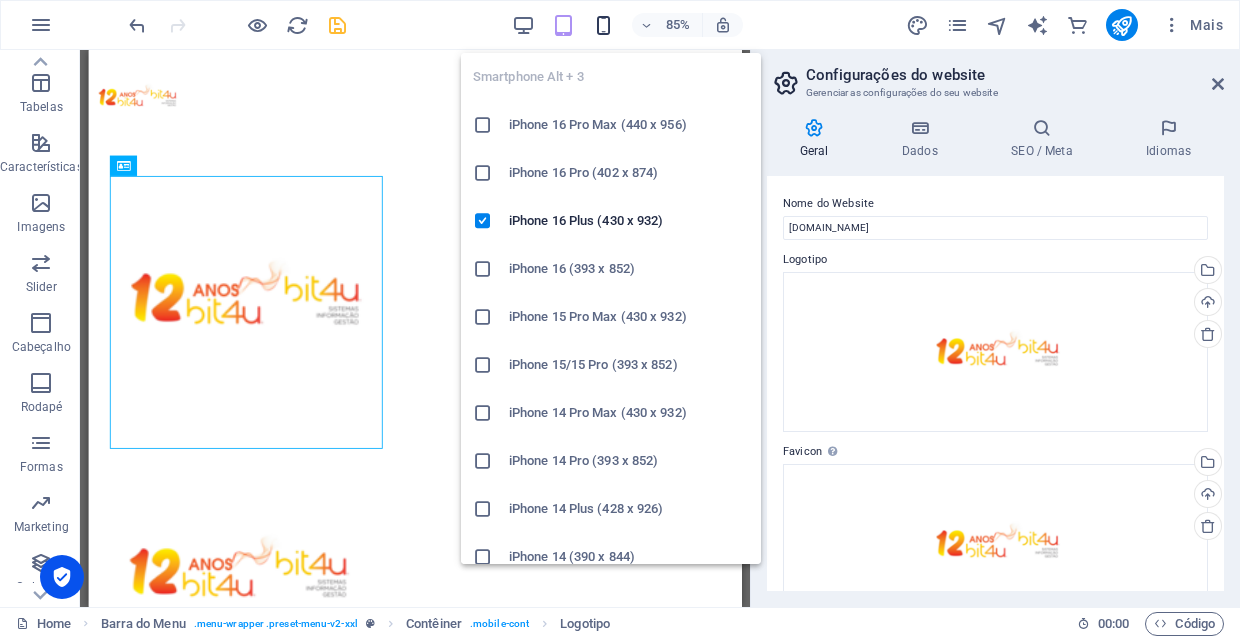 click at bounding box center (603, 25) 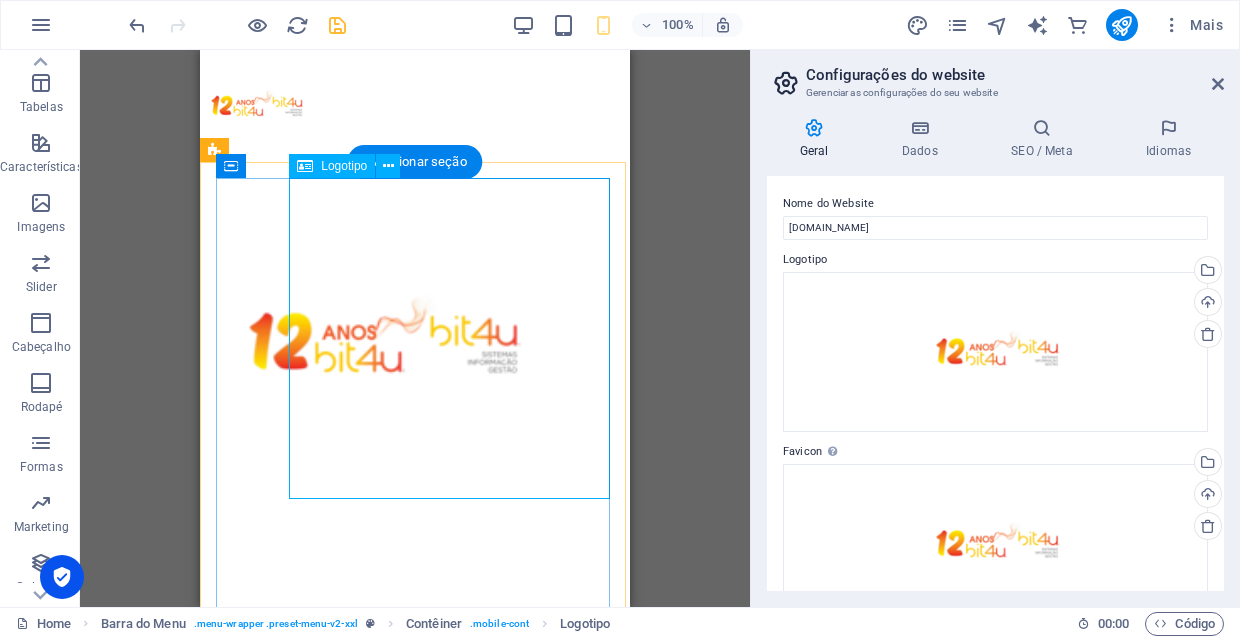 click at bounding box center (415, 343) 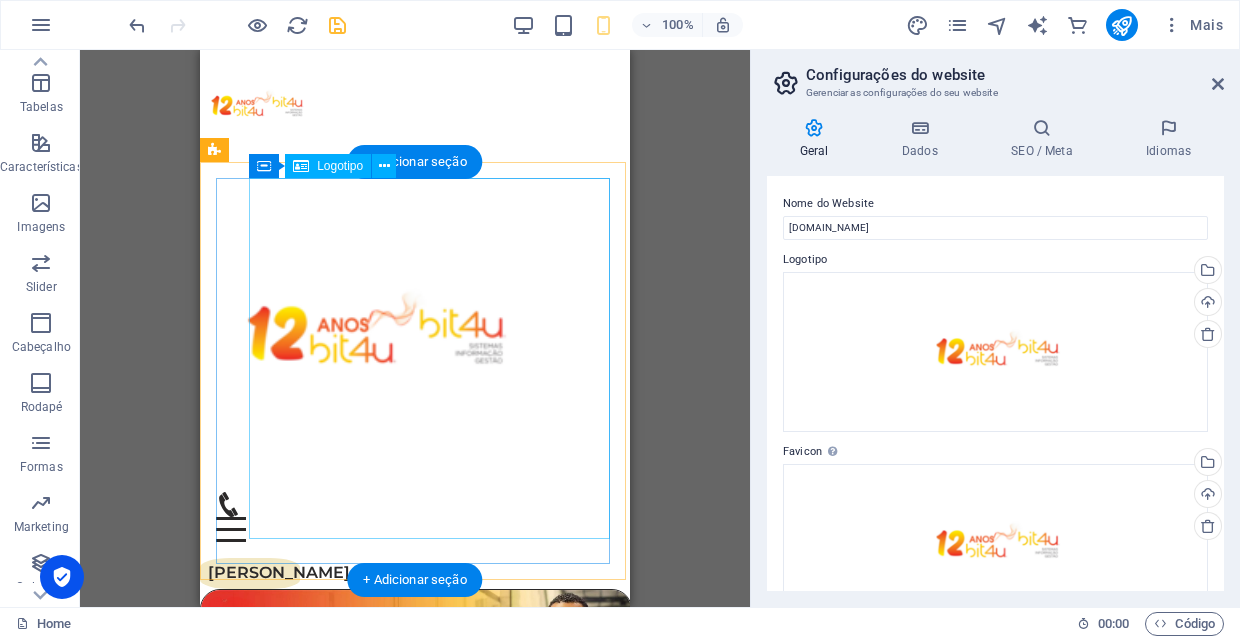 click at bounding box center [415, 335] 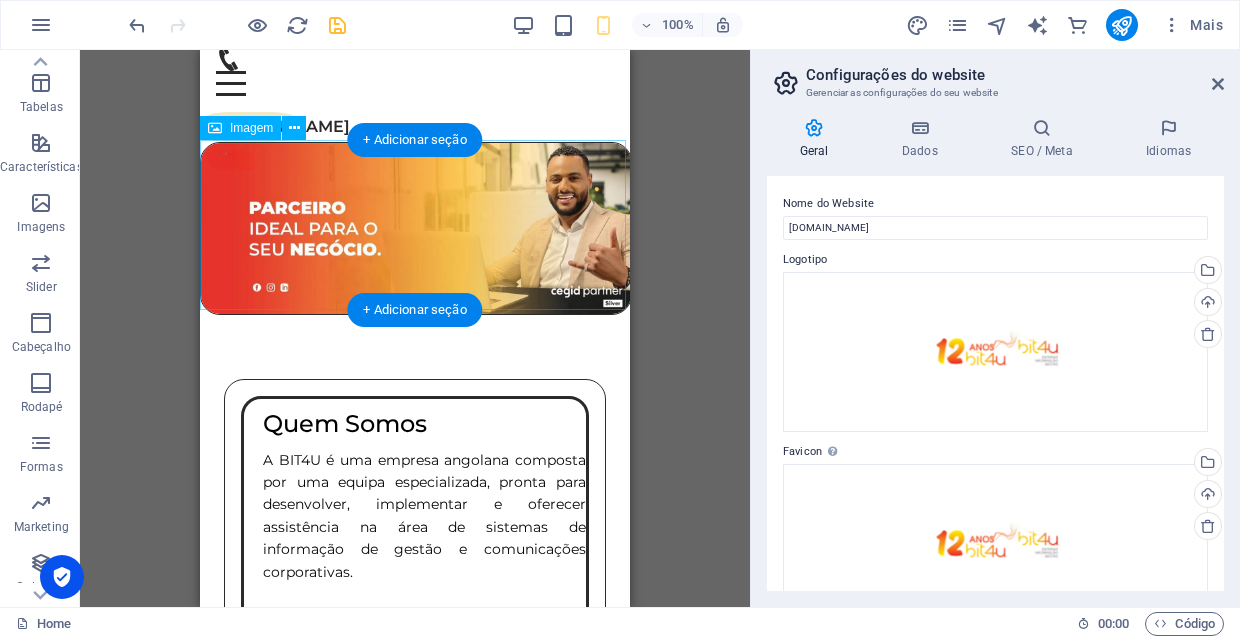 scroll, scrollTop: 131, scrollLeft: 0, axis: vertical 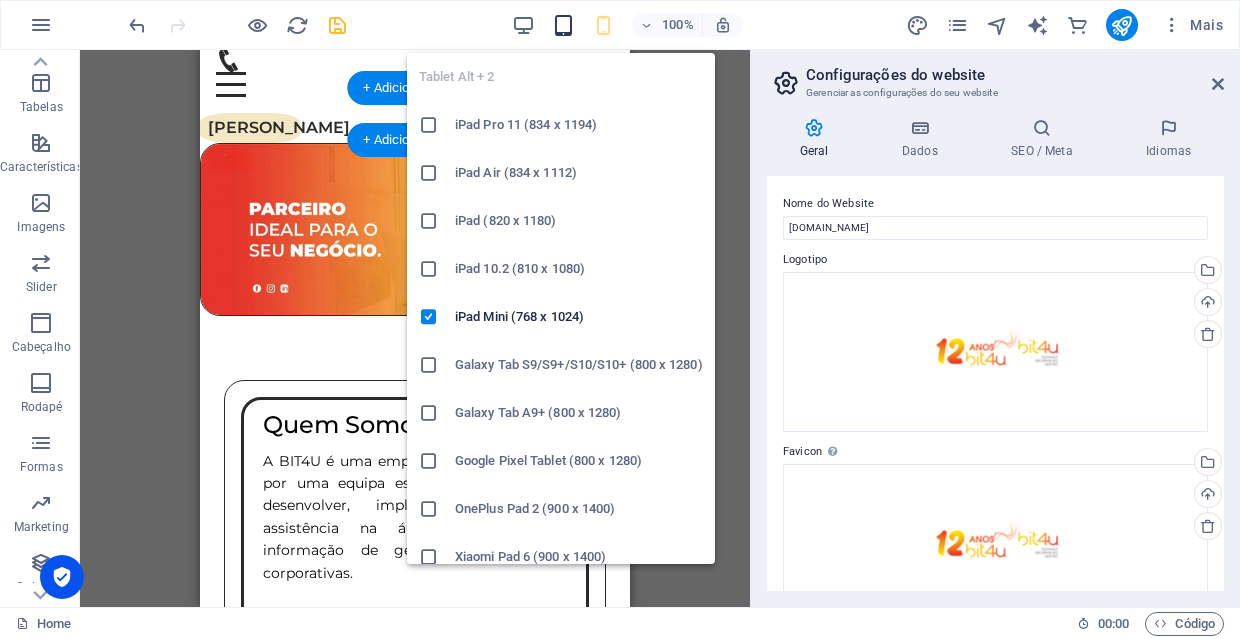 click at bounding box center [563, 25] 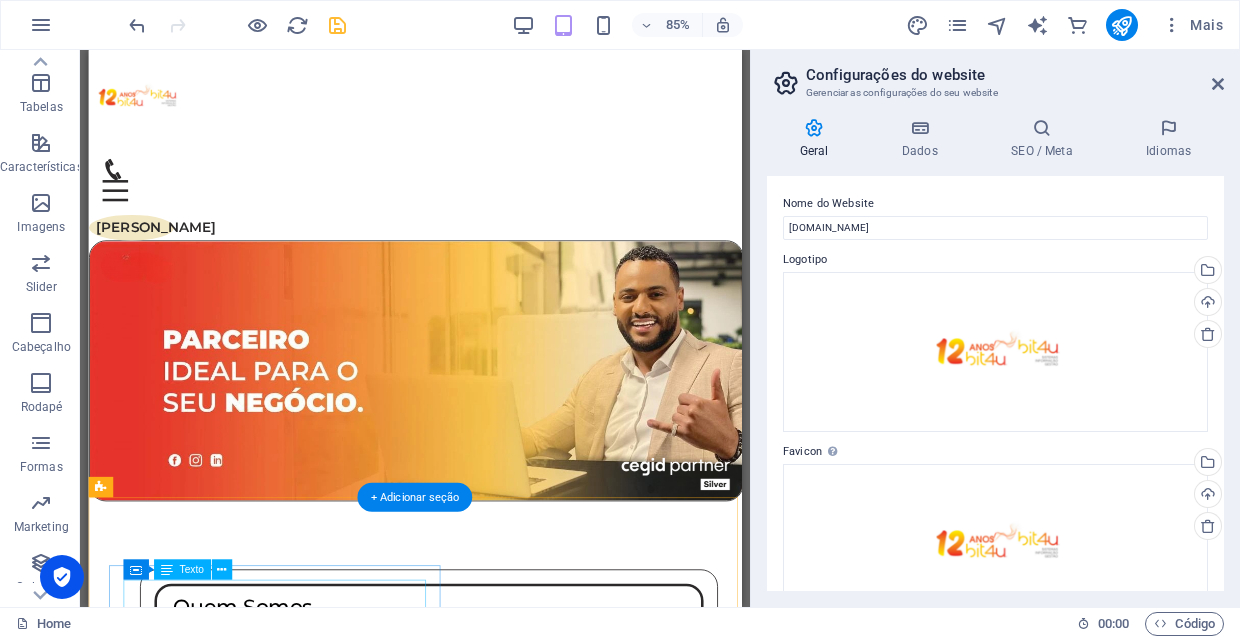 scroll, scrollTop: 0, scrollLeft: 0, axis: both 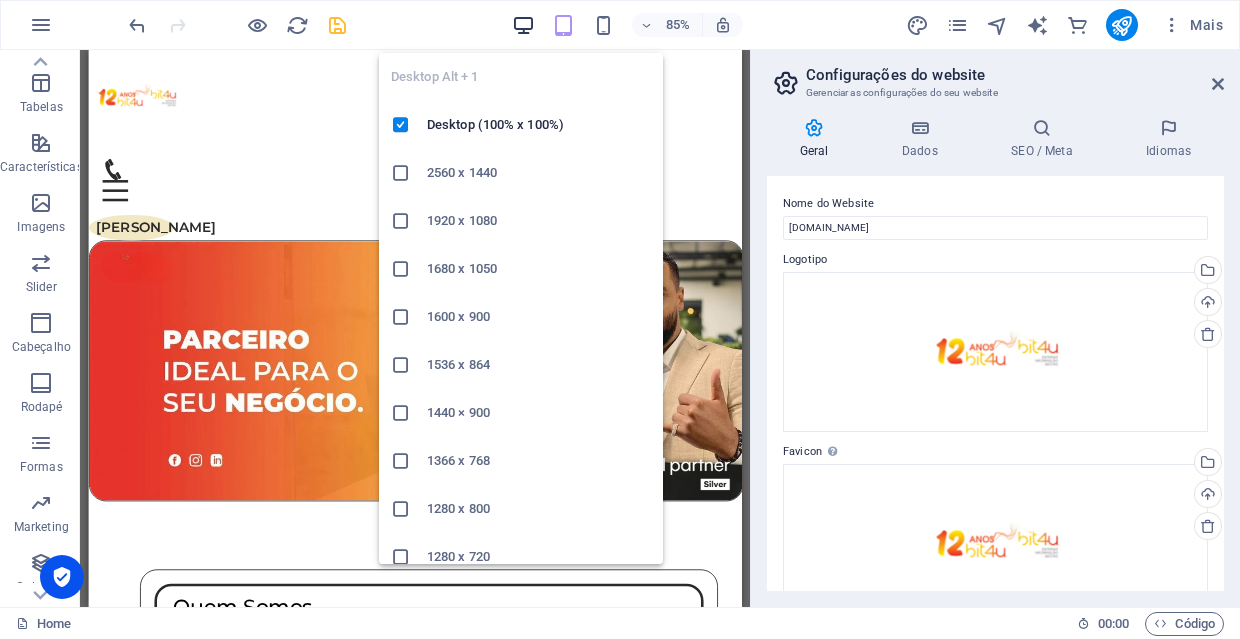 click at bounding box center (523, 25) 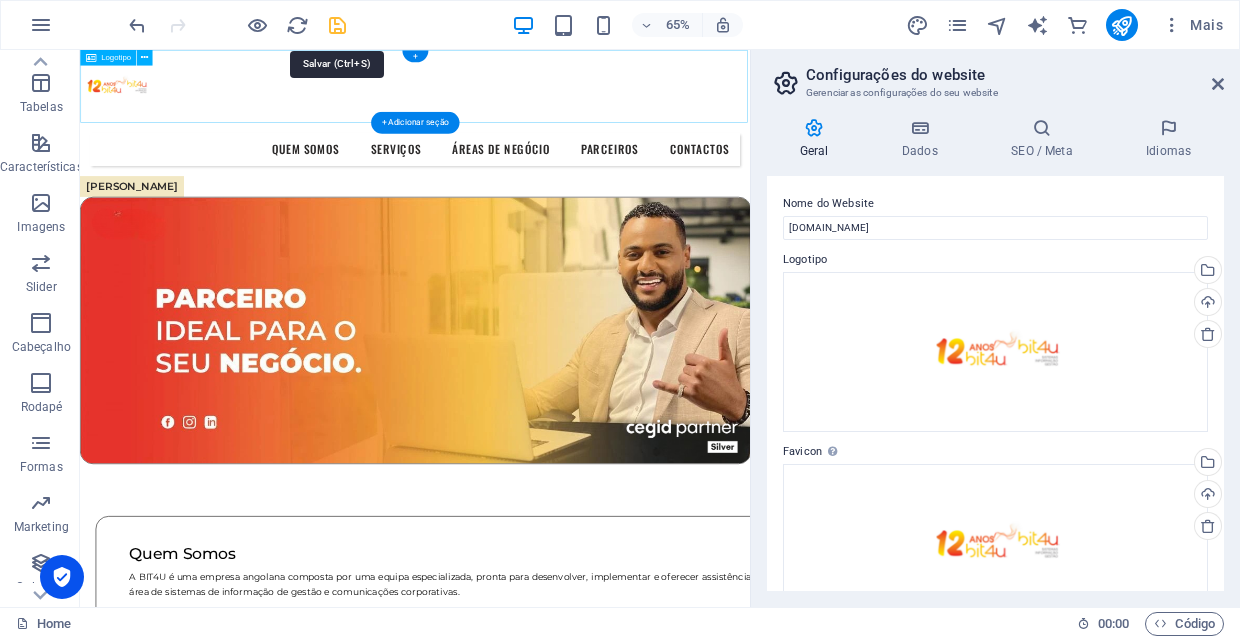 click at bounding box center (337, 25) 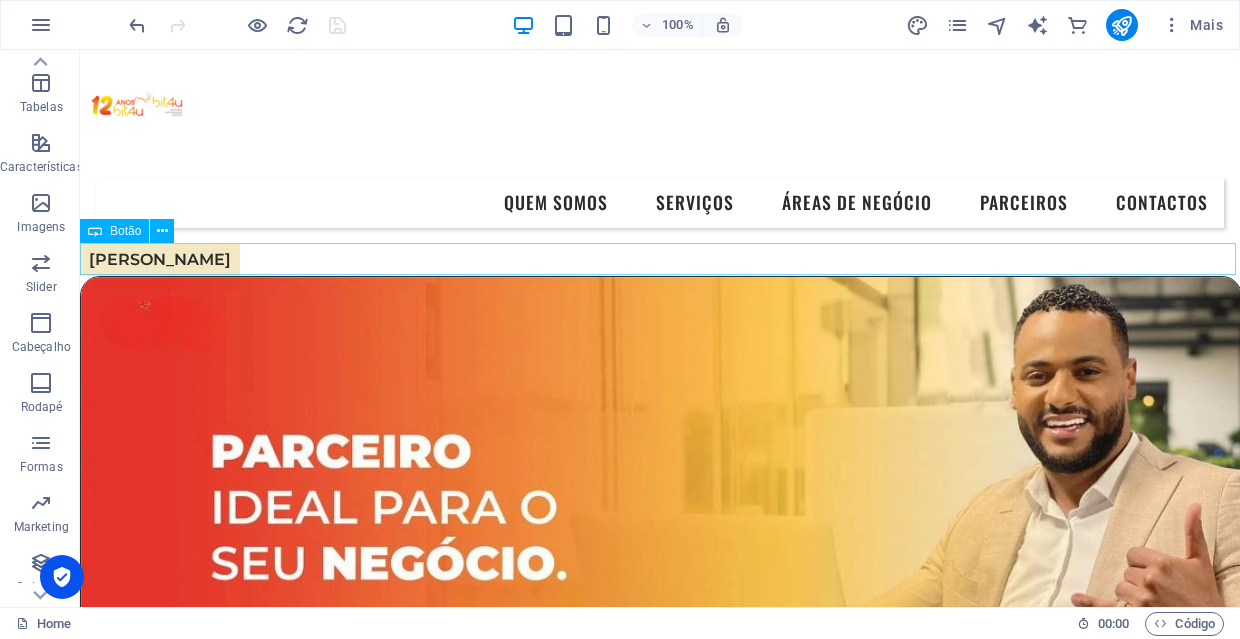 click on "[PERSON_NAME]" at bounding box center [660, 260] 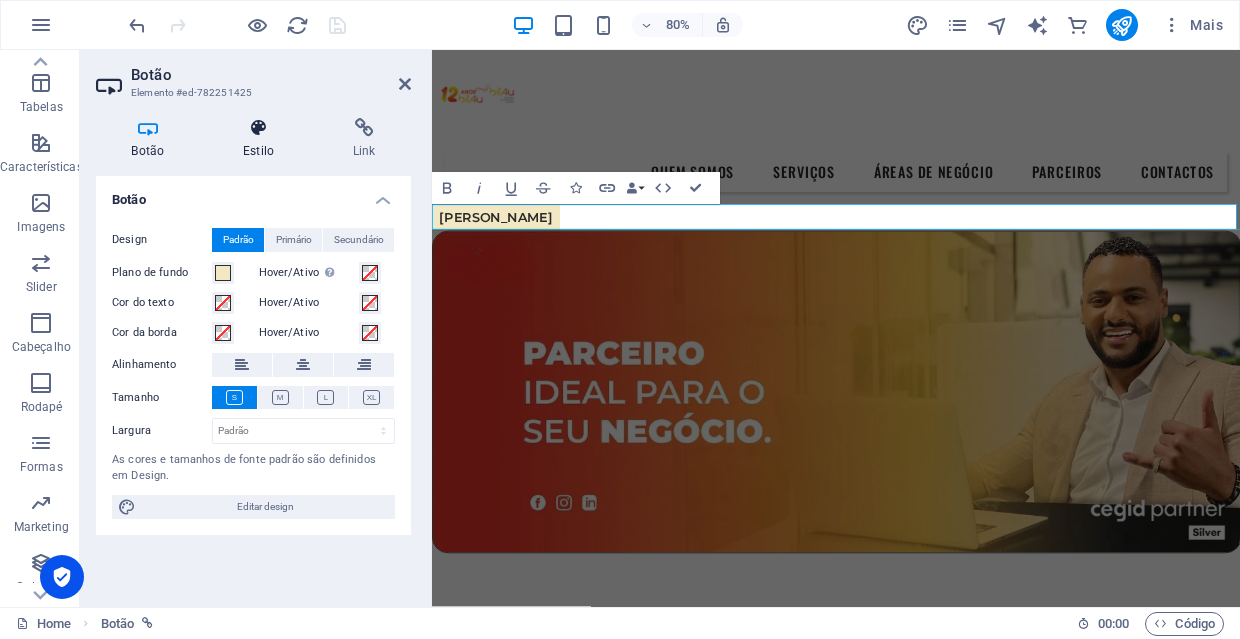 click on "Estilo" at bounding box center (263, 139) 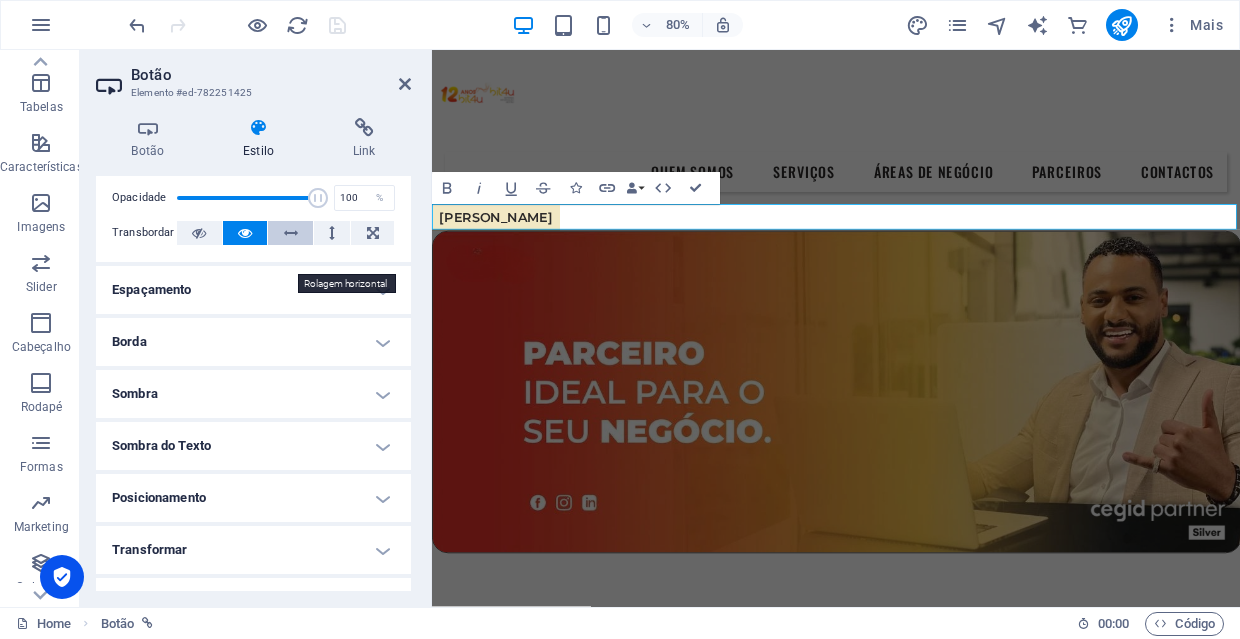 scroll, scrollTop: 34, scrollLeft: 0, axis: vertical 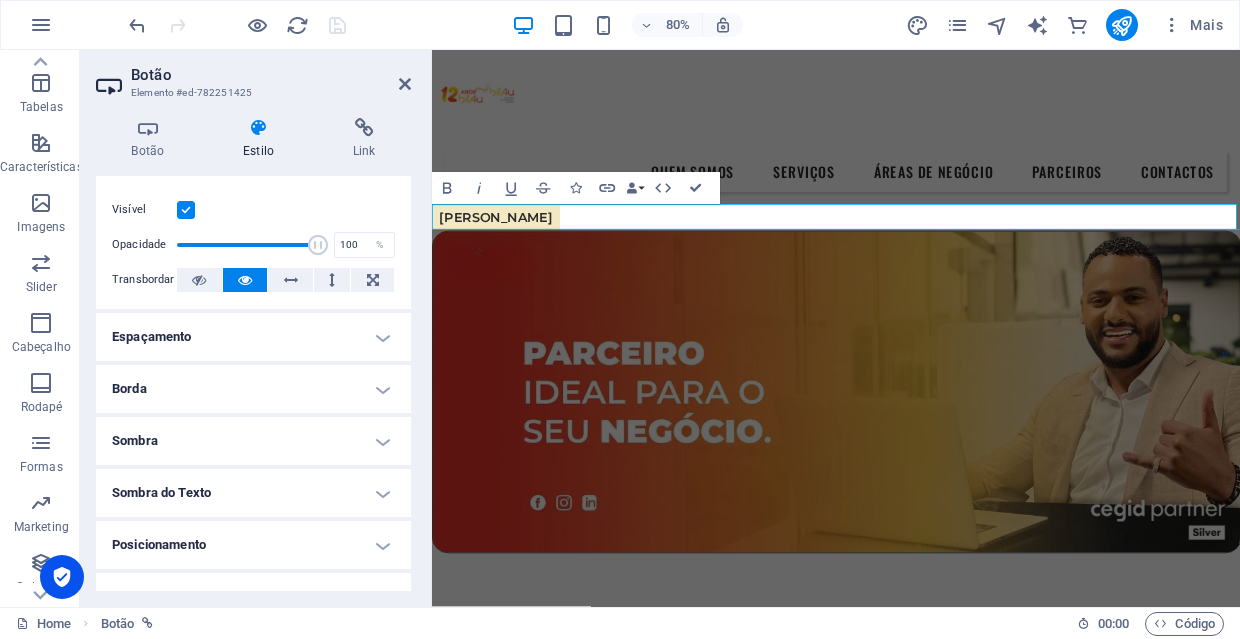 click on "Borda" at bounding box center (253, 389) 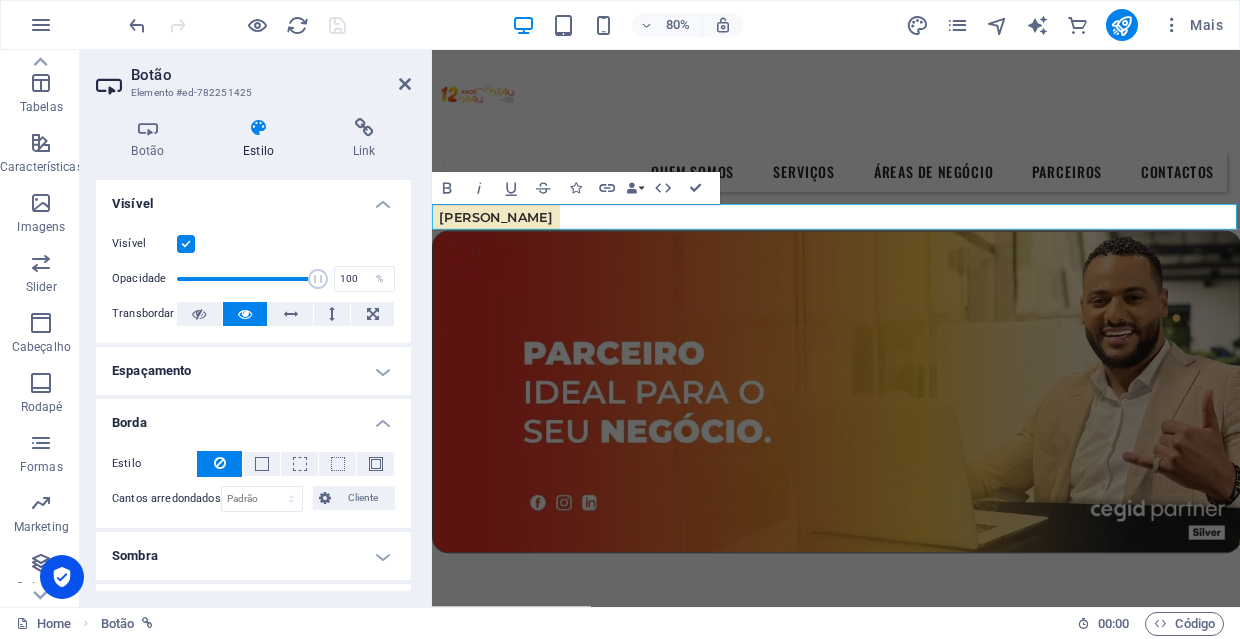 scroll, scrollTop: 0, scrollLeft: 0, axis: both 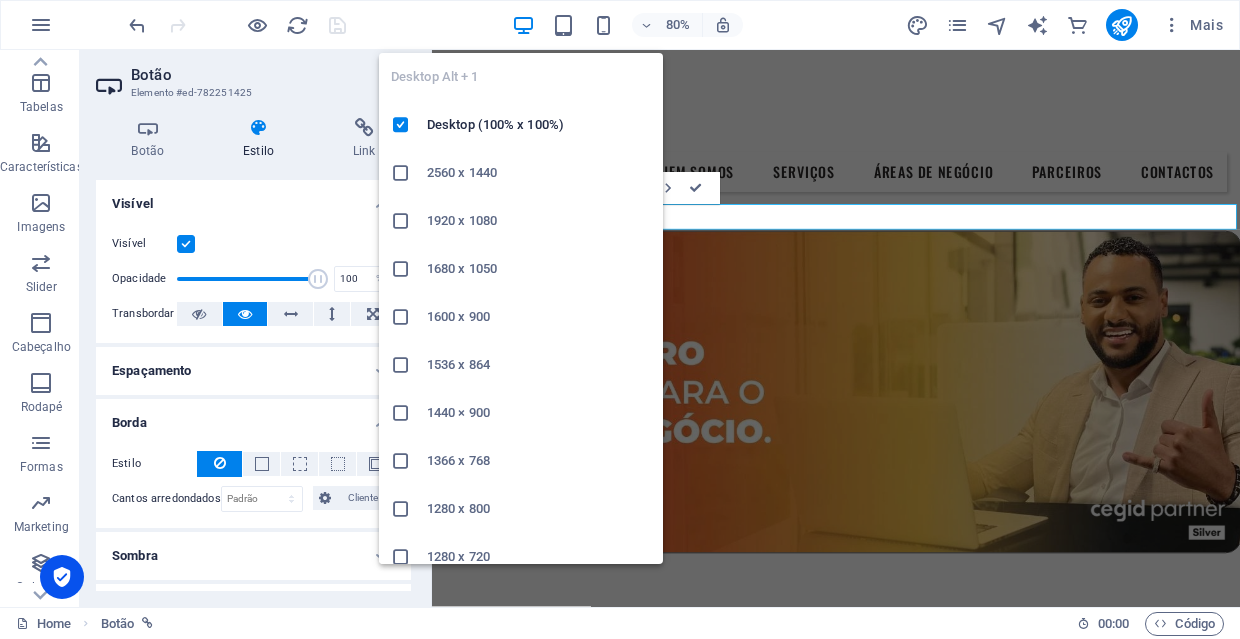click at bounding box center (523, 25) 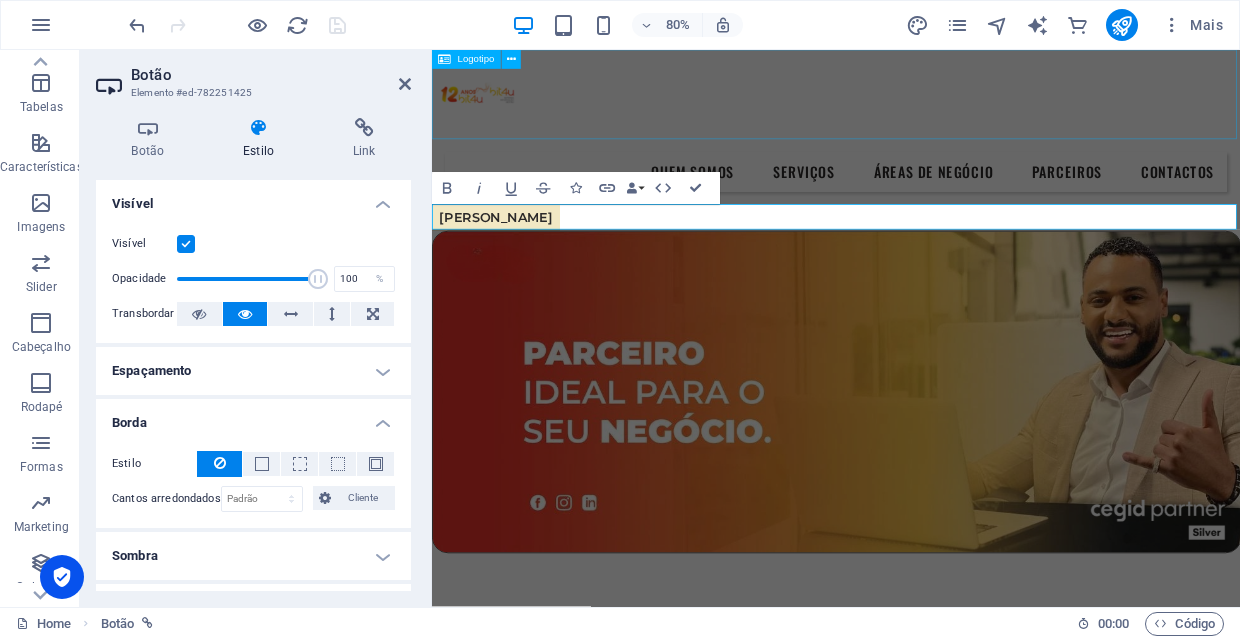 click at bounding box center [937, 106] 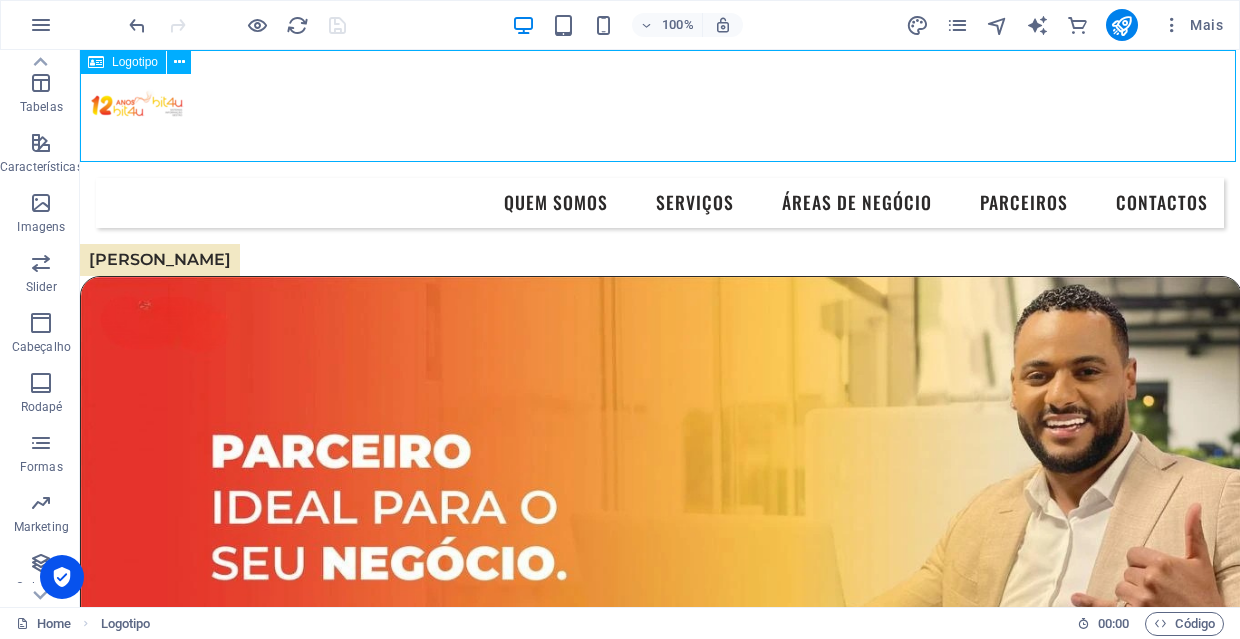 click at bounding box center (660, 106) 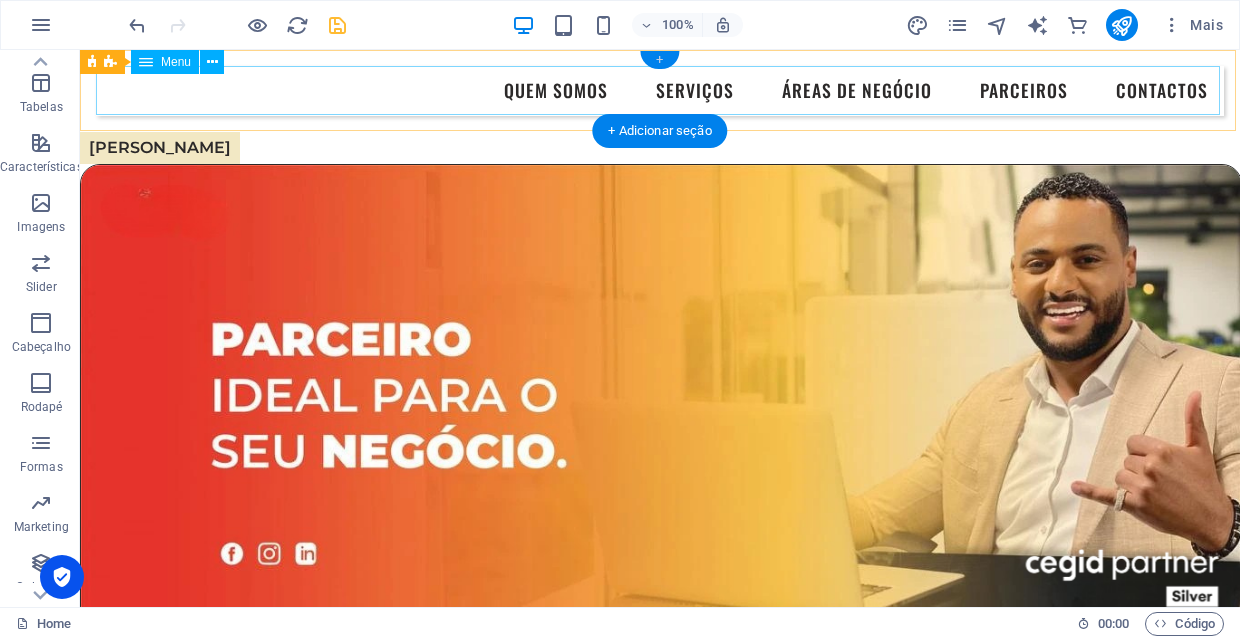 click on "+" at bounding box center [659, 60] 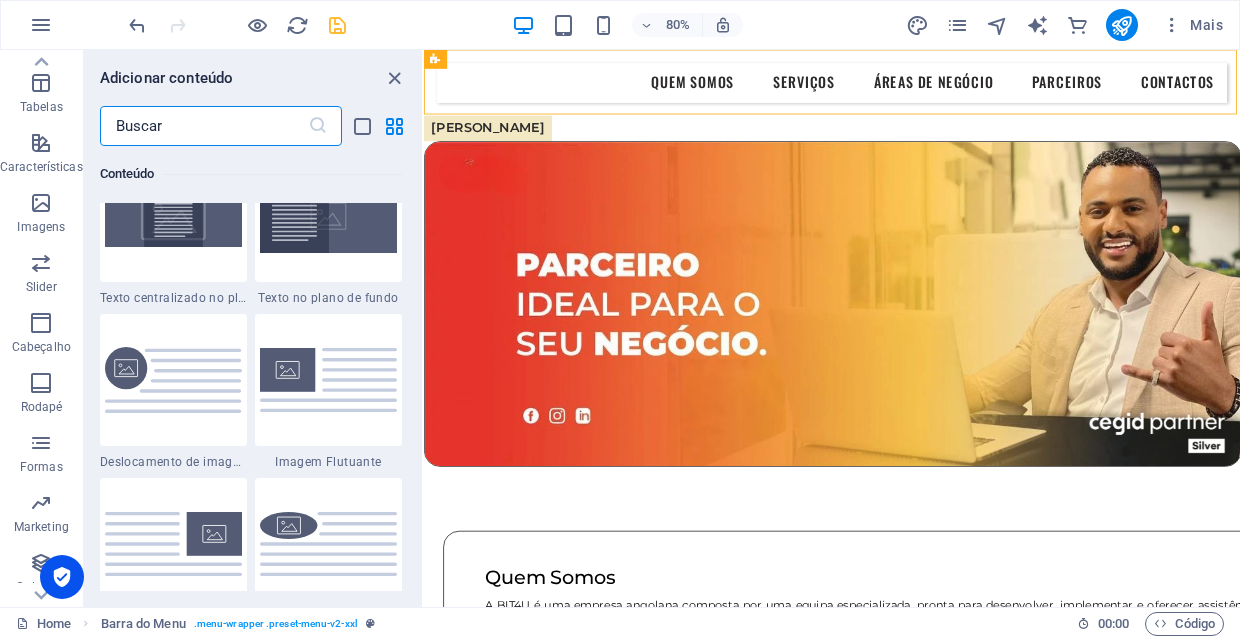 scroll, scrollTop: 4555, scrollLeft: 0, axis: vertical 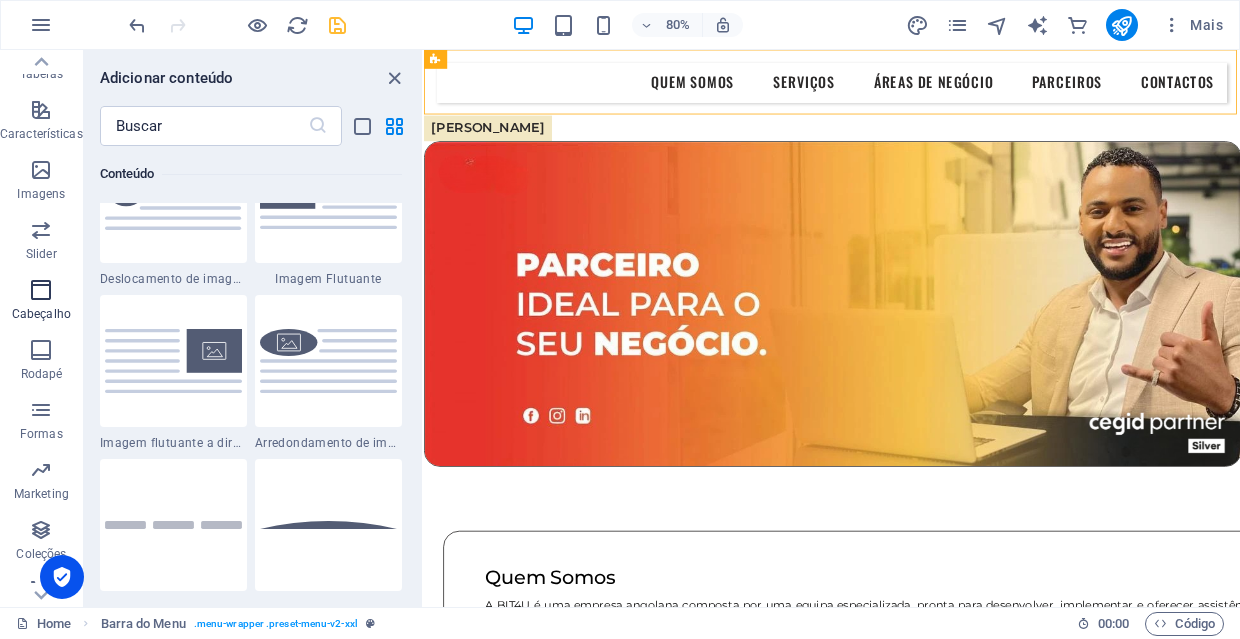 click at bounding box center [41, 290] 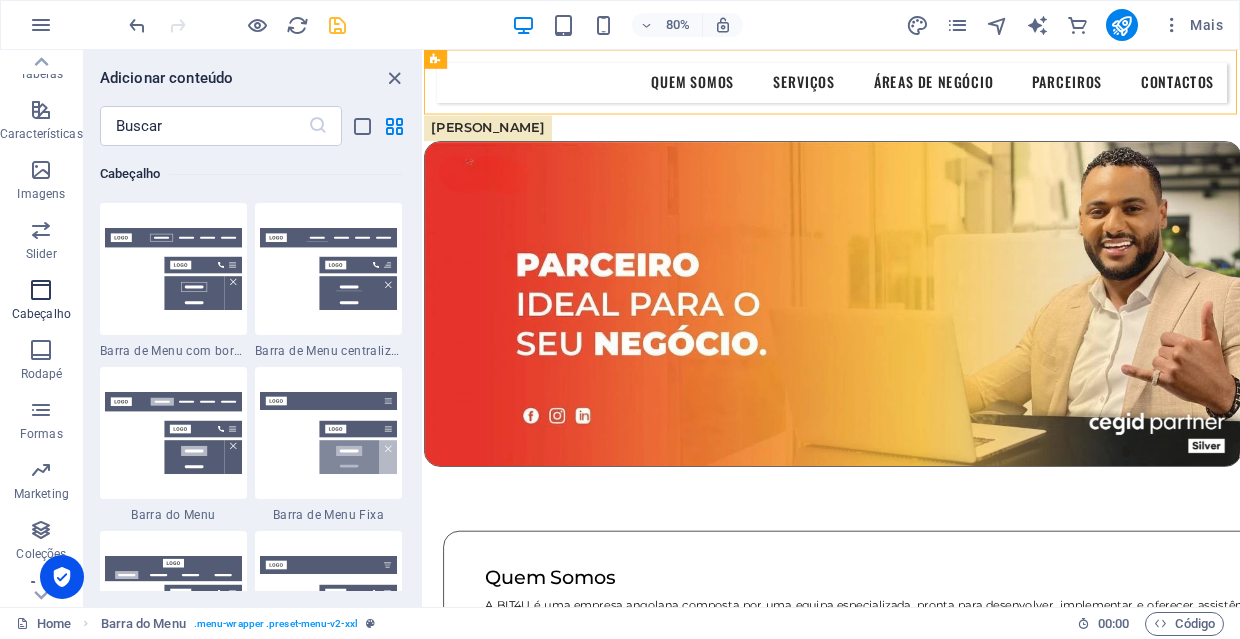 scroll, scrollTop: 12042, scrollLeft: 0, axis: vertical 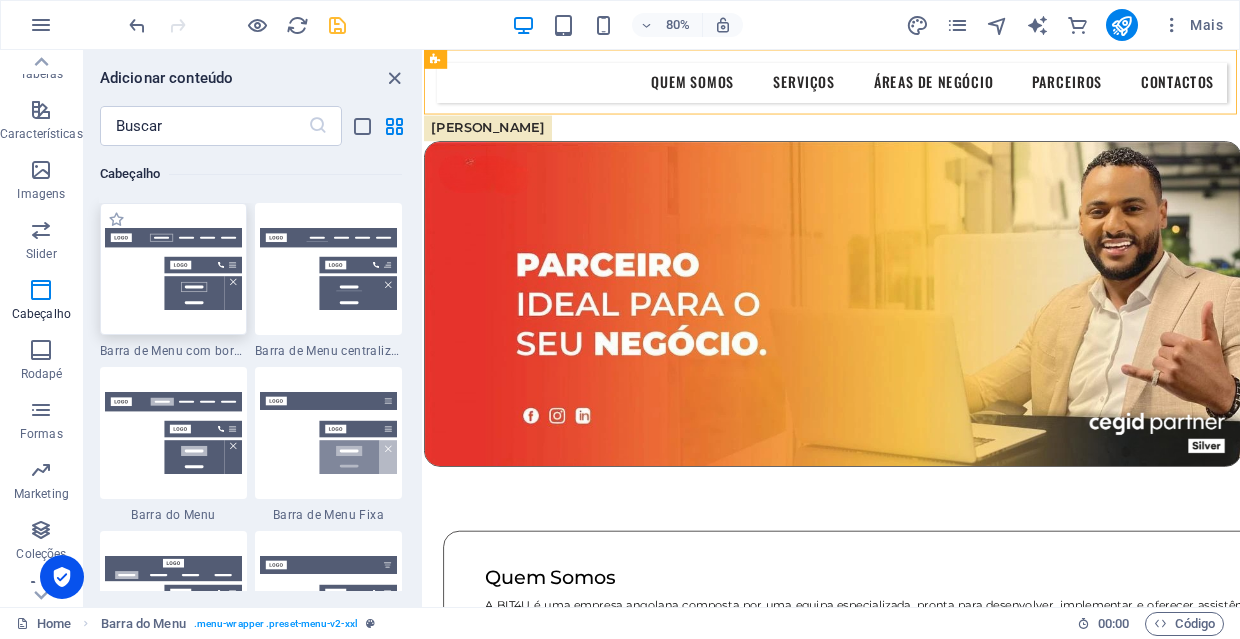 click at bounding box center [173, 269] 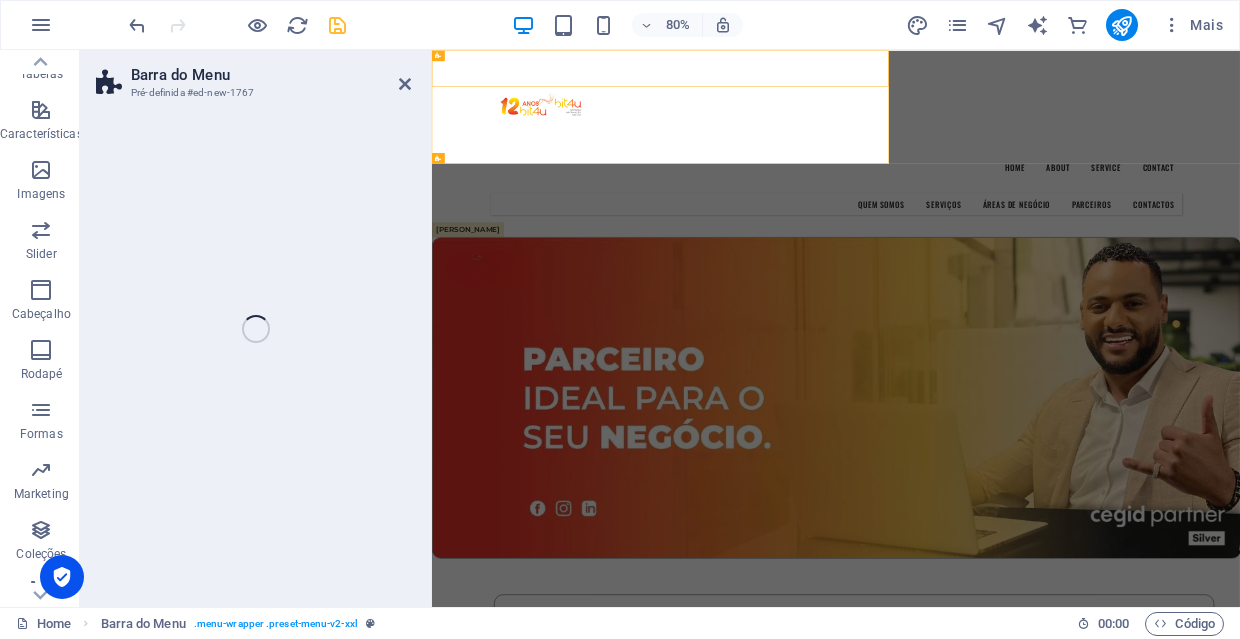 select on "rem" 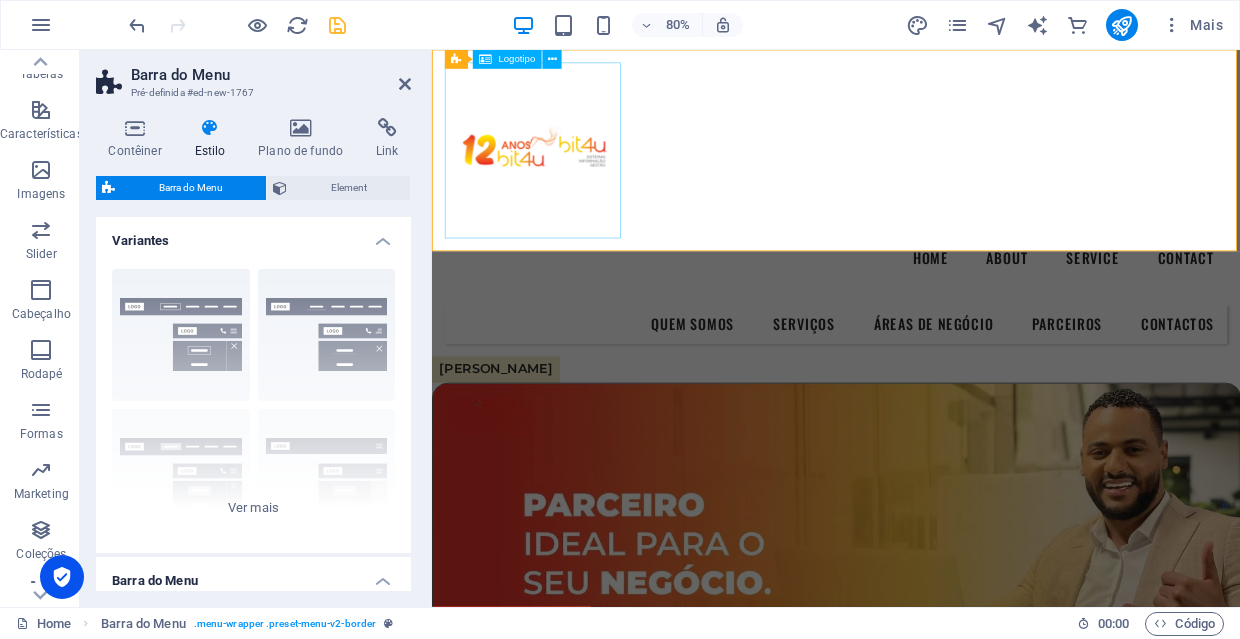 click at bounding box center [937, 176] 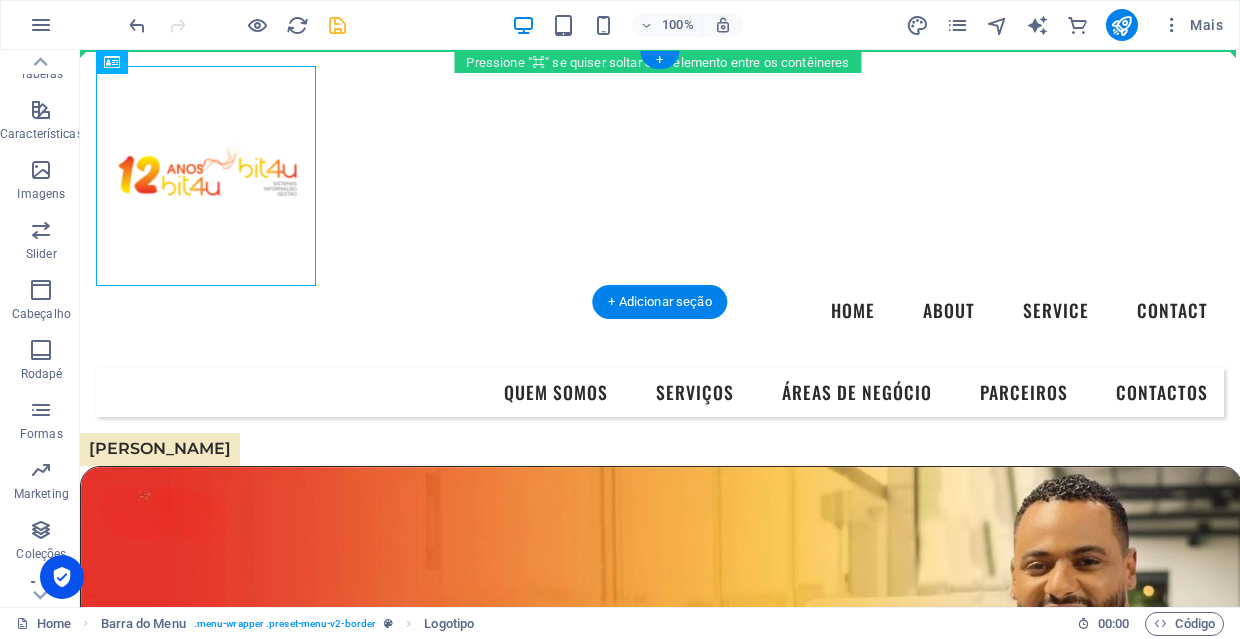 drag, startPoint x: 313, startPoint y: 282, endPoint x: 579, endPoint y: 136, distance: 303.4337 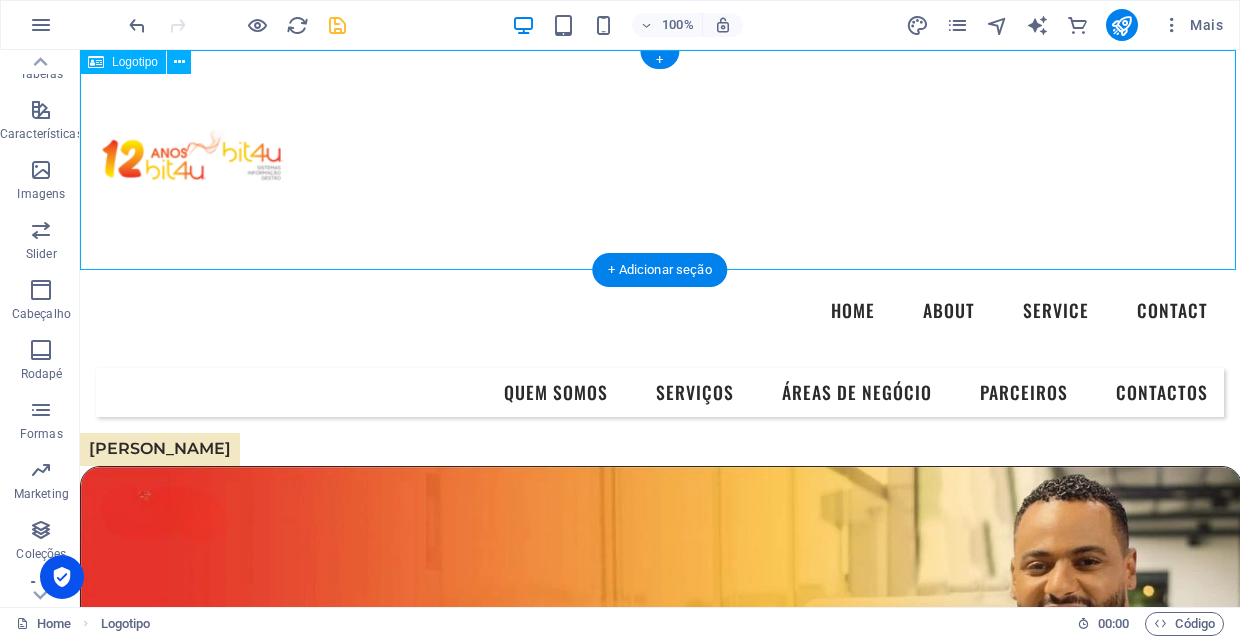 click at bounding box center (660, 160) 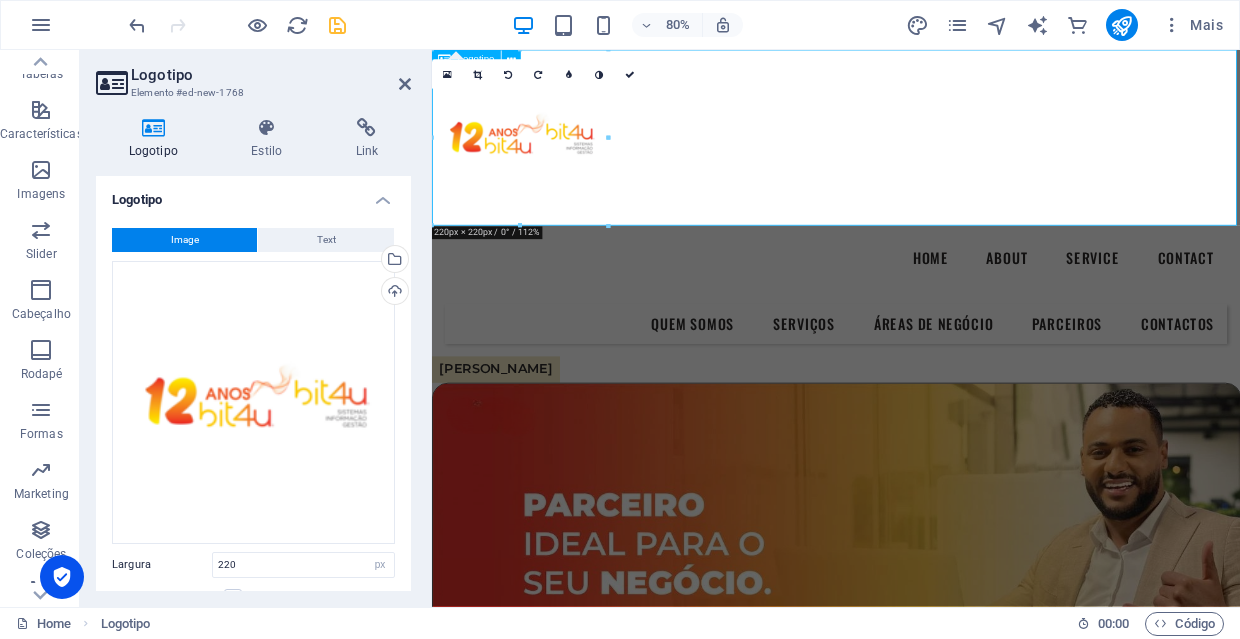 click at bounding box center (937, 160) 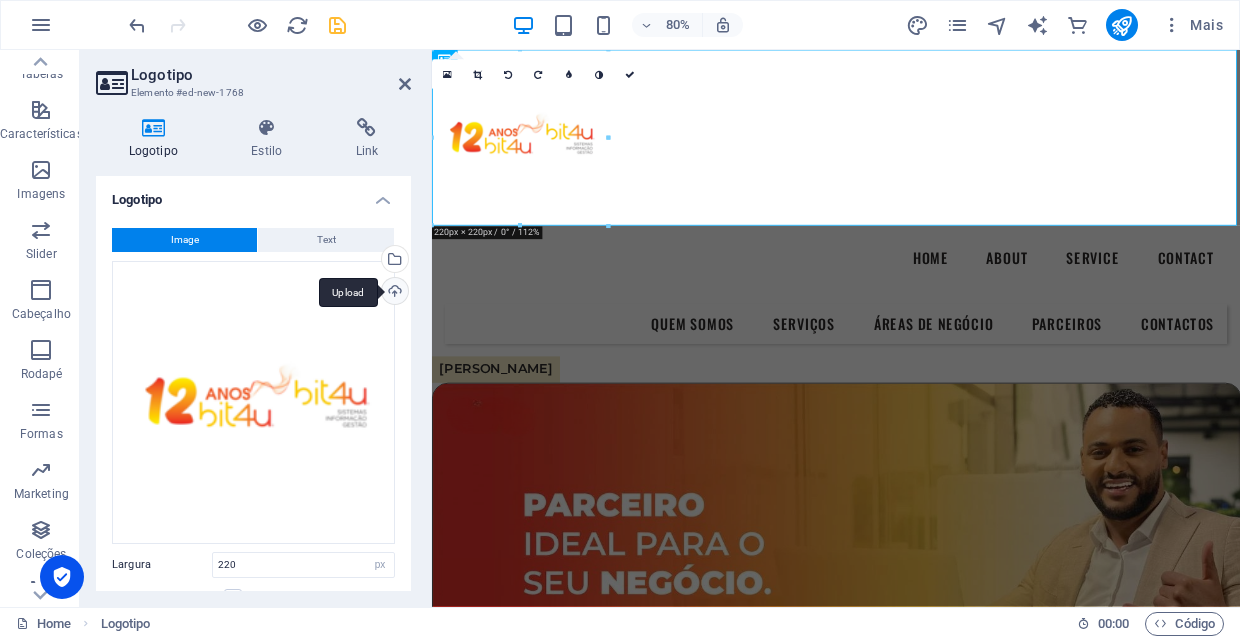 click on "Upload" at bounding box center [393, 293] 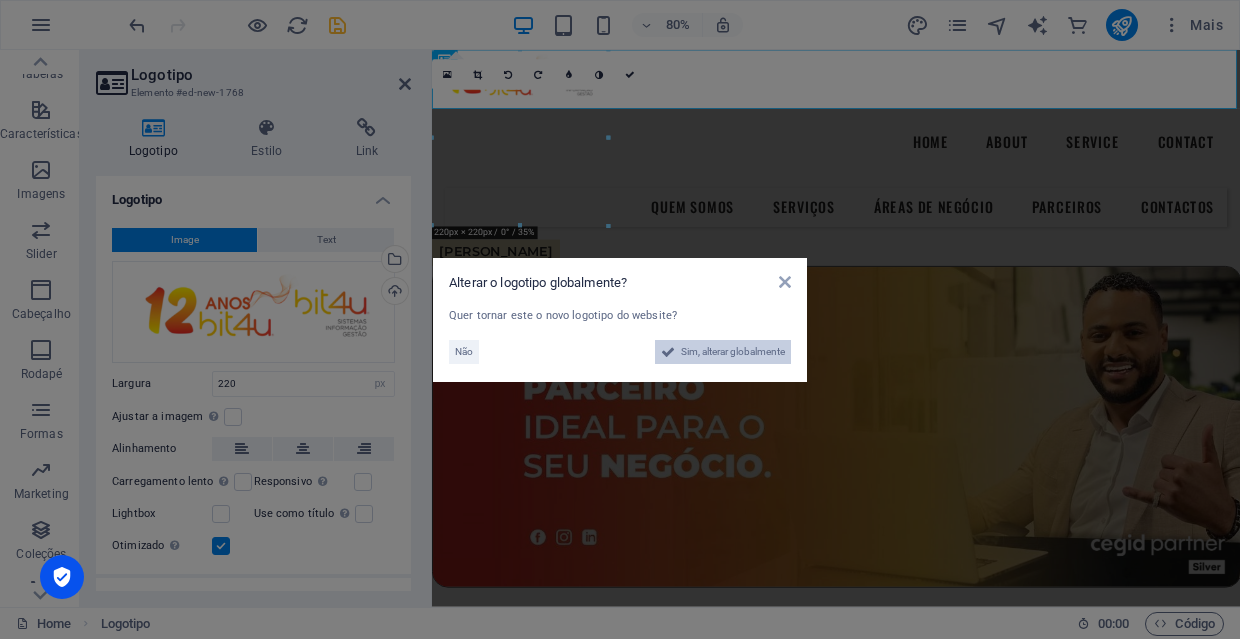 click on "Sim, alterar globalmente" at bounding box center [733, 352] 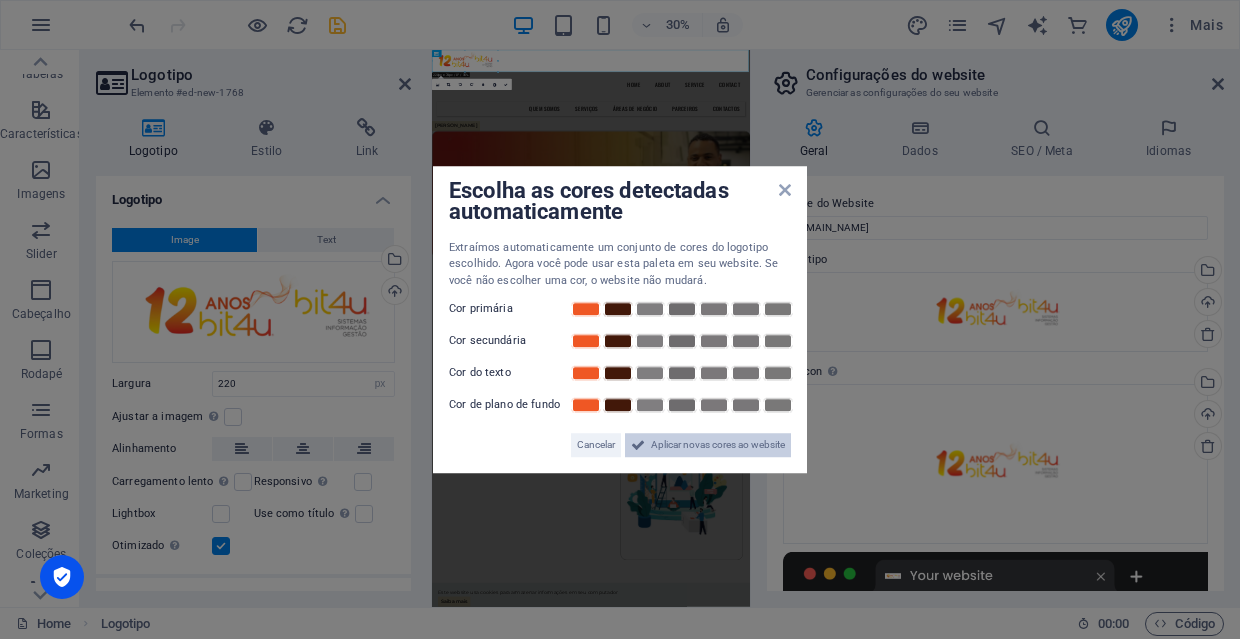 click on "Aplicar novas cores ao website" at bounding box center (718, 445) 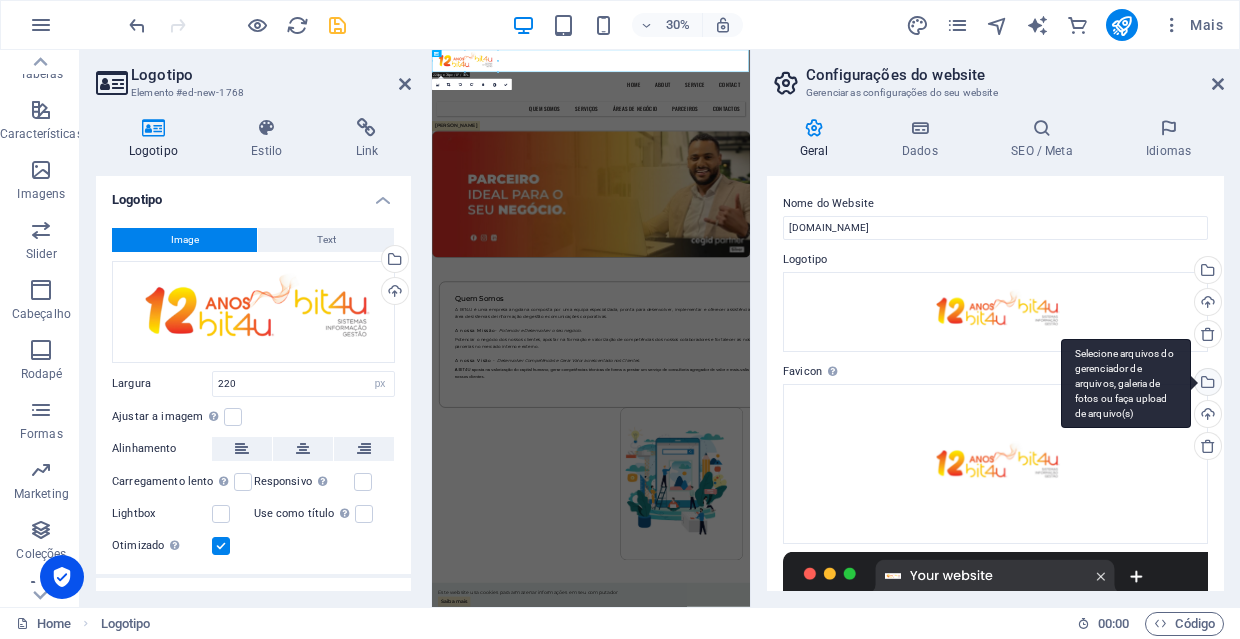 click on "Selecione arquivos do gerenciador de arquivos, galeria de fotos ou faça upload de arquivo(s)" at bounding box center [1206, 384] 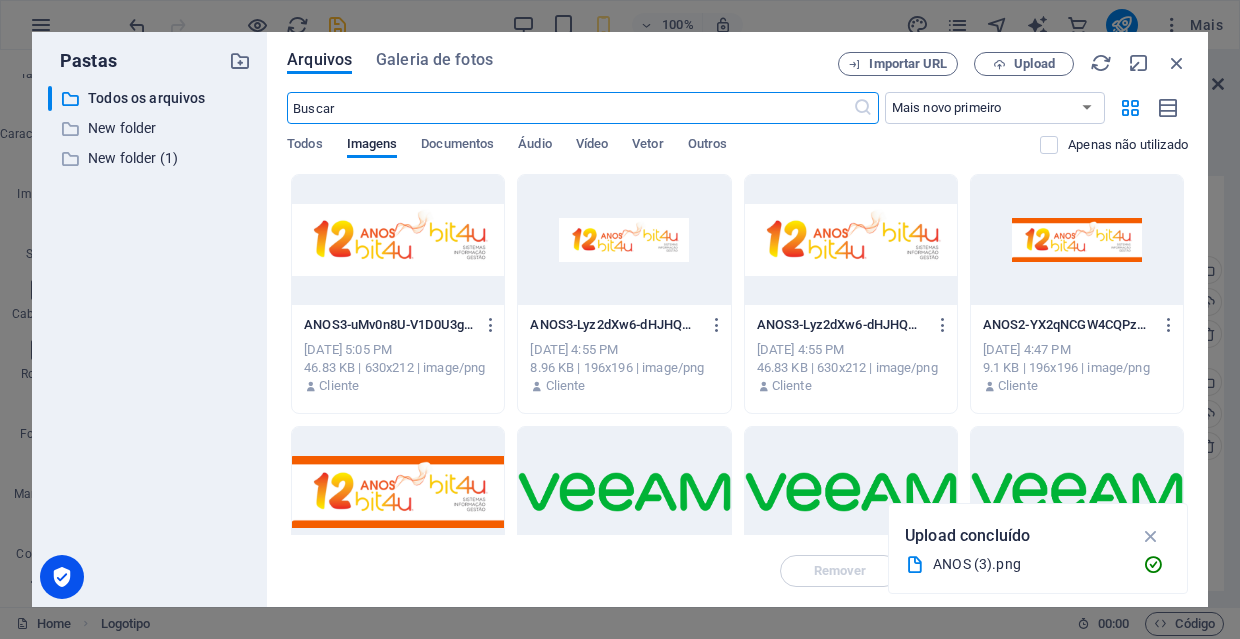 click at bounding box center [398, 240] 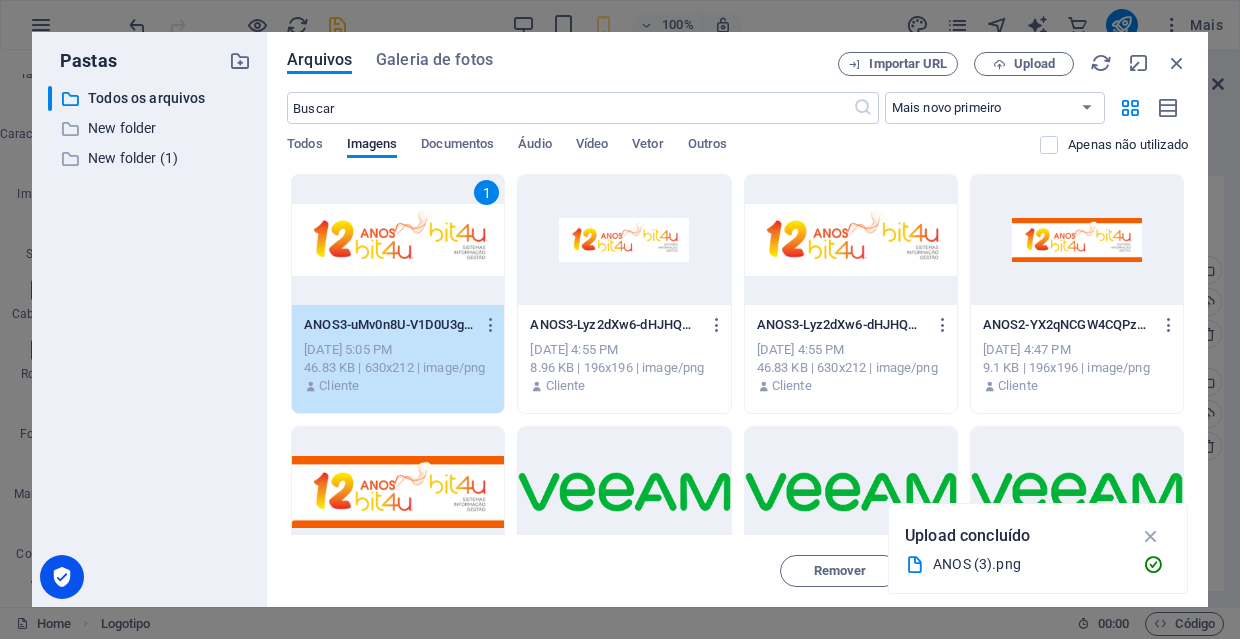 click on "1" at bounding box center (398, 240) 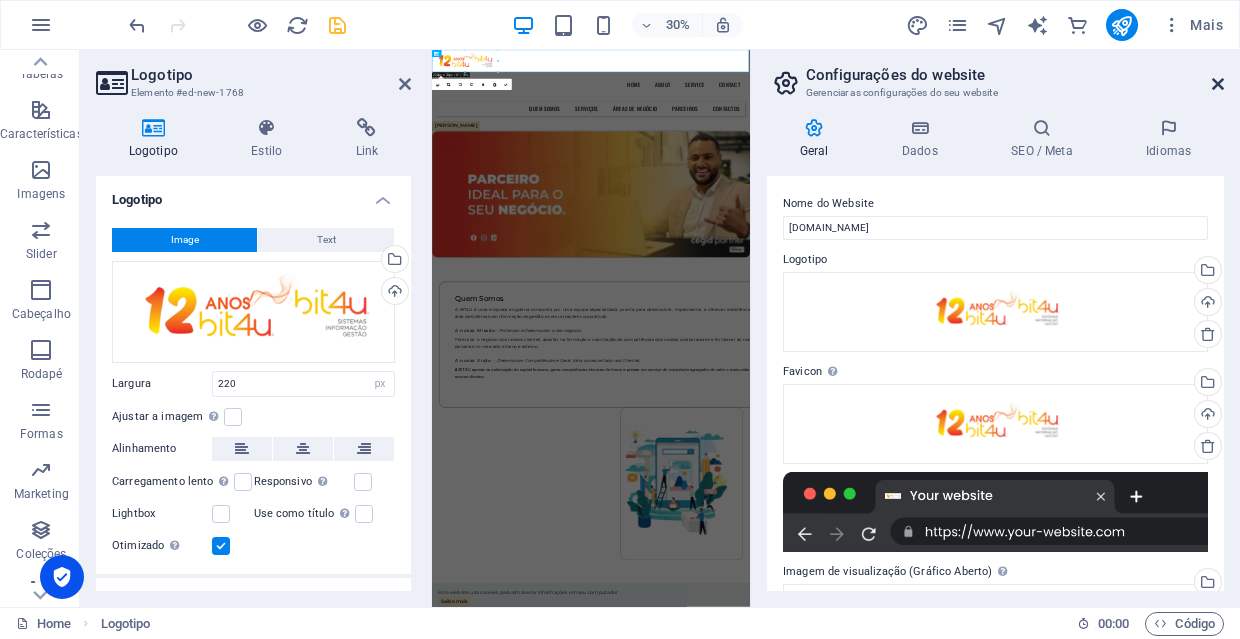 click at bounding box center [1218, 84] 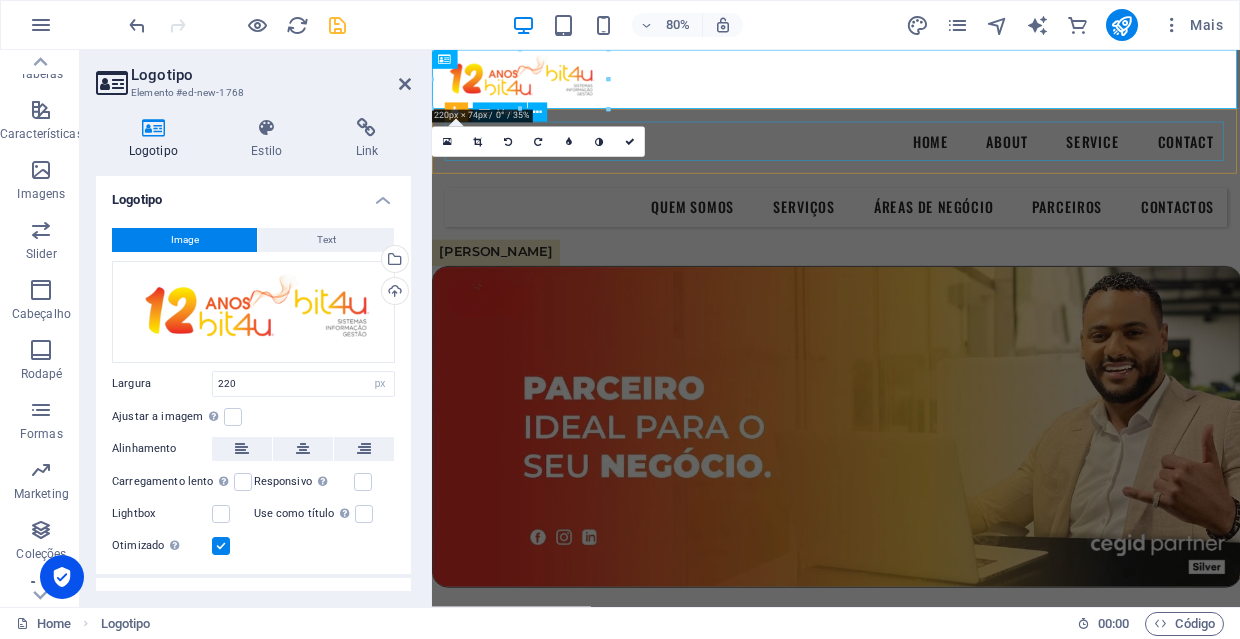 click on "Home About Service Contact" at bounding box center (937, 165) 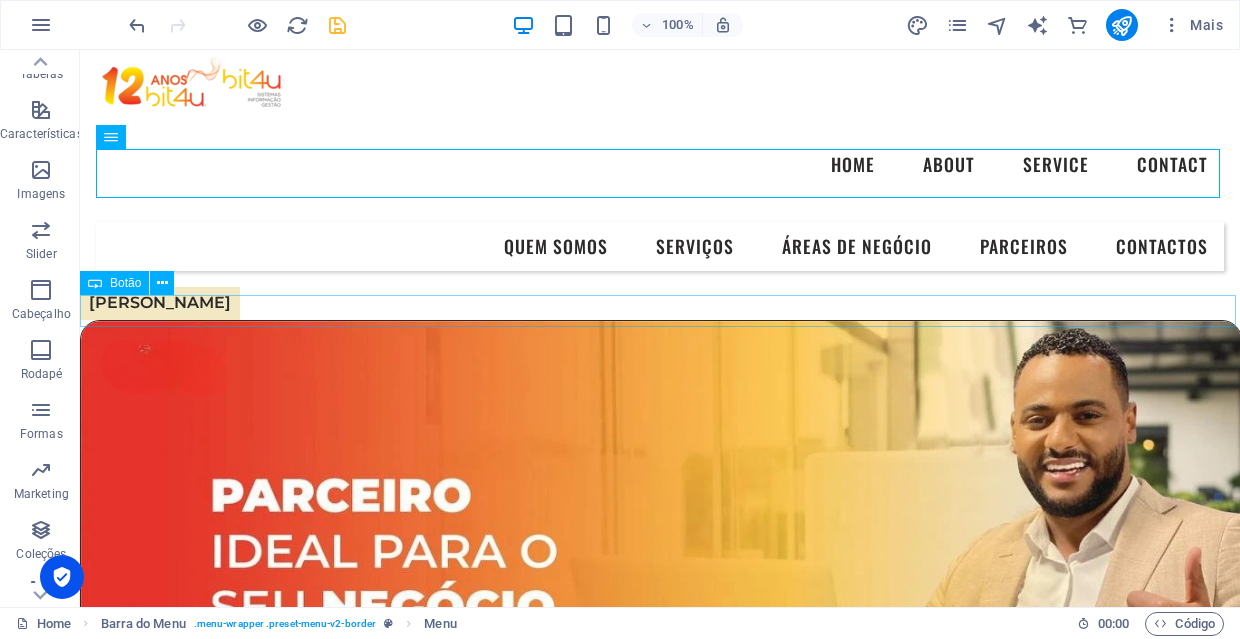 scroll, scrollTop: 0, scrollLeft: 0, axis: both 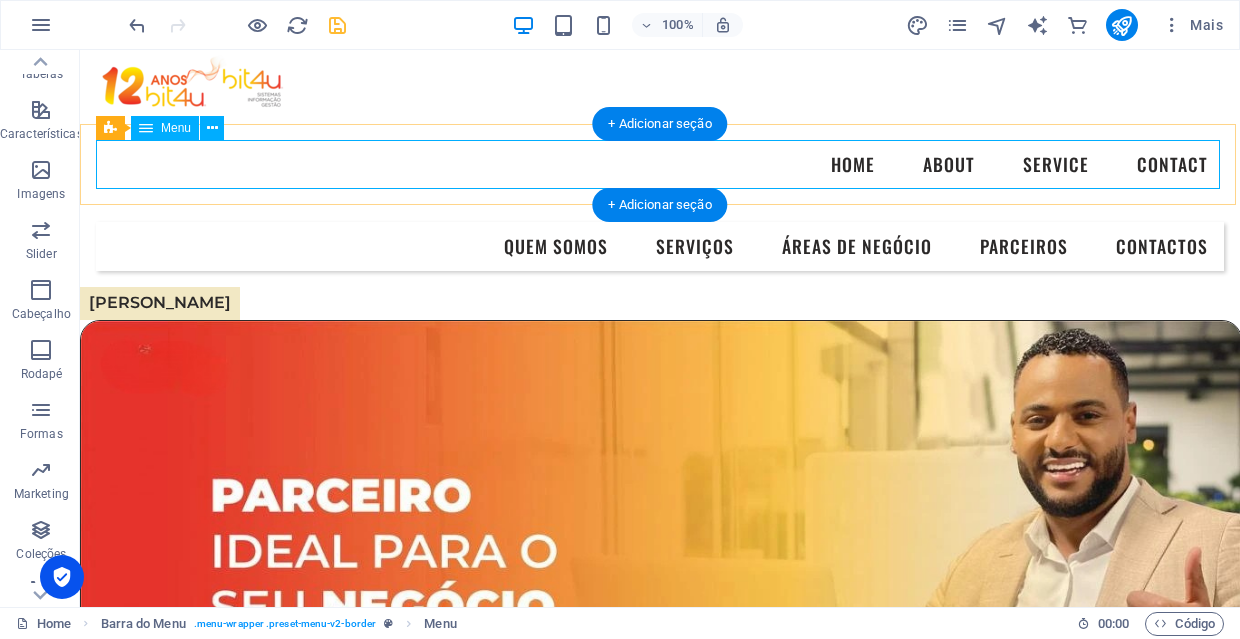 click on "Home About Service Contact" at bounding box center [660, 165] 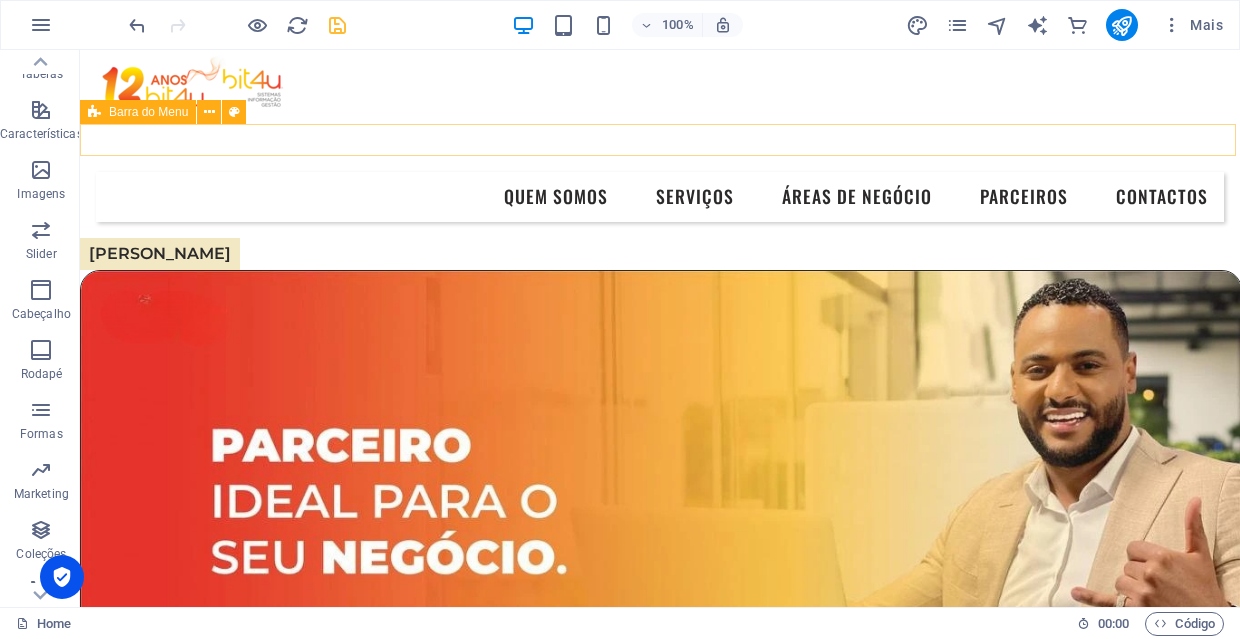 click on "Menu" at bounding box center (660, 140) 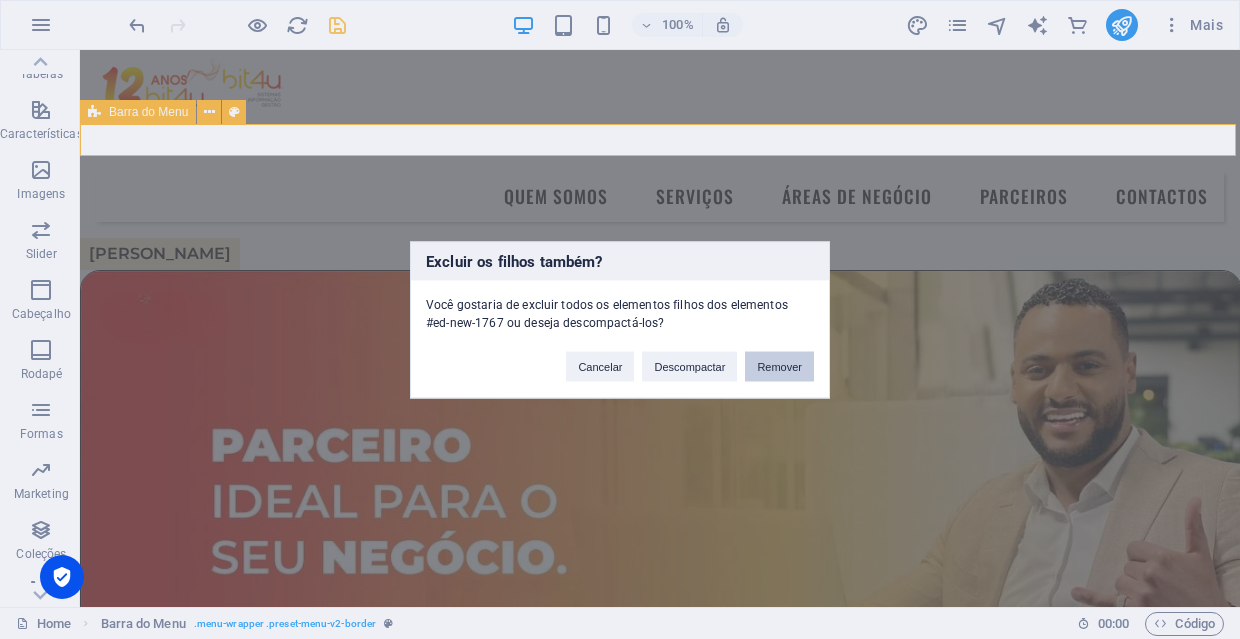click on "Remover" at bounding box center (779, 366) 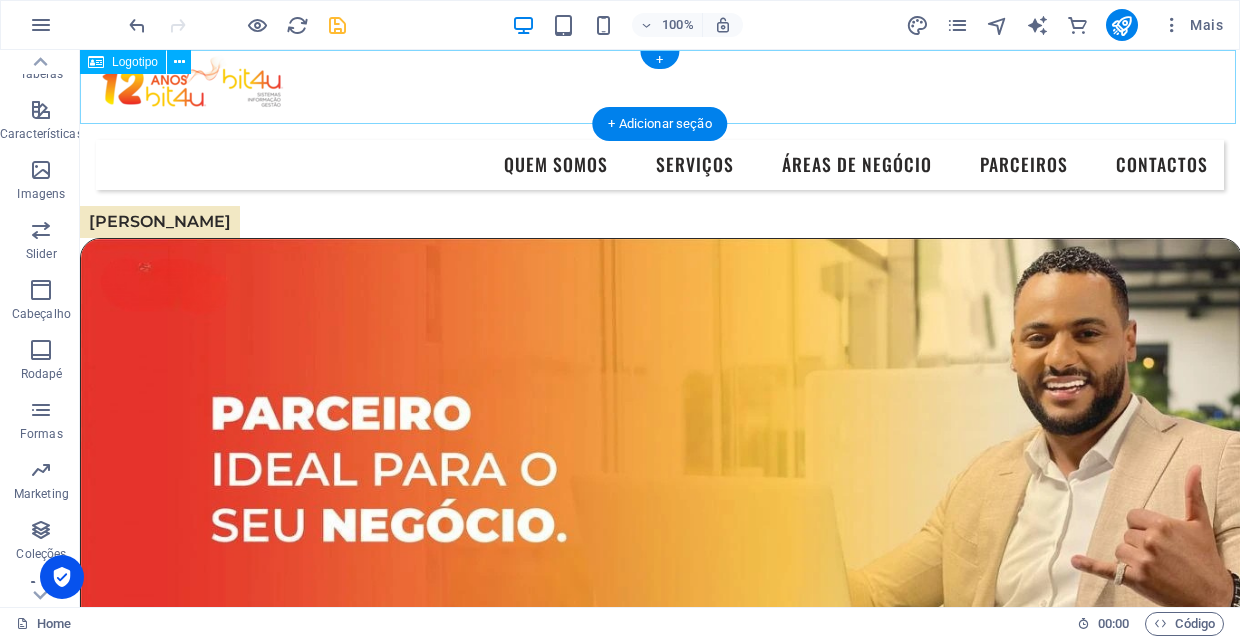 click at bounding box center (660, 87) 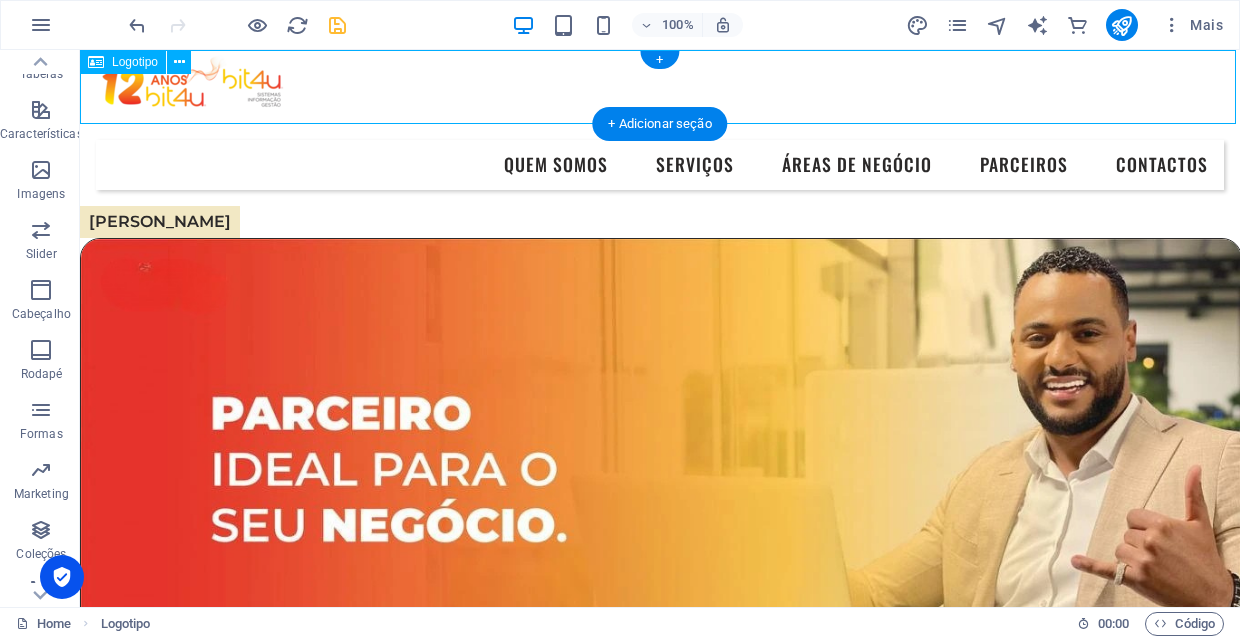 click at bounding box center [660, 87] 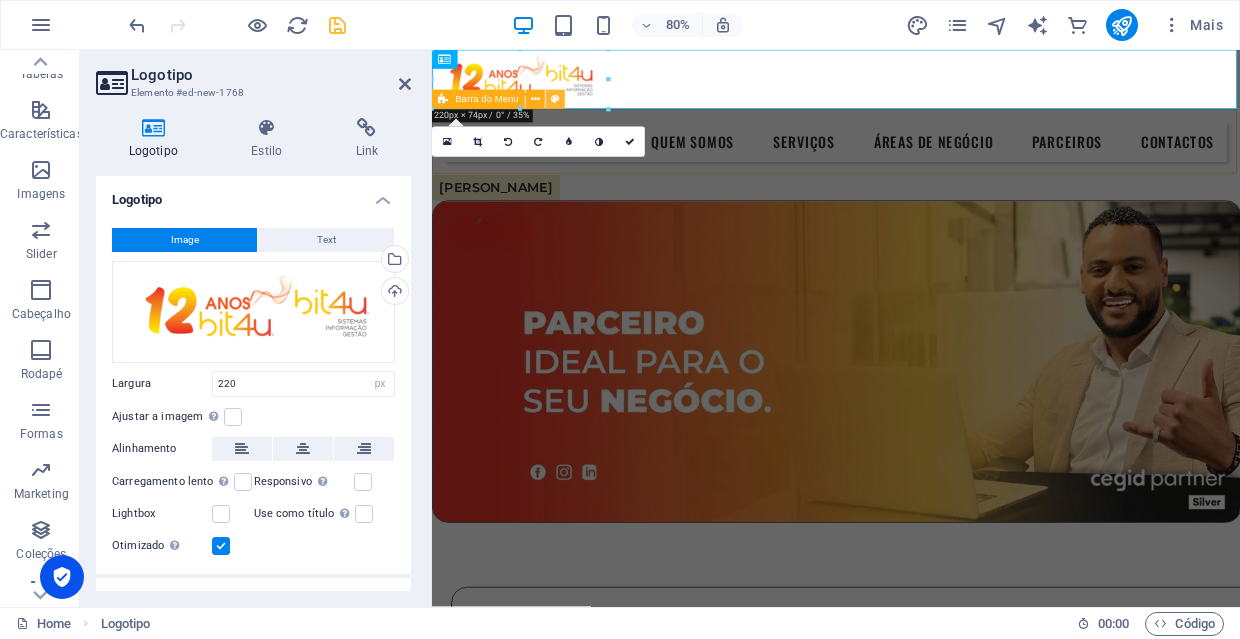 click at bounding box center [555, 99] 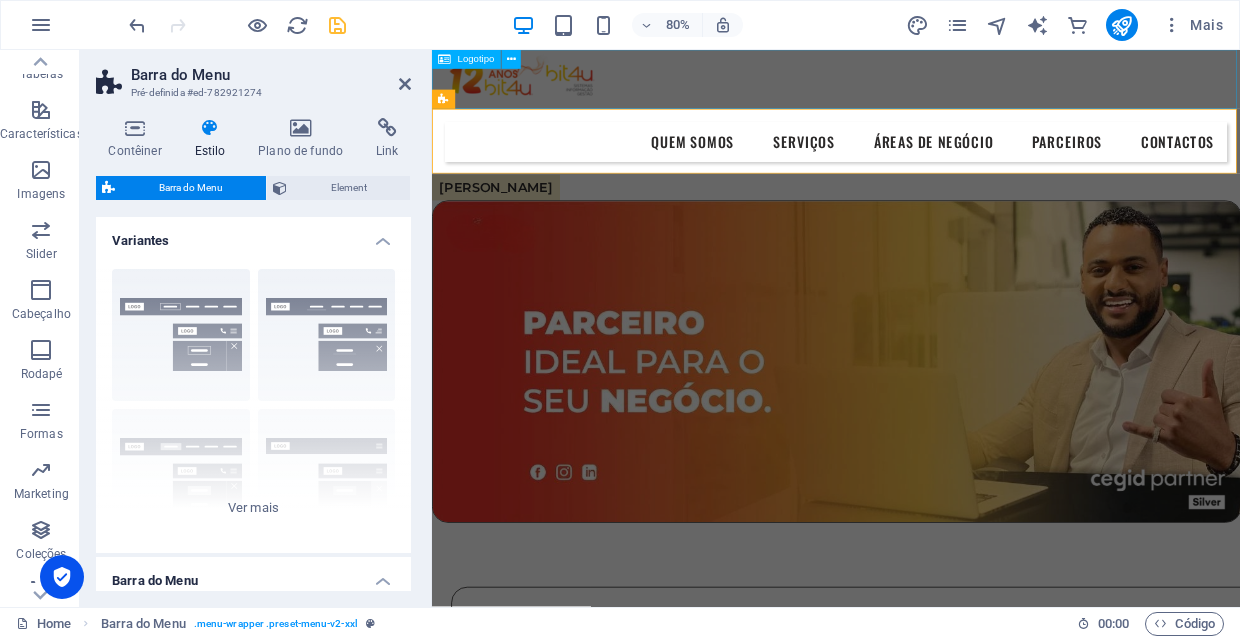 click at bounding box center (937, 87) 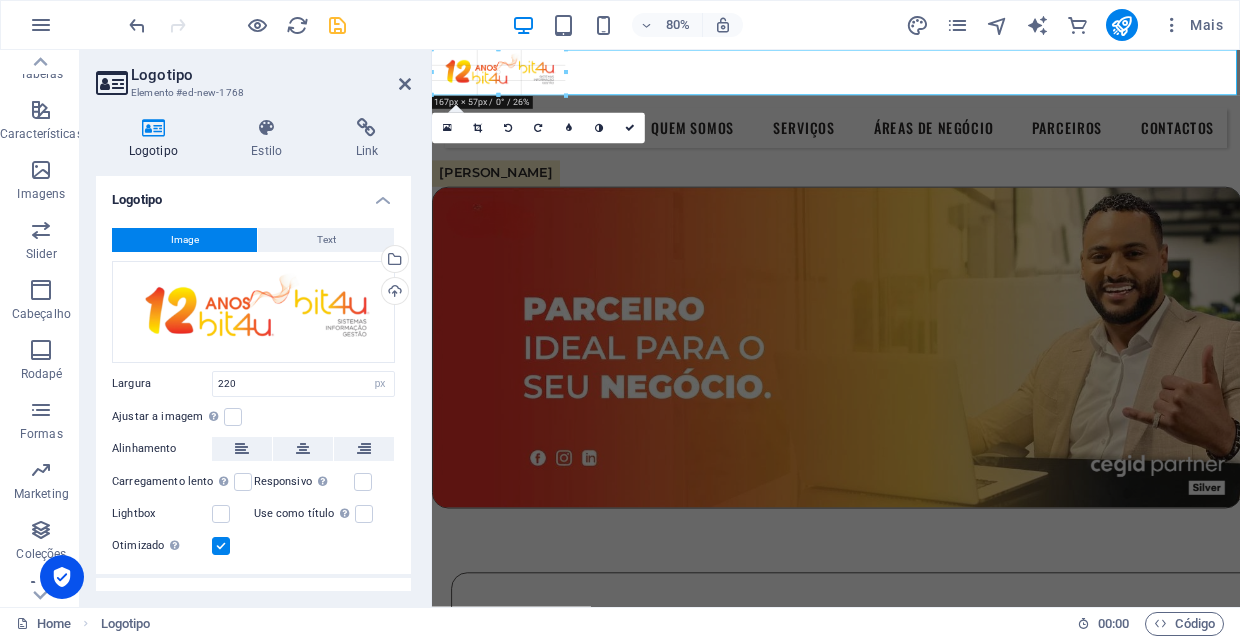 drag, startPoint x: 608, startPoint y: 107, endPoint x: 549, endPoint y: 89, distance: 61.68468 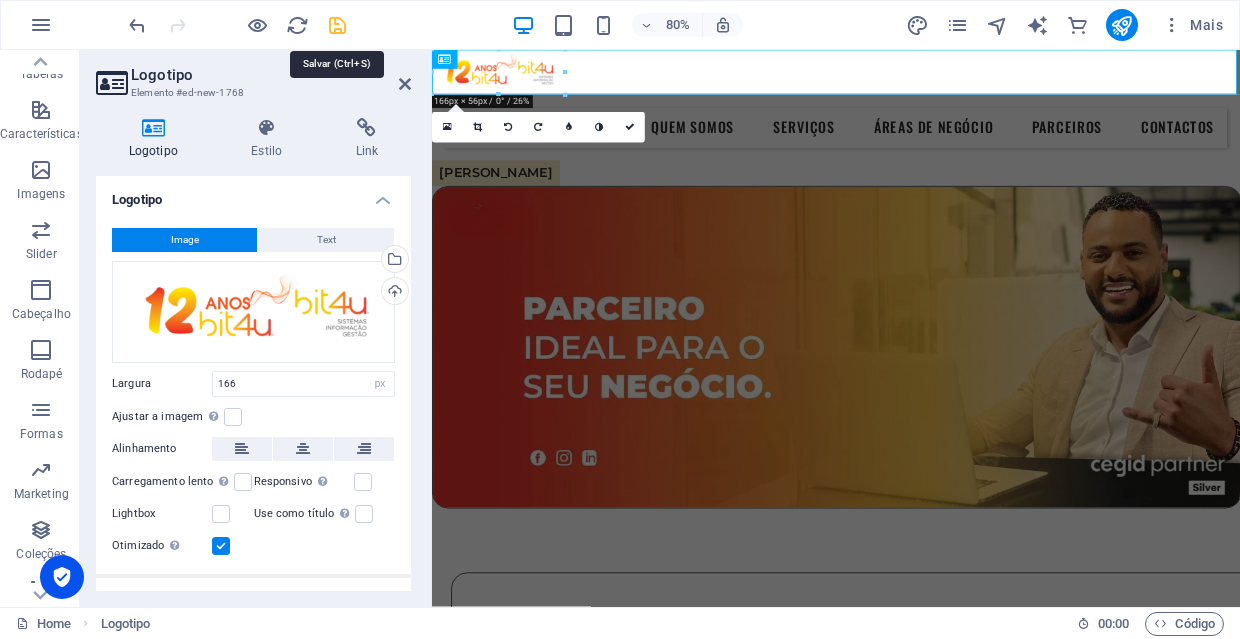 click at bounding box center [337, 25] 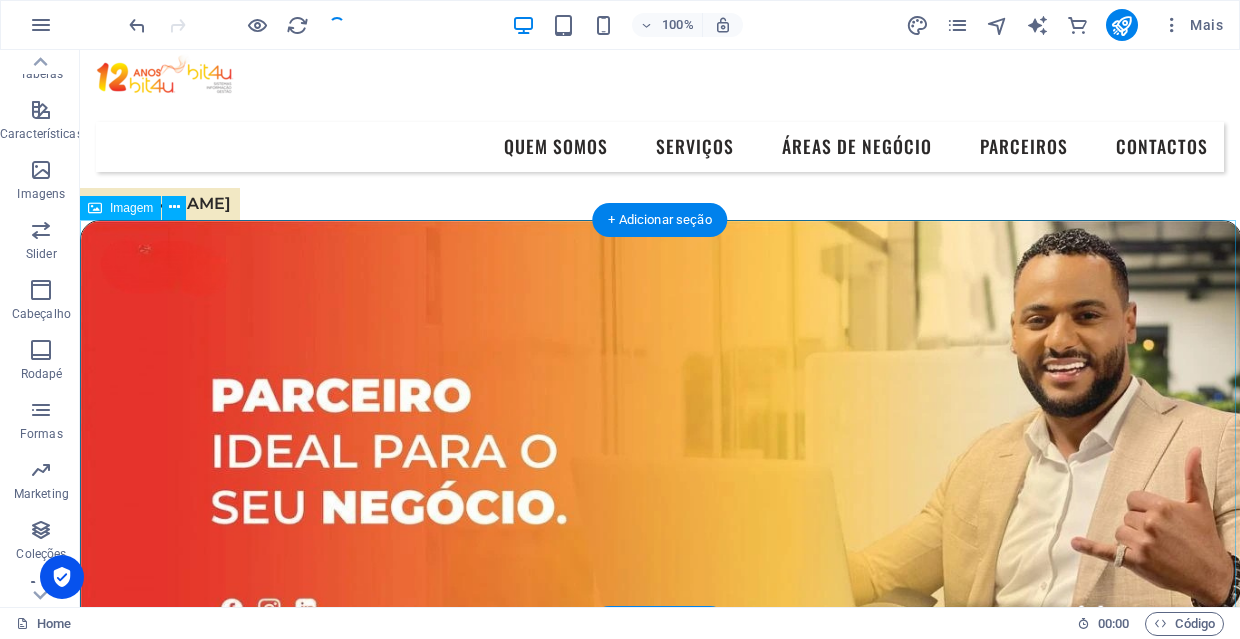 scroll, scrollTop: 0, scrollLeft: 0, axis: both 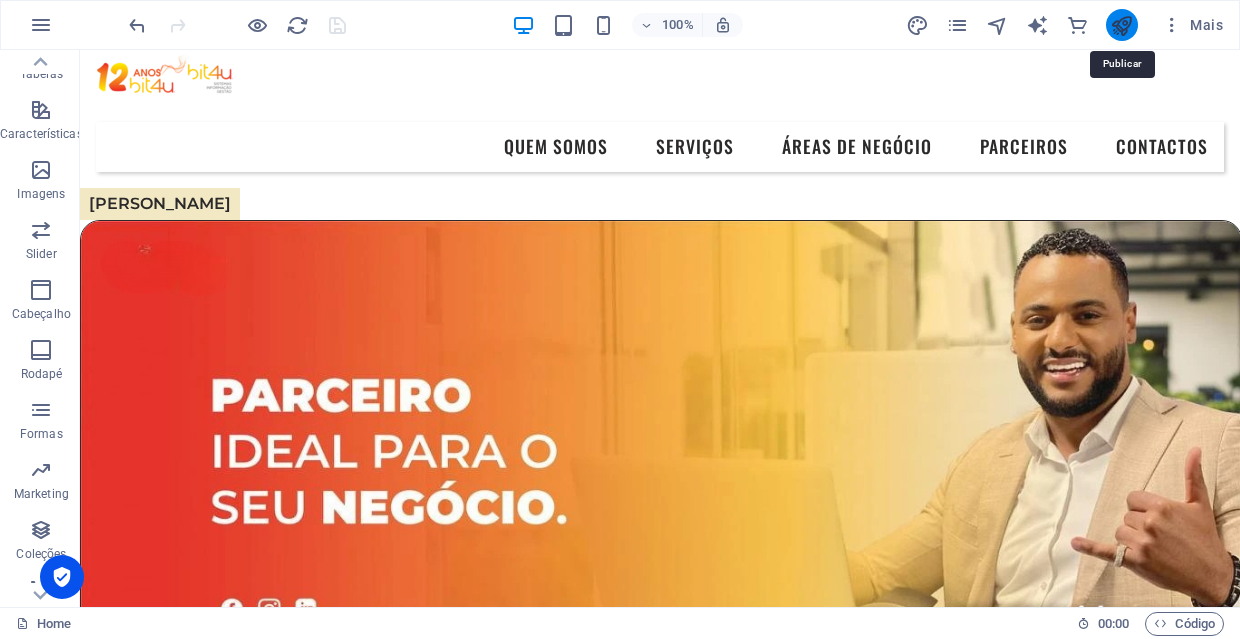 click at bounding box center (1121, 25) 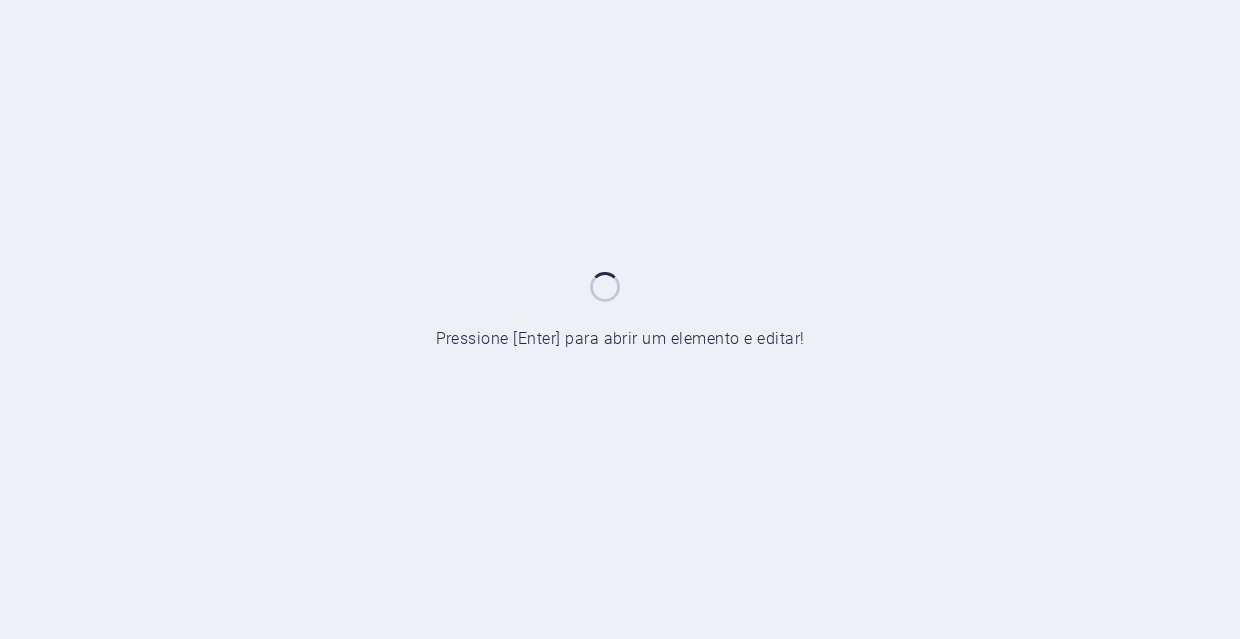 scroll, scrollTop: 0, scrollLeft: 0, axis: both 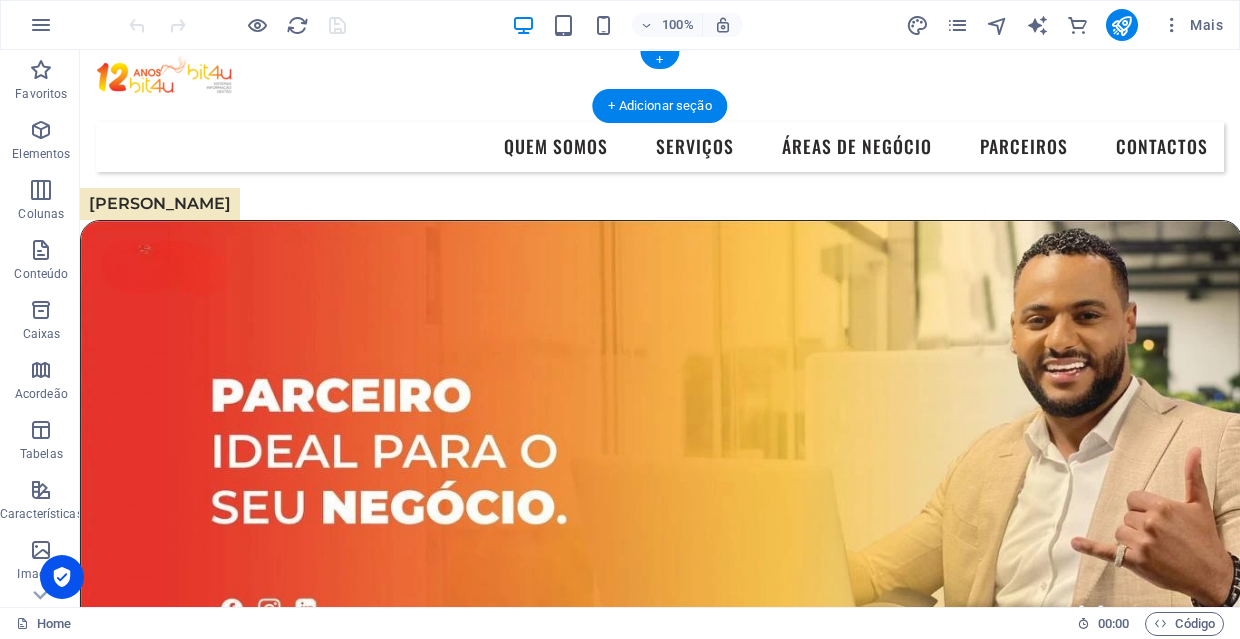click at bounding box center (660, 78) 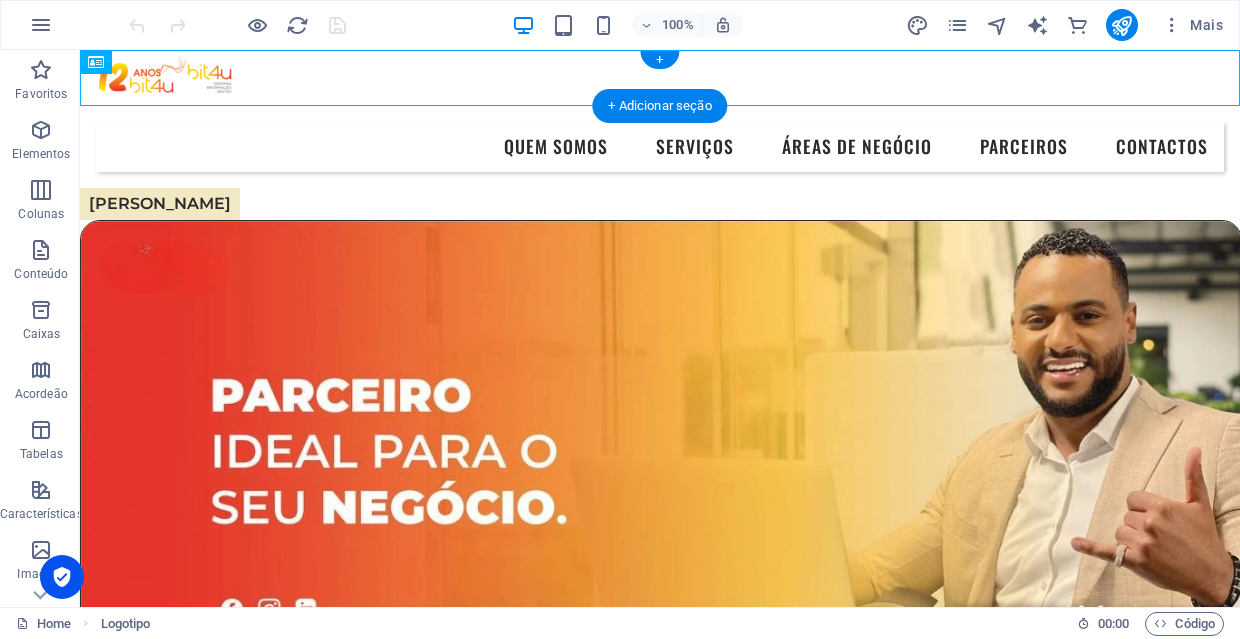 click at bounding box center (660, 78) 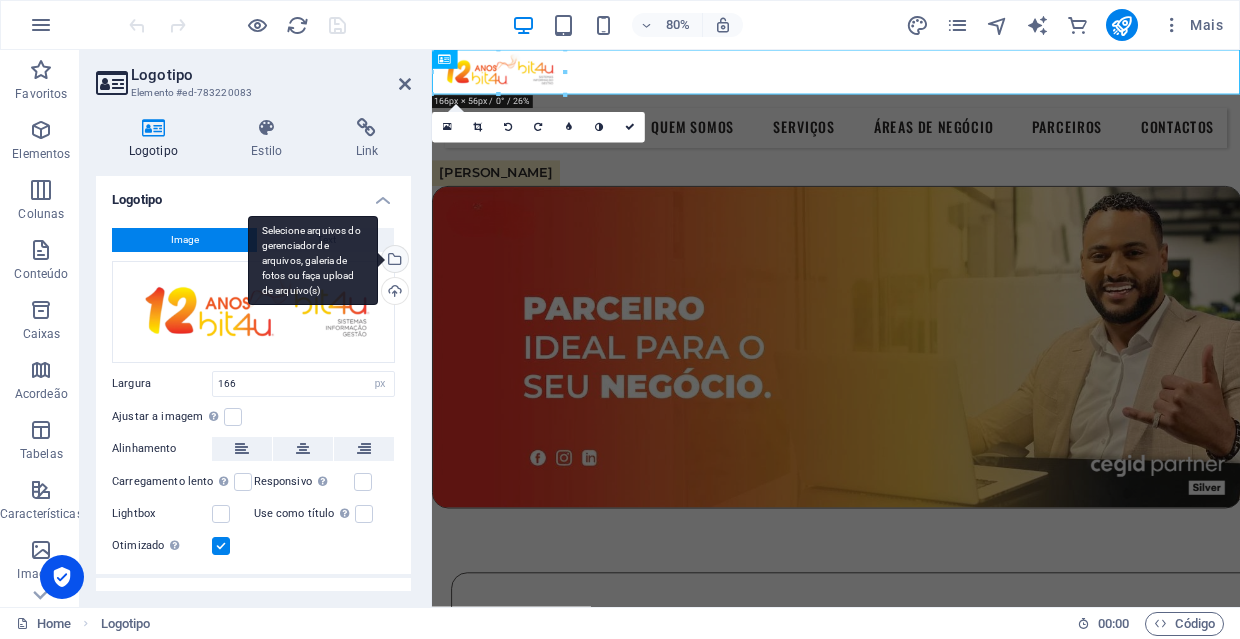 click on "Selecione arquivos do gerenciador de arquivos, galeria de fotos ou faça upload de arquivo(s)" at bounding box center (393, 261) 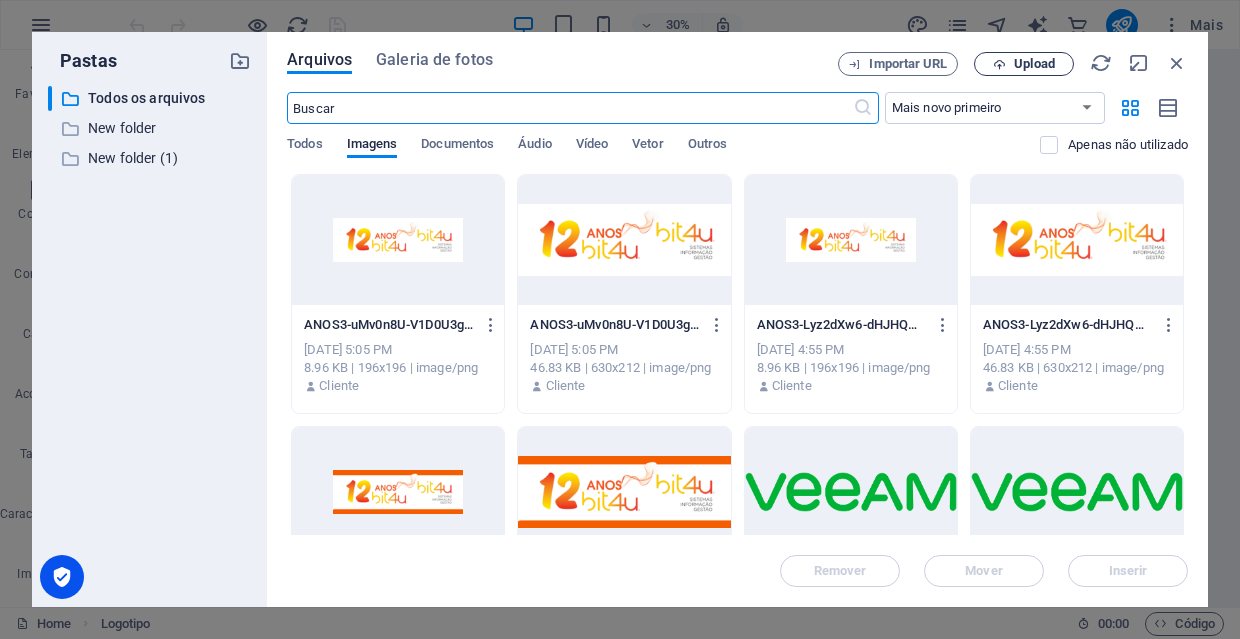 click on "Upload" at bounding box center [1034, 64] 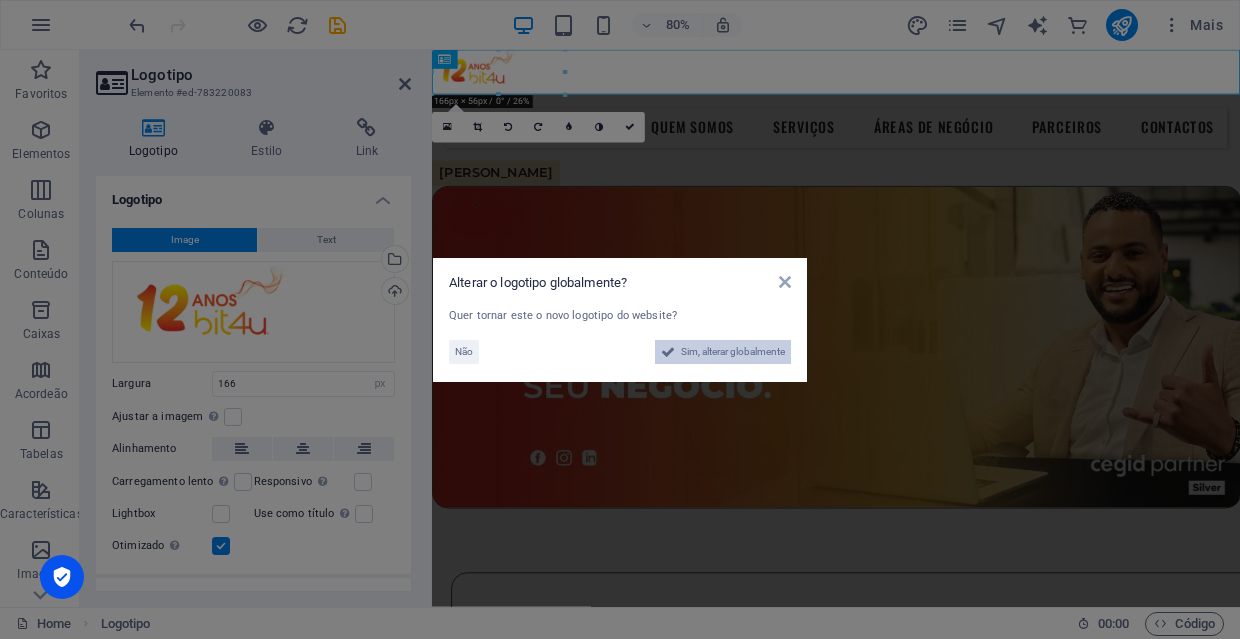 click on "Sim, alterar globalmente" at bounding box center [733, 352] 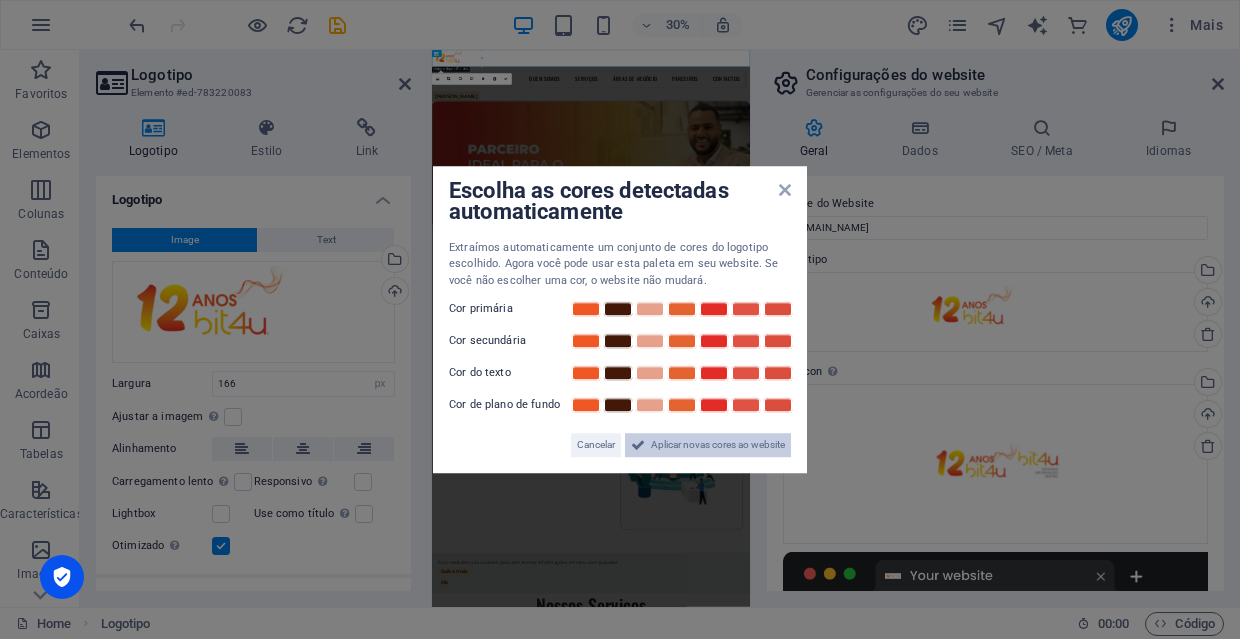 click on "Aplicar novas cores ao website" at bounding box center [718, 445] 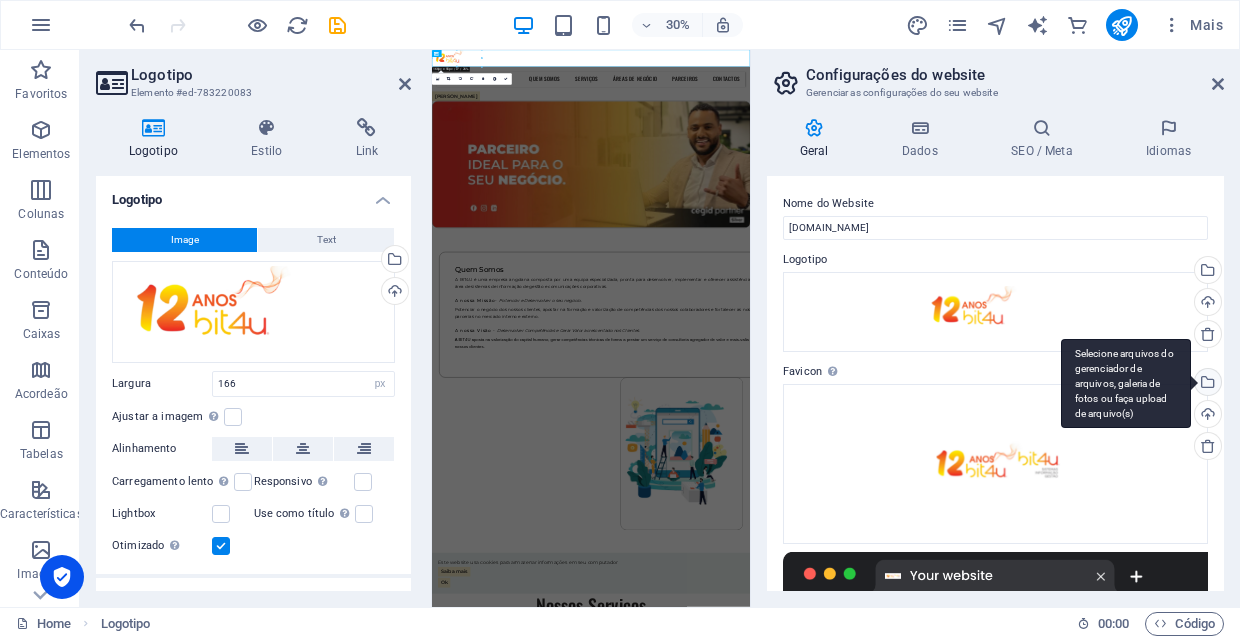 click on "Selecione arquivos do gerenciador de arquivos, galeria de fotos ou faça upload de arquivo(s)" at bounding box center (1206, 384) 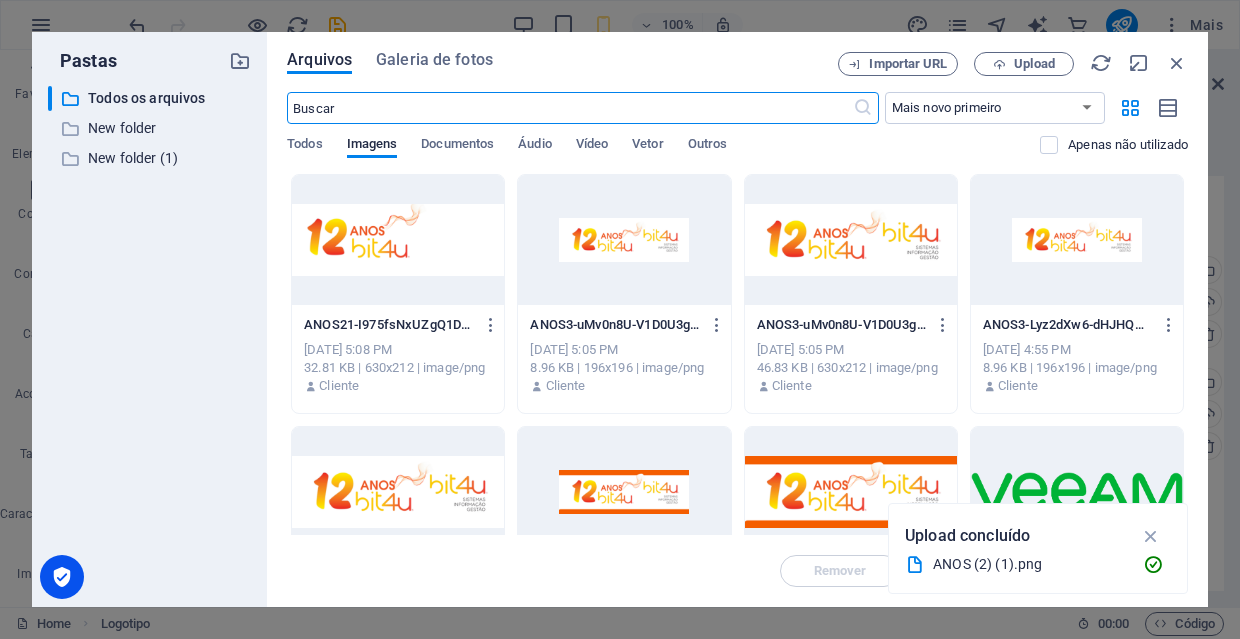click at bounding box center (398, 240) 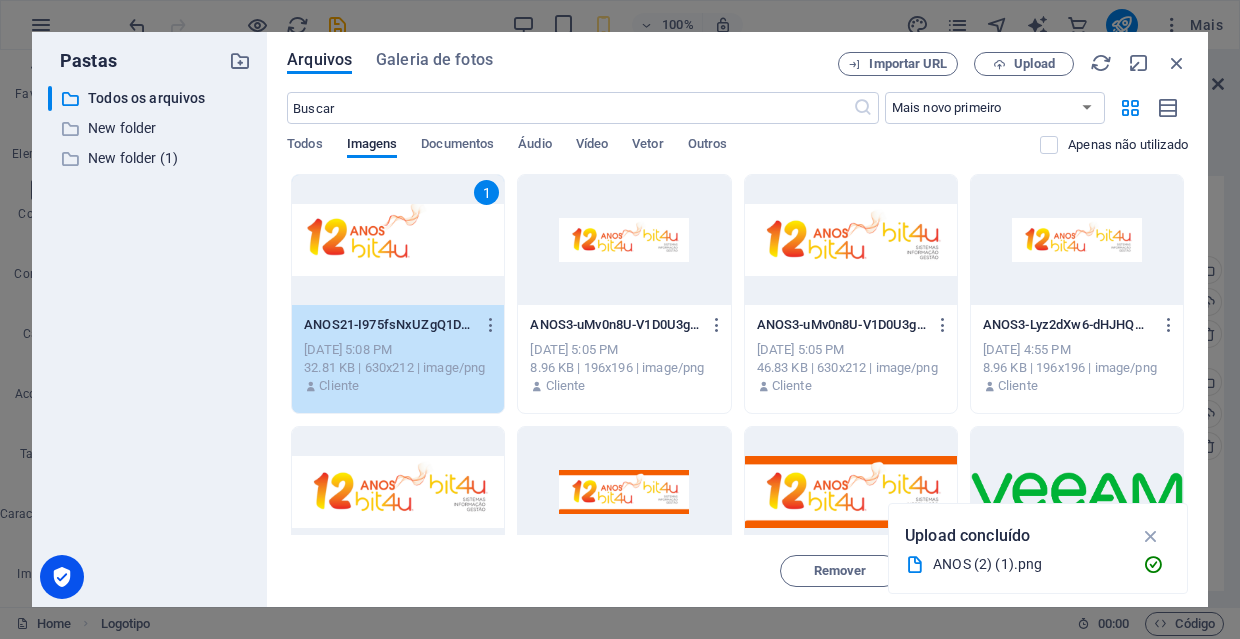 click on "1" at bounding box center (398, 240) 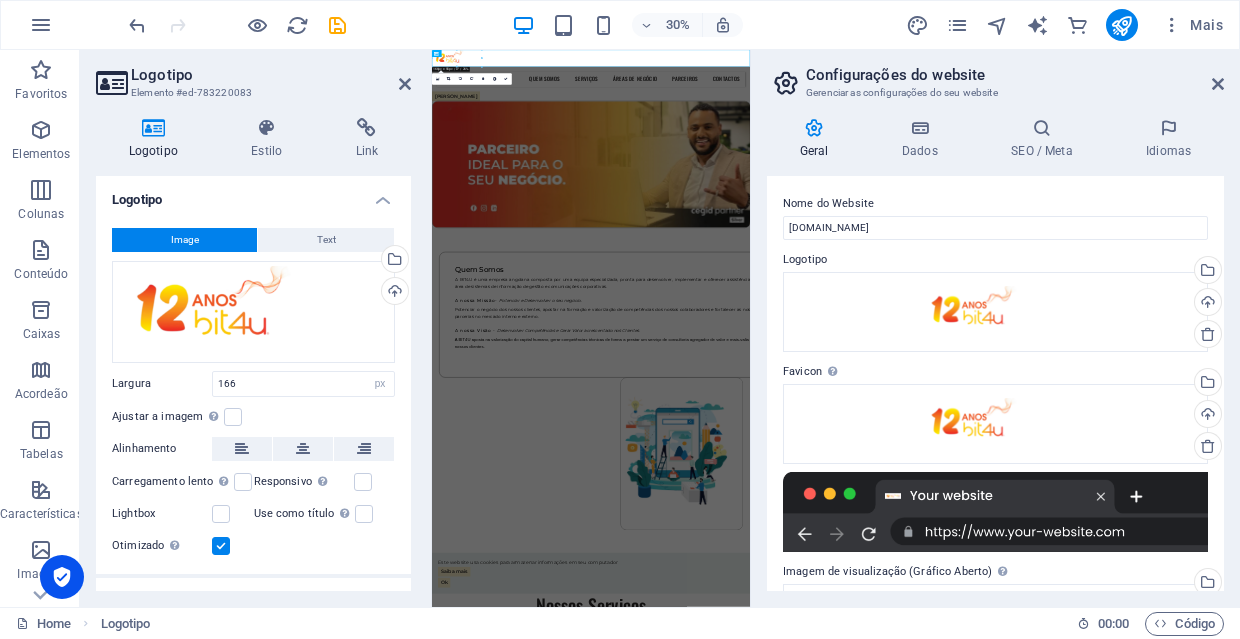 click on "Configurações do website Gerenciar as configurações do seu website  Geral  Dados  SEO / Meta  Idiomas Nome do Website bit4u.co.ao Logotipo Arraste os arquivos aqui, clique para escolher os arquivos ou selecione os arquivos em Arquivos ou em nossa galeria de fotos e vídeos gratuitos Selecione arquivos do gerenciador de arquivos, galeria de fotos ou faça upload de arquivo(s) Upload Favicon Defina o favicon do seu website aqui. Um favicon é um pequeno ícone mostrado na guia do navegador ao lado do título do seu website. Ajuda os visitantes a identificarem o seu website. Arraste os arquivos aqui, clique para escolher os arquivos ou selecione os arquivos em Arquivos ou em nossa galeria de fotos e vídeos gratuitos Selecione arquivos do gerenciador de arquivos, galeria de fotos ou faça upload de arquivo(s) Upload Imagem de visualização (Gráfico Aberto) Esta imagem será mostrada quando o website for compartilhado nas redes sociais Arraste os arquivos aqui, clique para escolher os arquivos ou Upload Rua" at bounding box center [995, 328] 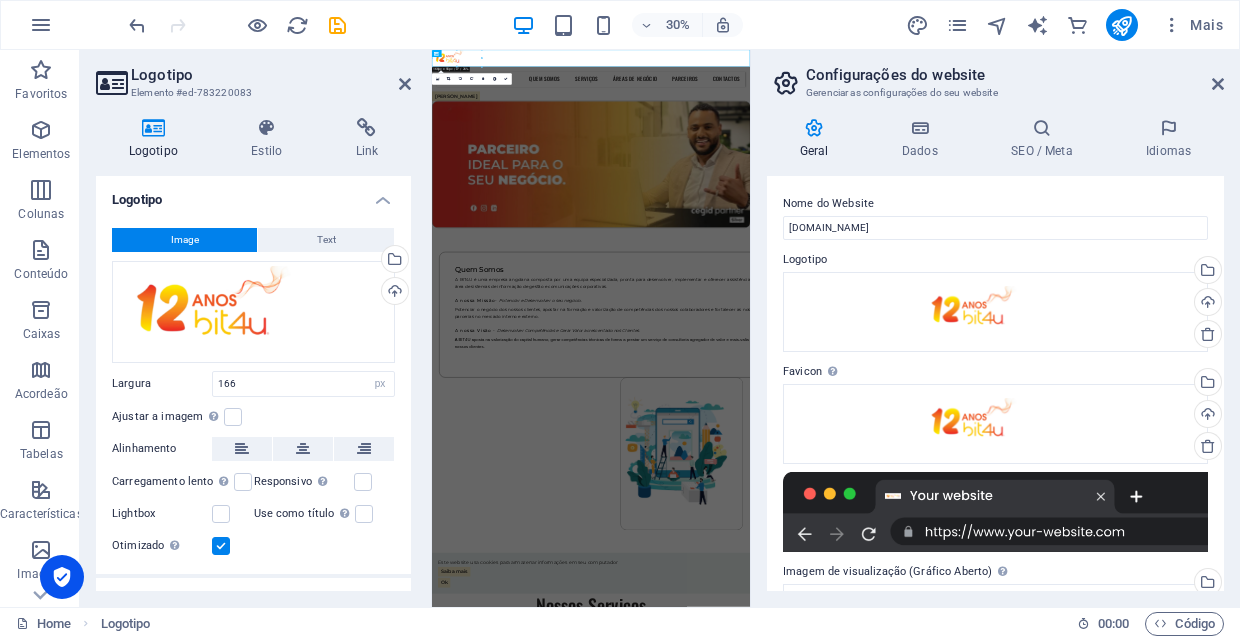 click on "Configurações do website Gerenciar as configurações do seu website  Geral  Dados  SEO / Meta  Idiomas Nome do Website bit4u.co.ao Logotipo Arraste os arquivos aqui, clique para escolher os arquivos ou selecione os arquivos em Arquivos ou em nossa galeria de fotos e vídeos gratuitos Selecione arquivos do gerenciador de arquivos, galeria de fotos ou faça upload de arquivo(s) Upload Favicon Defina o favicon do seu website aqui. Um favicon é um pequeno ícone mostrado na guia do navegador ao lado do título do seu website. Ajuda os visitantes a identificarem o seu website. Arraste os arquivos aqui, clique para escolher os arquivos ou selecione os arquivos em Arquivos ou em nossa galeria de fotos e vídeos gratuitos Selecione arquivos do gerenciador de arquivos, galeria de fotos ou faça upload de arquivo(s) Upload Imagem de visualização (Gráfico Aberto) Esta imagem será mostrada quando o website for compartilhado nas redes sociais Arraste os arquivos aqui, clique para escolher os arquivos ou Upload Rua" at bounding box center [995, 328] 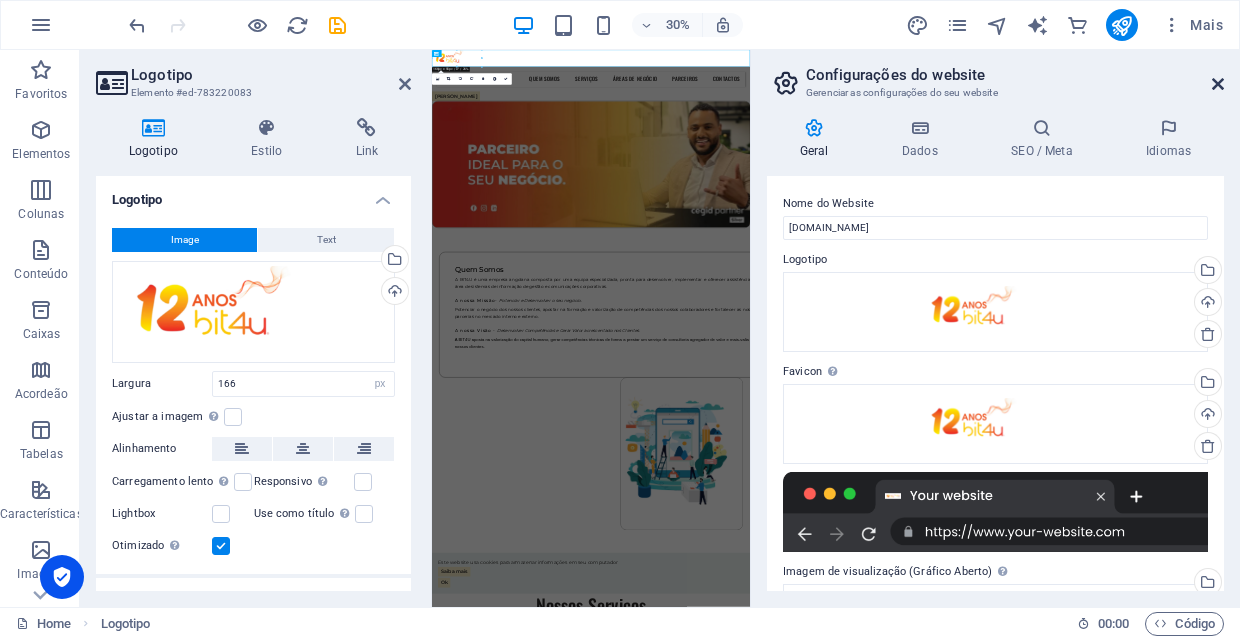click at bounding box center (1218, 84) 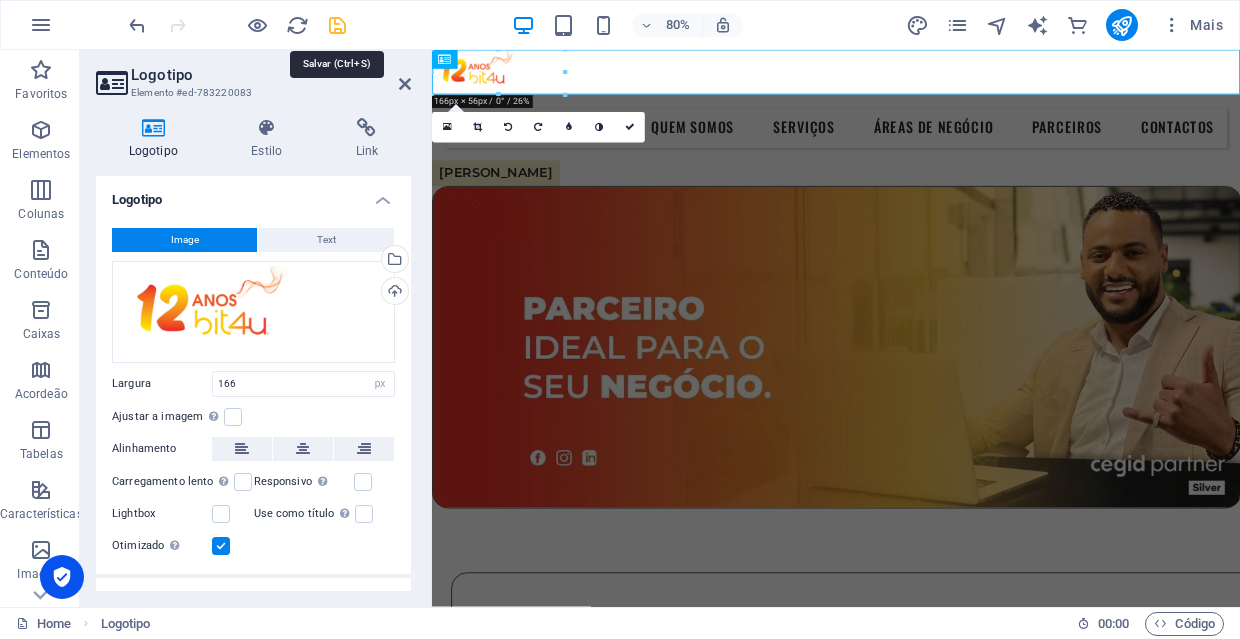 click at bounding box center [337, 25] 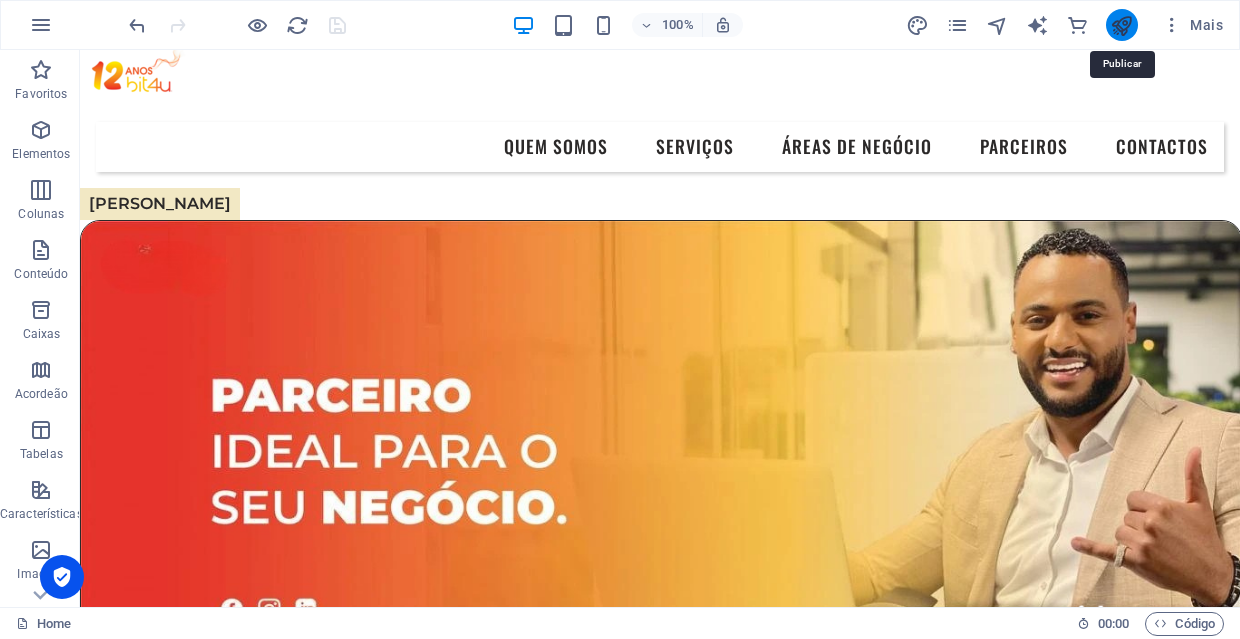 click at bounding box center [1121, 25] 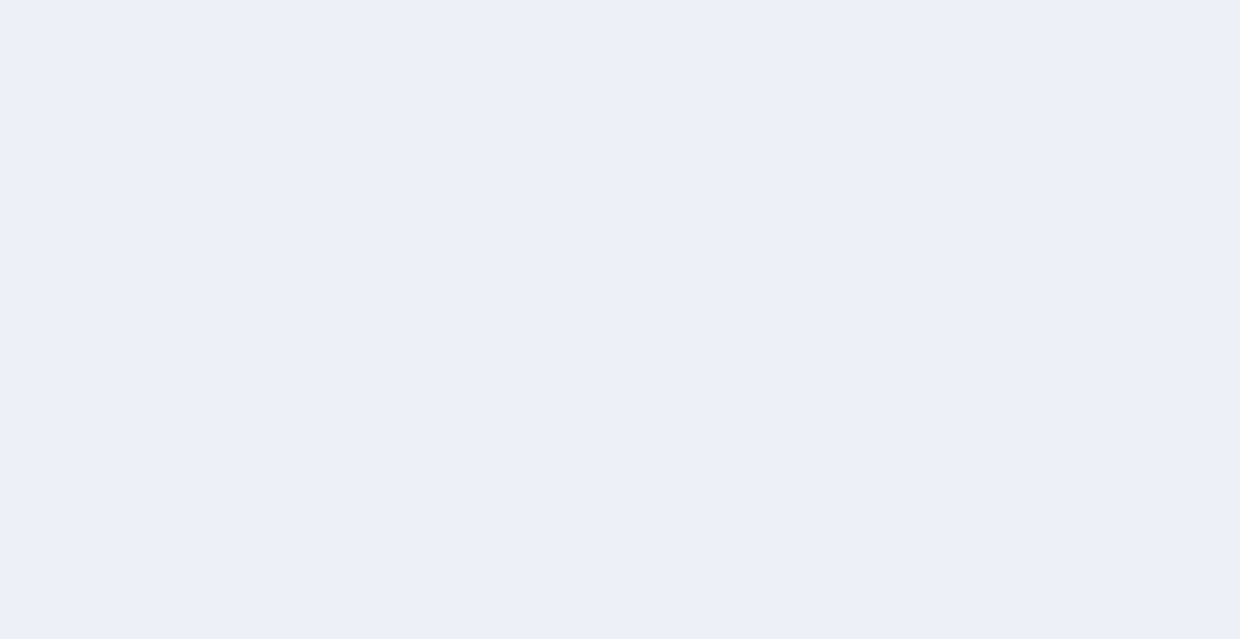 scroll, scrollTop: 0, scrollLeft: 0, axis: both 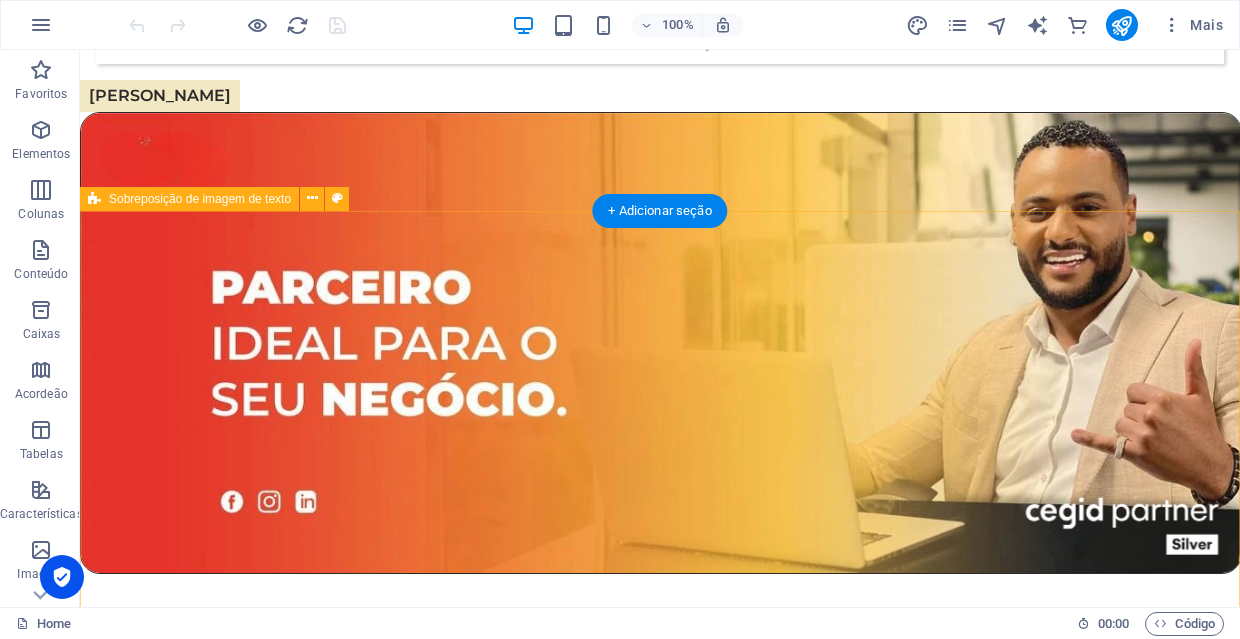 click on "Quem Somos A BIT4U é uma empresa angolana composta por uma equipa especializada, pronta para desenvolver, implementar e oferecer assistência na área de sistemas de informação de gestão e comunicações corporativas. A nossa Missão-   Potenciar e [PERSON_NAME] o seu negócio. Potenciar o negócio dos nossos clientes, apostar na formação e valorização de competências dos nossos colaboradores e fortalecer as nossas parcerias no mercado interno e externo. A nossa Visão -   Desenvolver Competências e Gerar Valor acrescentado nos Clientes.   A BIT4U aposta na valorização do capital humano, gerar competências técnicas de forma a prestar um serviço de consultoria agregador de valor e mais-valia nos nossos clientes." at bounding box center (660, 1118) 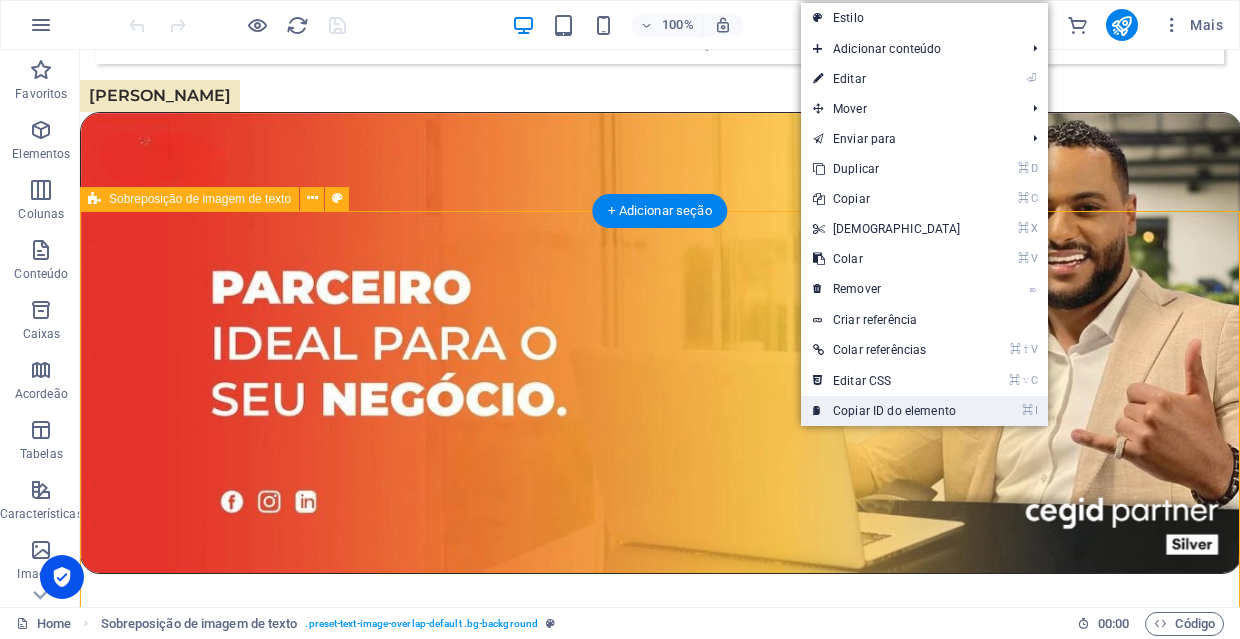 click on "⌘ I  Copiar ID do elemento" at bounding box center [887, 411] 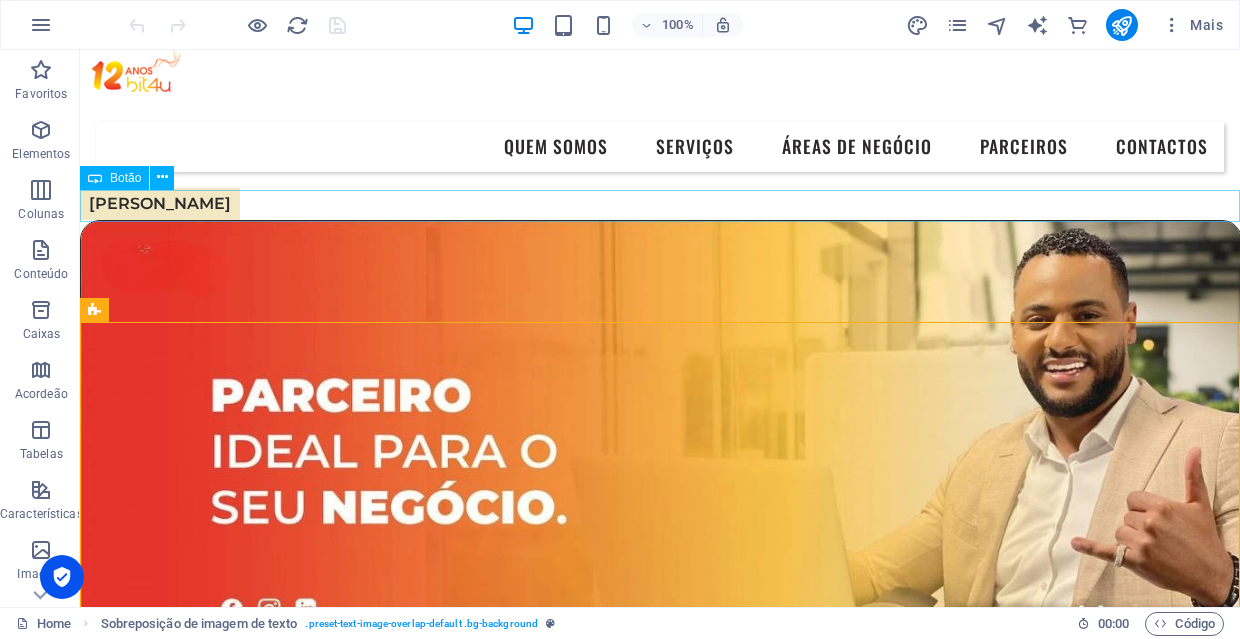 scroll, scrollTop: 0, scrollLeft: 0, axis: both 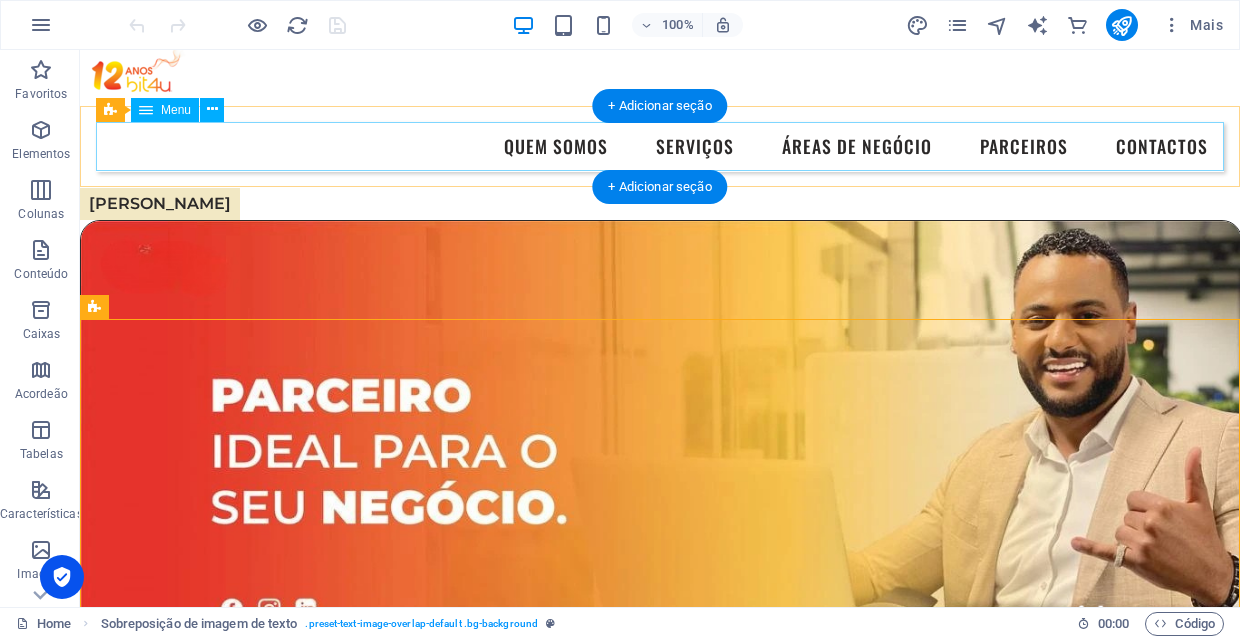 click on "Quem Somos Serviços Áreas de Negócio  Parceiros Contactos" at bounding box center [660, 147] 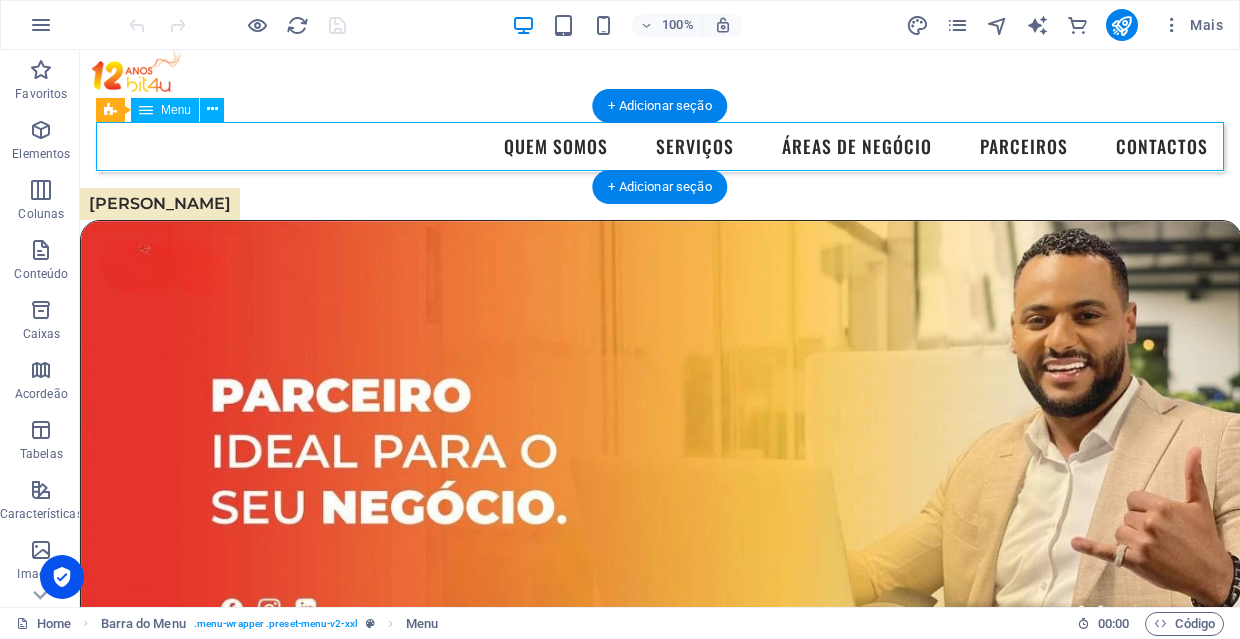 click on "Quem Somos Serviços Áreas de Negócio  Parceiros Contactos" at bounding box center (660, 147) 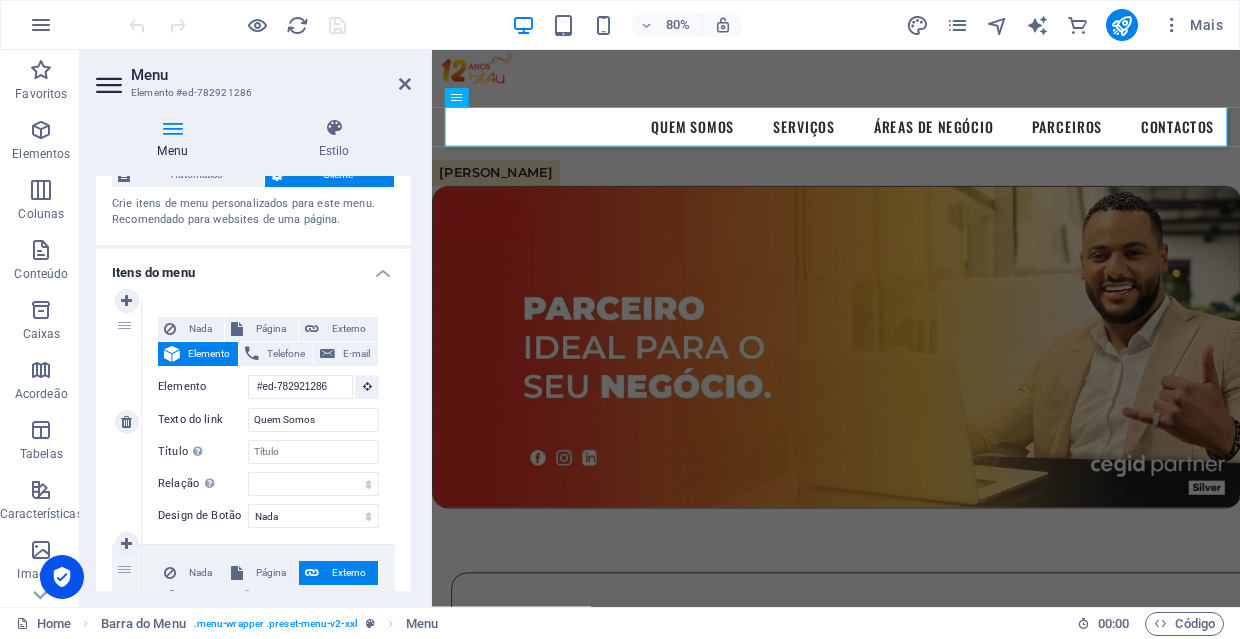 scroll, scrollTop: 66, scrollLeft: 0, axis: vertical 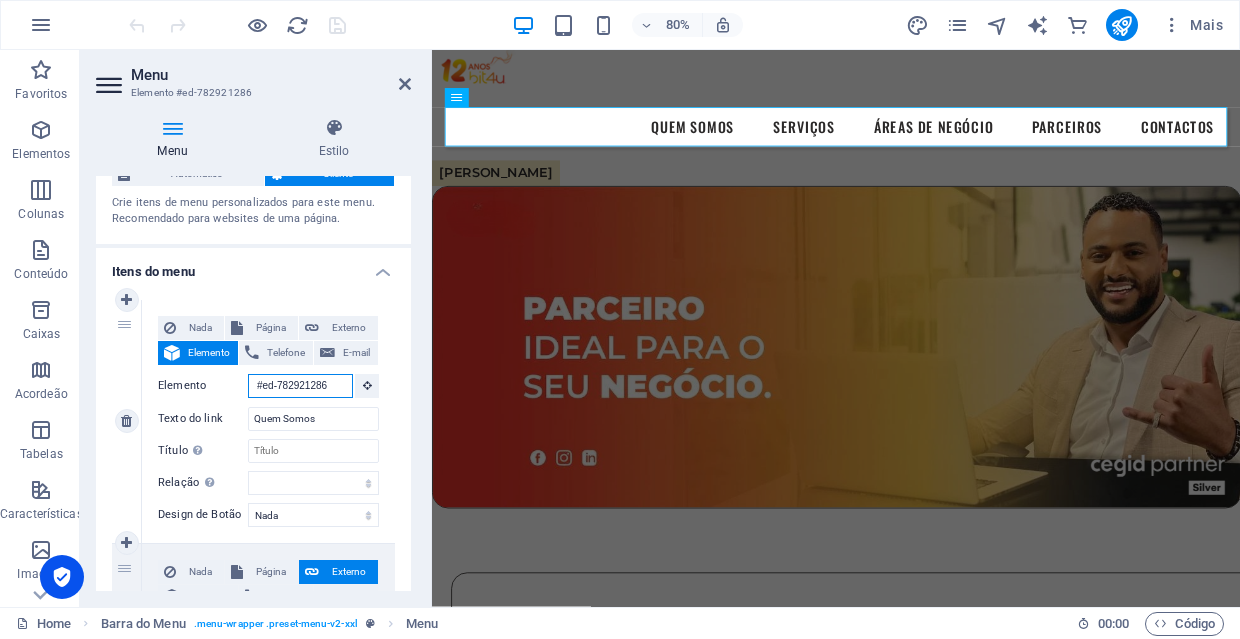 click on "#ed-782921286" at bounding box center [300, 386] 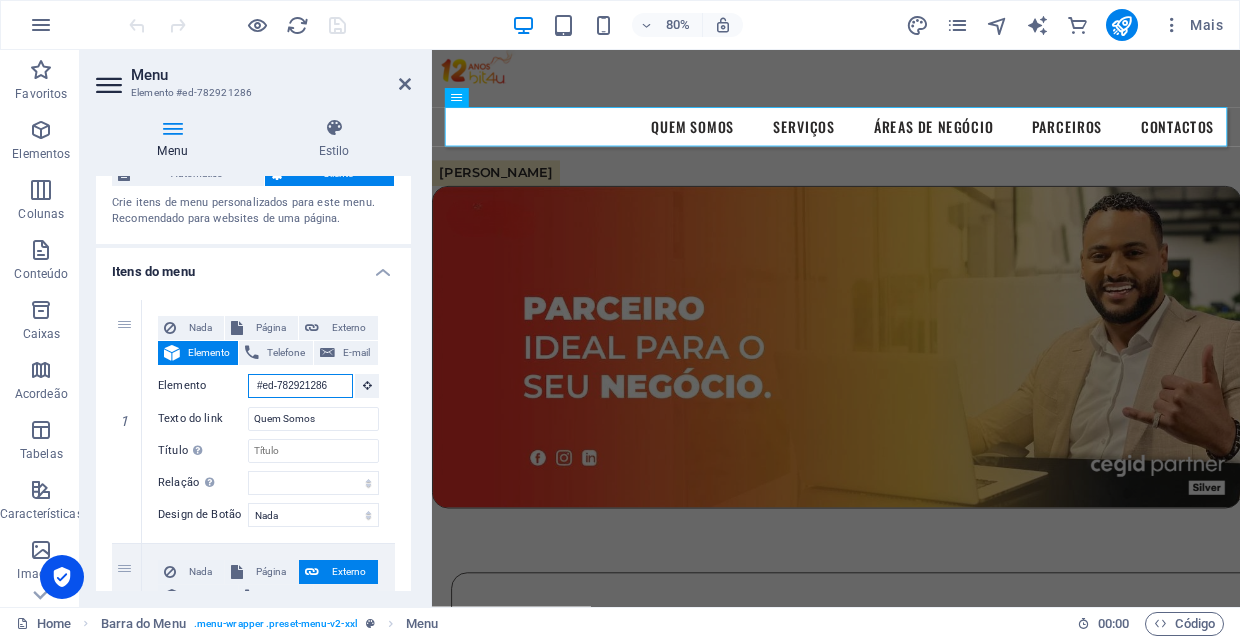 type on "6" 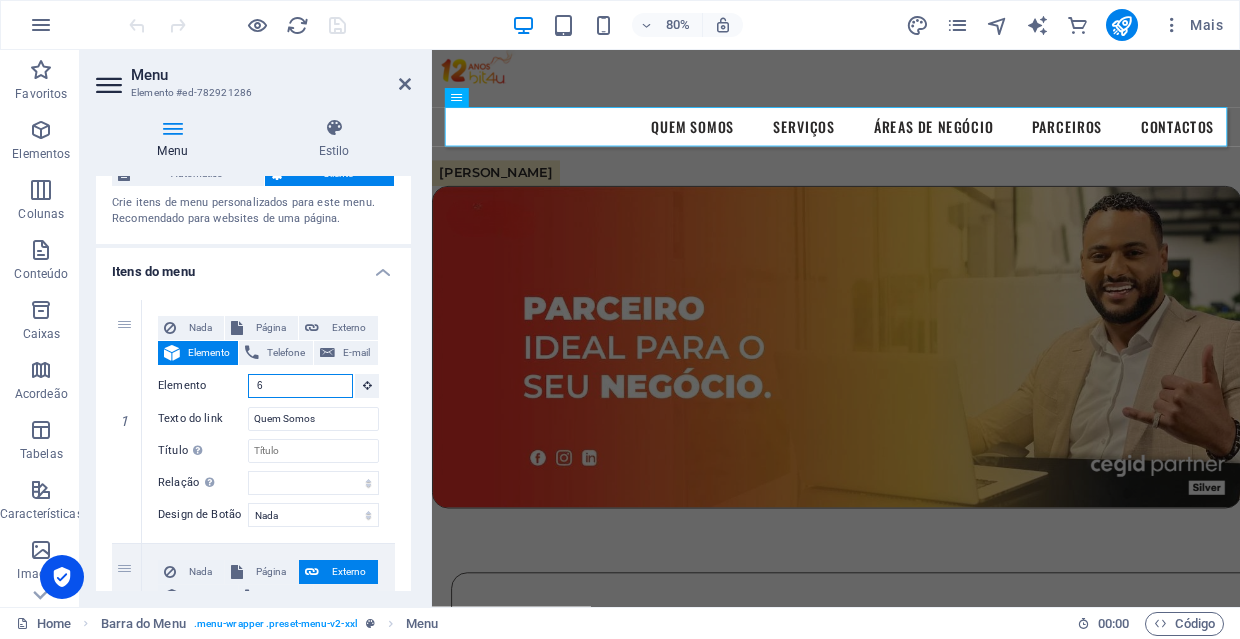 type 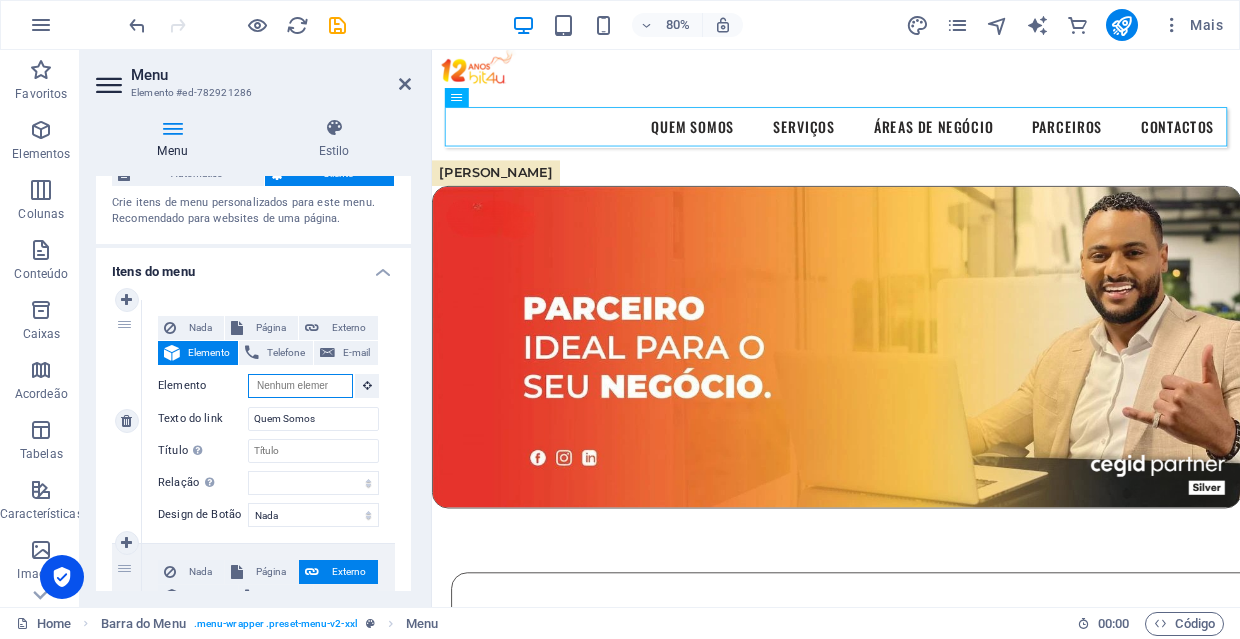 paste on "#ed-782098111" 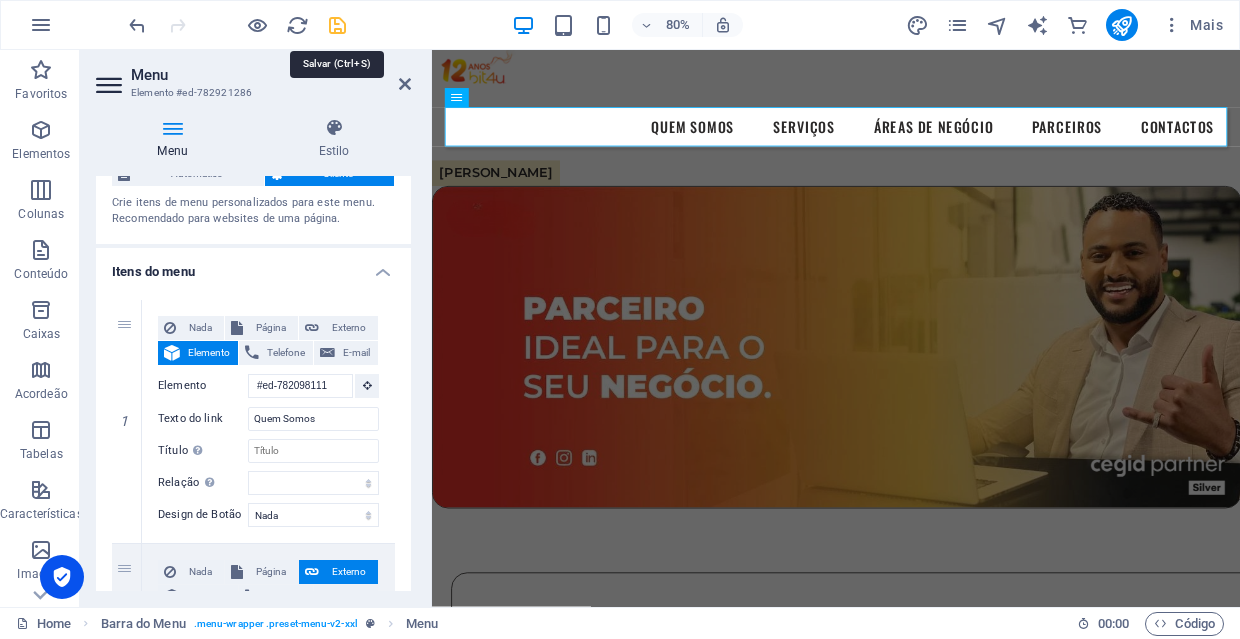 type on "#ed-782098111" 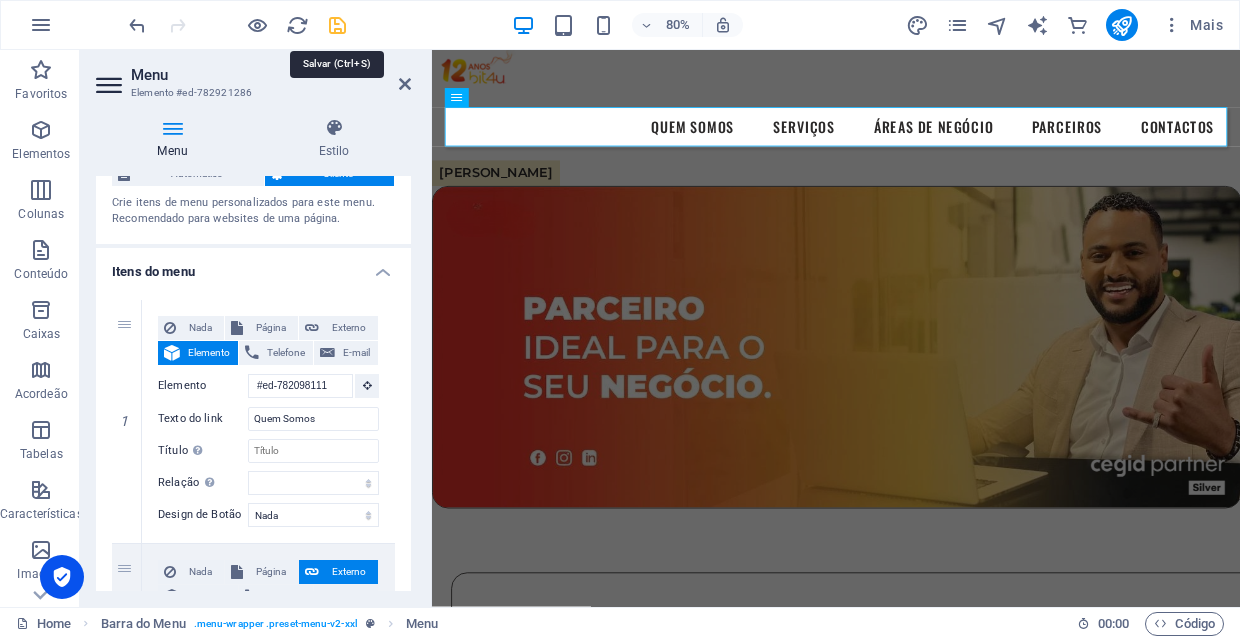 click at bounding box center [337, 25] 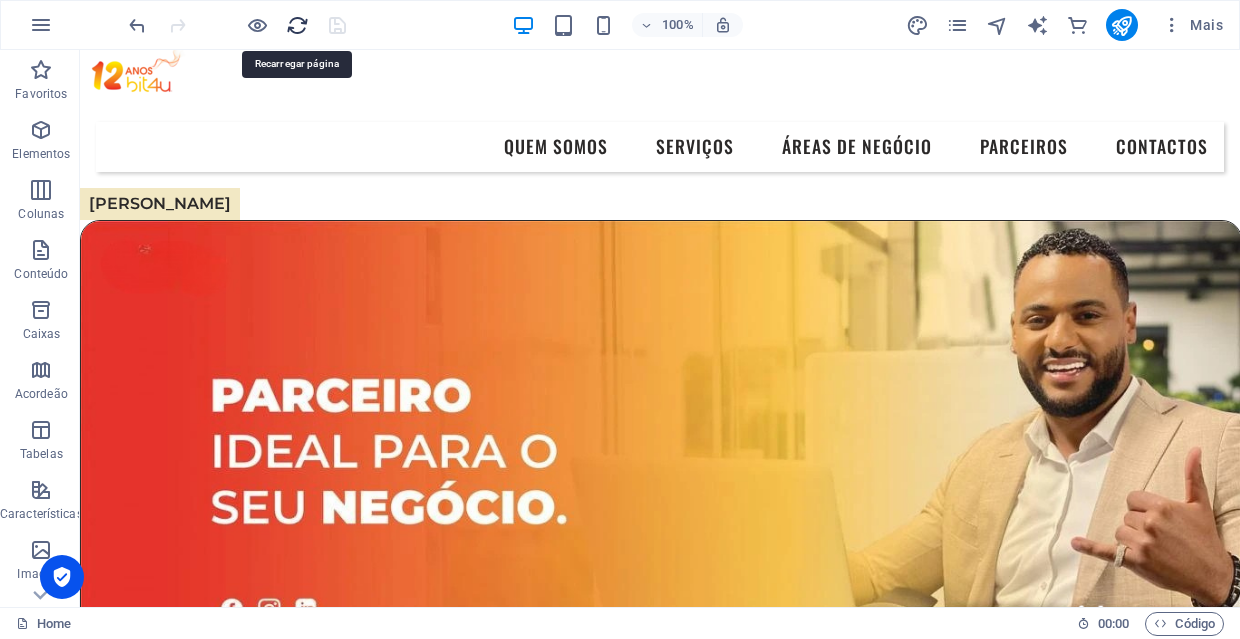 click at bounding box center (297, 25) 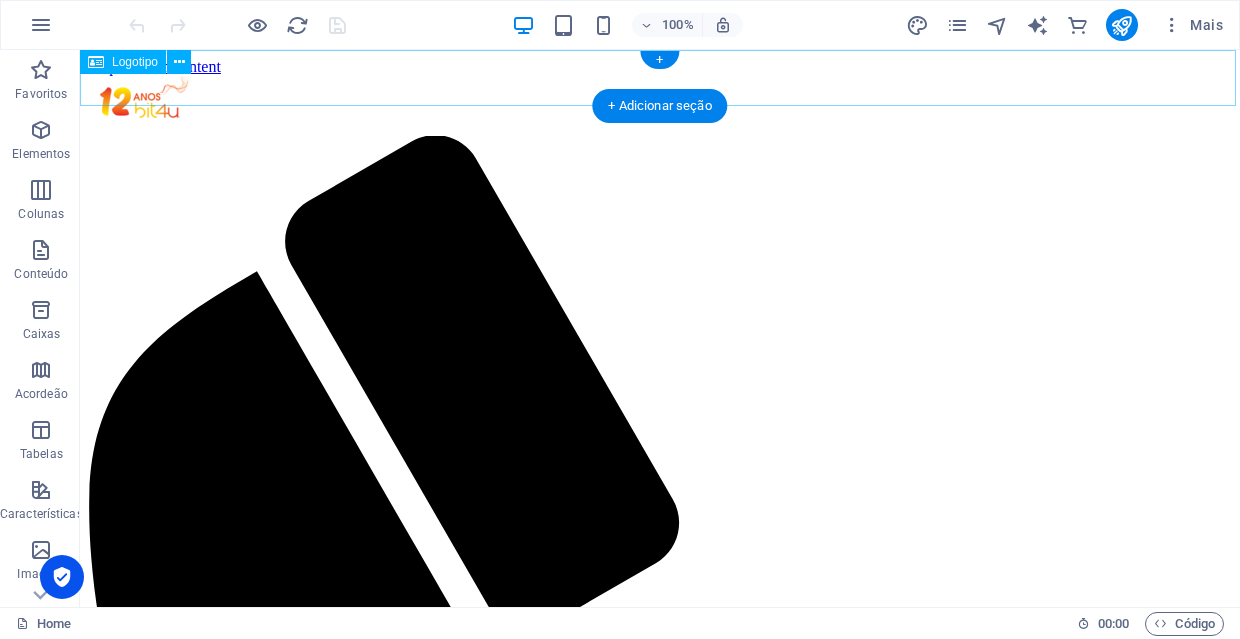 scroll, scrollTop: 0, scrollLeft: 0, axis: both 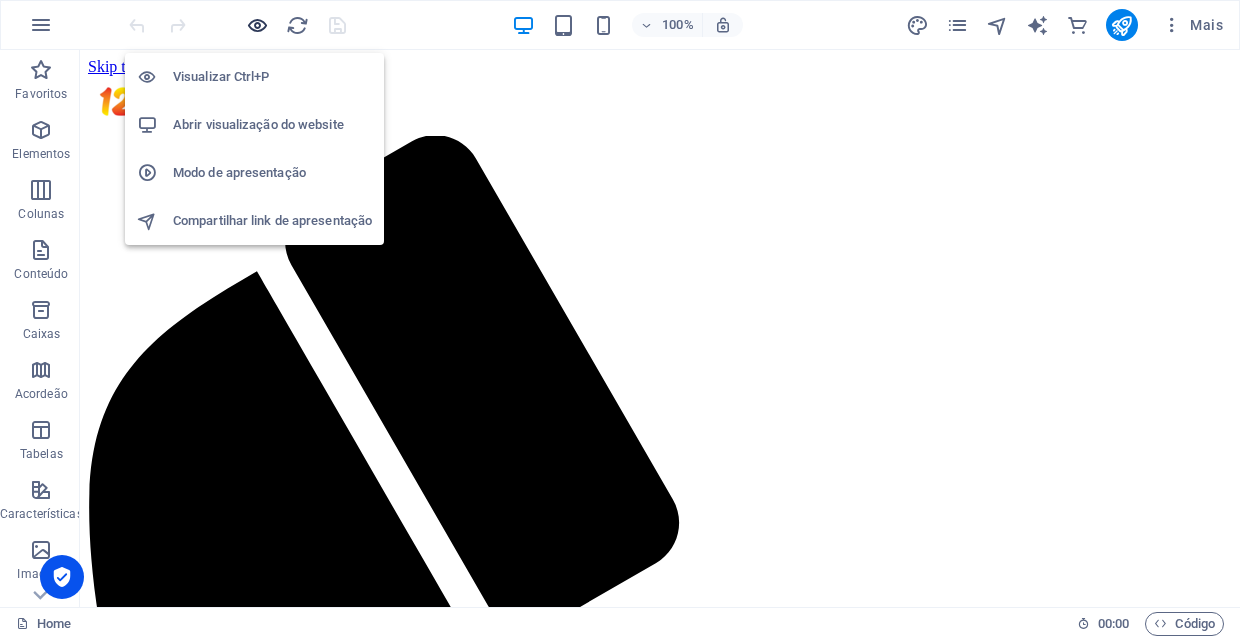 click at bounding box center (257, 25) 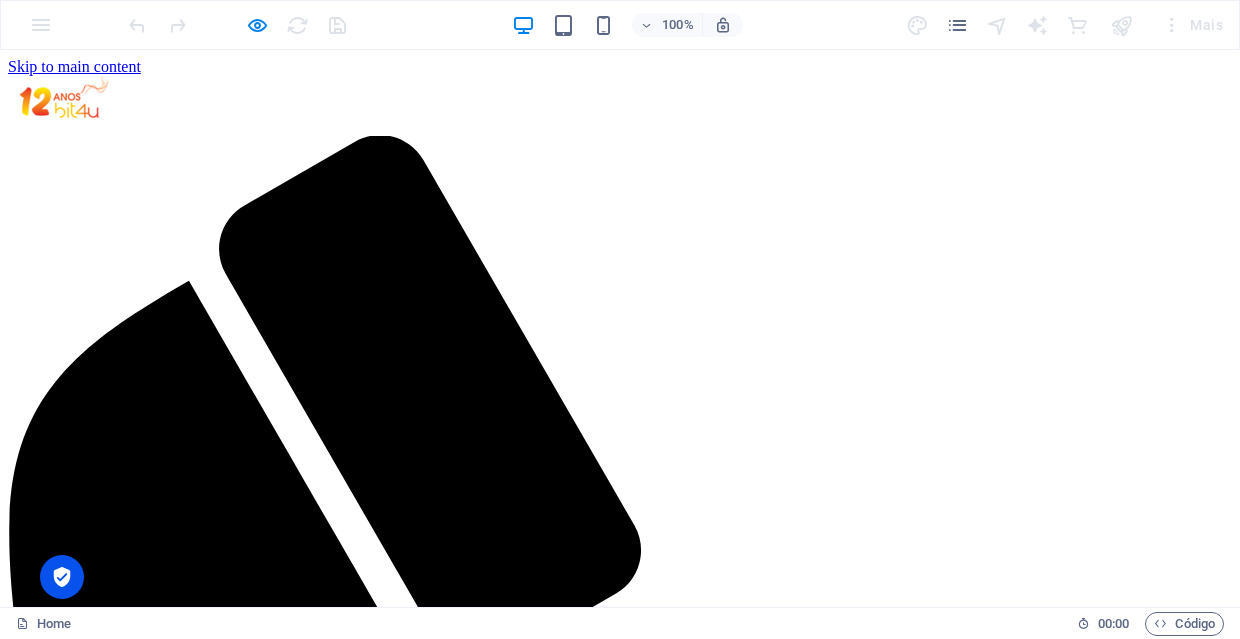 click on "Quem Somos" at bounding box center [91, 1789] 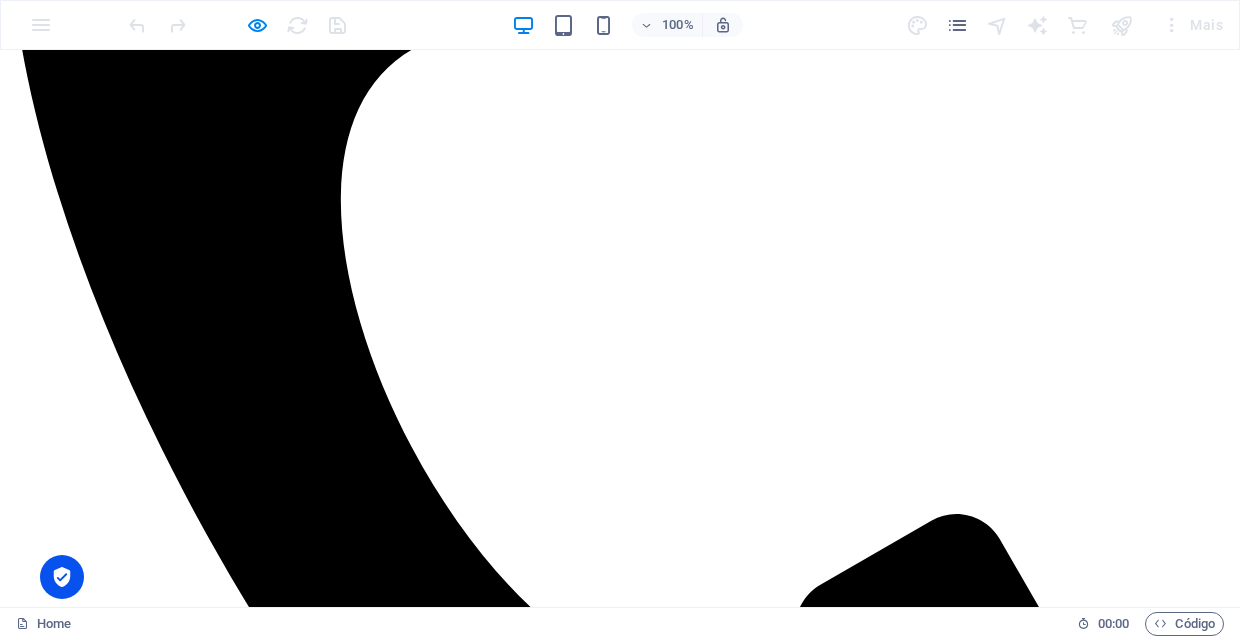 scroll, scrollTop: 631, scrollLeft: 0, axis: vertical 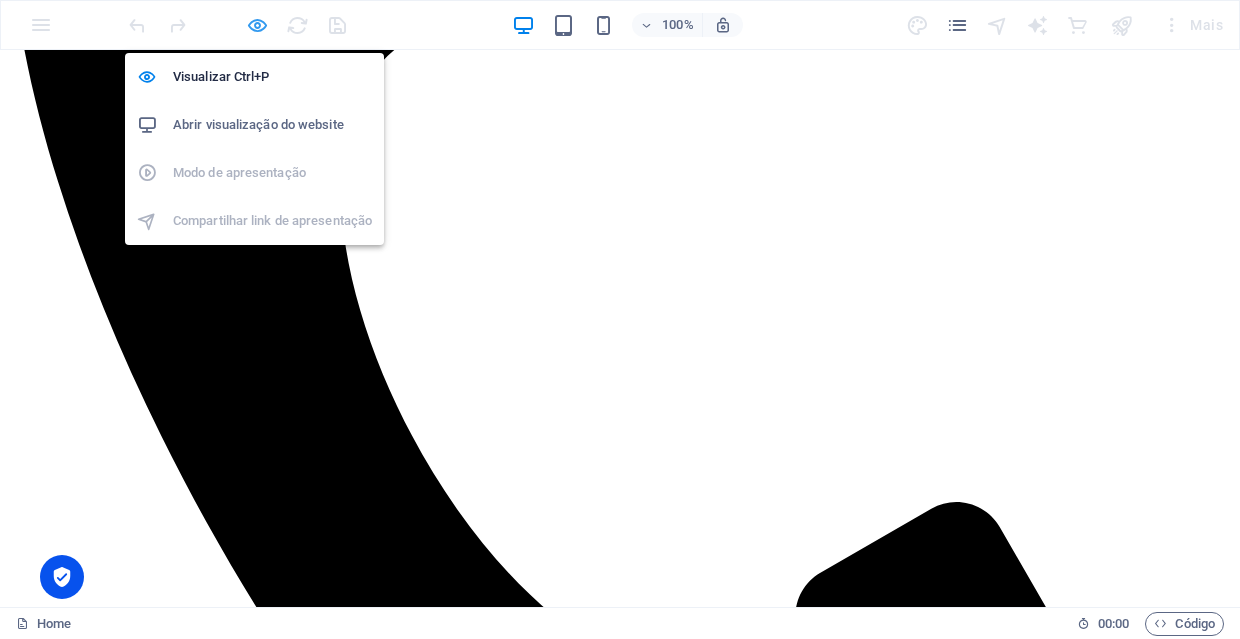click at bounding box center [257, 25] 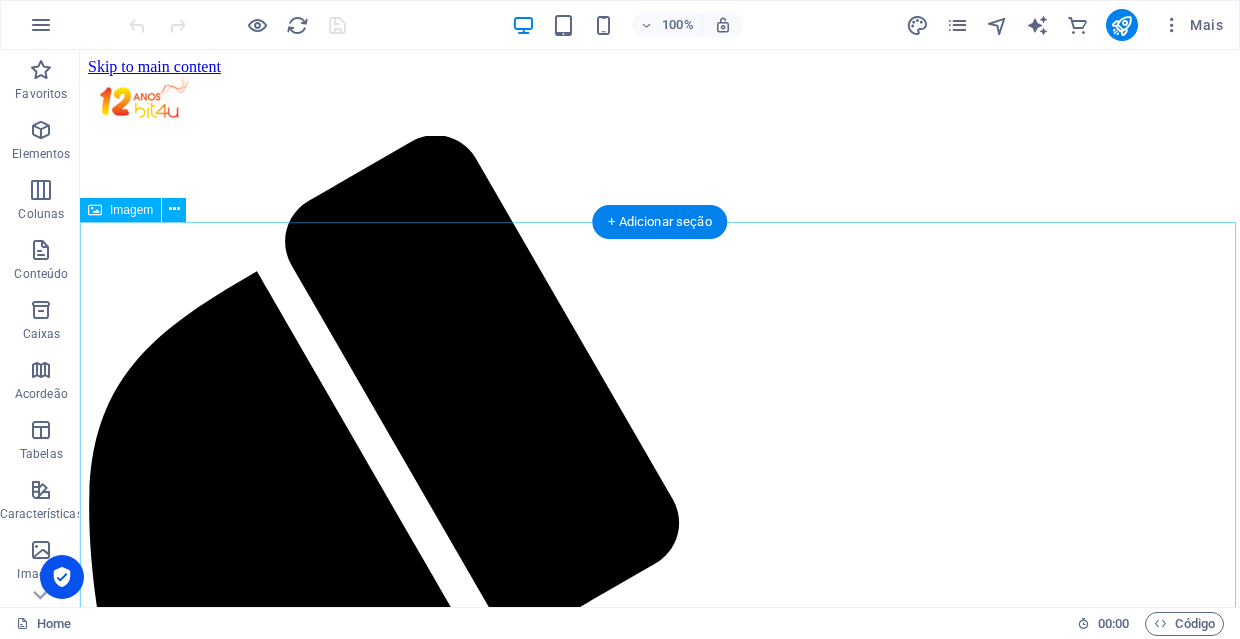 scroll, scrollTop: 0, scrollLeft: 0, axis: both 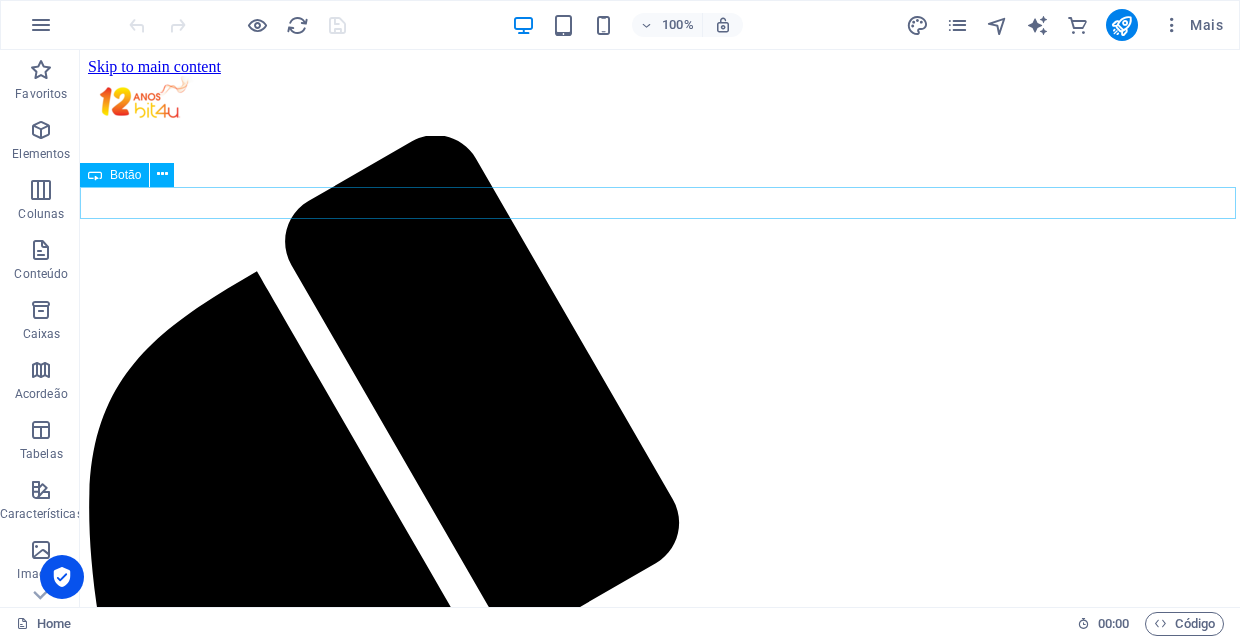click on "[PERSON_NAME]" at bounding box center (660, 1790) 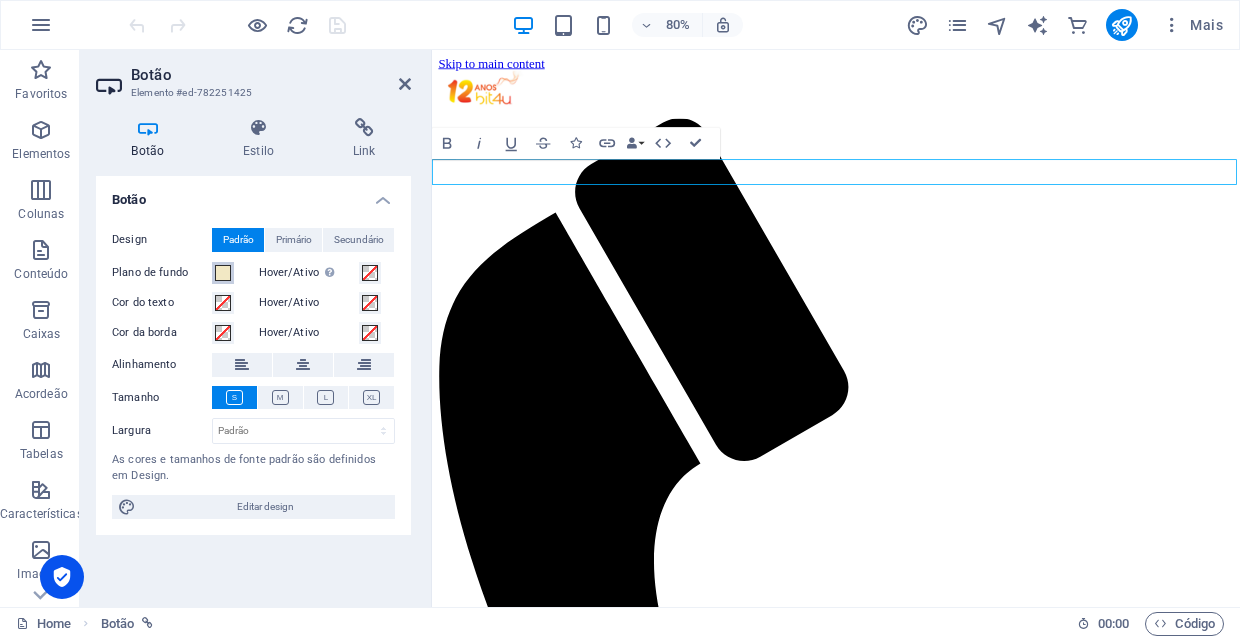 click at bounding box center [223, 273] 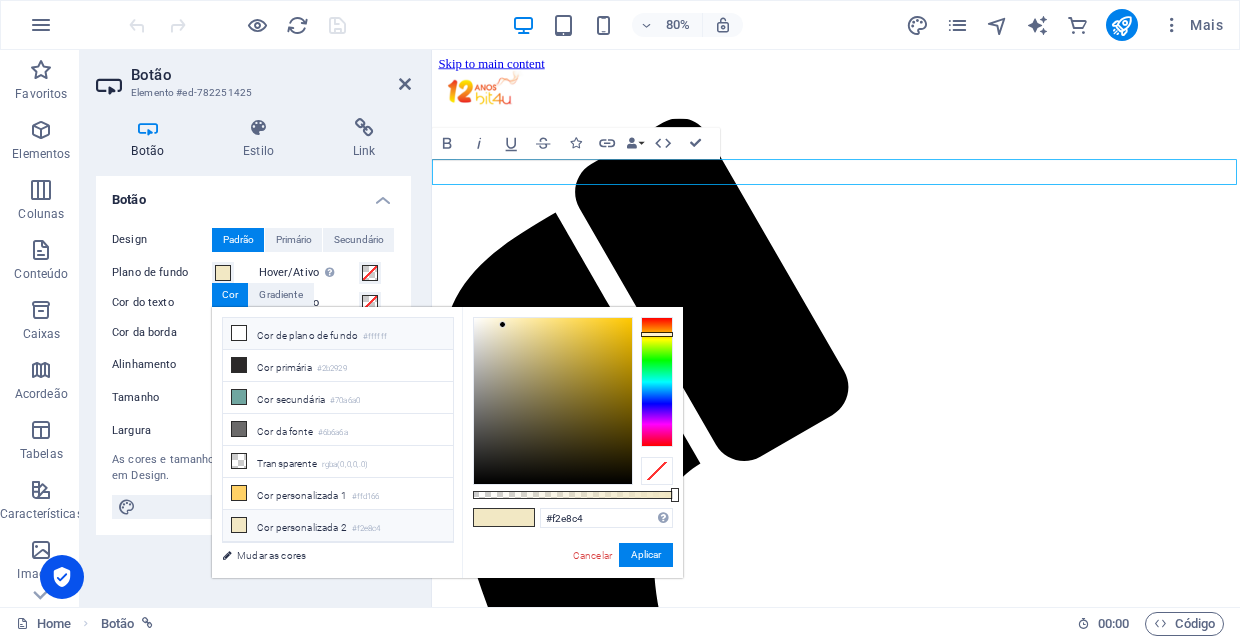 click at bounding box center (239, 333) 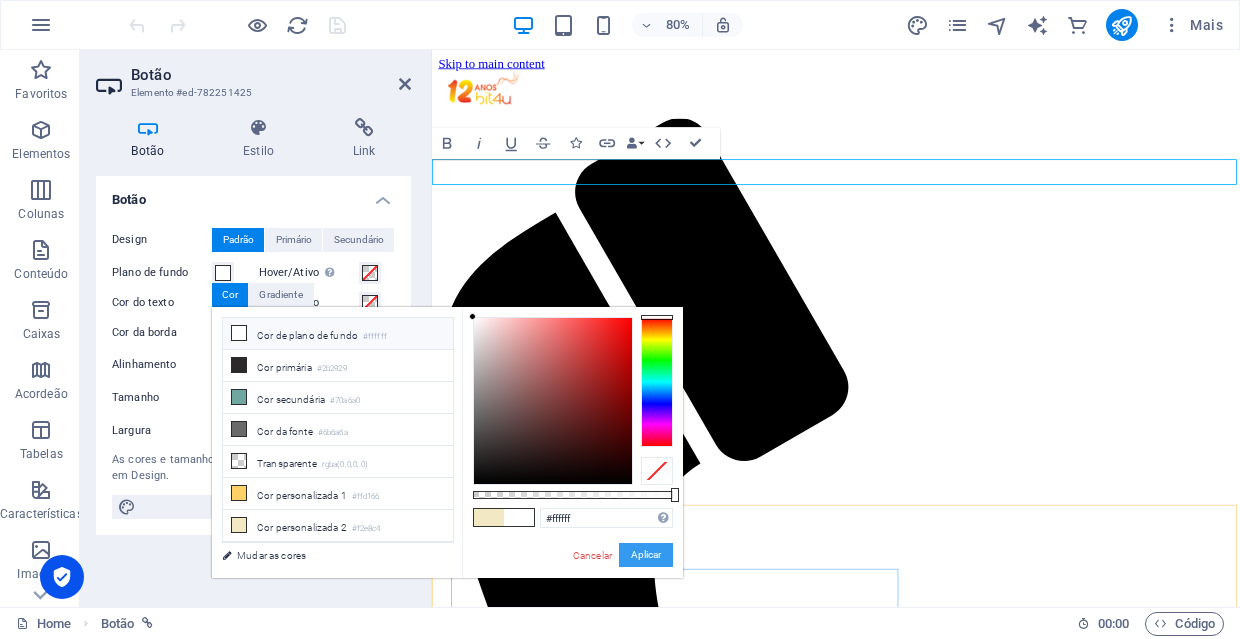 click on "Aplicar" at bounding box center (646, 555) 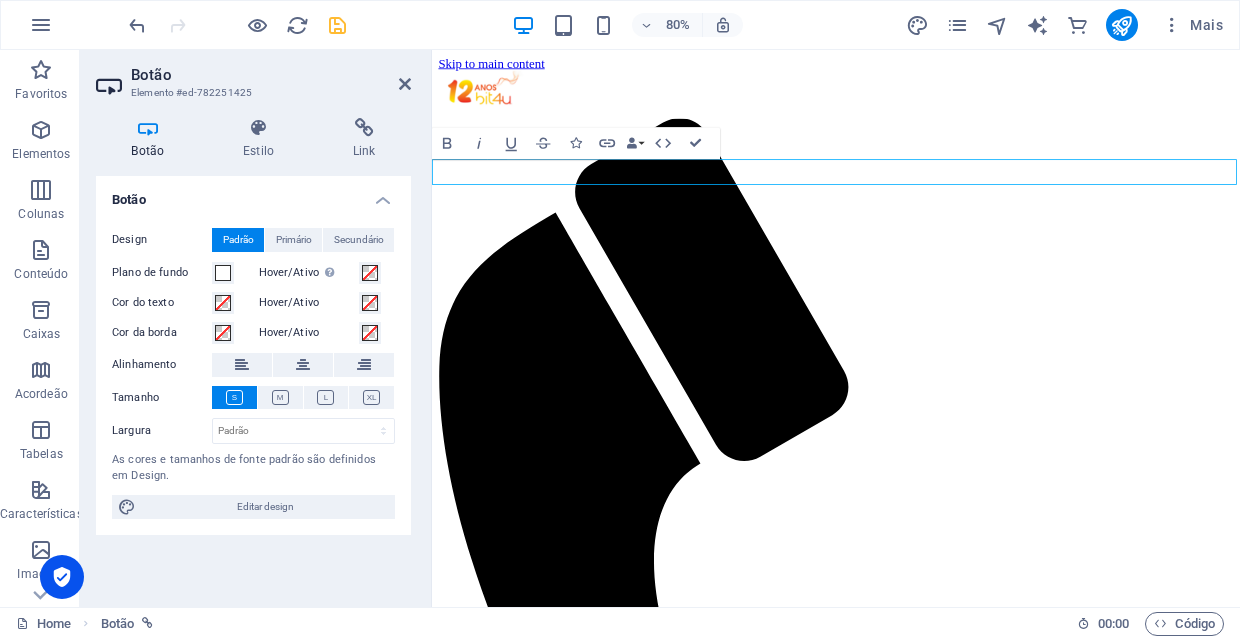 click on "[PERSON_NAME]" at bounding box center (937, 1591) 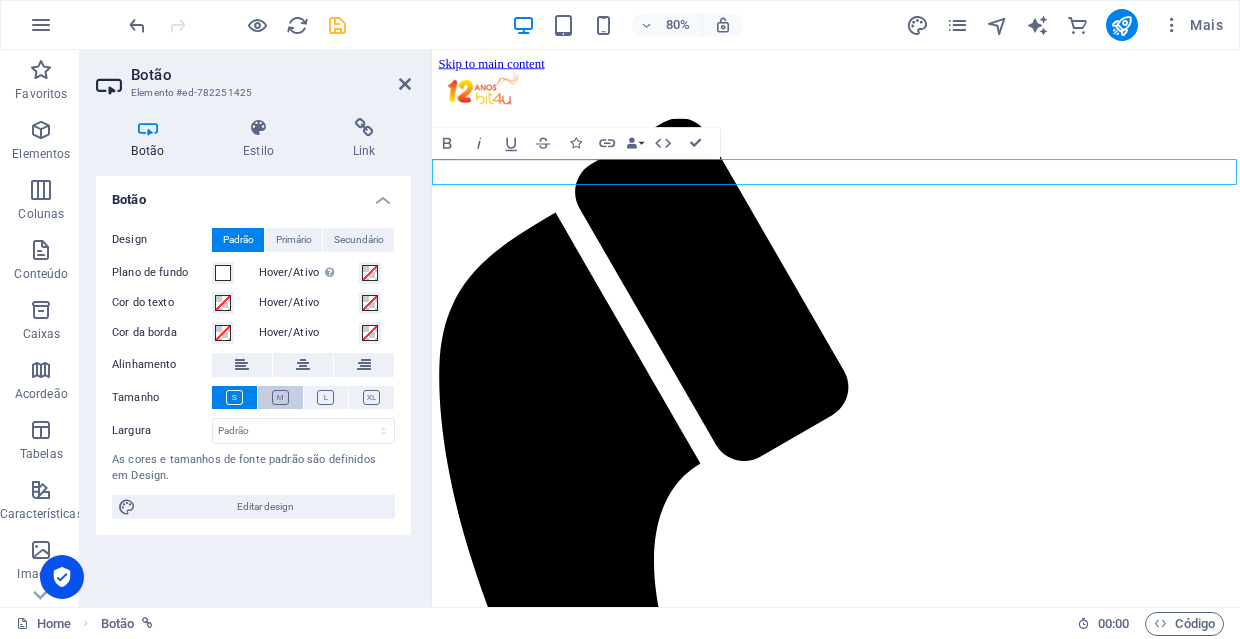 click at bounding box center (280, 397) 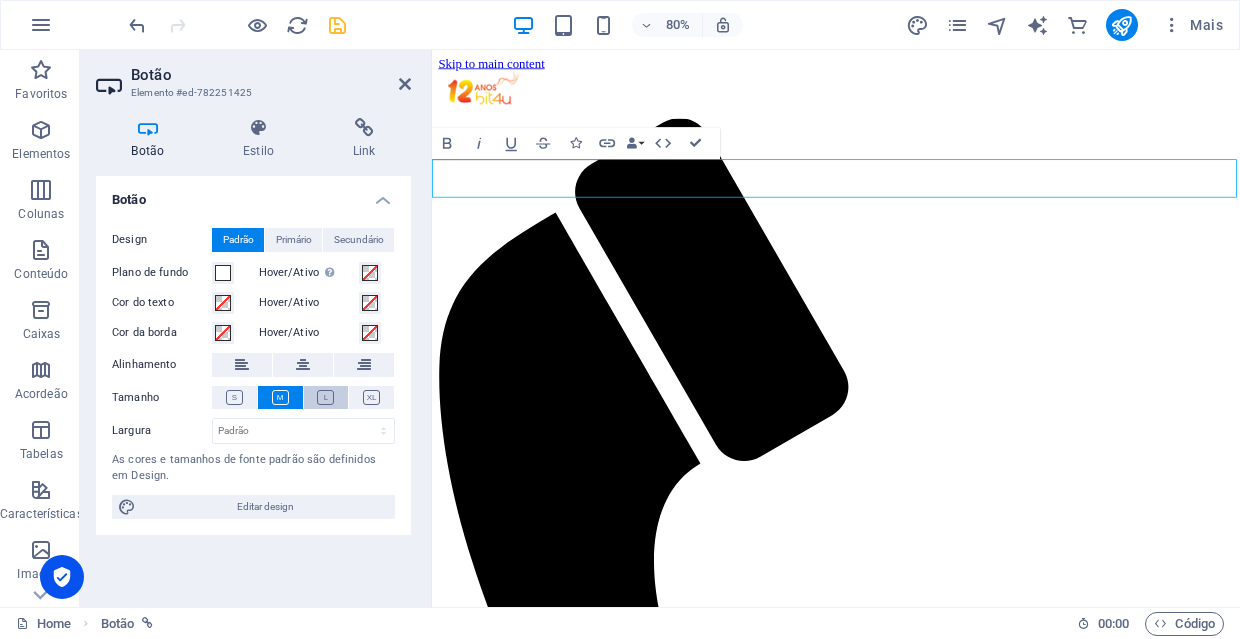 click at bounding box center (325, 397) 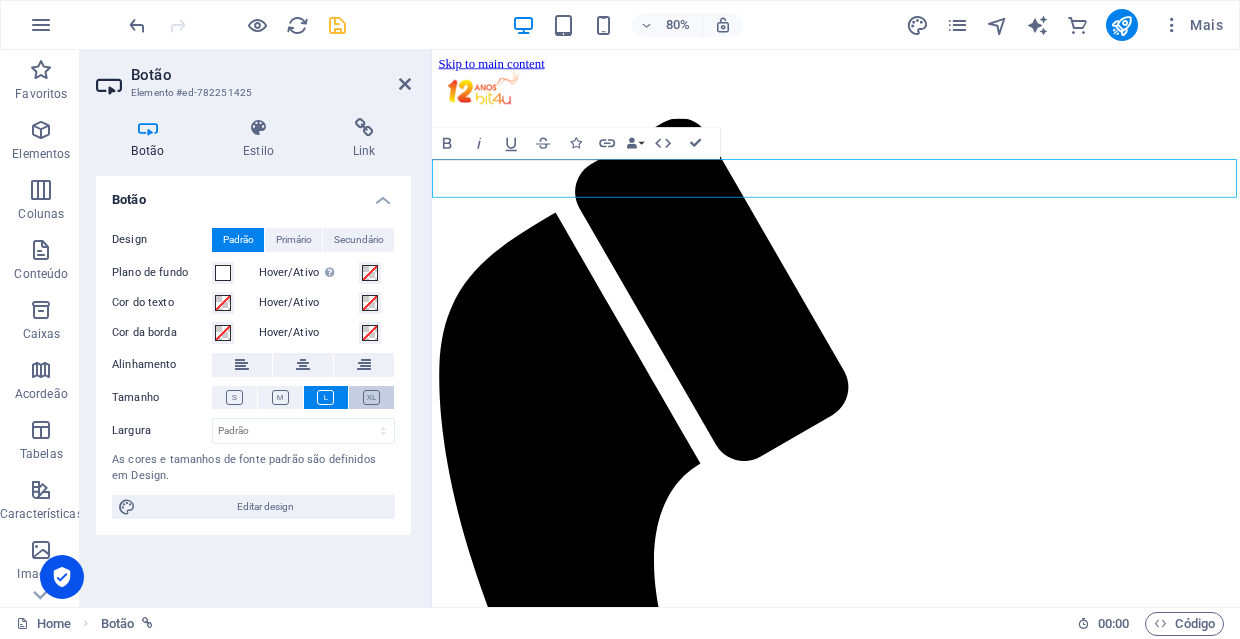 click at bounding box center (371, 397) 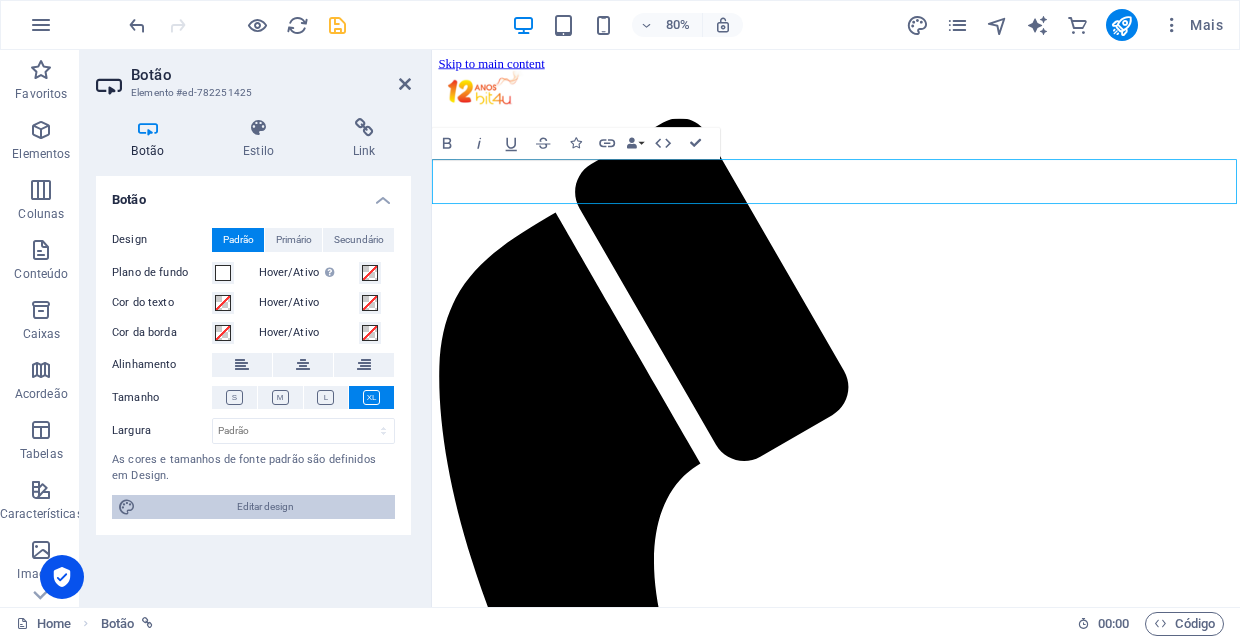 click on "Editar design" at bounding box center [265, 507] 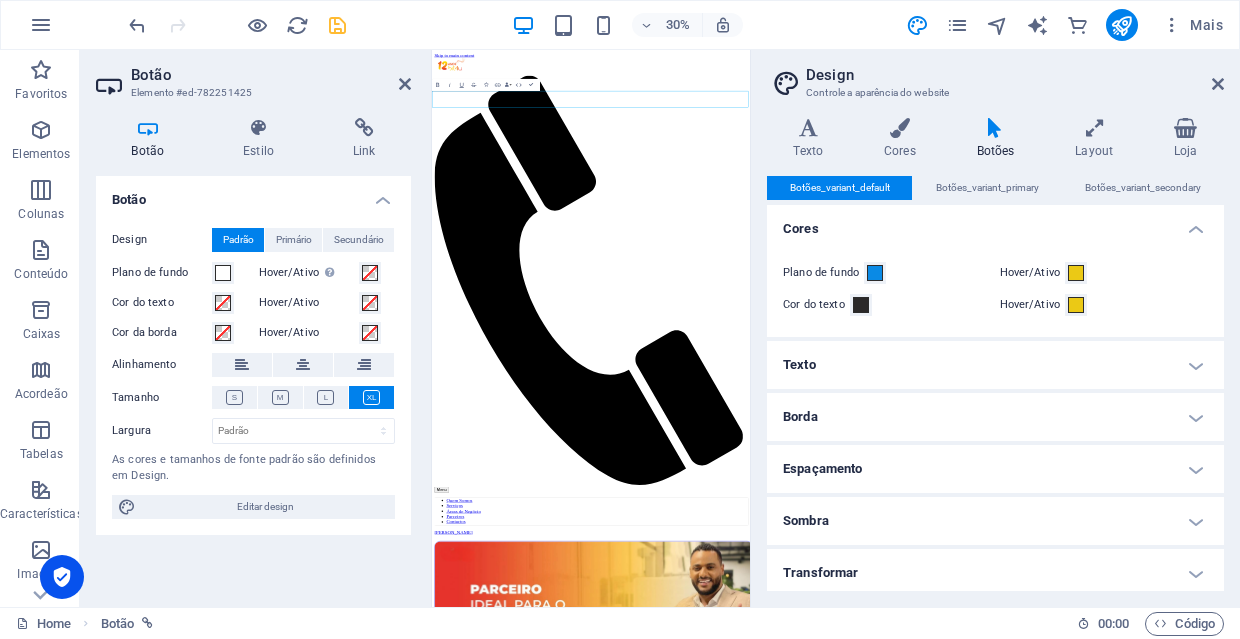 click at bounding box center (995, 128) 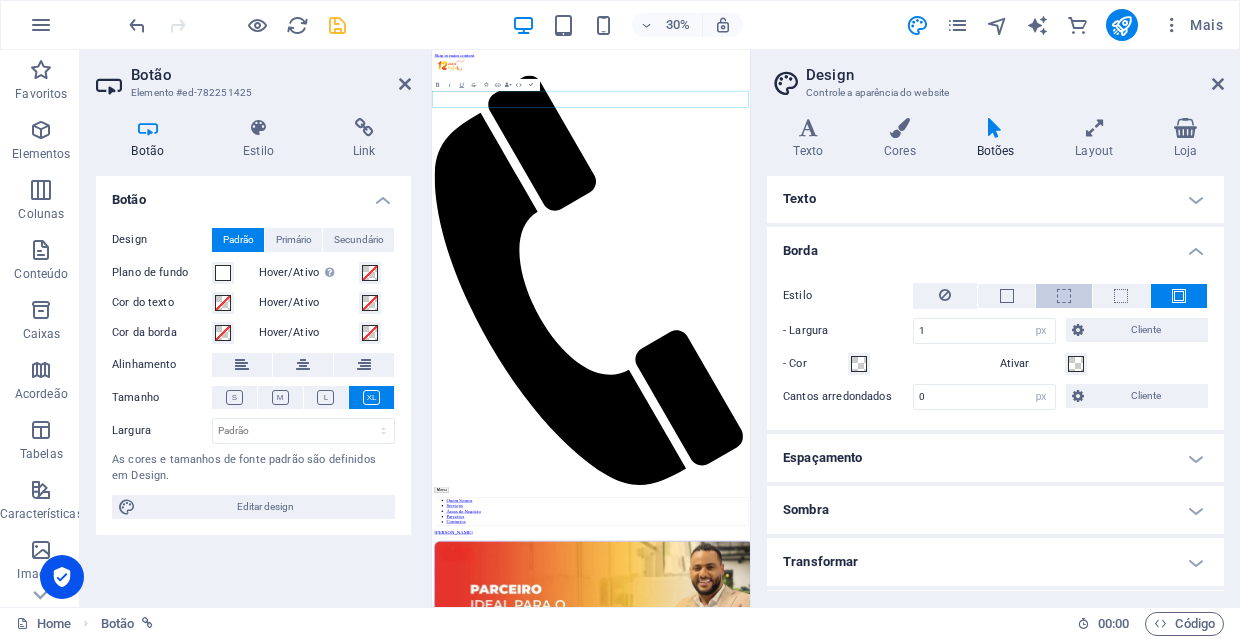 scroll, scrollTop: 168, scrollLeft: 0, axis: vertical 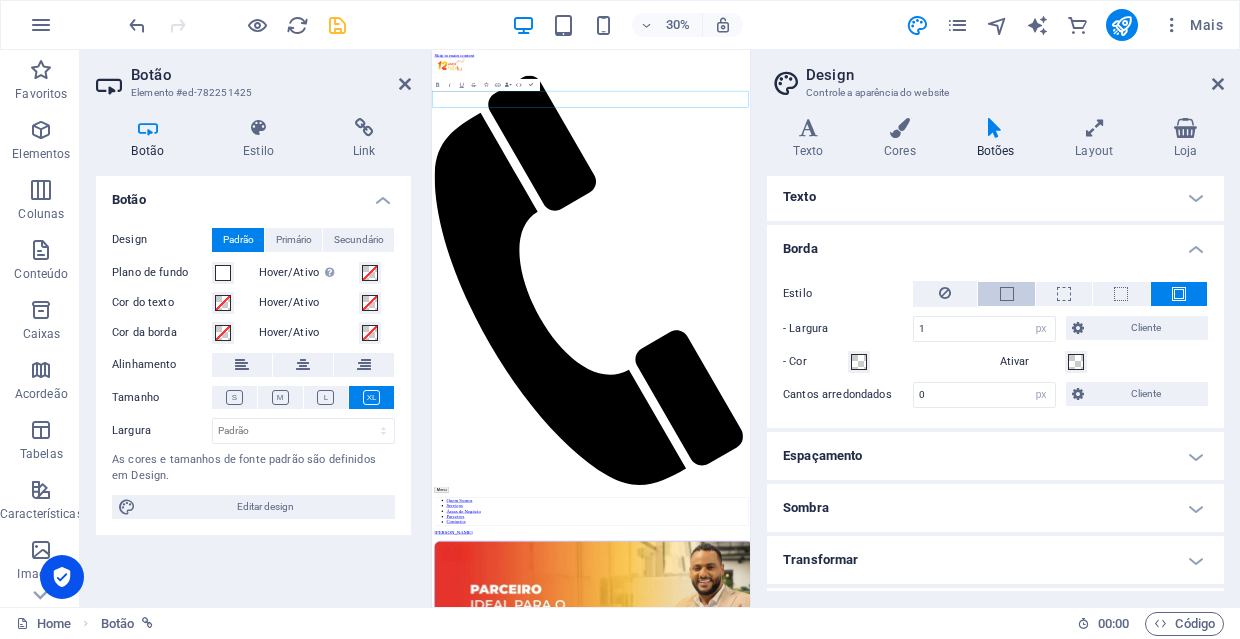 click at bounding box center [1007, 294] 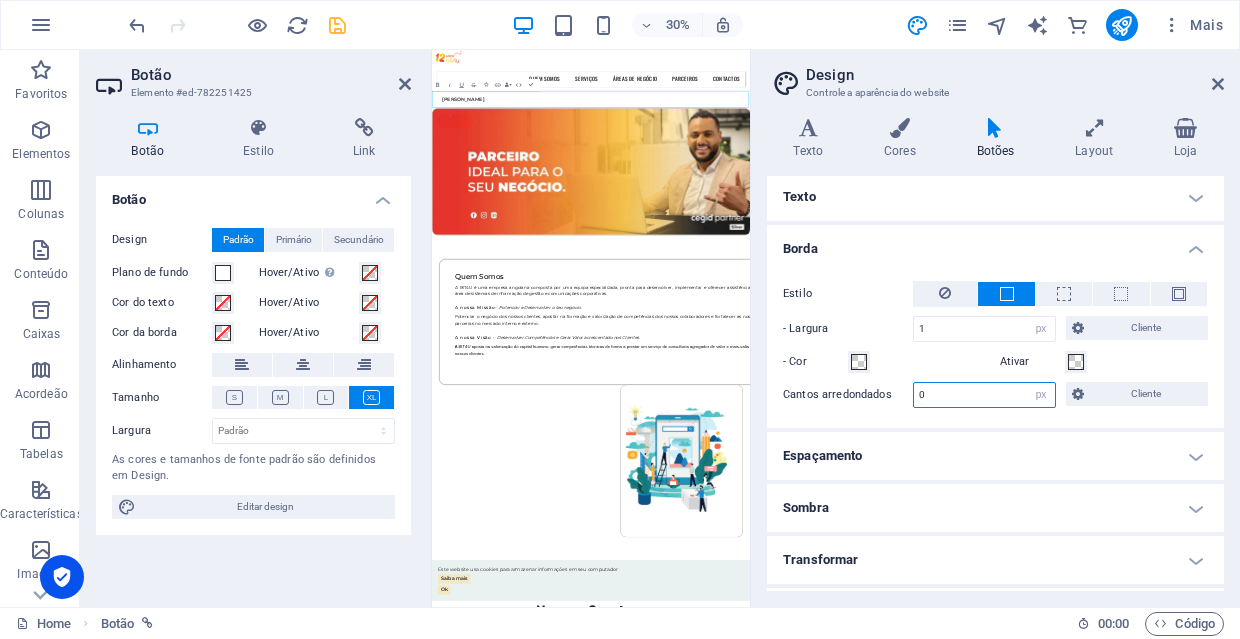 click on "0" at bounding box center (984, 395) 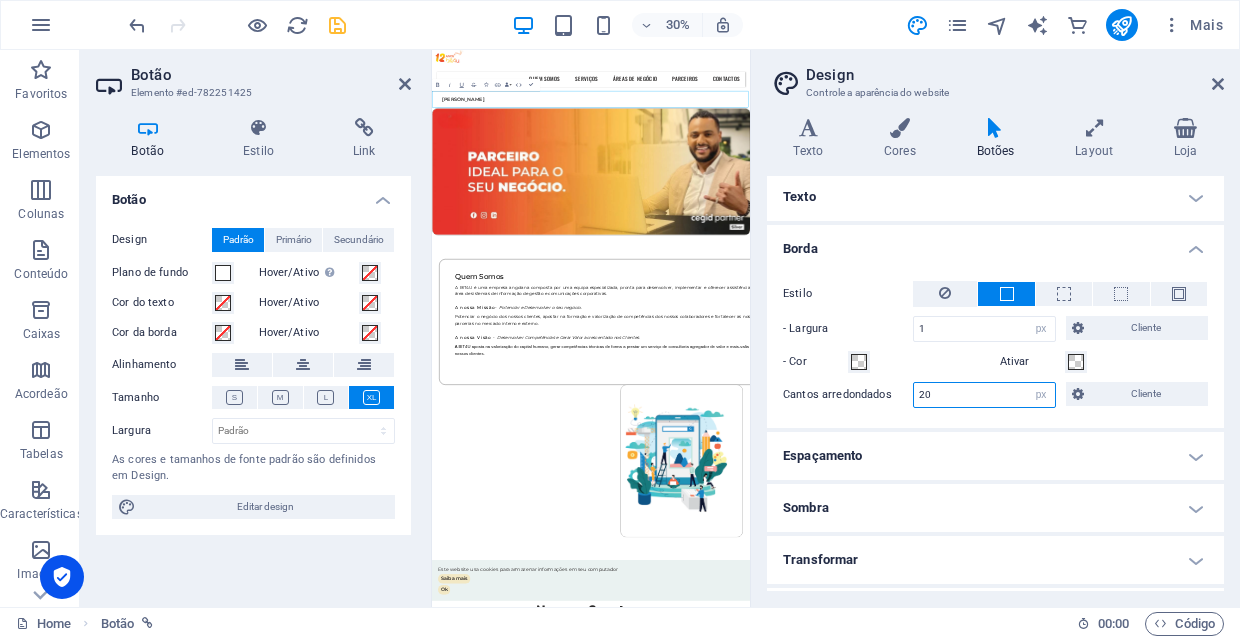 type on "20" 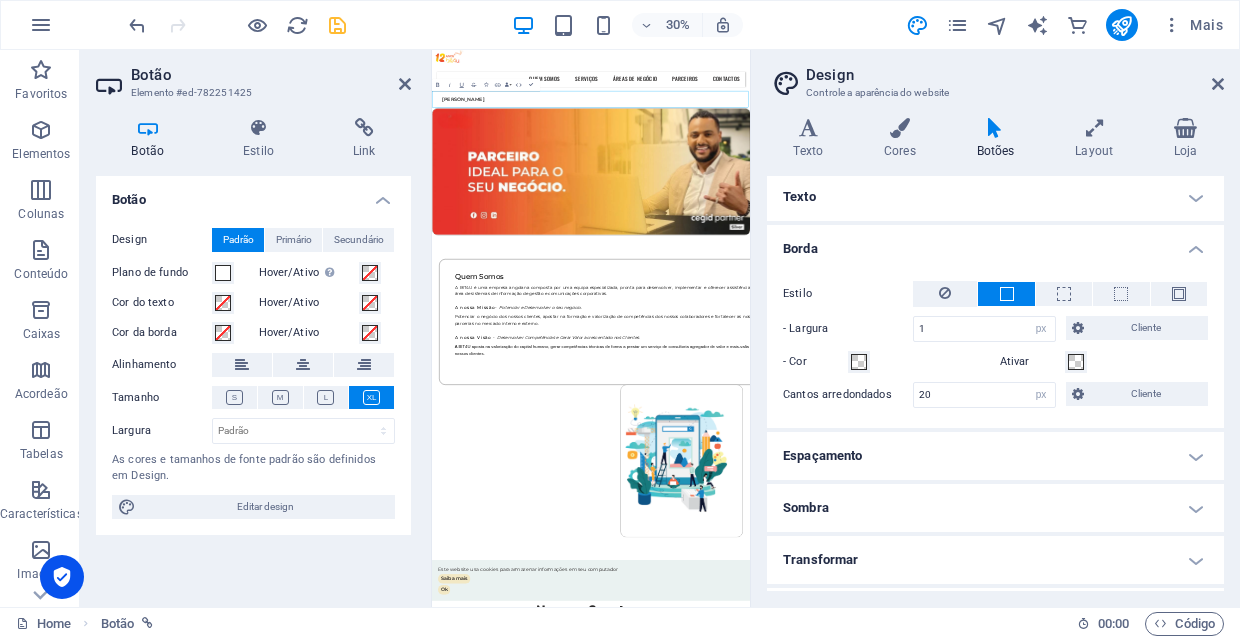 click at bounding box center [337, 25] 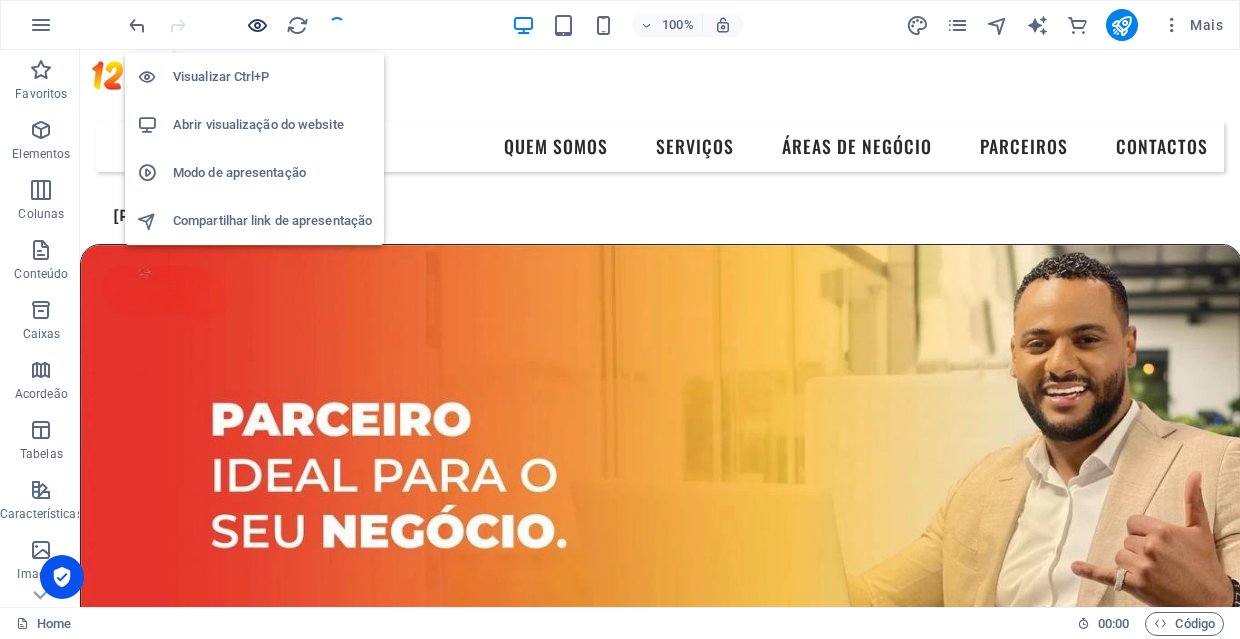 click at bounding box center [257, 25] 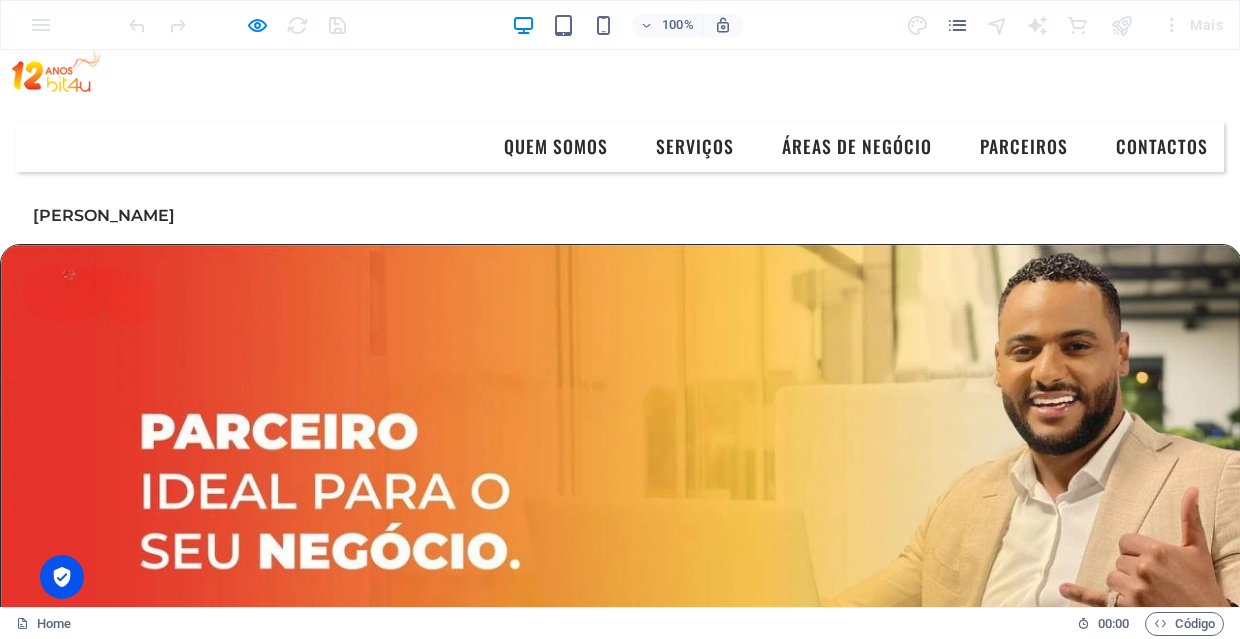 click at bounding box center [237, 25] 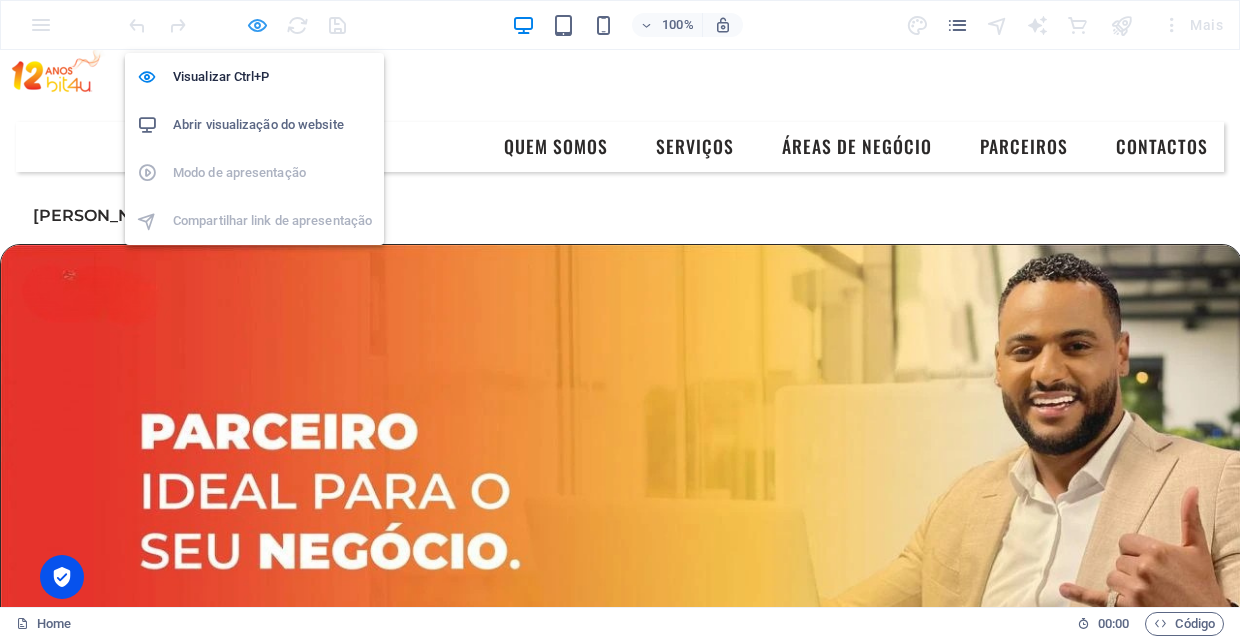 click at bounding box center (257, 25) 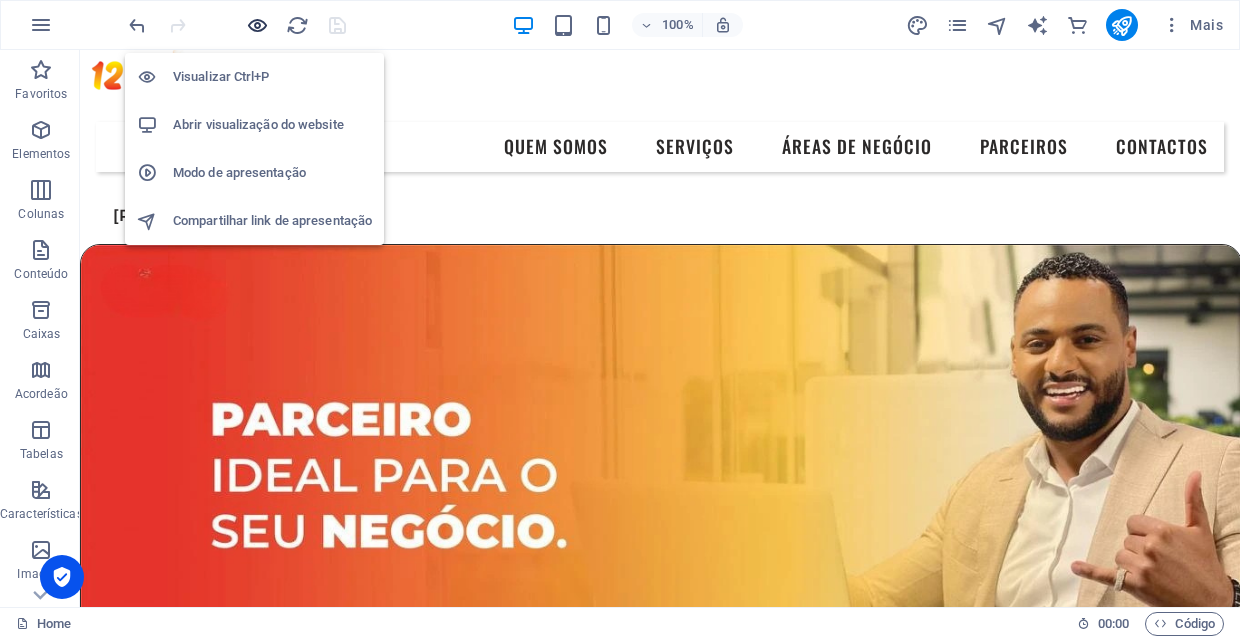 click at bounding box center [257, 25] 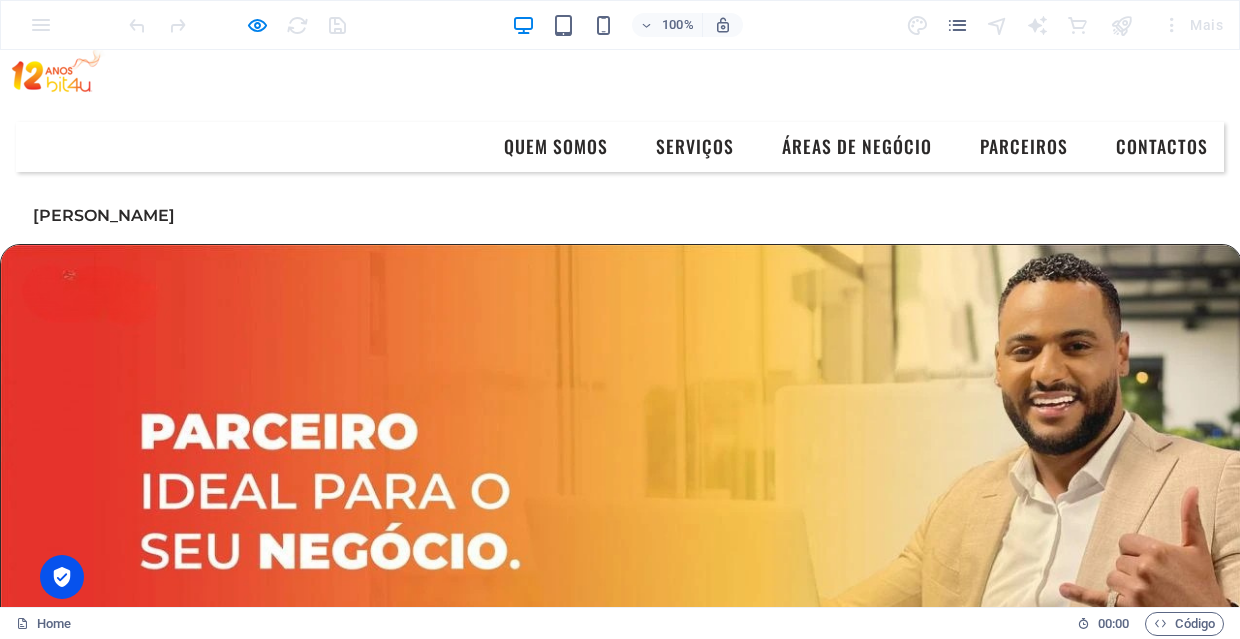 click at bounding box center (237, 25) 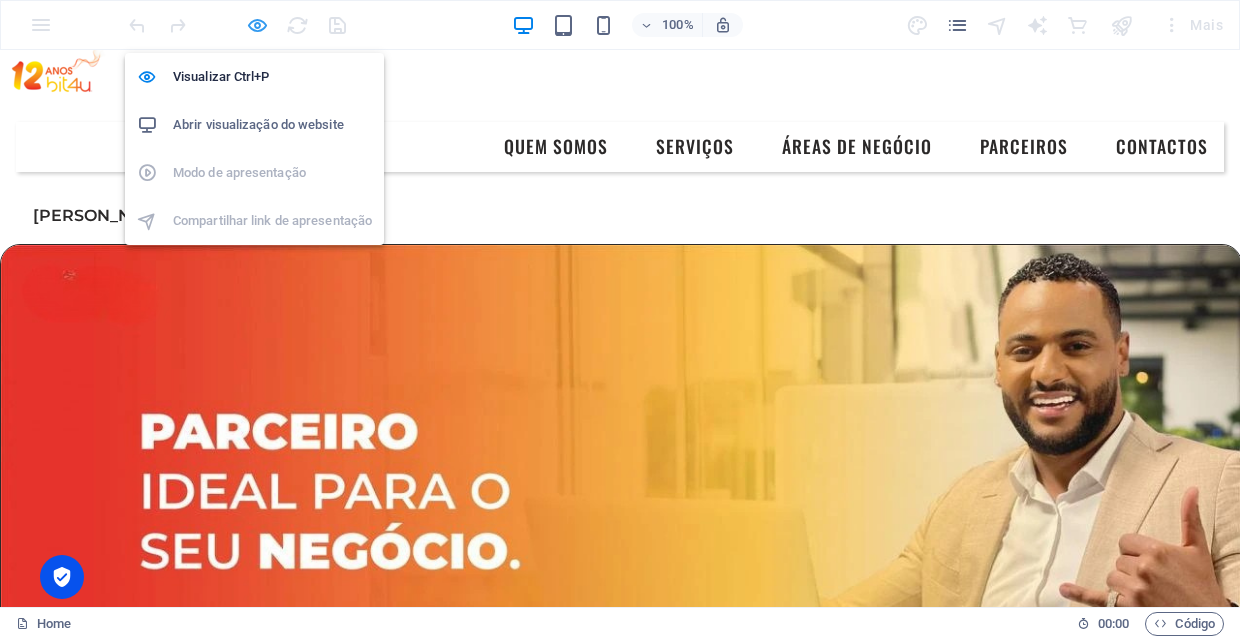 click at bounding box center (257, 25) 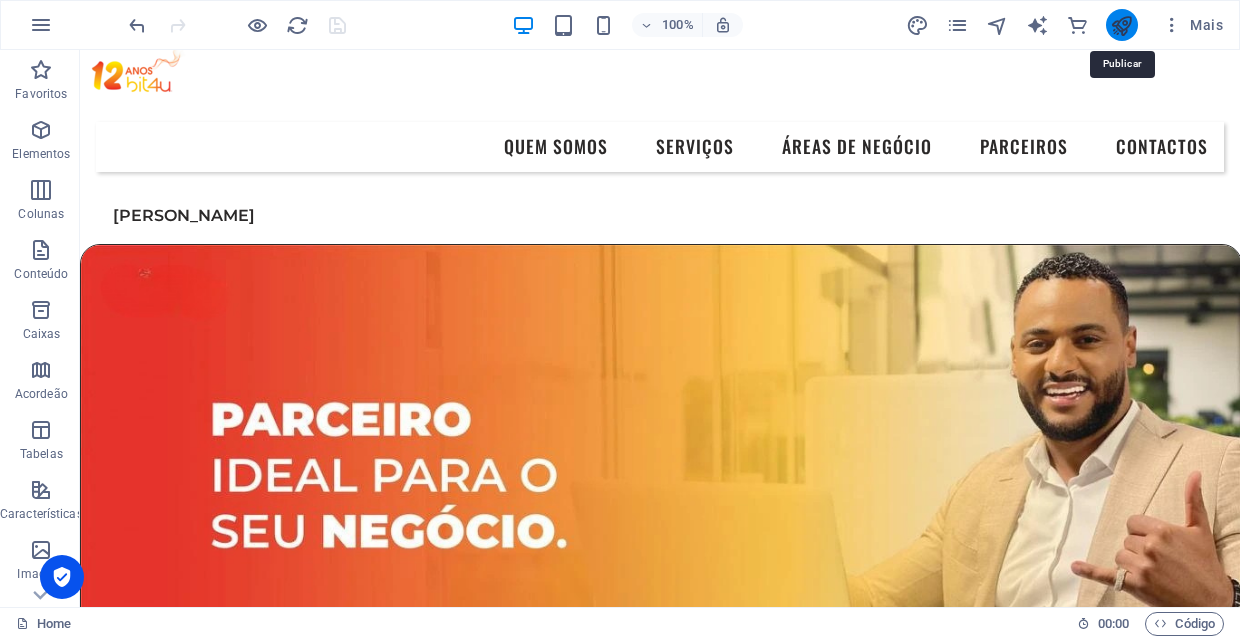 click at bounding box center (1122, 25) 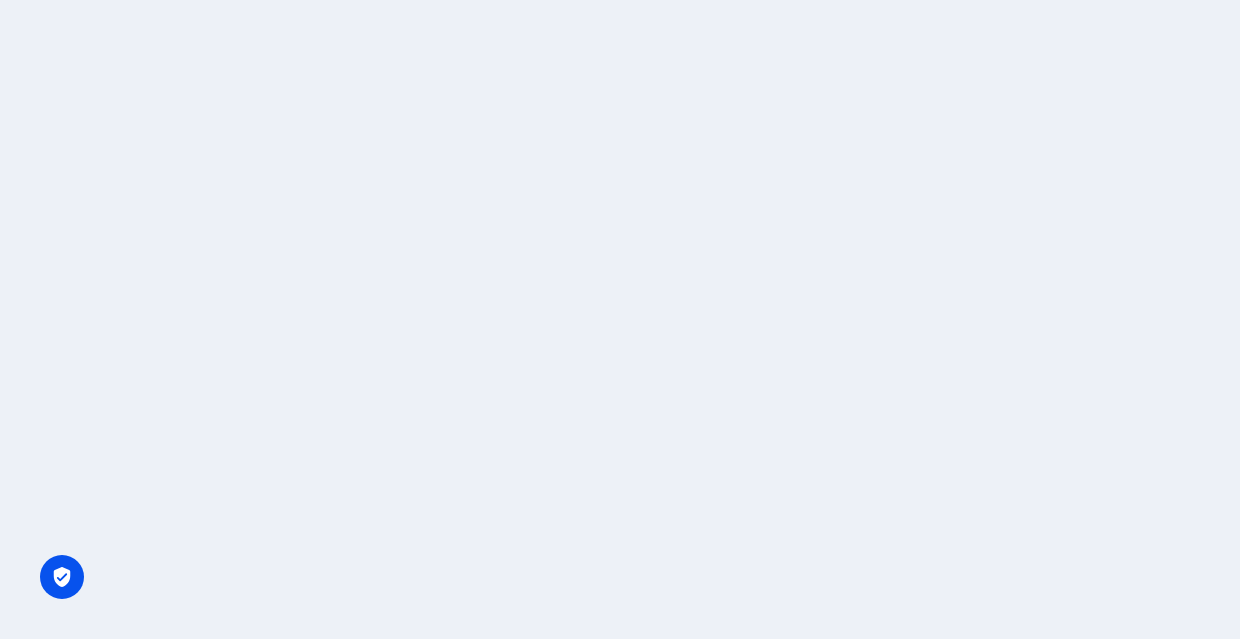 scroll, scrollTop: 0, scrollLeft: 0, axis: both 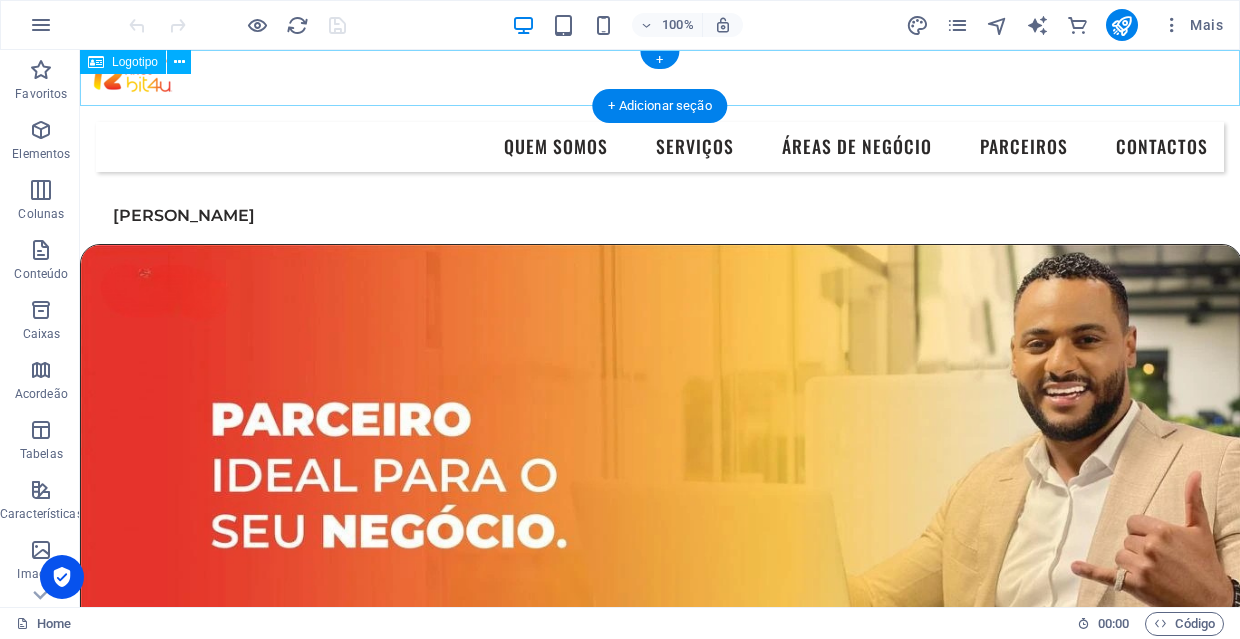 click at bounding box center [660, 78] 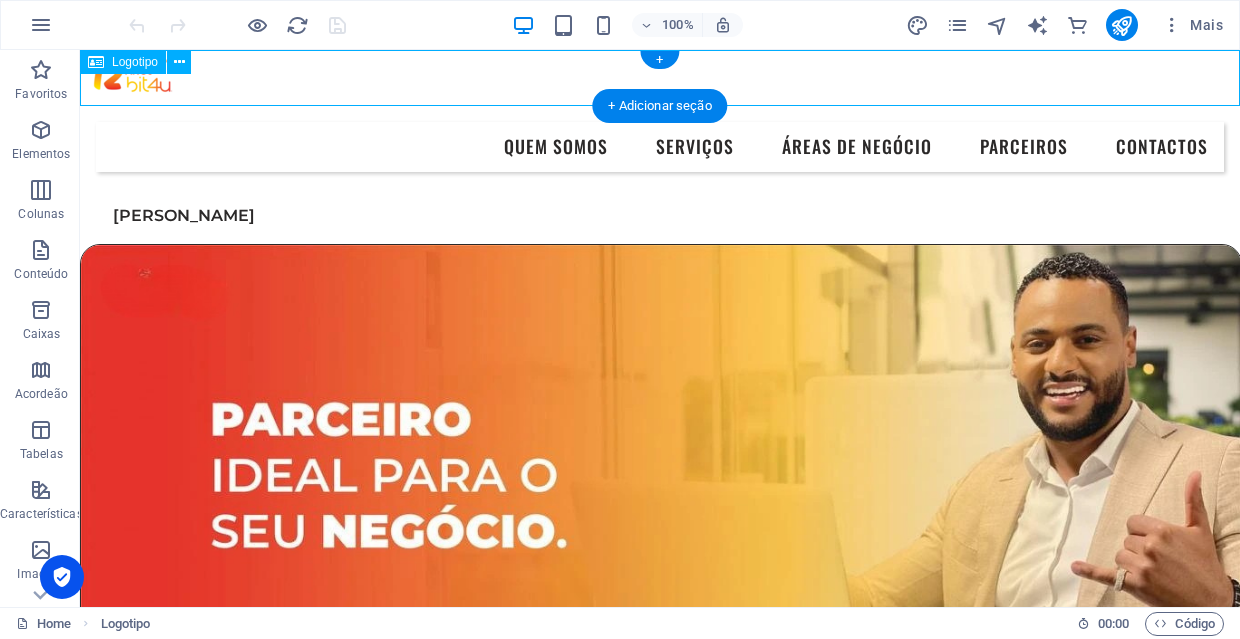 click at bounding box center (660, 78) 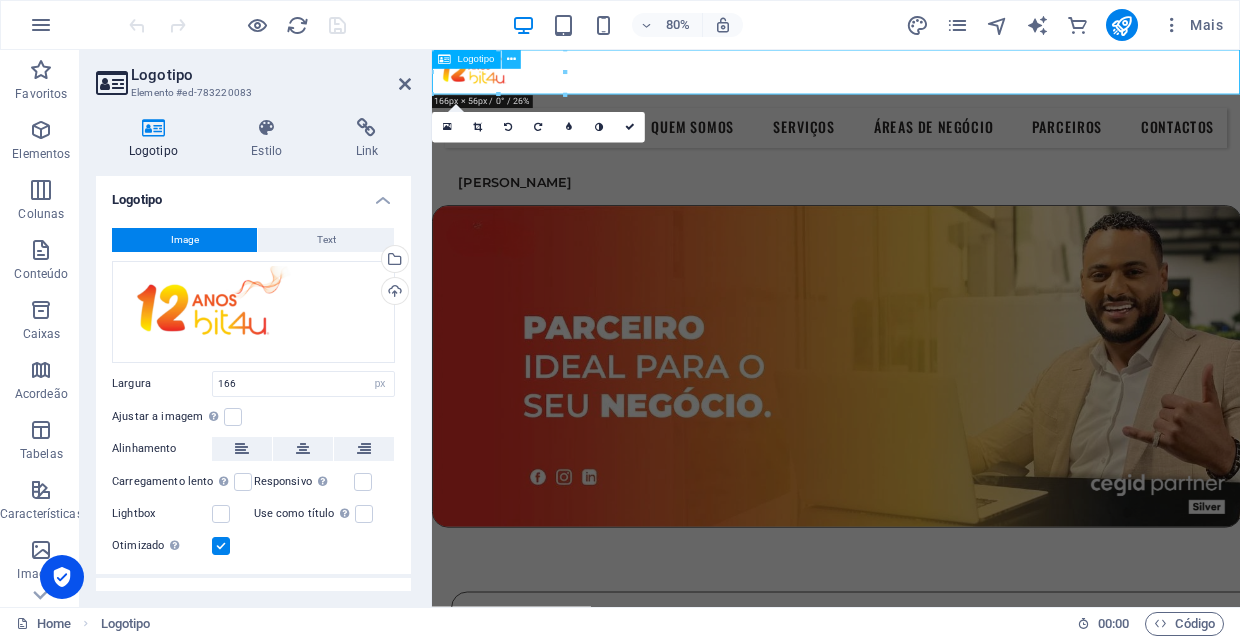 click at bounding box center (511, 59) 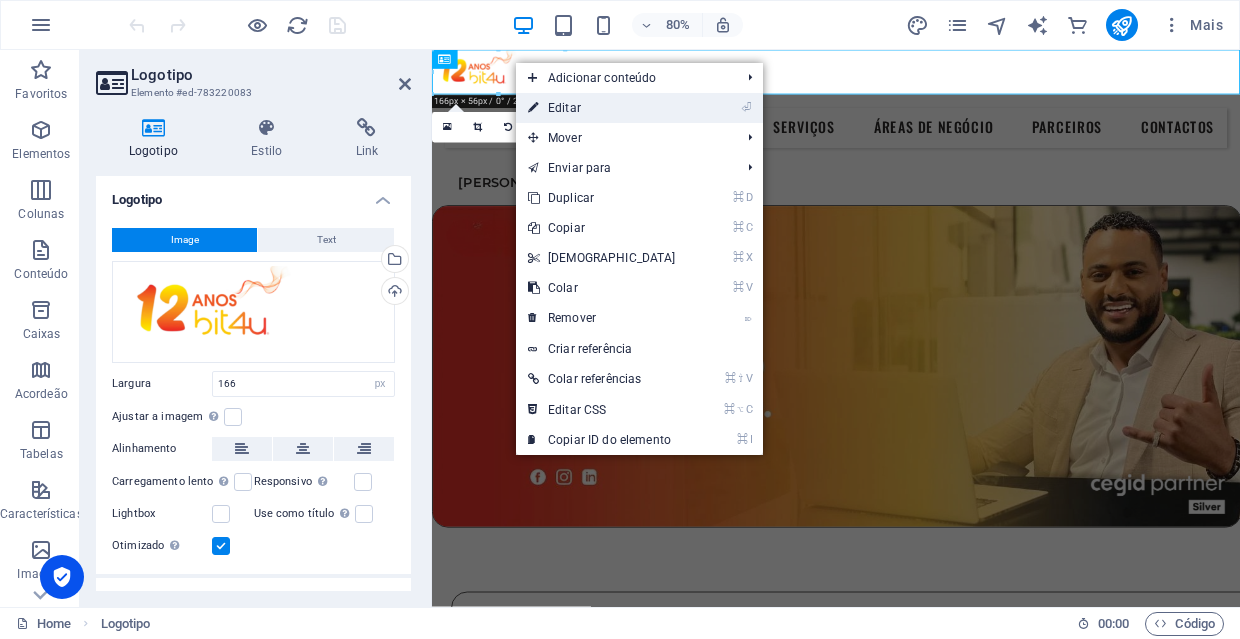 click on "⏎  Editar" at bounding box center [602, 108] 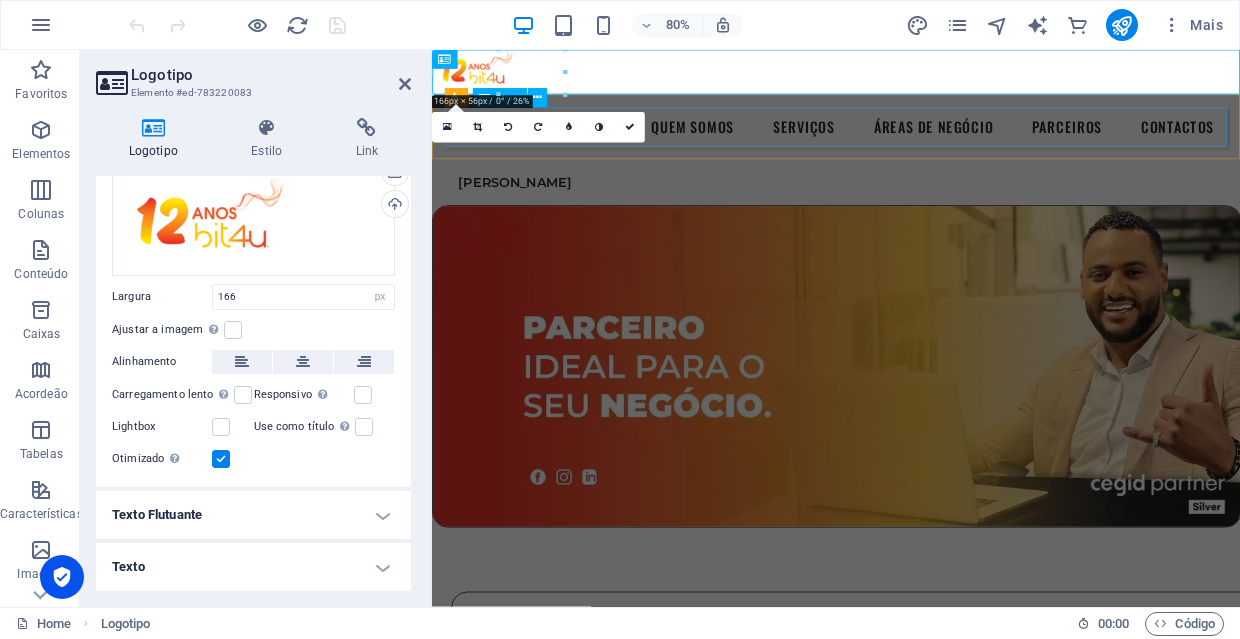 scroll, scrollTop: 85, scrollLeft: 0, axis: vertical 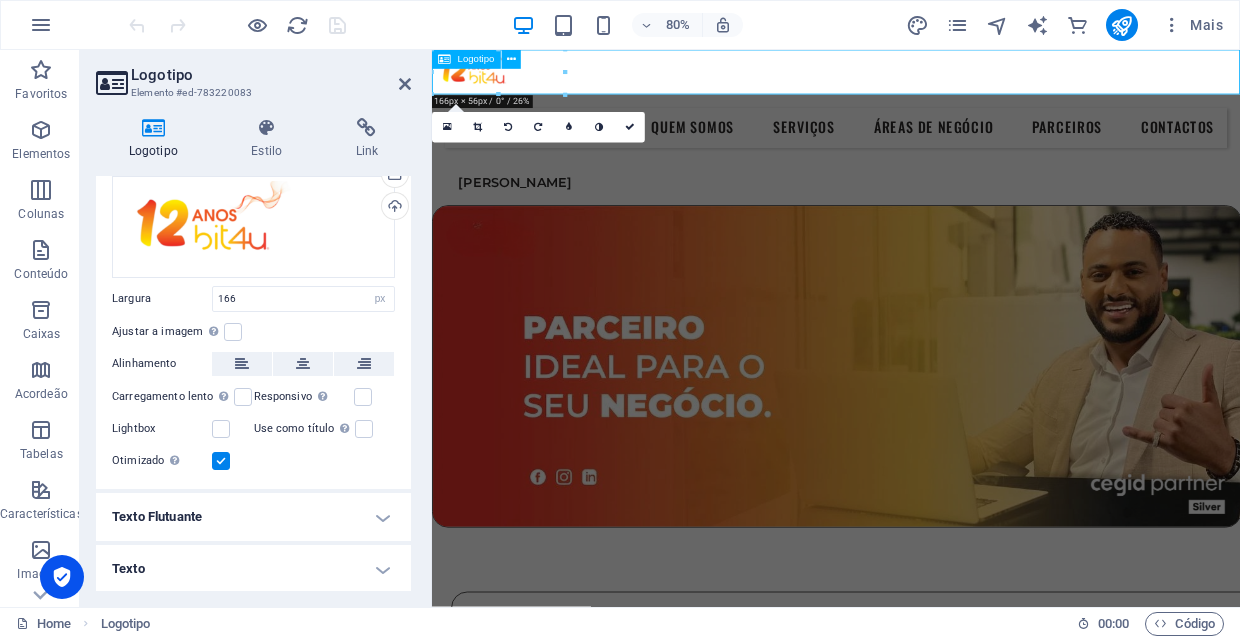 click at bounding box center (937, 78) 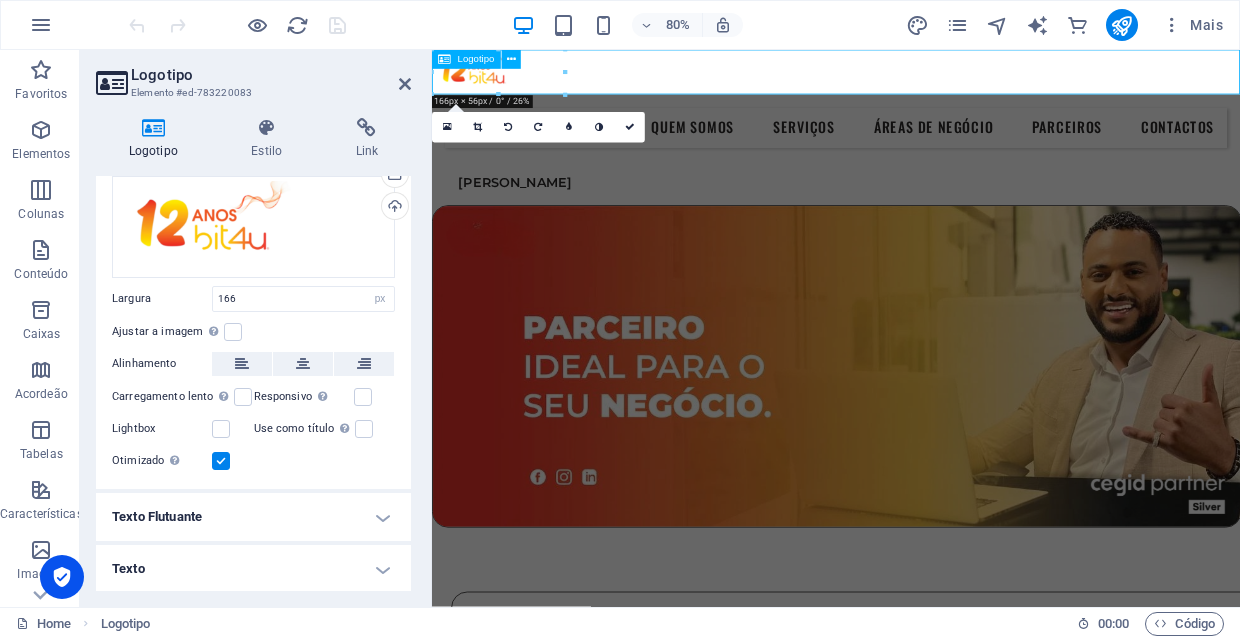 click at bounding box center (937, 78) 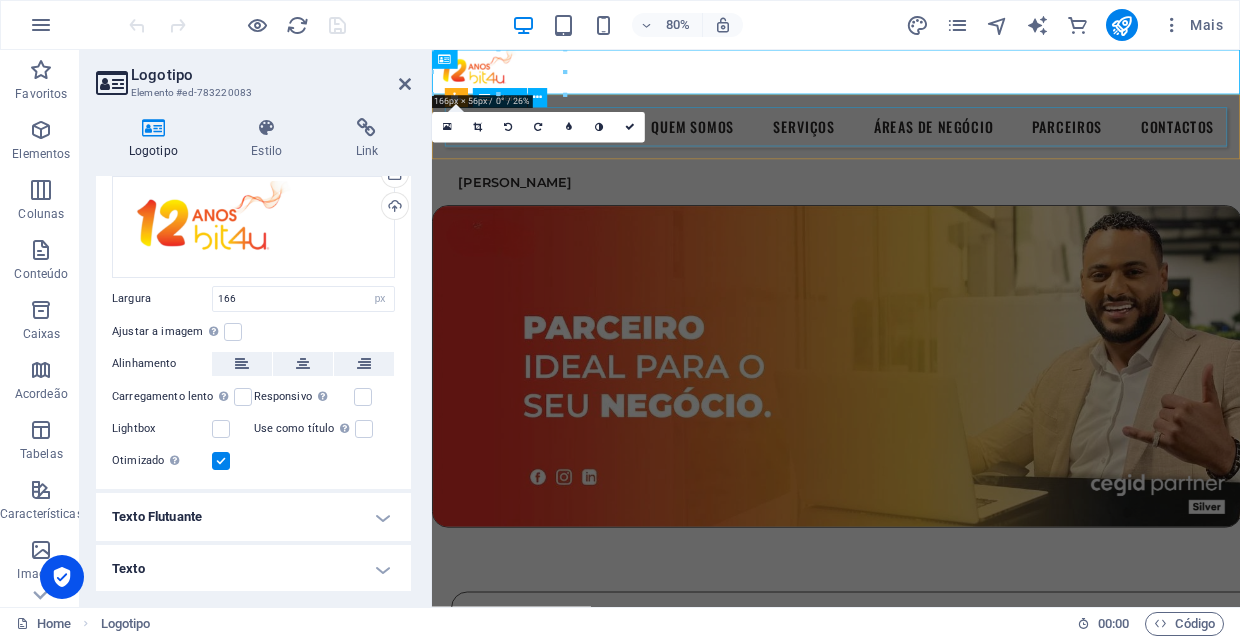 click on "Logotipo Elemento #ed-783220083 Logotipo Estilo Link Logotipo Image Text Arraste os arquivos aqui, clique para escolher os arquivos ou selecione os arquivos em Arquivos ou em nossa galeria de fotos e vídeos gratuitos Selecione arquivos do gerenciador de arquivos, galeria de fotos ou faça upload de arquivo(s) Upload Largura 166 Padrão automático px rem % em vh vw Ajustar a imagem Ajustar a imagem automaticamente a uma largura e altura fixas Altura Padrão automático px Alinhamento Carregamento lento Carregar imagens após o carregamento da página melhora a velocidade da página. Responsivo Carregar automaticamente imagens de retina e tamanhos otimizados para smartphones. Lightbox Use como título A imagem será envolvida em uma tag com título H1. Útil para dar ao texto alternativo o peso de um título H1, por ex. para o logotipo. Deixe desmarcado se estiver em dúvida. Otimizado As imagens são compactadas para melhorar a velocidade da página. Posição Direção Cliente Deslocamento X 50 px rem % vh" at bounding box center (256, 328) 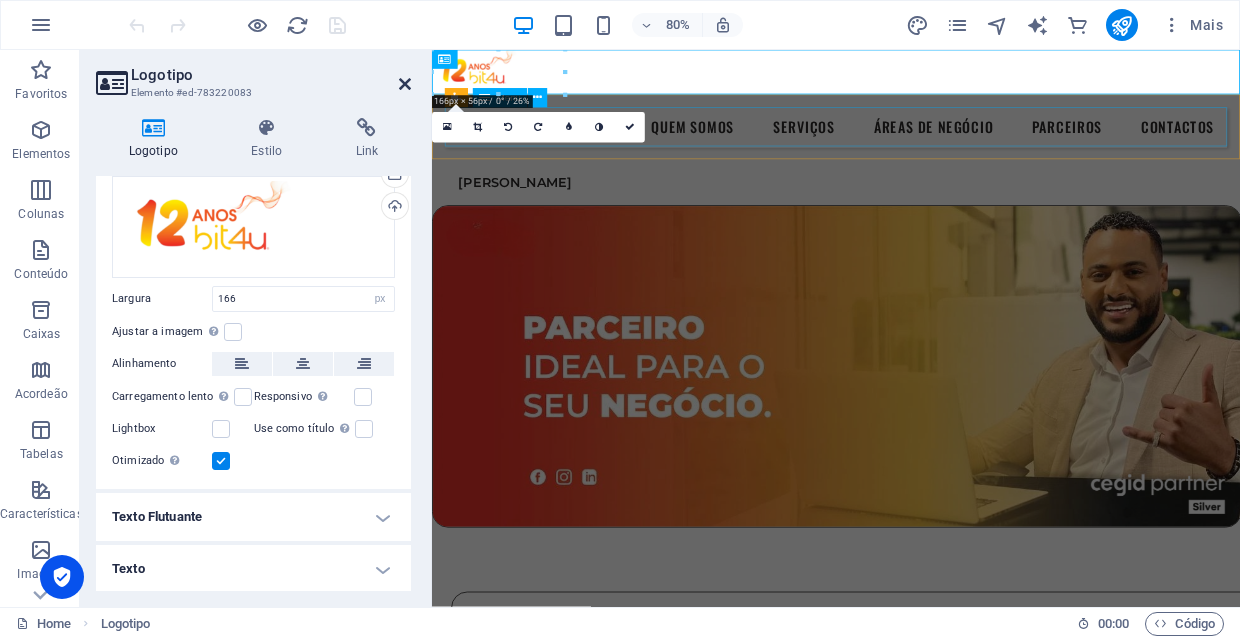 click at bounding box center [405, 84] 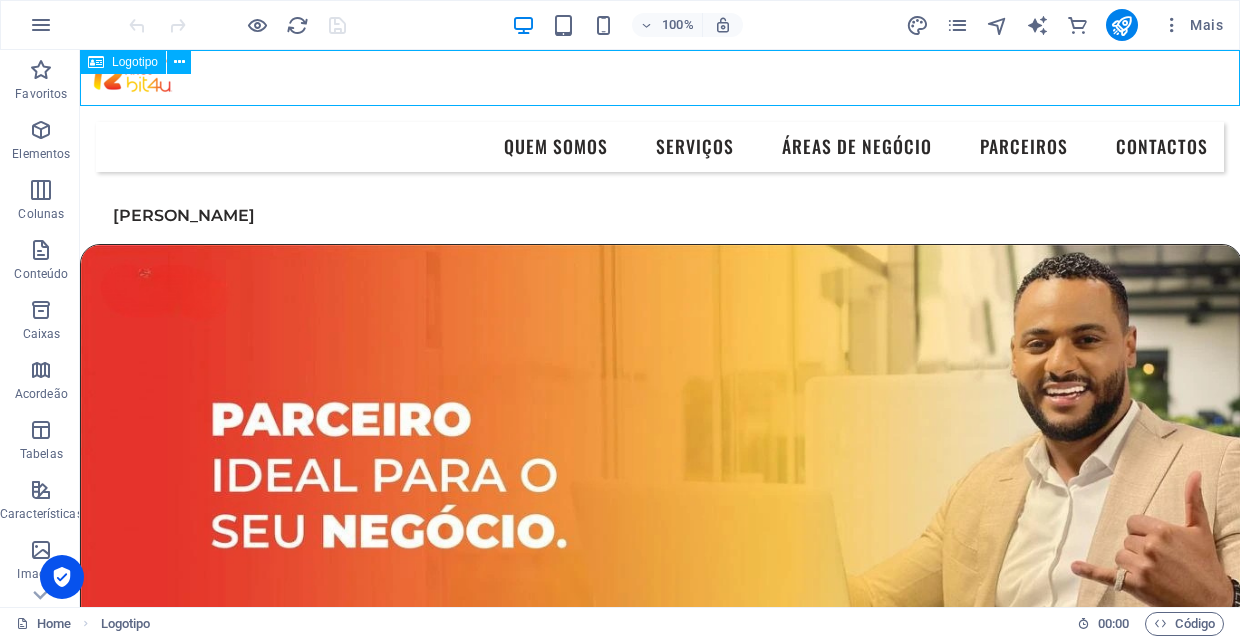 click at bounding box center (660, 78) 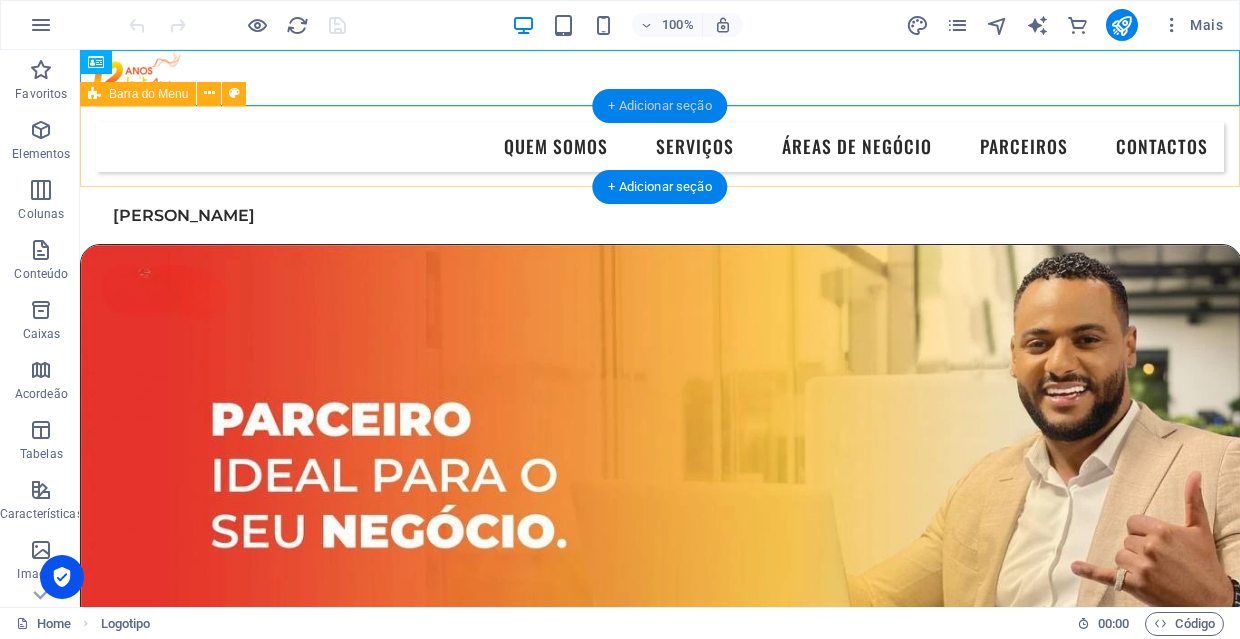 click on "+ Adicionar seção" at bounding box center (659, 106) 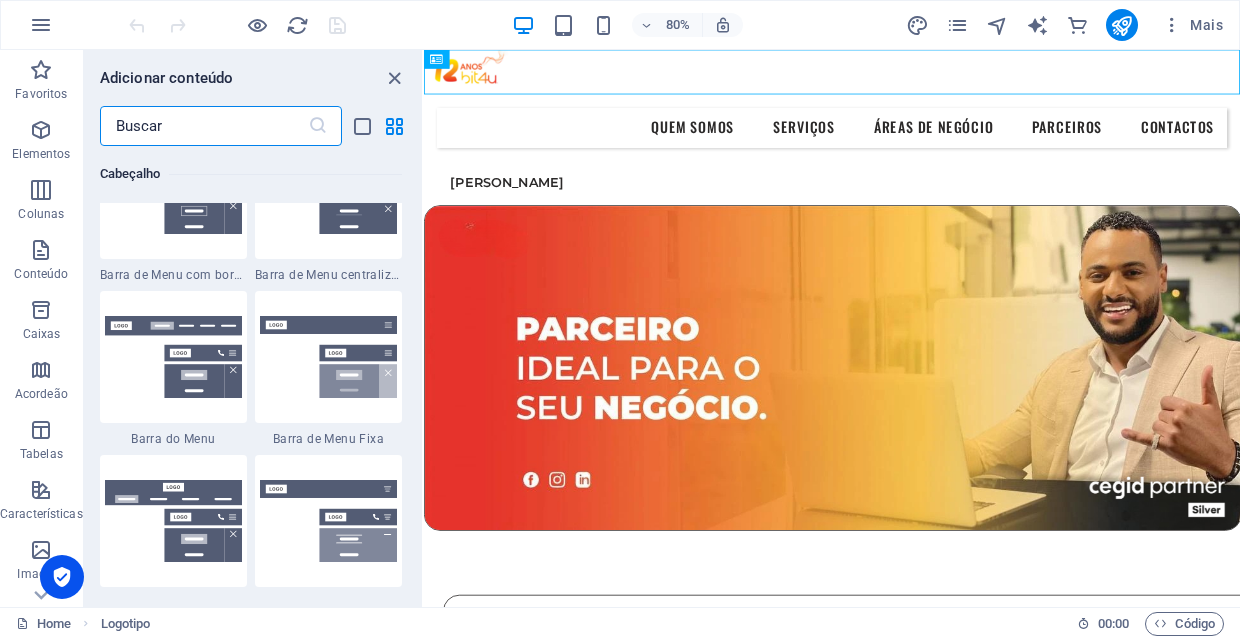 scroll, scrollTop: 12099, scrollLeft: 0, axis: vertical 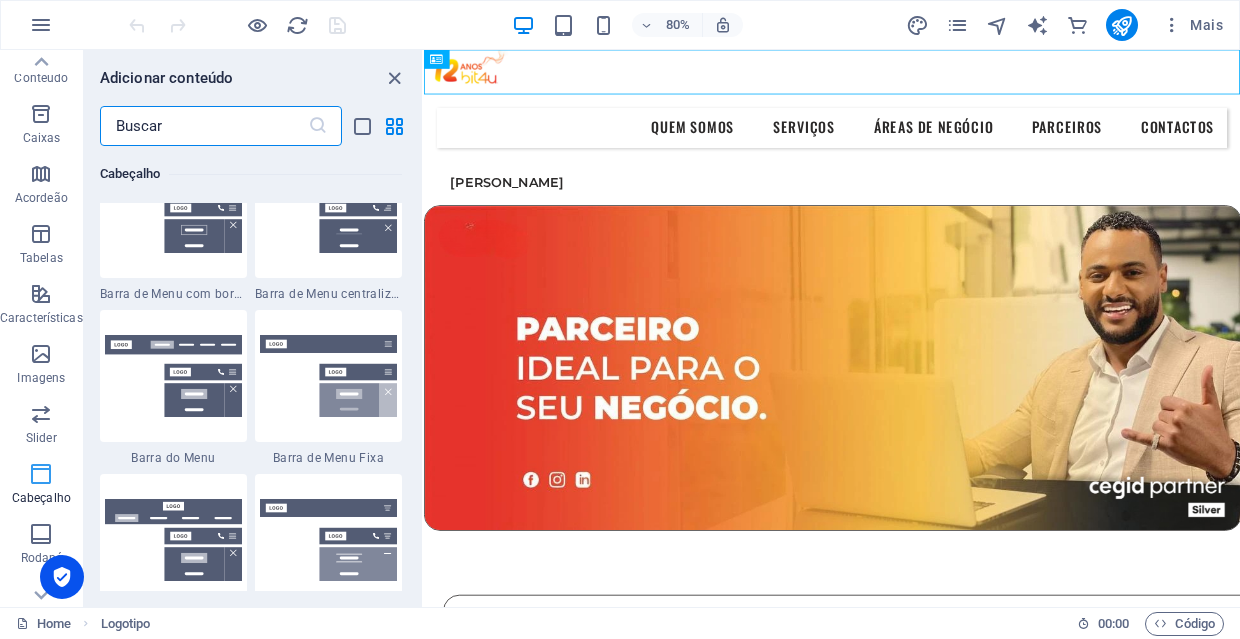 click at bounding box center (41, 474) 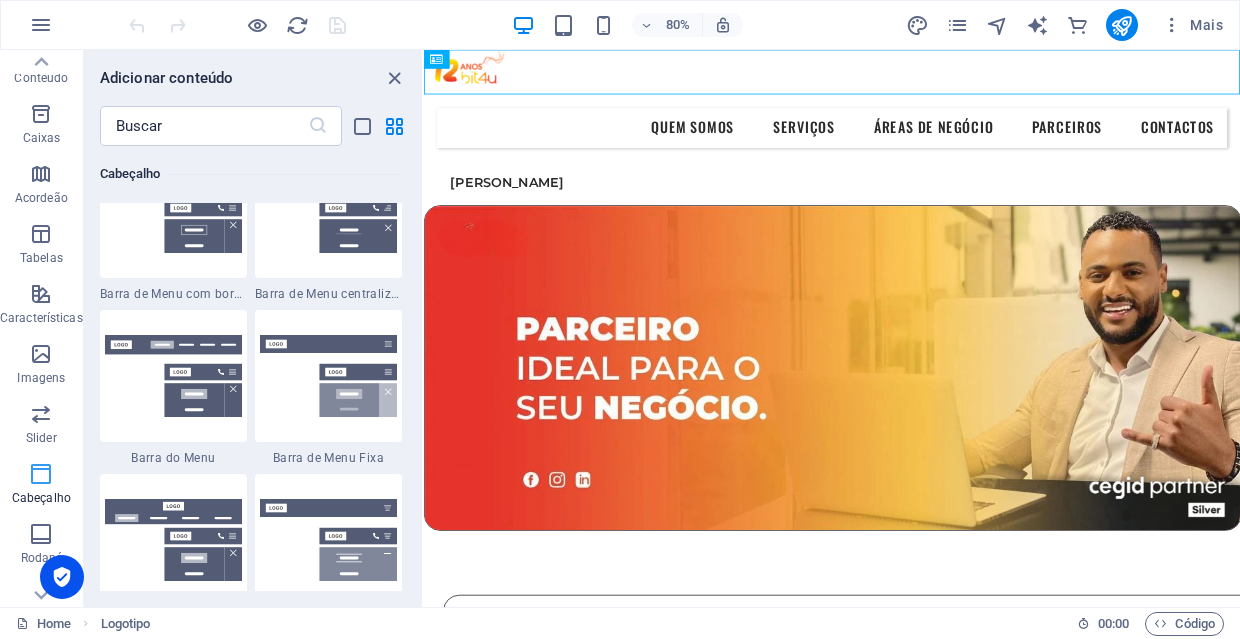 click at bounding box center [41, 474] 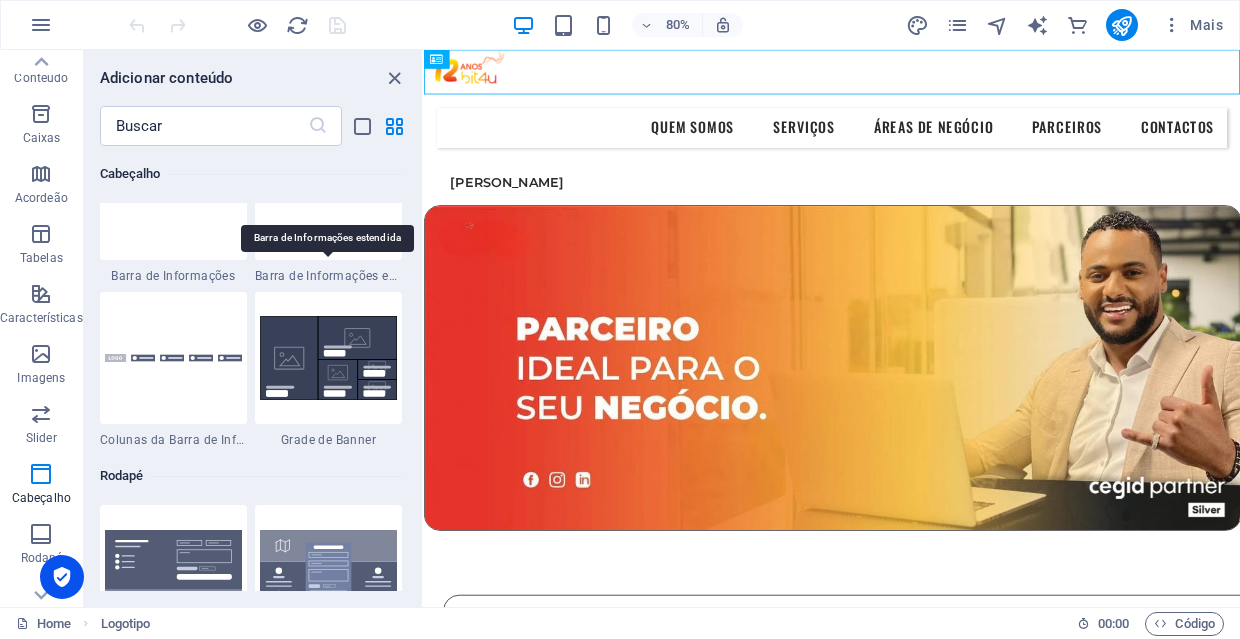 scroll, scrollTop: 12939, scrollLeft: 0, axis: vertical 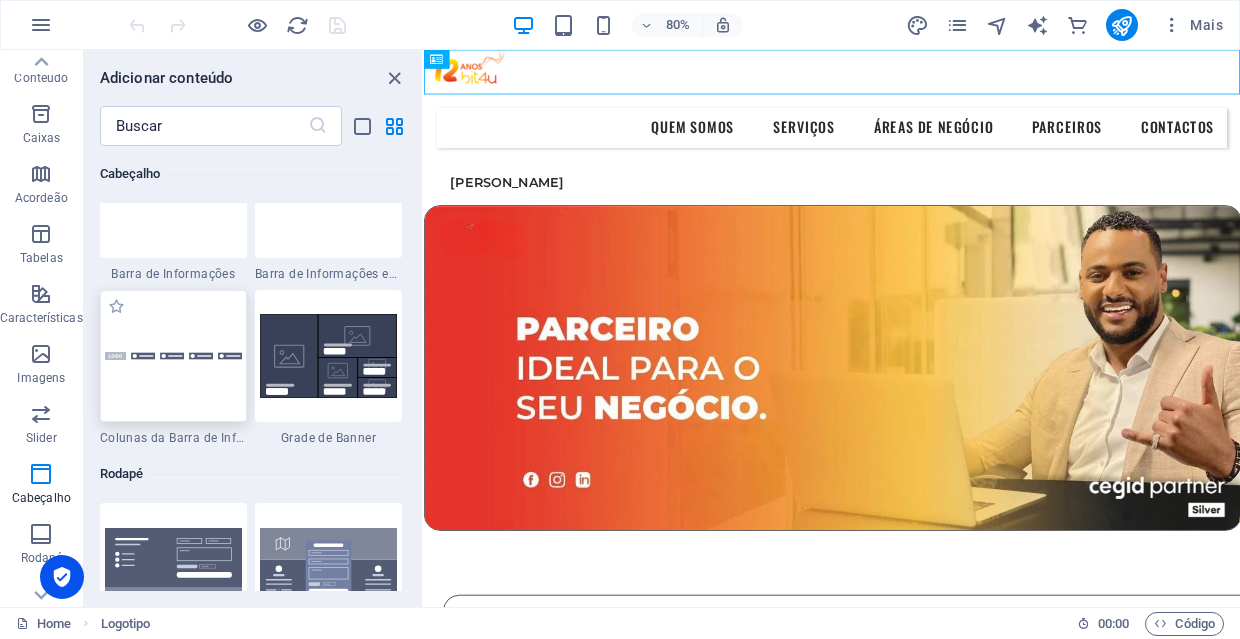 click at bounding box center (173, 356) 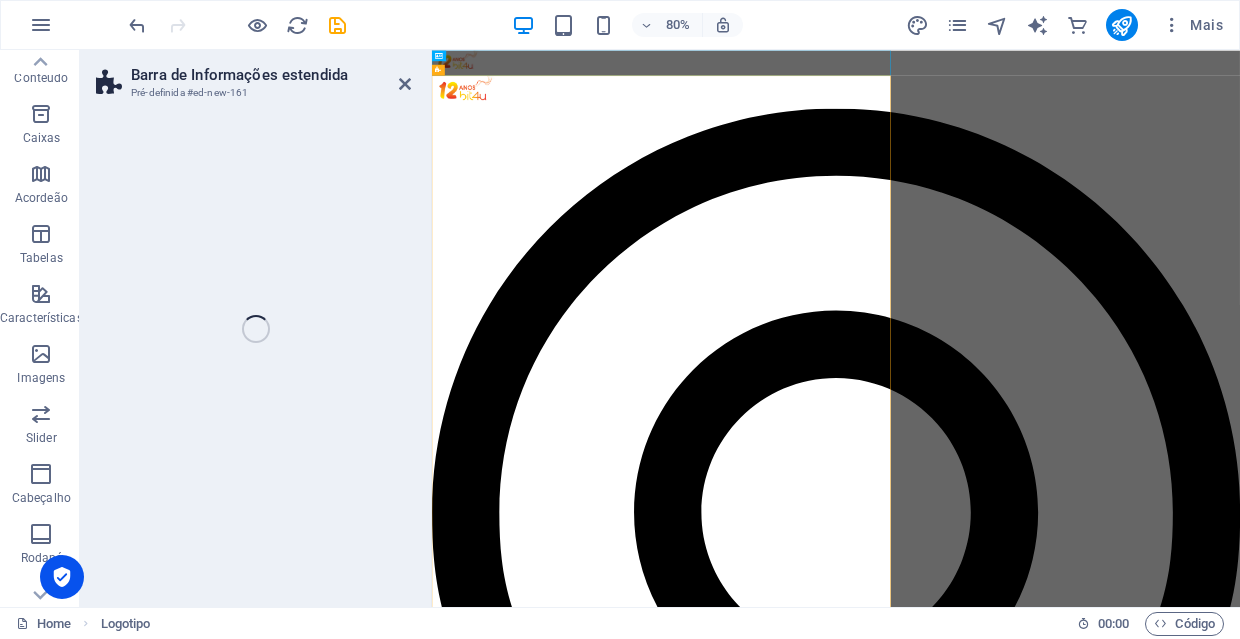 select on "rem" 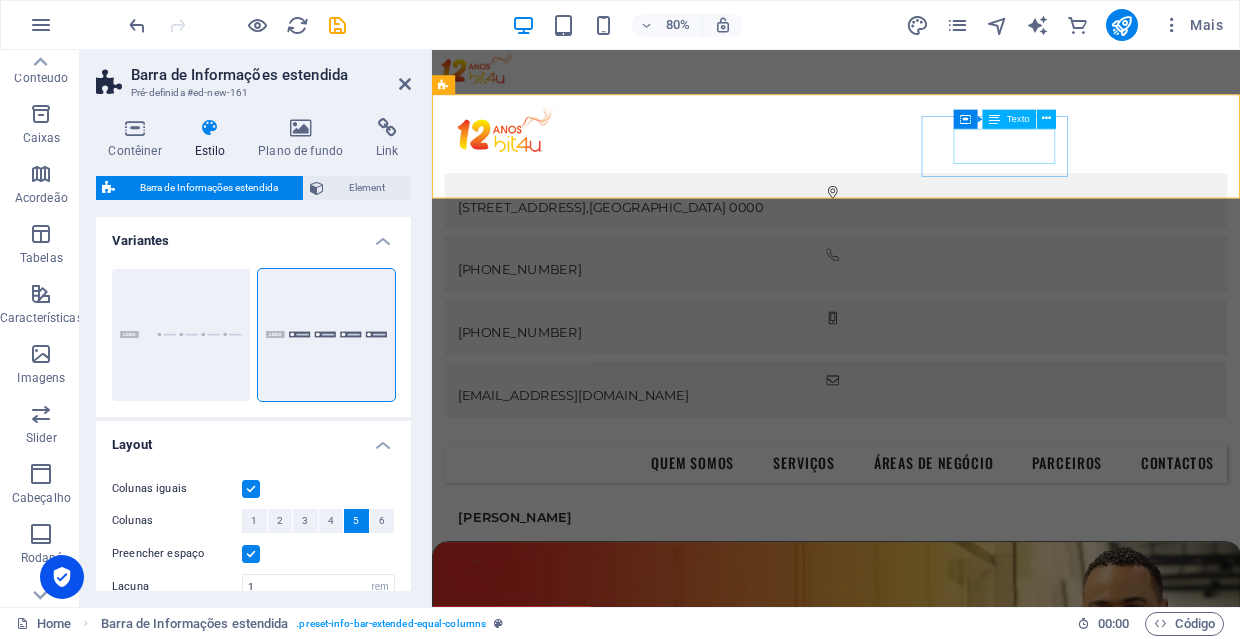 click on "[PHONE_NUMBER]" at bounding box center [937, 404] 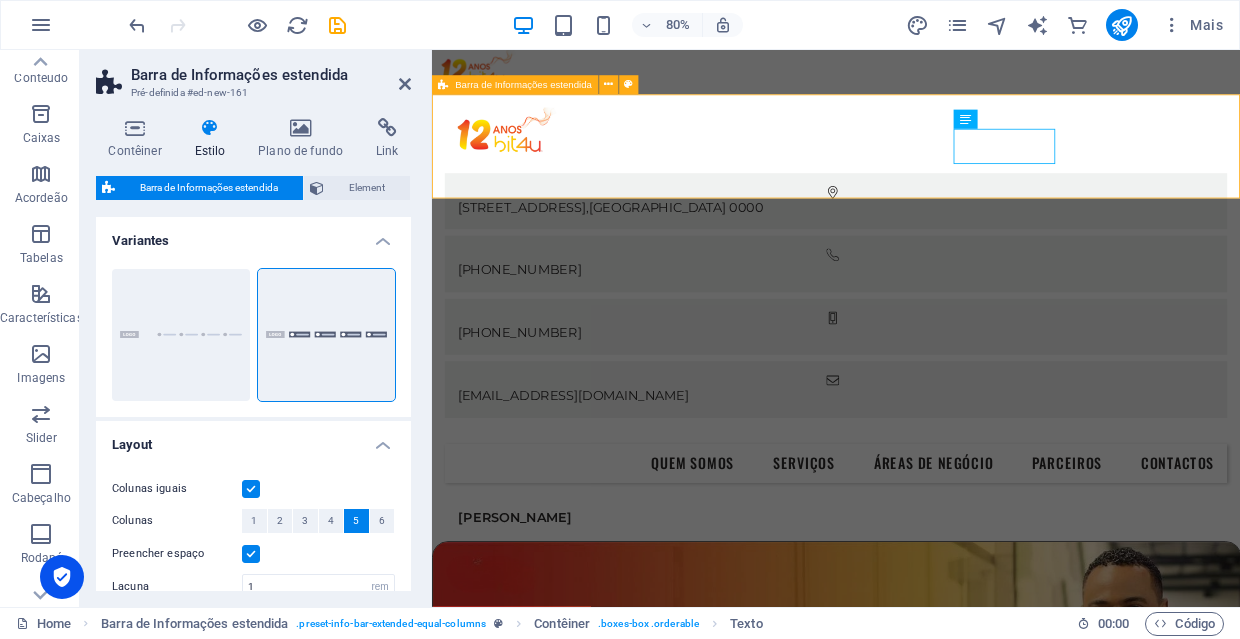 click on "Avª Cmdte Gika, 241, 1ºC ,  Luanda   0000 +244 934 454 622 +351 936 710 639 geral@bit4u.co.ao" at bounding box center [937, 316] 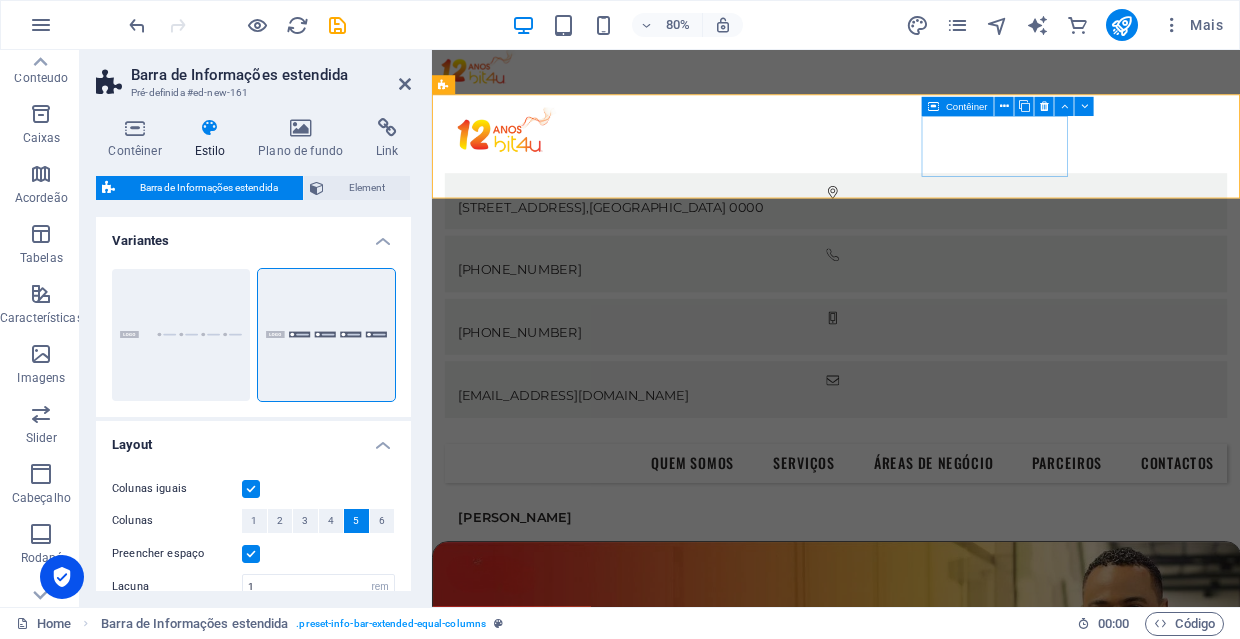 click on "[PHONE_NUMBER]" at bounding box center [937, 396] 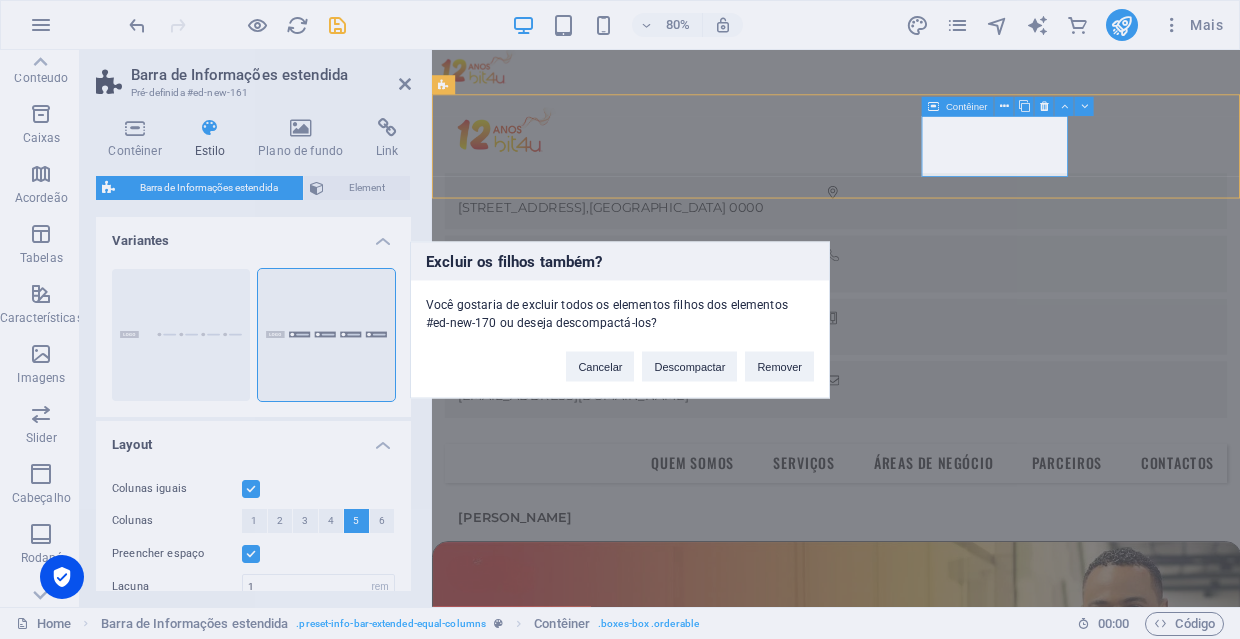 type 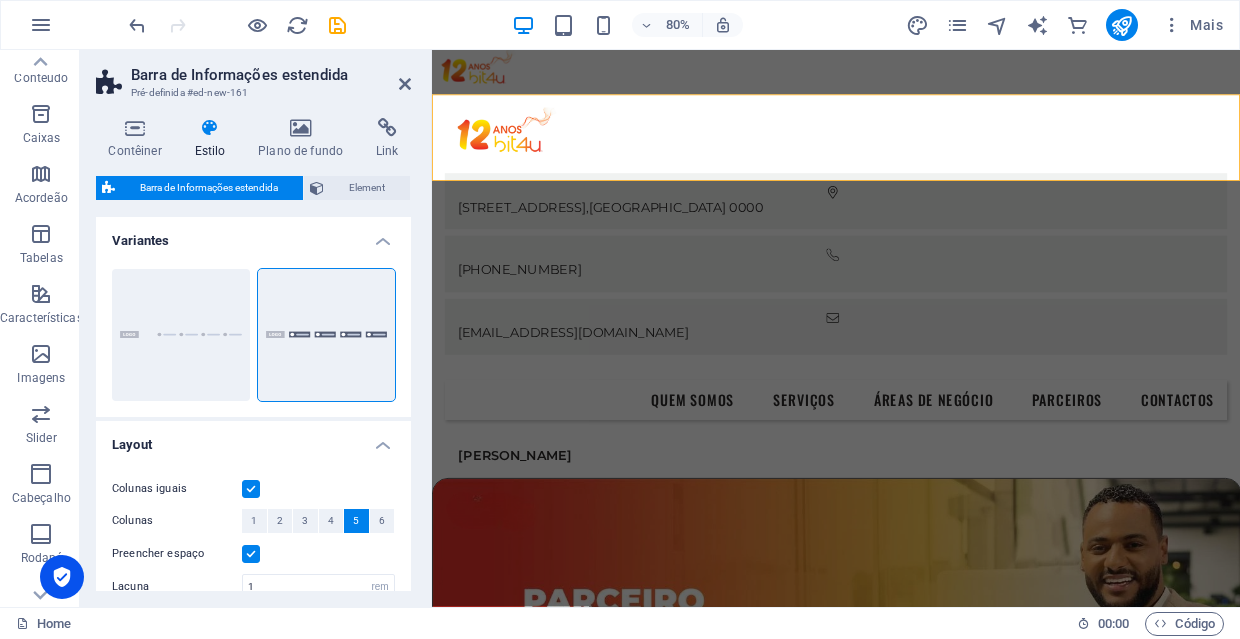 click on "Estilo" at bounding box center (214, 139) 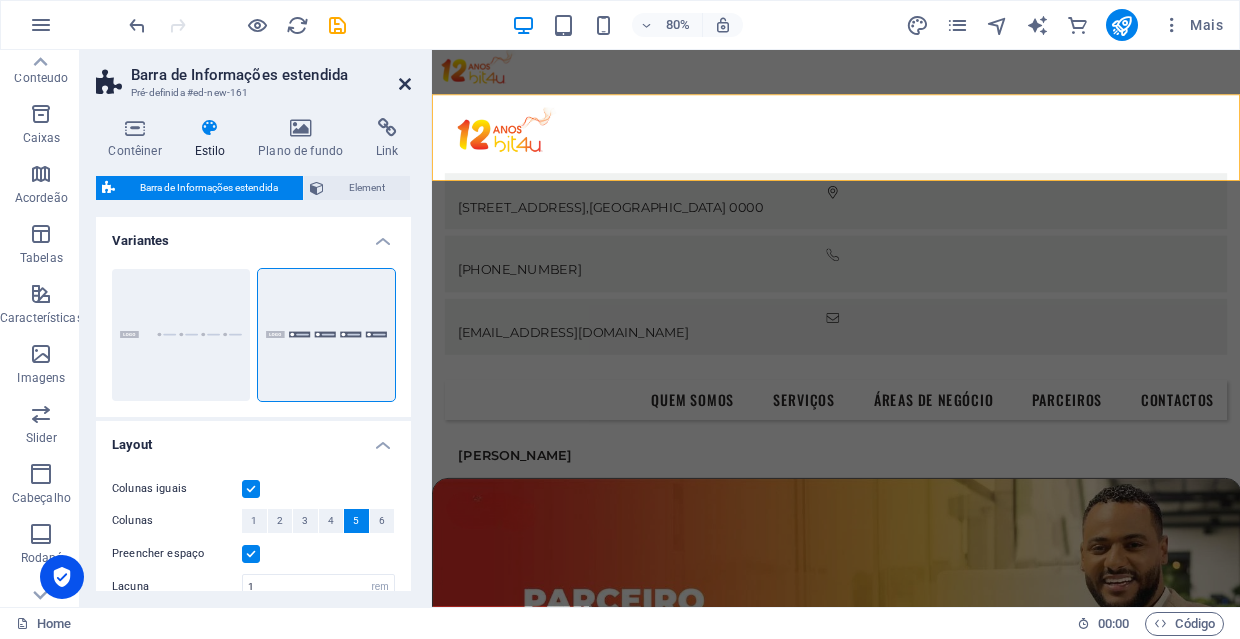 click at bounding box center [405, 84] 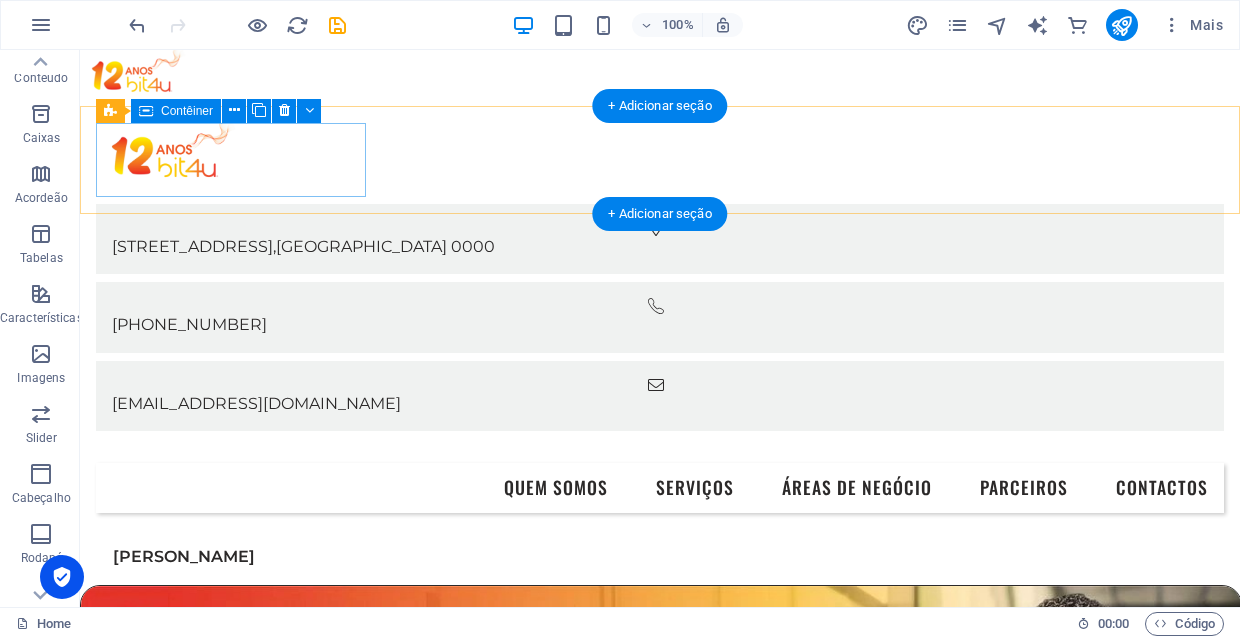click at bounding box center (660, 159) 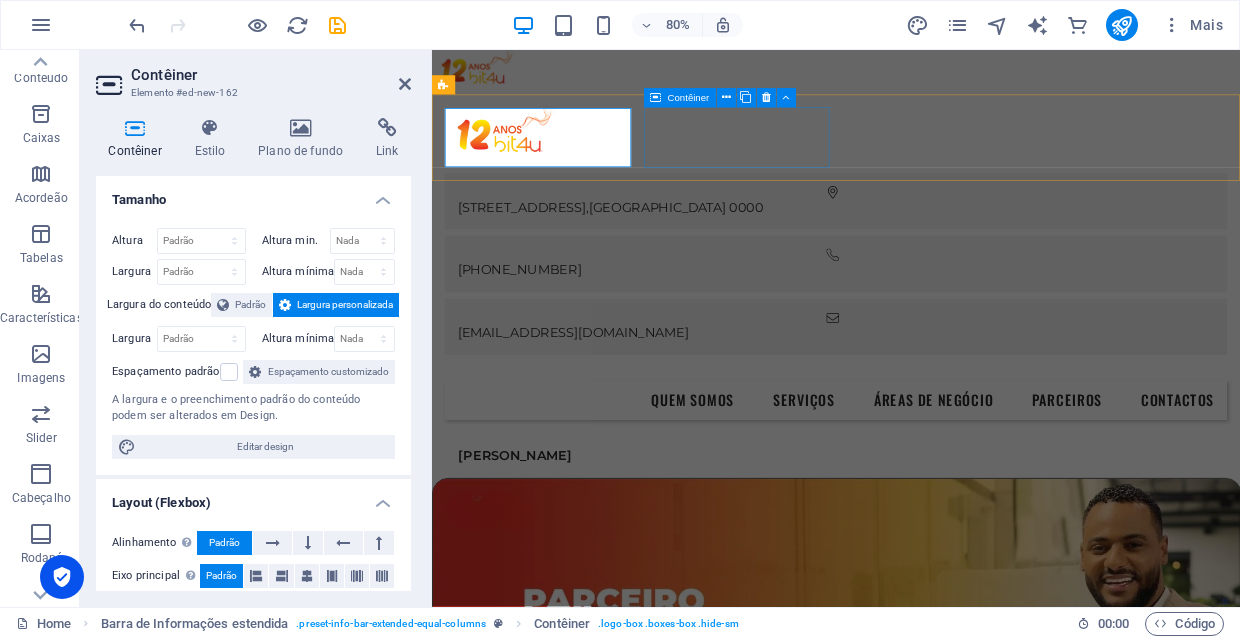 click on "Avª Cmdte Gika, 241, 1ºC ,  Luanda   0000" at bounding box center (937, 239) 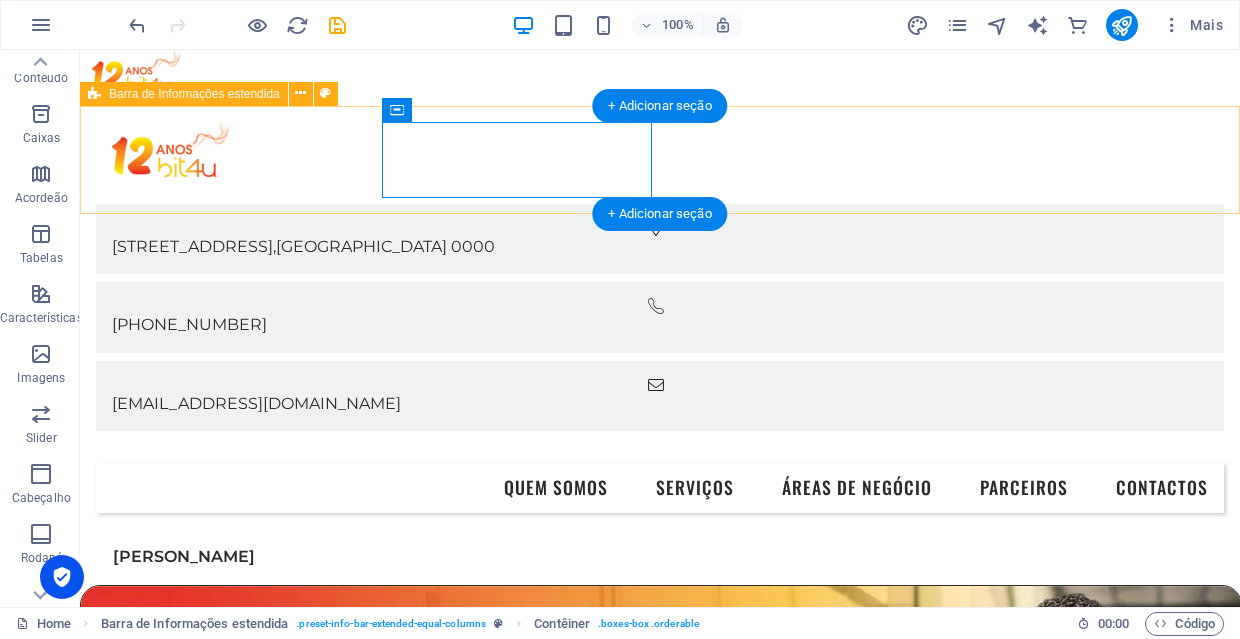 click on "Avª Cmdte Gika, 241, 1ºC ,  Luanda   0000 +244 934 454 622 geral@bit4u.co.ao" at bounding box center [660, 276] 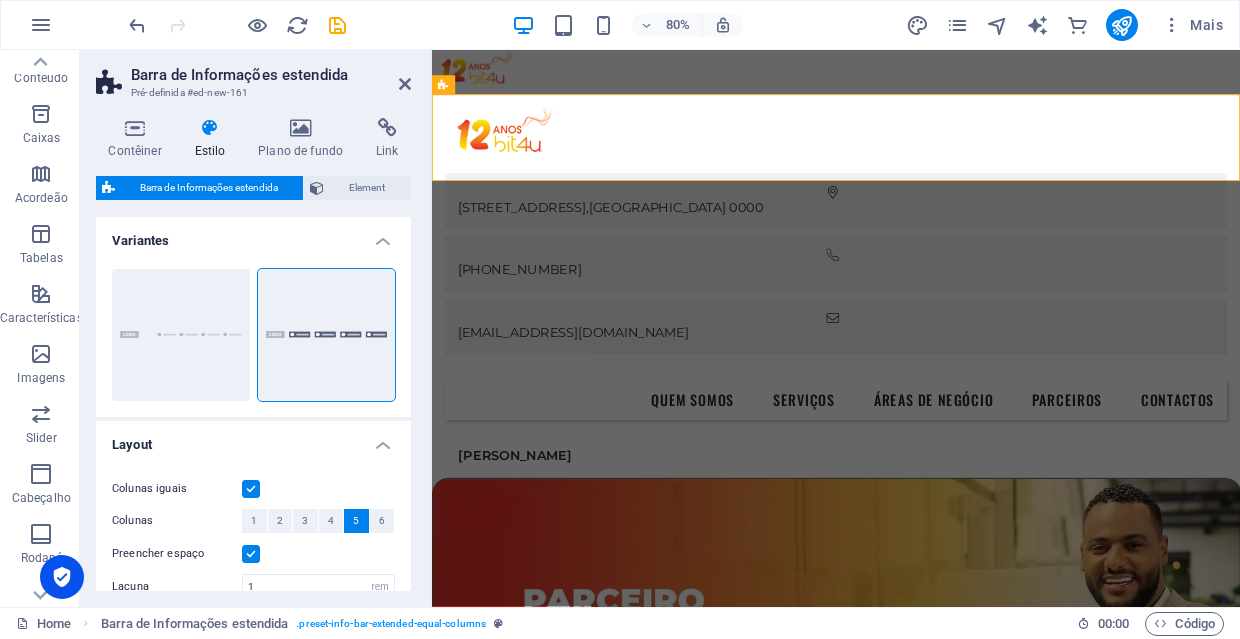 click at bounding box center (210, 128) 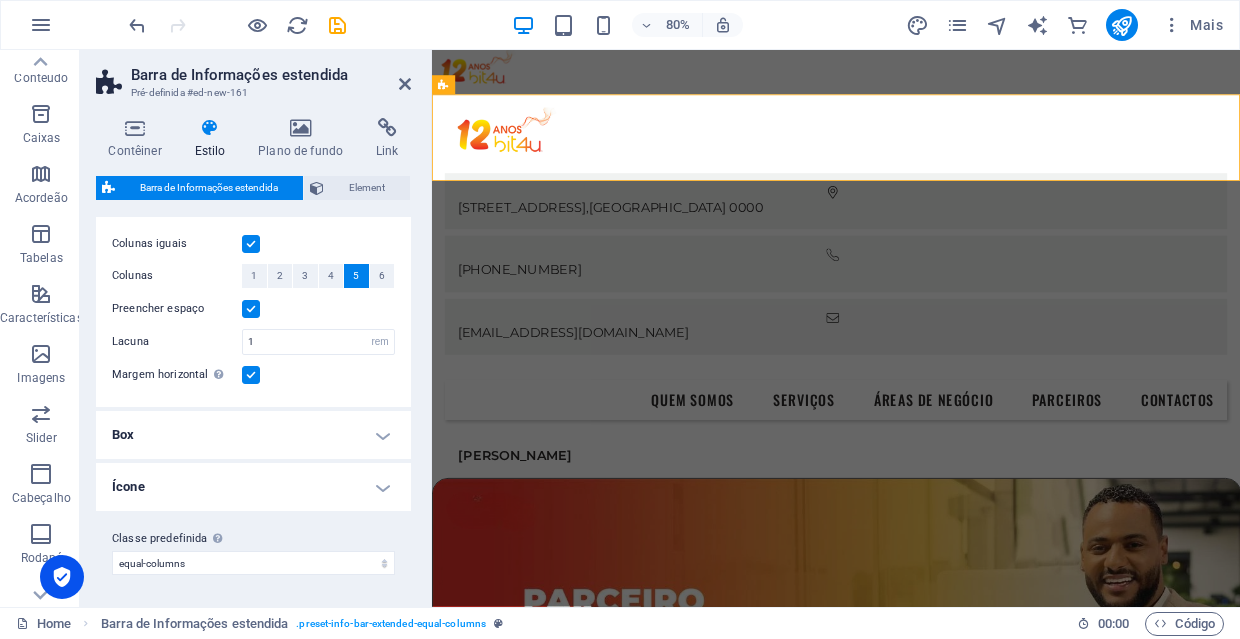 scroll, scrollTop: 244, scrollLeft: 0, axis: vertical 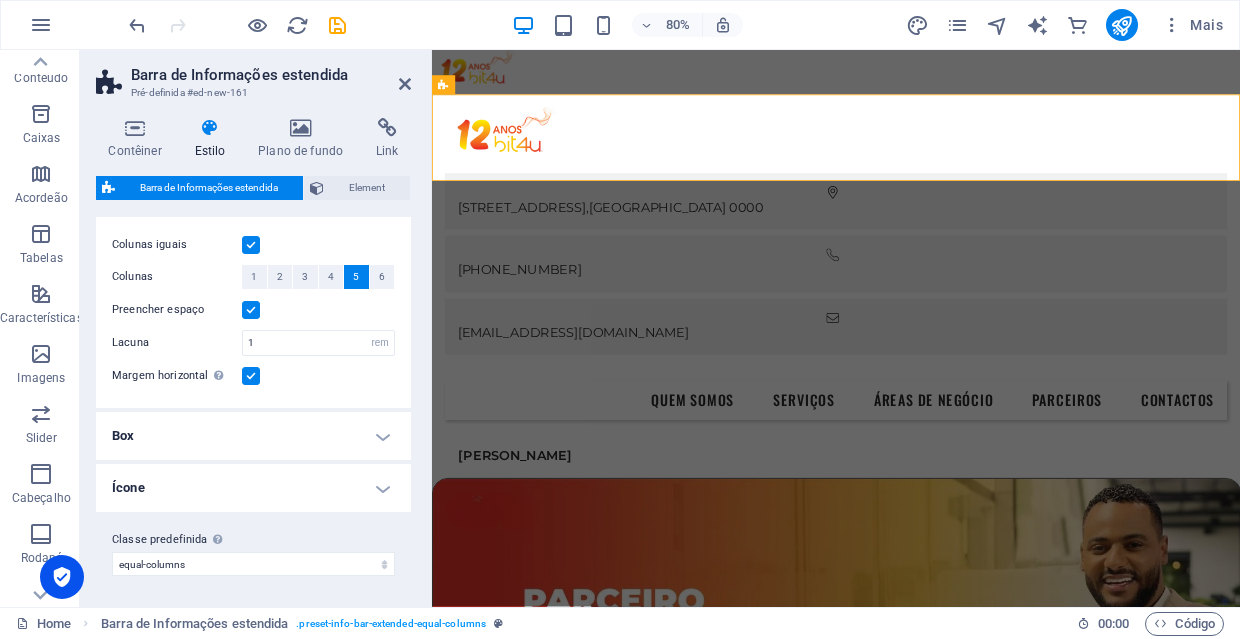 click on "Box" at bounding box center [253, 436] 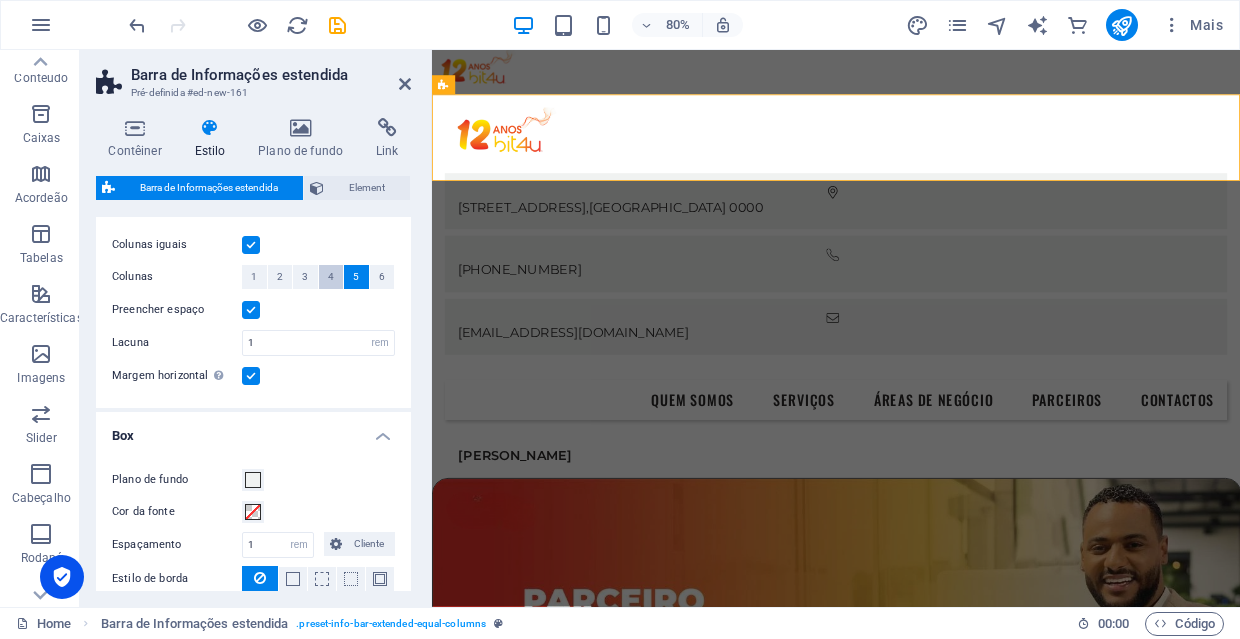 click on "4" at bounding box center (331, 277) 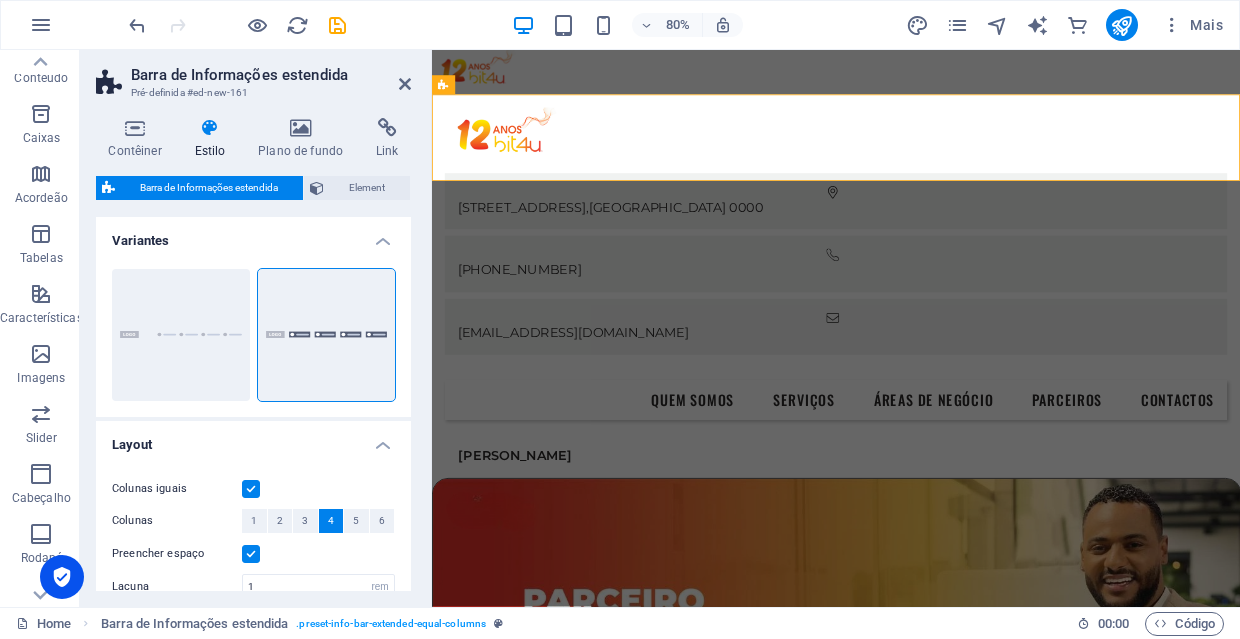 scroll, scrollTop: 0, scrollLeft: 0, axis: both 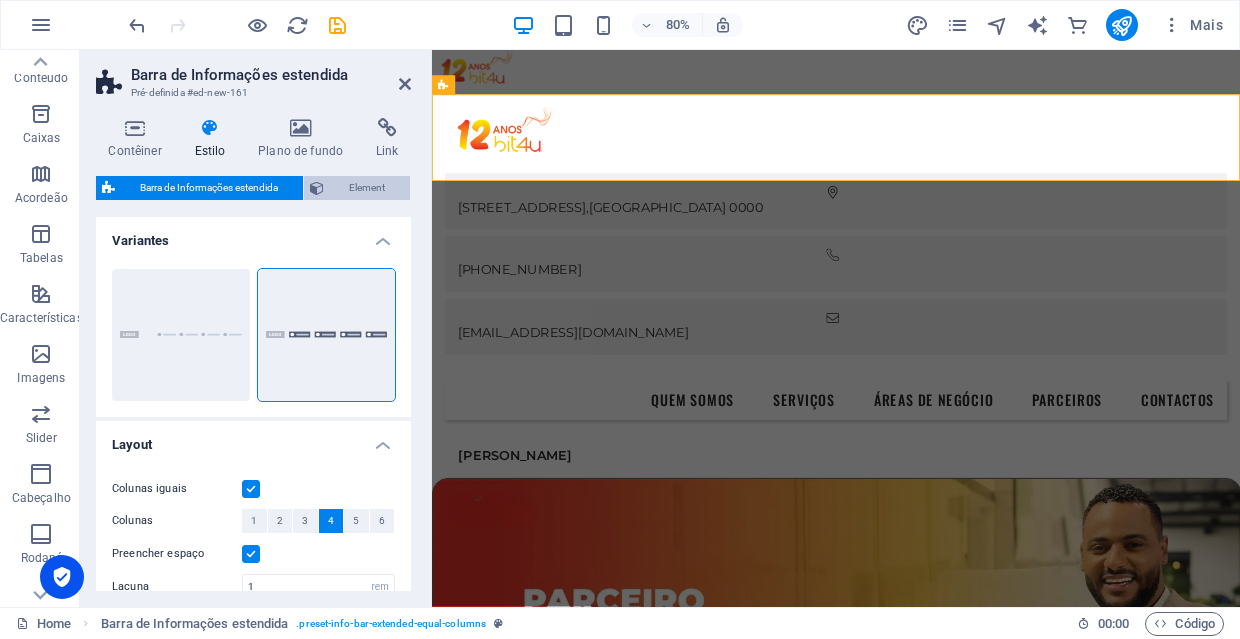 click on "Element" at bounding box center [367, 188] 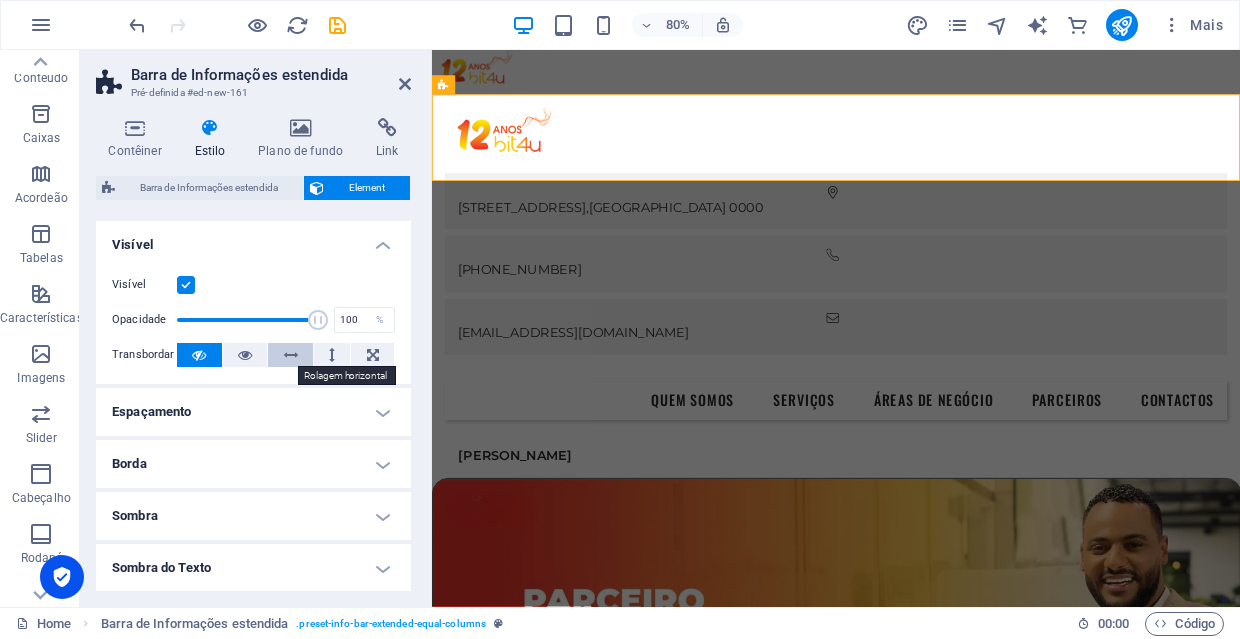 click at bounding box center [291, 355] 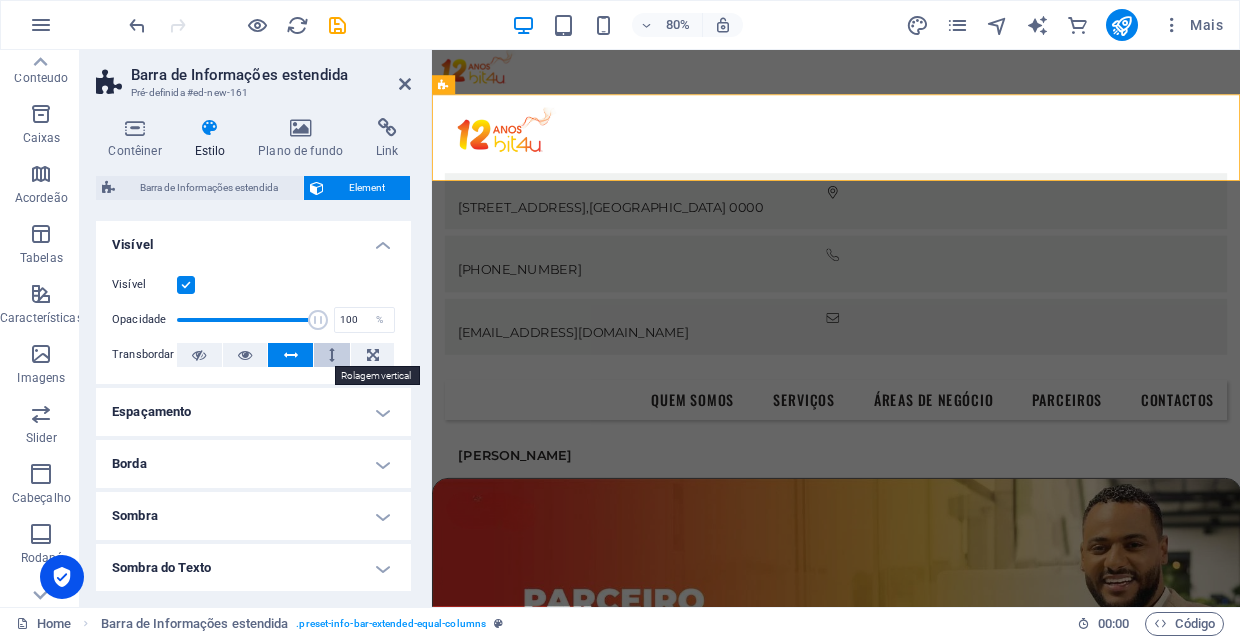 click at bounding box center (332, 355) 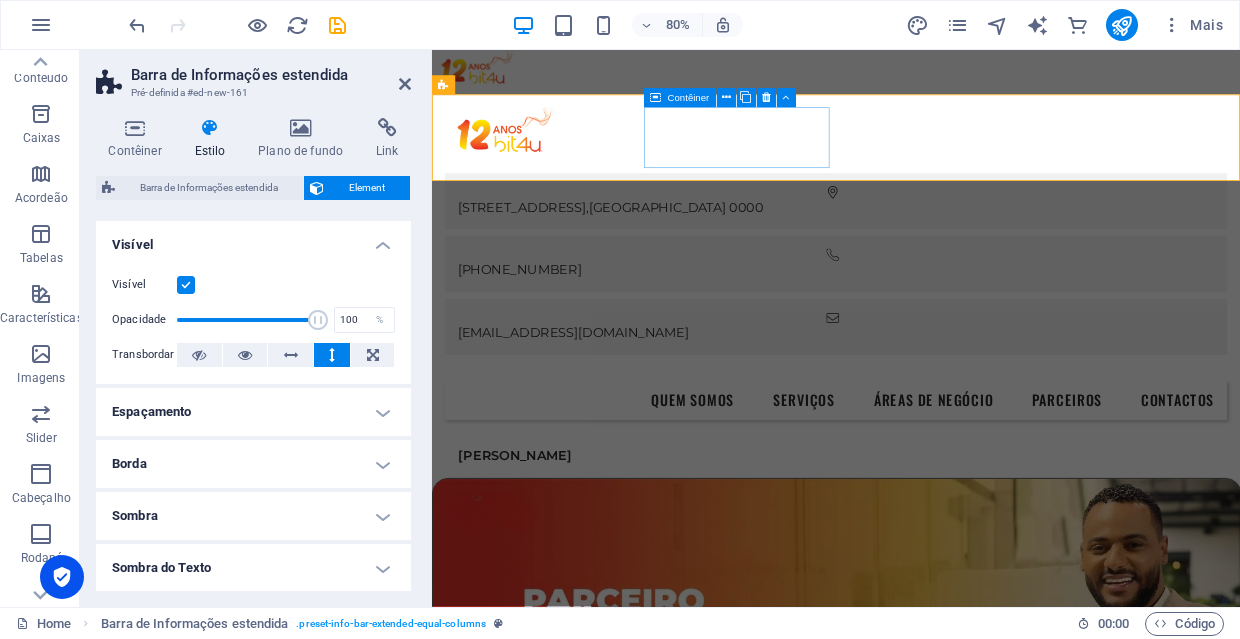 click on "Avª Cmdte Gika, 241, 1ºC ,  Luanda   0000" at bounding box center [937, 239] 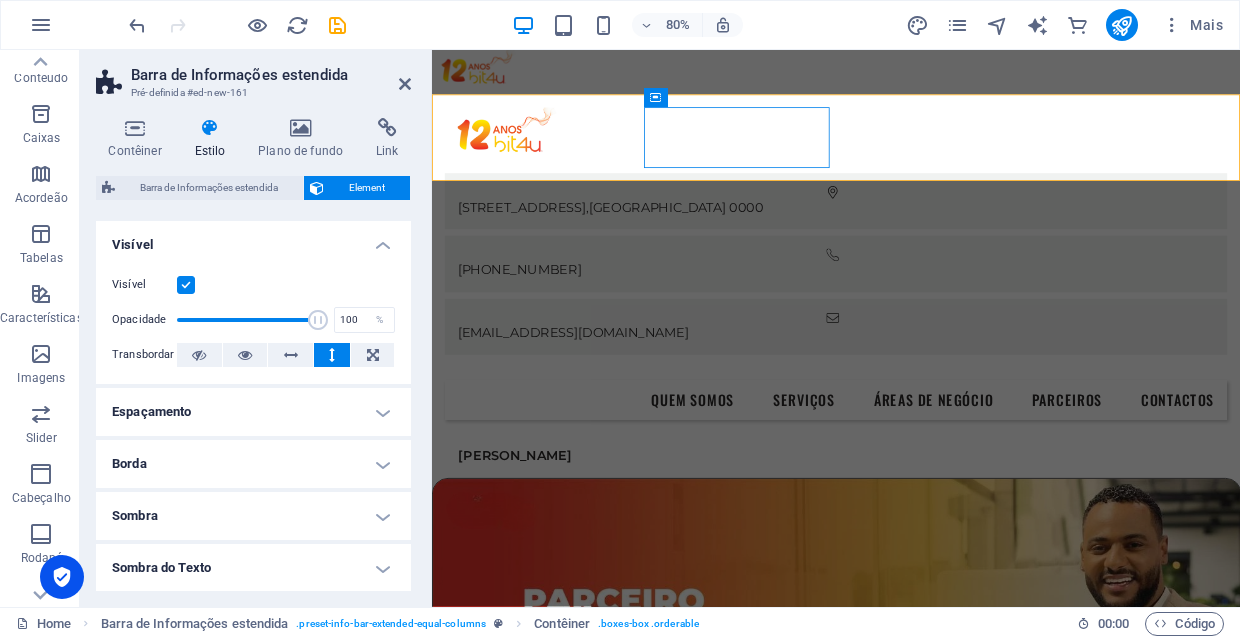 click at bounding box center [332, 355] 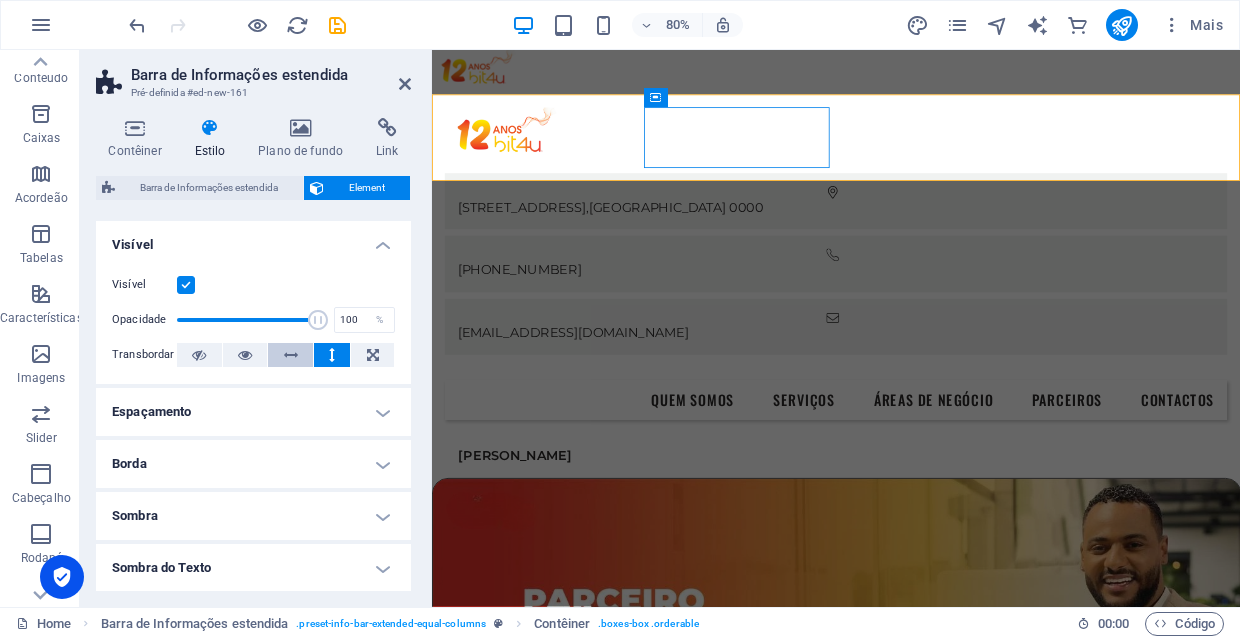 click at bounding box center (291, 355) 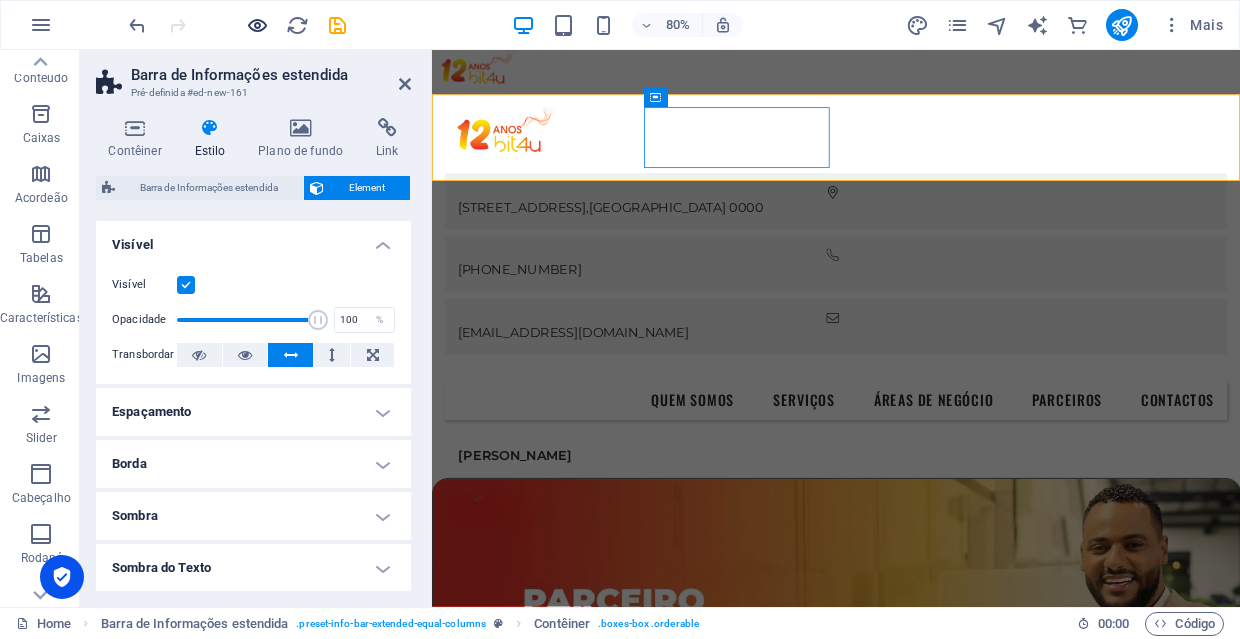 click at bounding box center [257, 25] 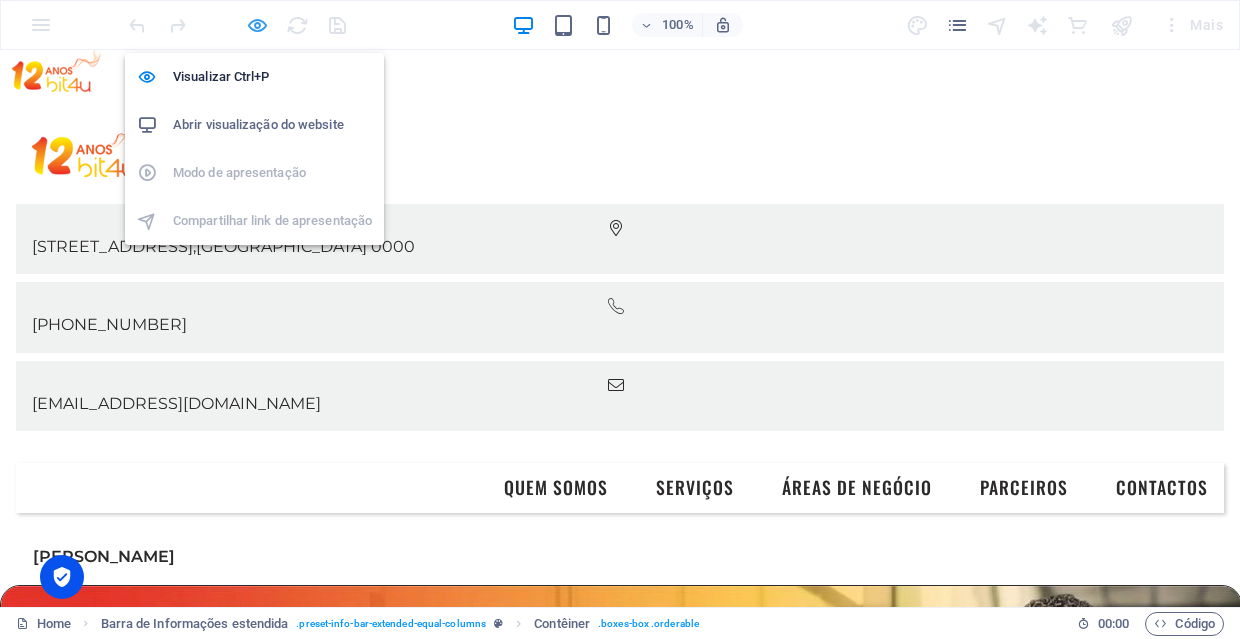 click at bounding box center (257, 25) 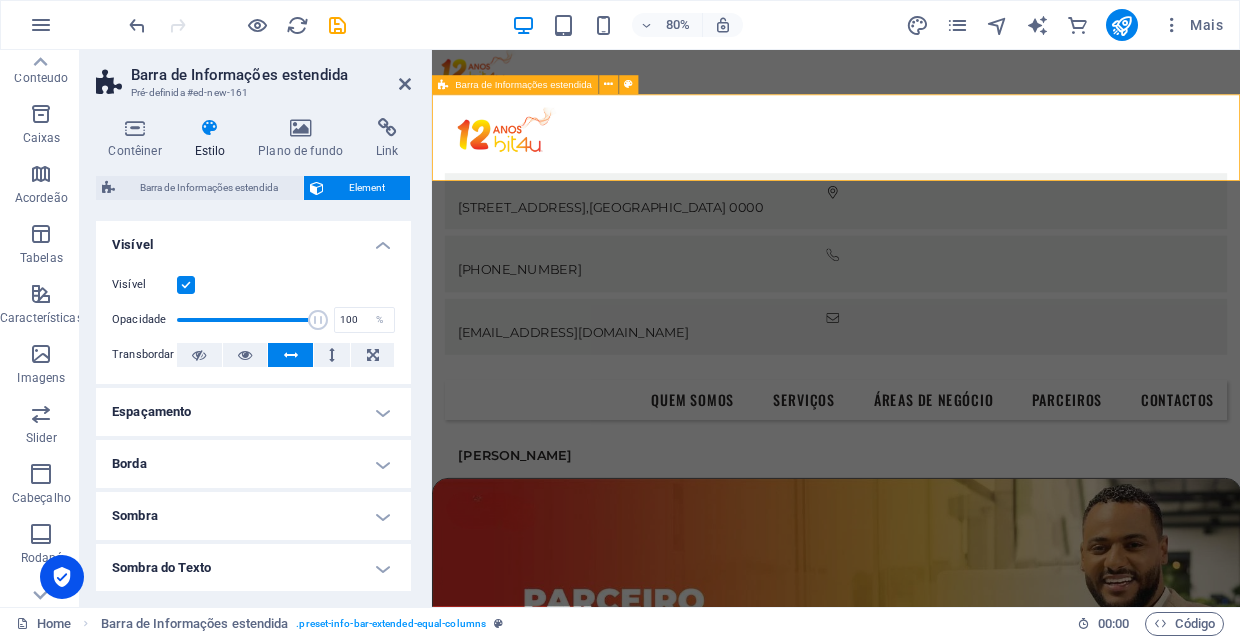 click on "Avª Cmdte Gika, 241, 1ºC ,  Luanda   0000 +244 934 454 622 geral@bit4u.co.ao" at bounding box center [937, 276] 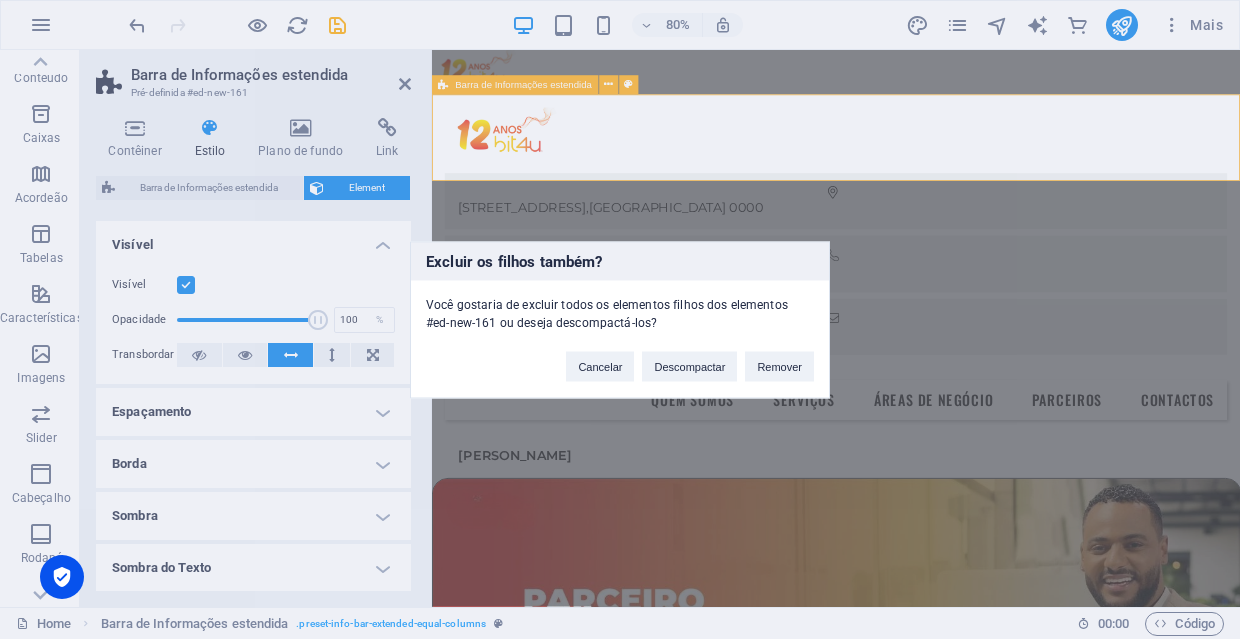 type 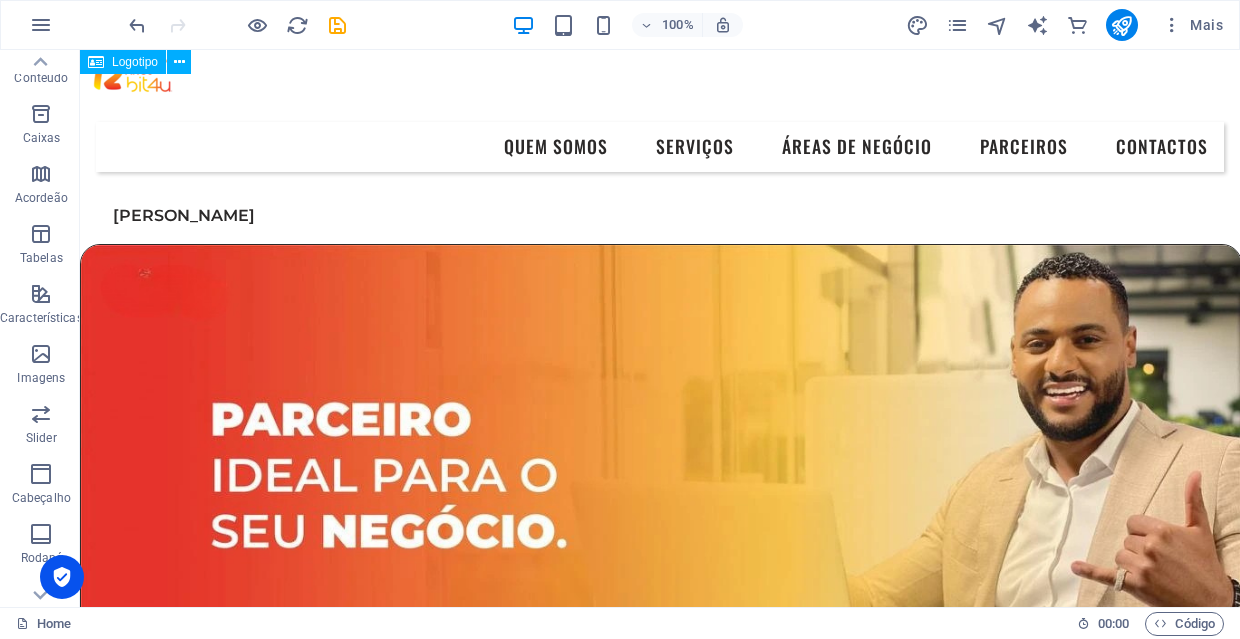 click at bounding box center (660, 78) 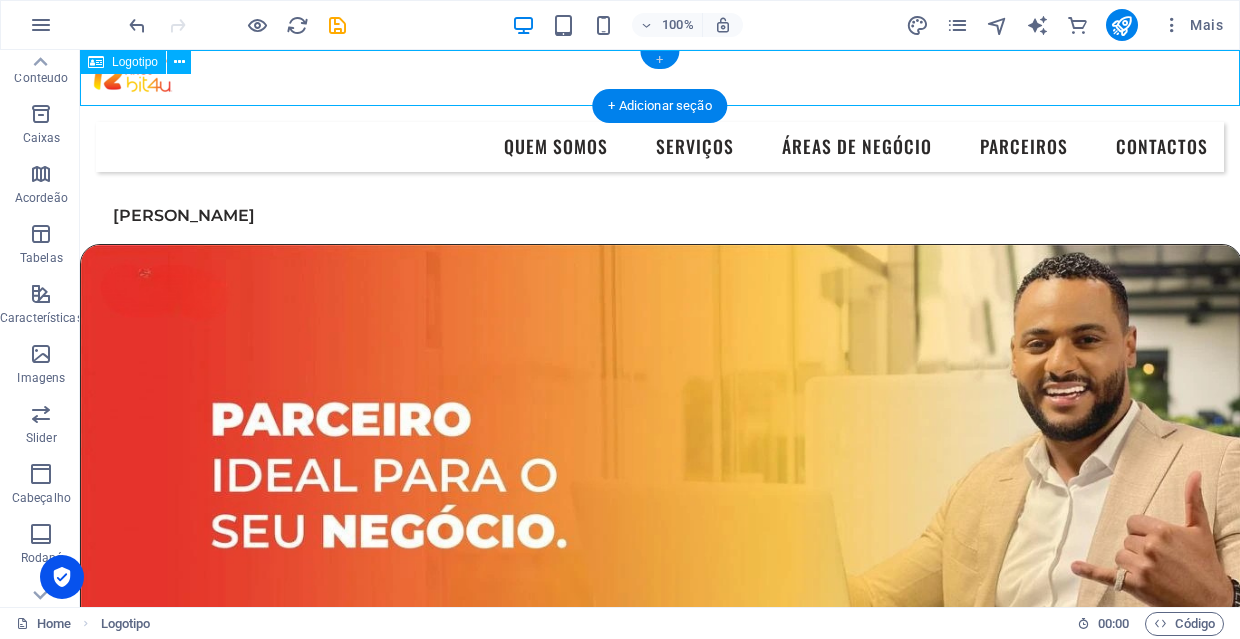 click on "+" at bounding box center (659, 60) 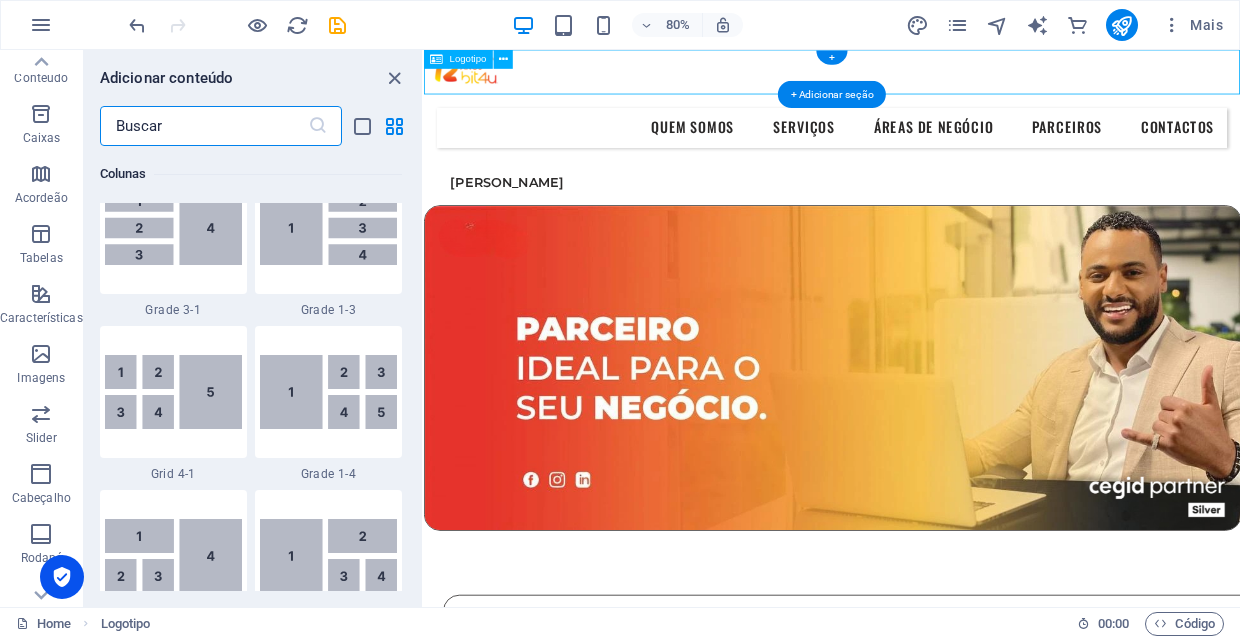 scroll, scrollTop: 3663, scrollLeft: 0, axis: vertical 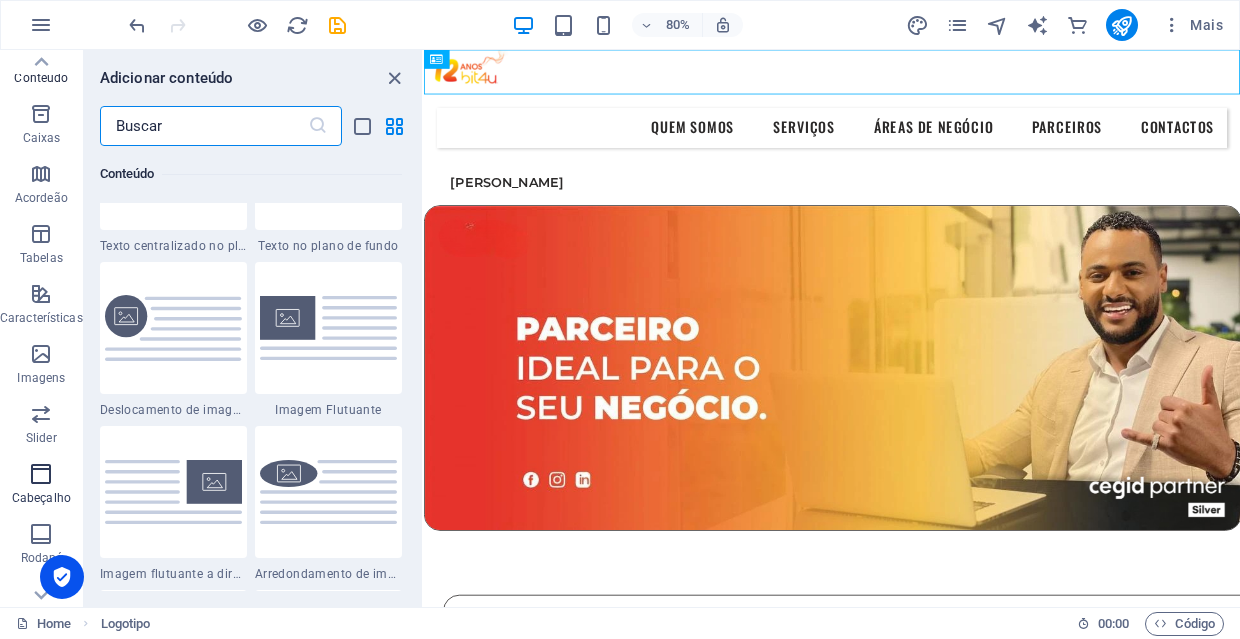 click on "Cabeçalho" at bounding box center (41, 498) 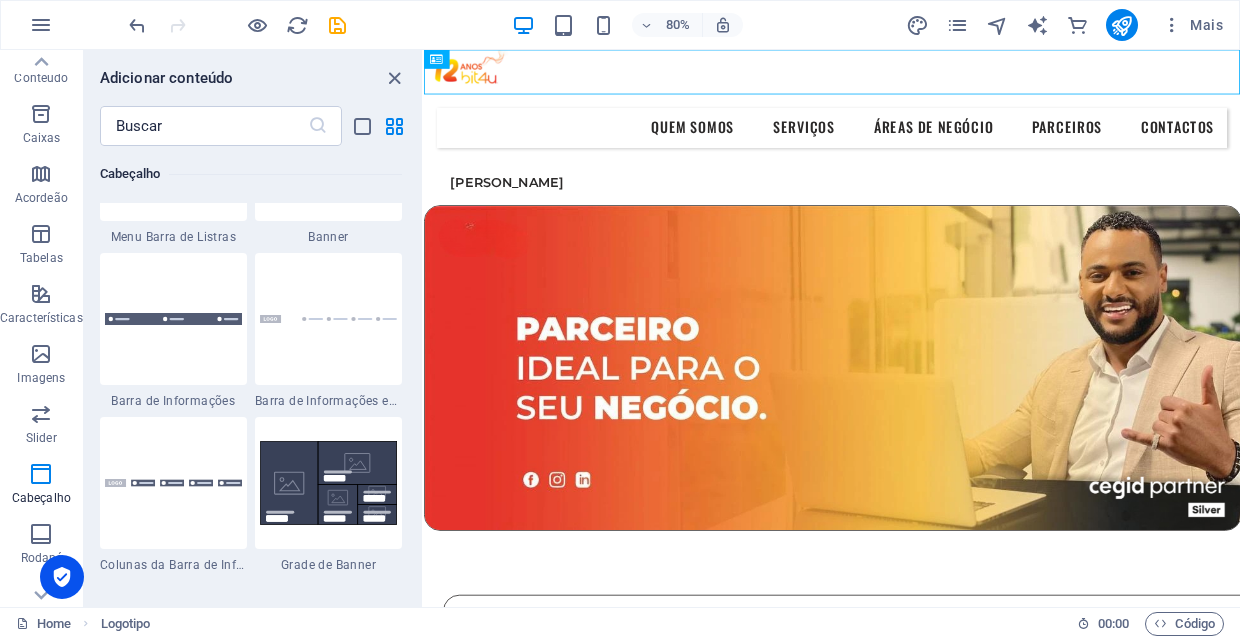 scroll, scrollTop: 12837, scrollLeft: 0, axis: vertical 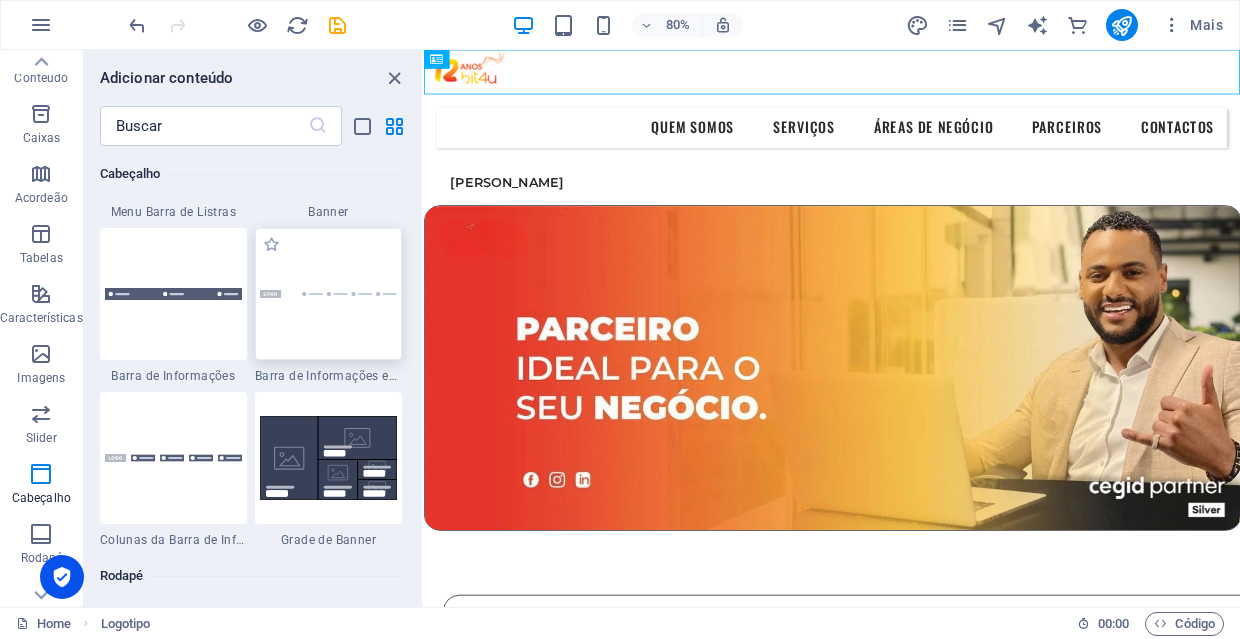 click at bounding box center (328, 294) 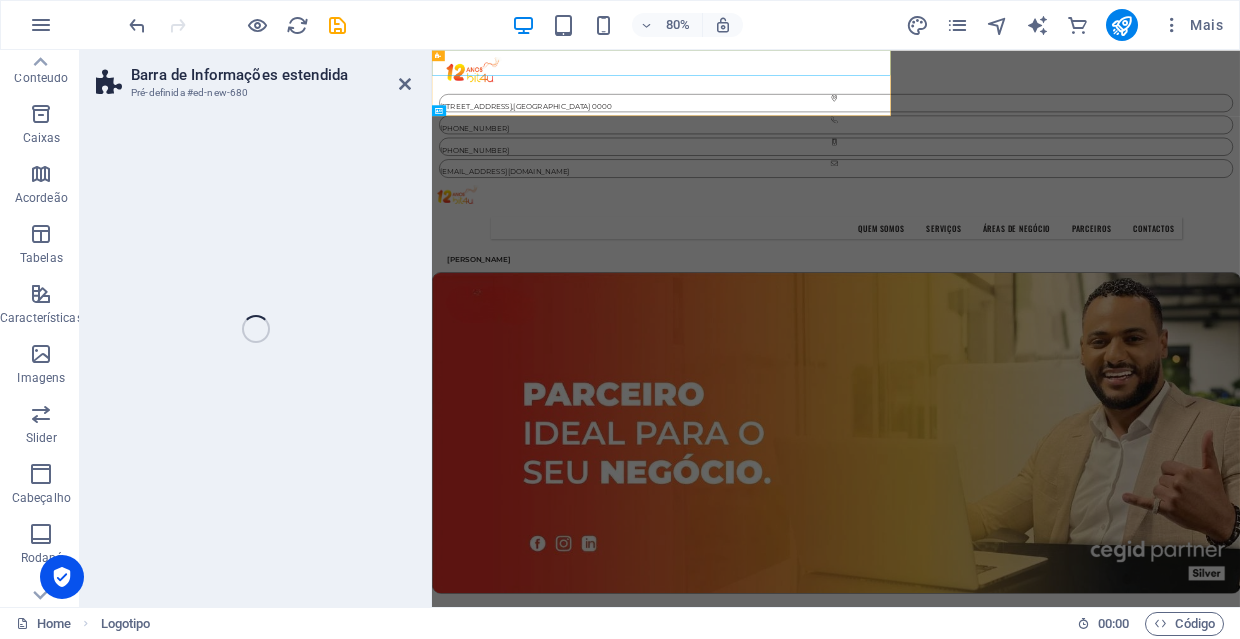 select on "rem" 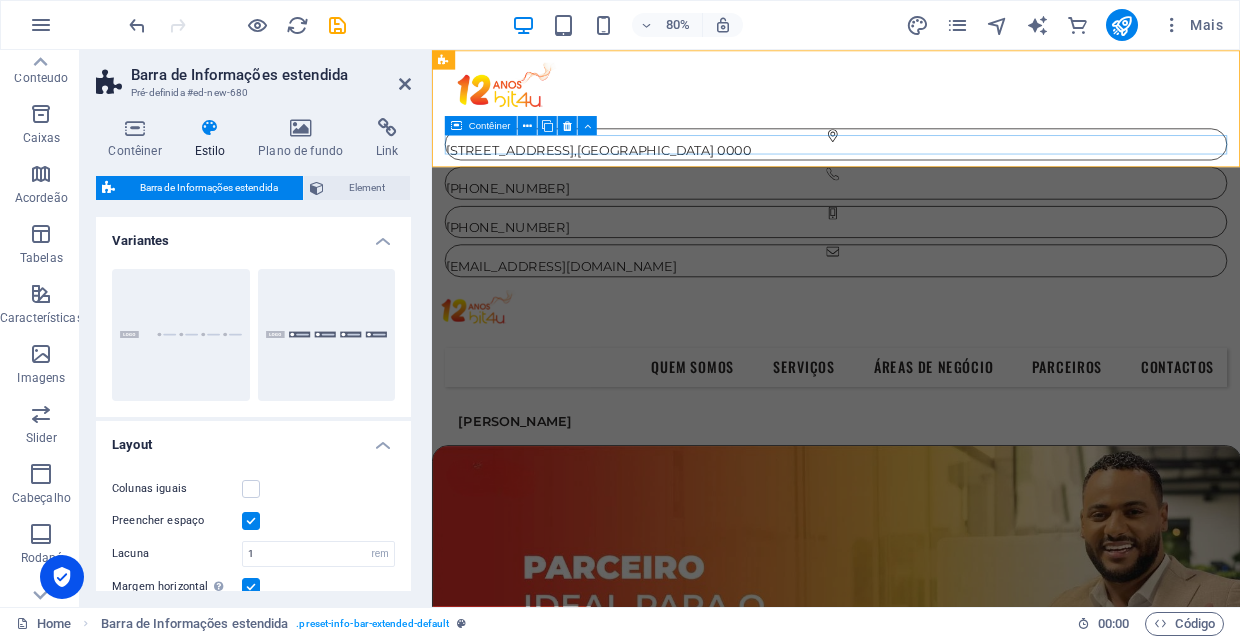 scroll, scrollTop: 0, scrollLeft: 0, axis: both 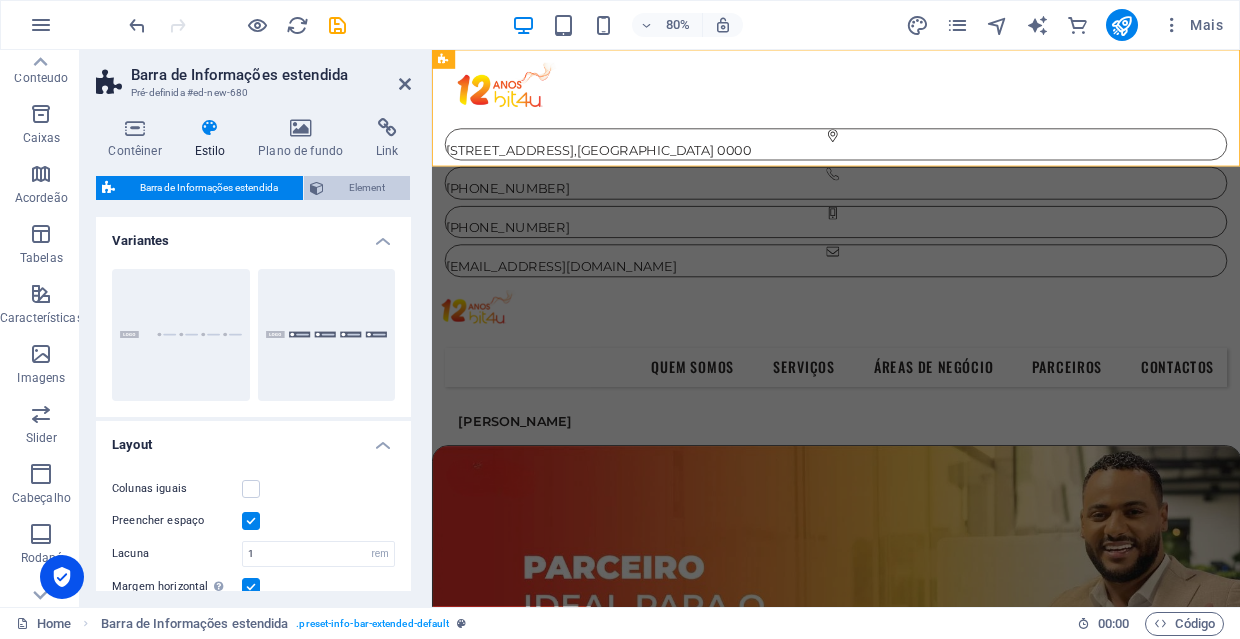 click on "Element" at bounding box center (367, 188) 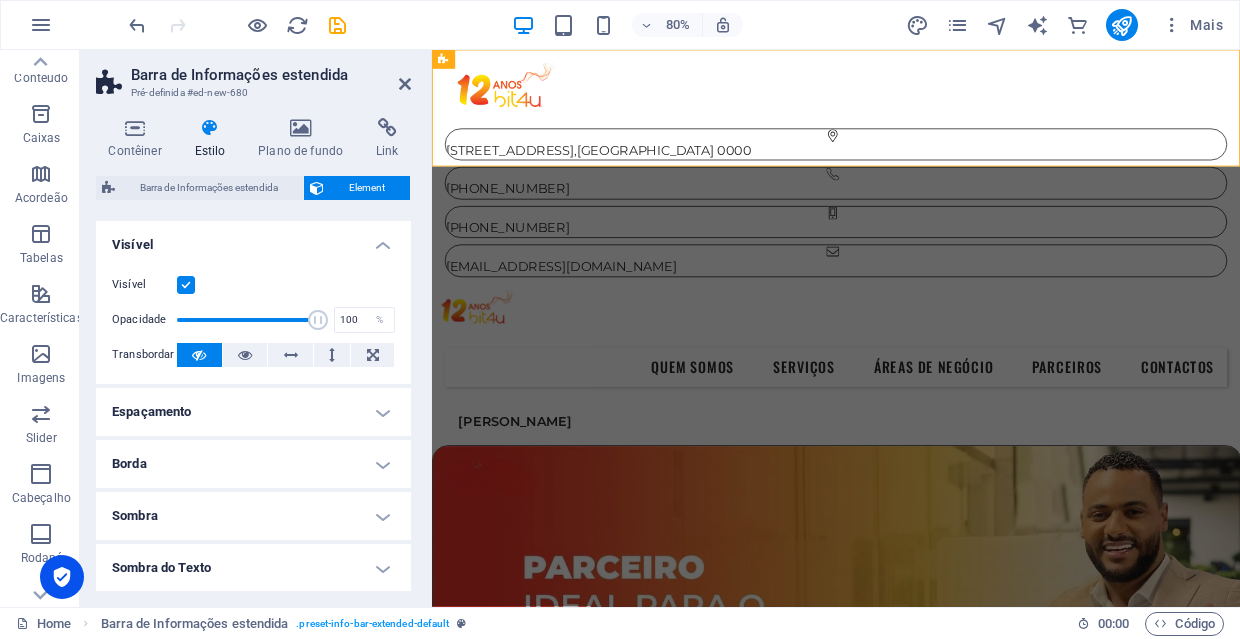 click on "Estilo" at bounding box center [214, 139] 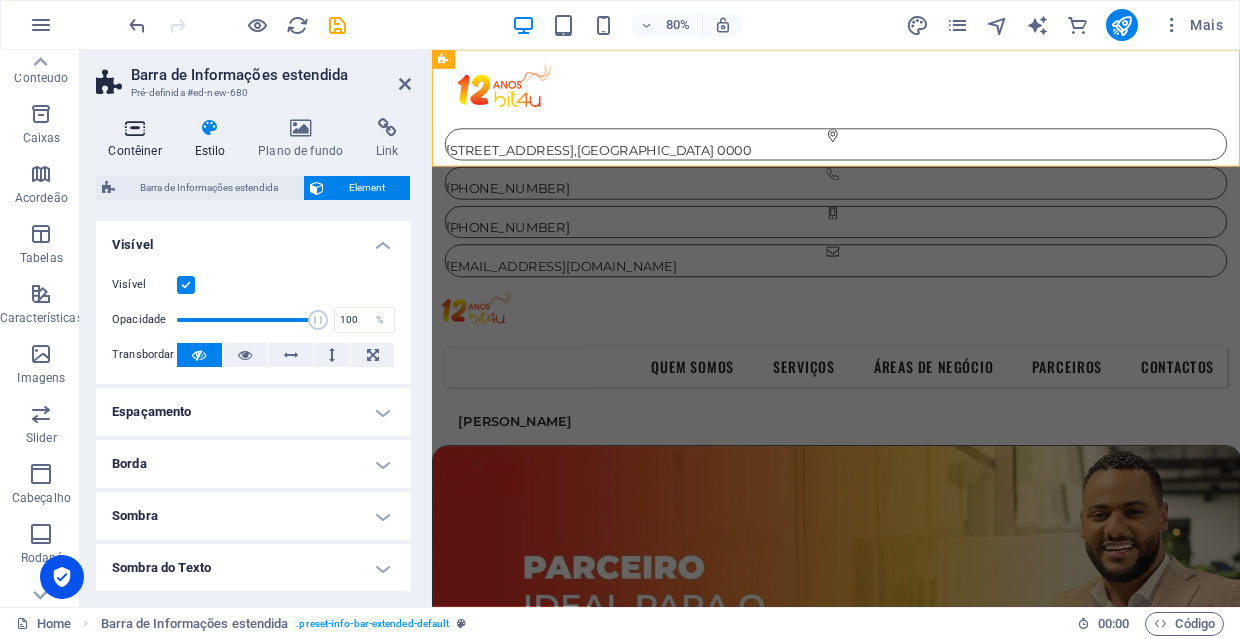 click on "Contêiner" at bounding box center (139, 139) 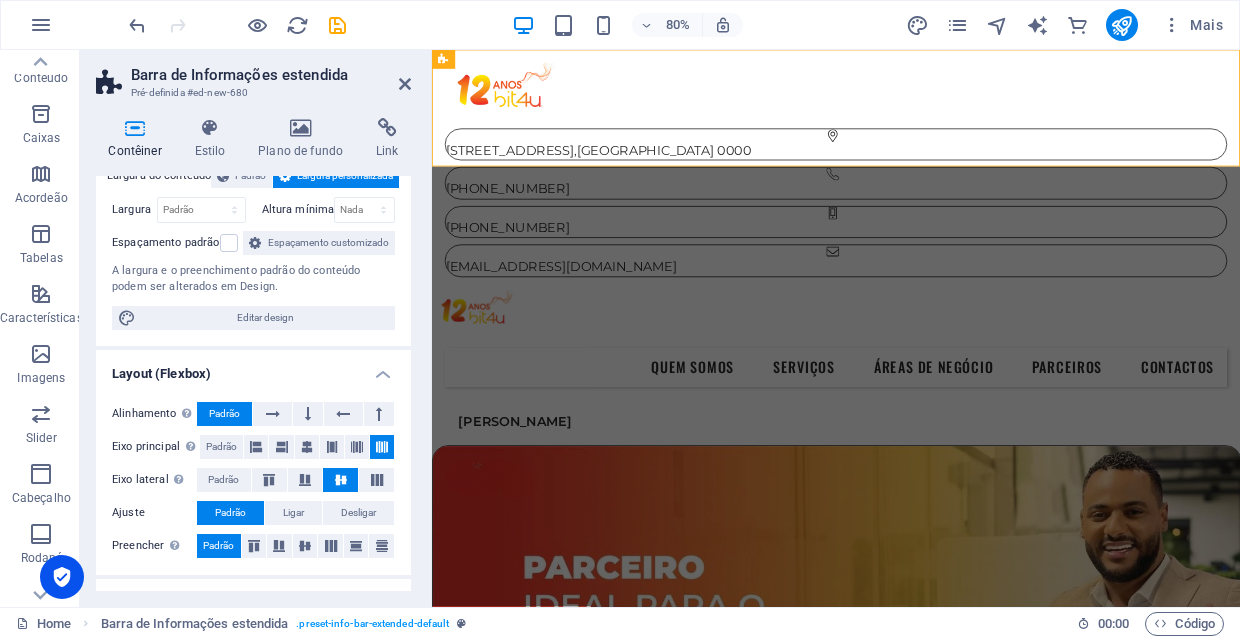 scroll, scrollTop: 147, scrollLeft: 0, axis: vertical 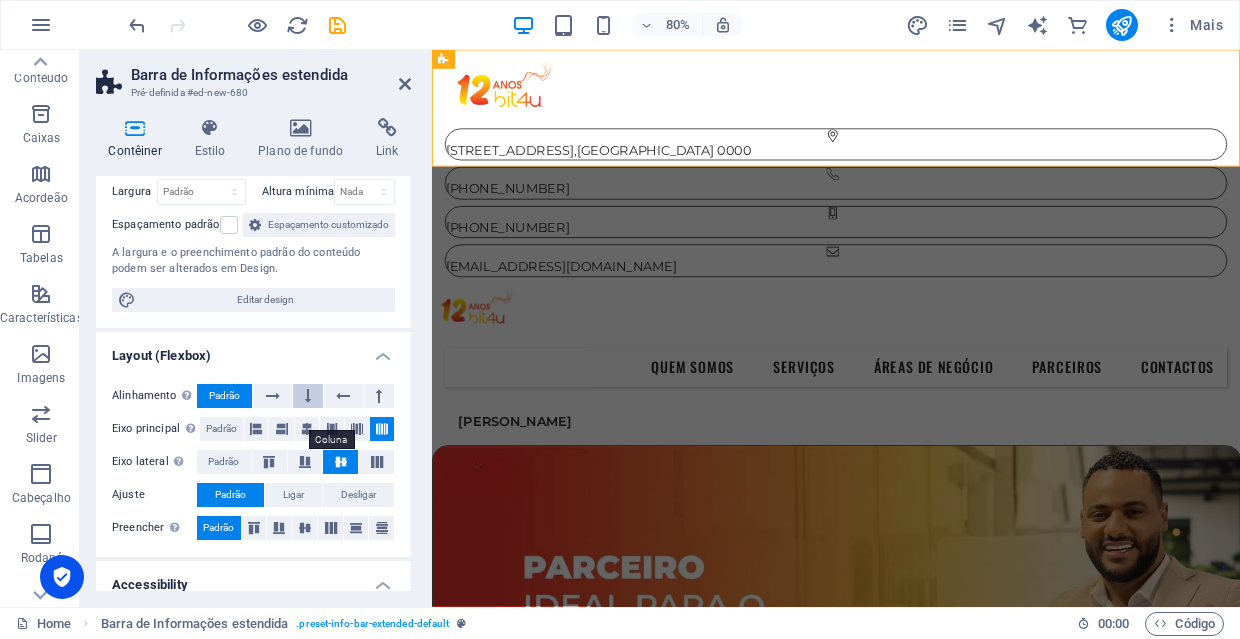 click at bounding box center (308, 396) 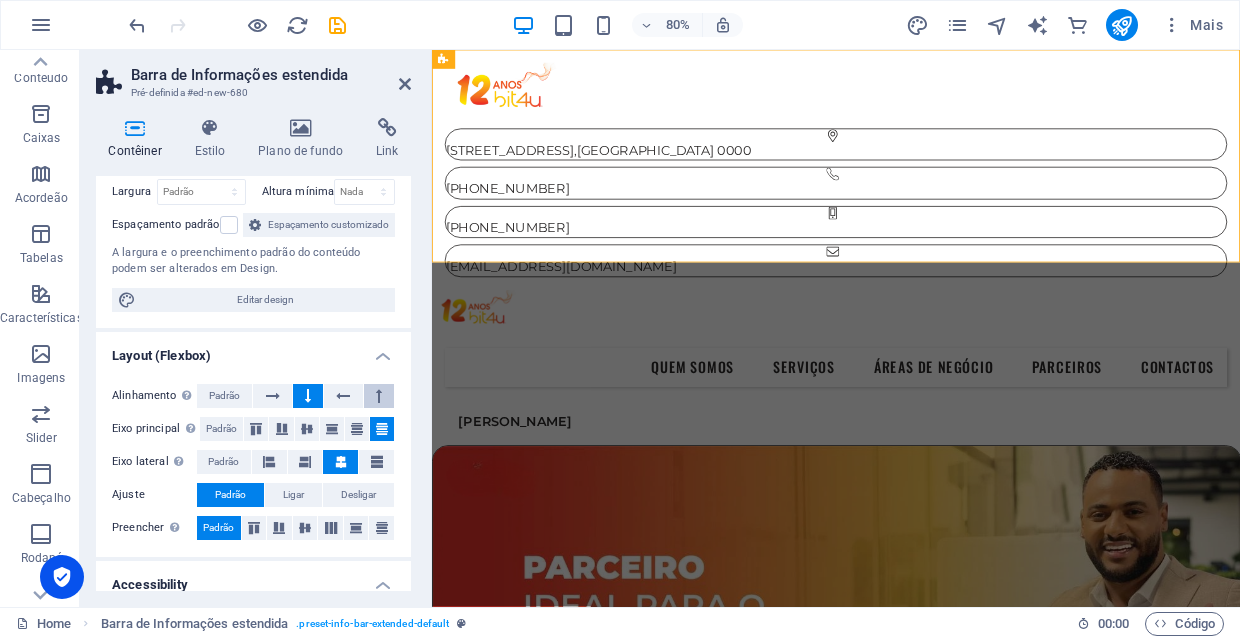 click at bounding box center [379, 396] 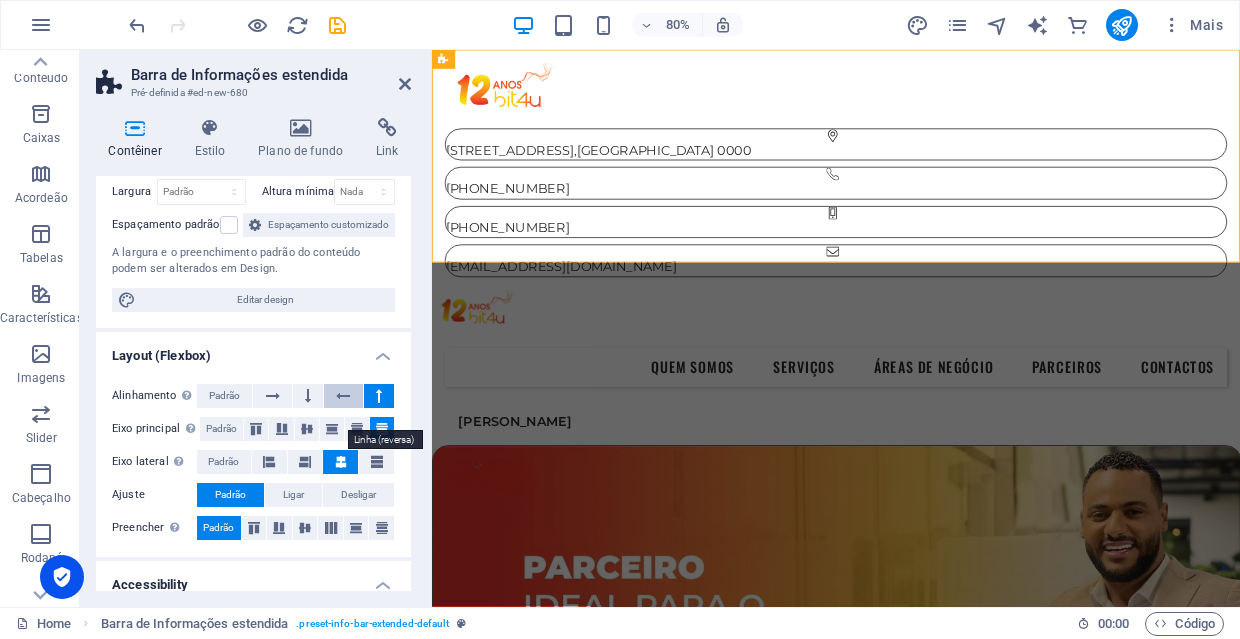 click at bounding box center [343, 396] 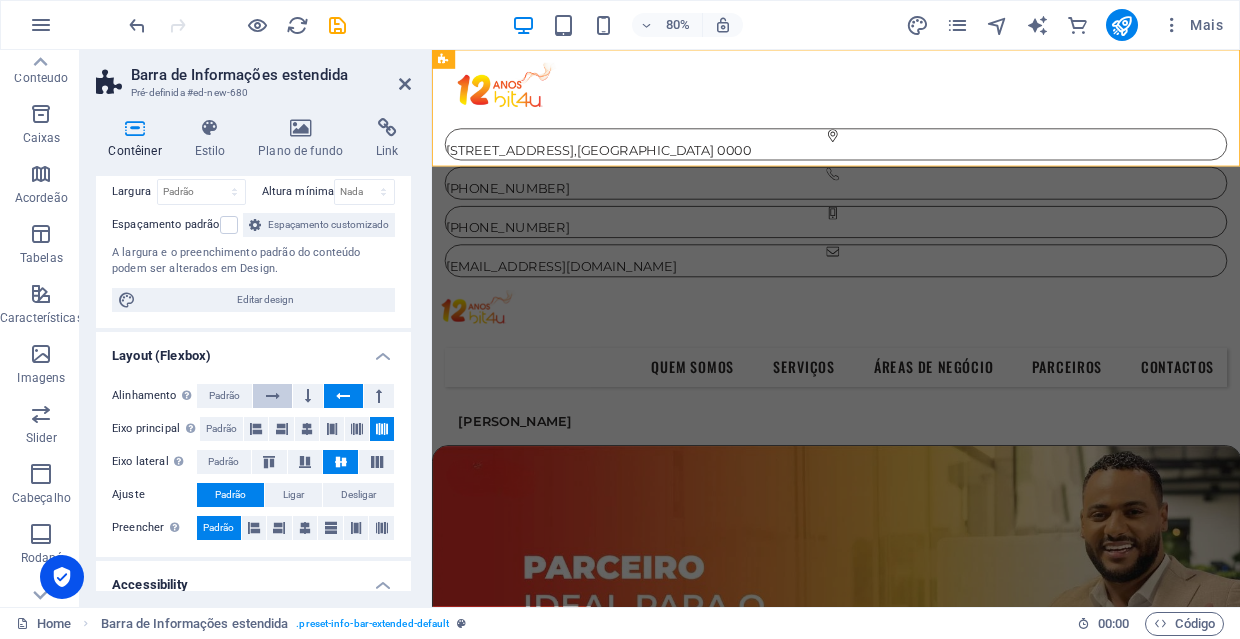 click at bounding box center (273, 396) 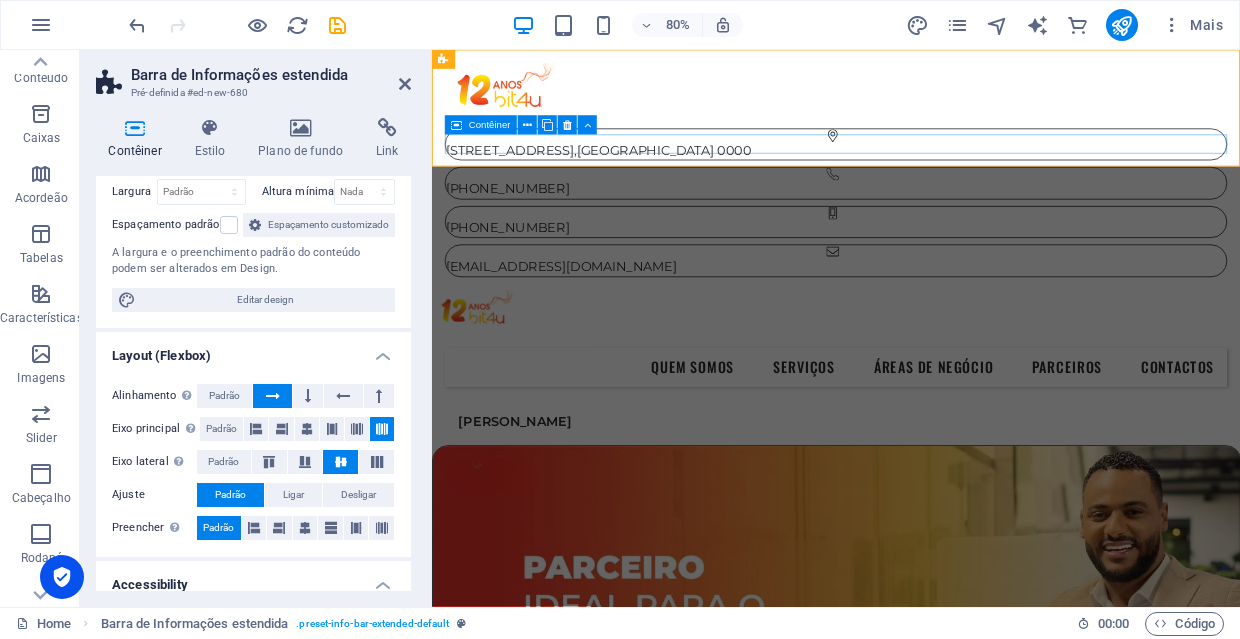 click on "[EMAIL_ADDRESS][DOMAIN_NAME]" at bounding box center (937, 313) 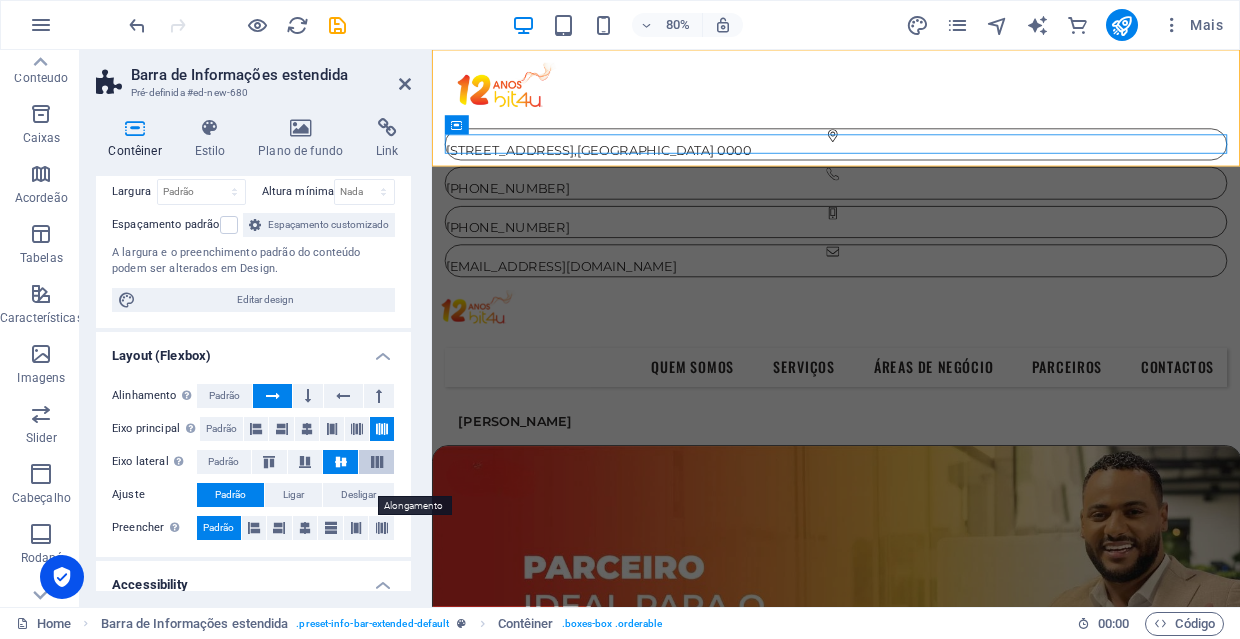 click at bounding box center [377, 462] 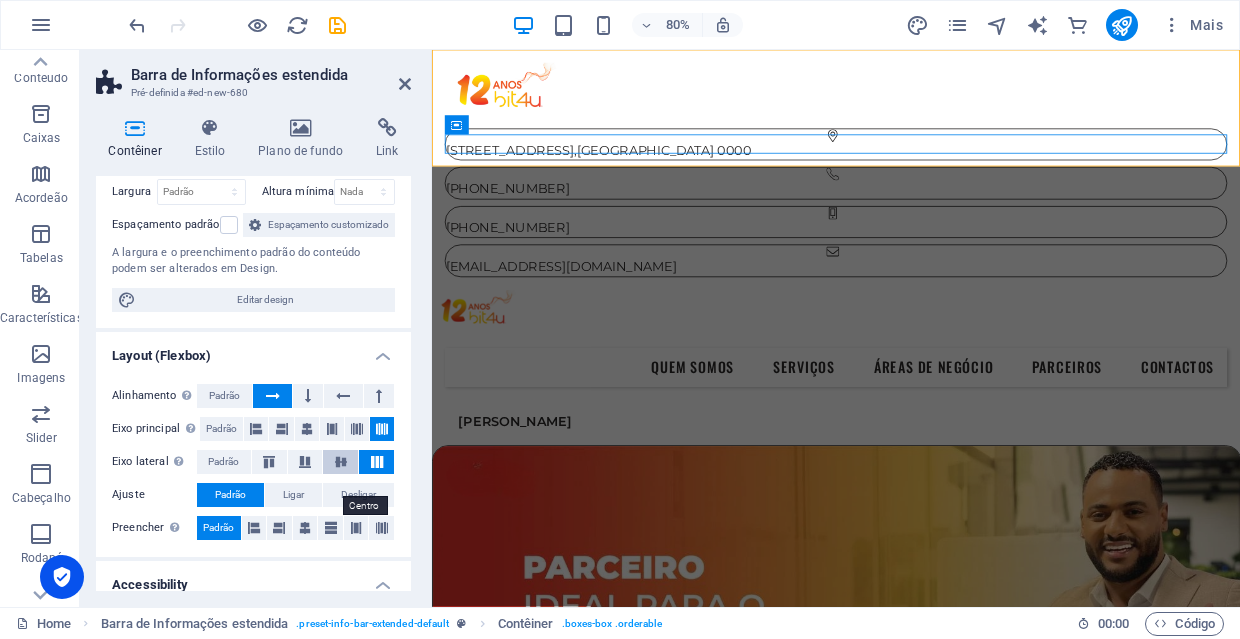 click at bounding box center (341, 462) 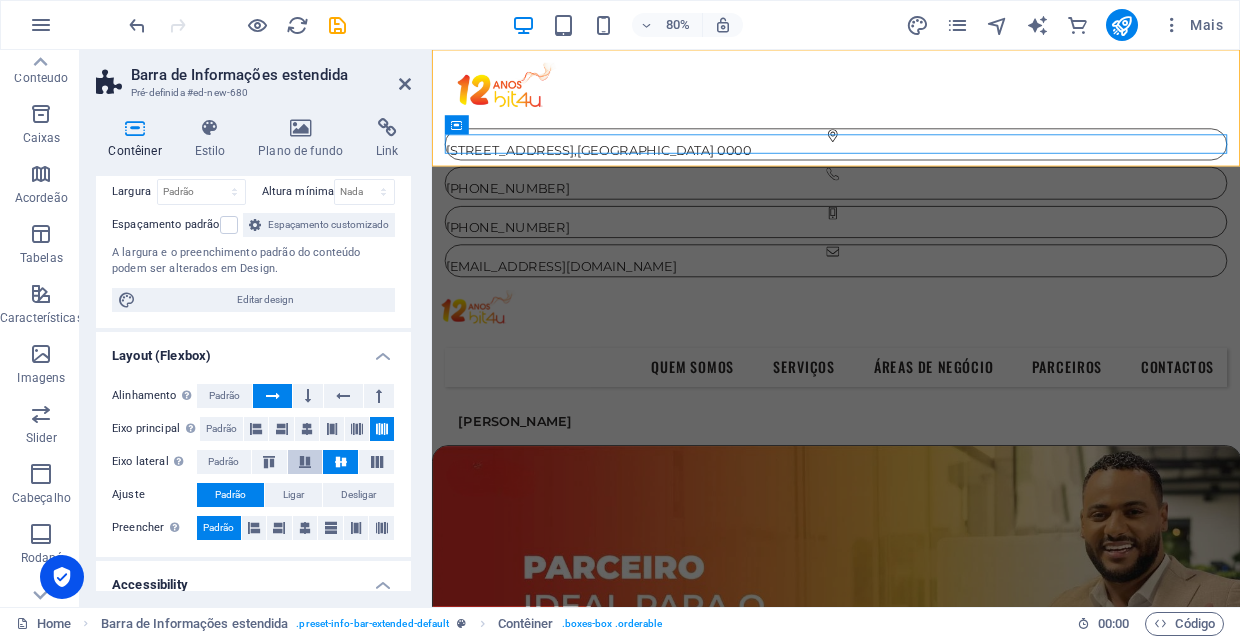 click at bounding box center (305, 462) 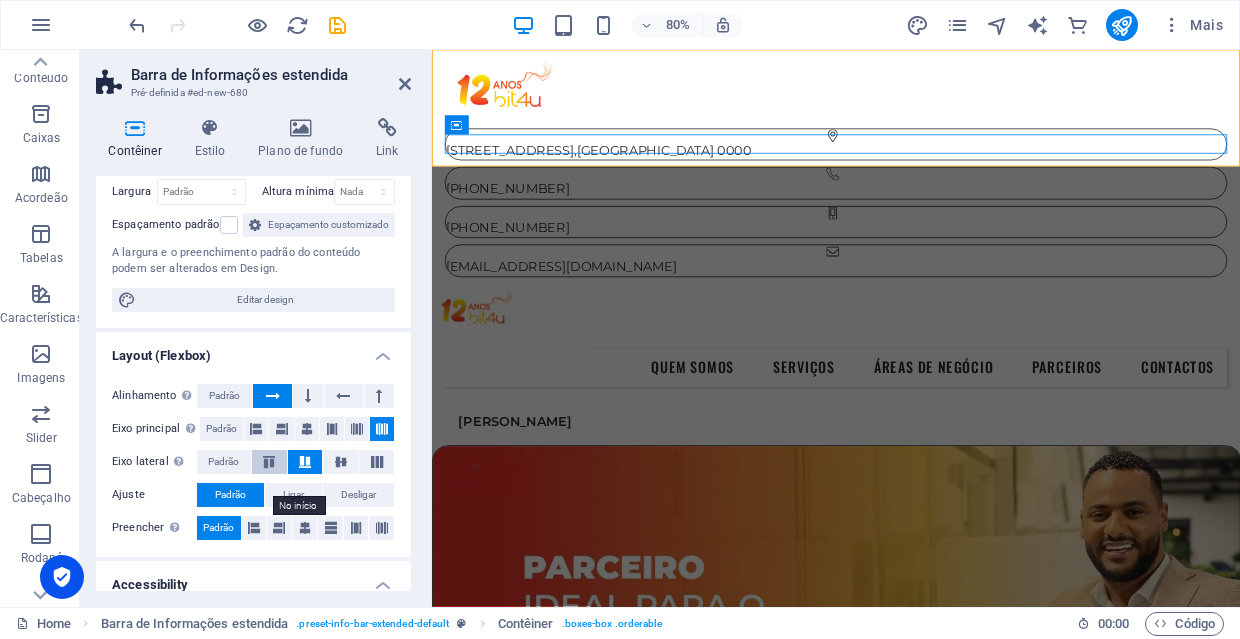 click at bounding box center [269, 462] 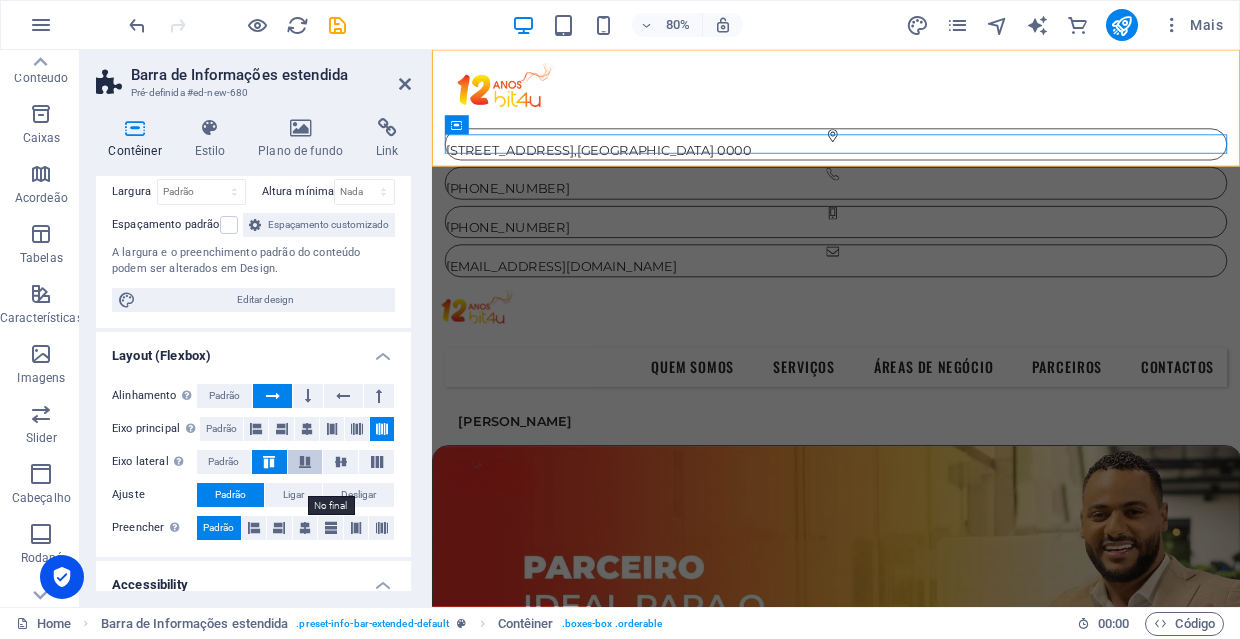click at bounding box center [305, 462] 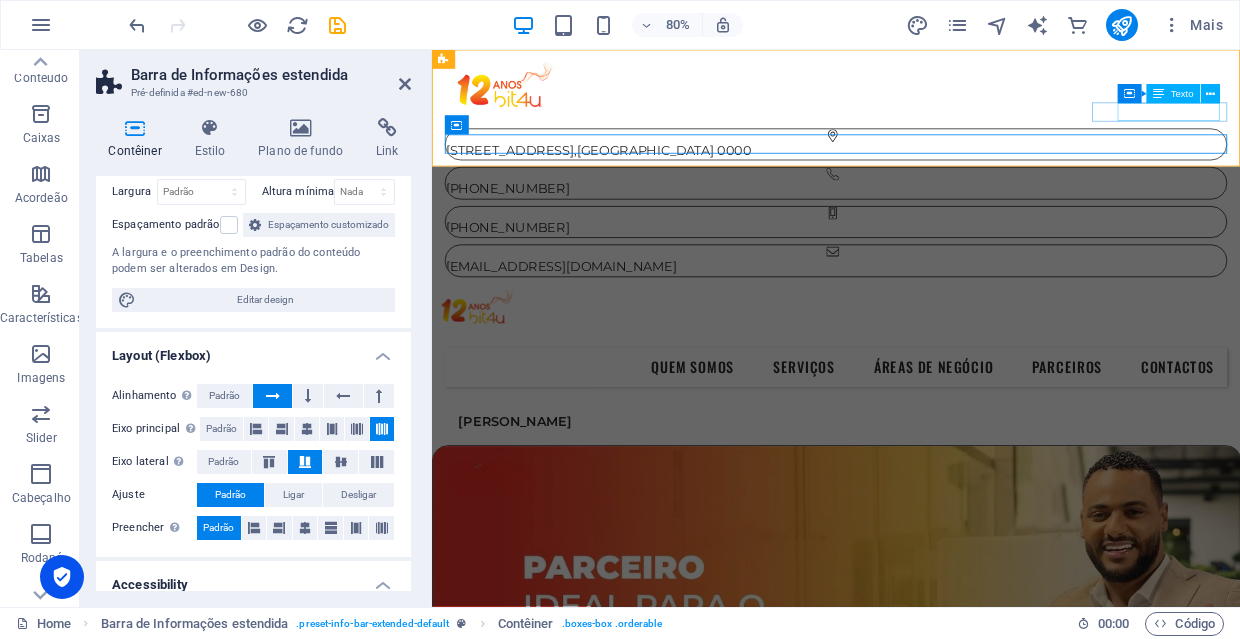 click on "+351 936 710 639" at bounding box center [526, 272] 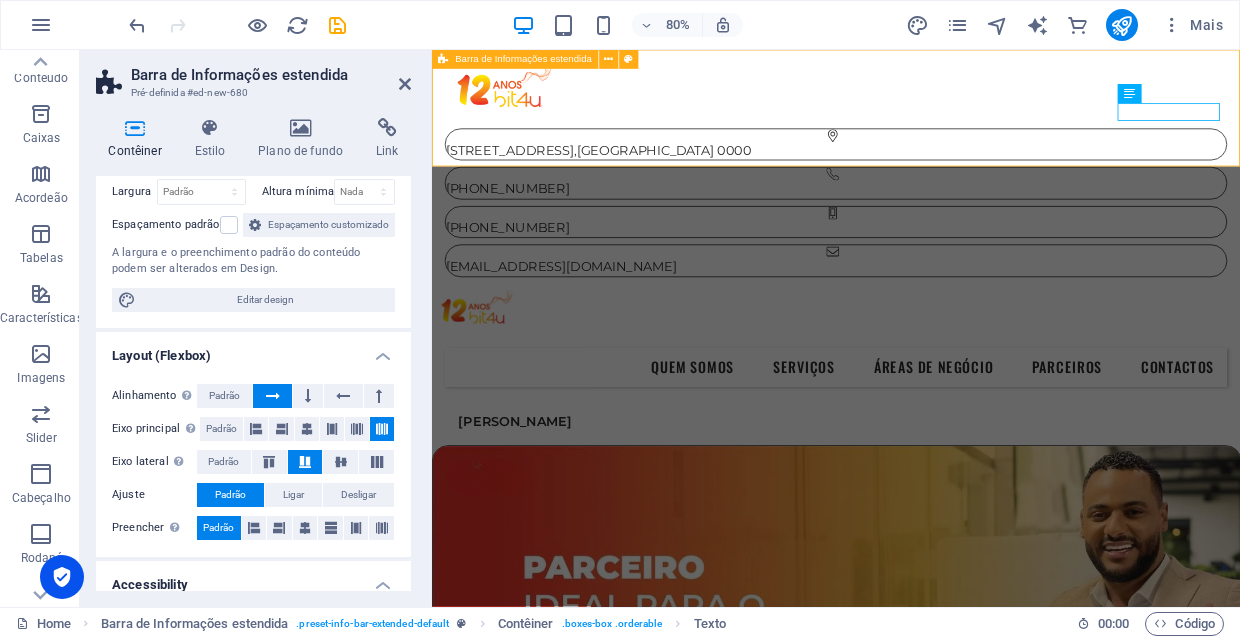 click on "Avª Cmdte Gika, 241, 1ºC ,  Luanda   0000 +244 934 454 622 +351 936 710 639 geral@bit4u.co.ao" at bounding box center (937, 200) 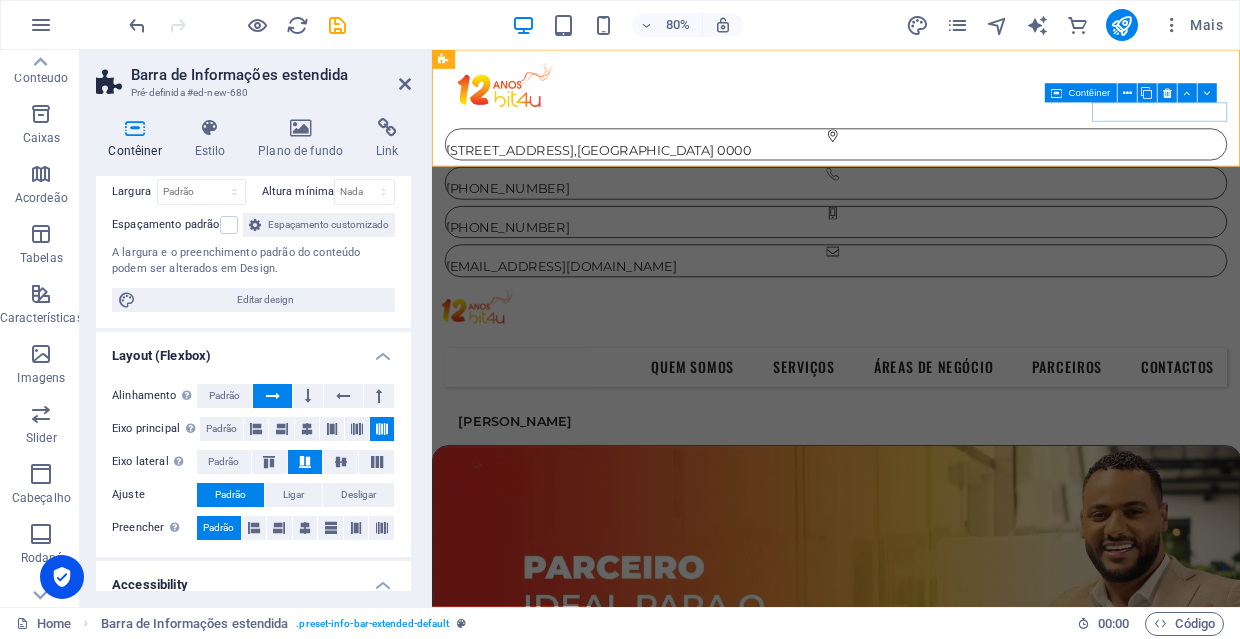 click on "[PHONE_NUMBER]" at bounding box center [937, 265] 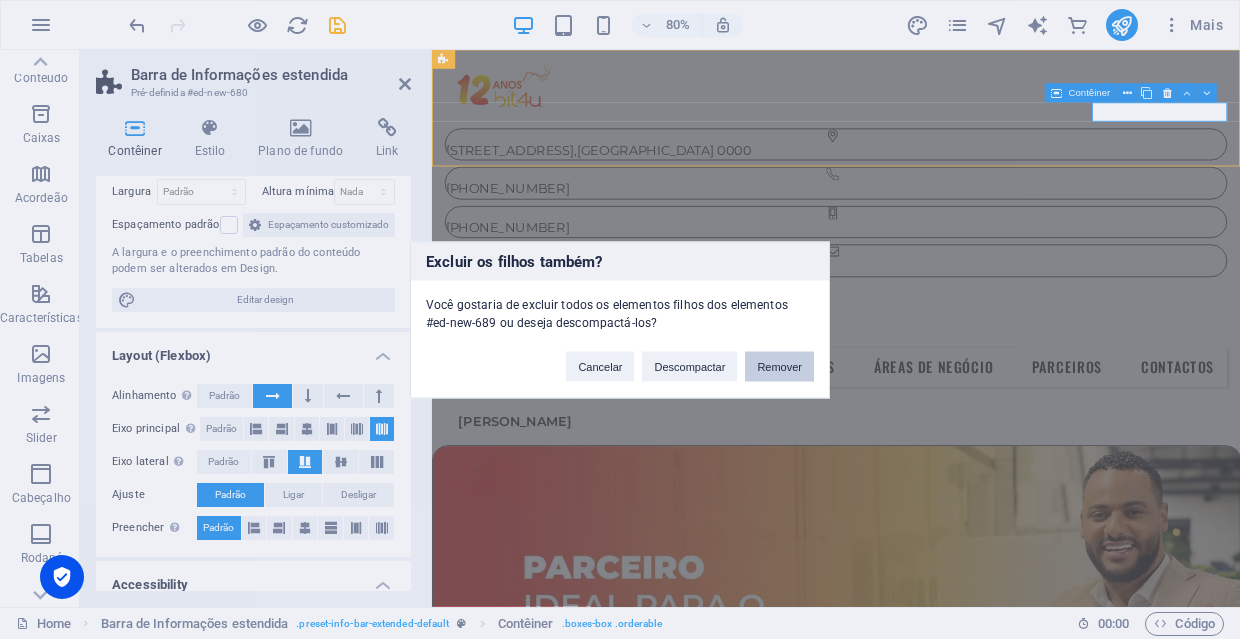 type 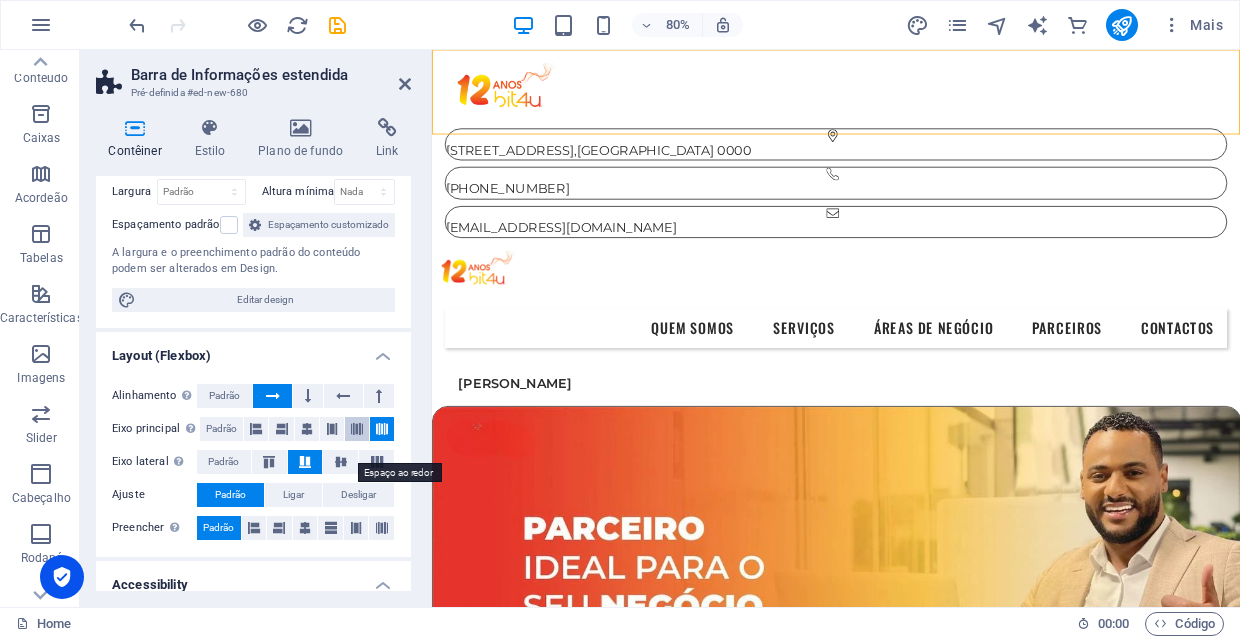 click at bounding box center [357, 429] 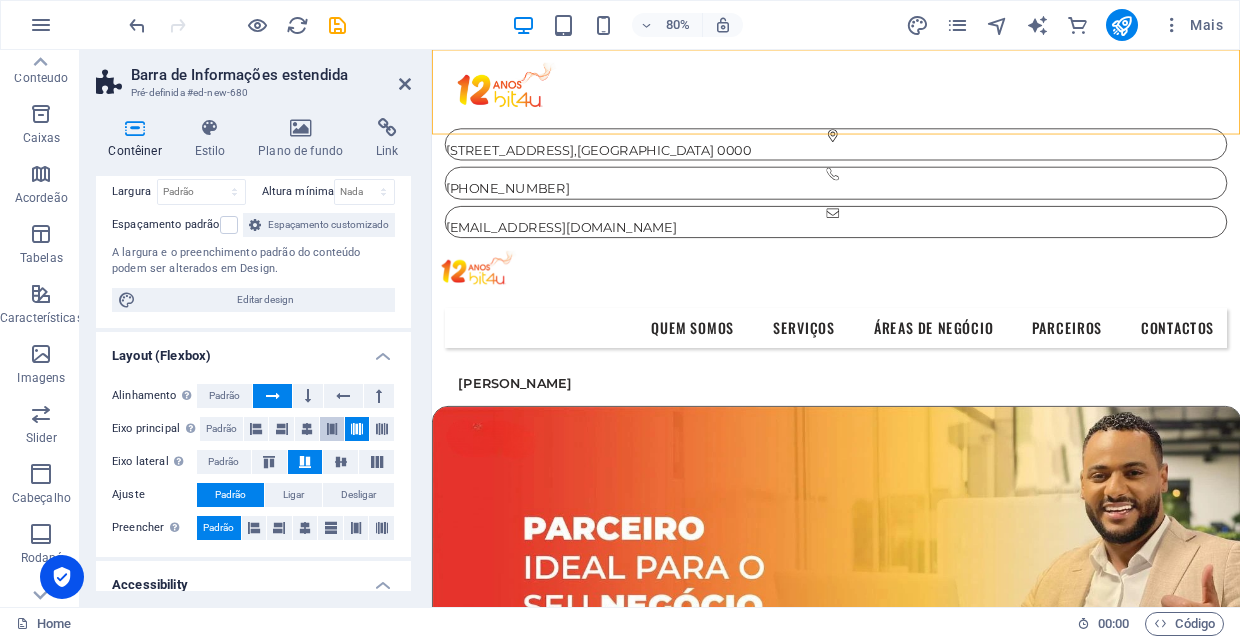 click at bounding box center (332, 429) 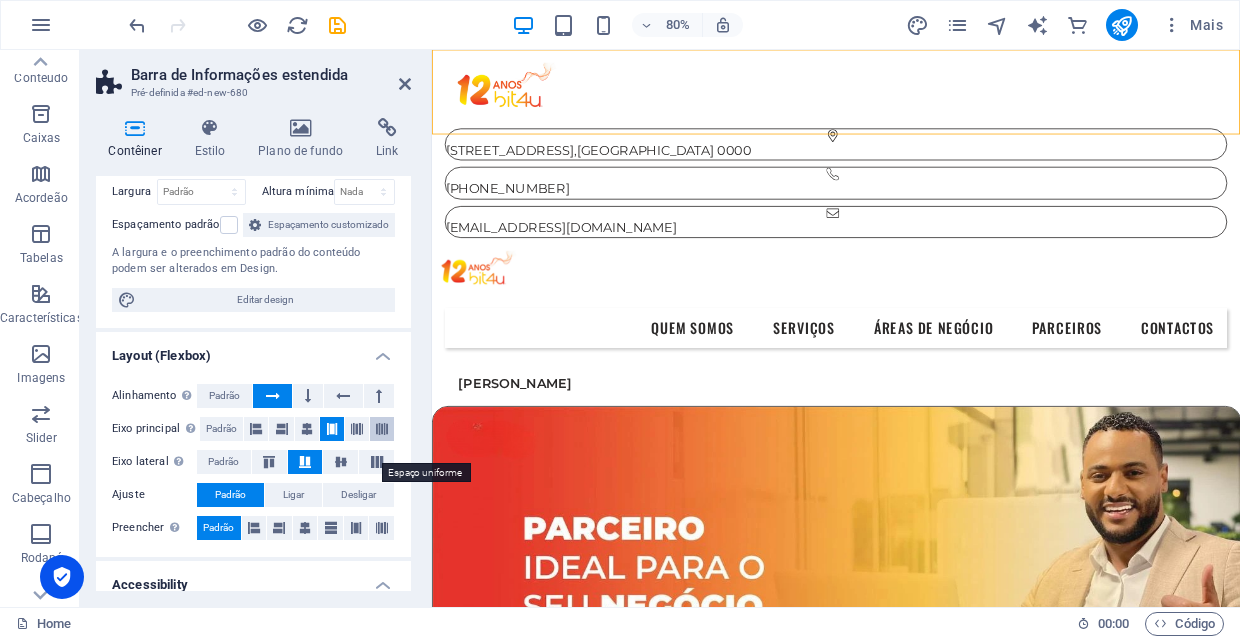 click at bounding box center [382, 429] 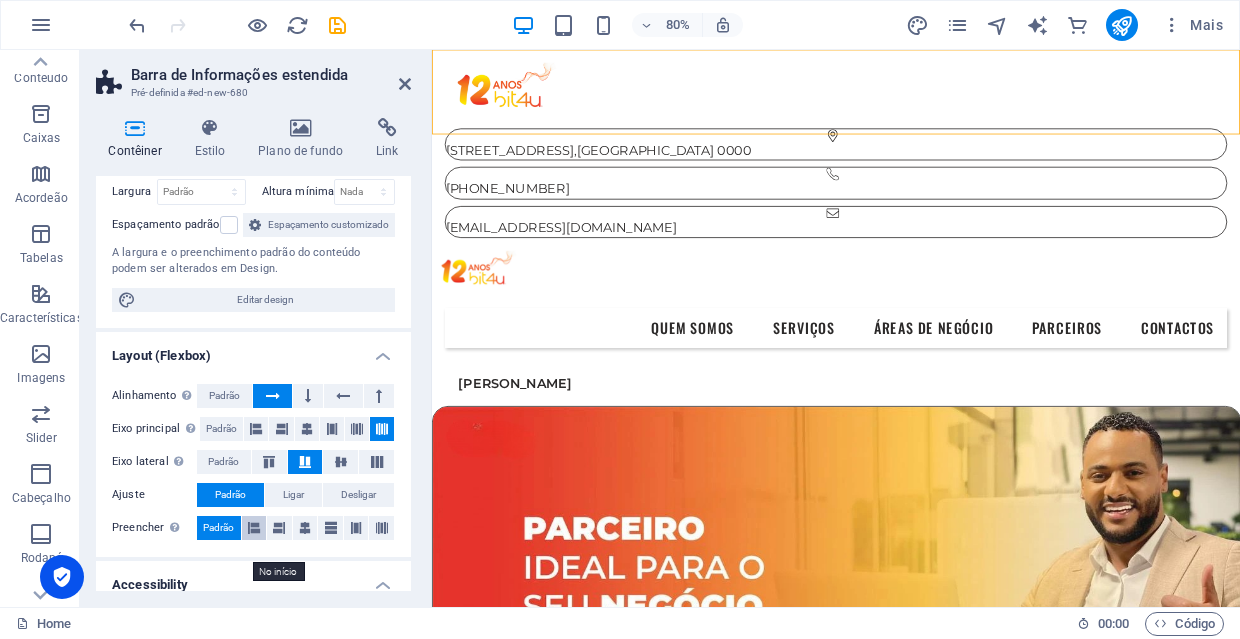 click at bounding box center (254, 528) 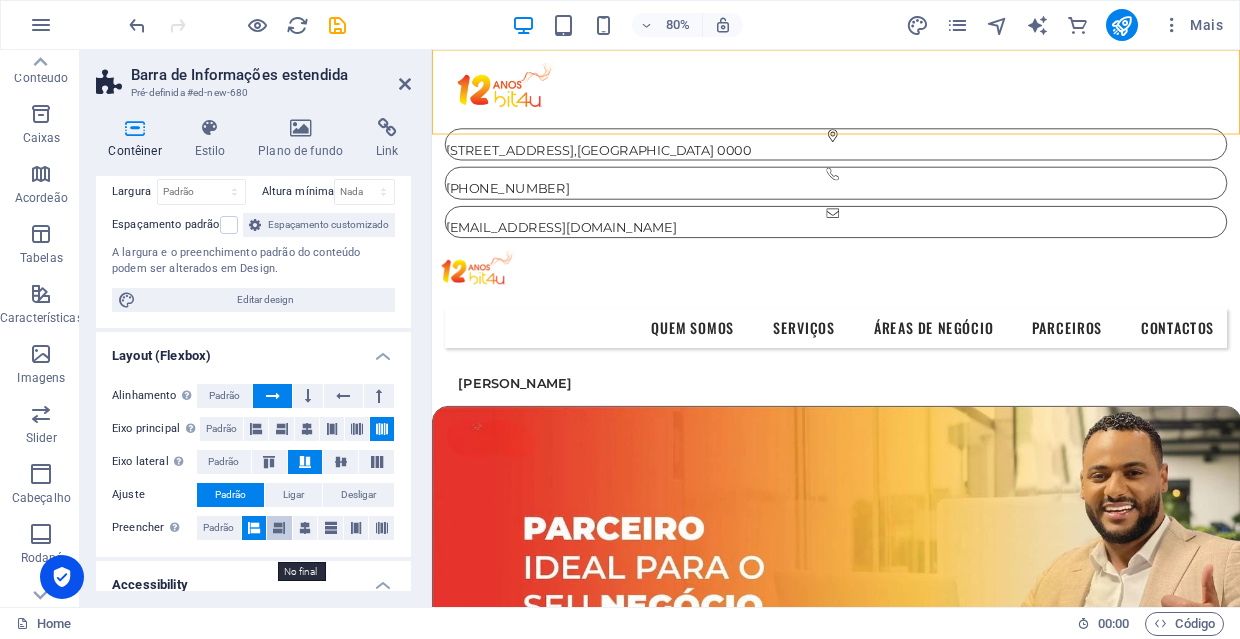 click at bounding box center [279, 528] 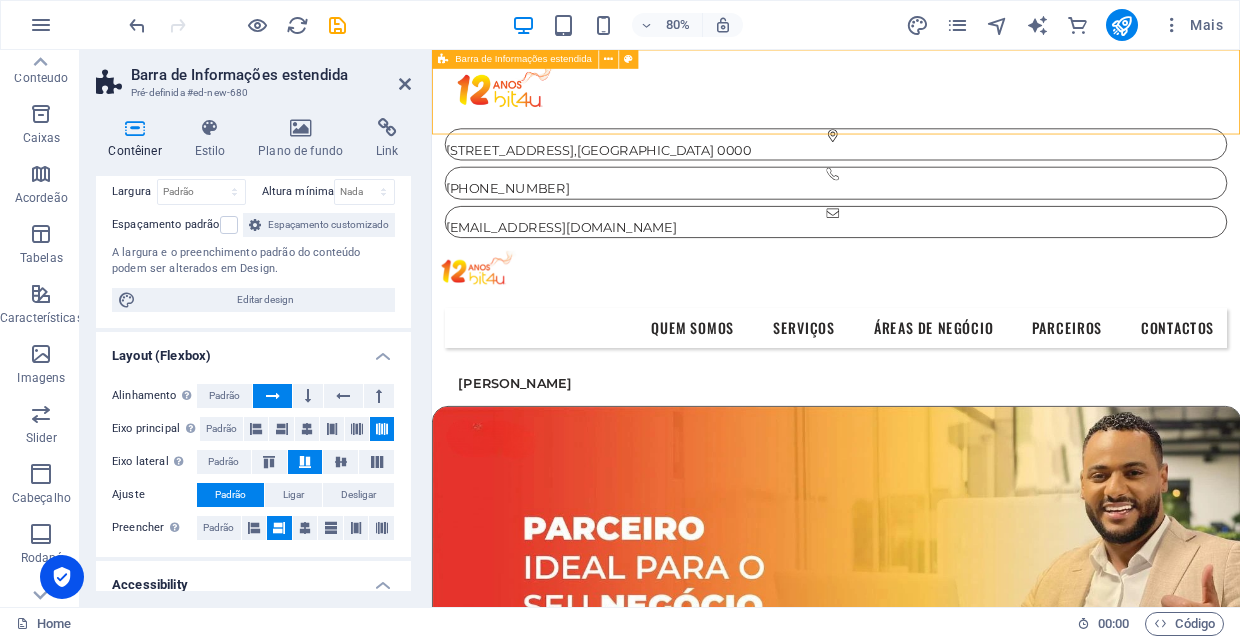 click on "Avª Cmdte Gika, 241, 1ºC ,  Luanda   0000 +244 934 454 622 geral@bit4u.co.ao" at bounding box center [937, 175] 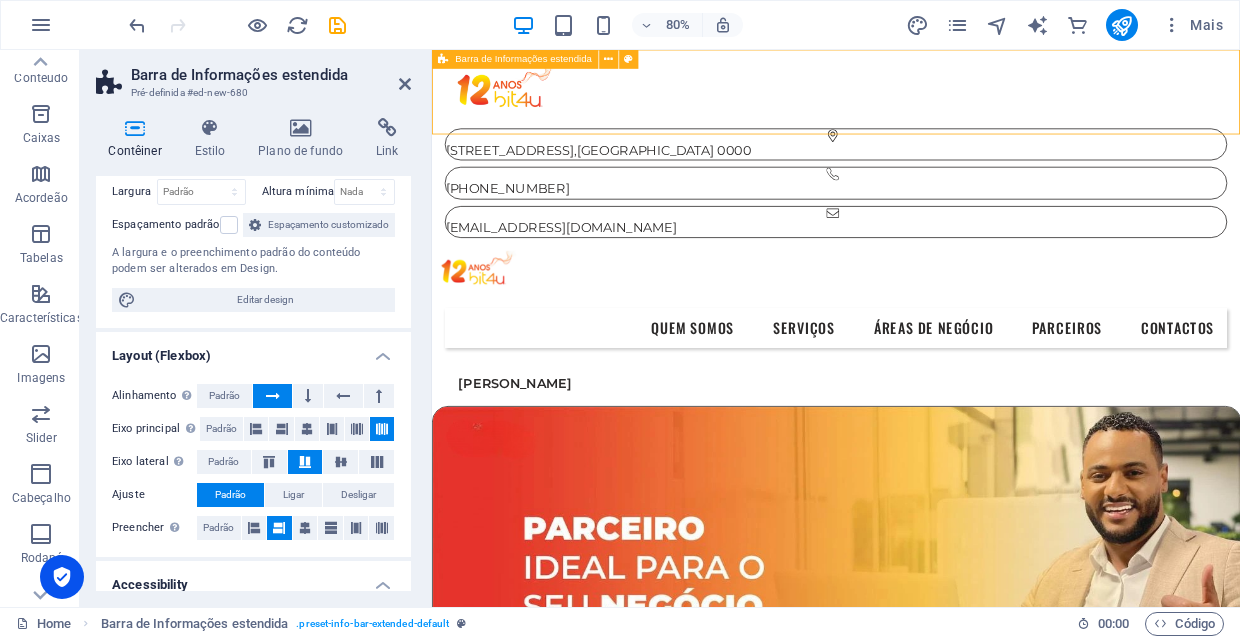 click on "Avª Cmdte Gika, 241, 1ºC ,  Luanda   0000 +244 934 454 622 geral@bit4u.co.ao" at bounding box center [937, 175] 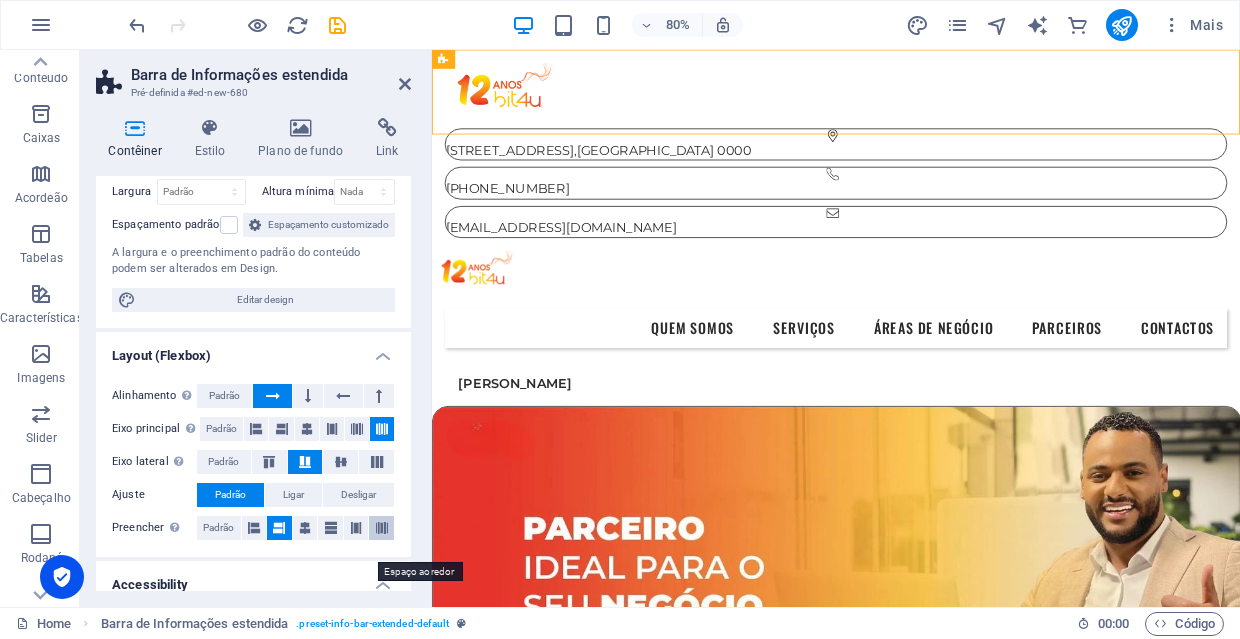 click at bounding box center (382, 528) 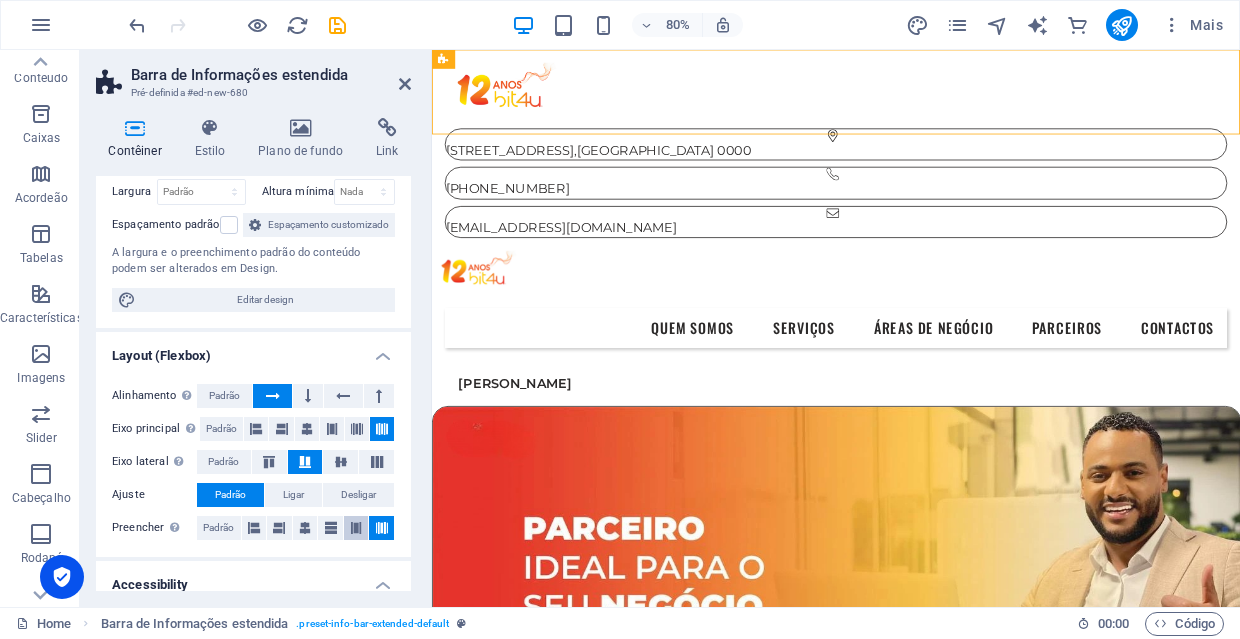 click at bounding box center [356, 528] 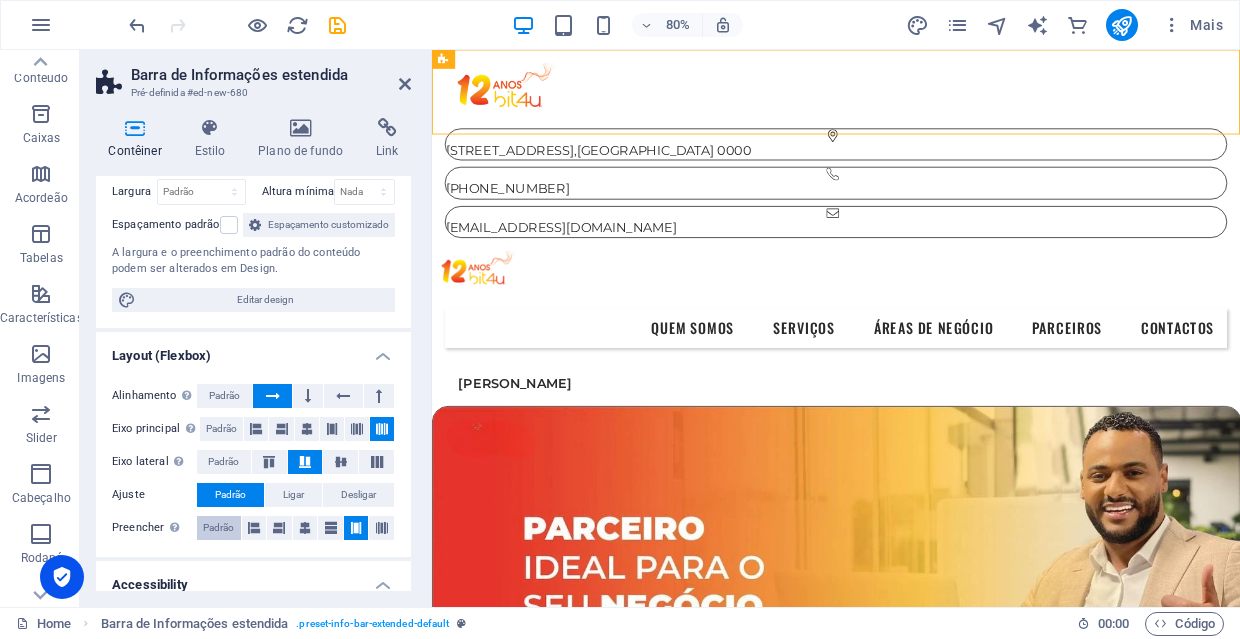 click on "Padrão" at bounding box center [218, 528] 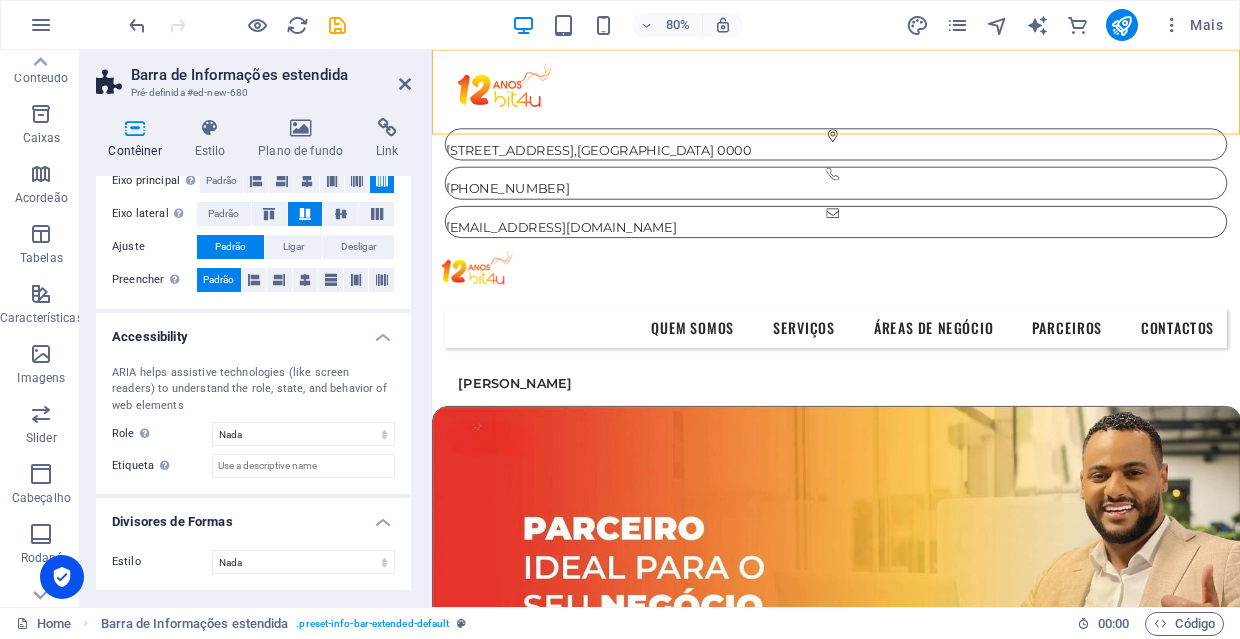 scroll, scrollTop: 415, scrollLeft: 0, axis: vertical 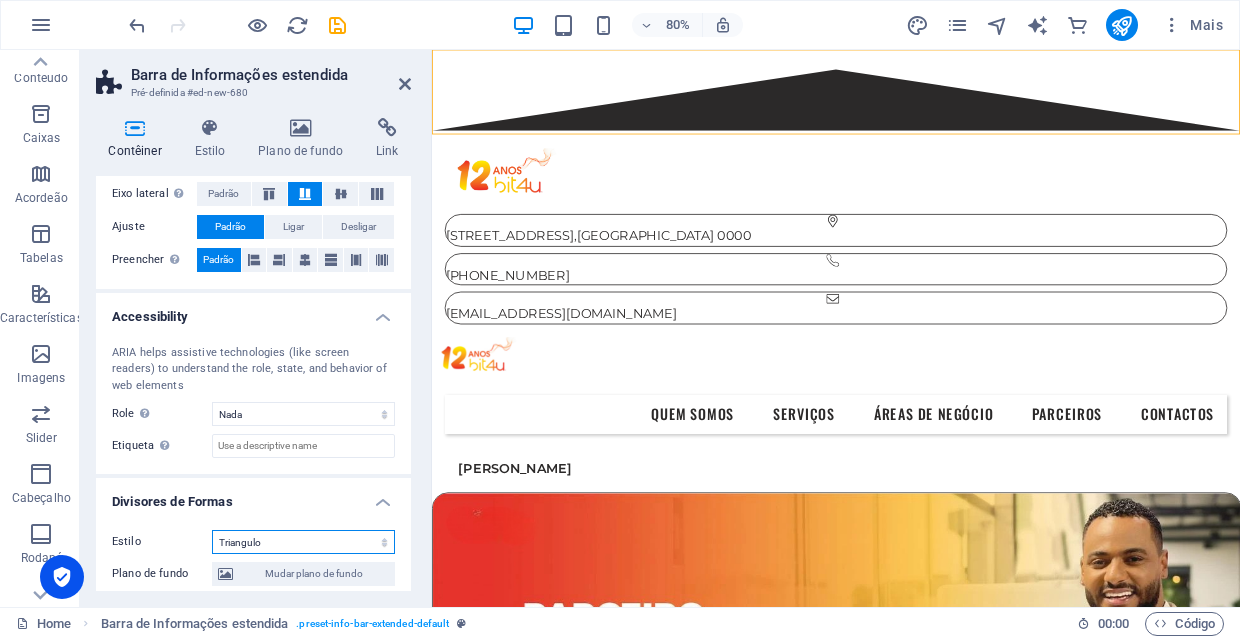 select on "none" 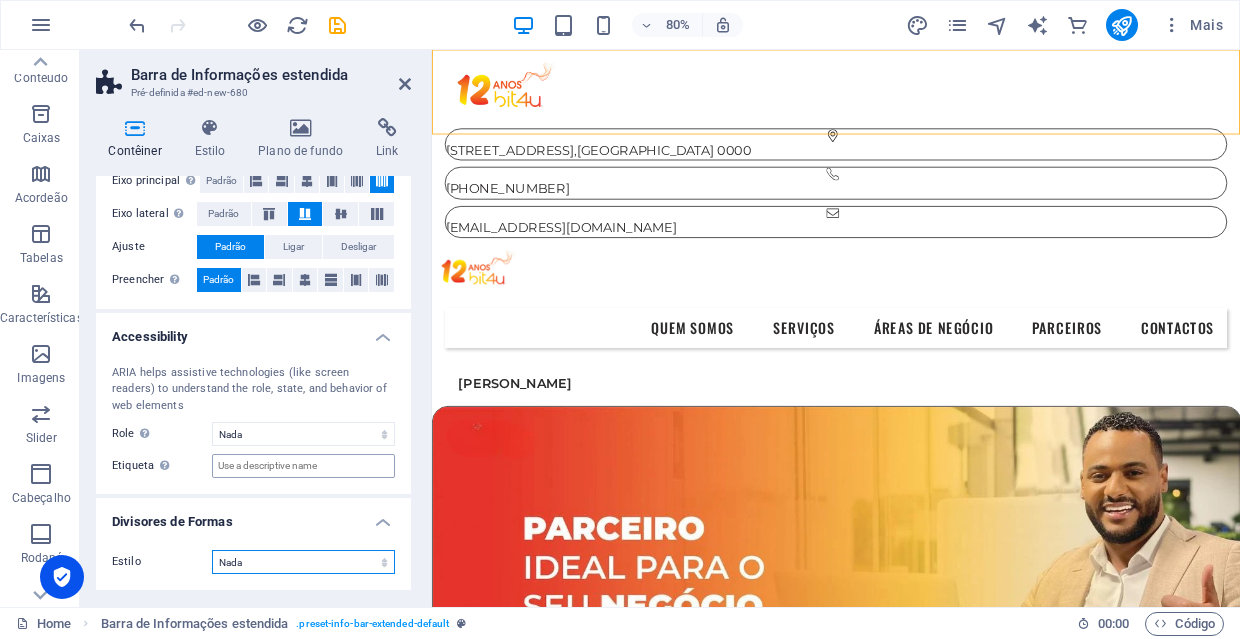 scroll, scrollTop: 379, scrollLeft: 0, axis: vertical 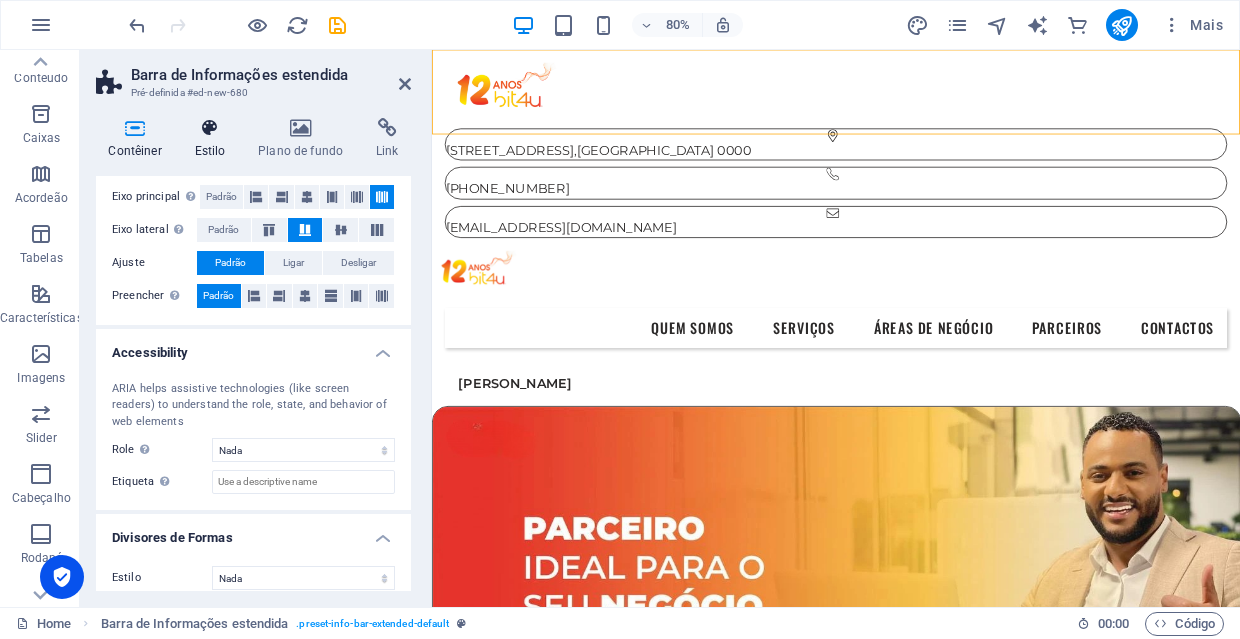 click at bounding box center [210, 128] 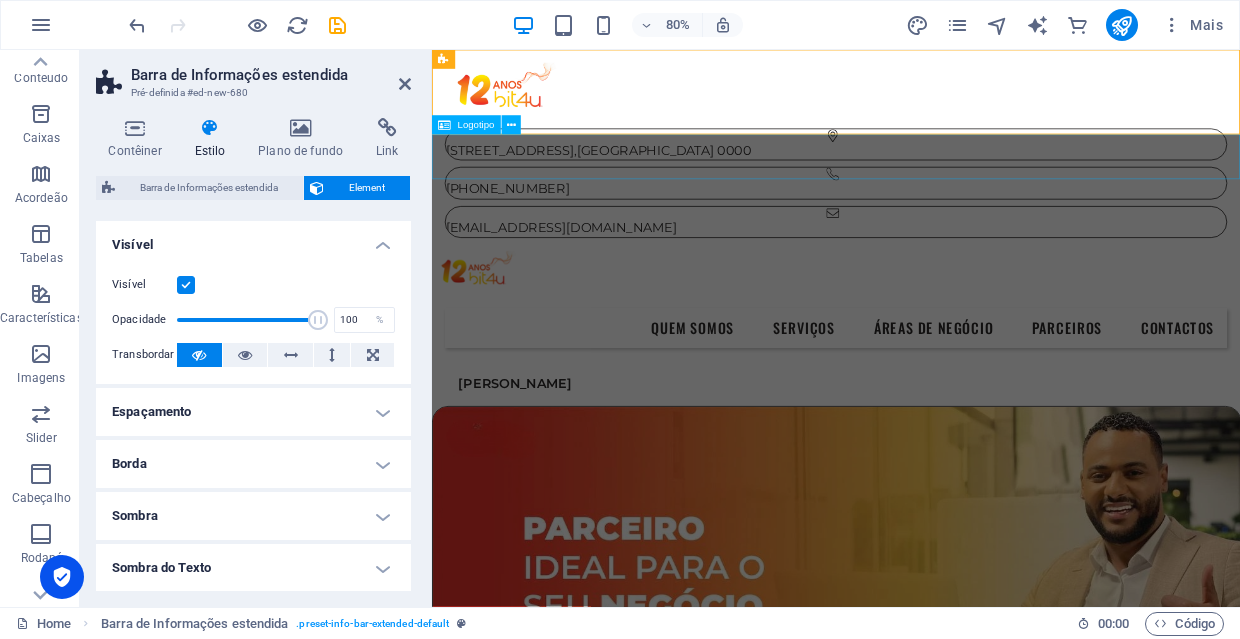click at bounding box center (937, 329) 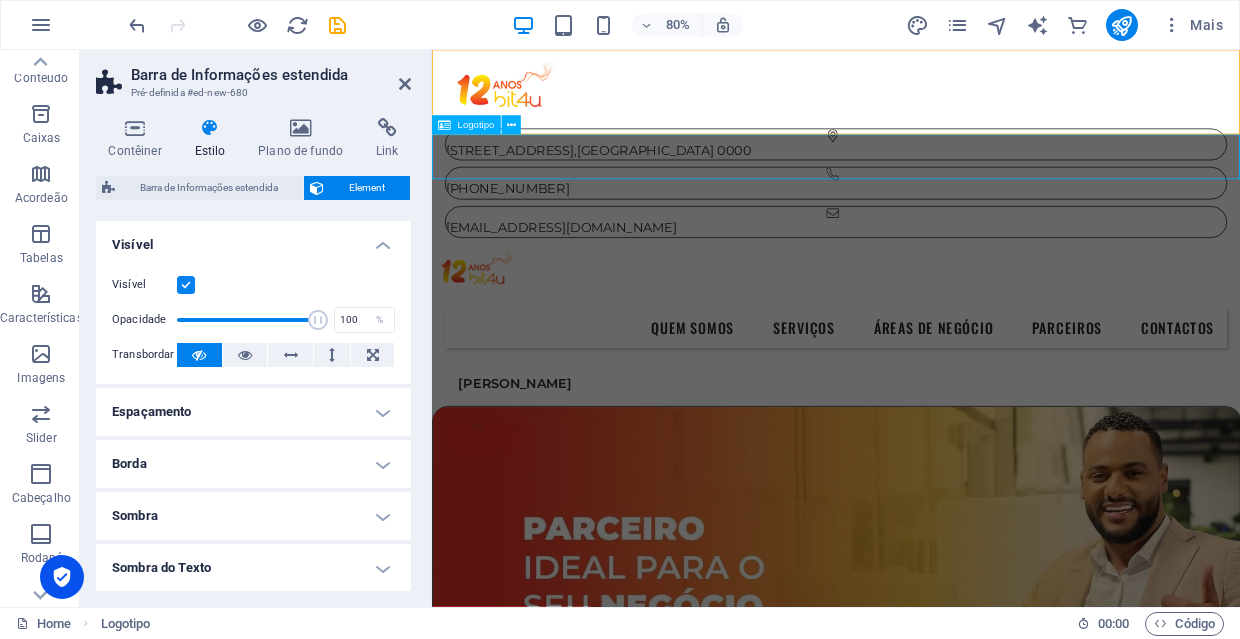 click at bounding box center (937, 329) 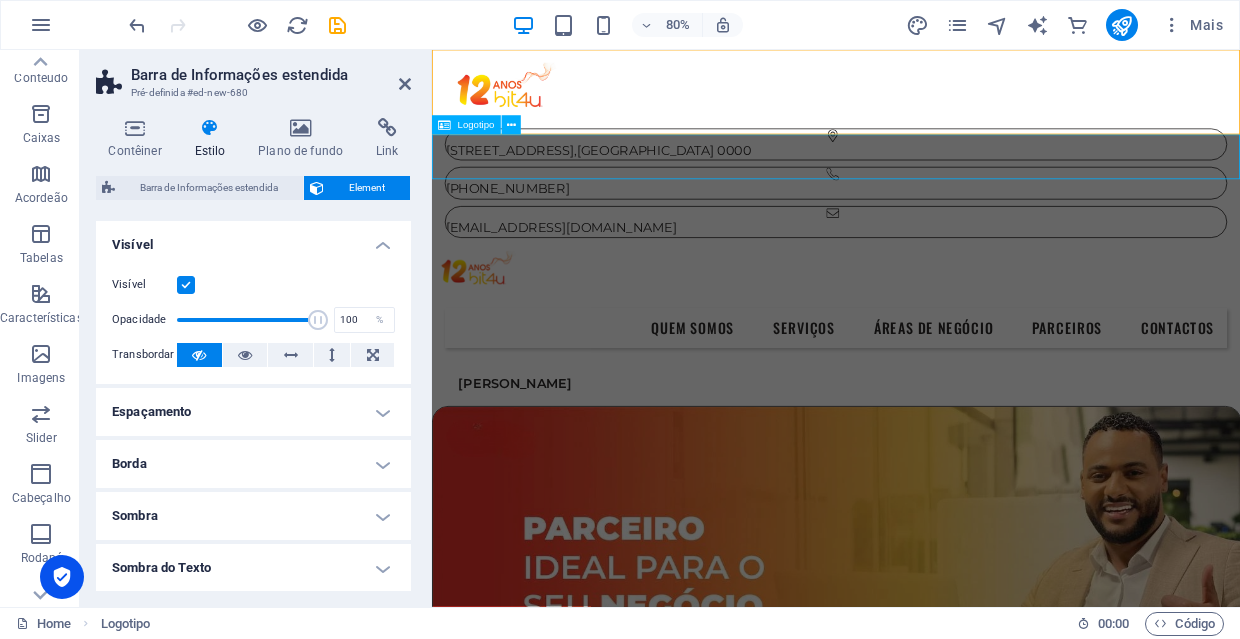 select on "px" 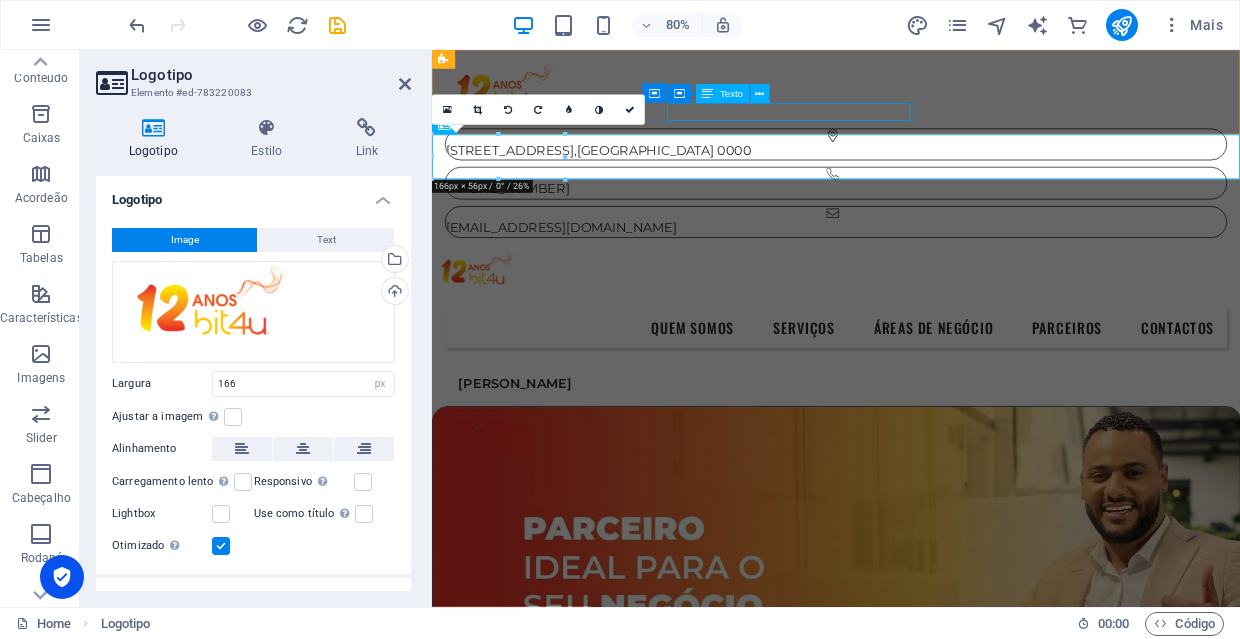 click on "Avª Cmdte Gika, 241, 1ºC" at bounding box center [529, 175] 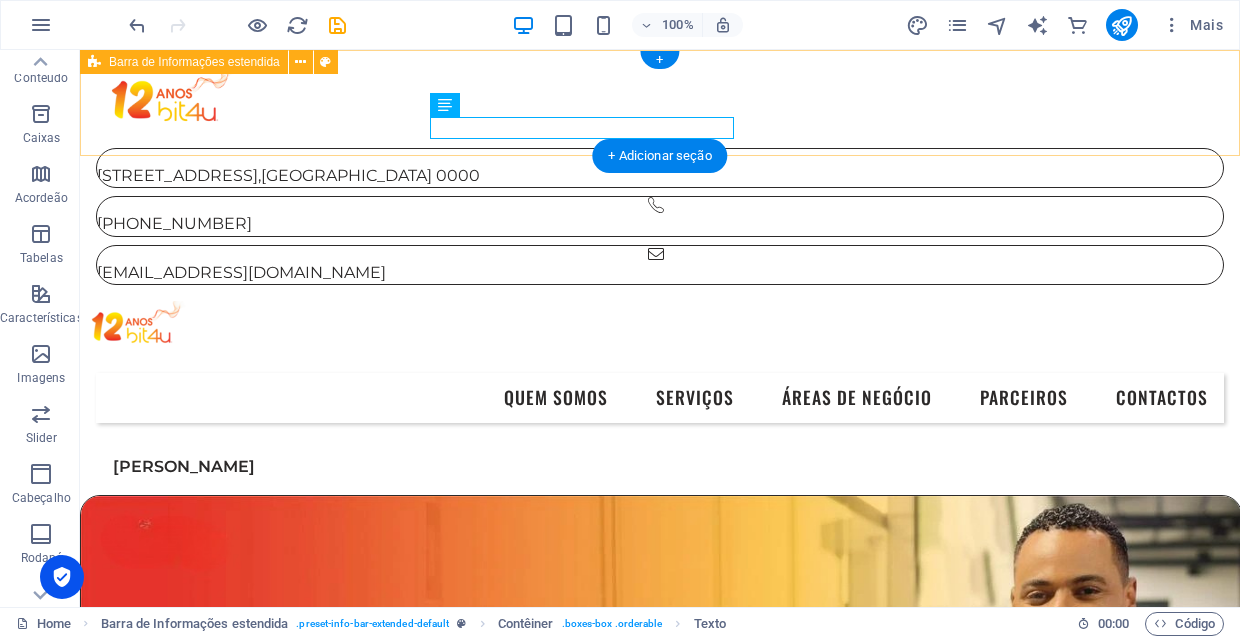 click on "Avª Cmdte Gika, 241, 1ºC ,  Luanda   0000 +244 934 454 622 geral@bit4u.co.ao" at bounding box center (660, 175) 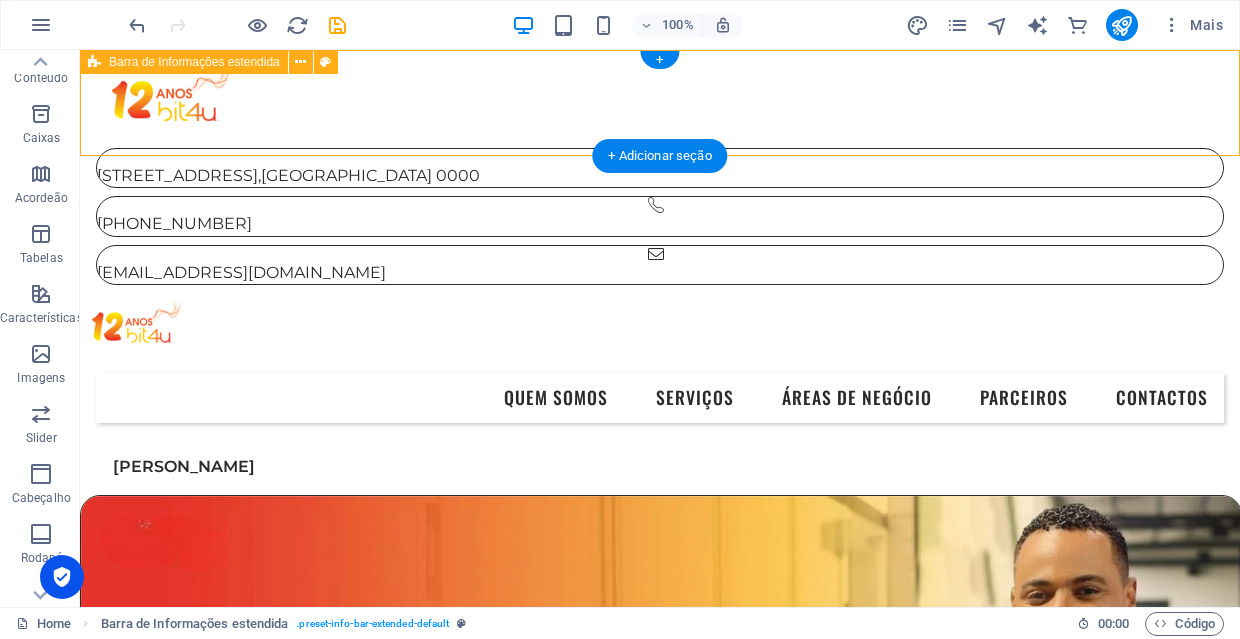 click on "Avª Cmdte Gika, 241, 1ºC ,  Luanda   0000 +244 934 454 622 geral@bit4u.co.ao" at bounding box center (660, 175) 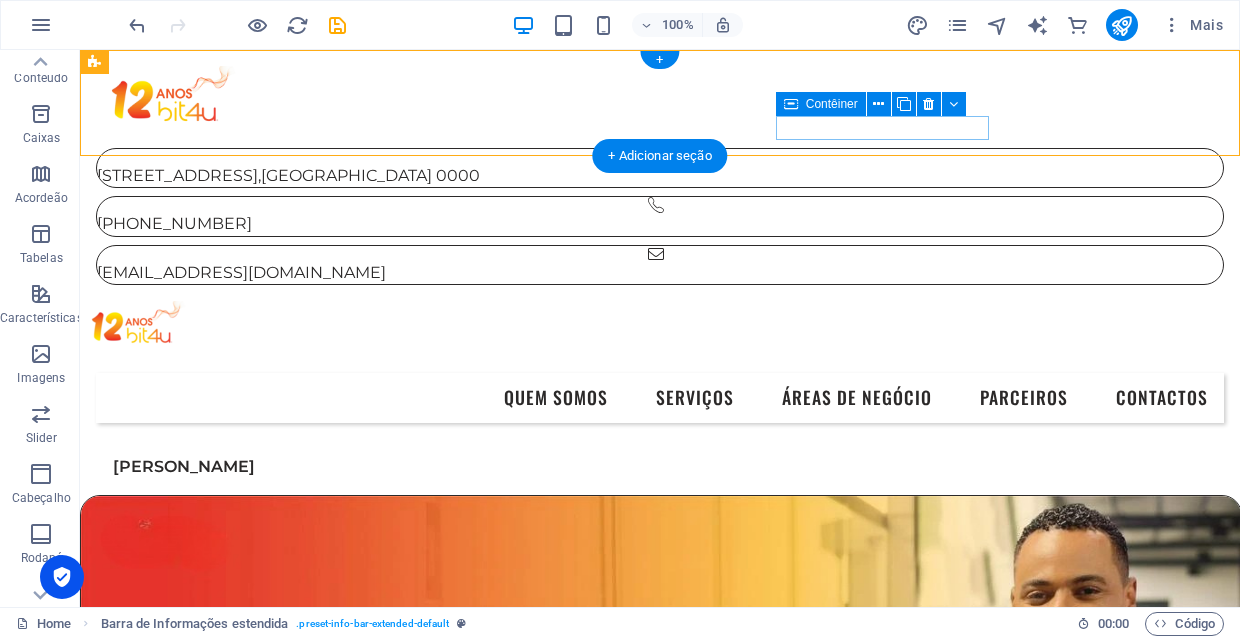 click on "[PHONE_NUMBER]" at bounding box center [660, 216] 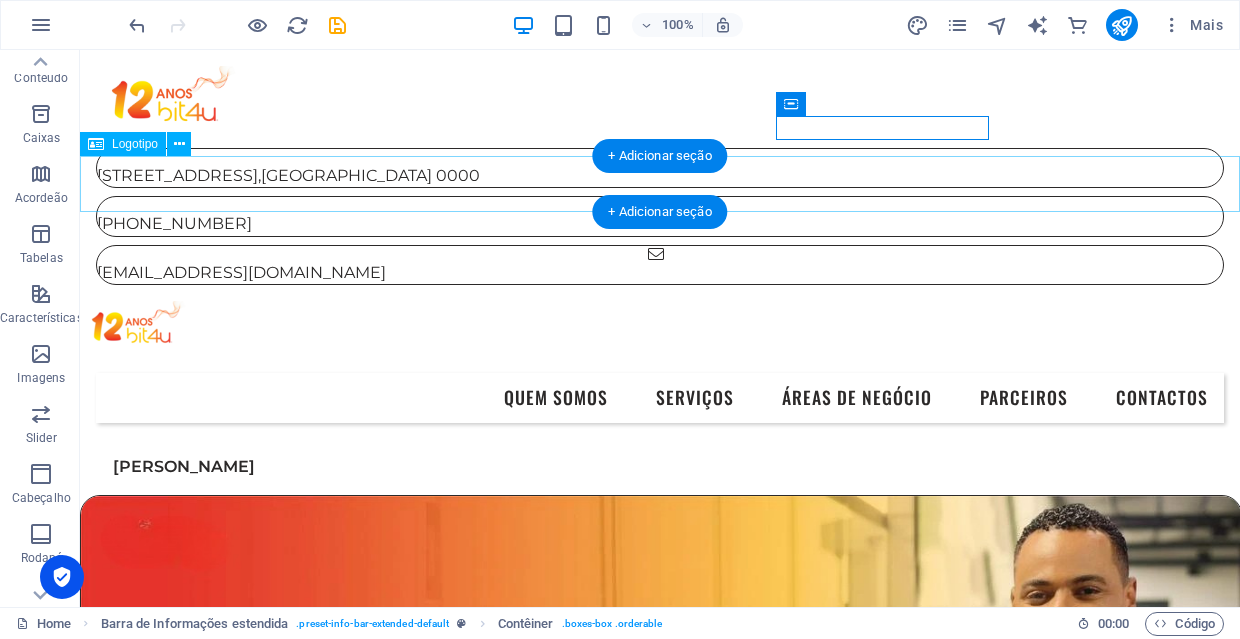 click at bounding box center (660, 329) 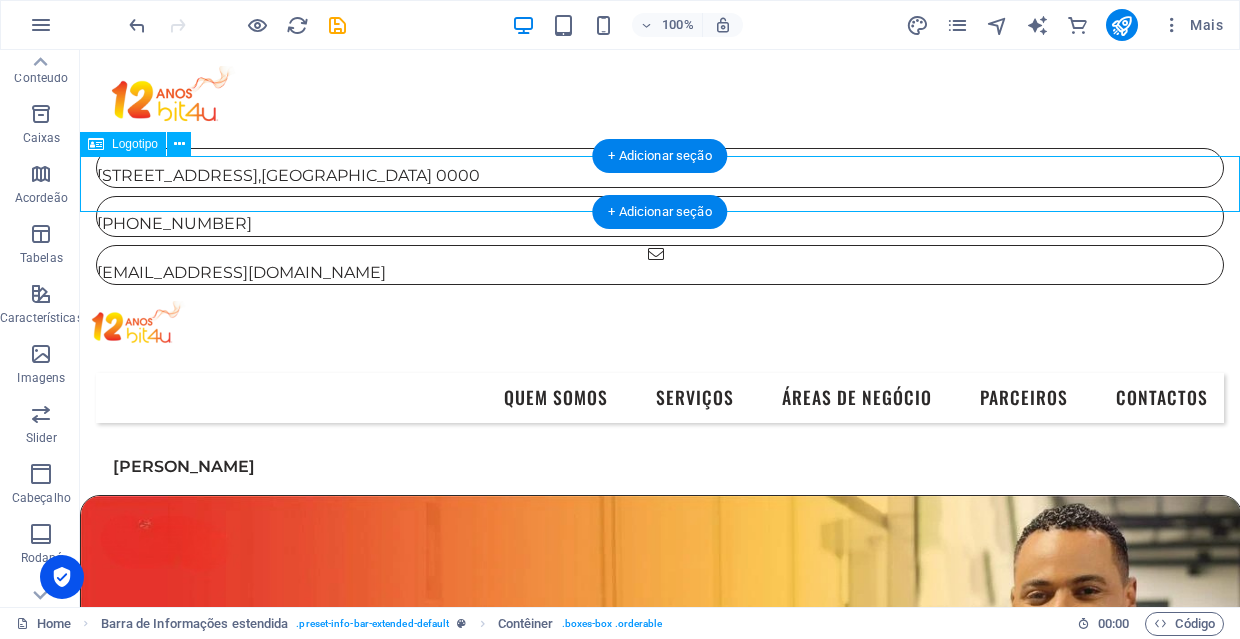 click at bounding box center (660, 329) 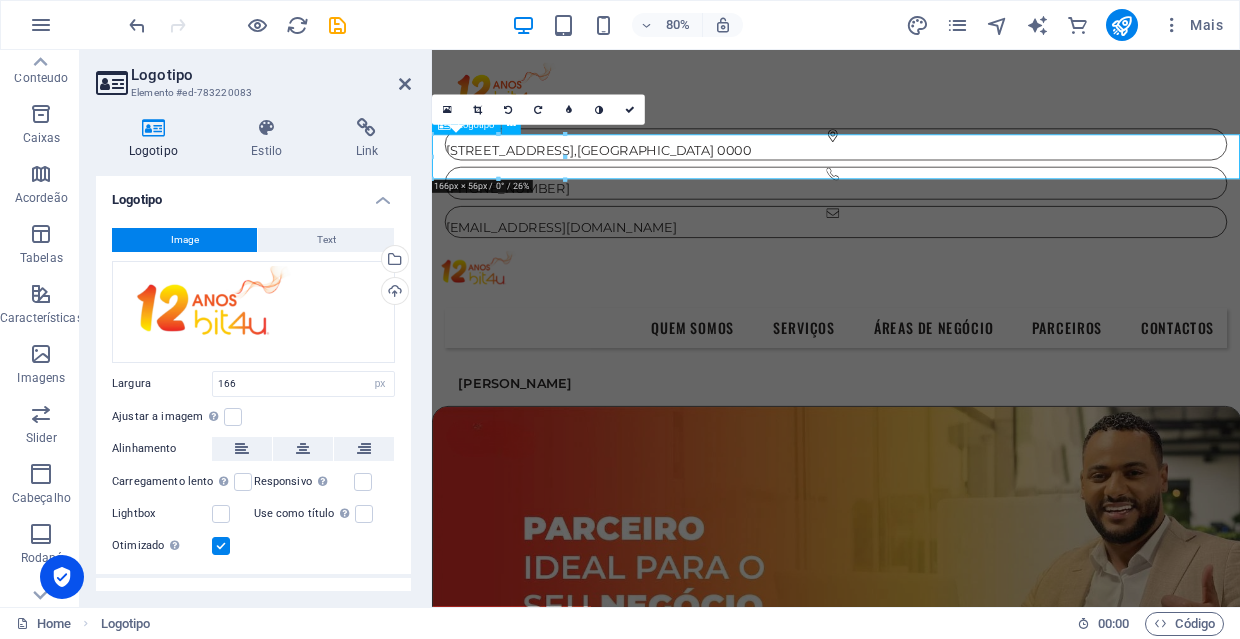 click at bounding box center (937, 329) 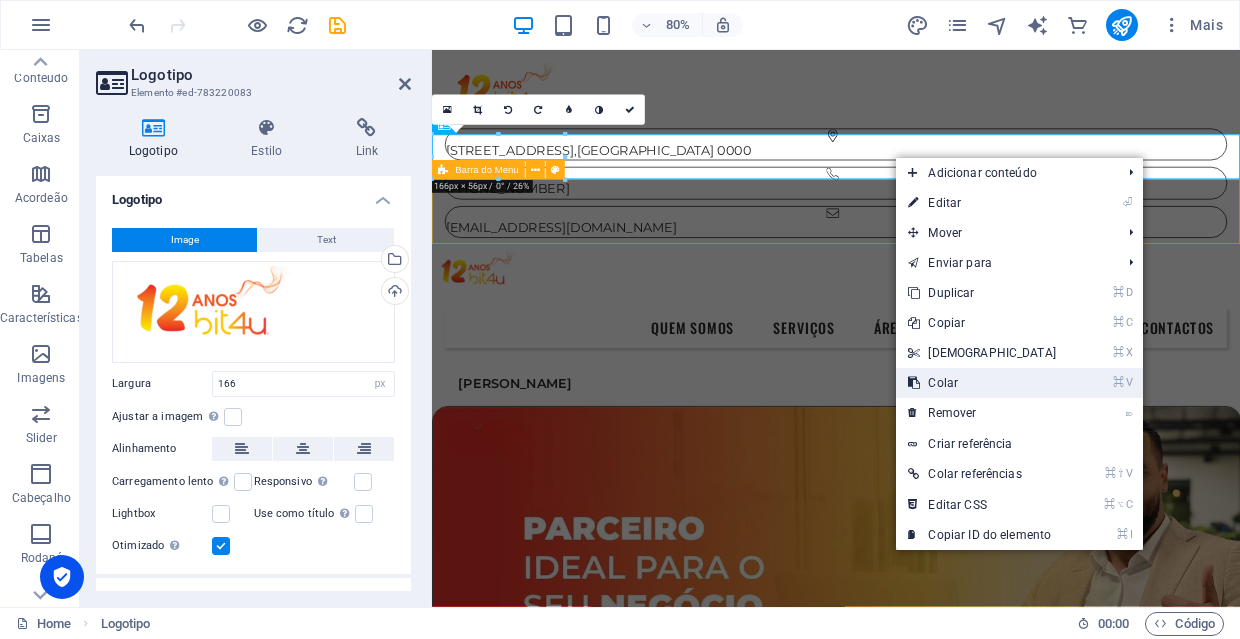 click on "⌘ V  Colar" at bounding box center [982, 383] 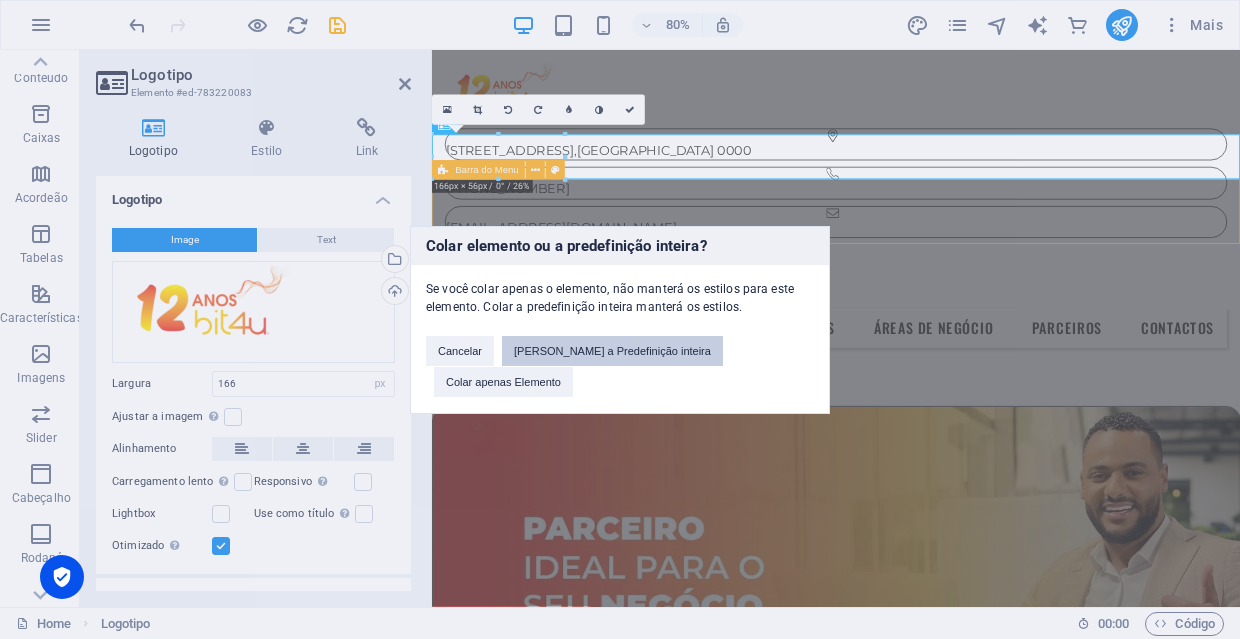 click on "Cole a Predefinição inteira" at bounding box center [612, 351] 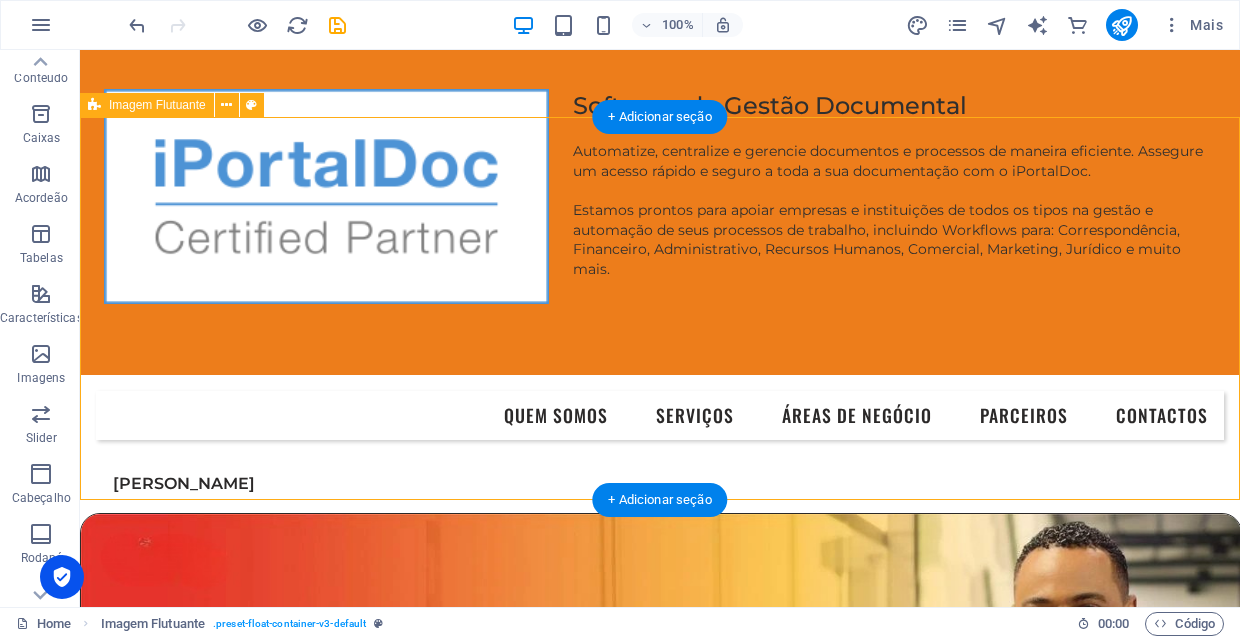 scroll, scrollTop: 448, scrollLeft: 0, axis: vertical 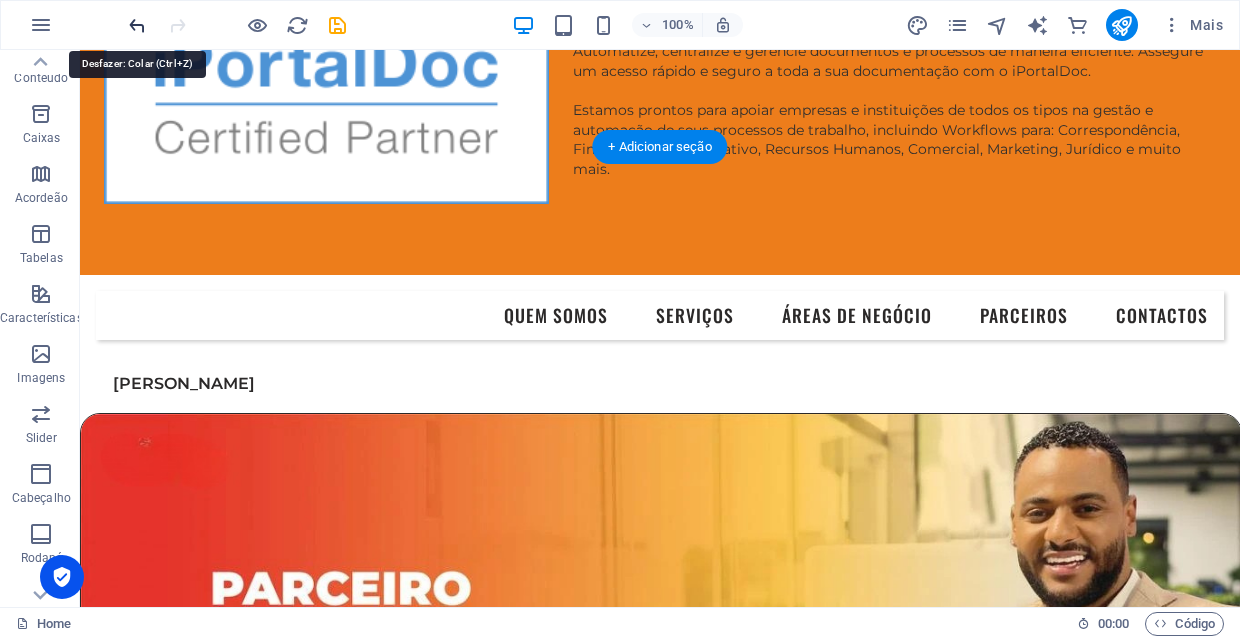 click at bounding box center (137, 25) 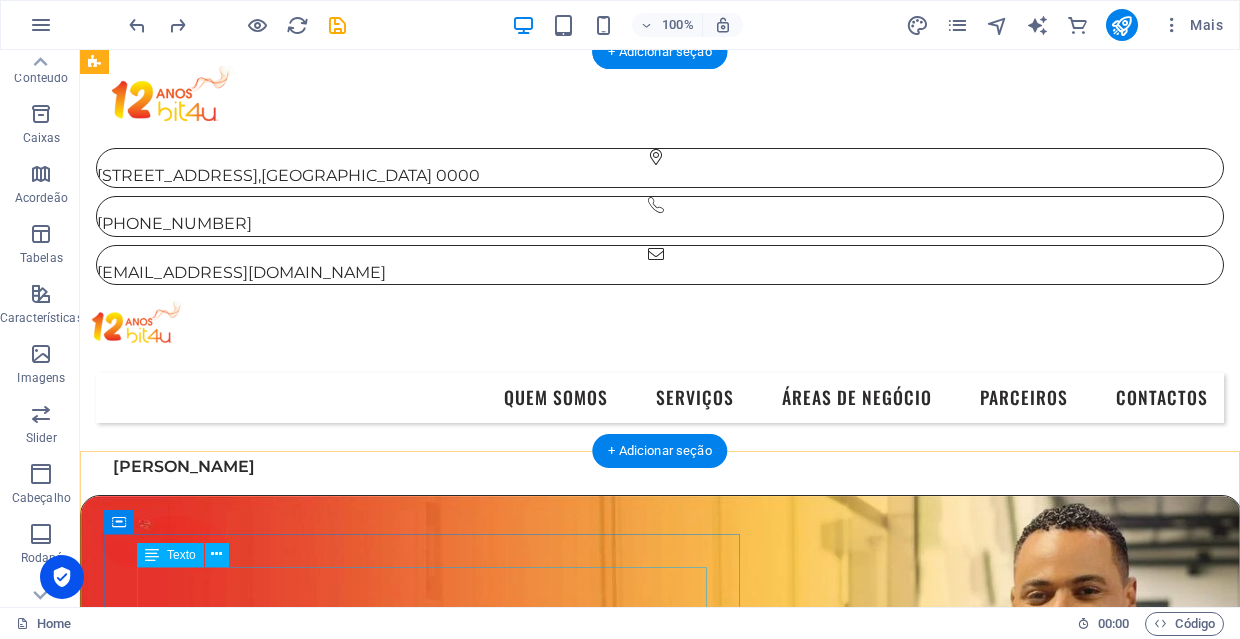 scroll, scrollTop: 0, scrollLeft: 0, axis: both 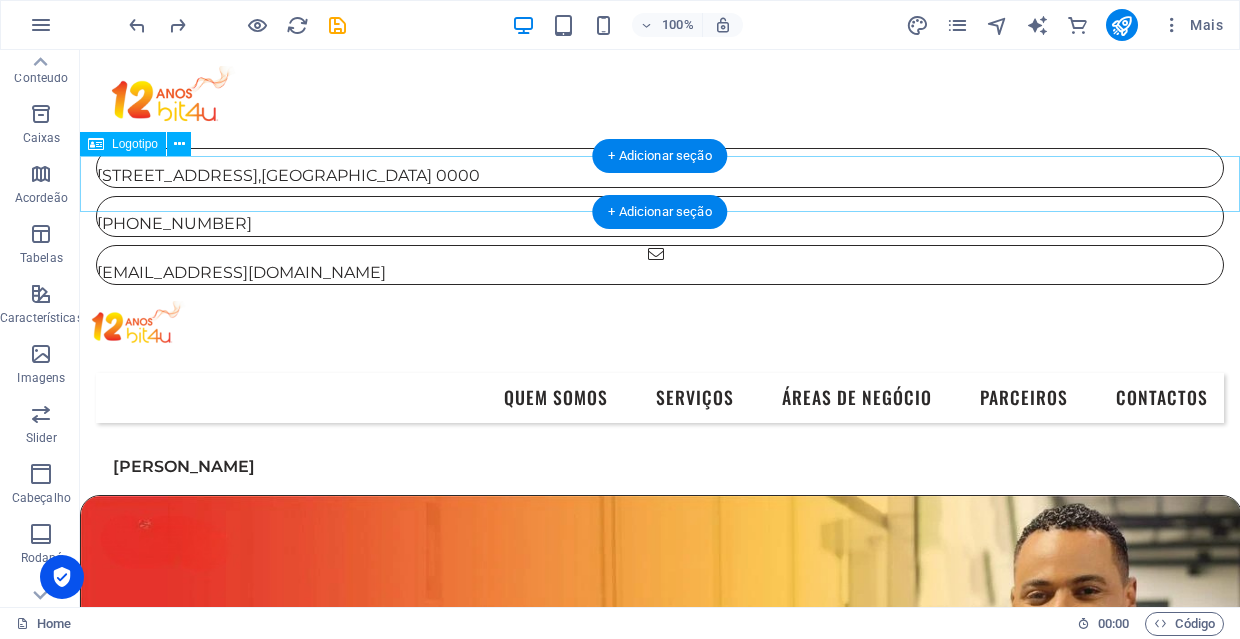 click at bounding box center (660, 329) 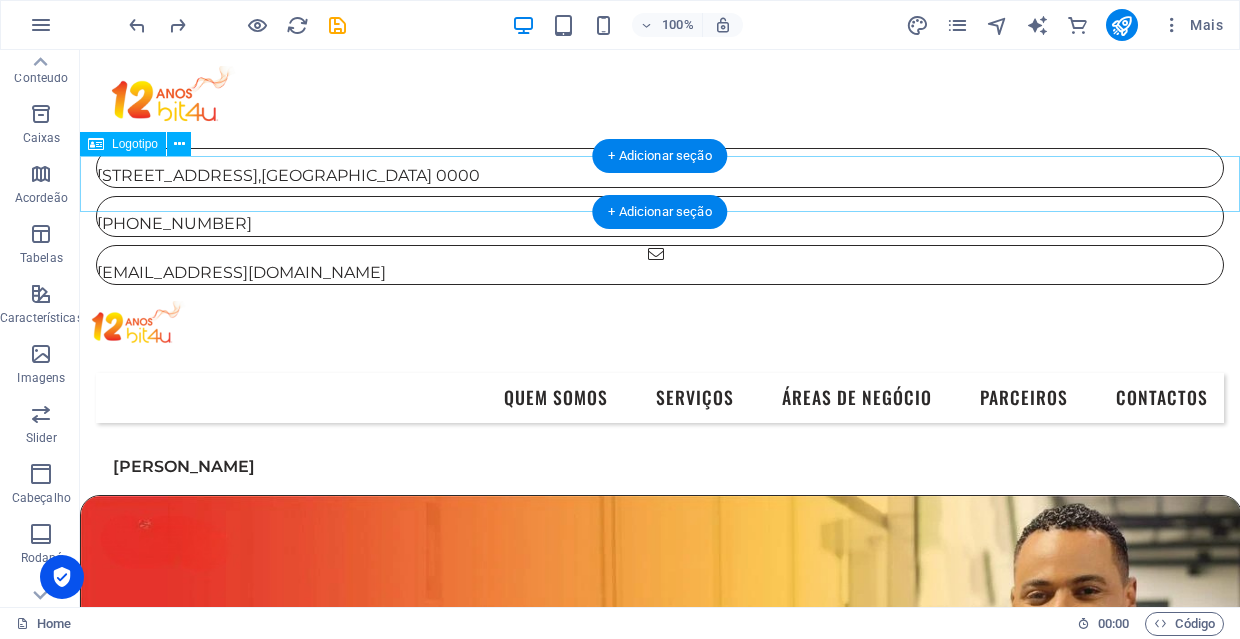 click at bounding box center (660, 329) 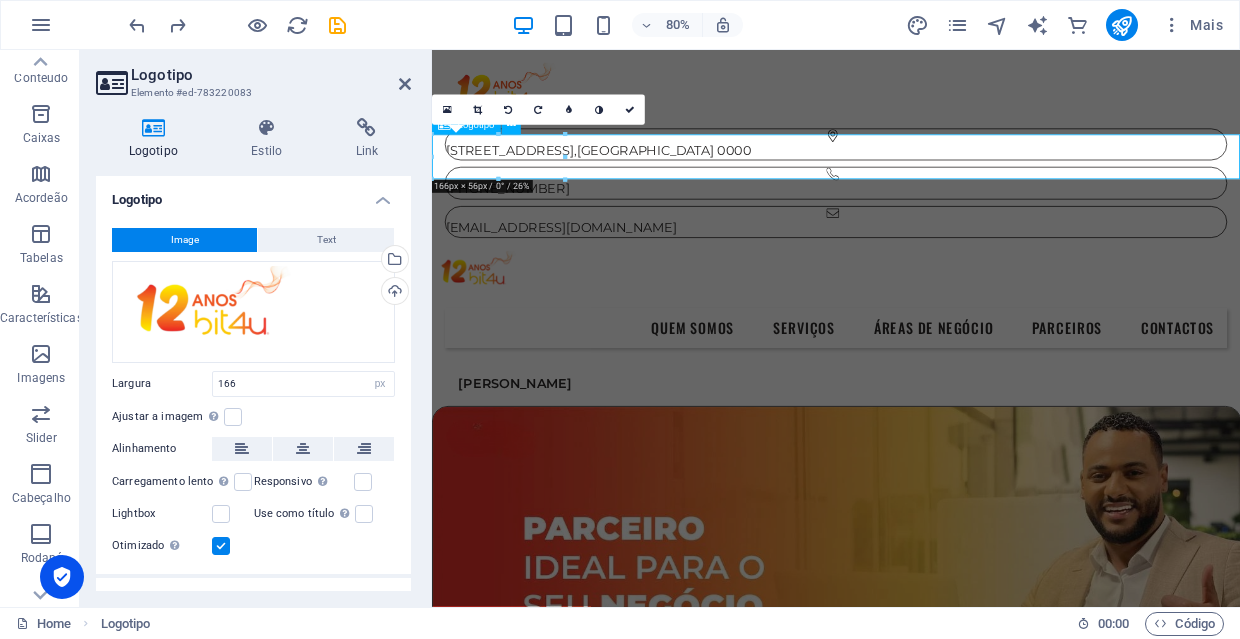 click at bounding box center (937, 329) 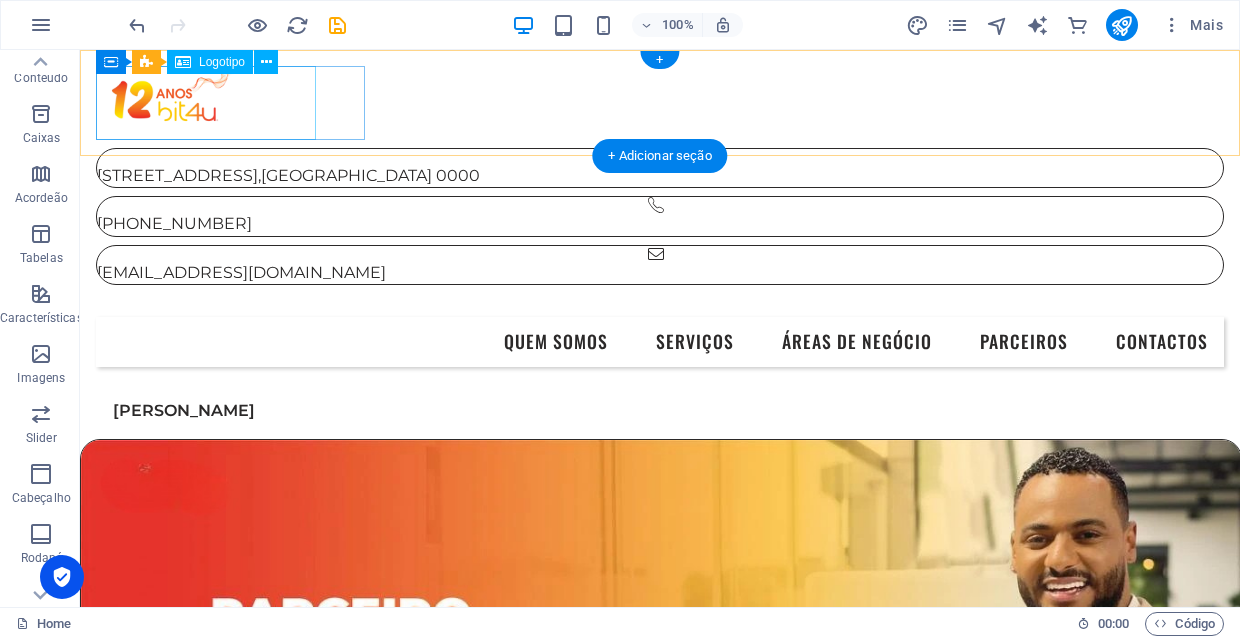 click at bounding box center (660, 103) 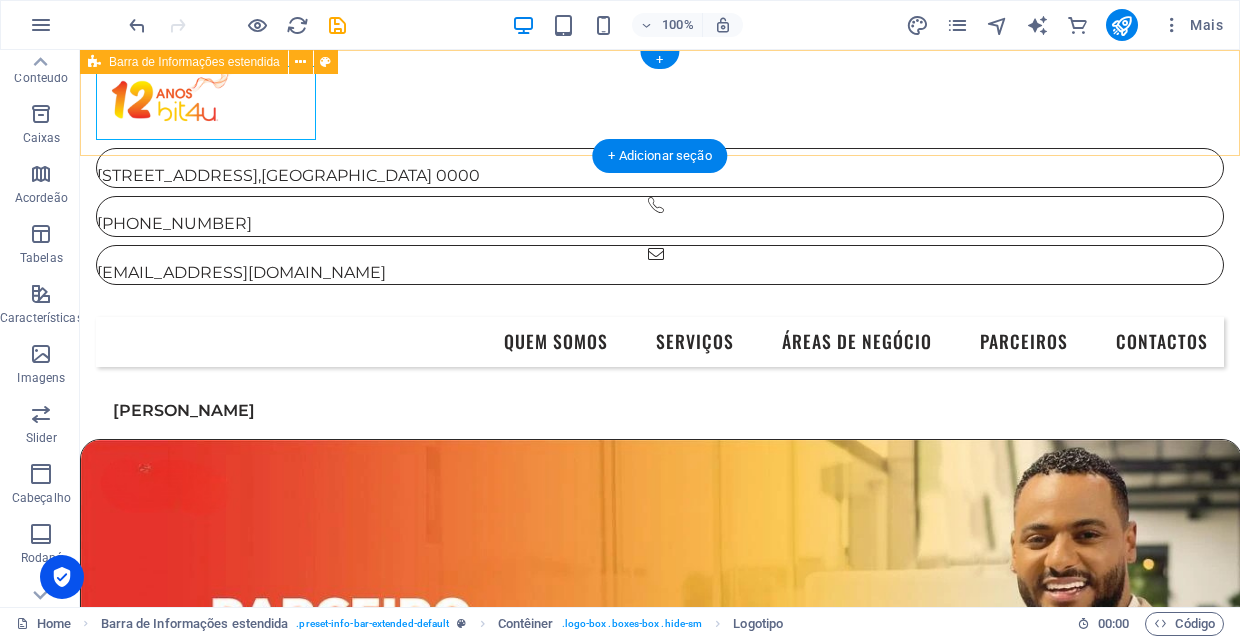click on "Avª Cmdte Gika, 241, 1ºC ,  Luanda   0000 +244 934 454 622 geral@bit4u.co.ao" at bounding box center [660, 175] 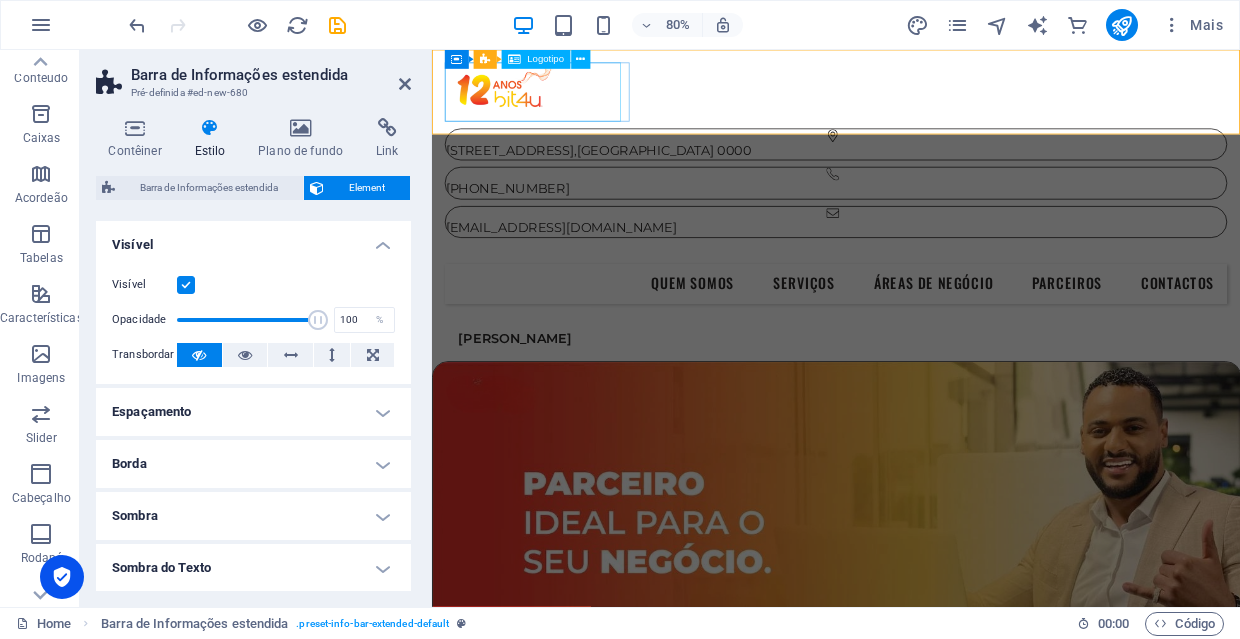 click at bounding box center [937, 103] 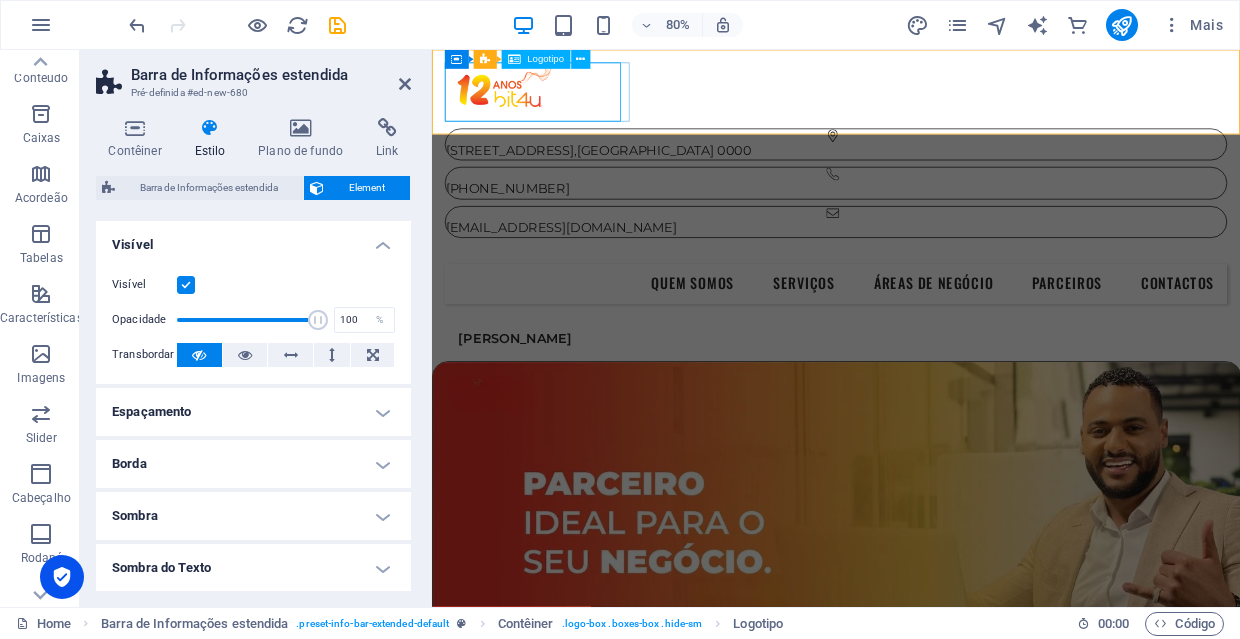 click at bounding box center [937, 103] 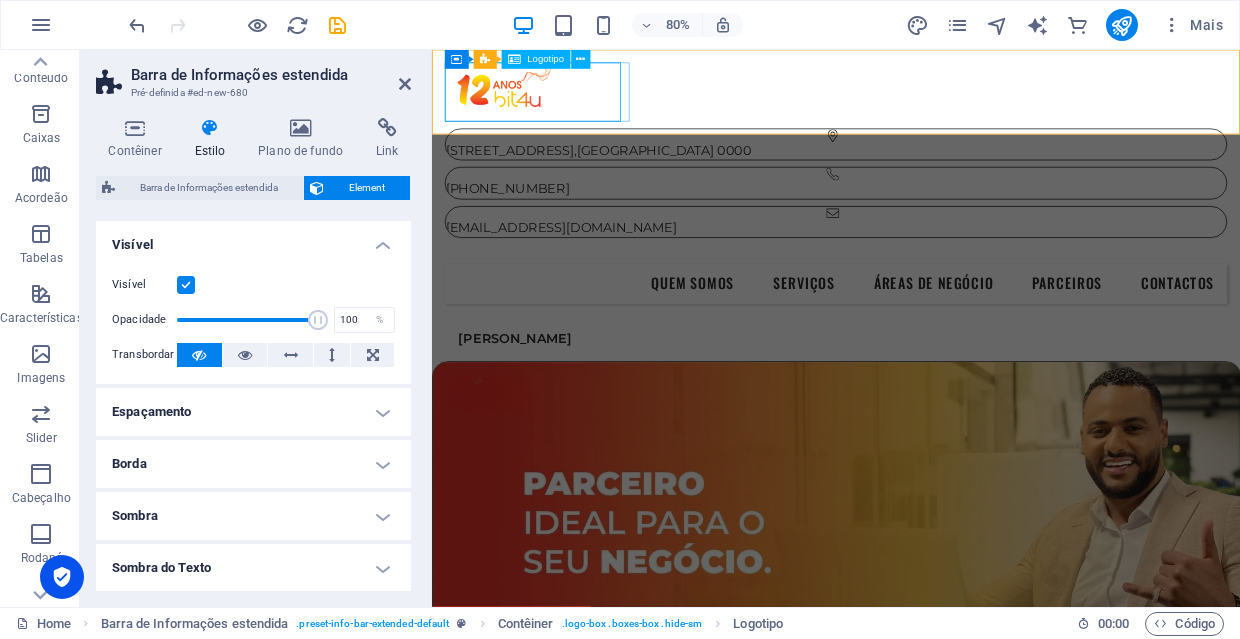 click at bounding box center (937, 103) 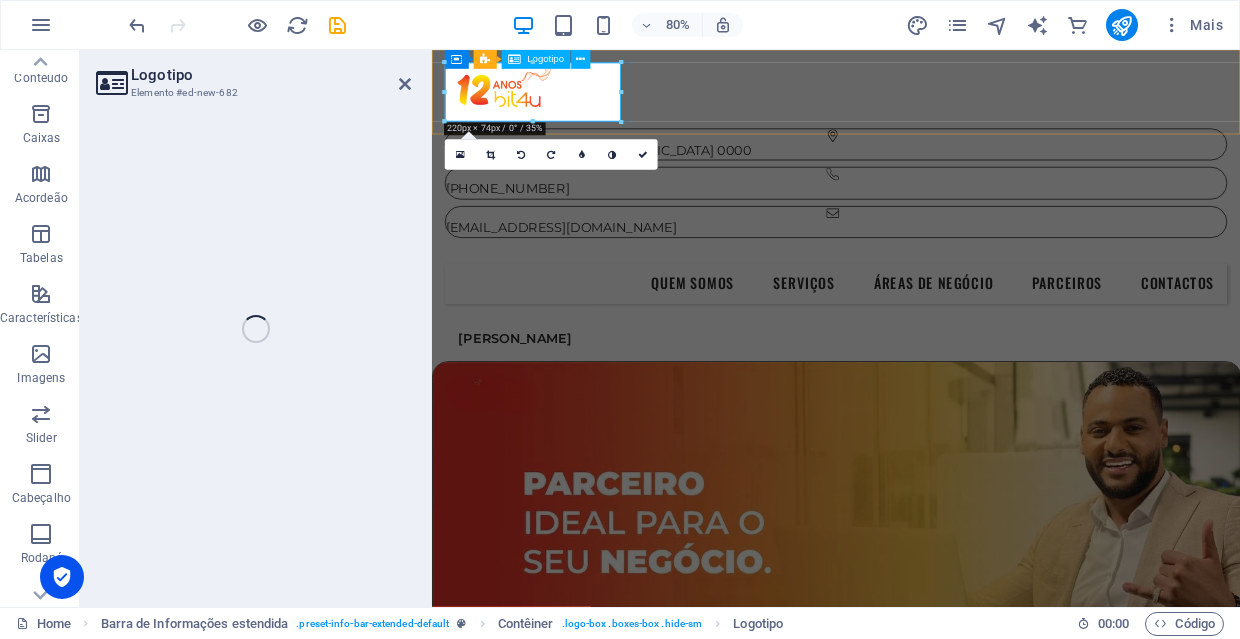 select on "px" 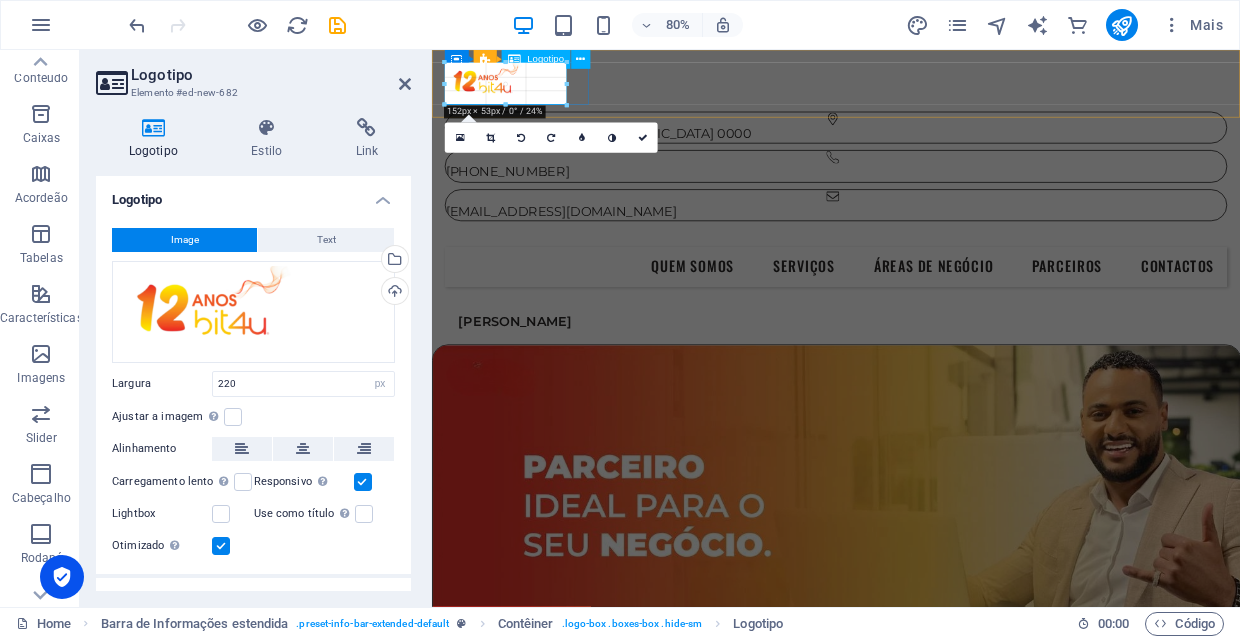 drag, startPoint x: 620, startPoint y: 119, endPoint x: 551, endPoint y: 89, distance: 75.23962 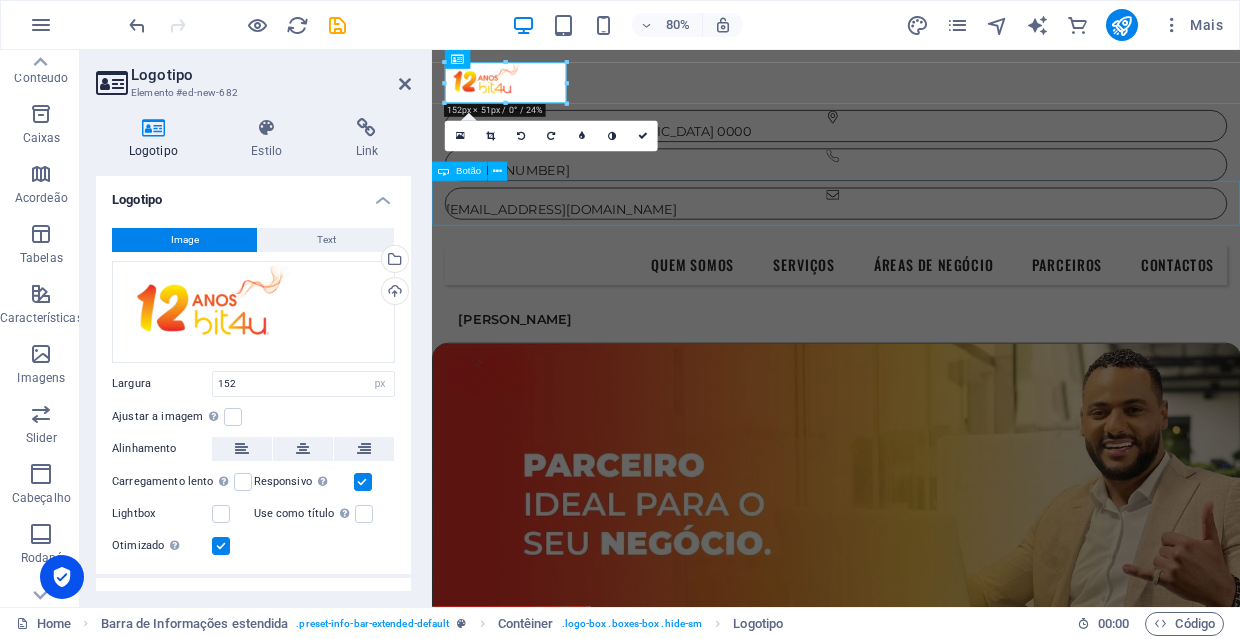 click on "[PERSON_NAME]" at bounding box center (937, 388) 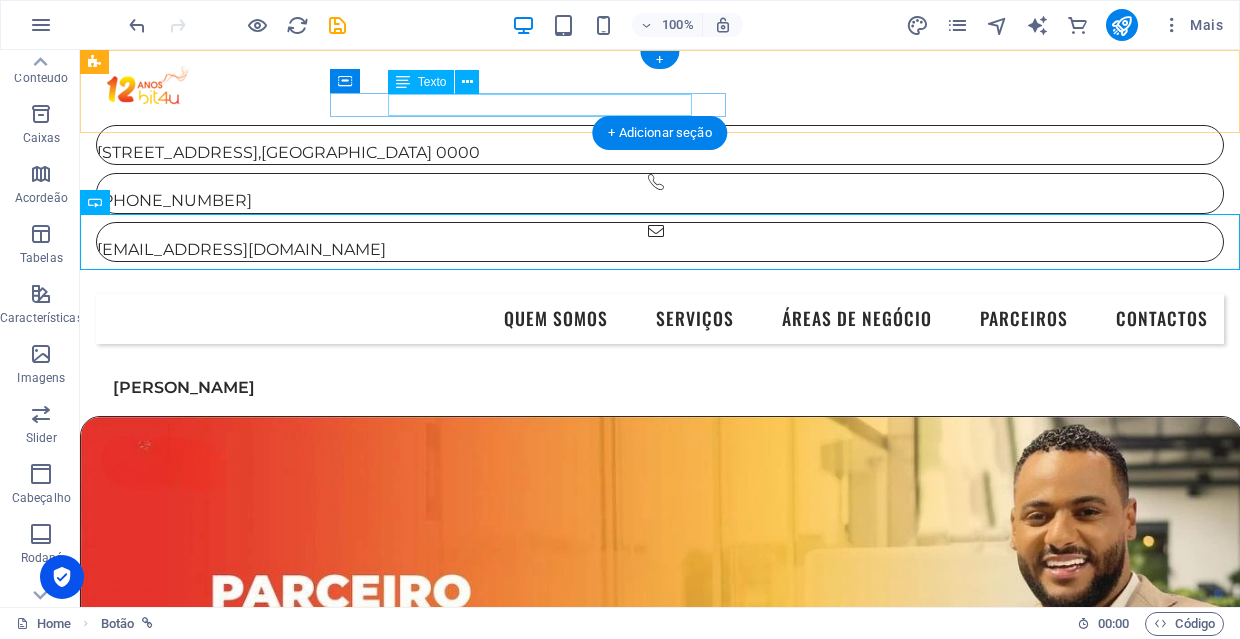 click on "Avª Cmdte Gika, 241, 1ºC" at bounding box center (177, 152) 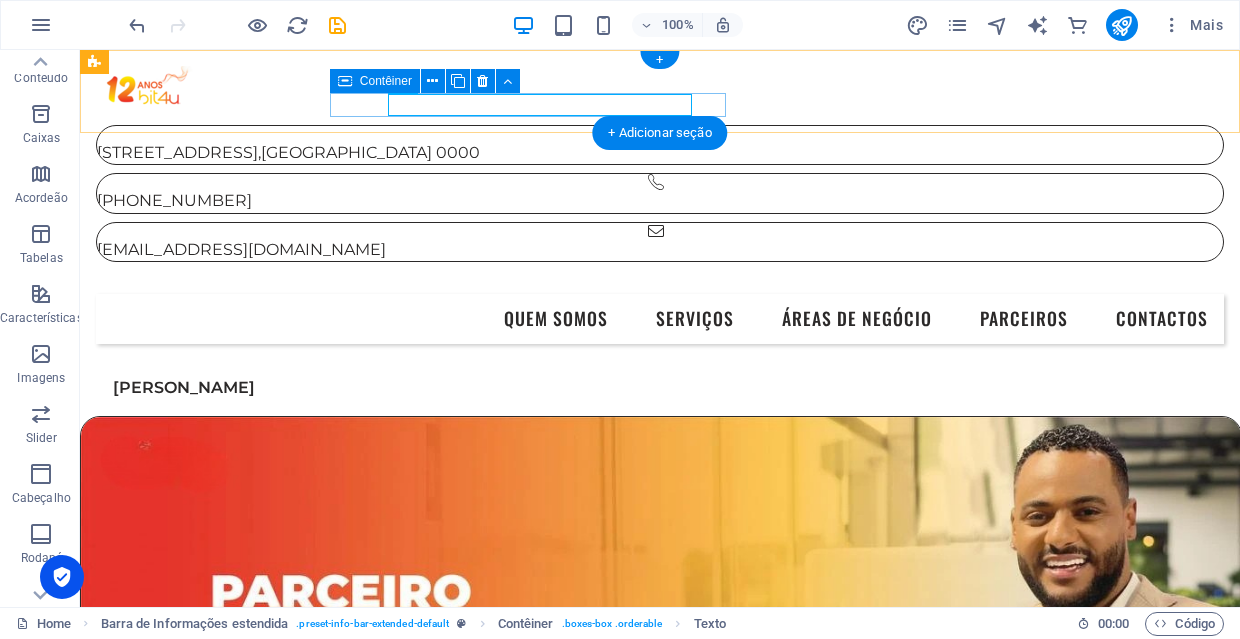 click on "Avª Cmdte Gika, 241, 1ºC ,  Luanda   0000" at bounding box center [660, 145] 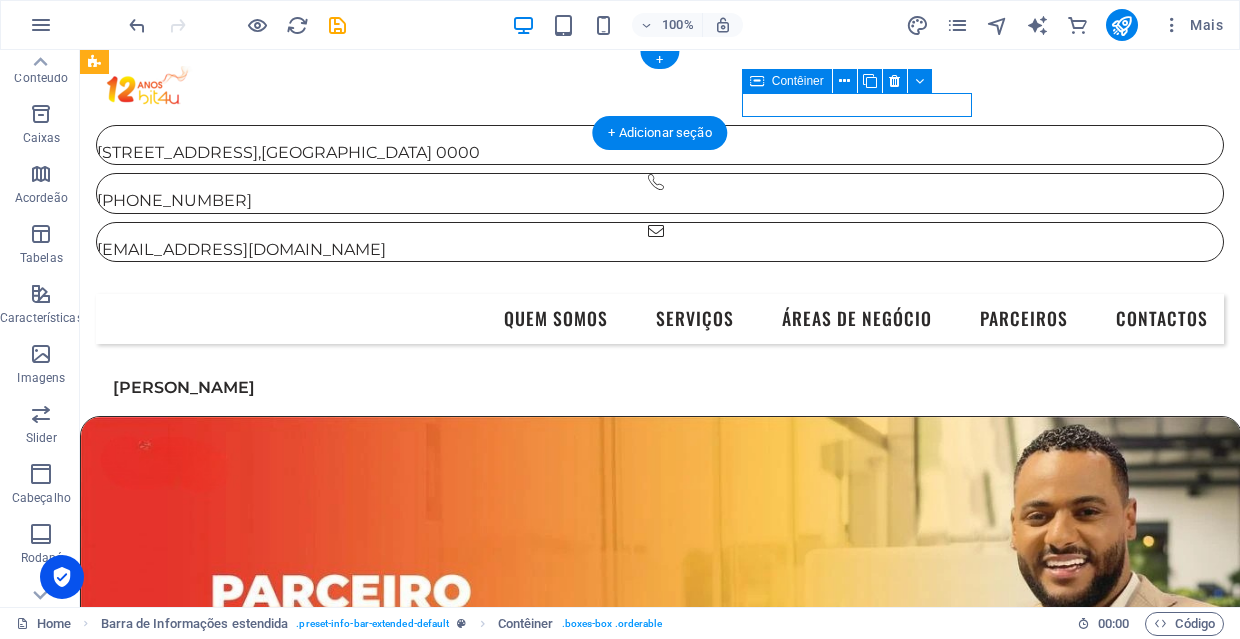 click on "[PHONE_NUMBER]" at bounding box center (660, 193) 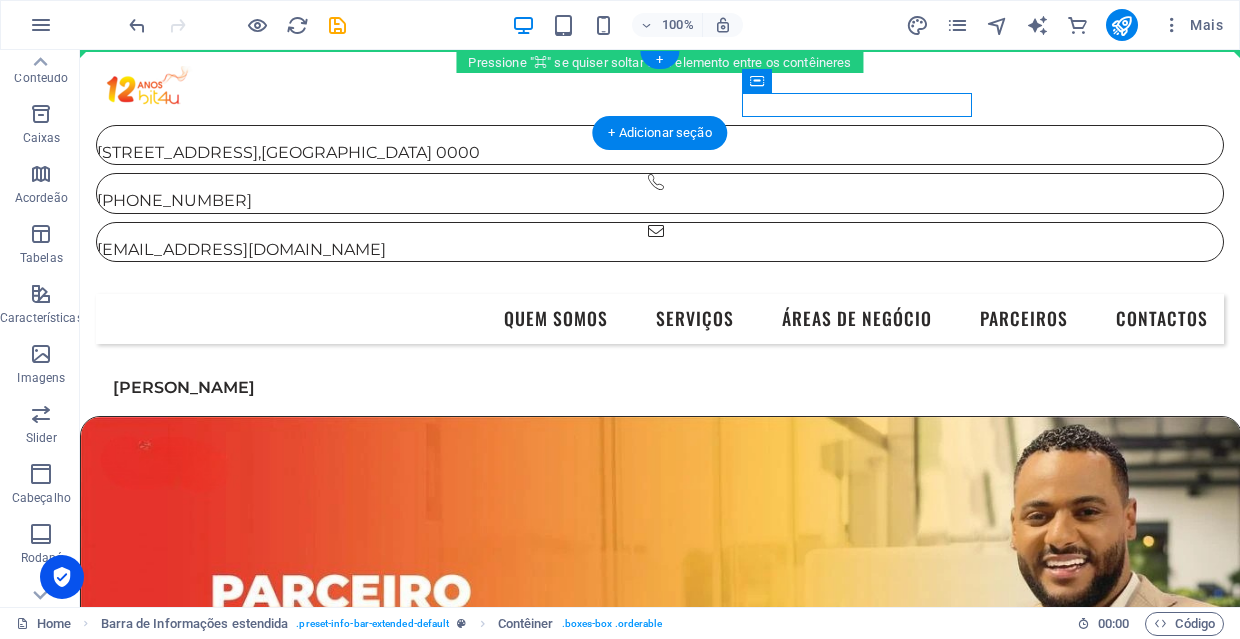 drag, startPoint x: 747, startPoint y: 114, endPoint x: 1044, endPoint y: 83, distance: 298.61346 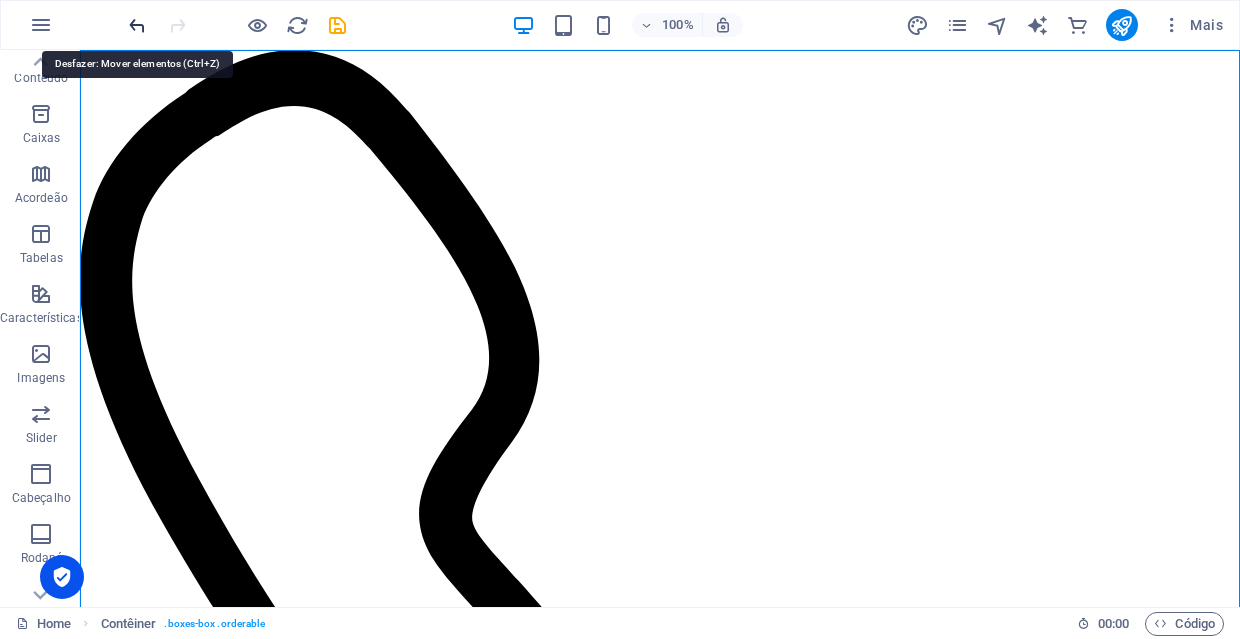 click at bounding box center [137, 25] 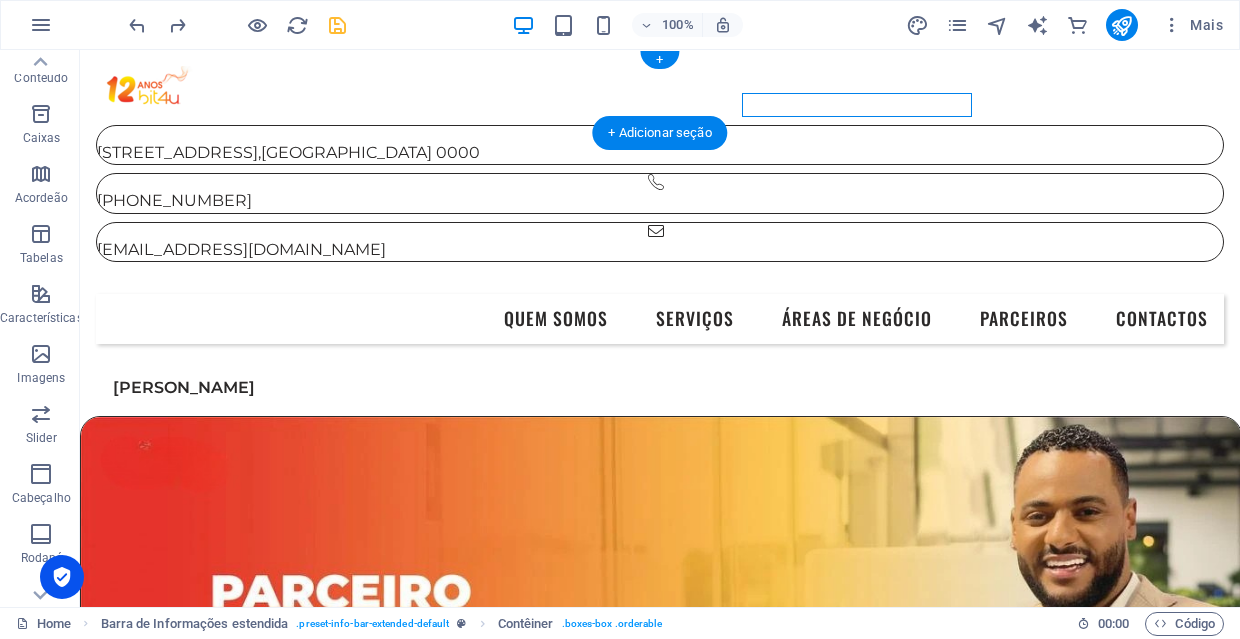 click at bounding box center (337, 25) 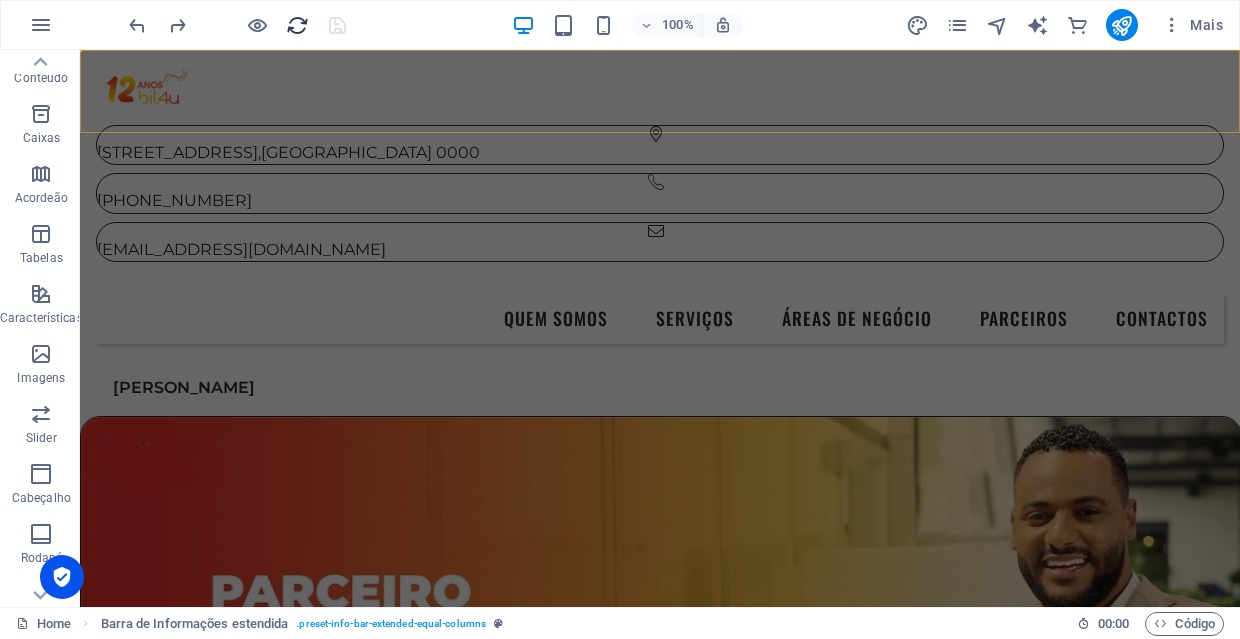 click at bounding box center [297, 25] 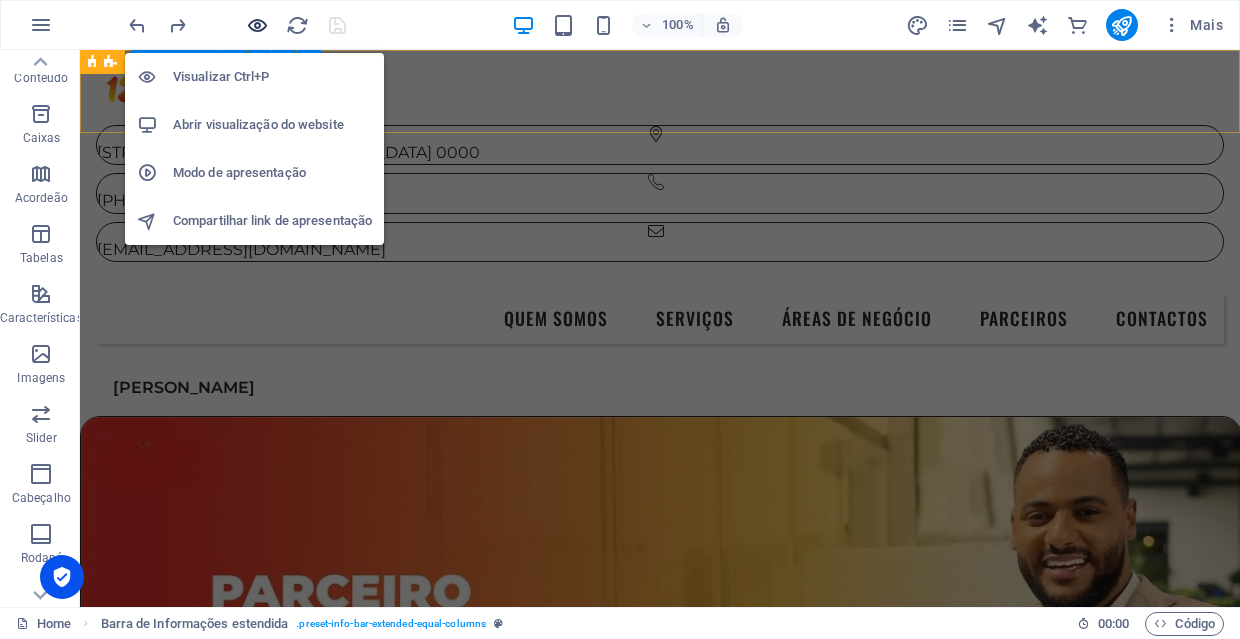 click at bounding box center [257, 25] 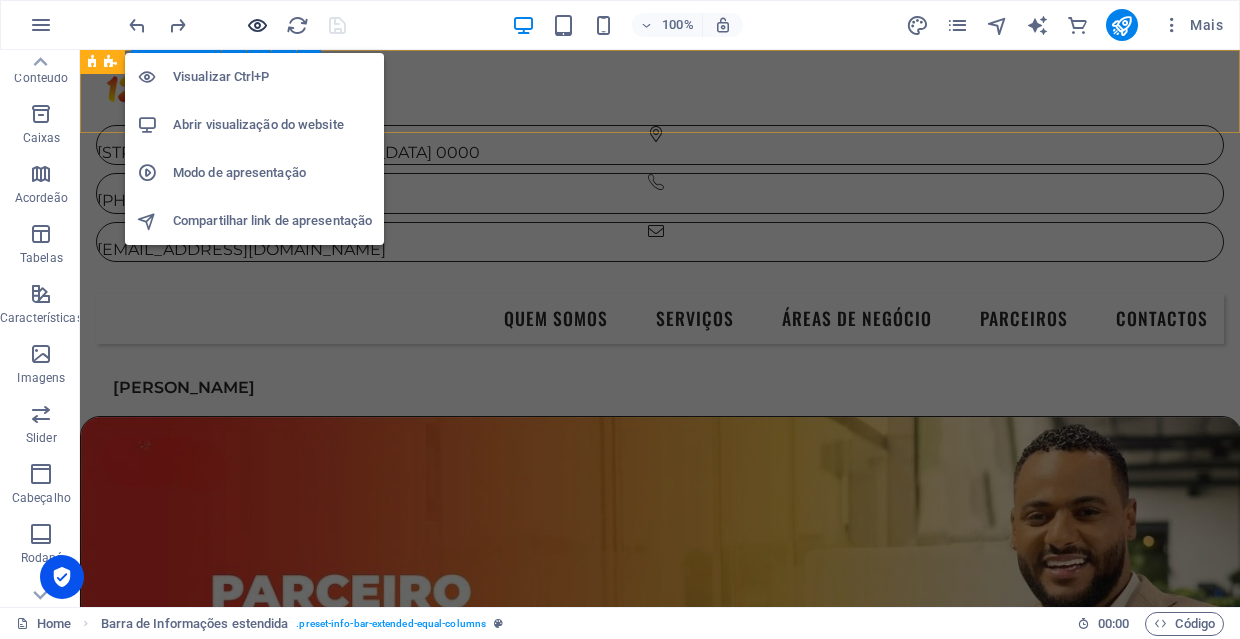 click at bounding box center (257, 25) 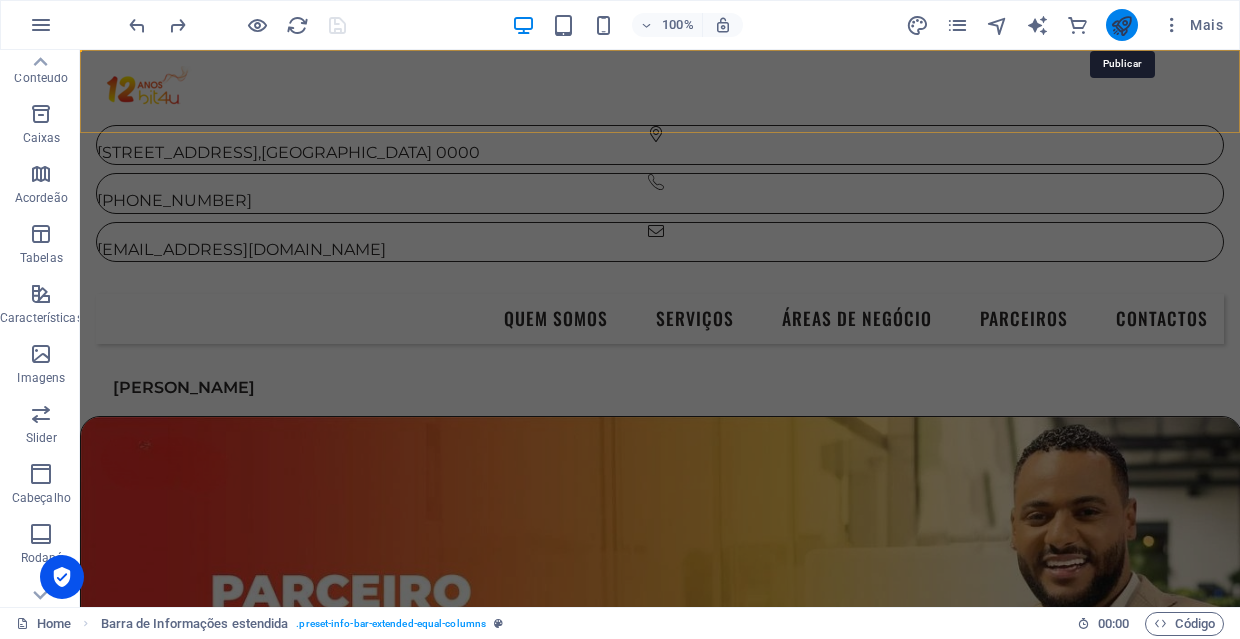 click at bounding box center (1121, 25) 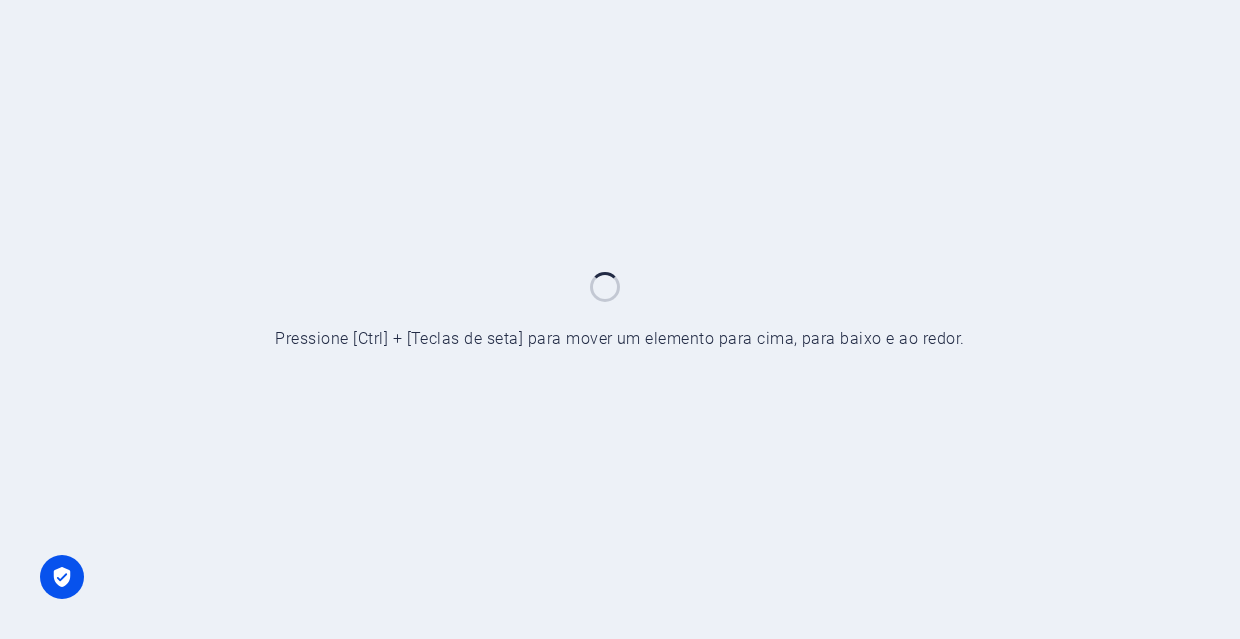 scroll, scrollTop: 0, scrollLeft: 0, axis: both 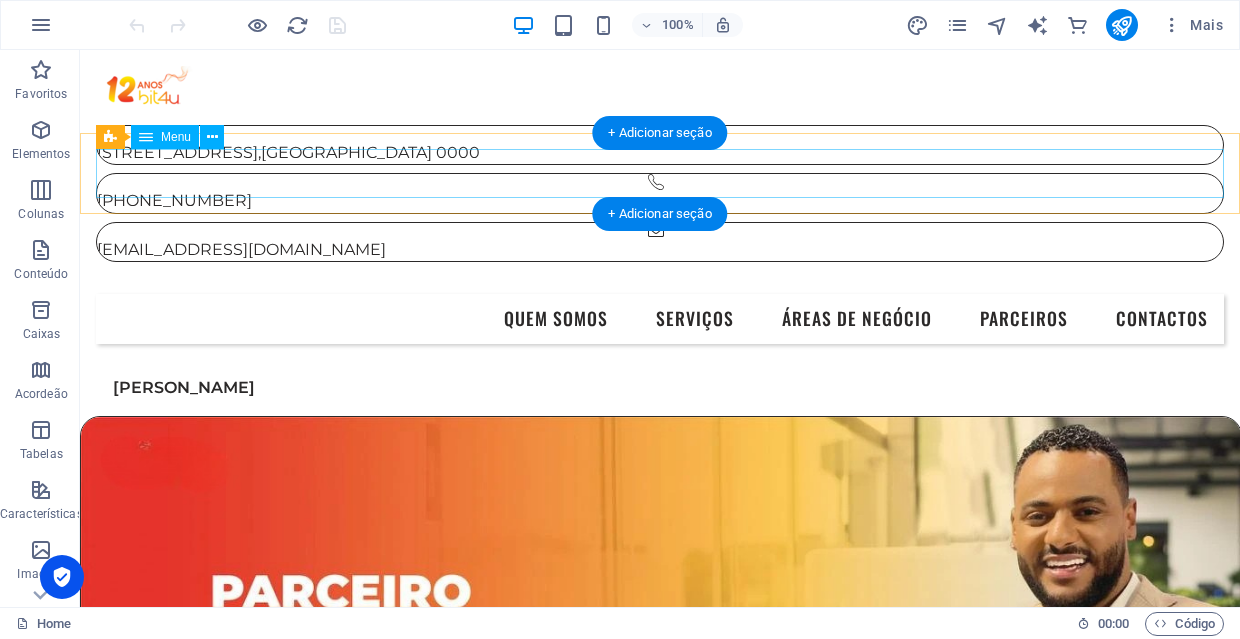 click on "Quem Somos Serviços Áreas de Negócio  Parceiros Contactos" at bounding box center [660, 319] 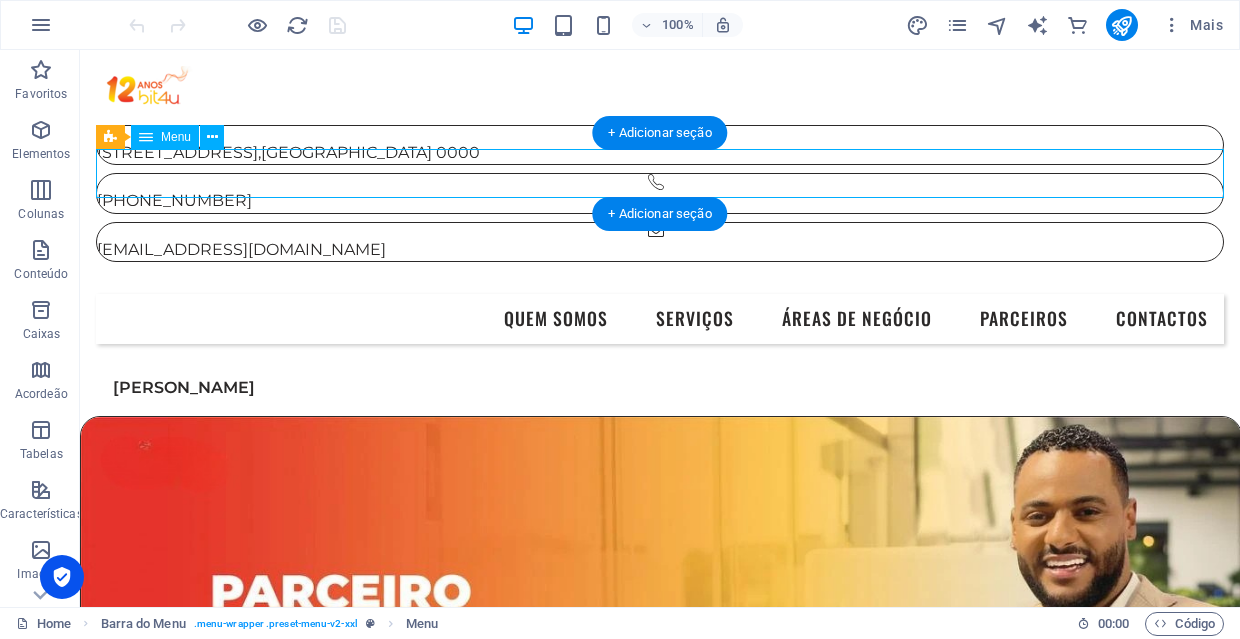 click on "Quem Somos Serviços Áreas de Negócio  Parceiros Contactos" at bounding box center [660, 319] 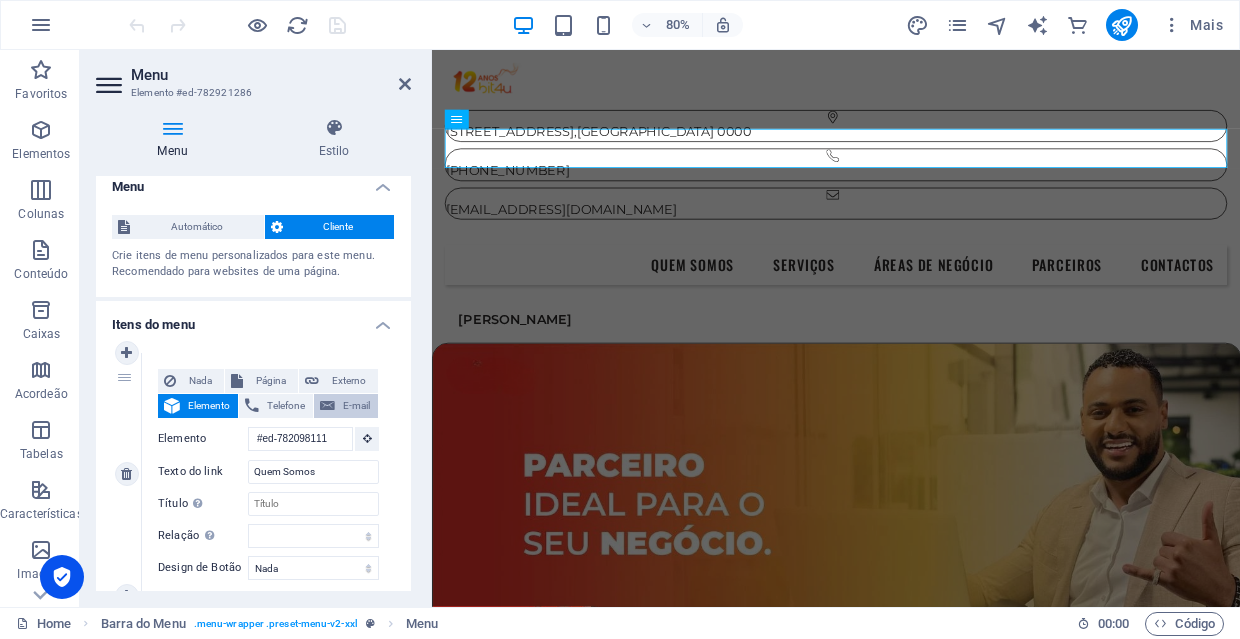 scroll, scrollTop: 61, scrollLeft: 0, axis: vertical 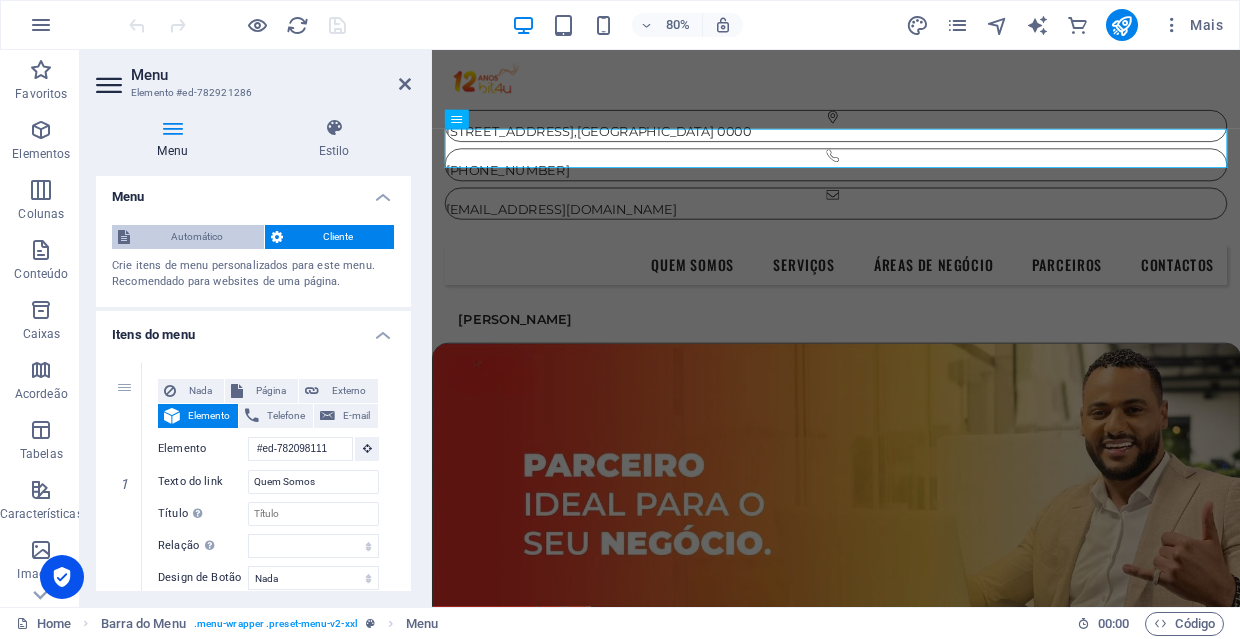 click on "Automático" at bounding box center [197, 237] 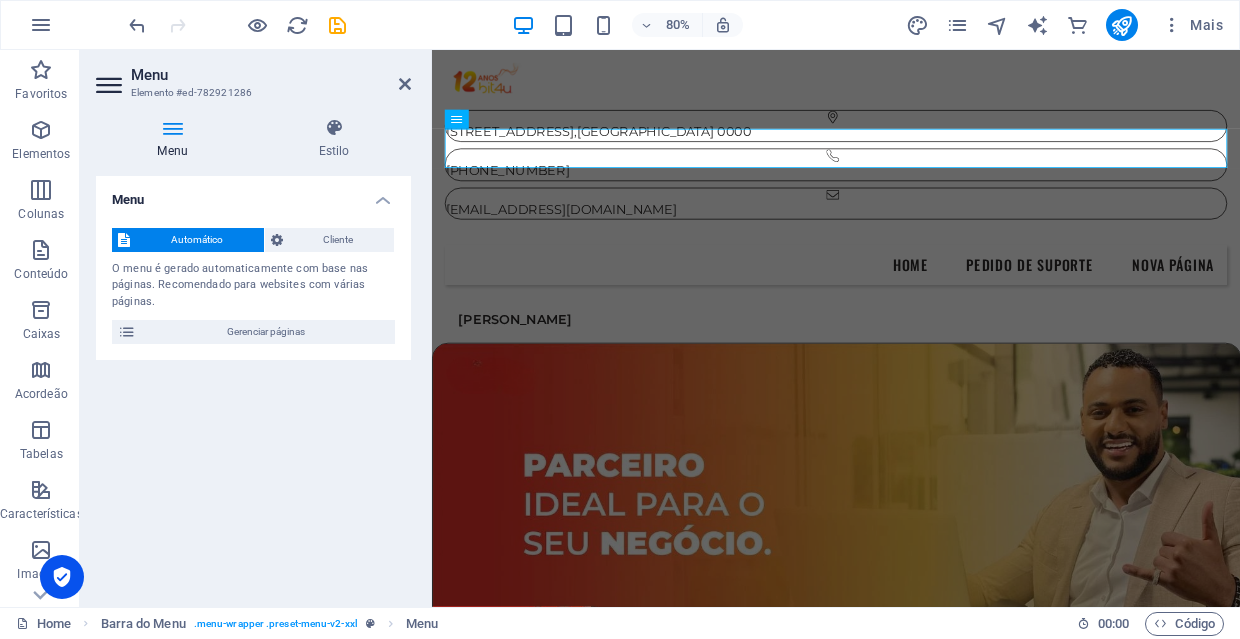 scroll, scrollTop: 0, scrollLeft: 0, axis: both 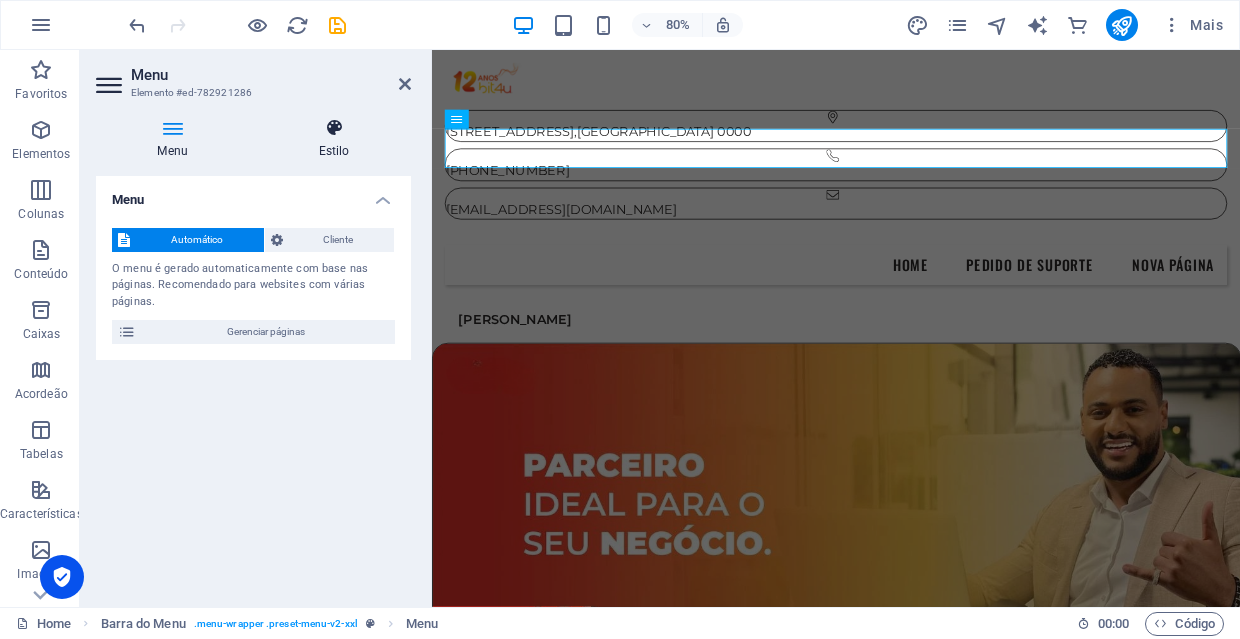 click on "Estilo" at bounding box center [334, 139] 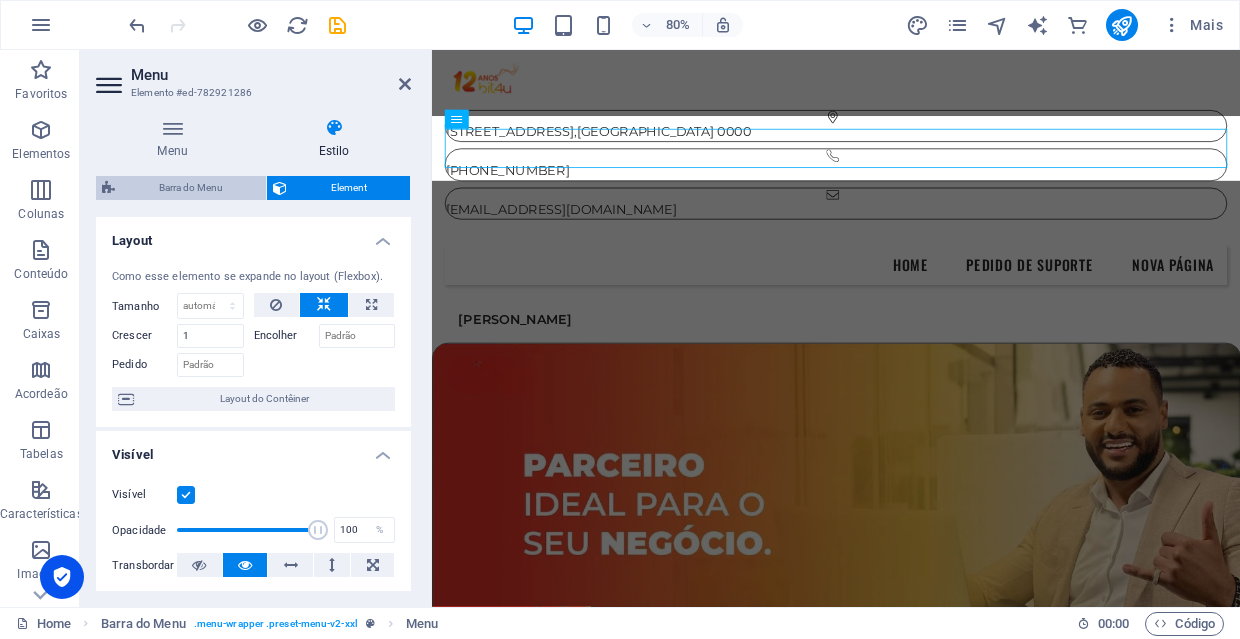 click on "Barra do Menu" at bounding box center (190, 188) 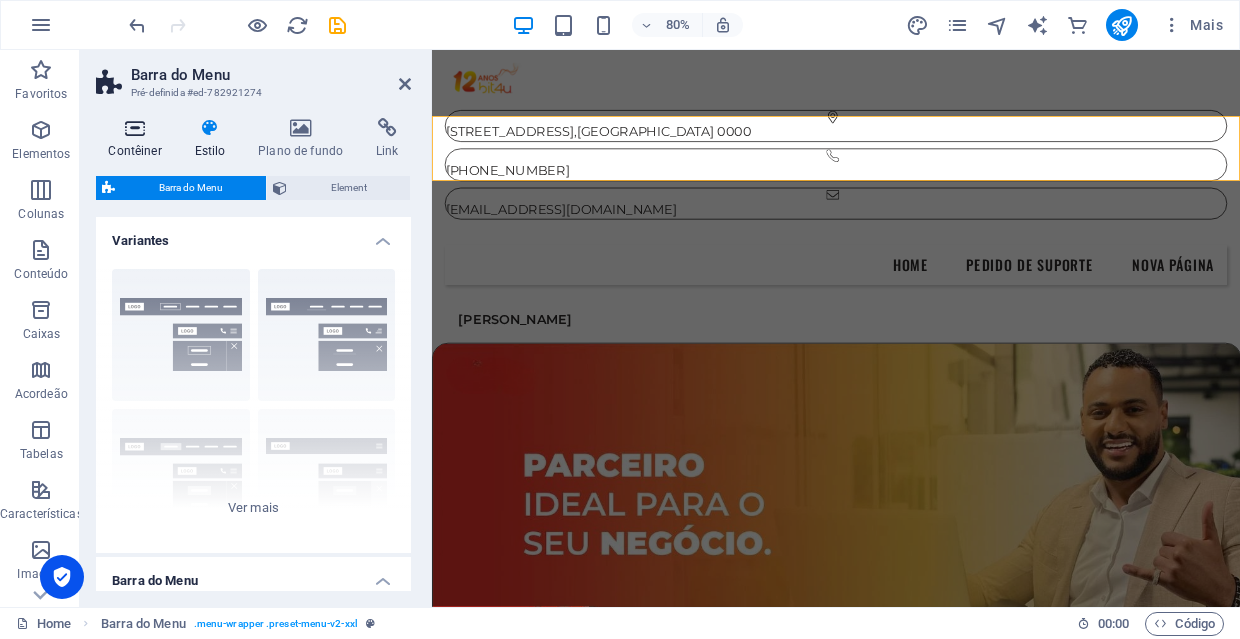 click on "Contêiner" at bounding box center [139, 139] 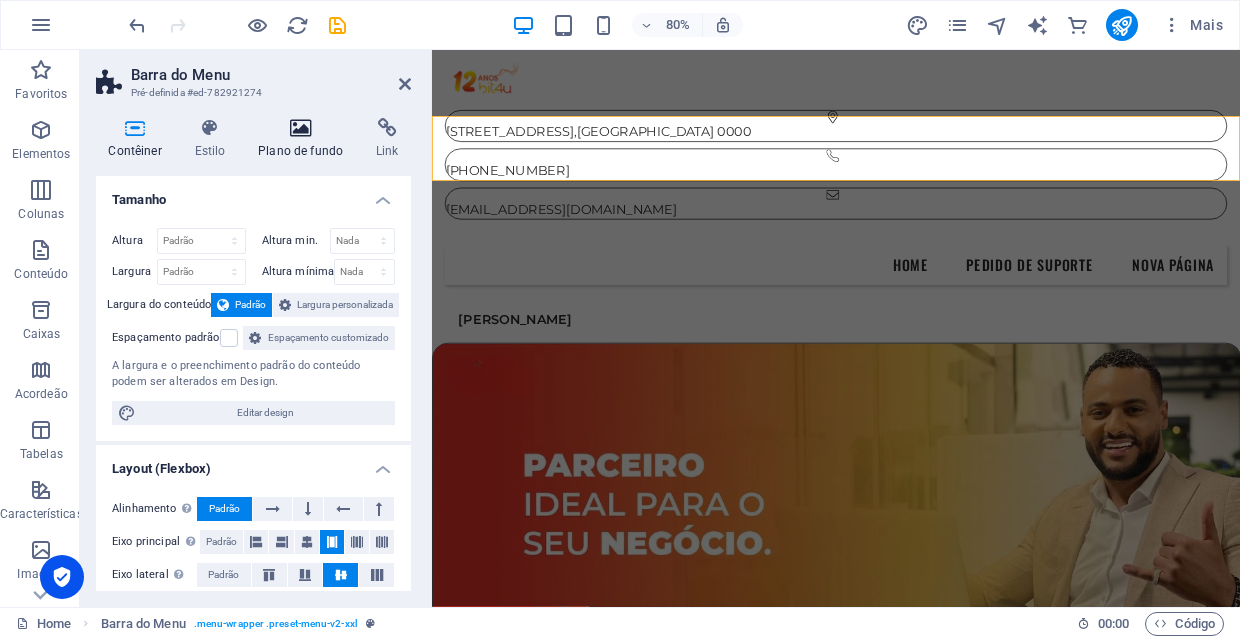 click at bounding box center [301, 128] 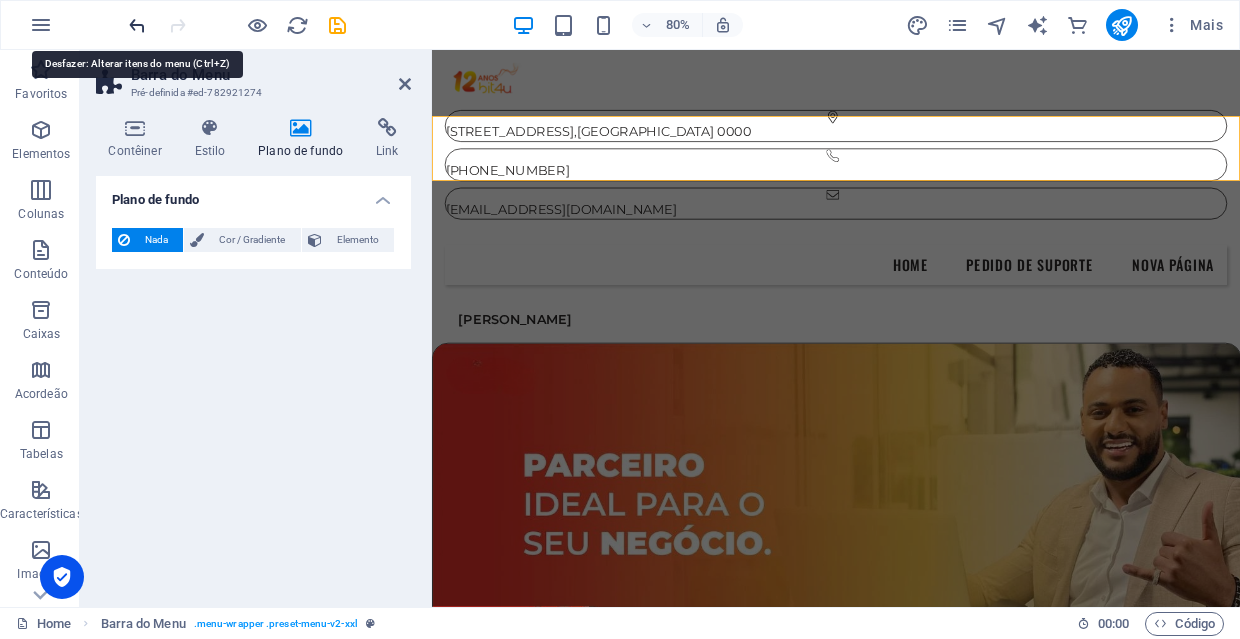 click at bounding box center (137, 25) 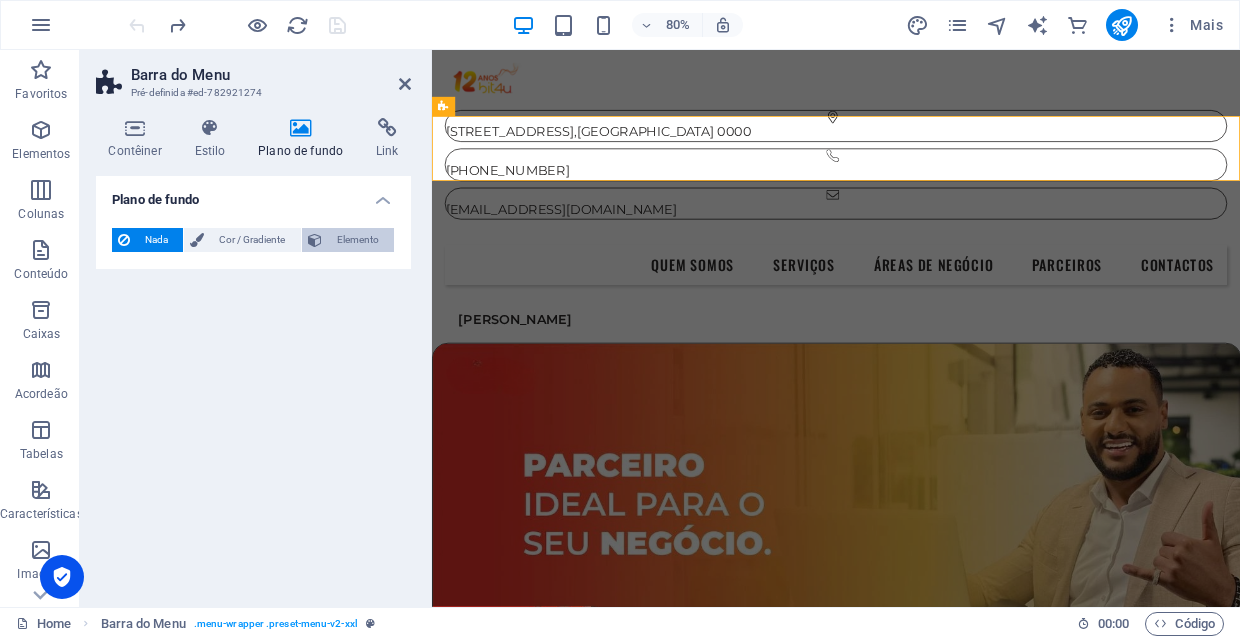 click on "Elemento" at bounding box center (358, 240) 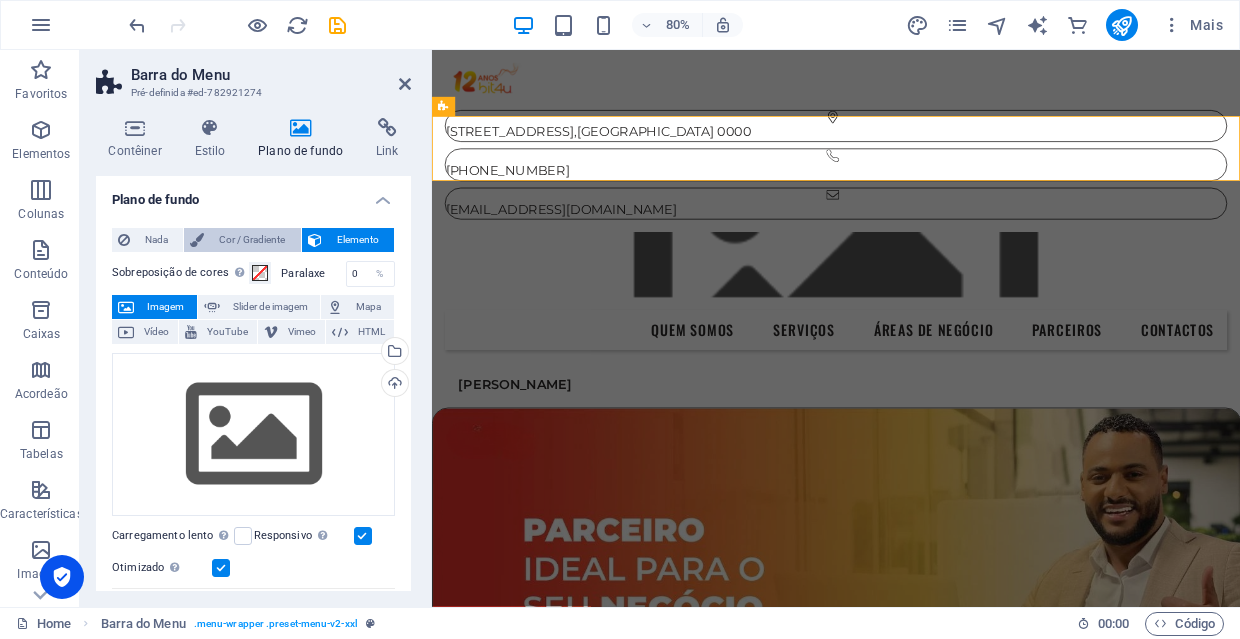 click on "Cor / Gradiente" at bounding box center (252, 240) 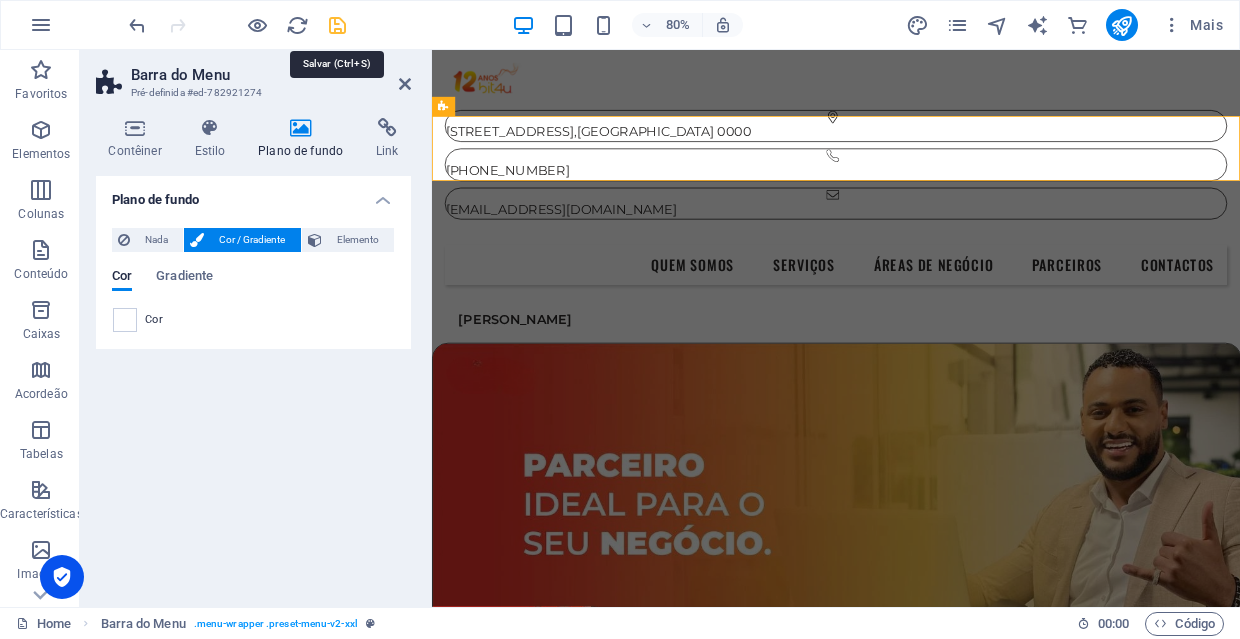 click at bounding box center (337, 25) 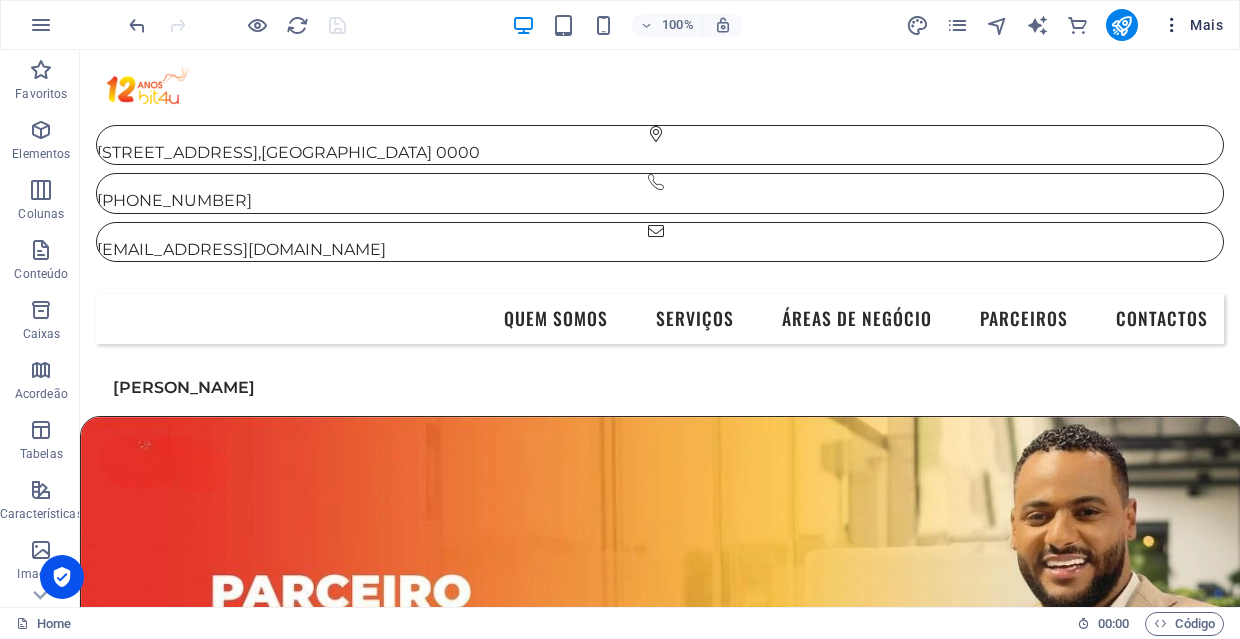 click on "Mais" at bounding box center [1192, 25] 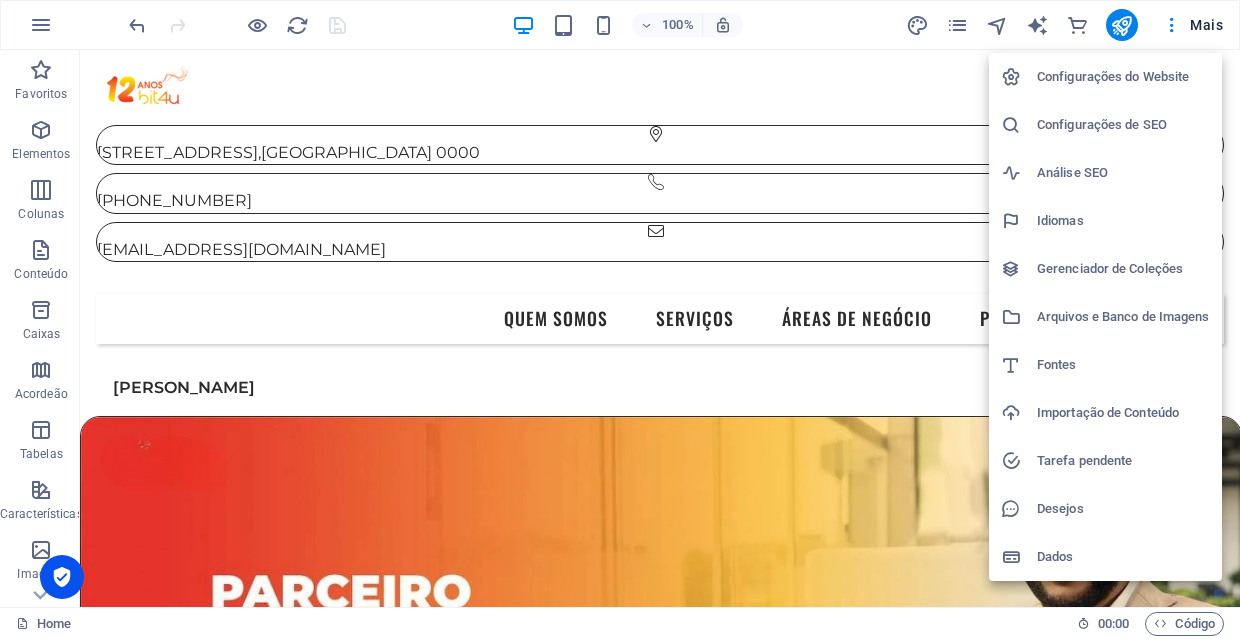 click on "Dados" at bounding box center (1123, 557) 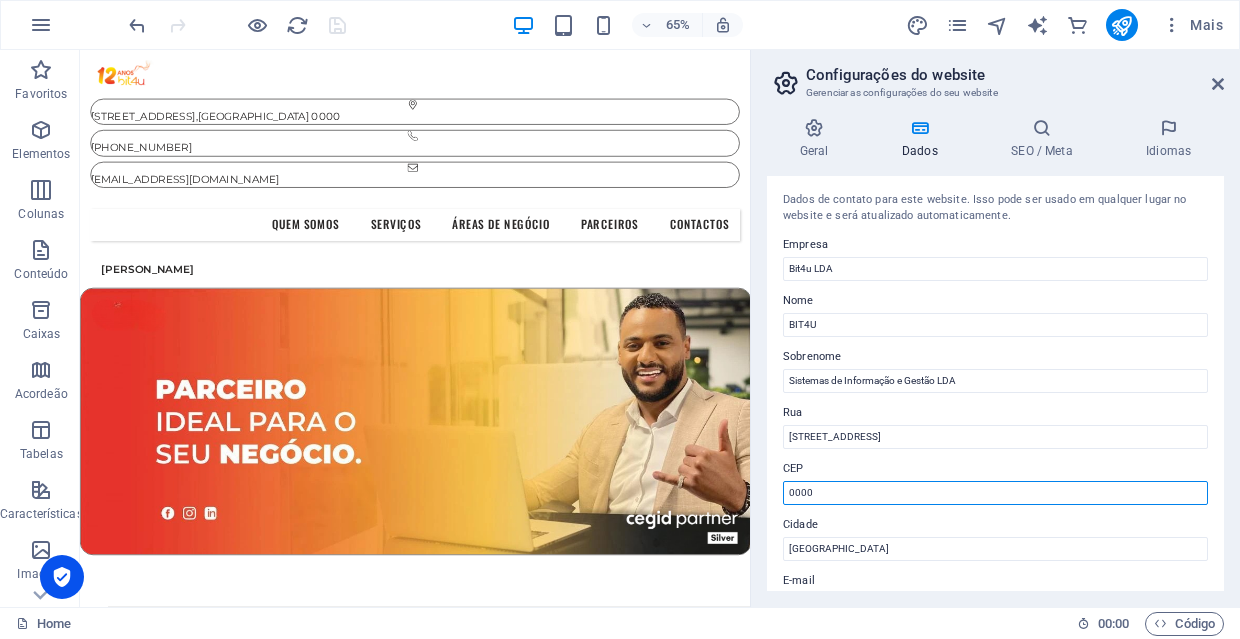 drag, startPoint x: 891, startPoint y: 486, endPoint x: 768, endPoint y: 483, distance: 123.03658 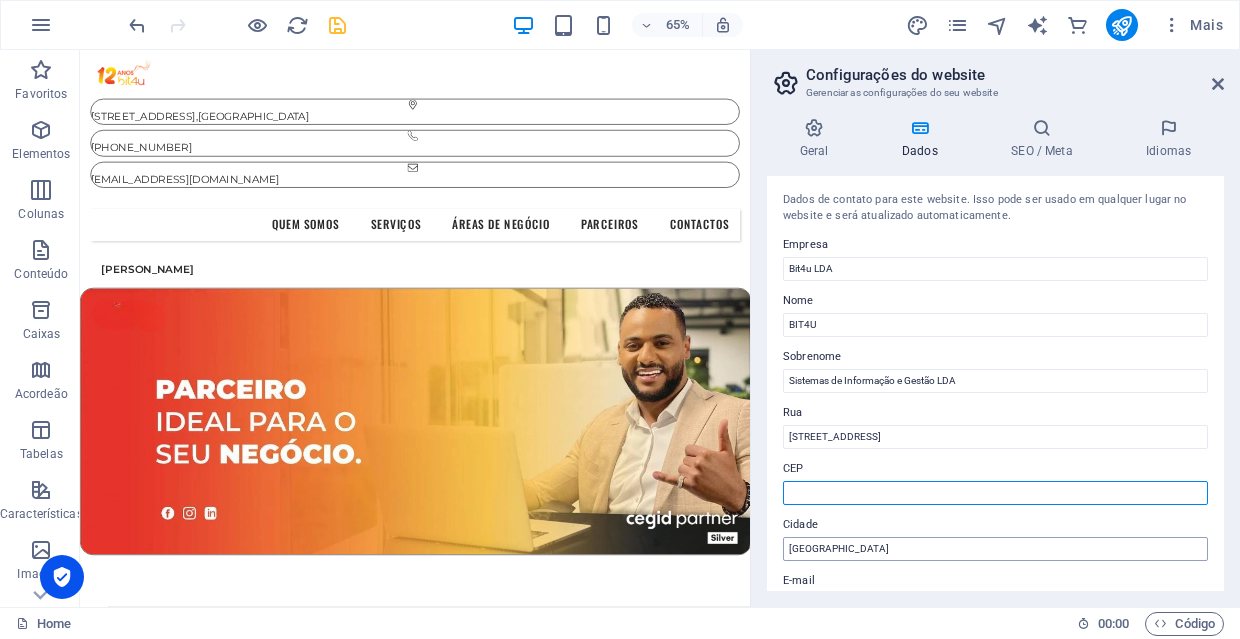 type 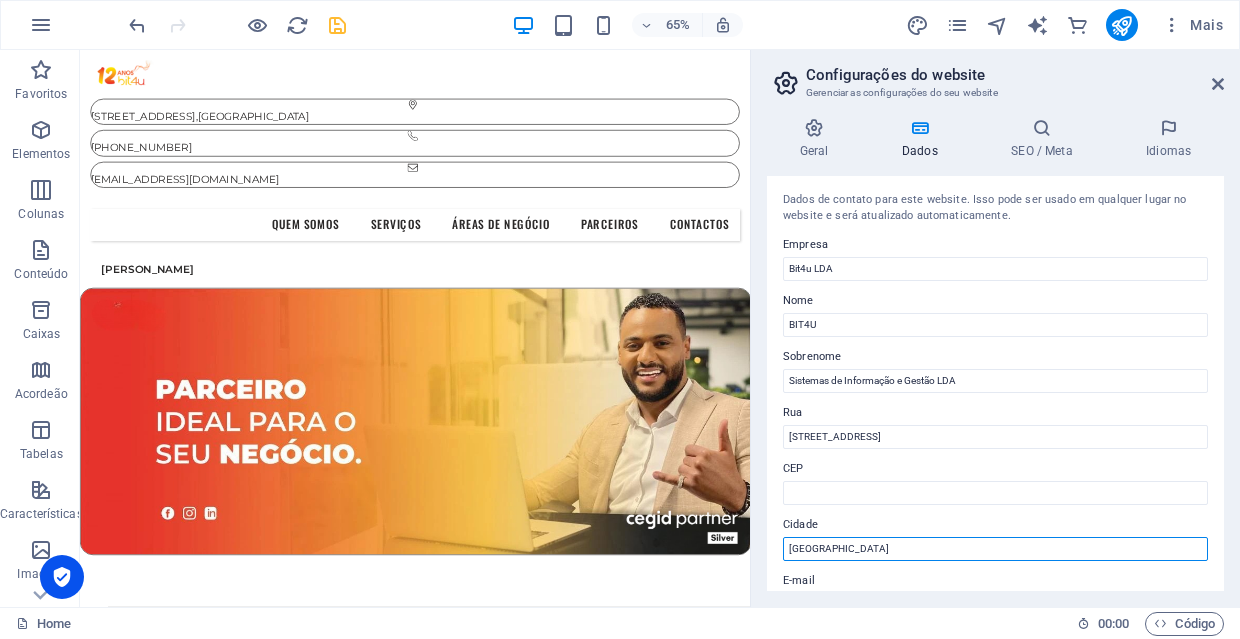 drag, startPoint x: 829, startPoint y: 545, endPoint x: 759, endPoint y: 545, distance: 70 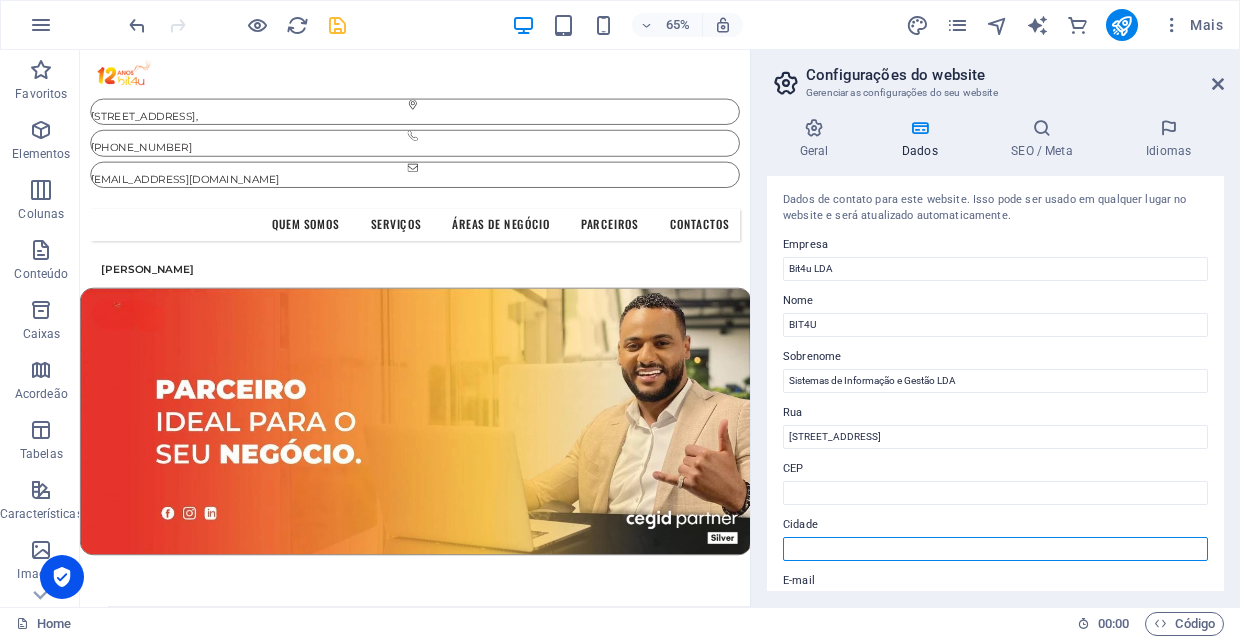 type 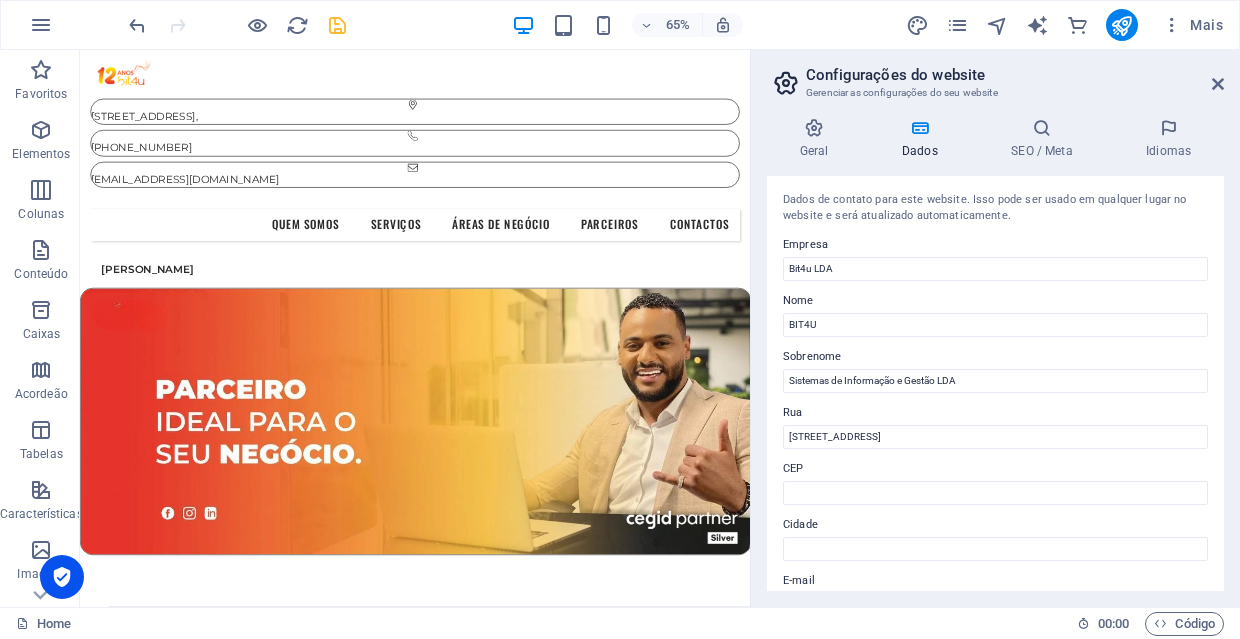 click on "Nome" at bounding box center (995, 301) 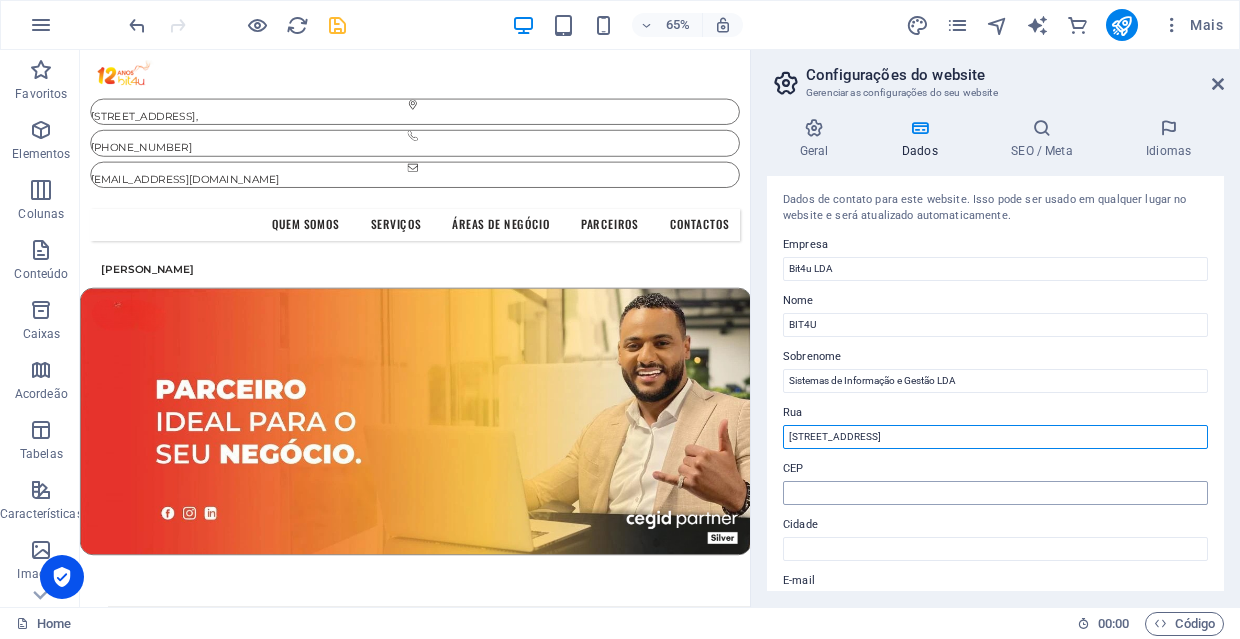 type on "[STREET_ADDRESS]" 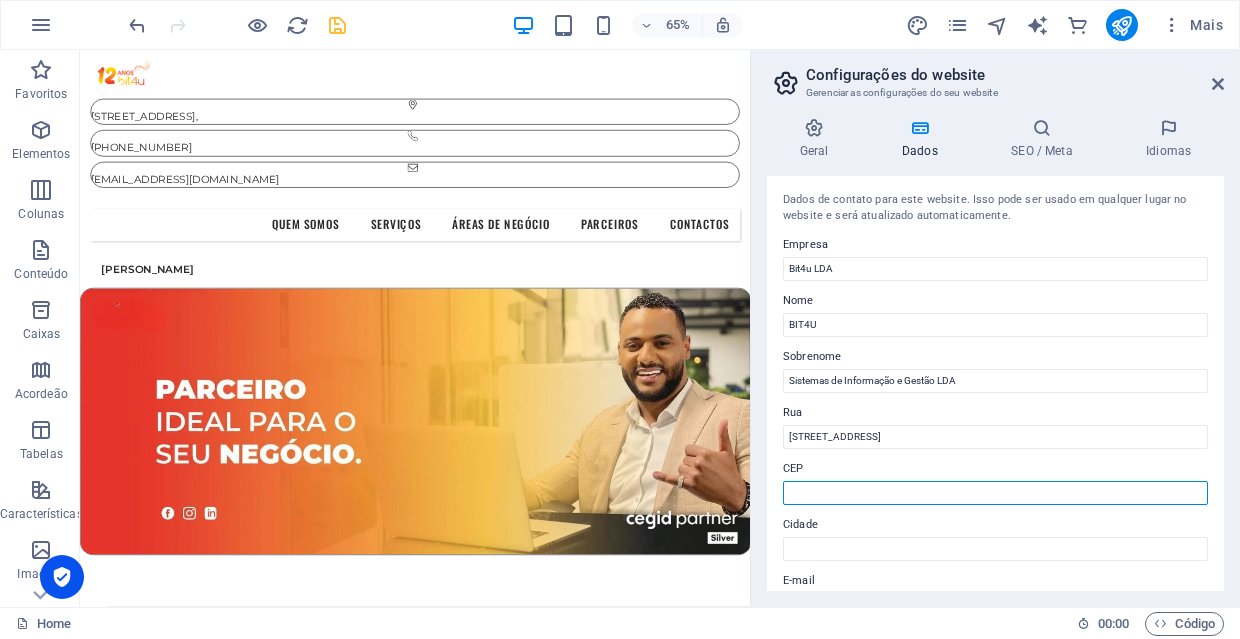 click on "CEP" at bounding box center [995, 493] 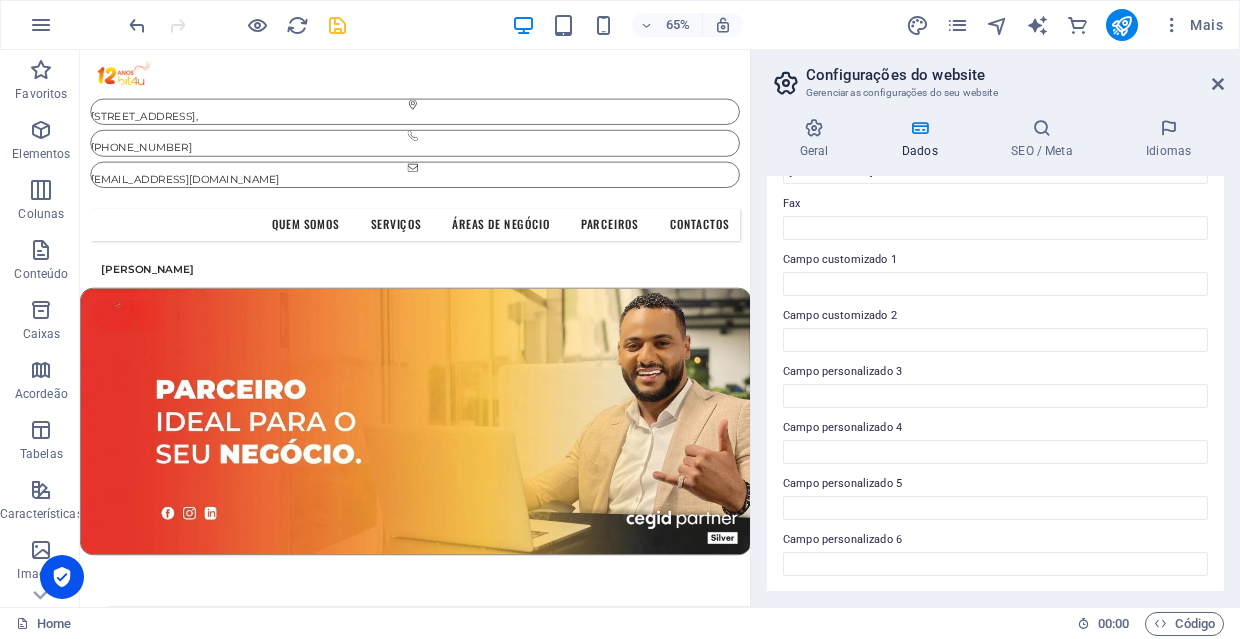 scroll, scrollTop: 544, scrollLeft: 0, axis: vertical 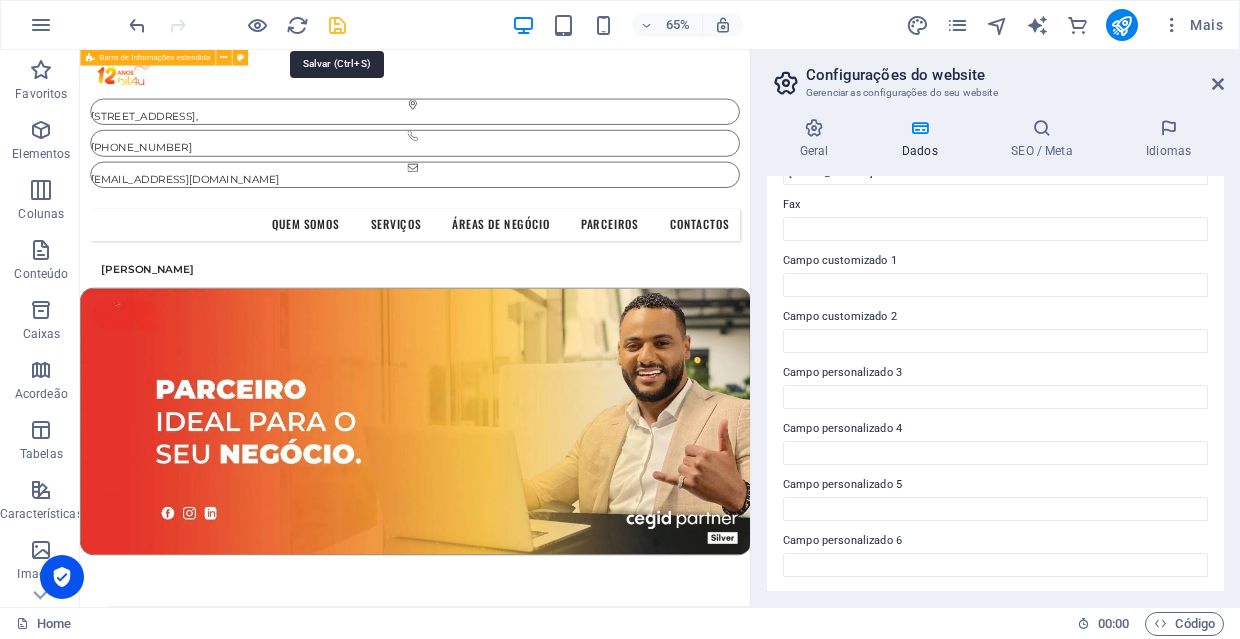 click at bounding box center (337, 25) 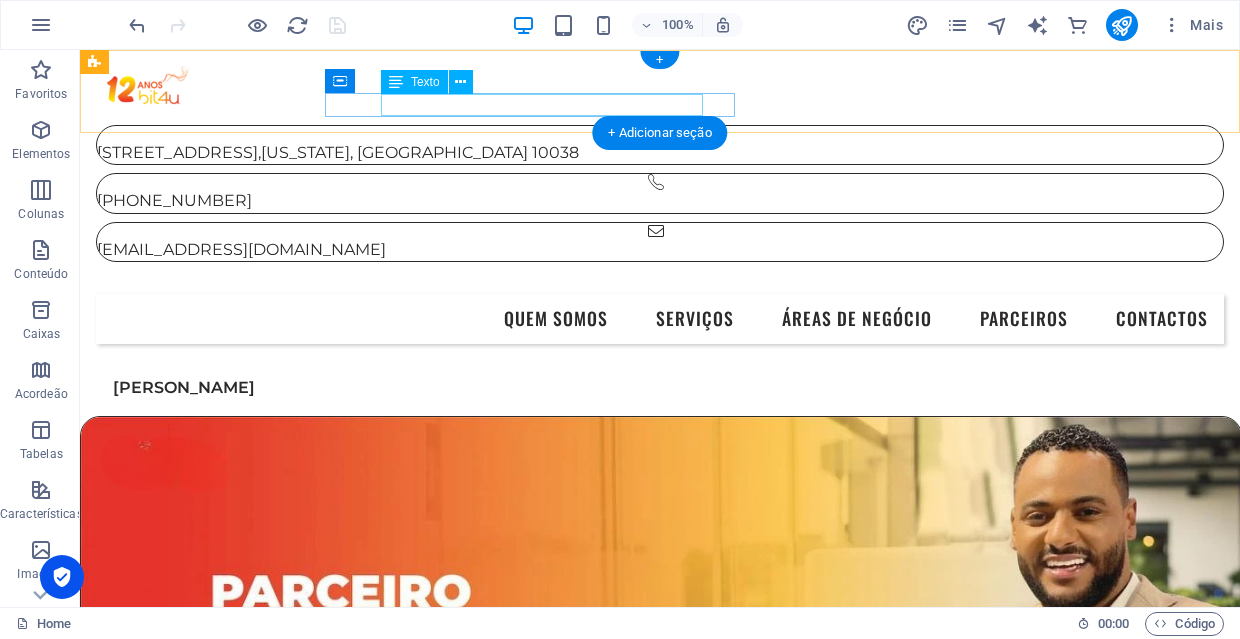 click on "New York, NY" at bounding box center (394, 152) 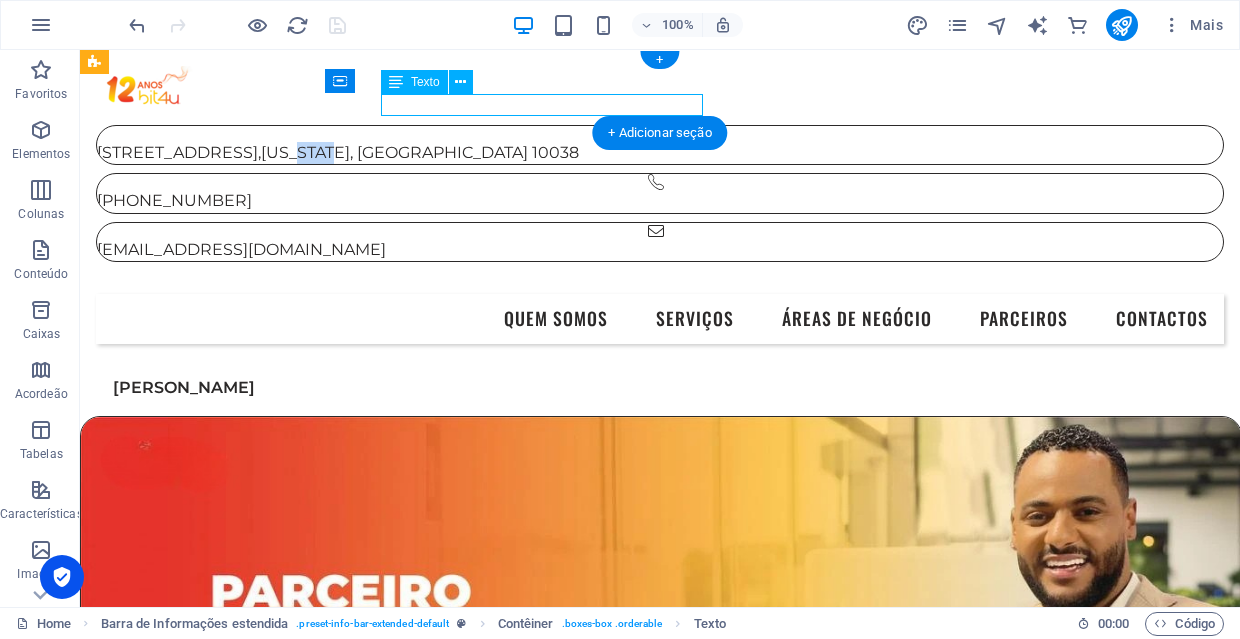 click on "New York, NY" at bounding box center (394, 152) 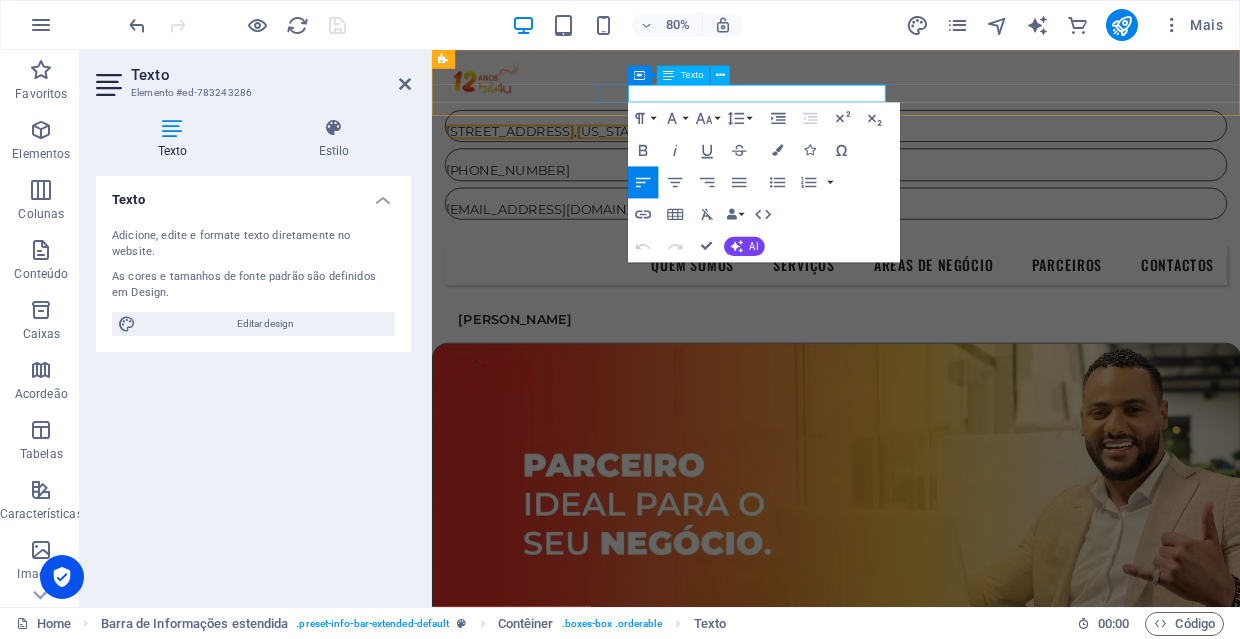 click on "Avª Cmdte Gika, 241 ,  New York, NY   10038" at bounding box center [937, 153] 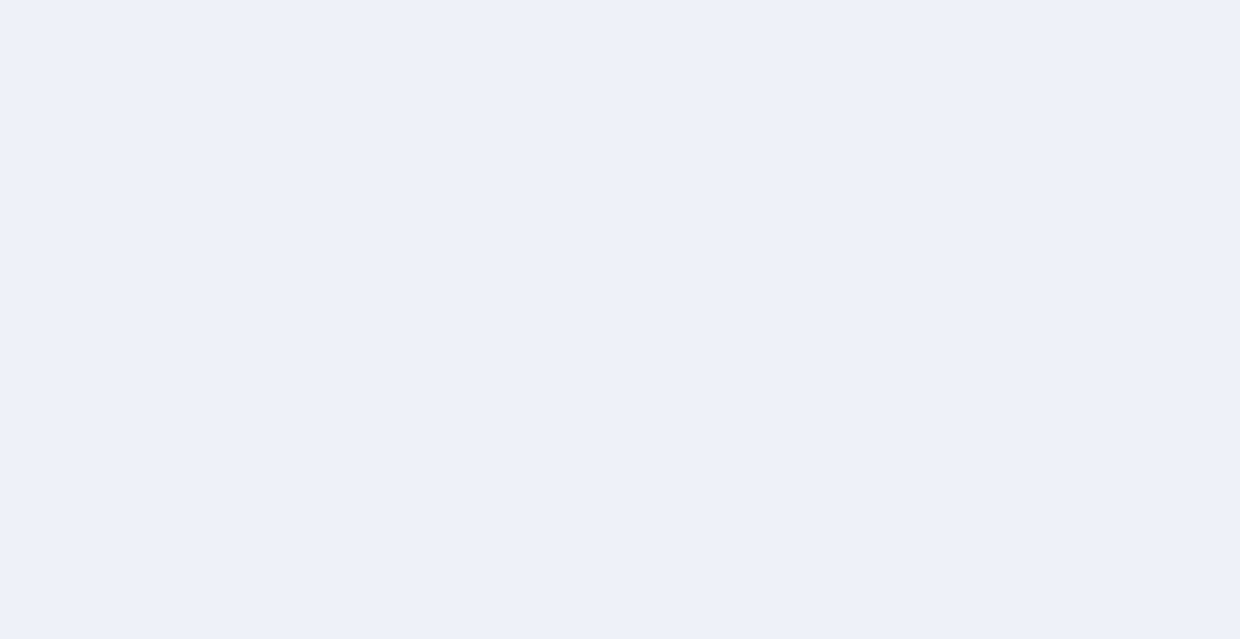 scroll, scrollTop: 0, scrollLeft: 0, axis: both 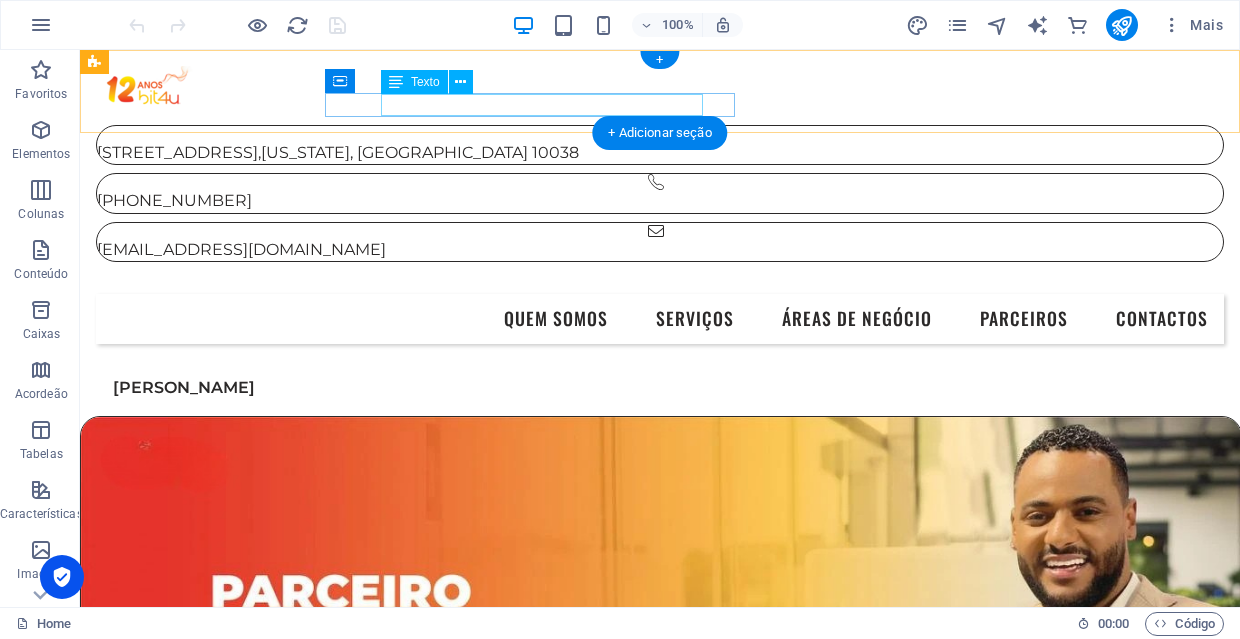 click on "10038" at bounding box center [555, 152] 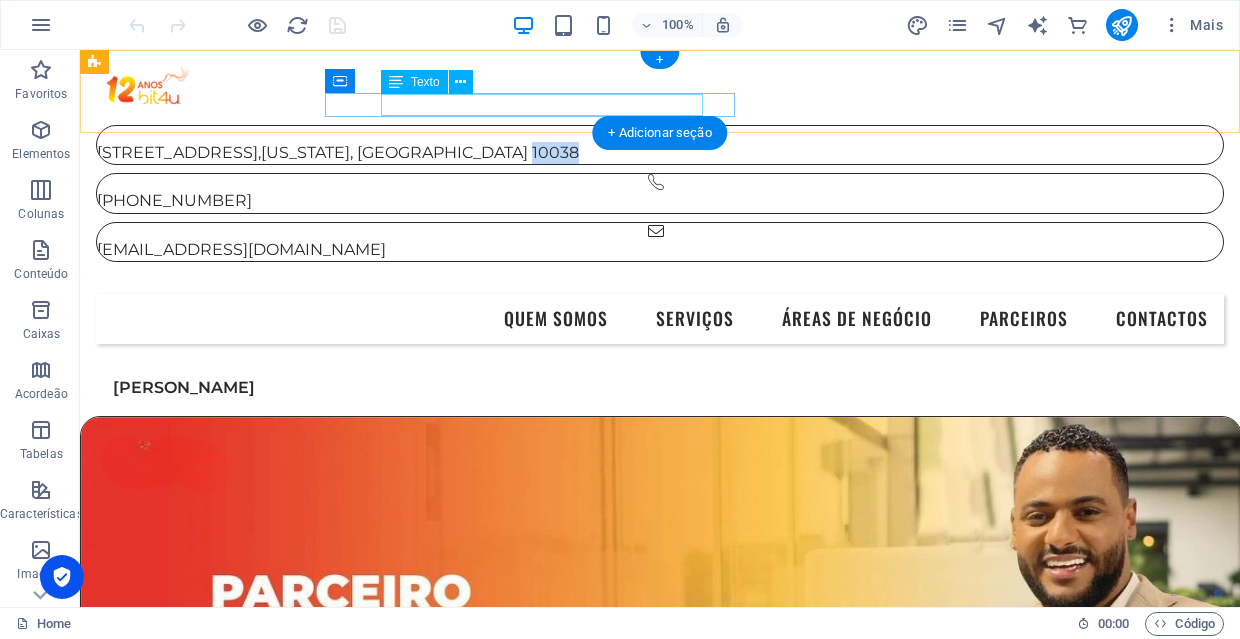 click on "10038" at bounding box center (555, 152) 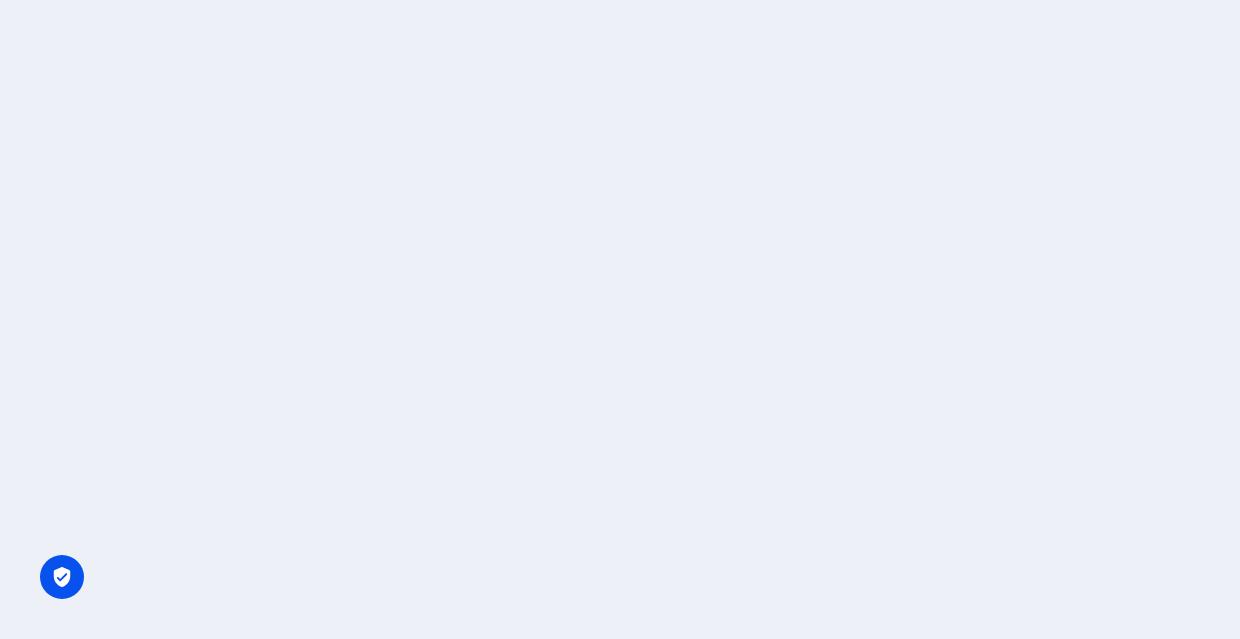 scroll, scrollTop: 0, scrollLeft: 0, axis: both 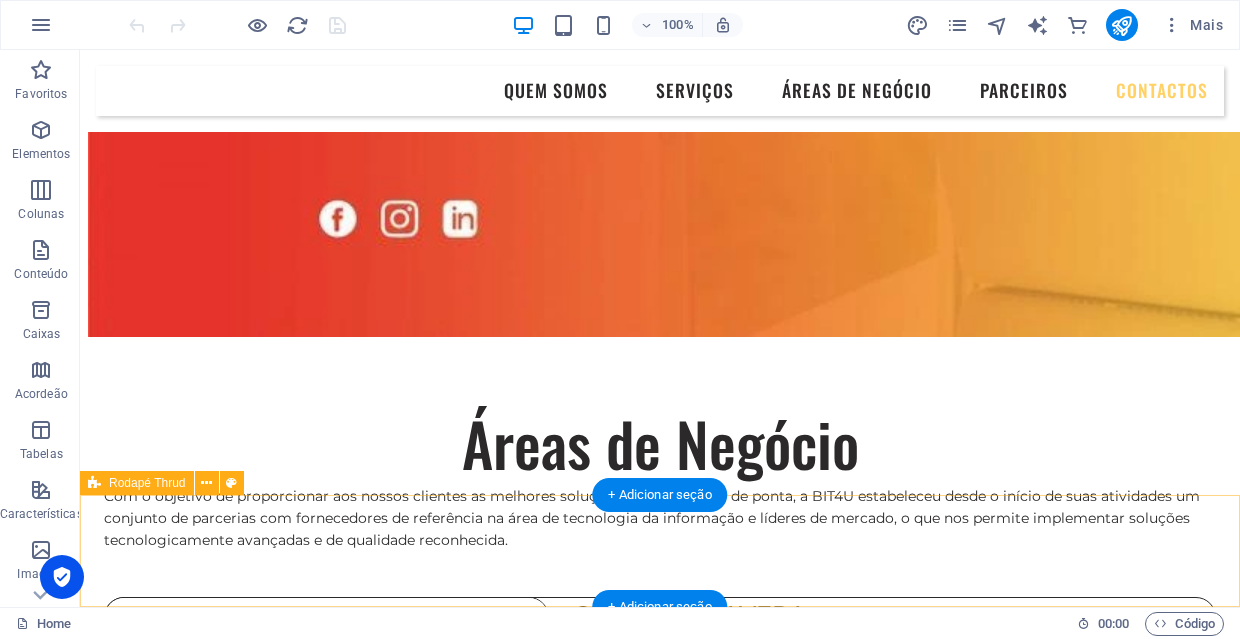 click on "Privacy Policy Terms of Service   Bit4u LDA" at bounding box center (660, 4816) 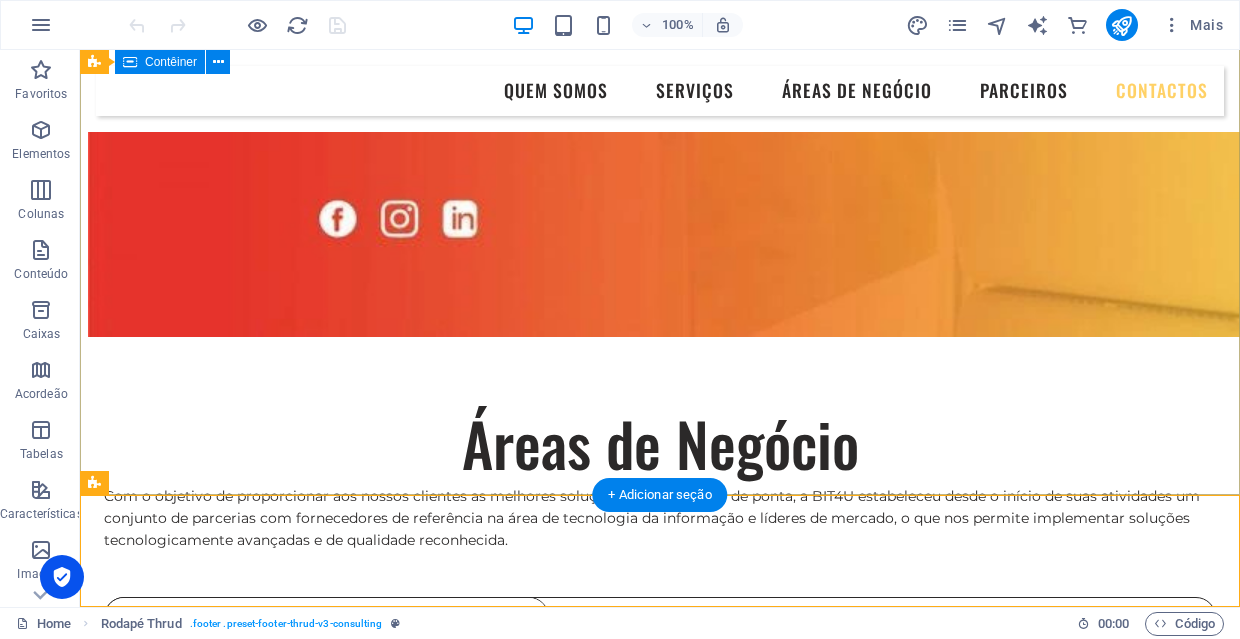click on "Contactos Bit4u LDA [STREET_ADDRESS][US_STATE] [PHONE_NUMBER] [EMAIL_ADDRESS][DOMAIN_NAME] Aviso Legal  |  Política de privacidade Empresa   Li e compreendi as políticas de privacidade  Nicht lesbar? Neu generieren Enviar" at bounding box center (660, 4303) 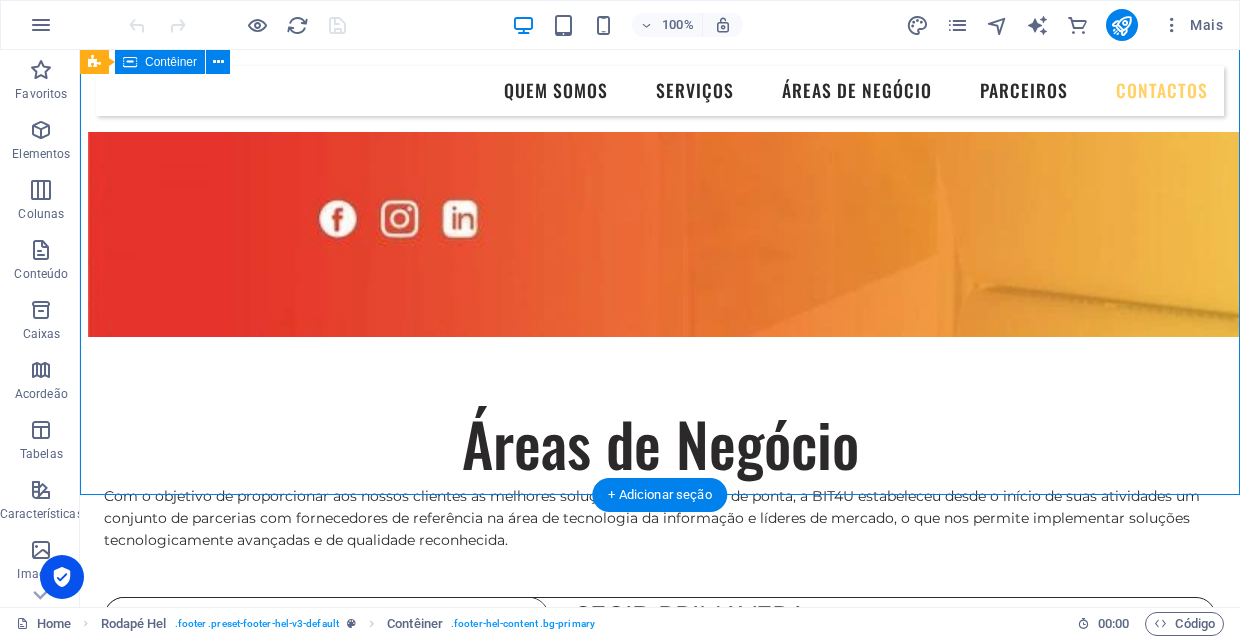 click on "Contactos Bit4u LDA [STREET_ADDRESS][US_STATE] [PHONE_NUMBER] [EMAIL_ADDRESS][DOMAIN_NAME] Aviso Legal  |  Política de privacidade Empresa   Li e compreendi as políticas de privacidade  Nicht lesbar? Neu generieren Enviar" at bounding box center (660, 4303) 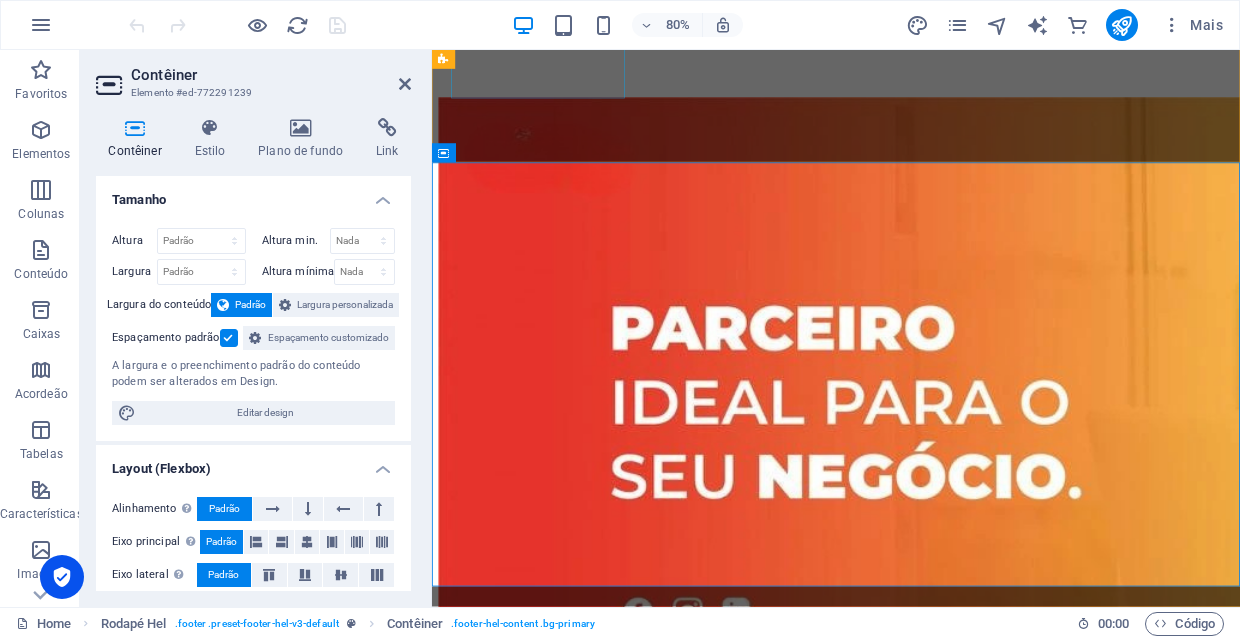 scroll, scrollTop: 4998, scrollLeft: 0, axis: vertical 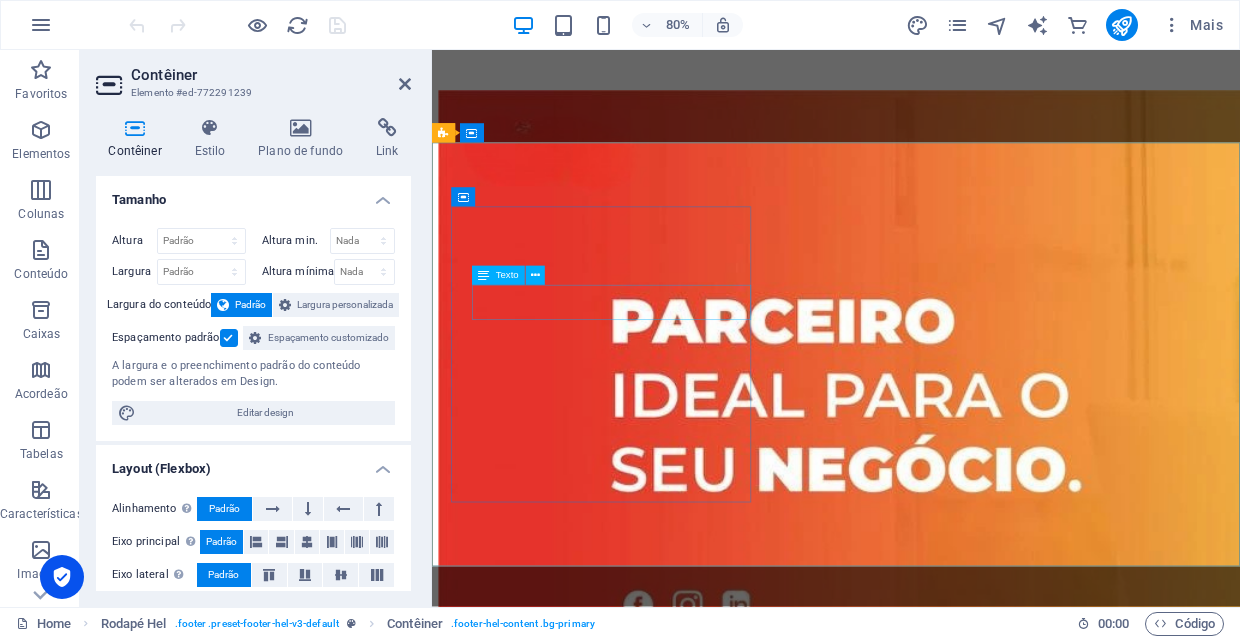 click on "[STREET_ADDRESS][US_STATE]" at bounding box center [937, 4536] 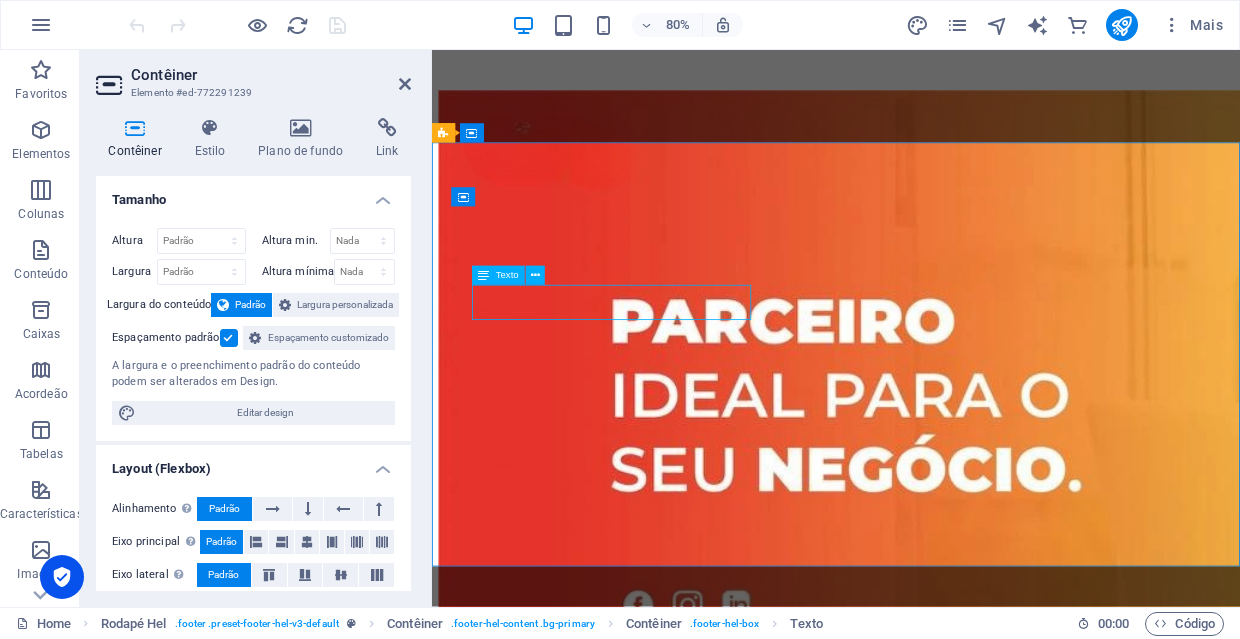 click on "[STREET_ADDRESS][US_STATE]" at bounding box center (937, 4536) 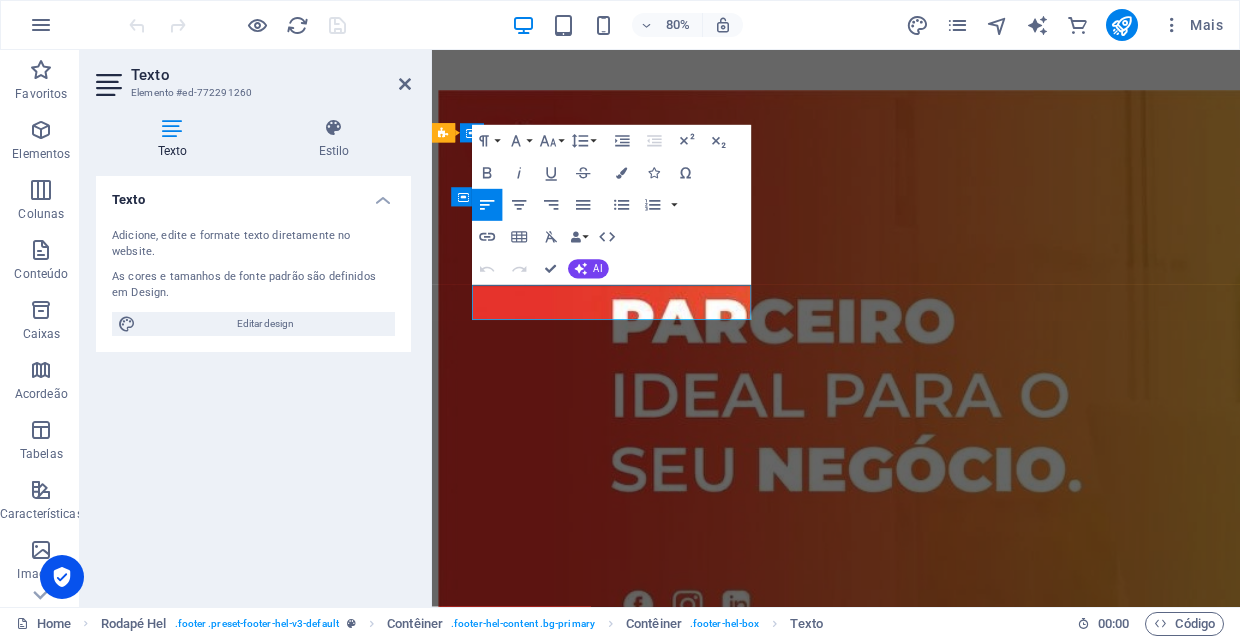 click on "10038   [US_STATE], [GEOGRAPHIC_DATA]" at bounding box center [937, 4547] 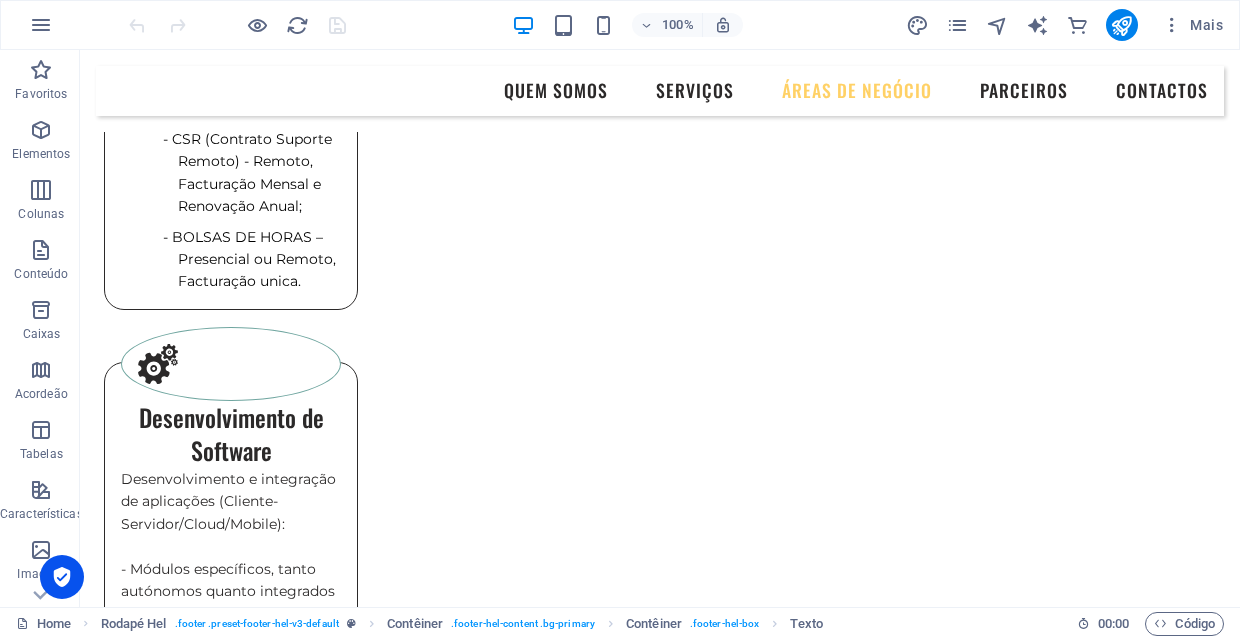 scroll, scrollTop: 3041, scrollLeft: 0, axis: vertical 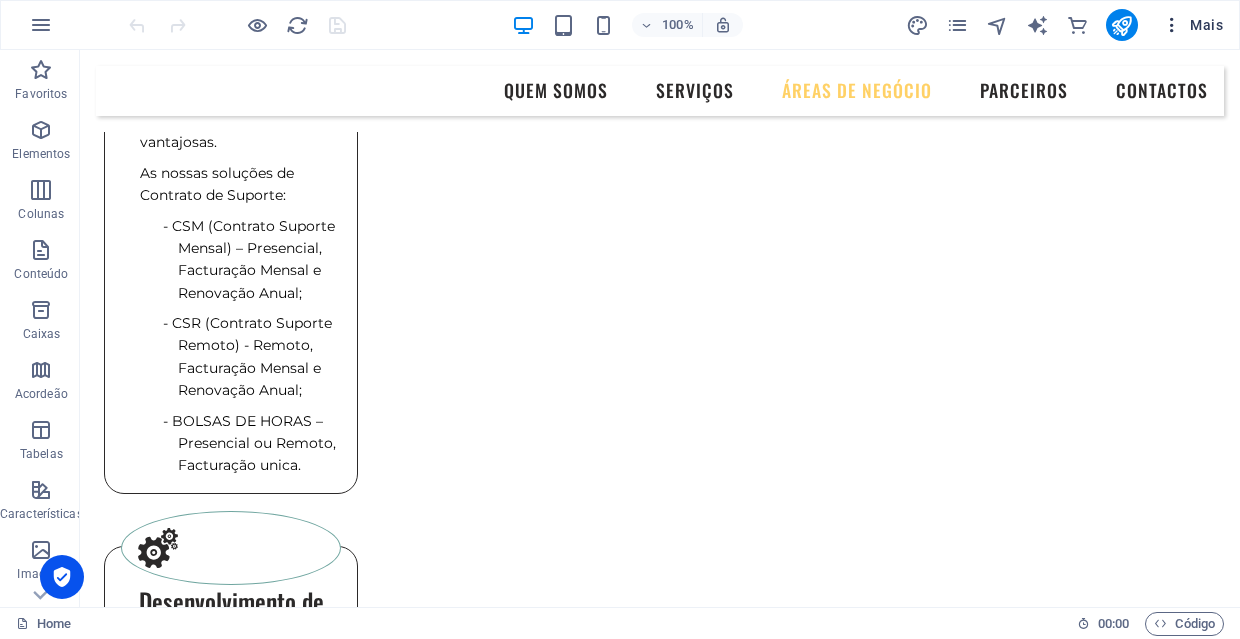 click on "Mais" at bounding box center (1192, 25) 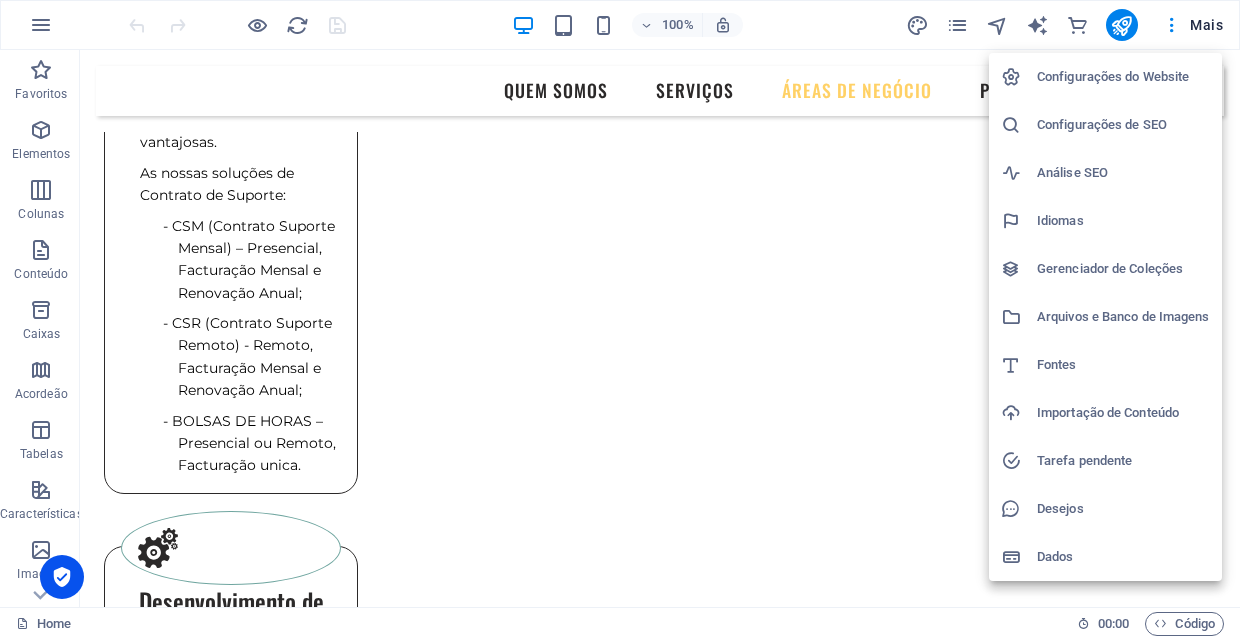 click on "Dados" at bounding box center (1123, 557) 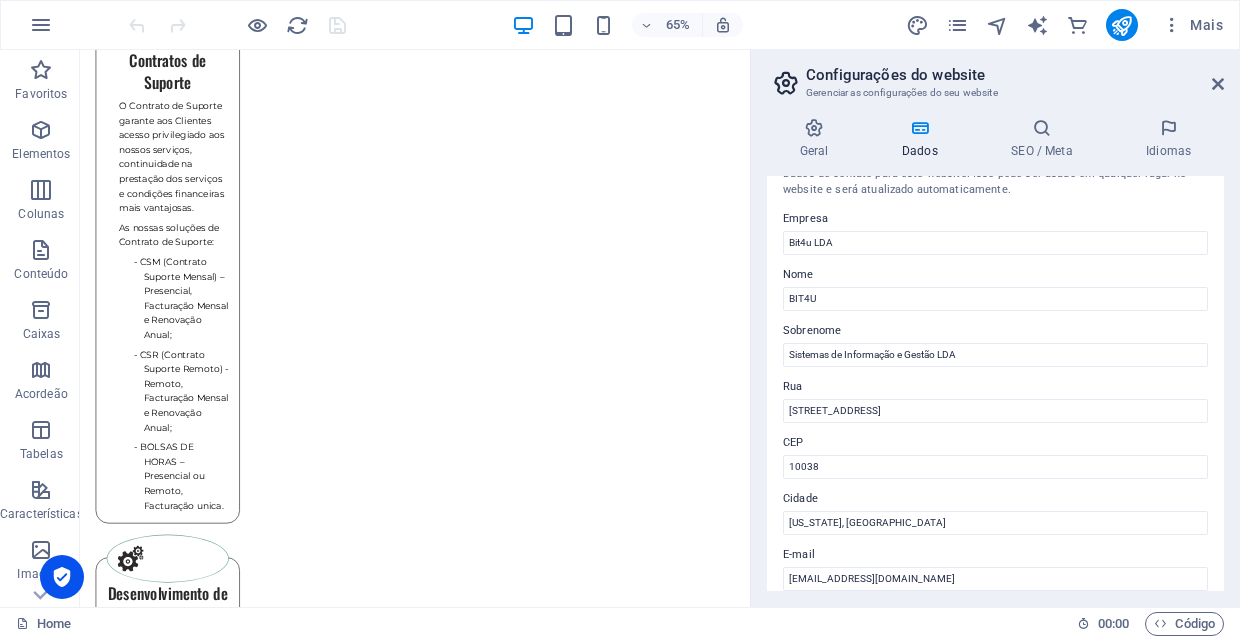 scroll, scrollTop: 44, scrollLeft: 0, axis: vertical 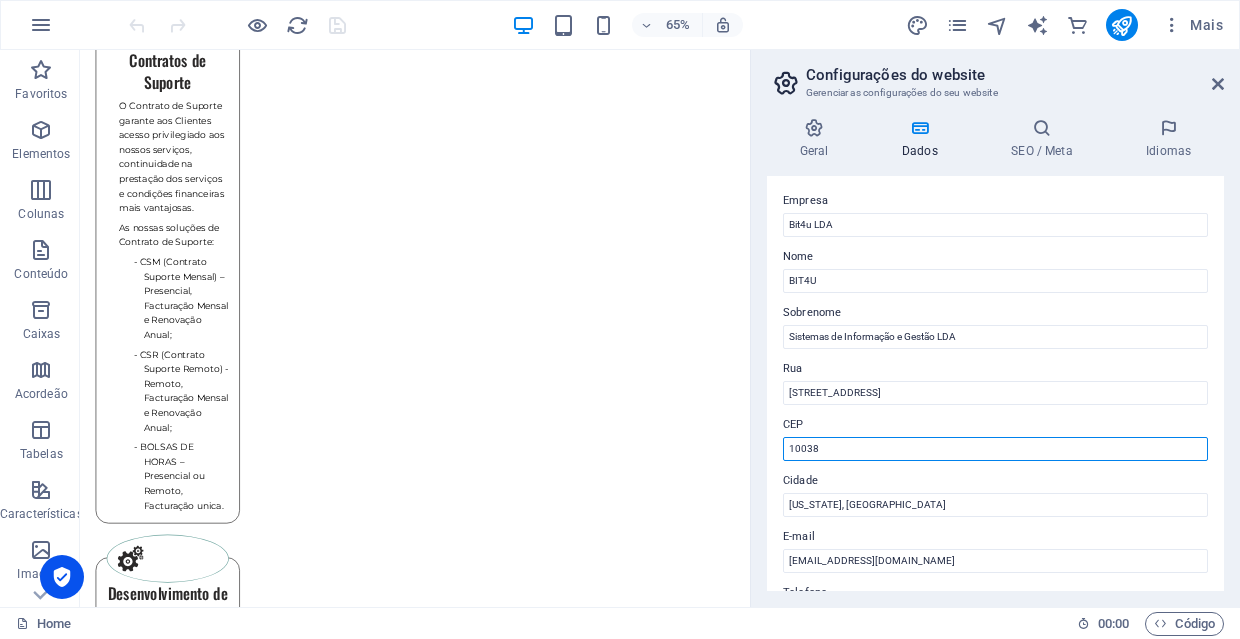 drag, startPoint x: 920, startPoint y: 501, endPoint x: 1103, endPoint y: 659, distance: 241.77055 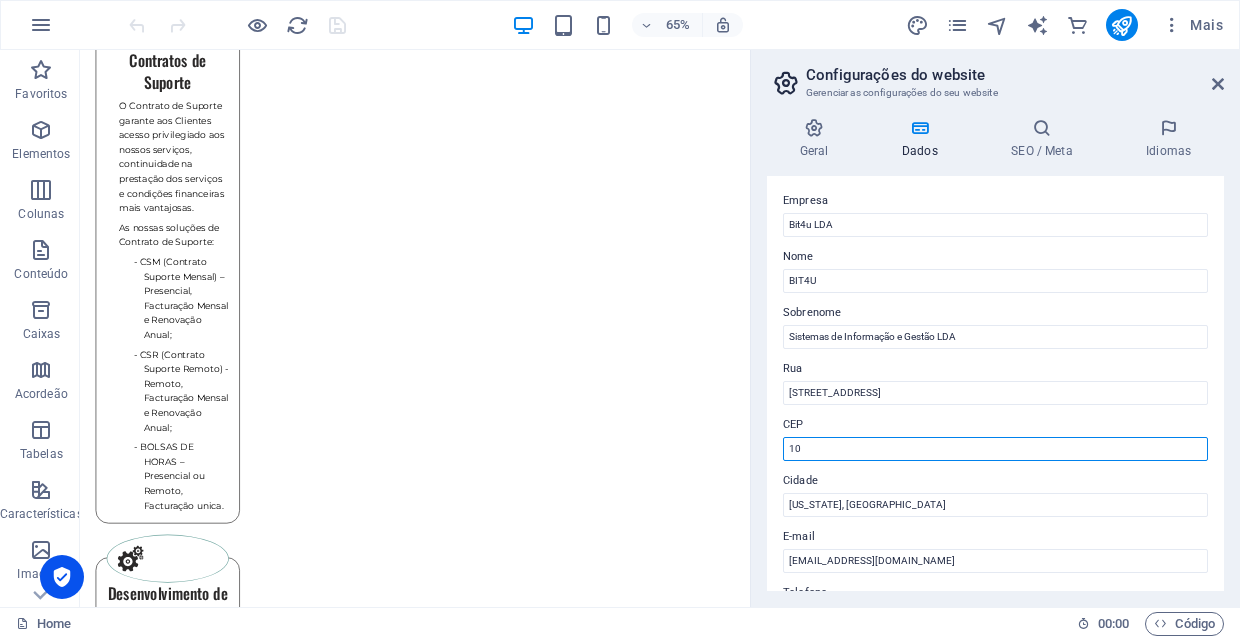type on "1" 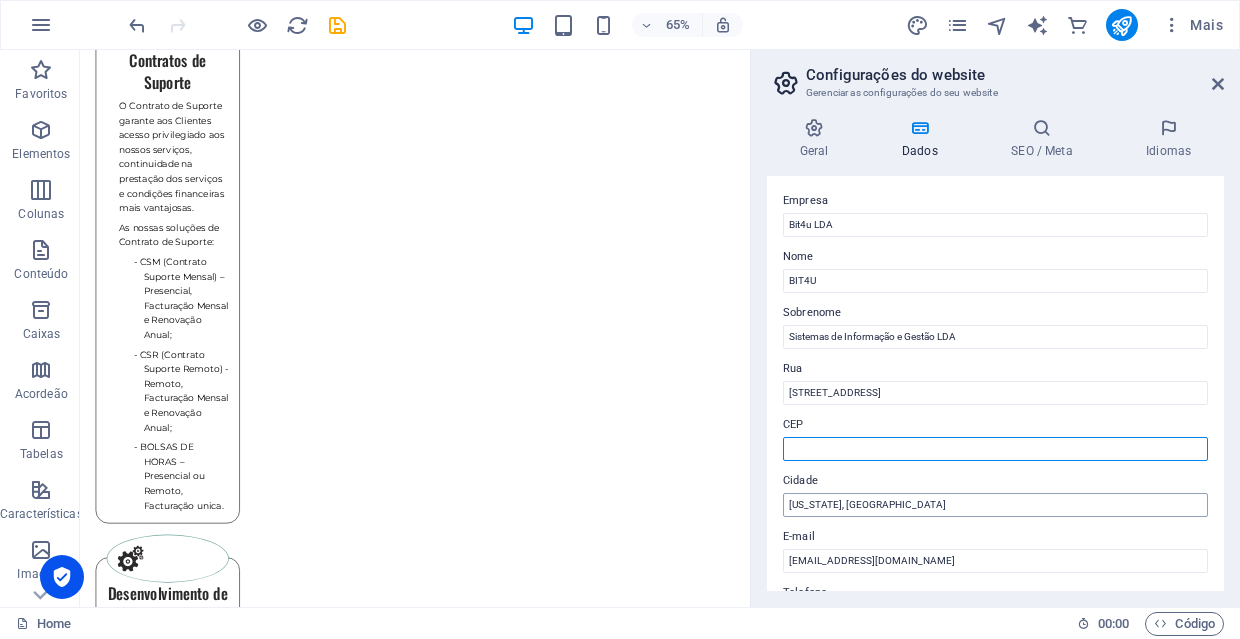 type 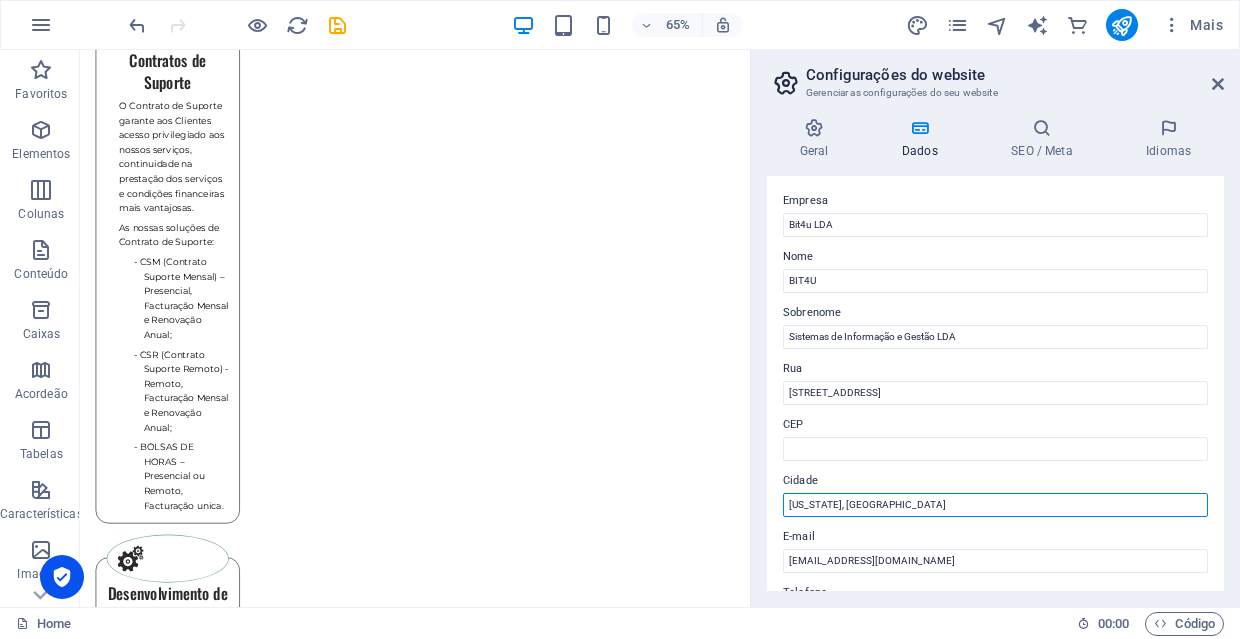 drag, startPoint x: 855, startPoint y: 508, endPoint x: 768, endPoint y: 502, distance: 87.20665 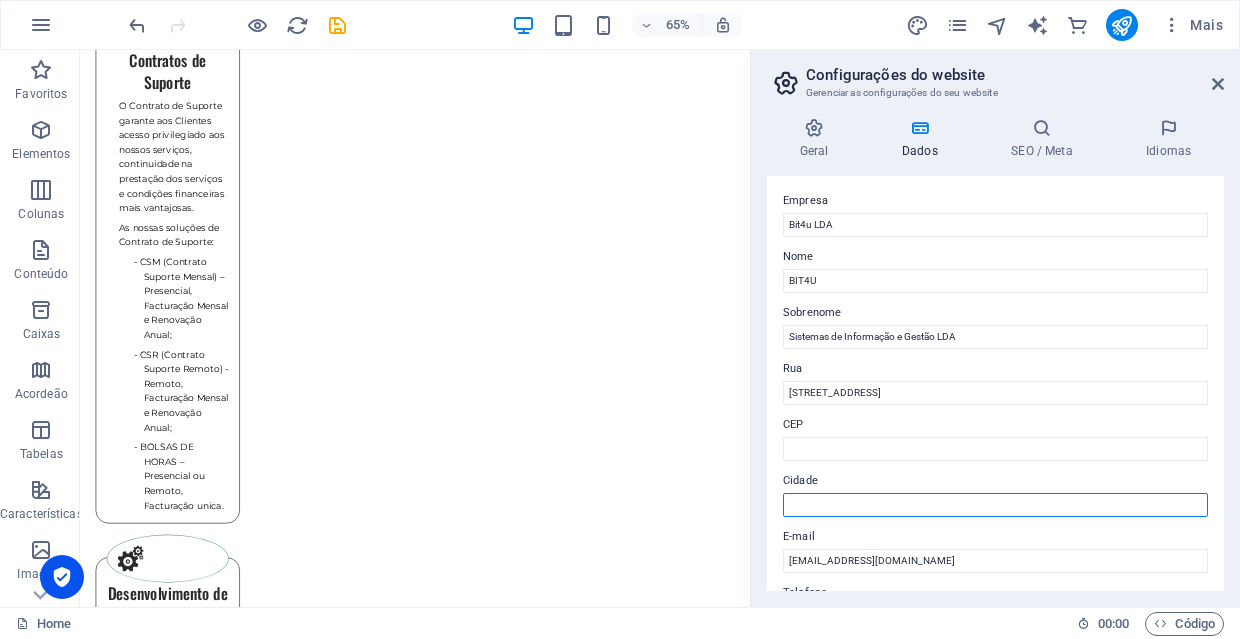 type 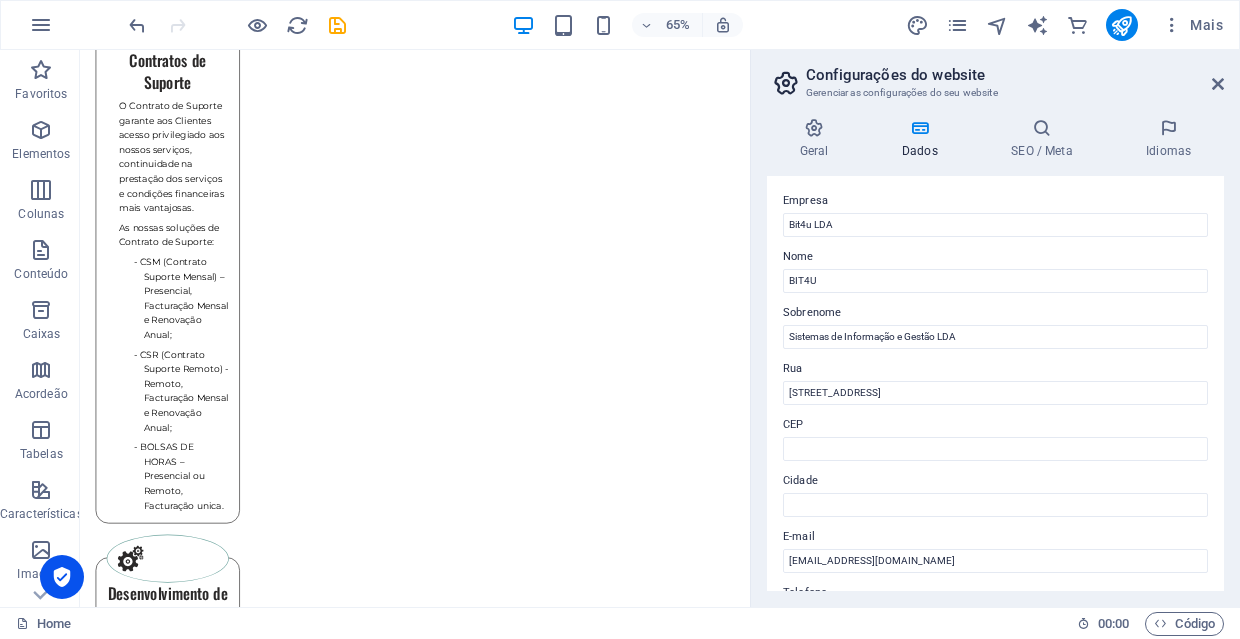 click at bounding box center [237, 25] 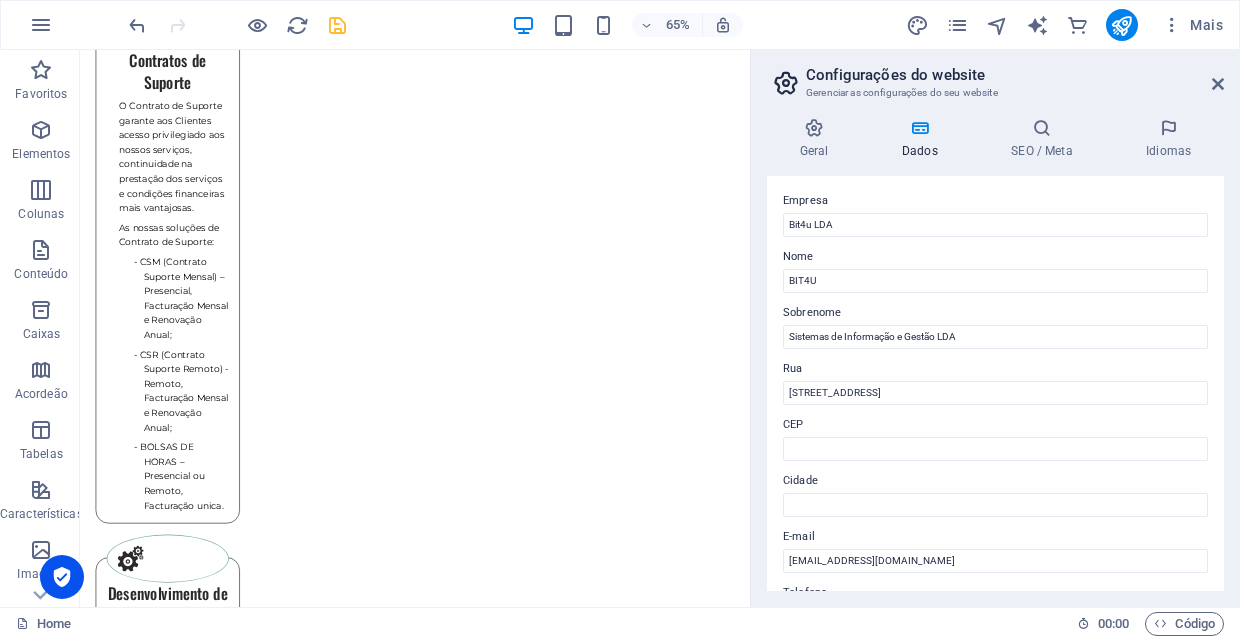 click at bounding box center (337, 25) 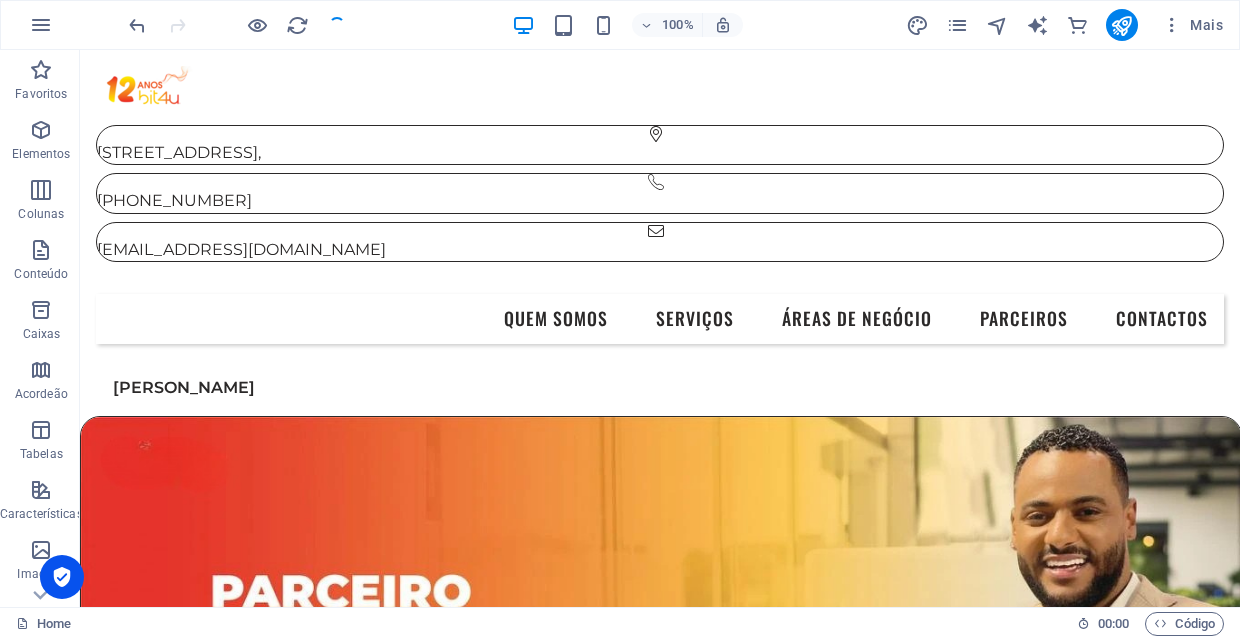 scroll, scrollTop: 0, scrollLeft: 0, axis: both 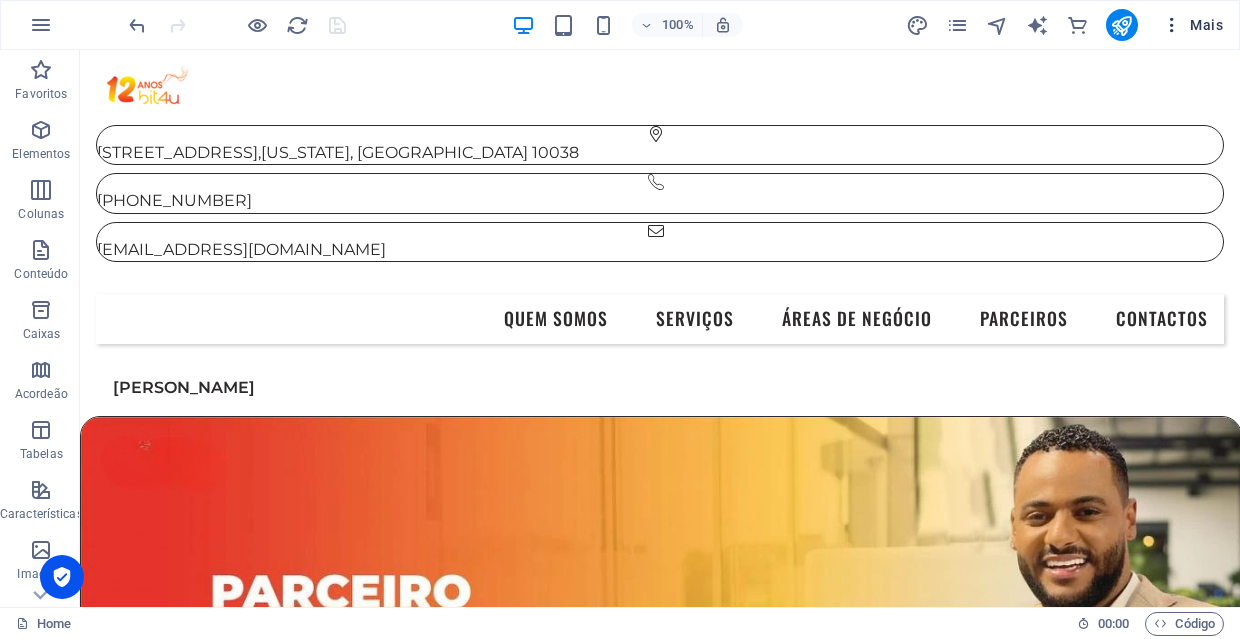 click on "Mais" at bounding box center [1192, 25] 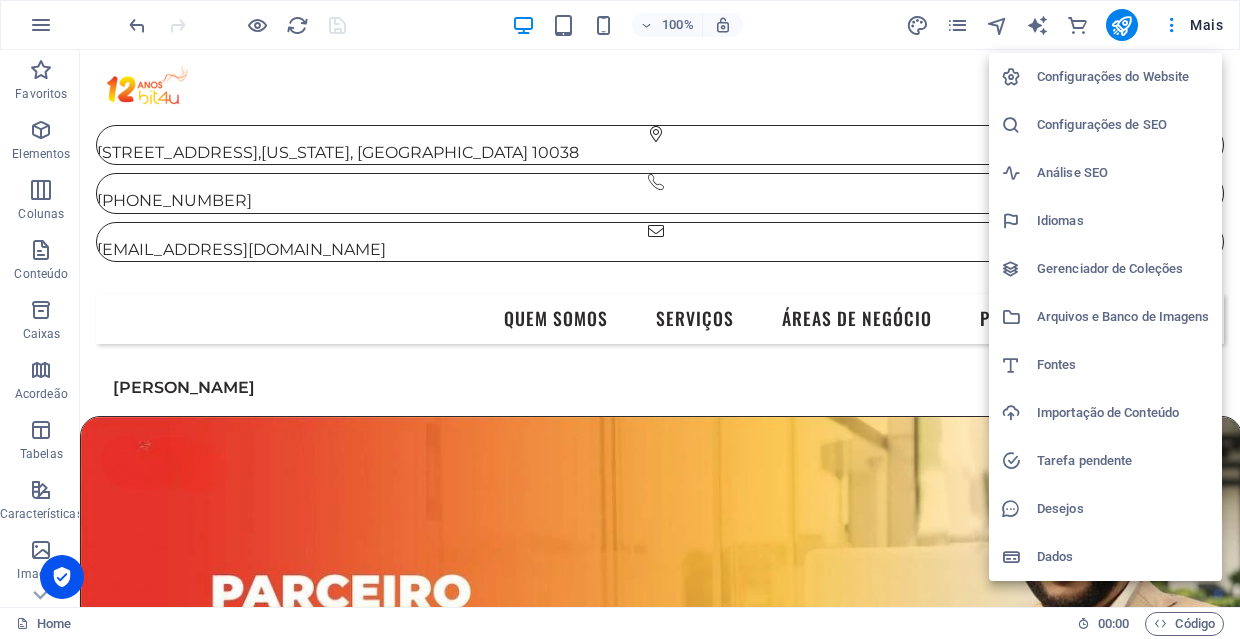 click on "Dados" at bounding box center [1123, 557] 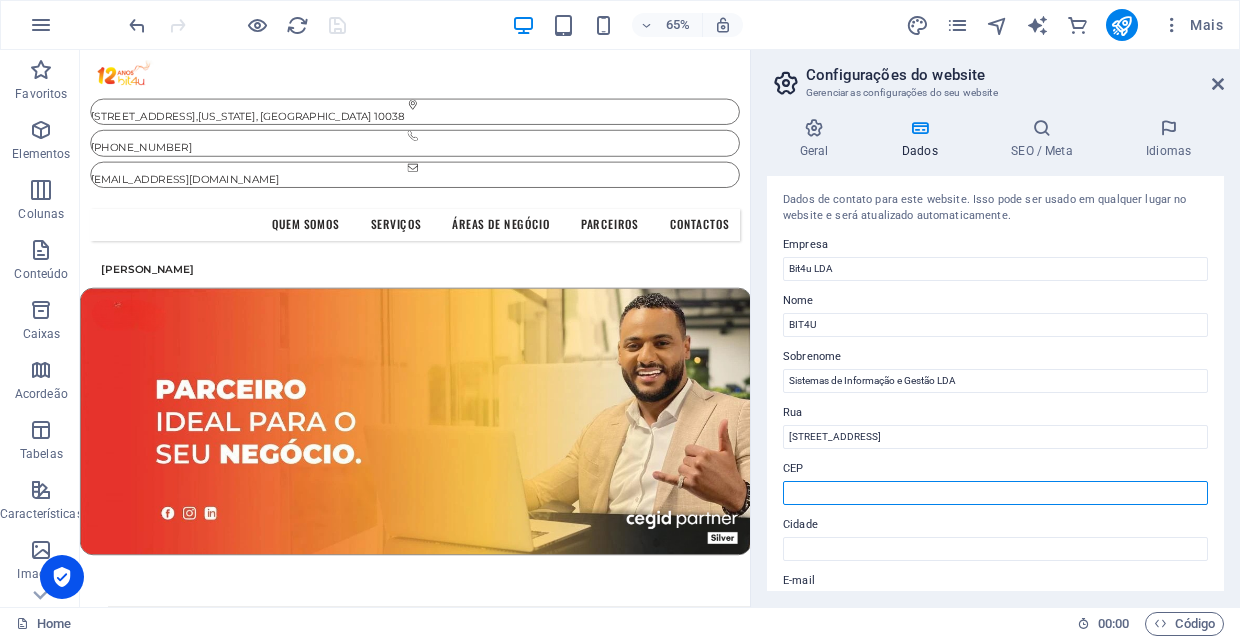 click on "CEP" at bounding box center (995, 493) 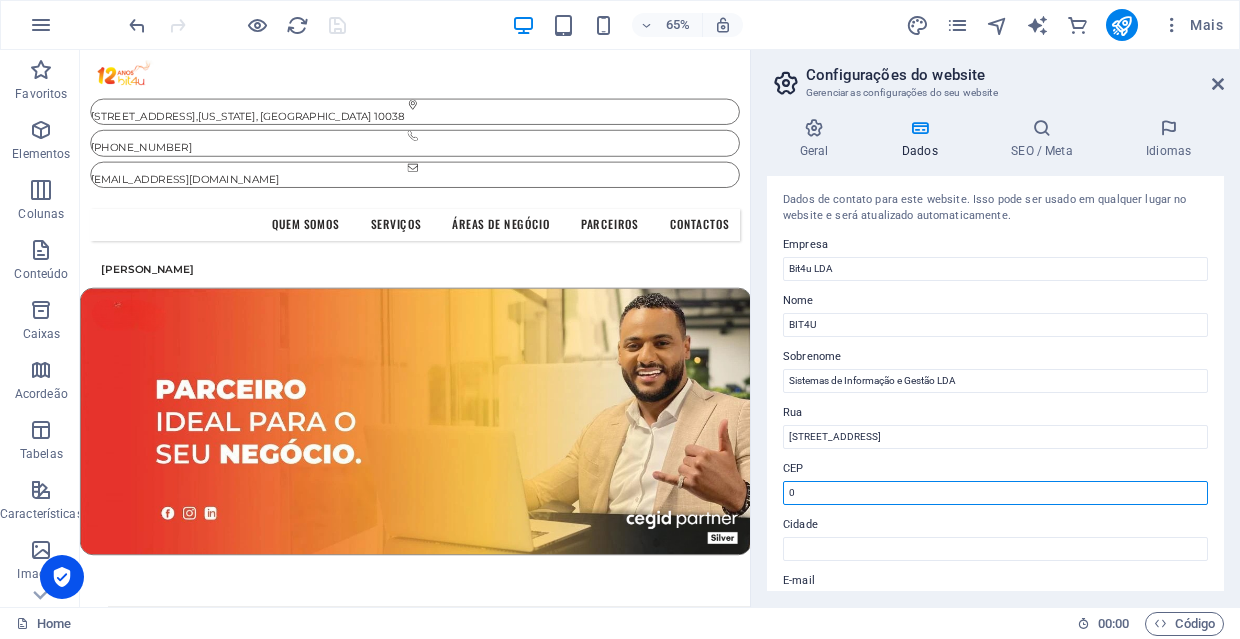 type on "0" 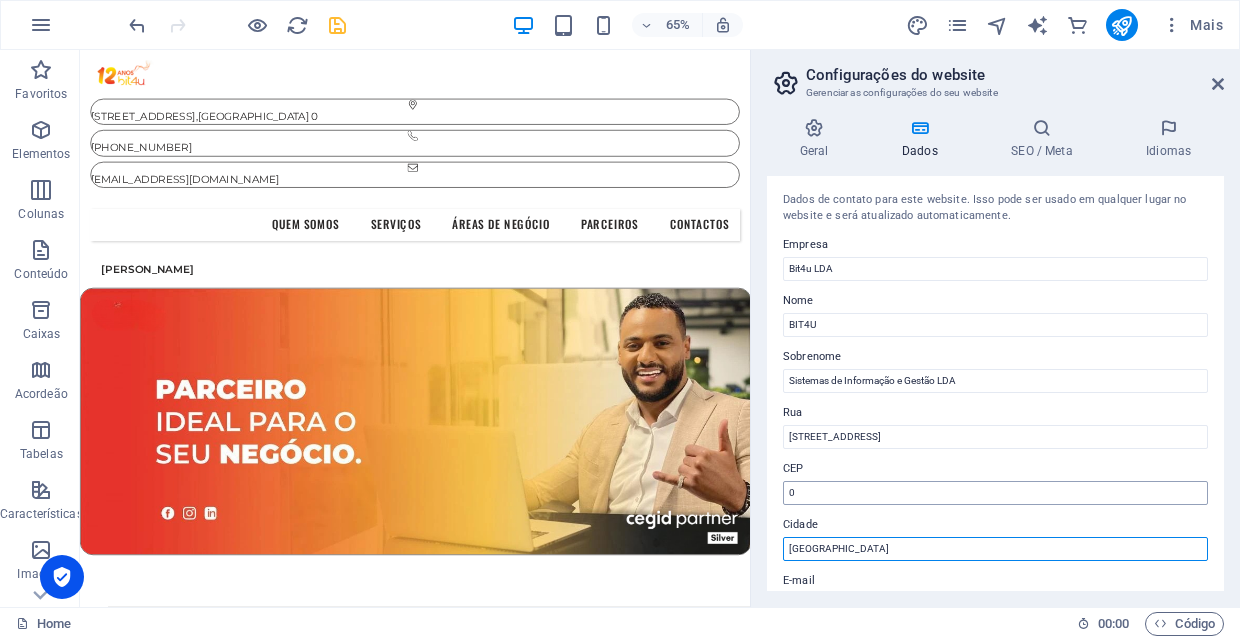 type on "[GEOGRAPHIC_DATA]" 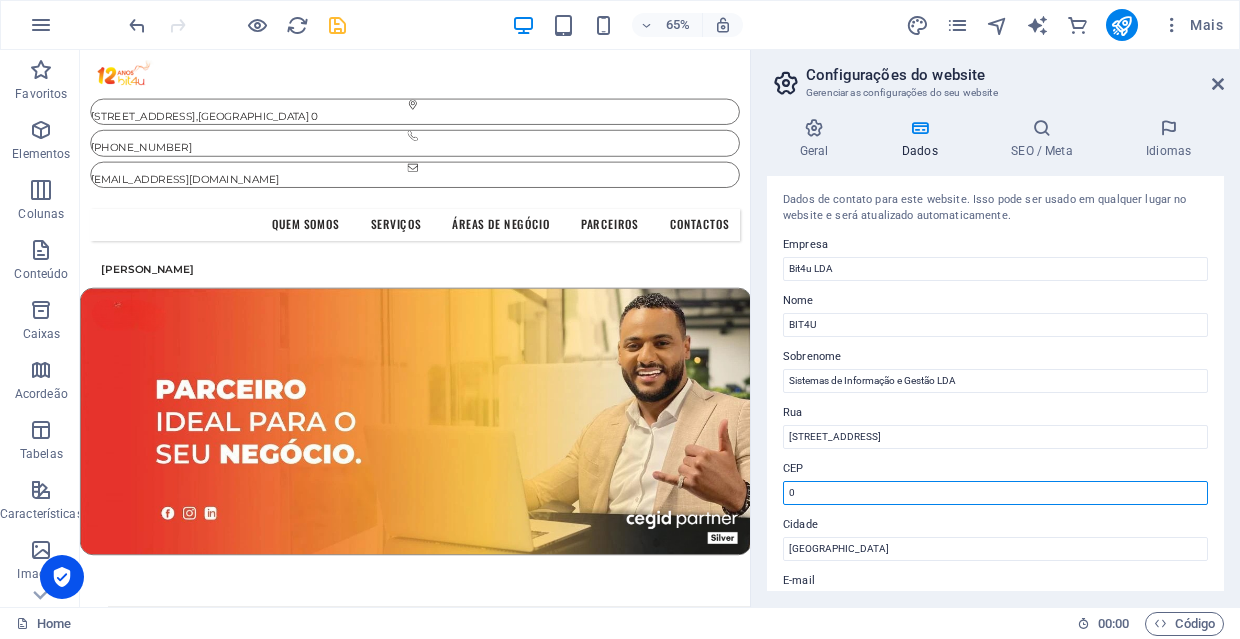 click on "0" at bounding box center [995, 493] 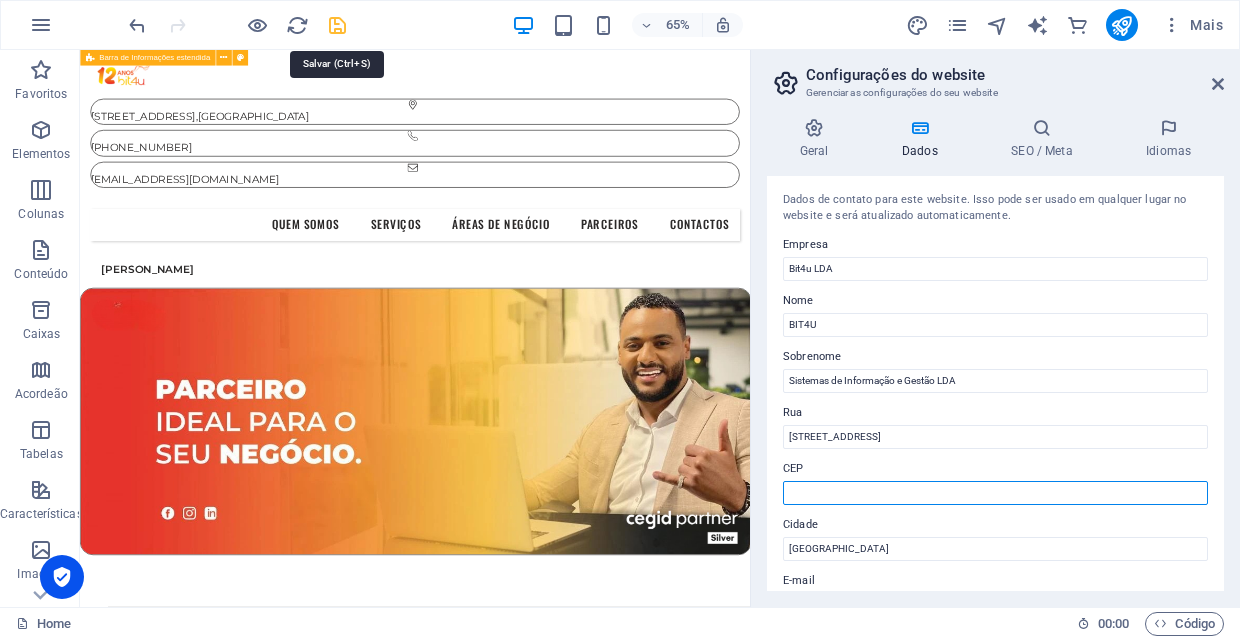 type 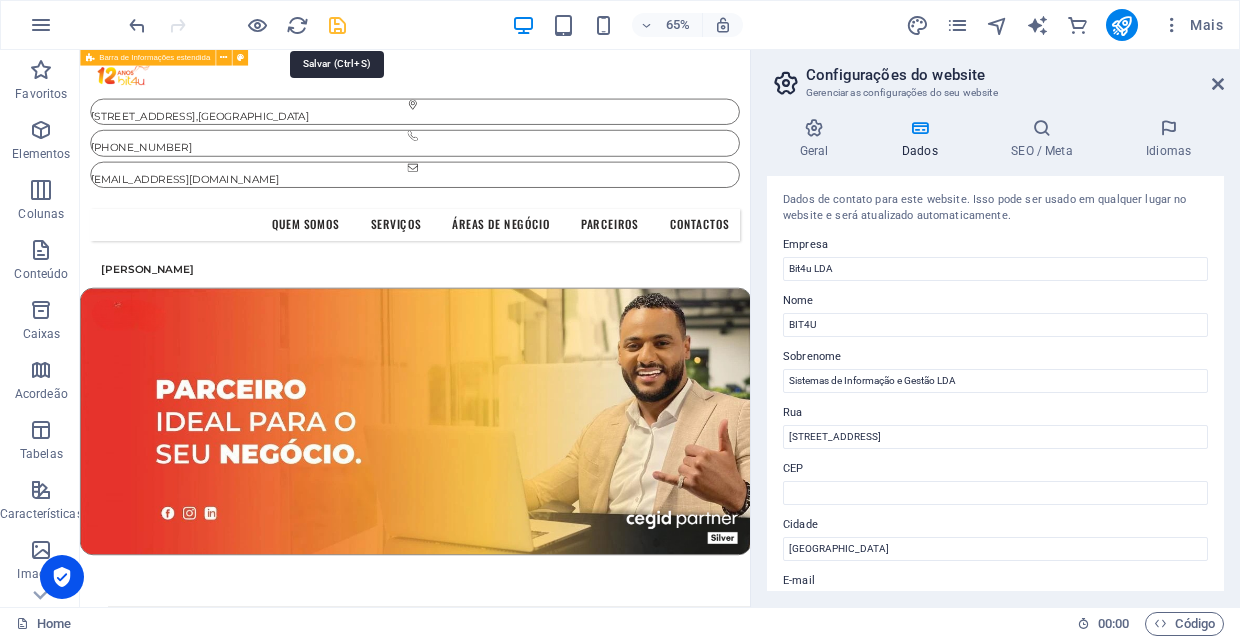 click at bounding box center (337, 25) 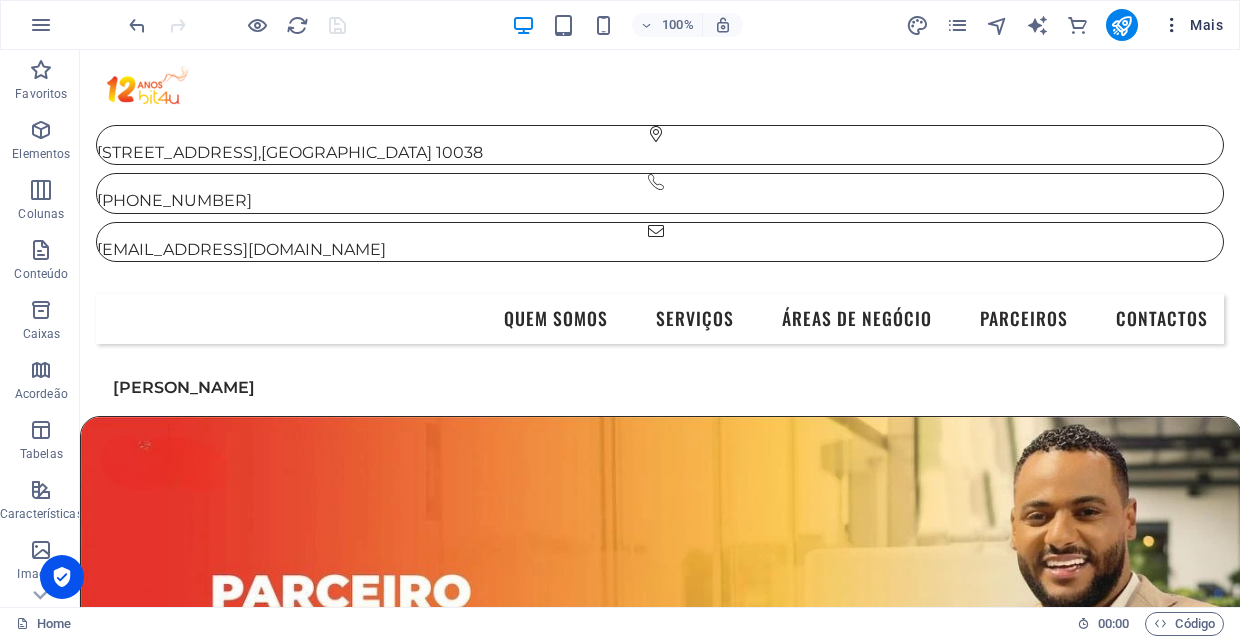 click on "Mais" at bounding box center (1192, 25) 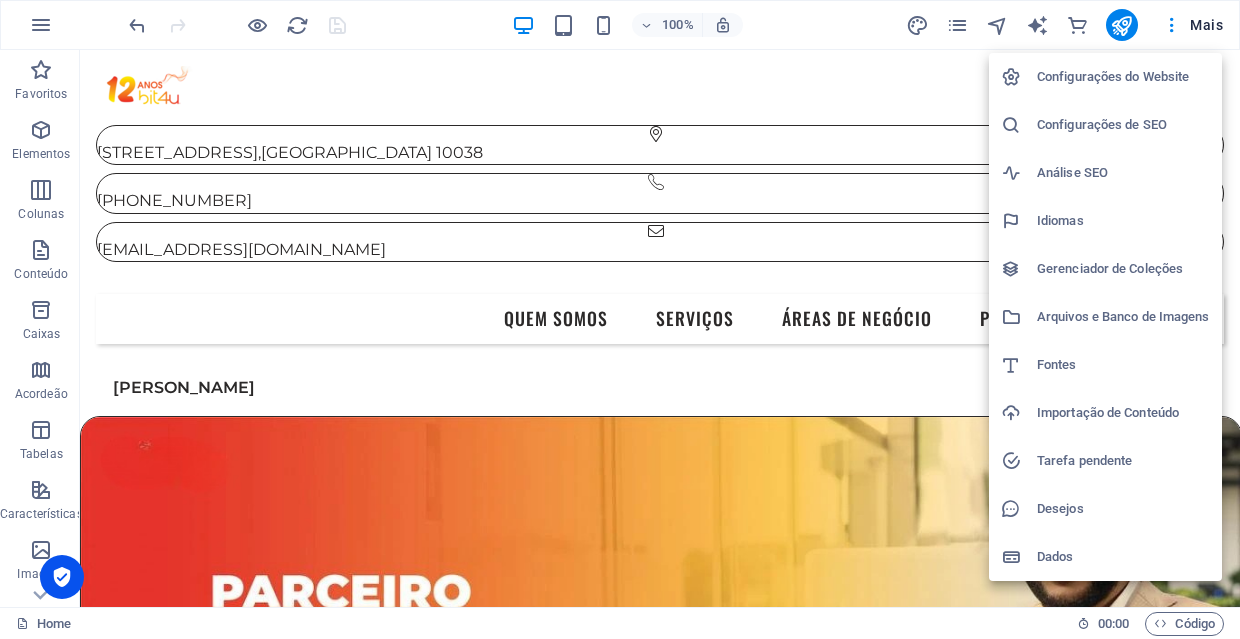 click on "Dados" at bounding box center (1123, 557) 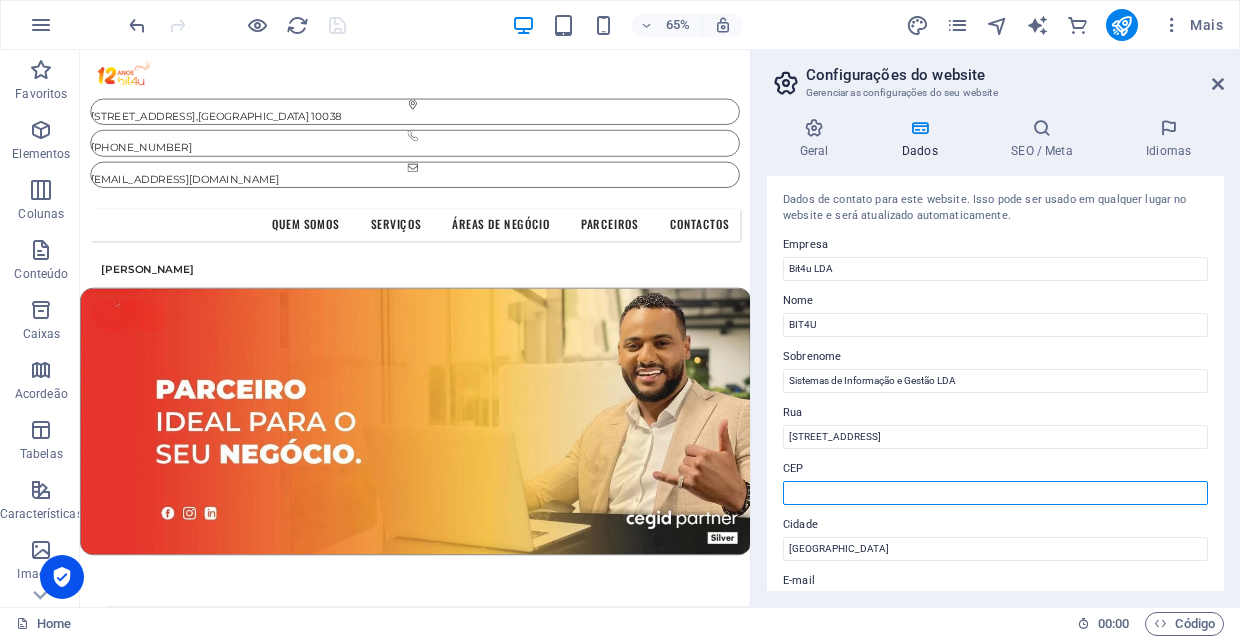 click on "CEP" at bounding box center (995, 493) 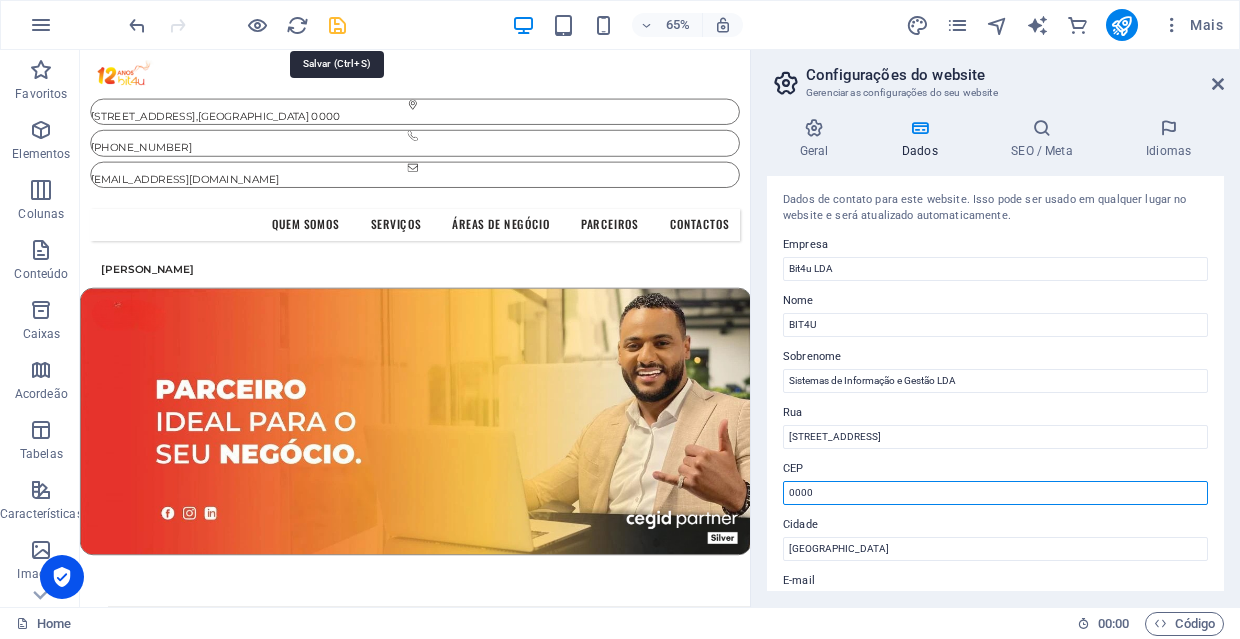 type on "0000" 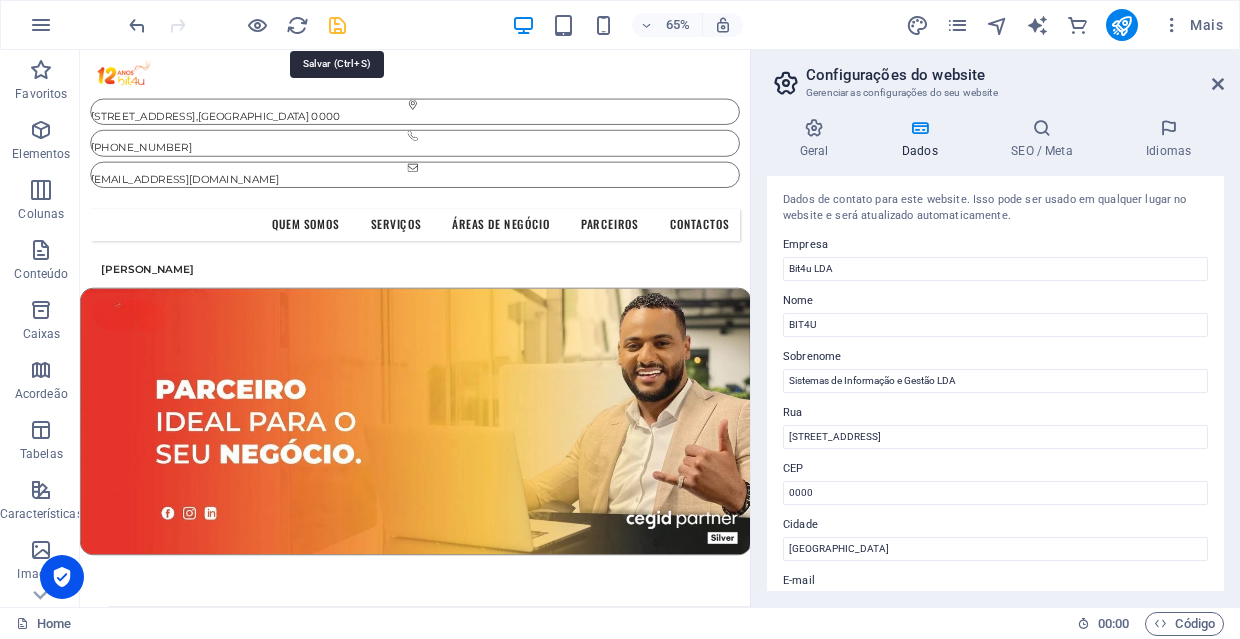 click at bounding box center (337, 25) 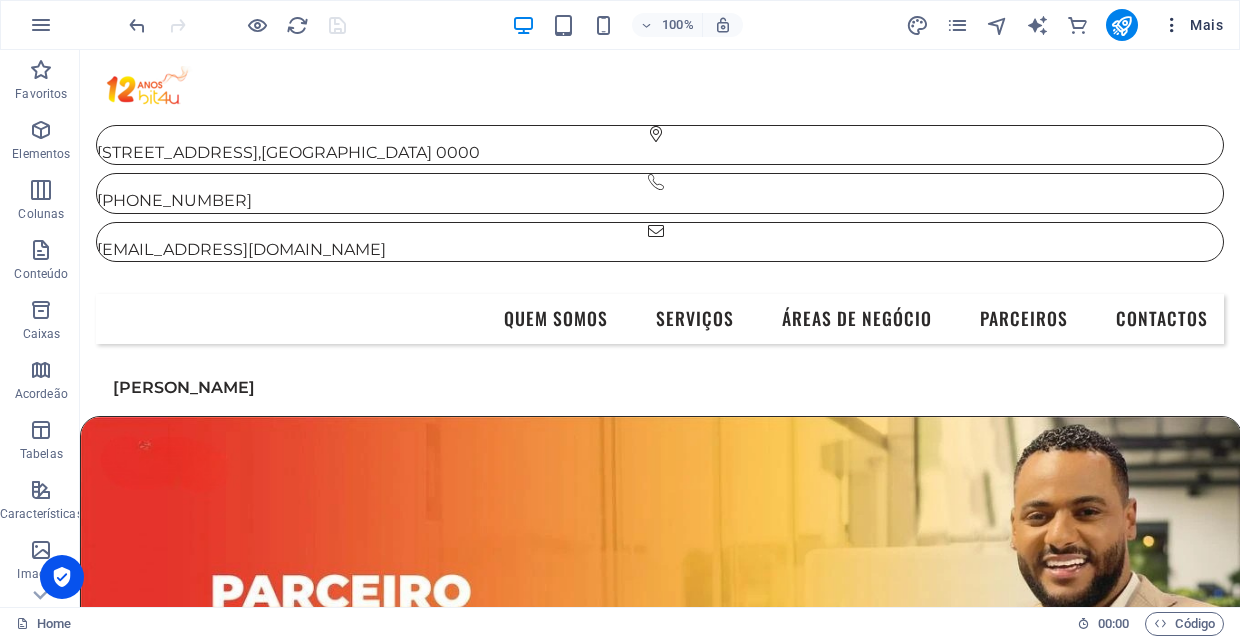 click on "Mais" at bounding box center [1192, 25] 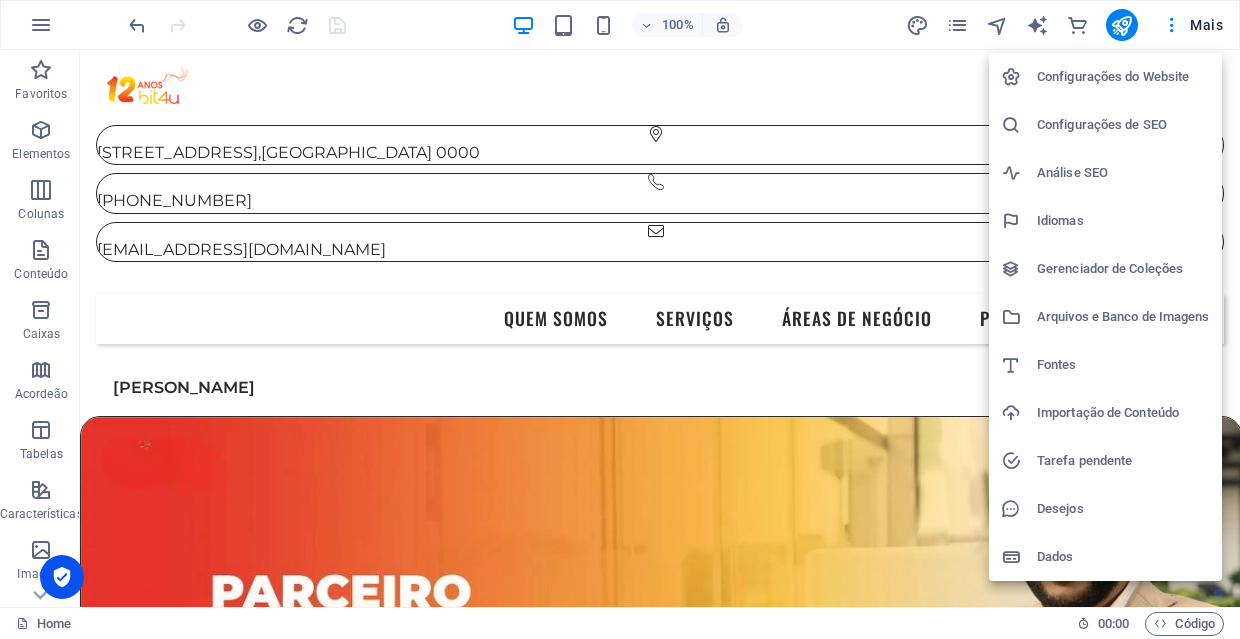 click on "Dados" at bounding box center (1123, 557) 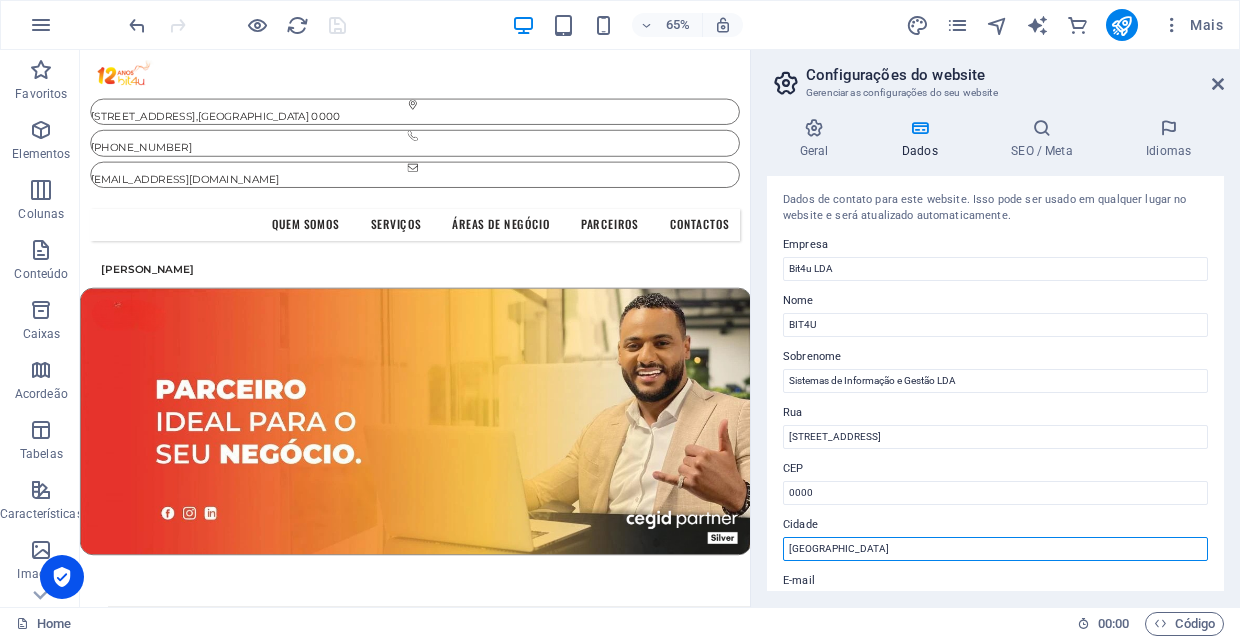 click on "[GEOGRAPHIC_DATA]" at bounding box center [995, 549] 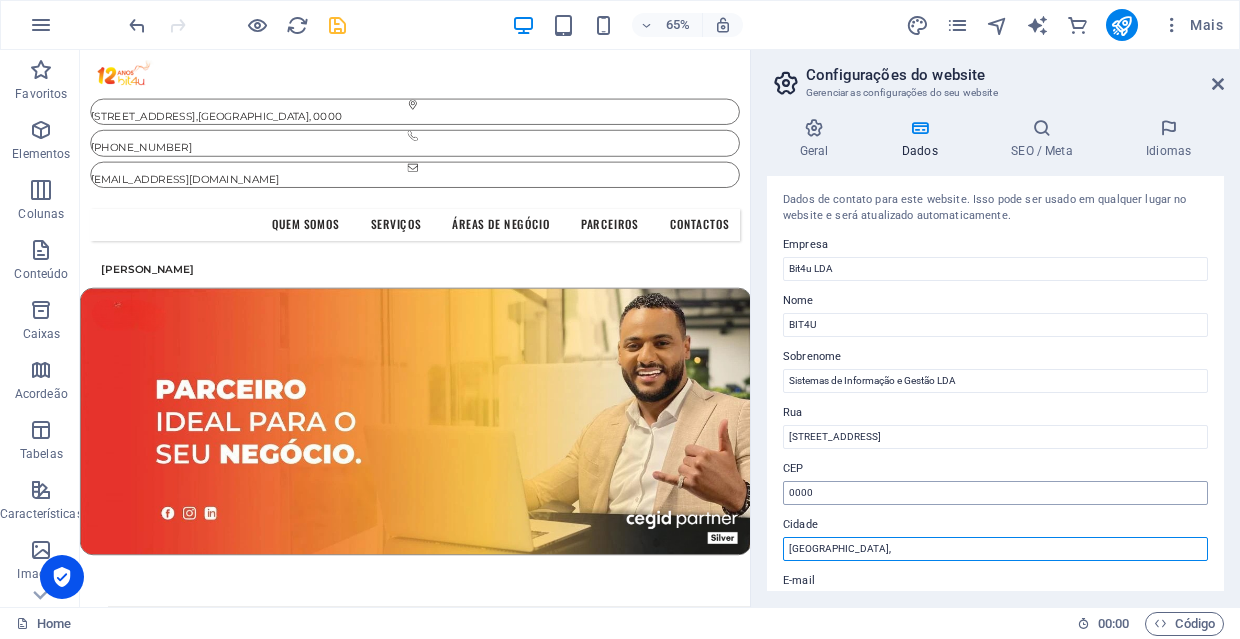 type on "Luanda," 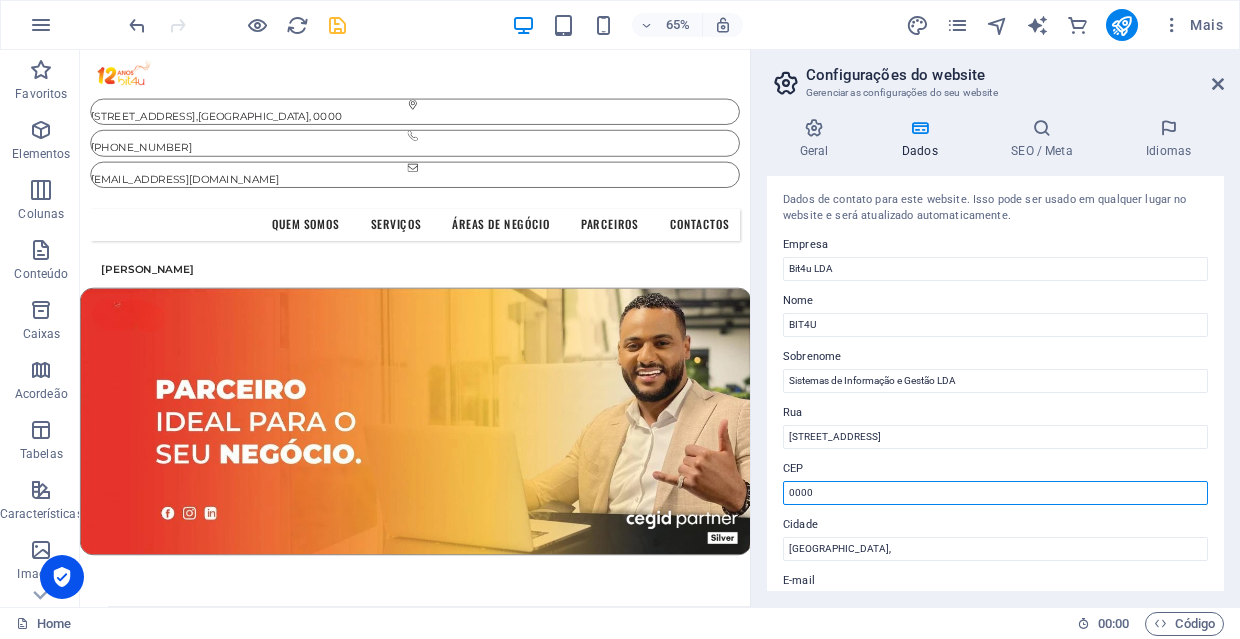 drag, startPoint x: 904, startPoint y: 544, endPoint x: 1077, endPoint y: 715, distance: 243.24884 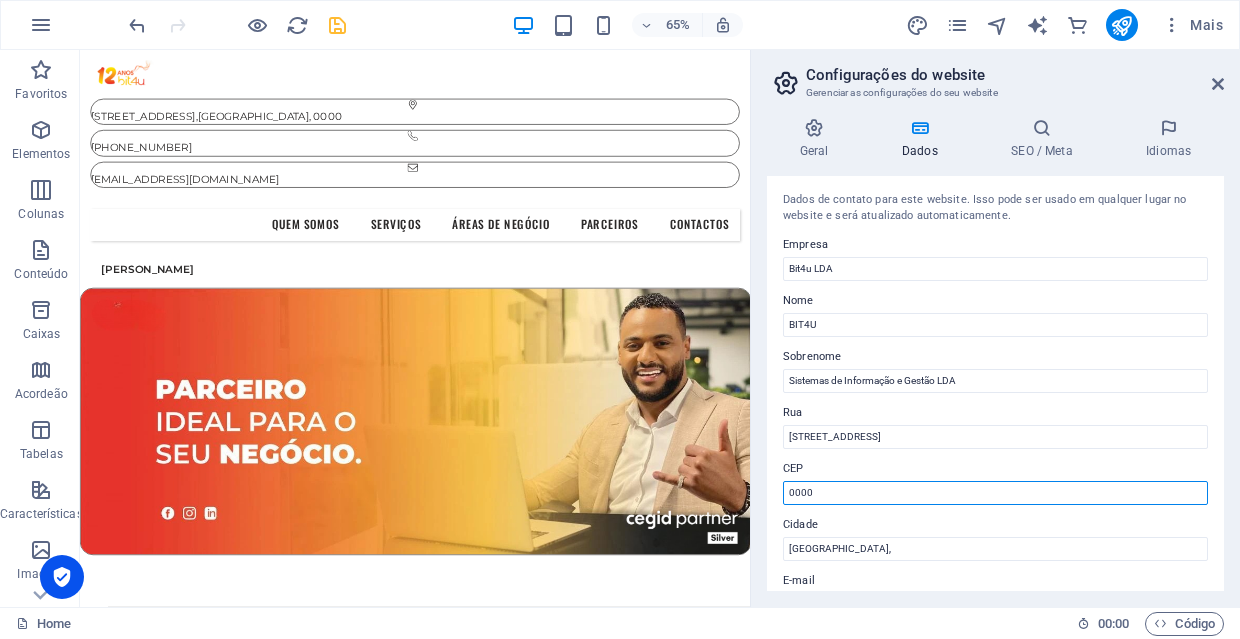 drag, startPoint x: 831, startPoint y: 488, endPoint x: 761, endPoint y: 483, distance: 70.178345 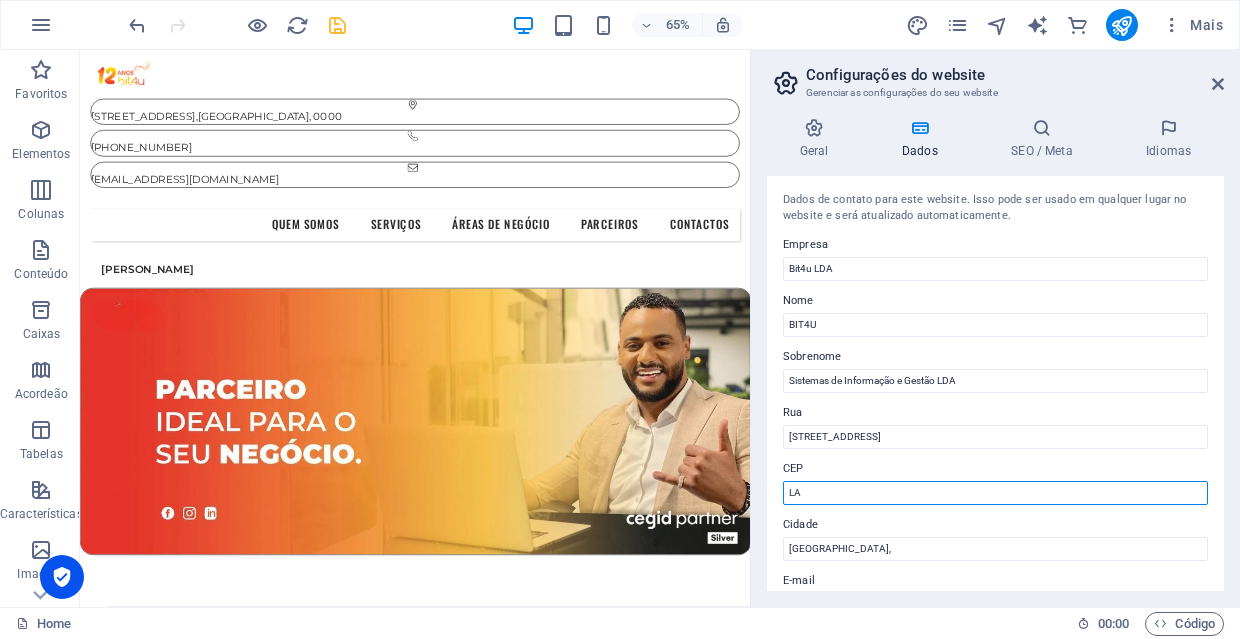 type on "LA" 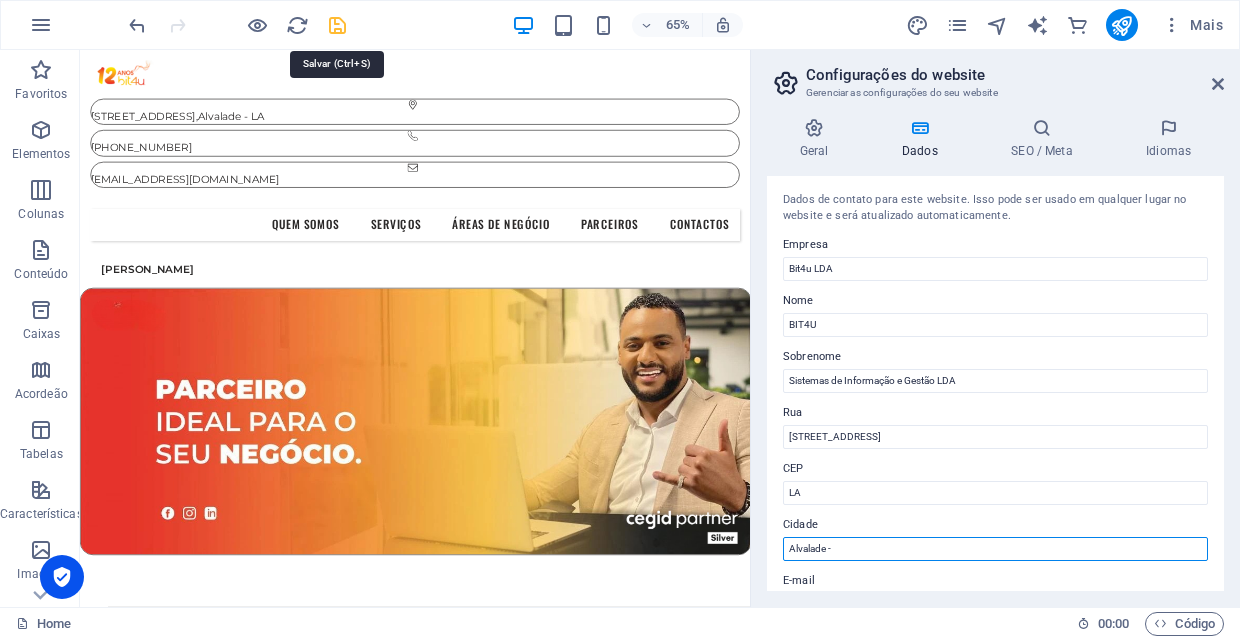 type on "Alvalade -" 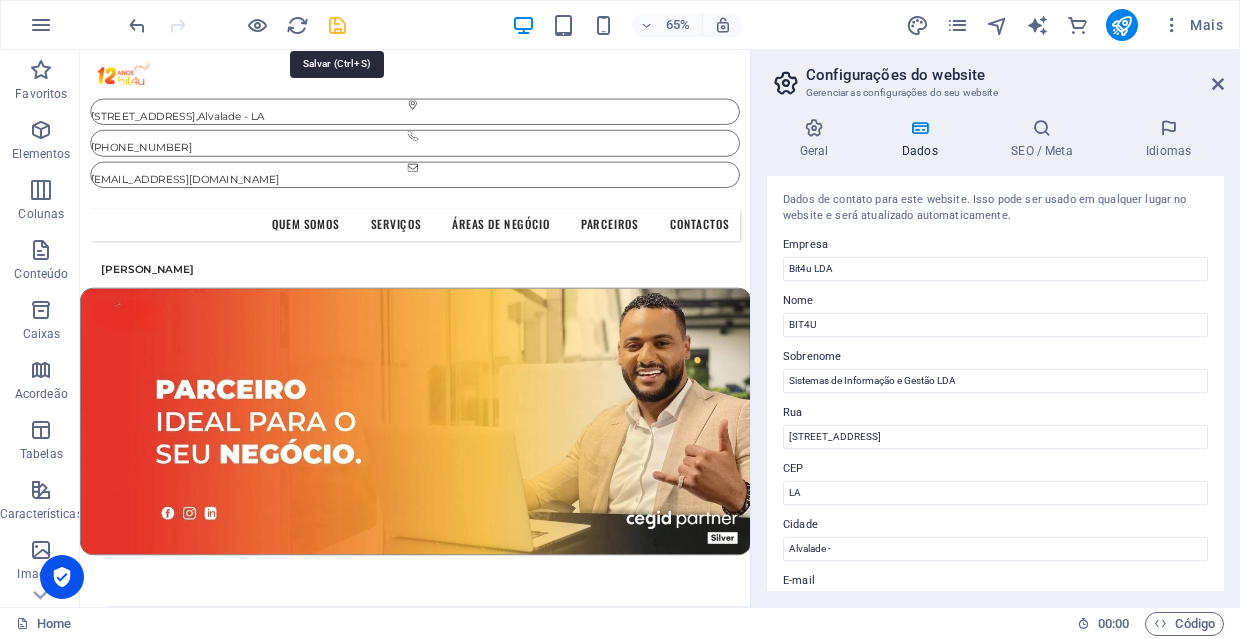 click at bounding box center [337, 25] 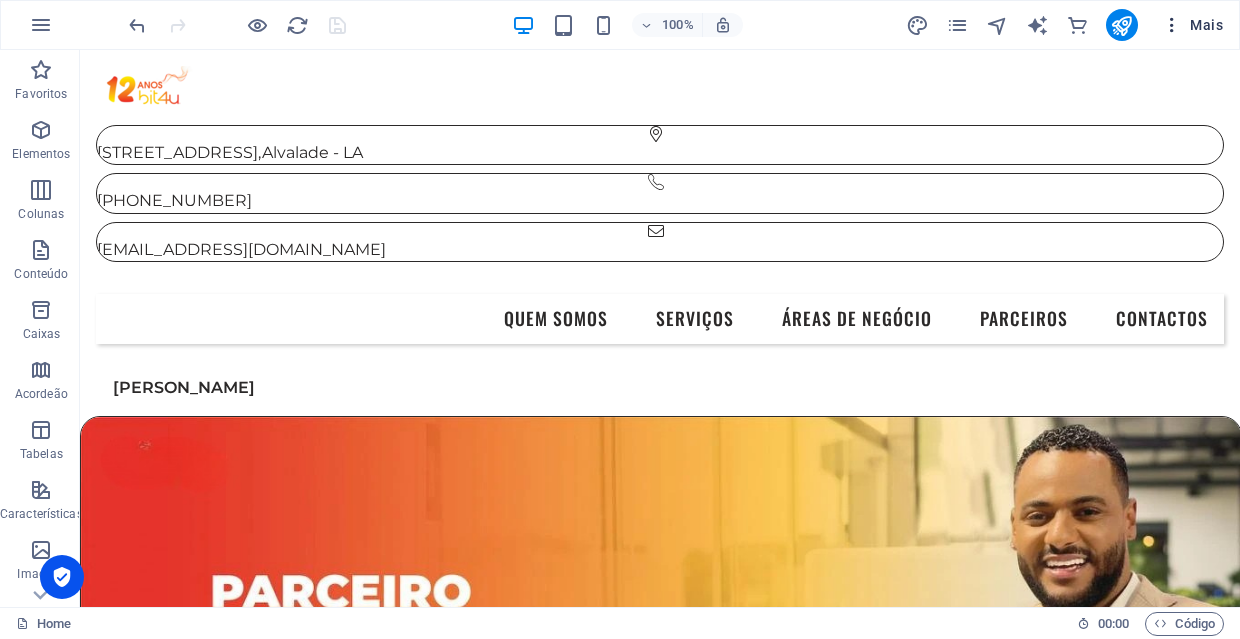 click on "Mais" at bounding box center (1192, 25) 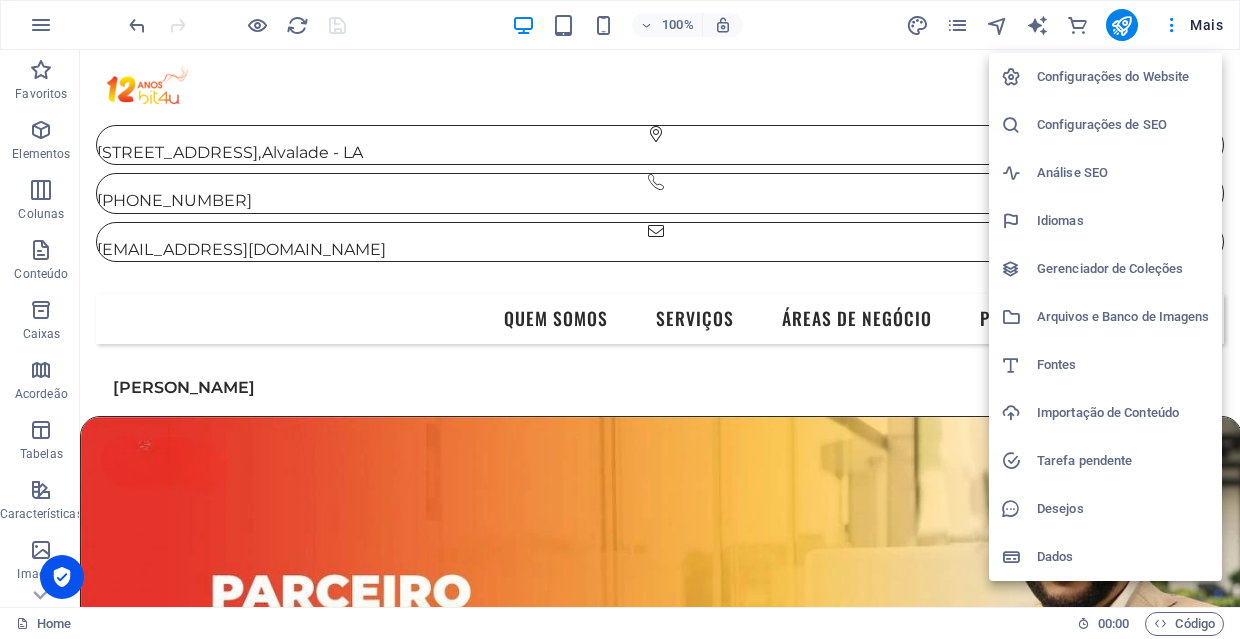 click on "Dados" at bounding box center [1123, 557] 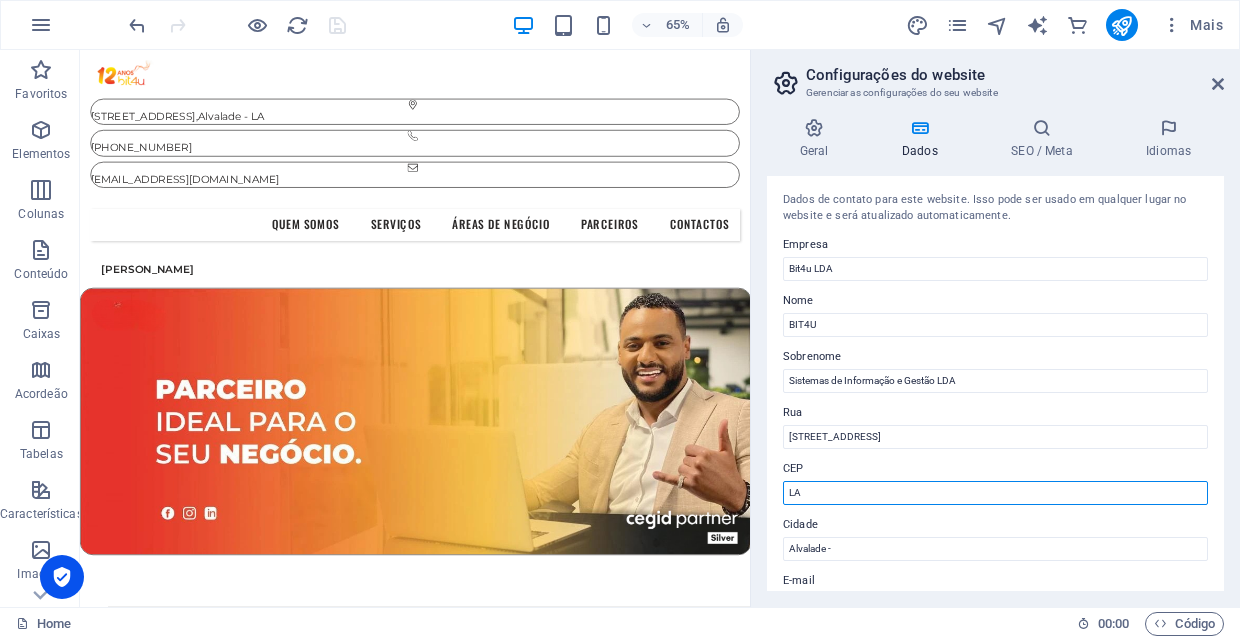 click on "LA" at bounding box center [995, 493] 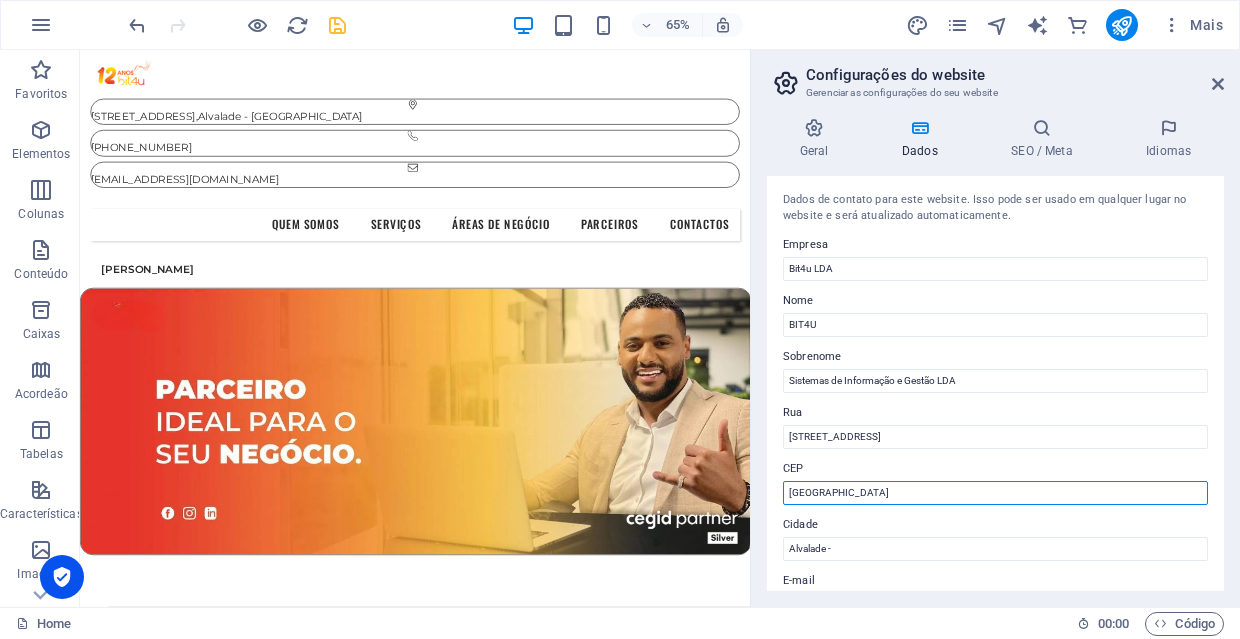 type on "Luanda" 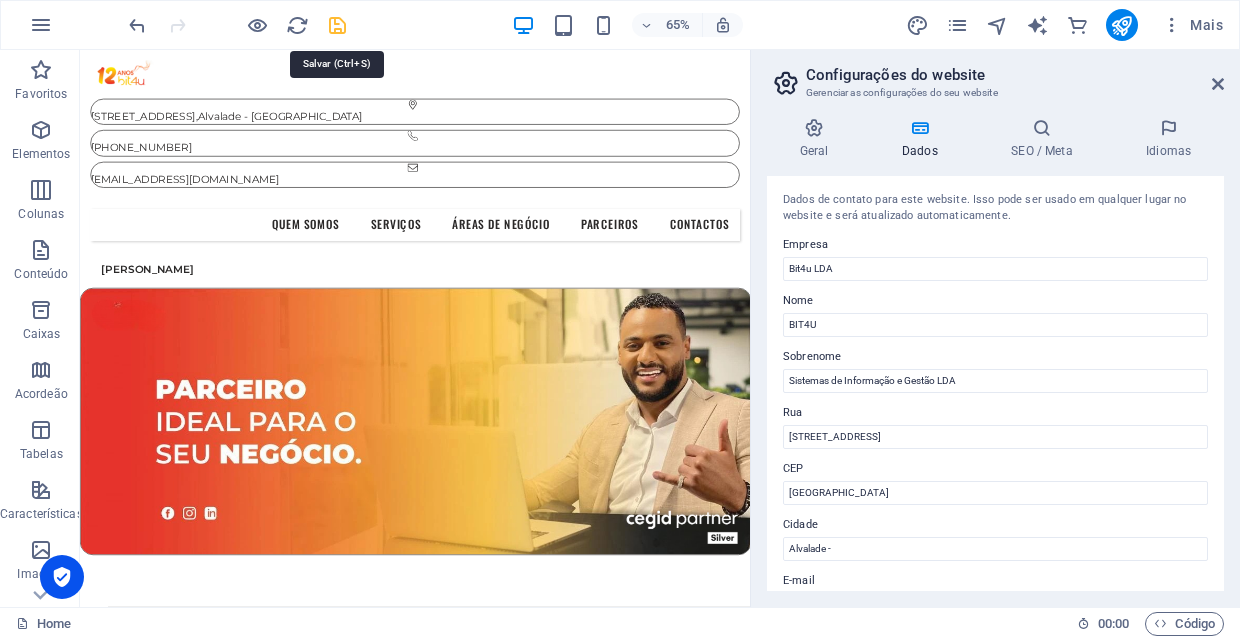 click at bounding box center [337, 25] 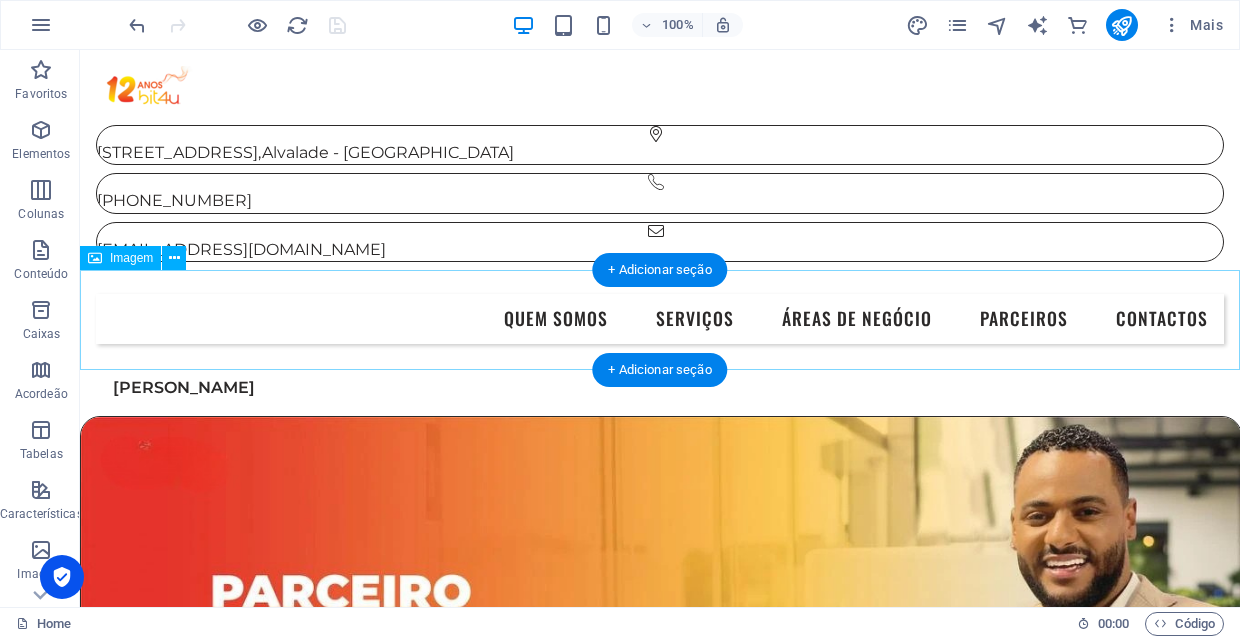 click at bounding box center (660, 647) 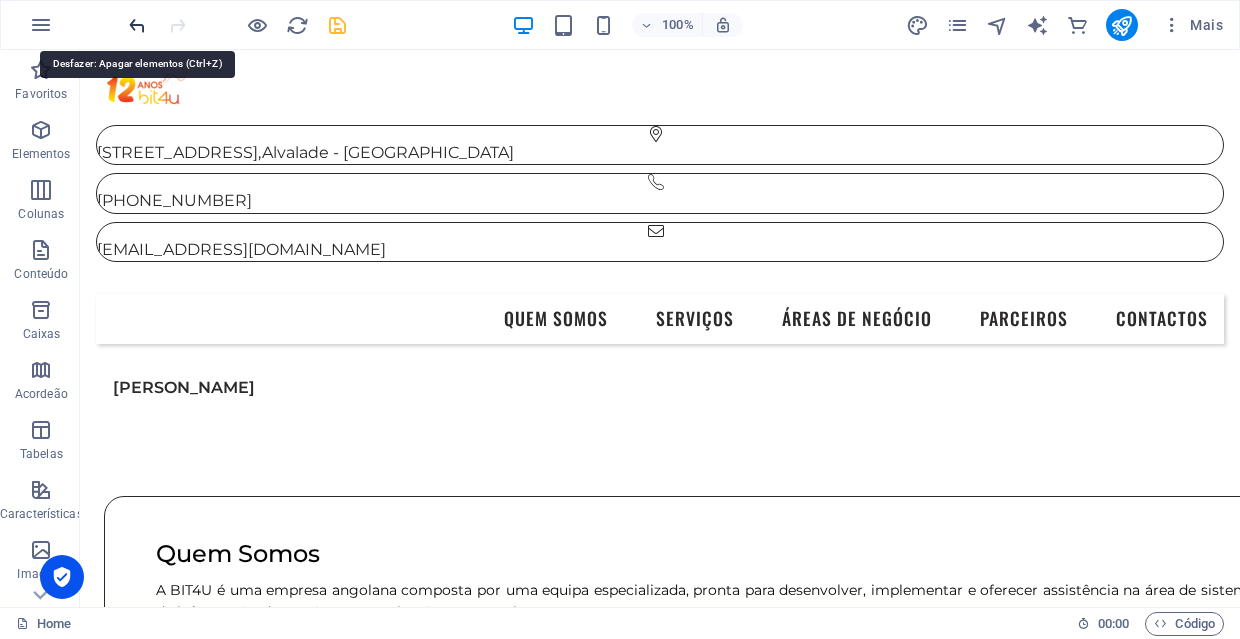 click at bounding box center [137, 25] 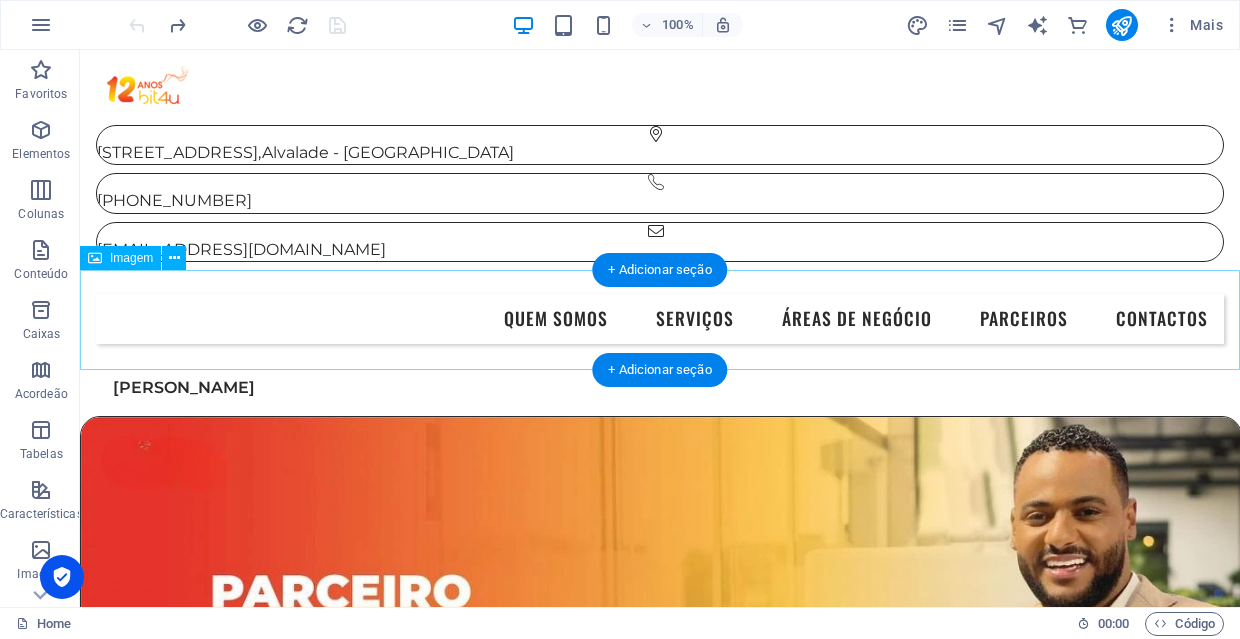 click at bounding box center (660, 647) 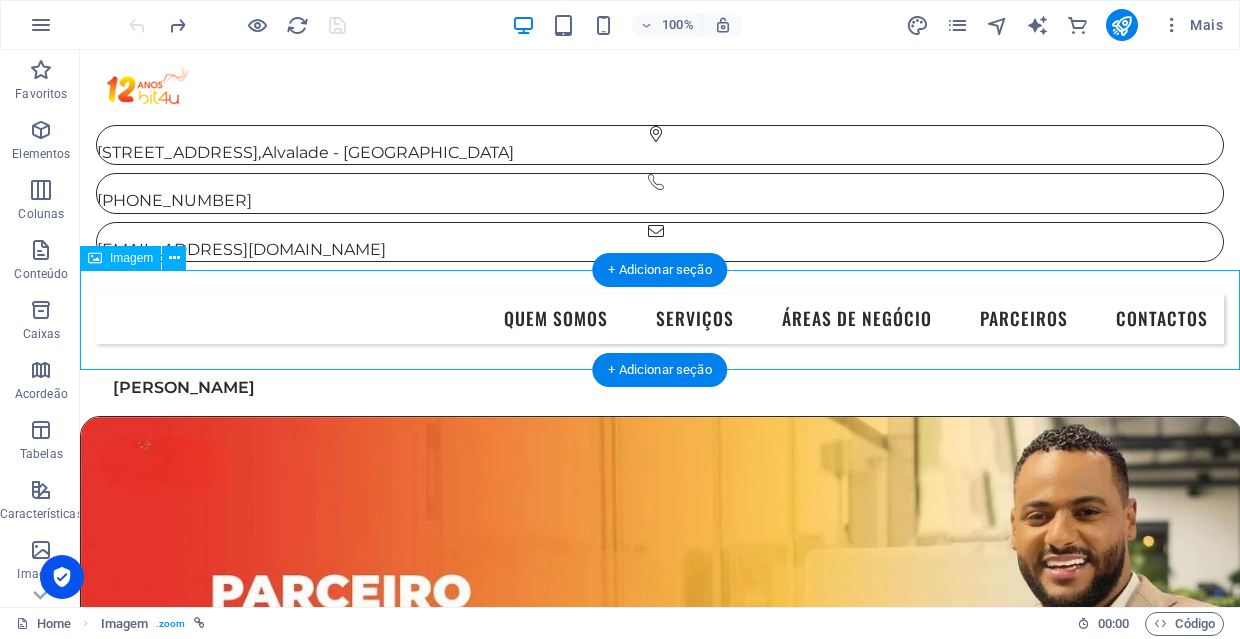 click at bounding box center (660, 647) 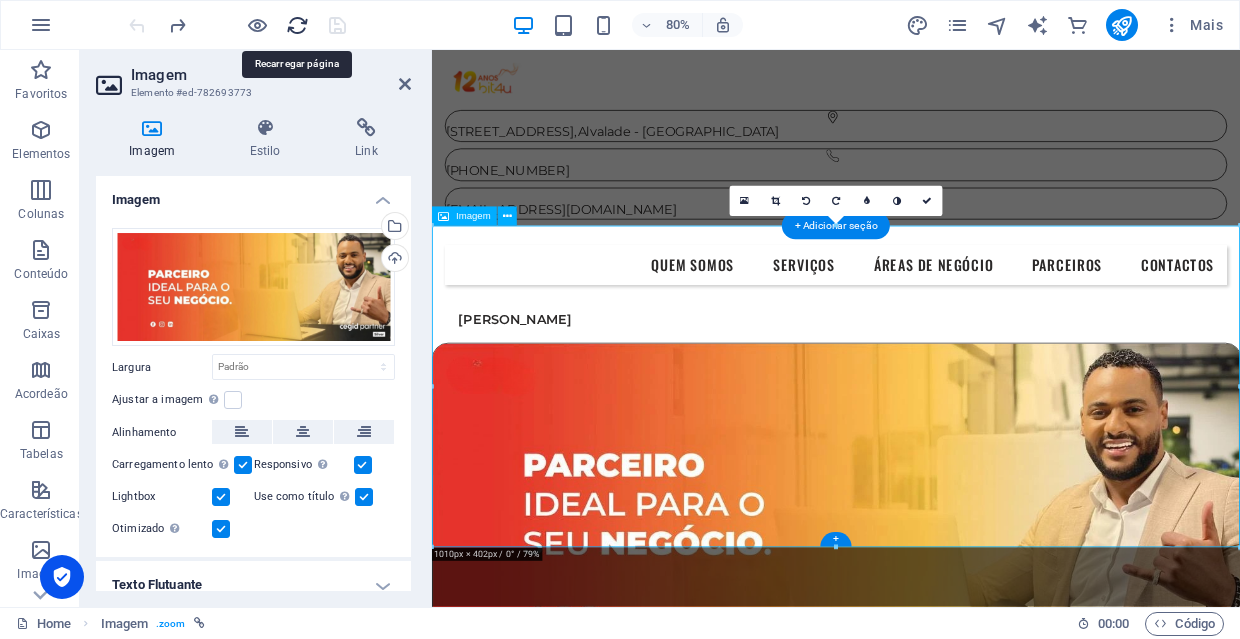 click at bounding box center [297, 25] 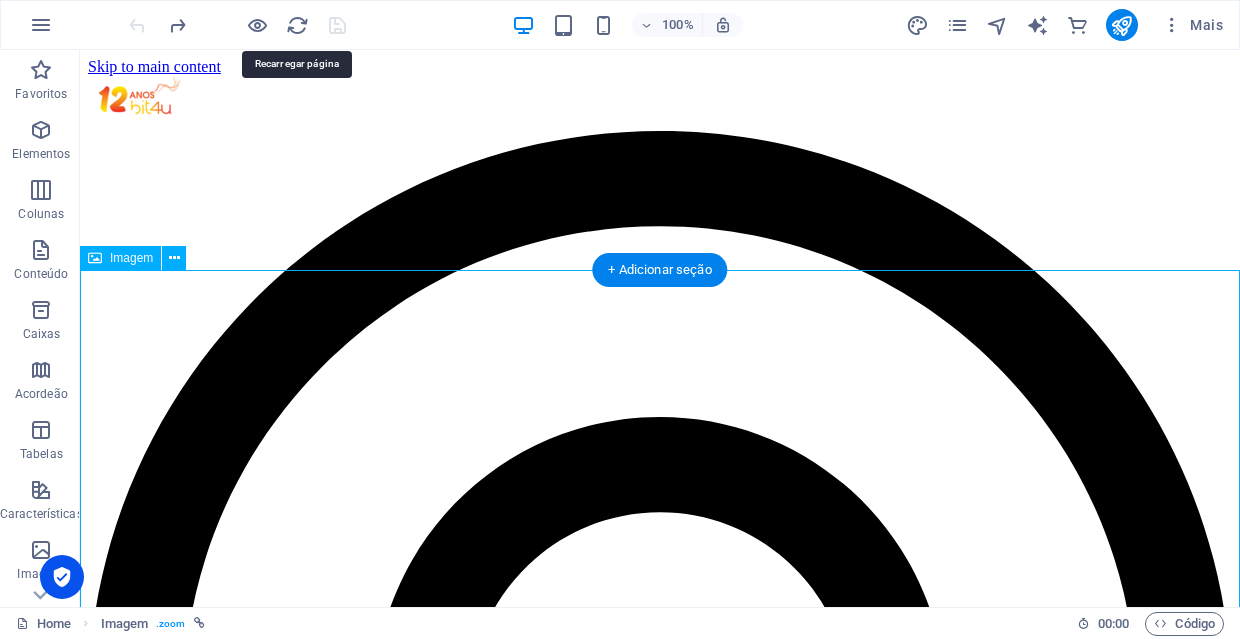 scroll, scrollTop: 0, scrollLeft: 0, axis: both 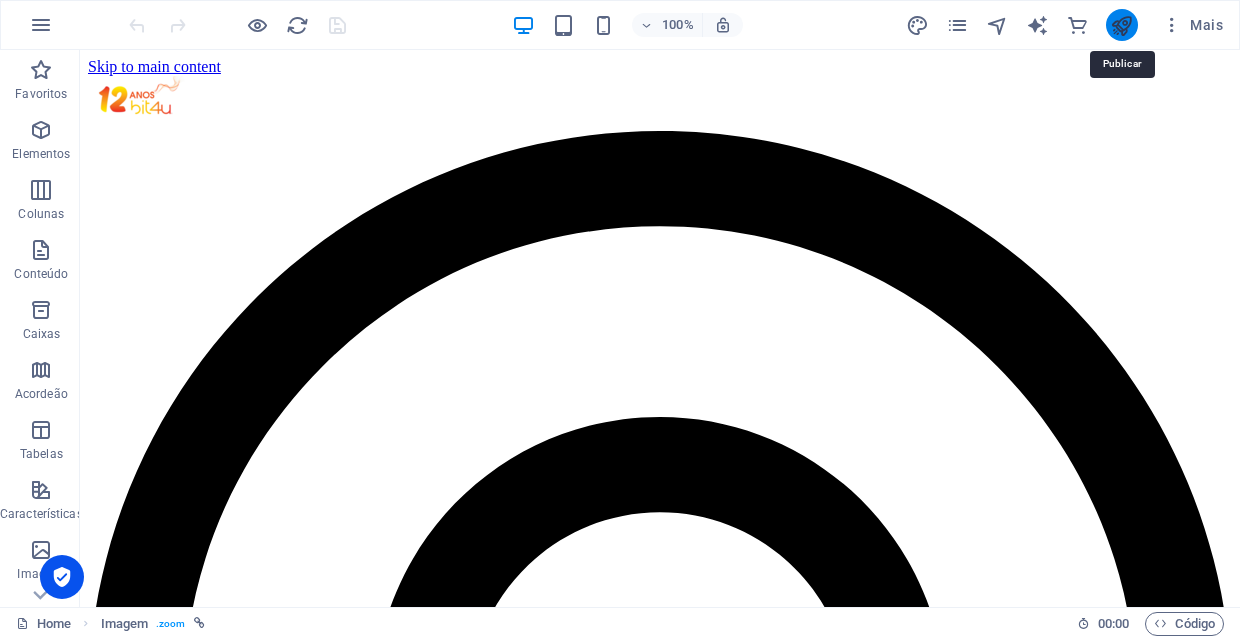 click at bounding box center [1121, 25] 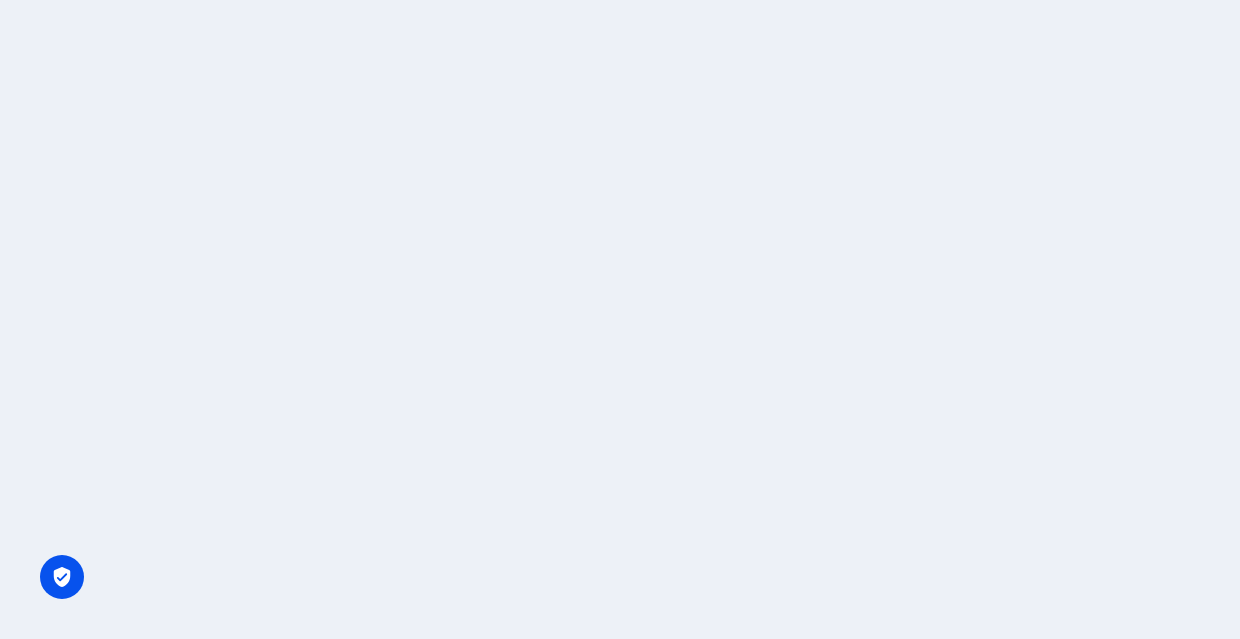 scroll, scrollTop: 0, scrollLeft: 0, axis: both 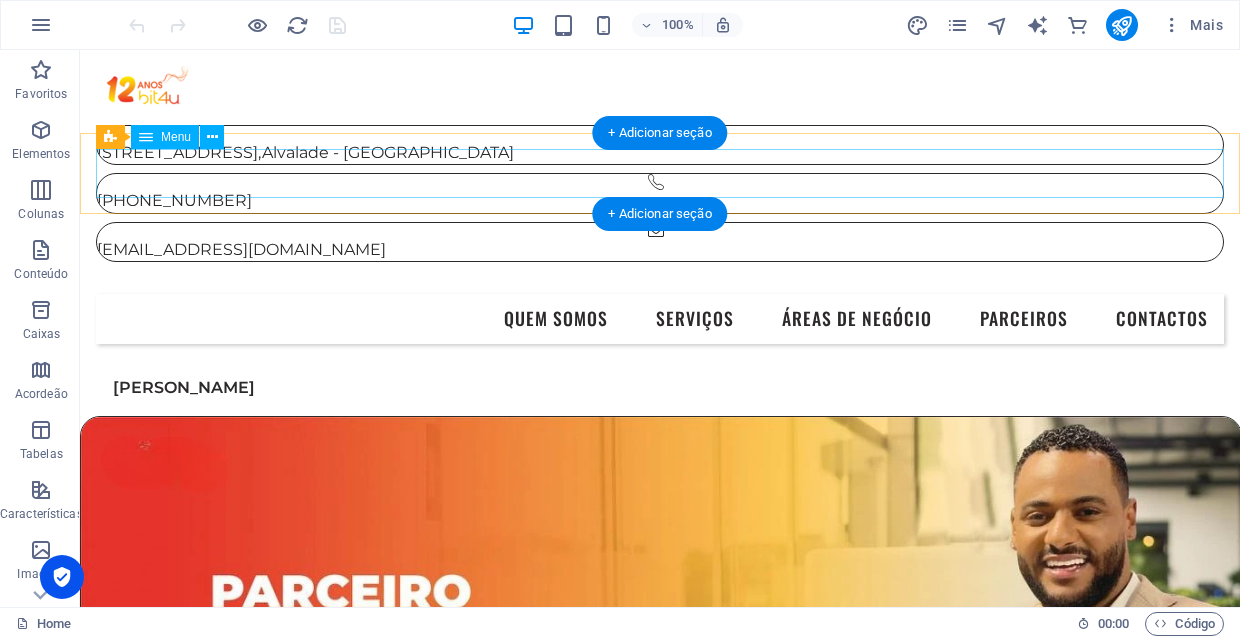 click on "Quem Somos Serviços Áreas de Negócio  Parceiros Contactos" at bounding box center (660, 319) 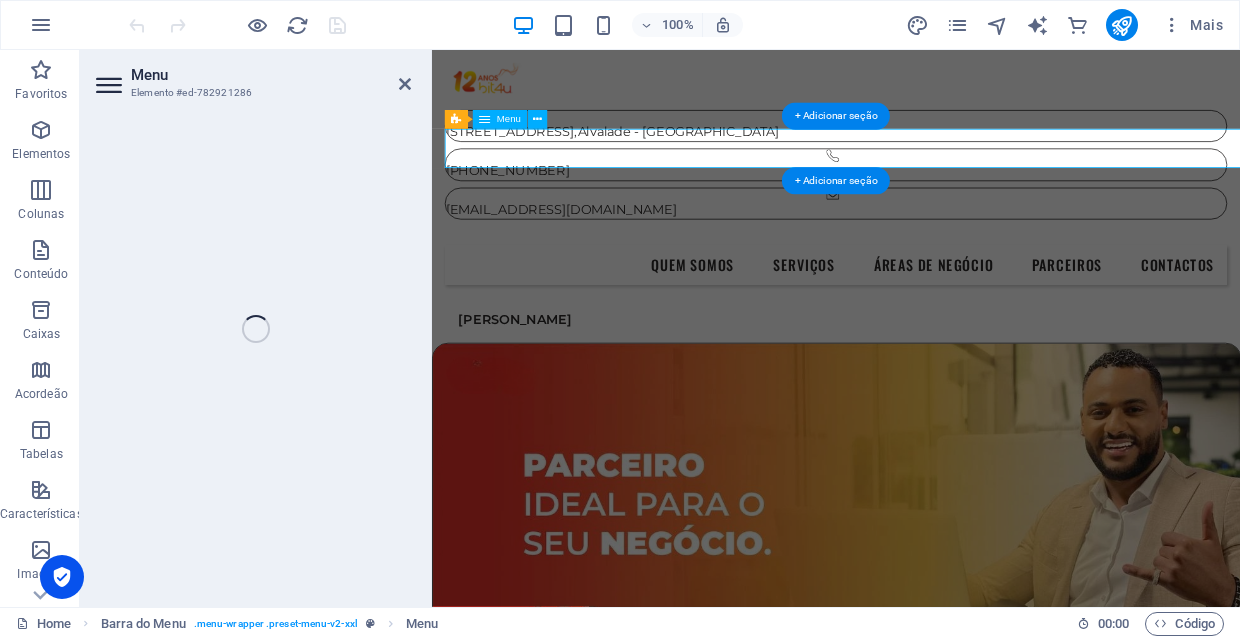 select 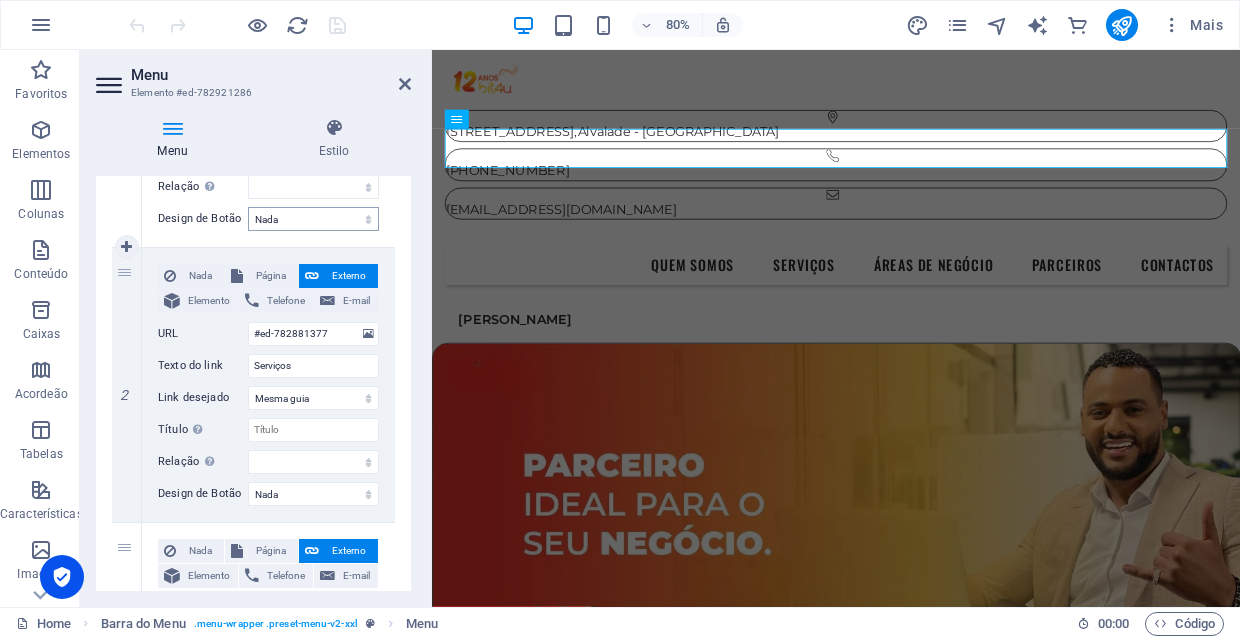 scroll, scrollTop: 396, scrollLeft: 0, axis: vertical 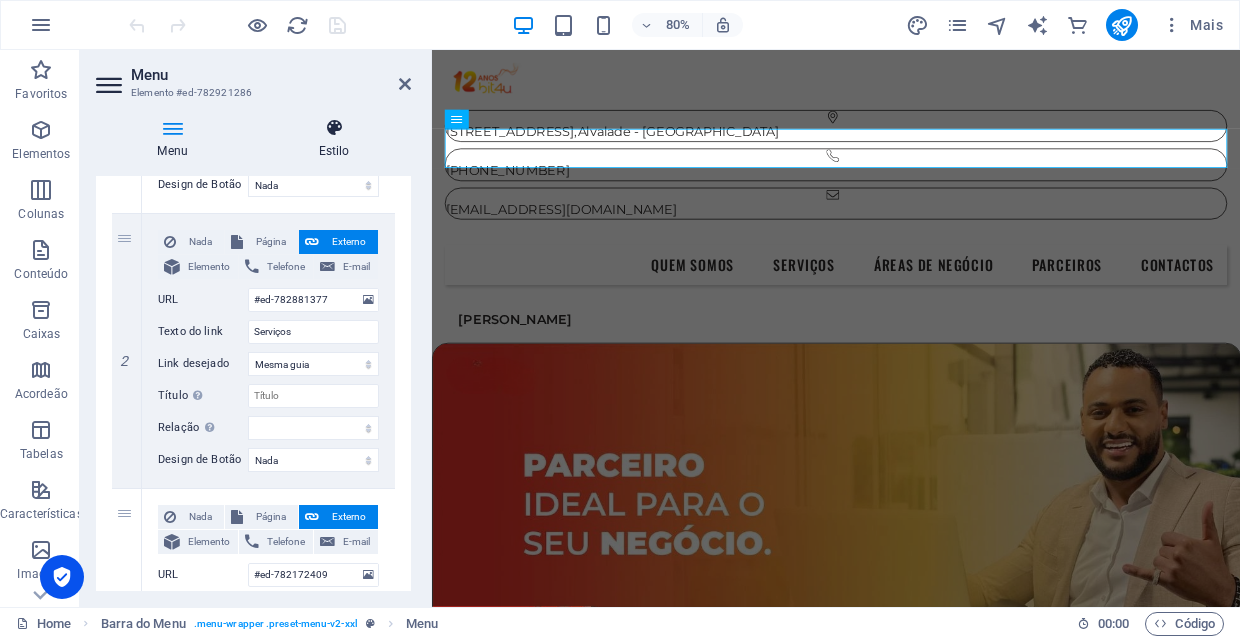 click on "Estilo" at bounding box center [334, 139] 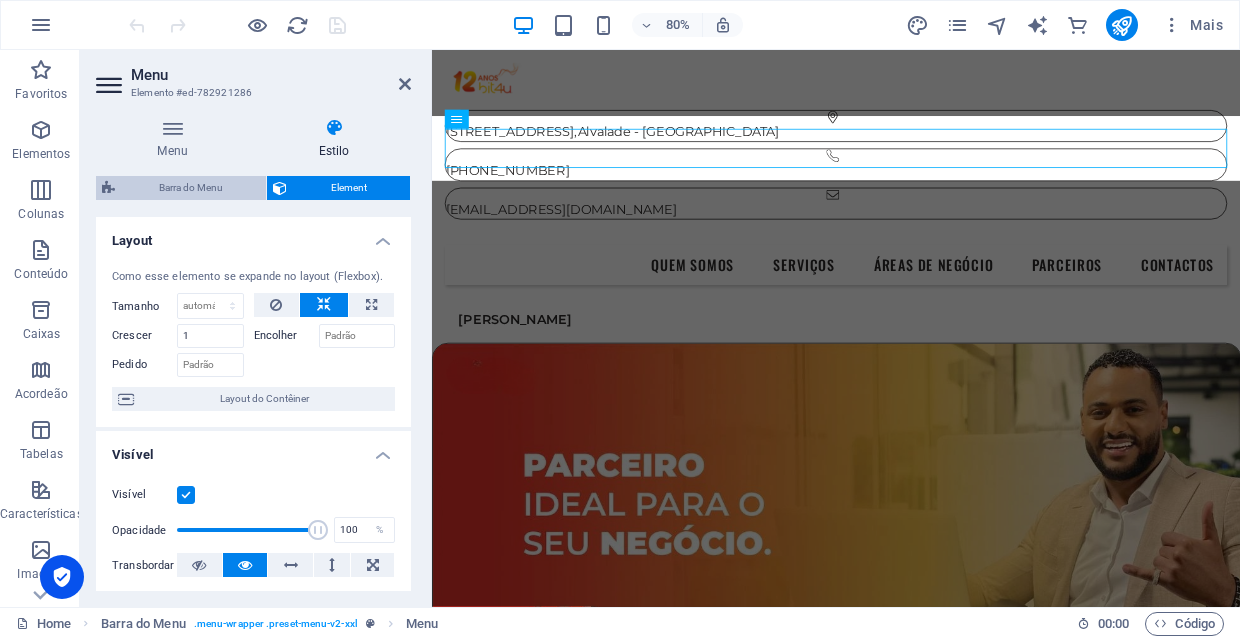 click on "Barra do Menu" at bounding box center (190, 188) 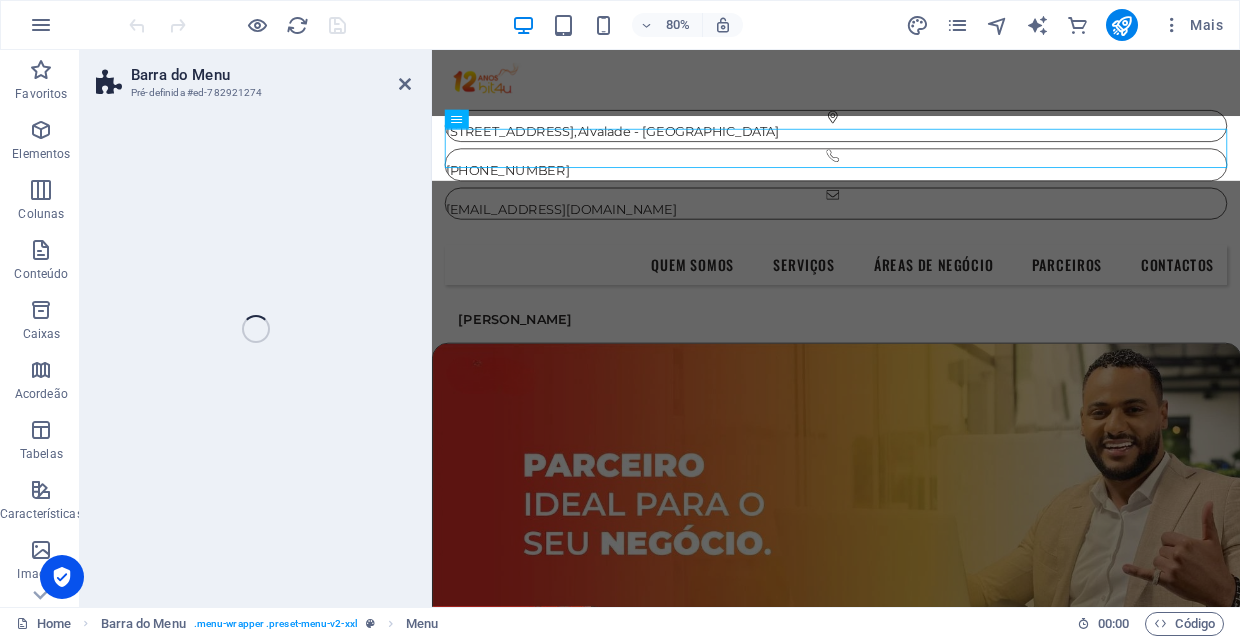 select on "rem" 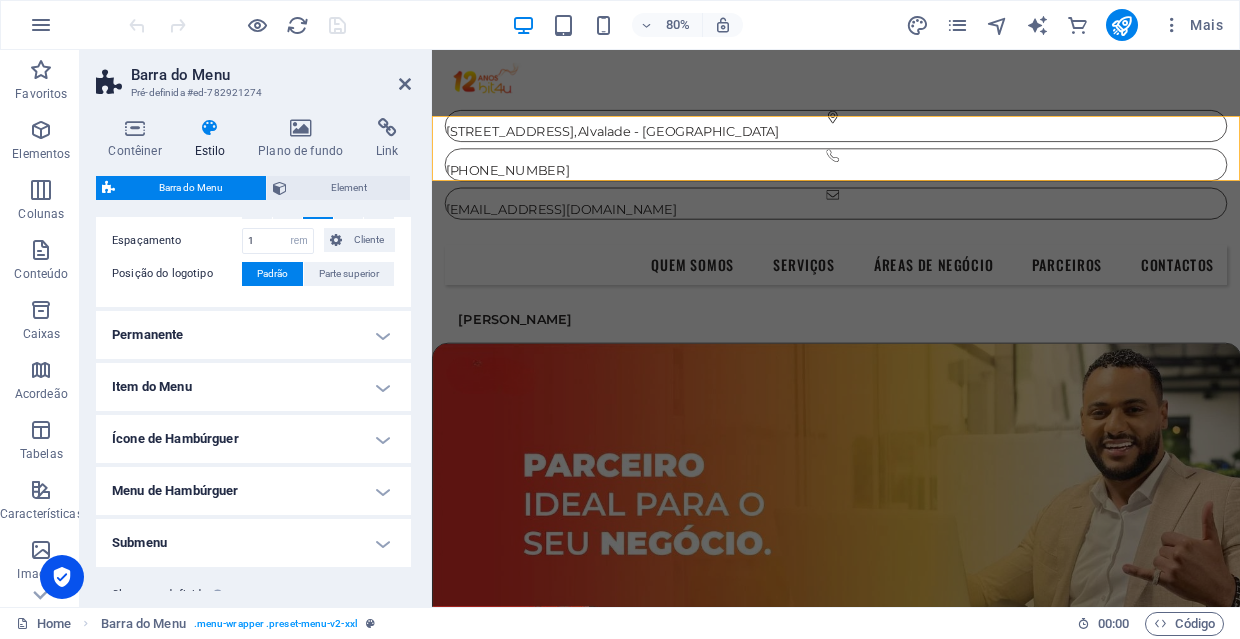 scroll, scrollTop: 448, scrollLeft: 0, axis: vertical 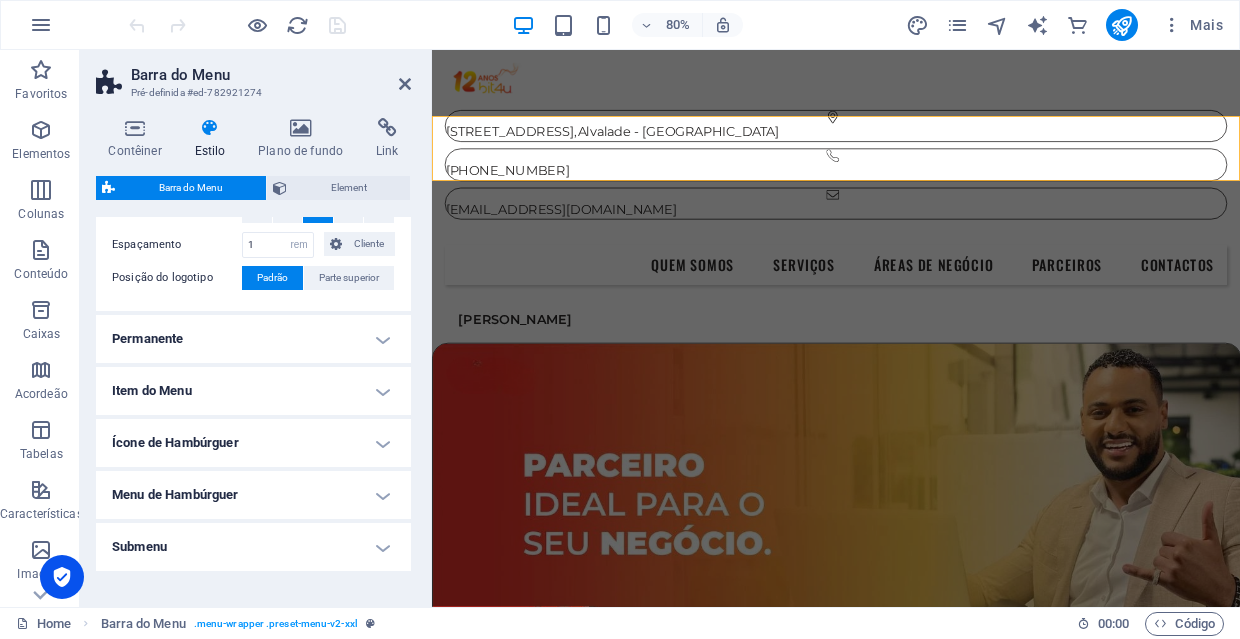 click on "Item do Menu" at bounding box center [253, 391] 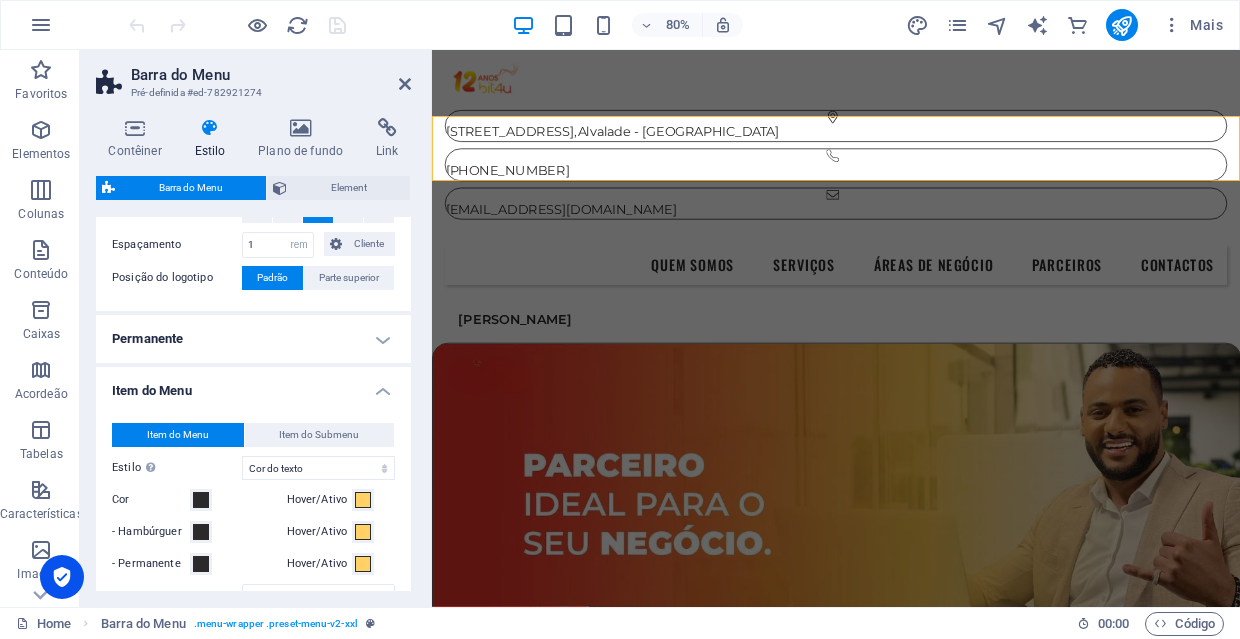 click on "Item do Menu" at bounding box center (253, 385) 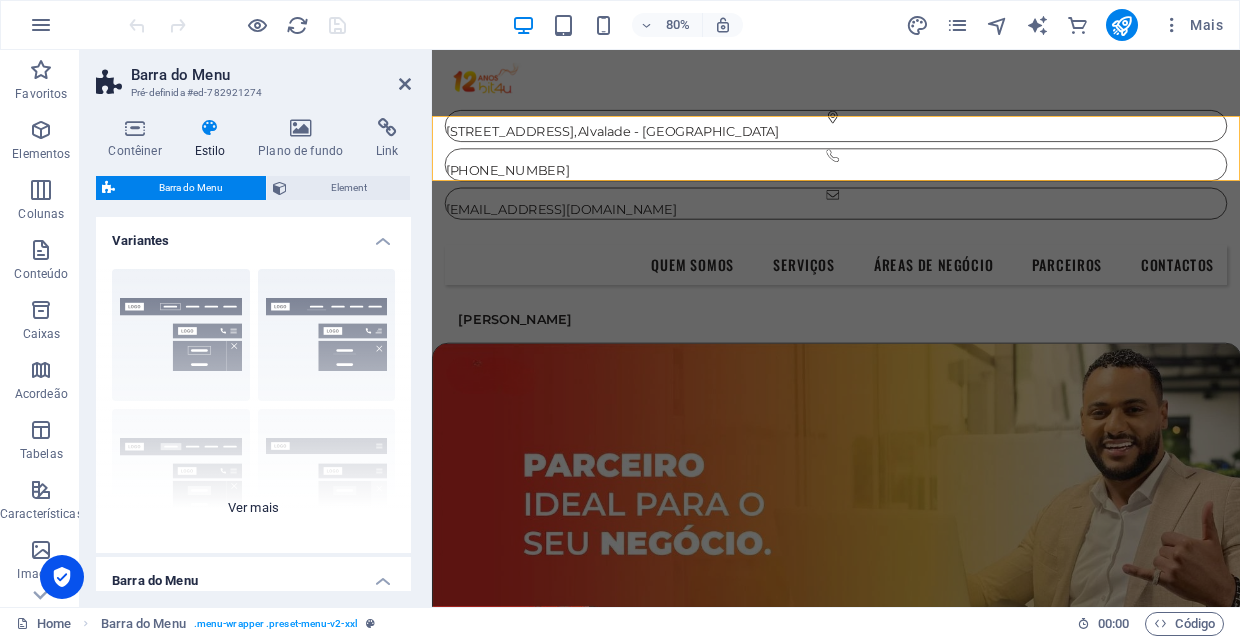scroll, scrollTop: 0, scrollLeft: 0, axis: both 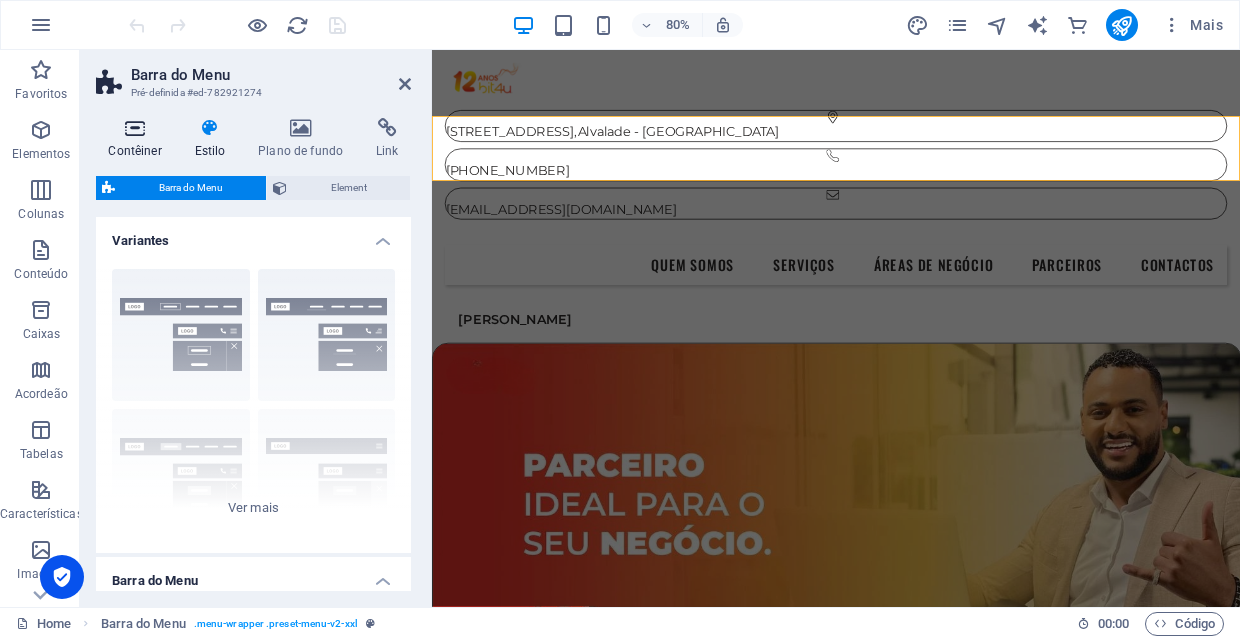 click at bounding box center [135, 128] 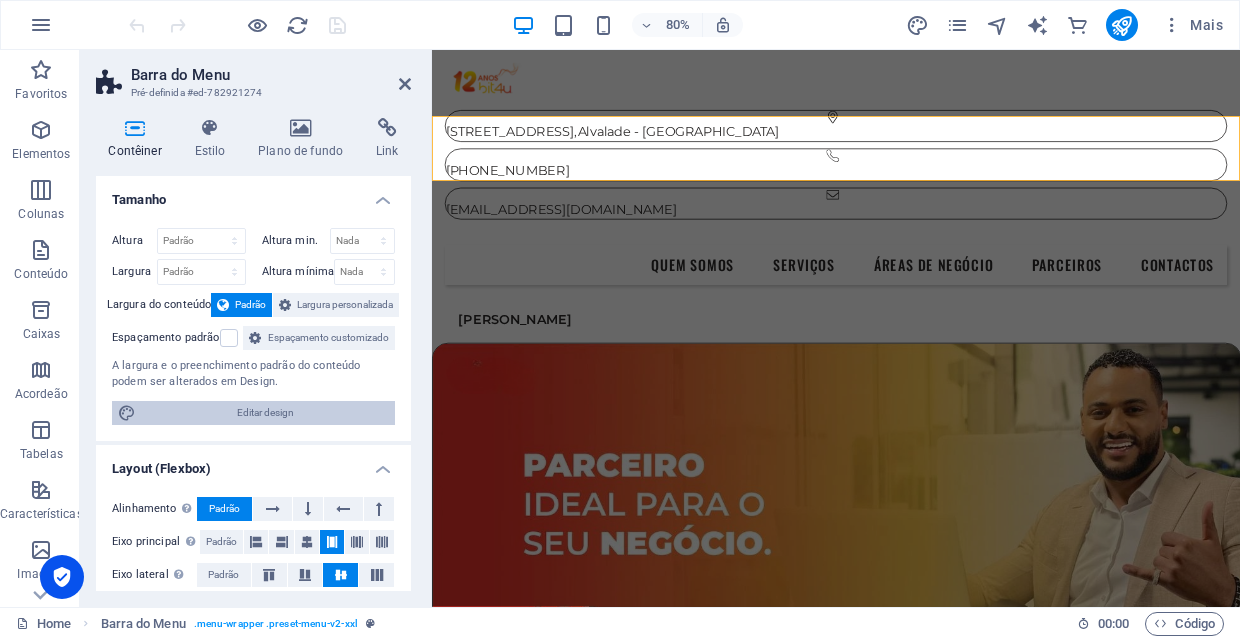 click on "Editar design" at bounding box center (265, 413) 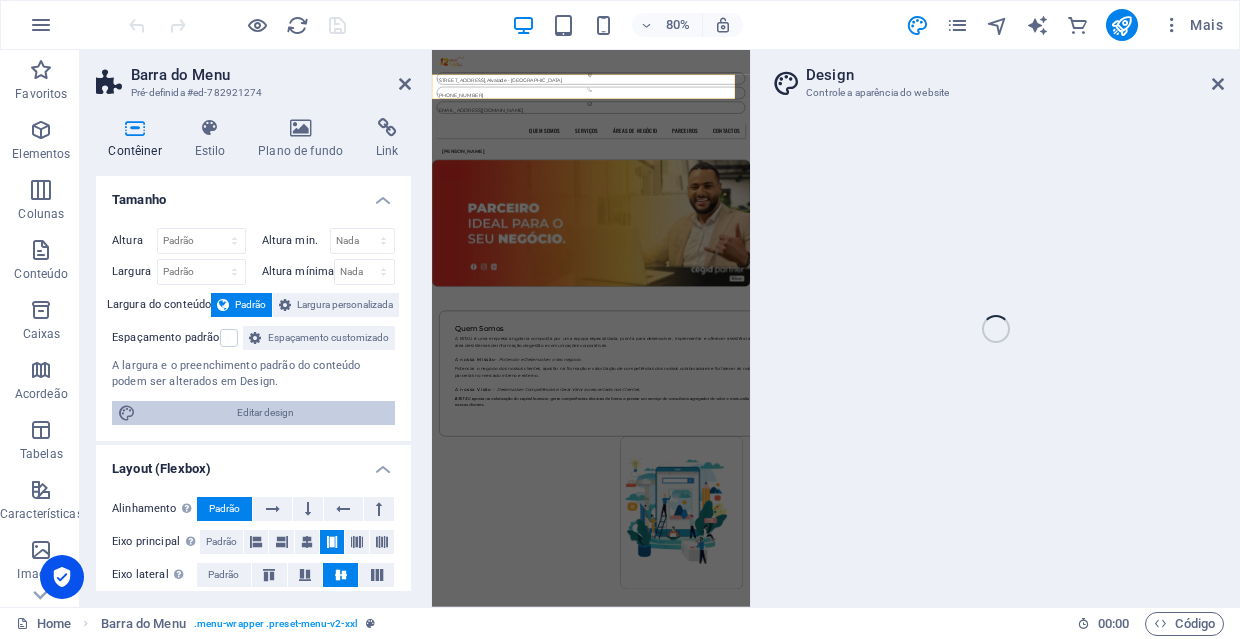 select on "rem" 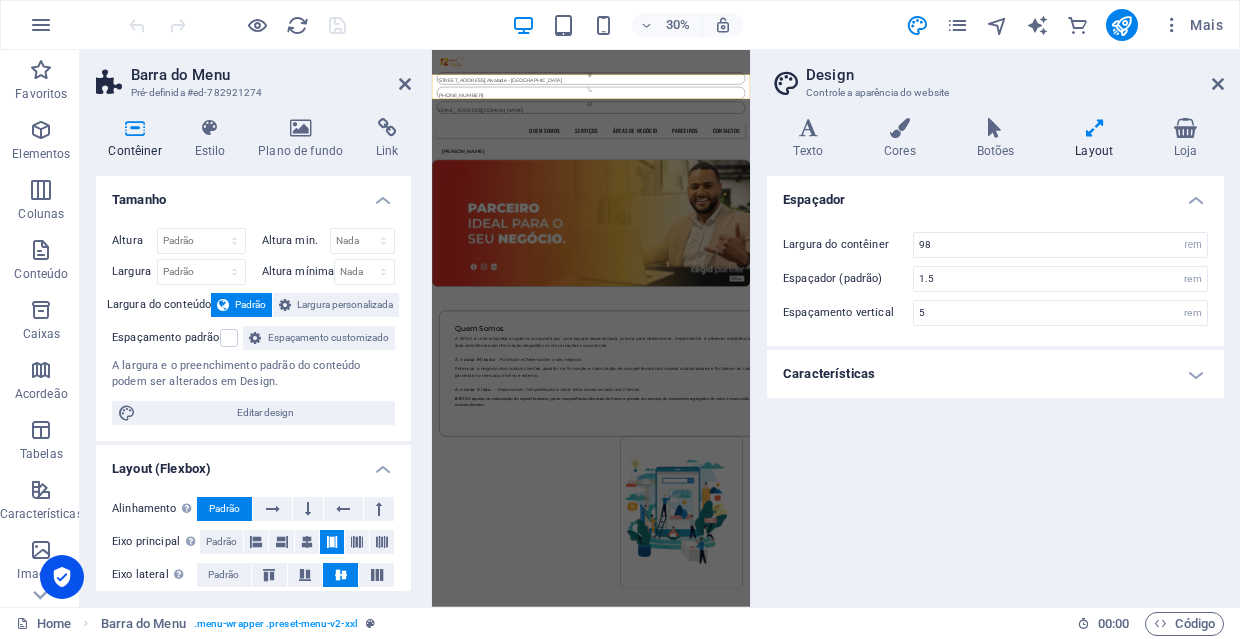 click on "Layout" at bounding box center [1098, 139] 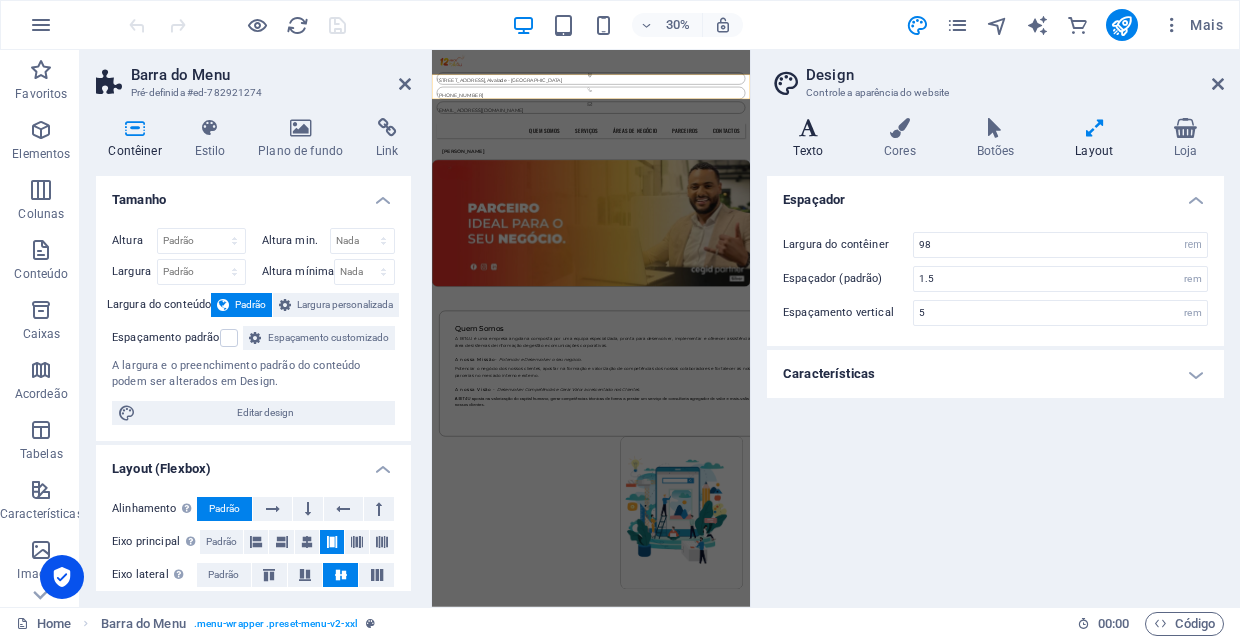 click on "Texto" at bounding box center (812, 139) 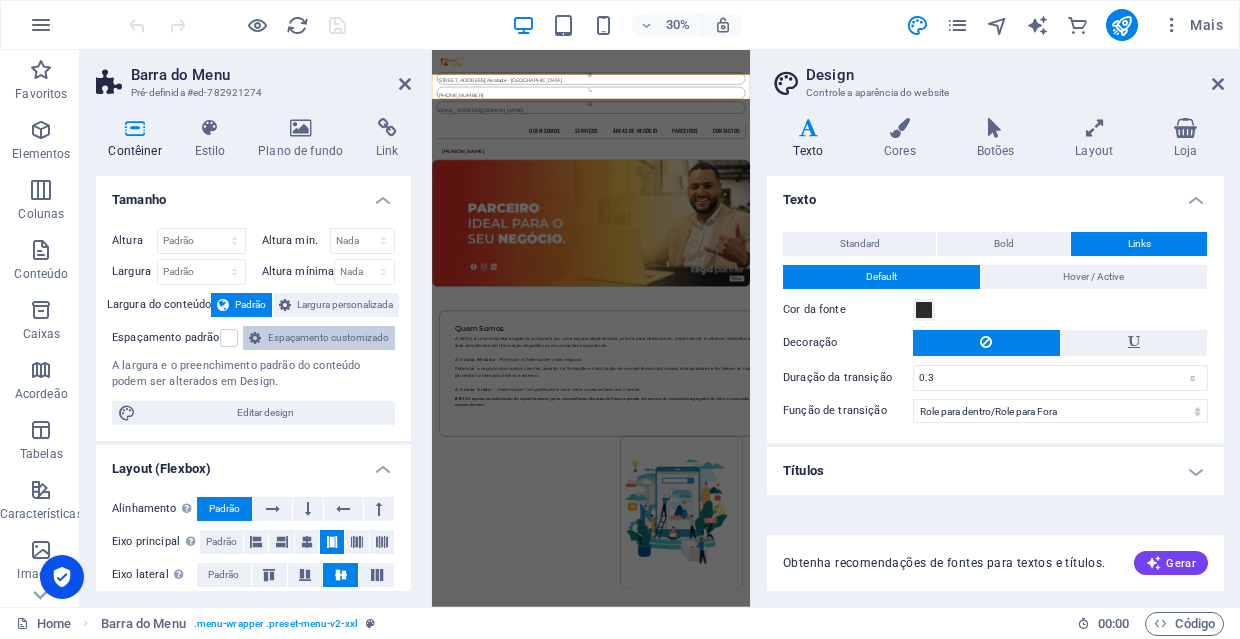 click on "Espaçamento customizado" at bounding box center [328, 338] 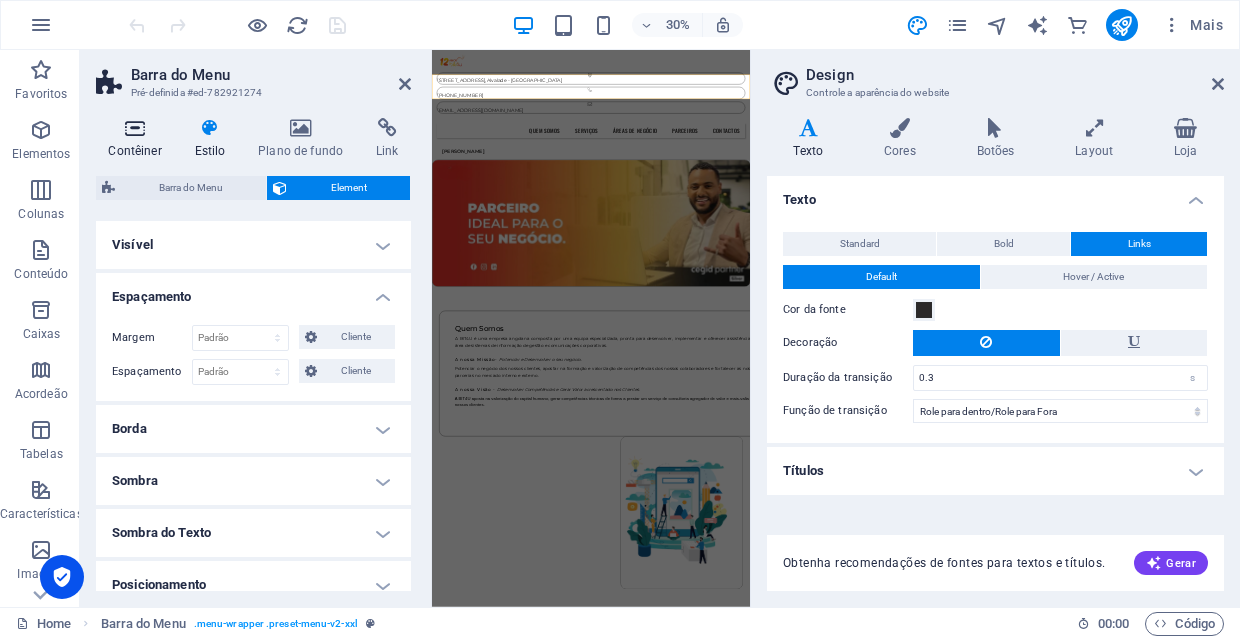 click at bounding box center [135, 128] 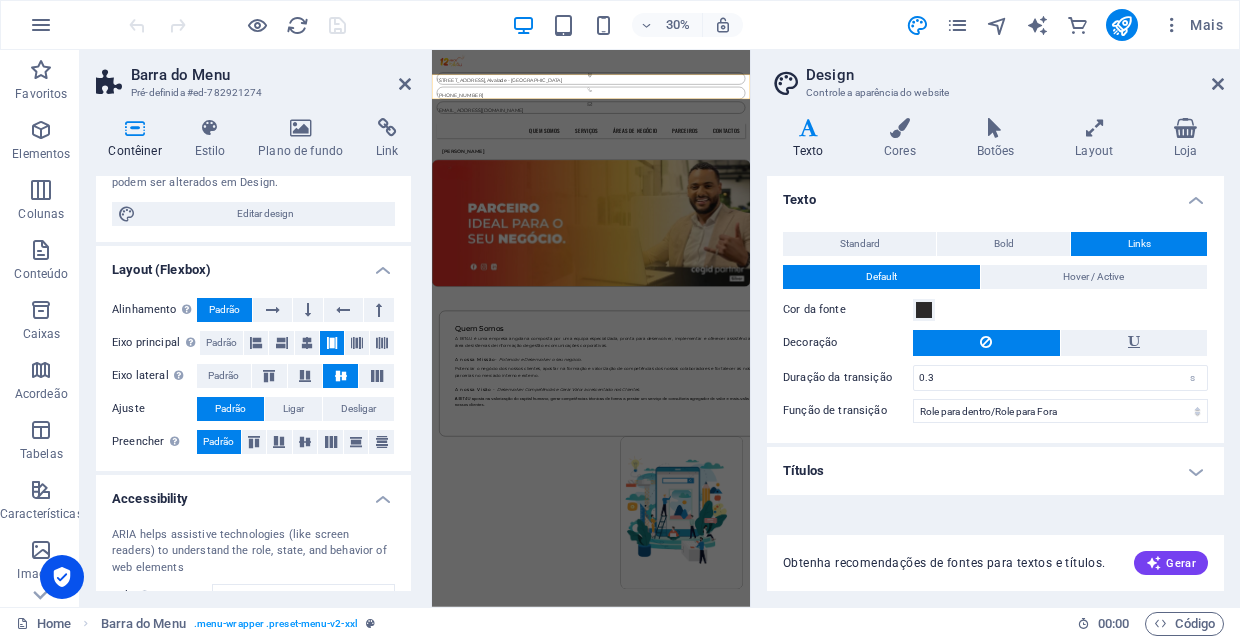 scroll, scrollTop: 347, scrollLeft: 0, axis: vertical 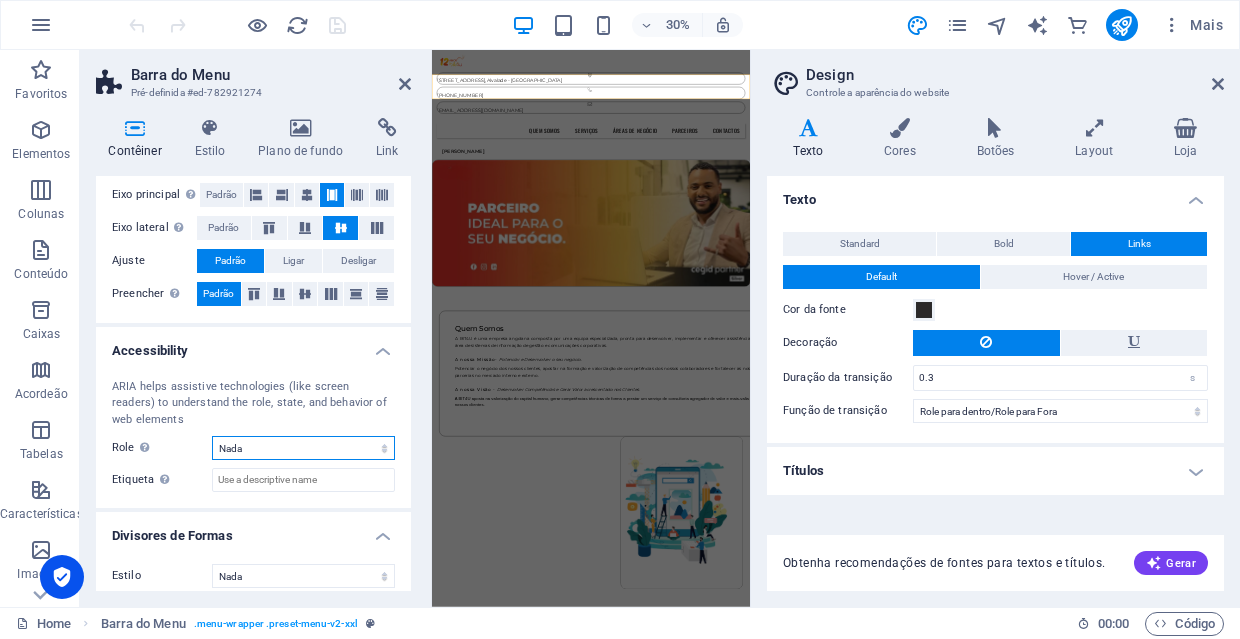 select on "banner" 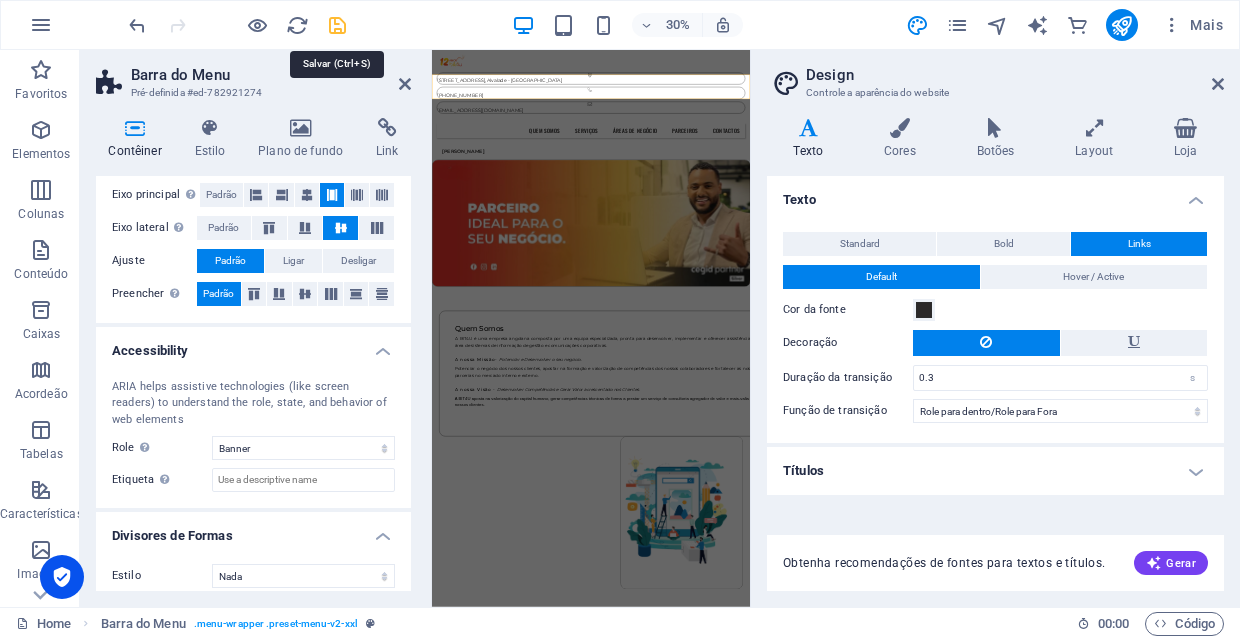 click at bounding box center [337, 25] 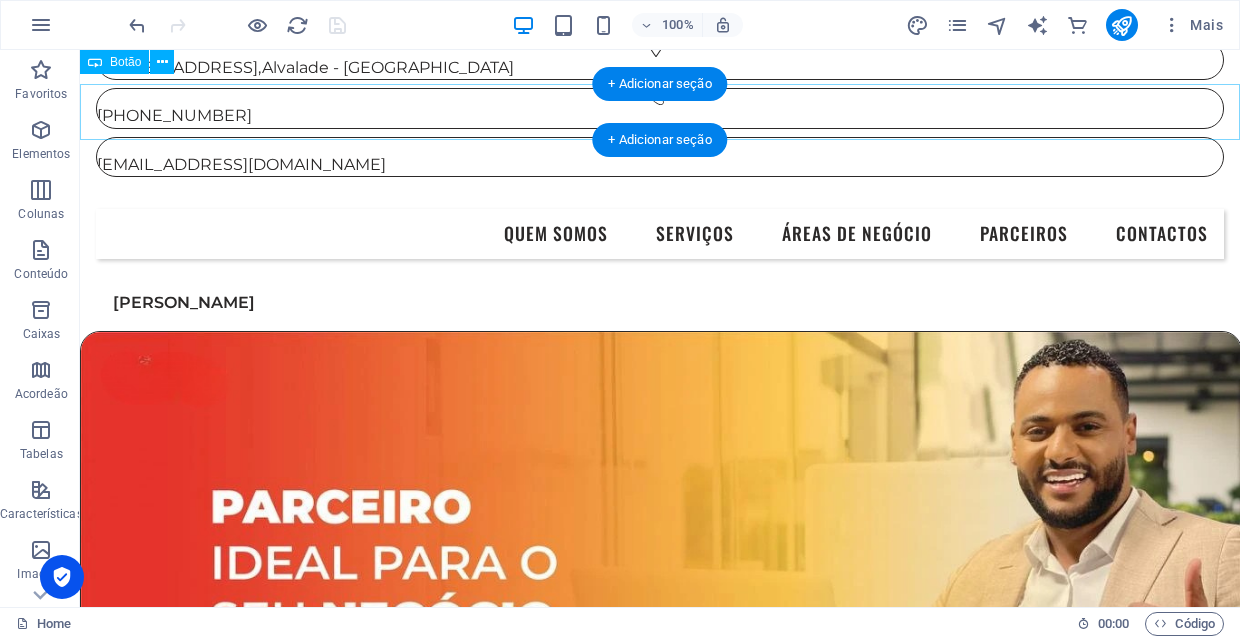 scroll, scrollTop: 0, scrollLeft: 0, axis: both 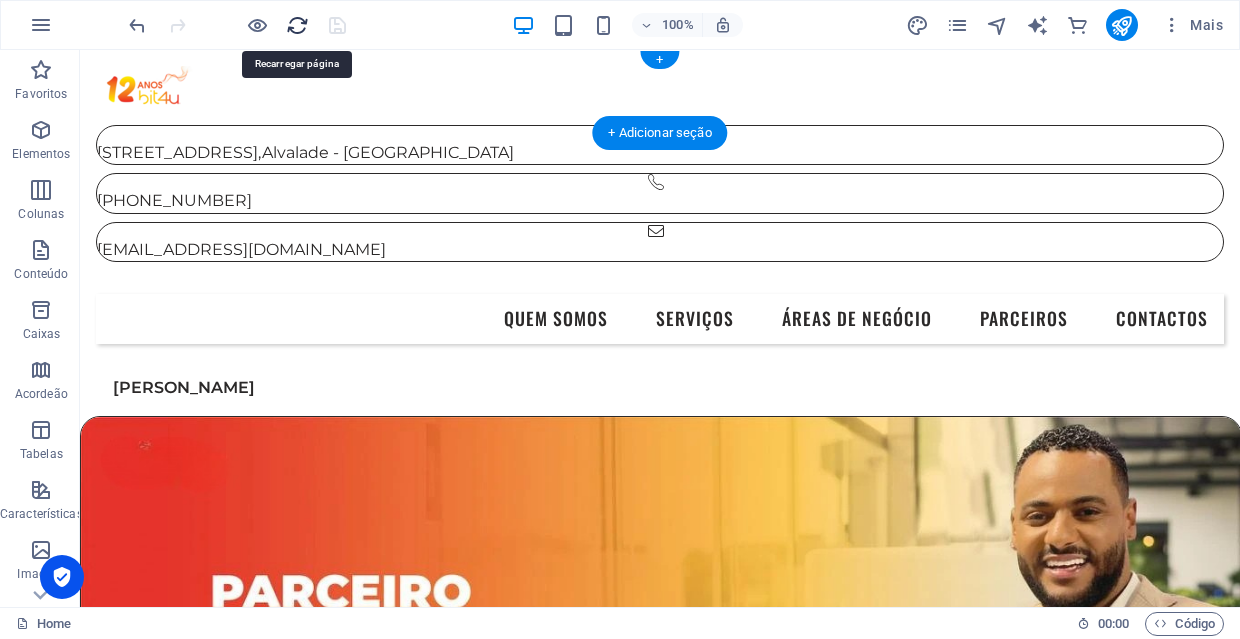click at bounding box center (297, 25) 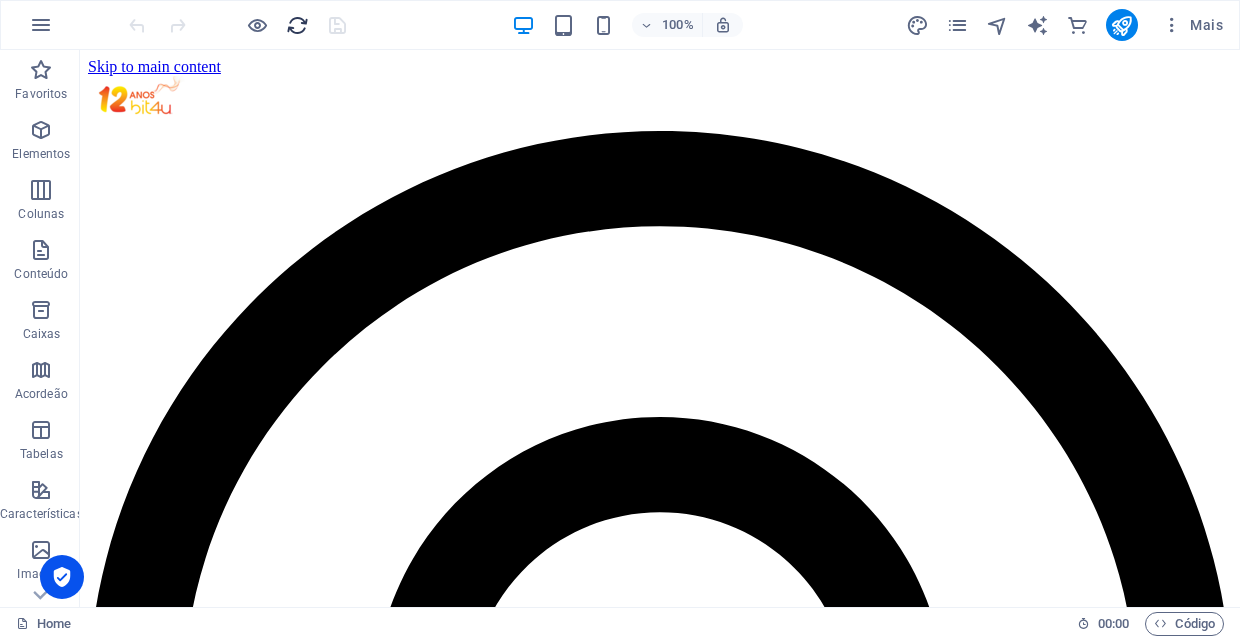 scroll, scrollTop: 0, scrollLeft: 0, axis: both 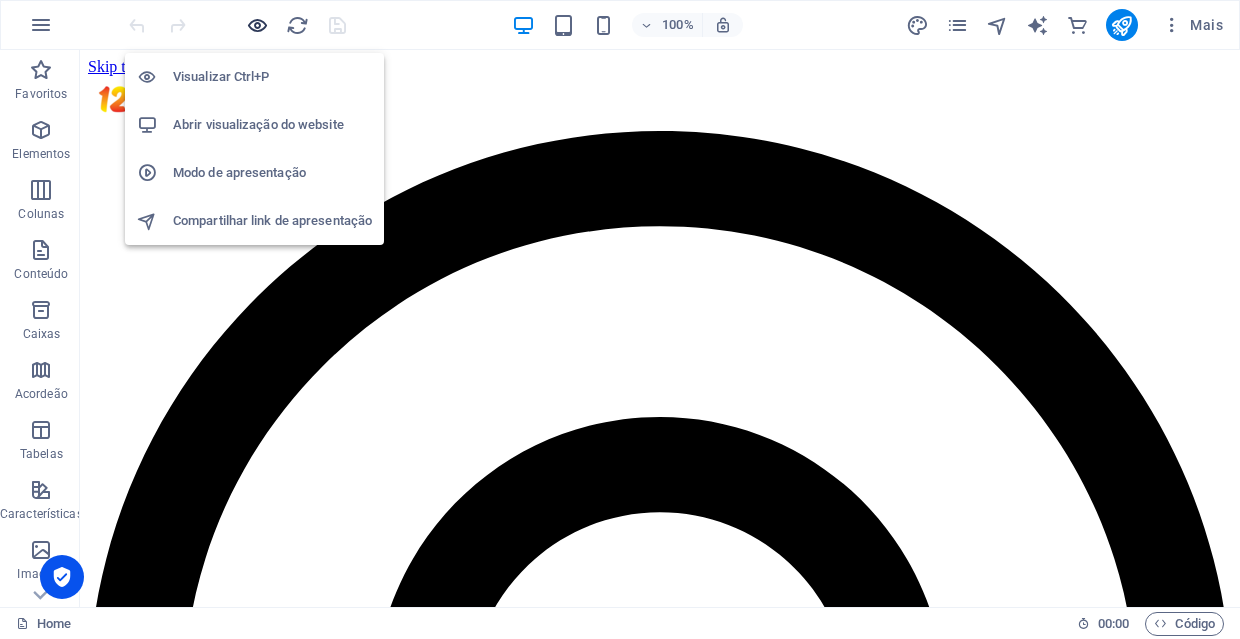 click at bounding box center [257, 25] 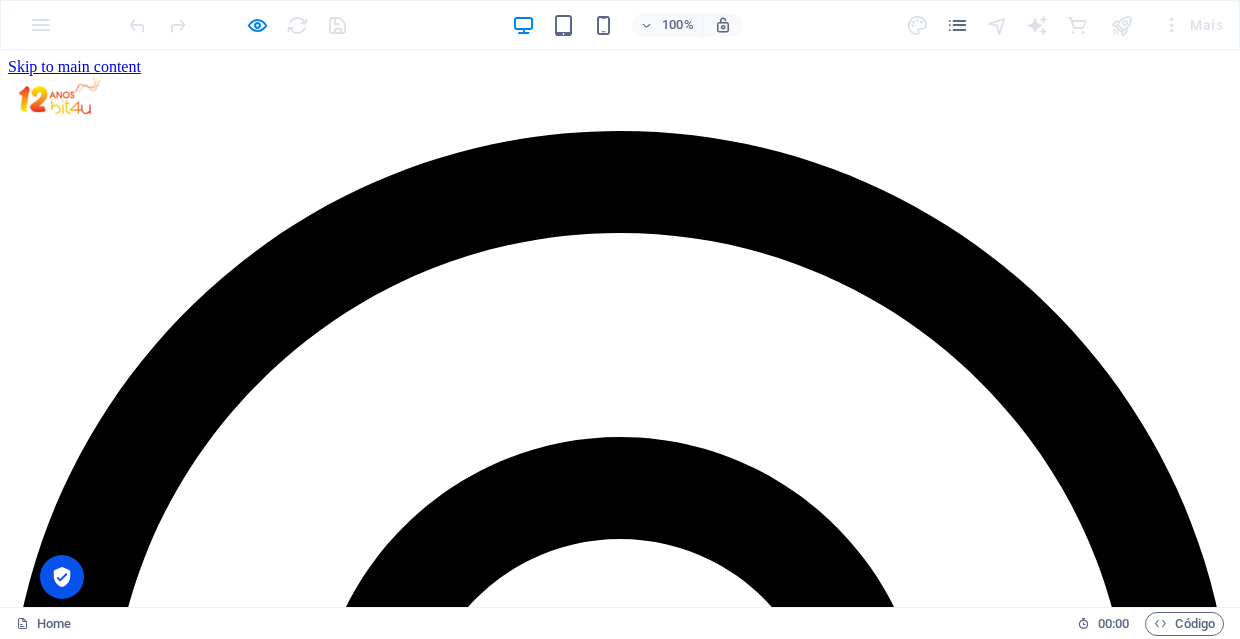 scroll, scrollTop: 0, scrollLeft: 0, axis: both 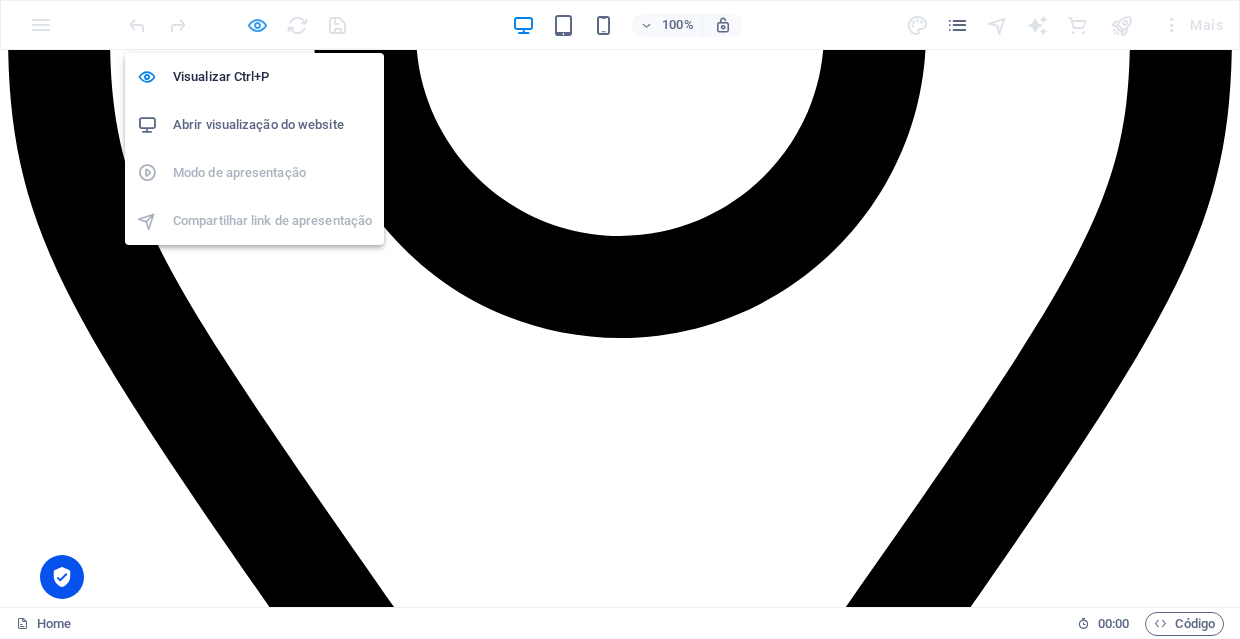 click at bounding box center (257, 25) 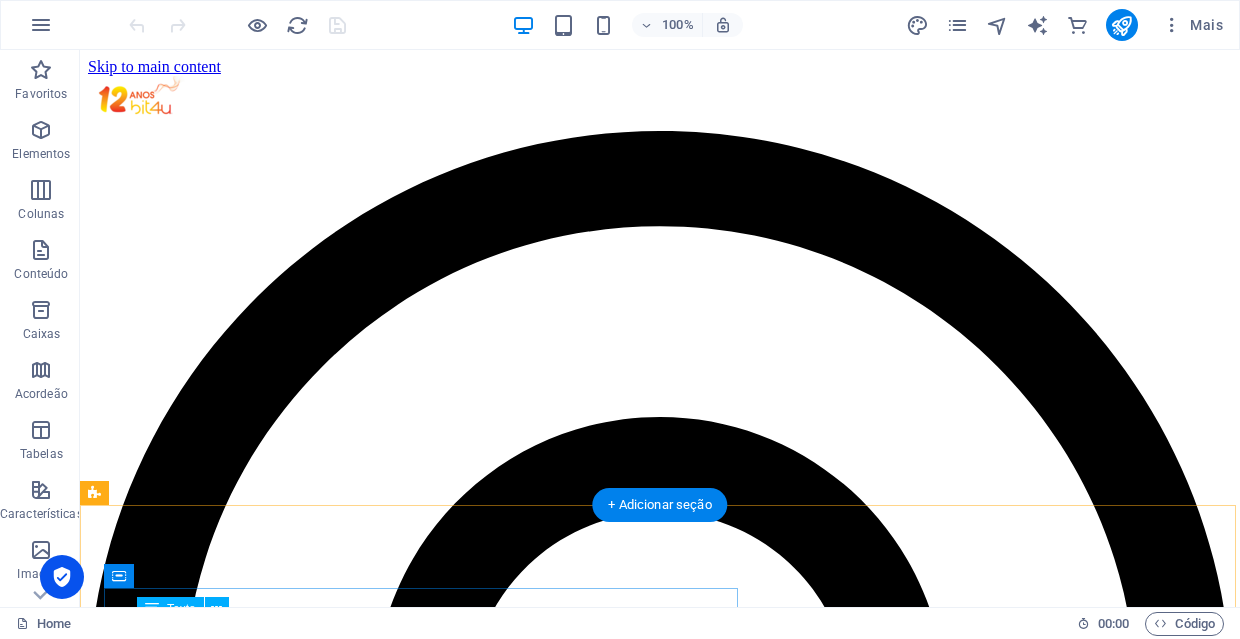 scroll, scrollTop: 0, scrollLeft: 0, axis: both 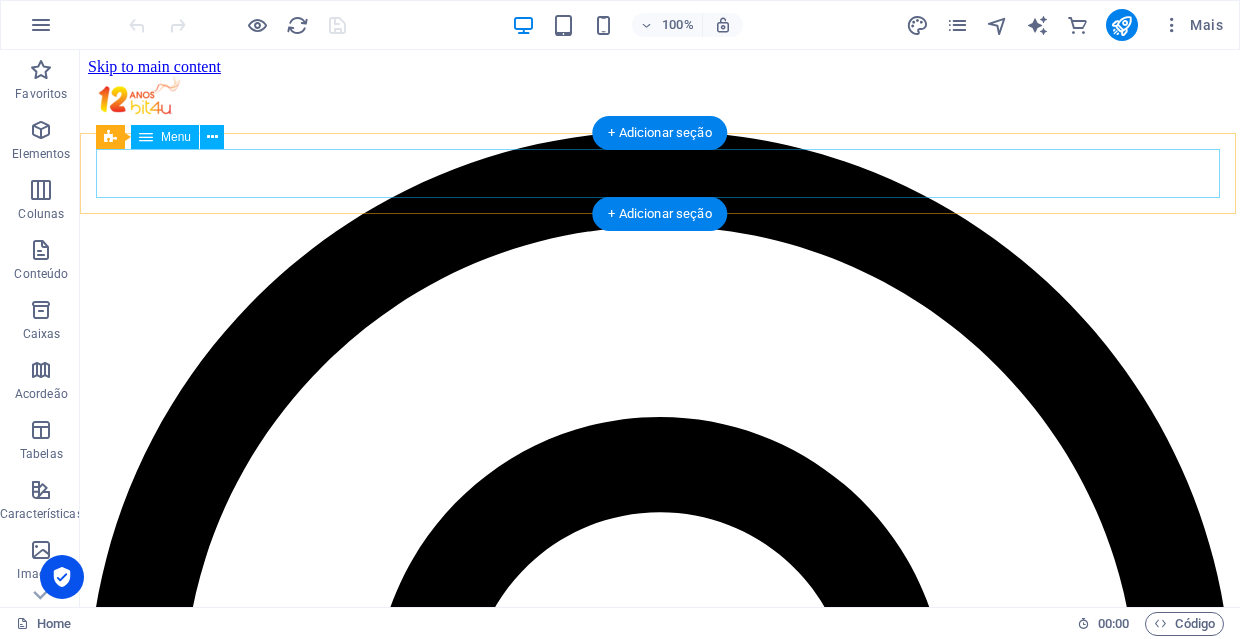click on "Quem Somos Serviços Áreas de Negócio  Parceiros Contactos" at bounding box center [660, 5401] 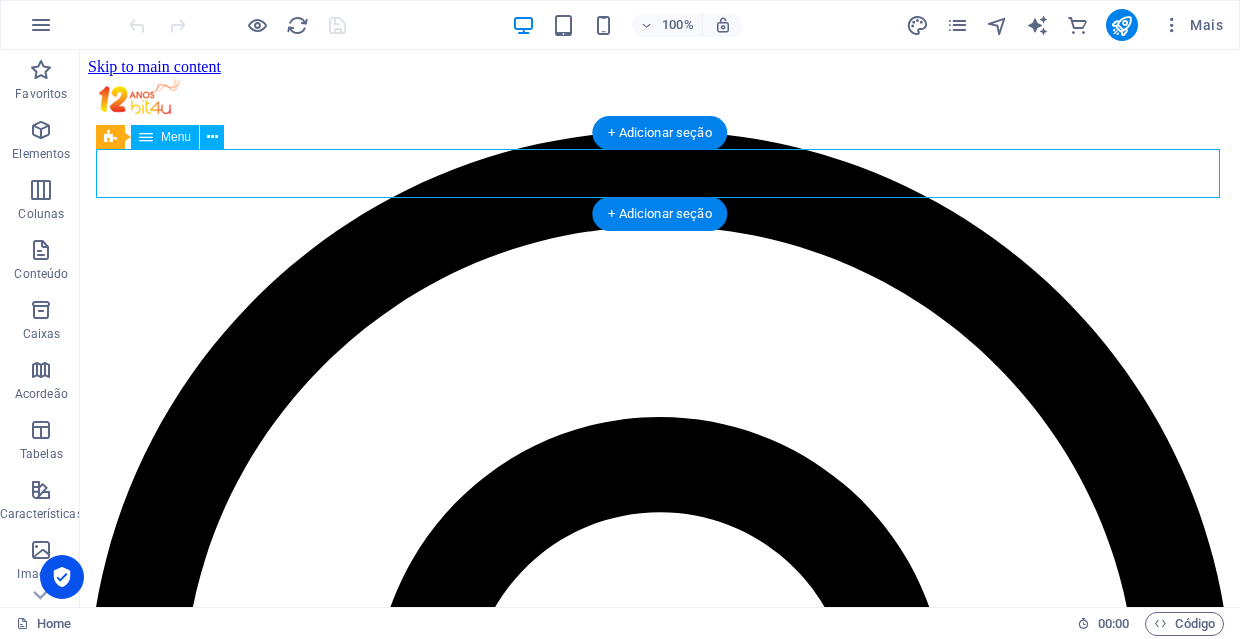 click on "Quem Somos Serviços Áreas de Negócio  Parceiros Contactos" at bounding box center [660, 5401] 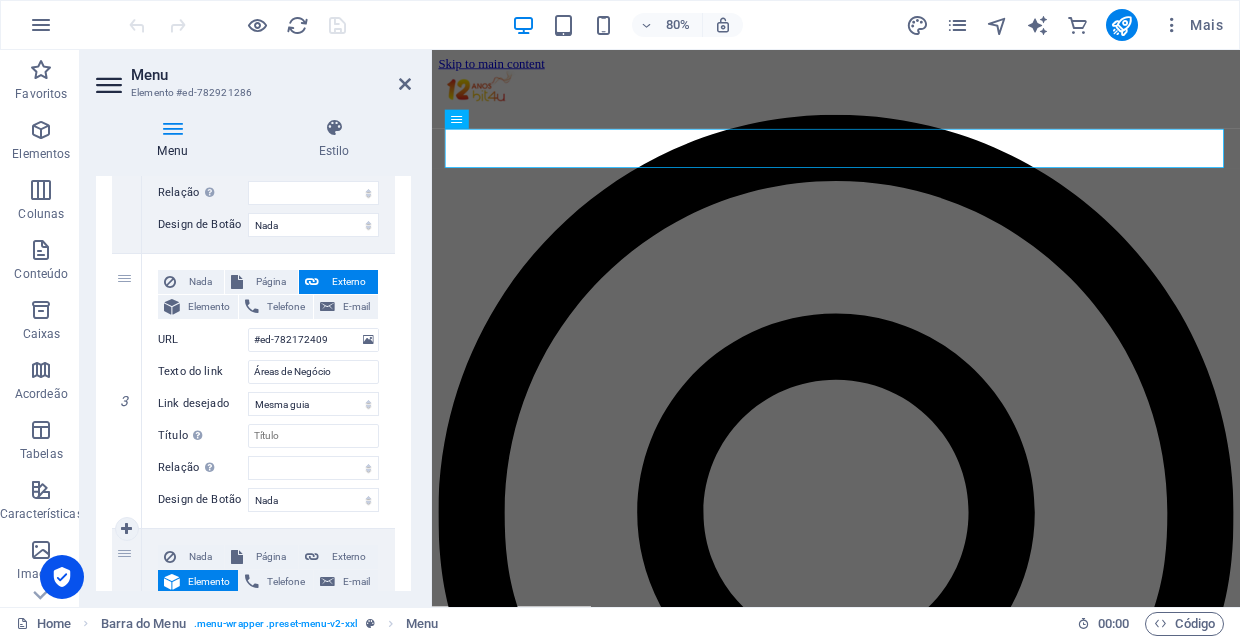 scroll, scrollTop: 513, scrollLeft: 0, axis: vertical 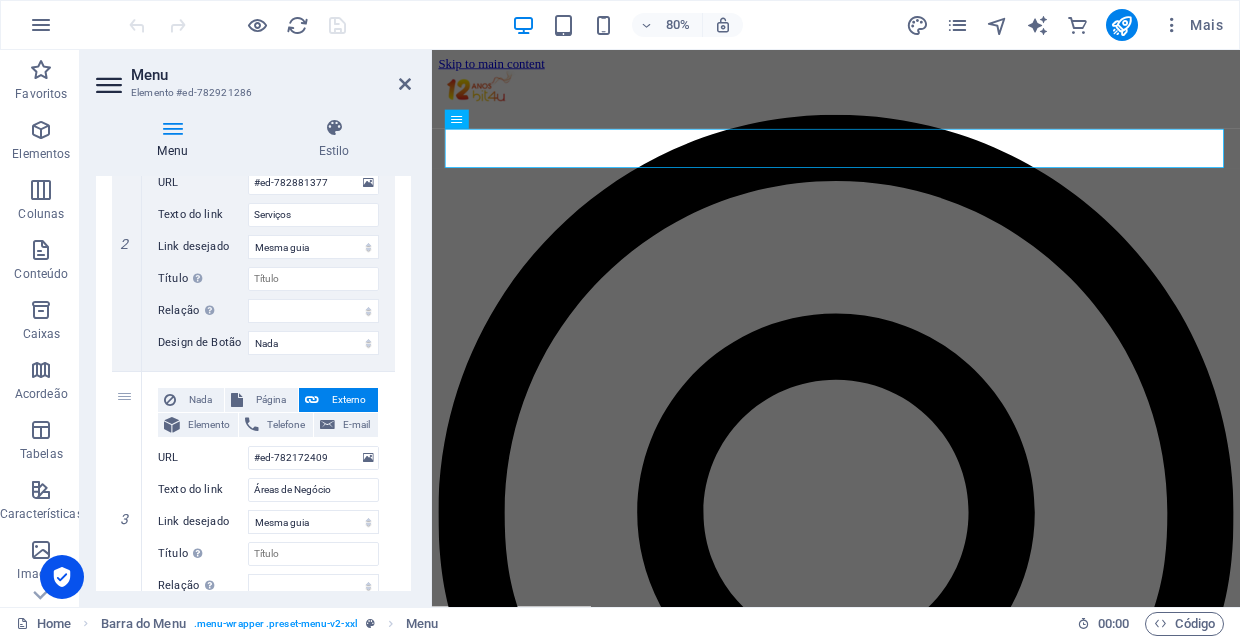 click at bounding box center (172, 128) 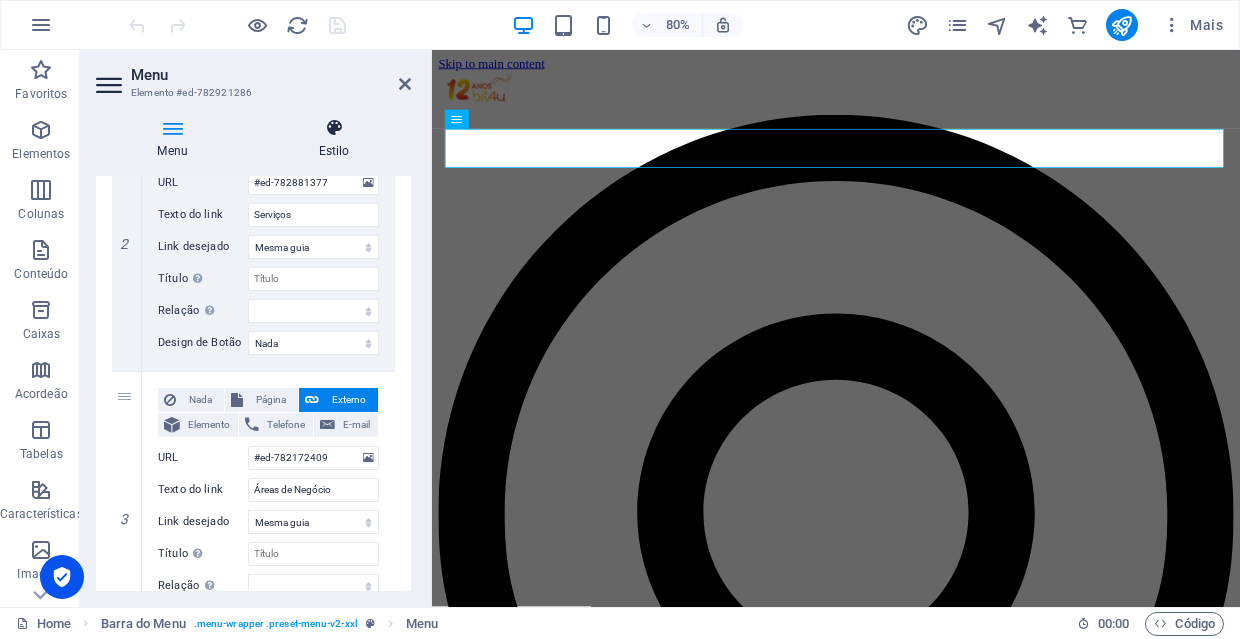 click at bounding box center [334, 128] 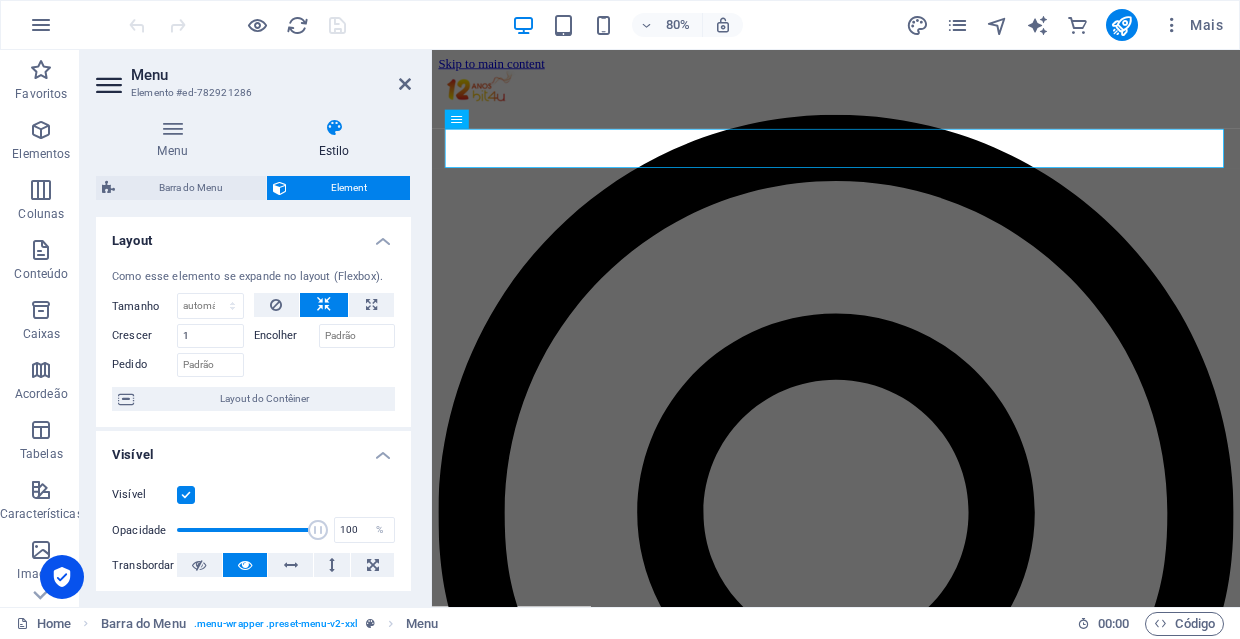 scroll, scrollTop: 0, scrollLeft: 0, axis: both 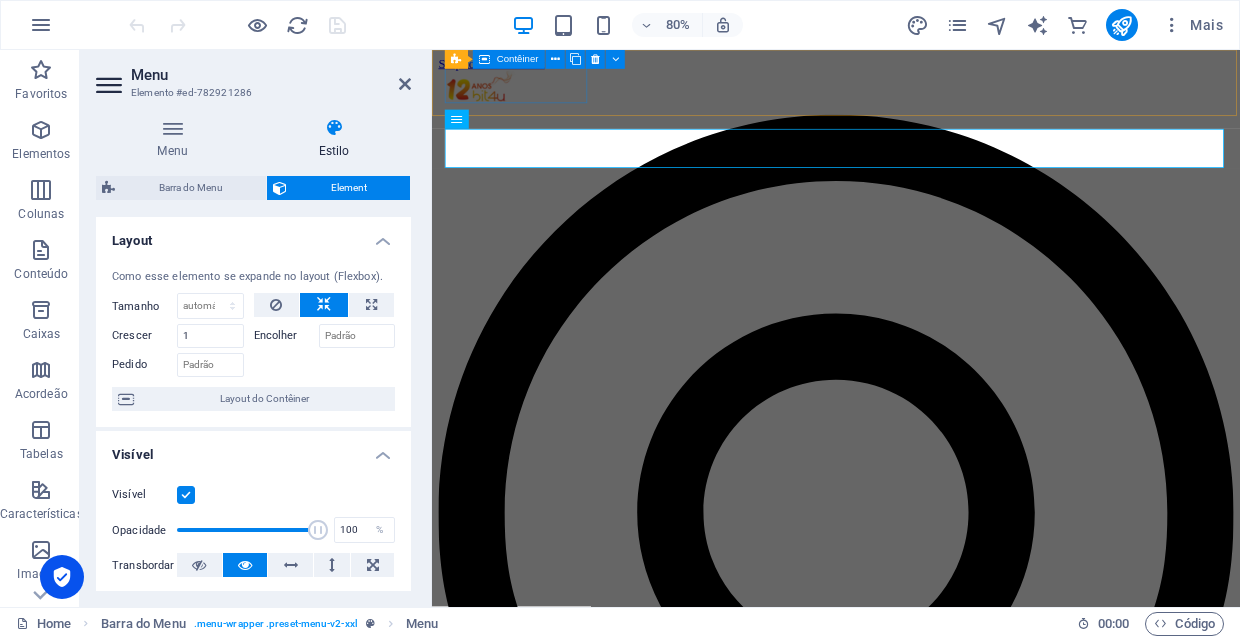 click at bounding box center [937, 103] 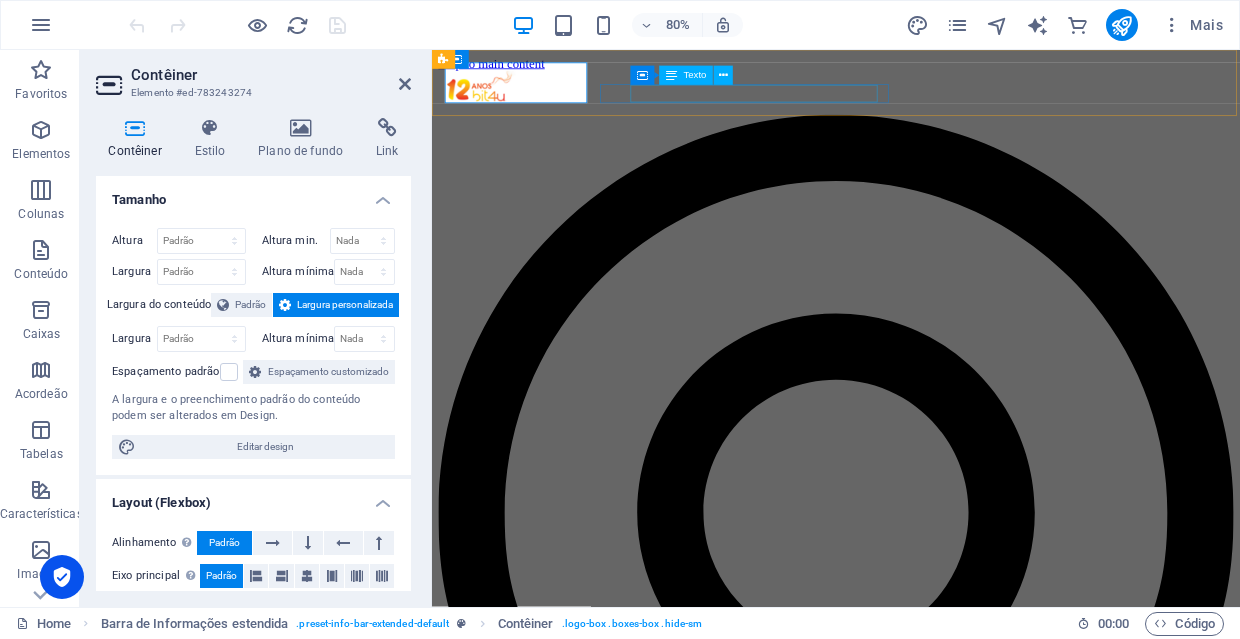 click on "[STREET_ADDRESS]" at bounding box center (515, 1482) 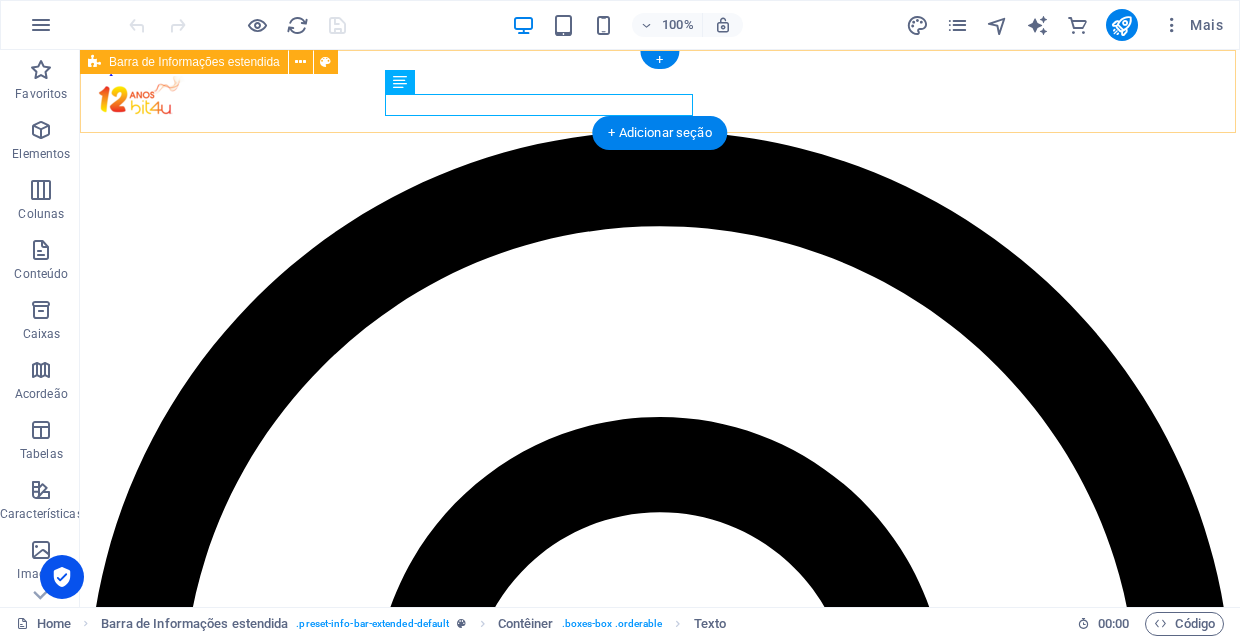 click on "[STREET_ADDRESS] [PHONE_NUMBER] [EMAIL_ADDRESS][DOMAIN_NAME]" at bounding box center [660, 1938] 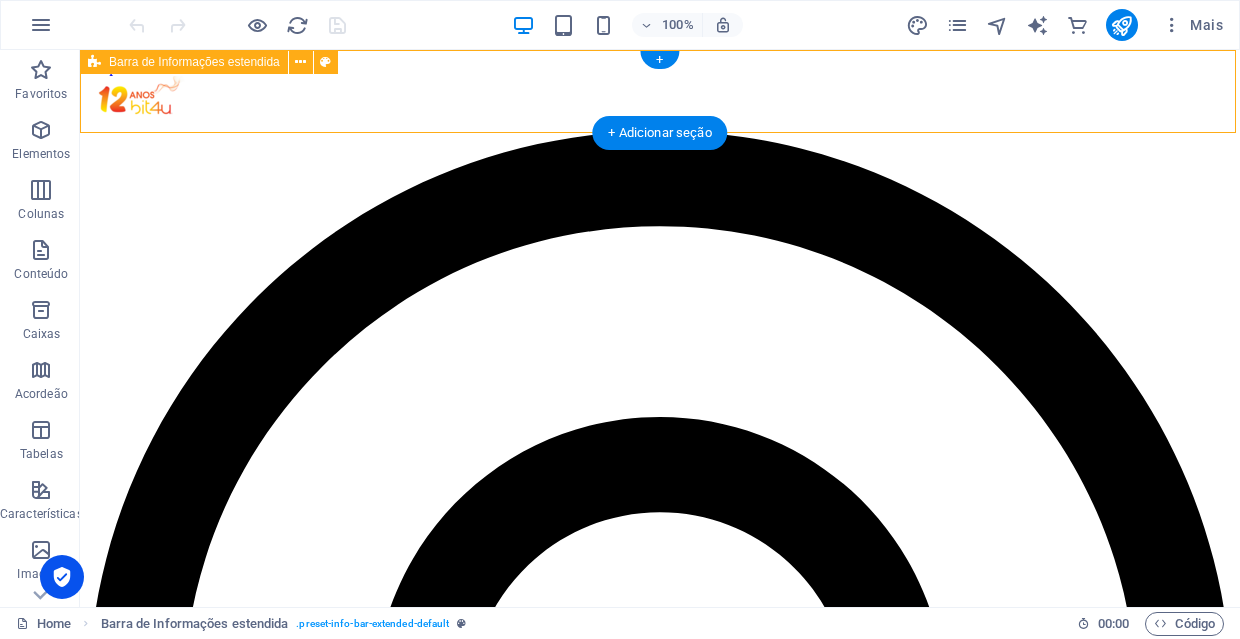 click on "[STREET_ADDRESS] [PHONE_NUMBER] [EMAIL_ADDRESS][DOMAIN_NAME]" at bounding box center (660, 1938) 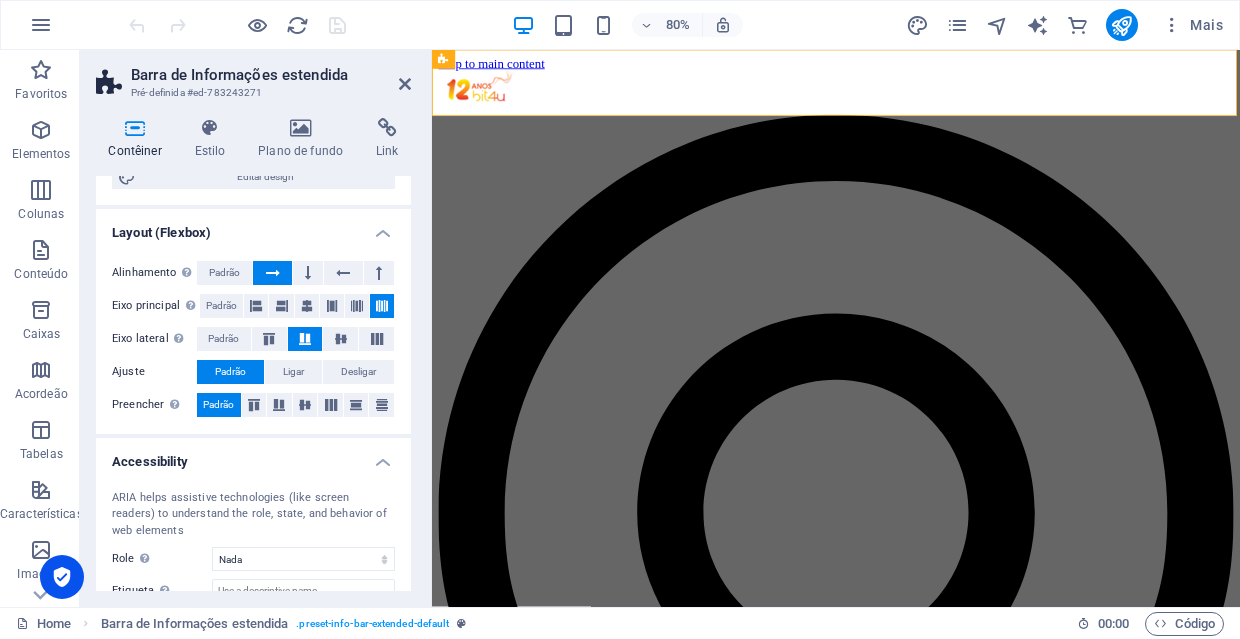 scroll, scrollTop: 272, scrollLeft: 0, axis: vertical 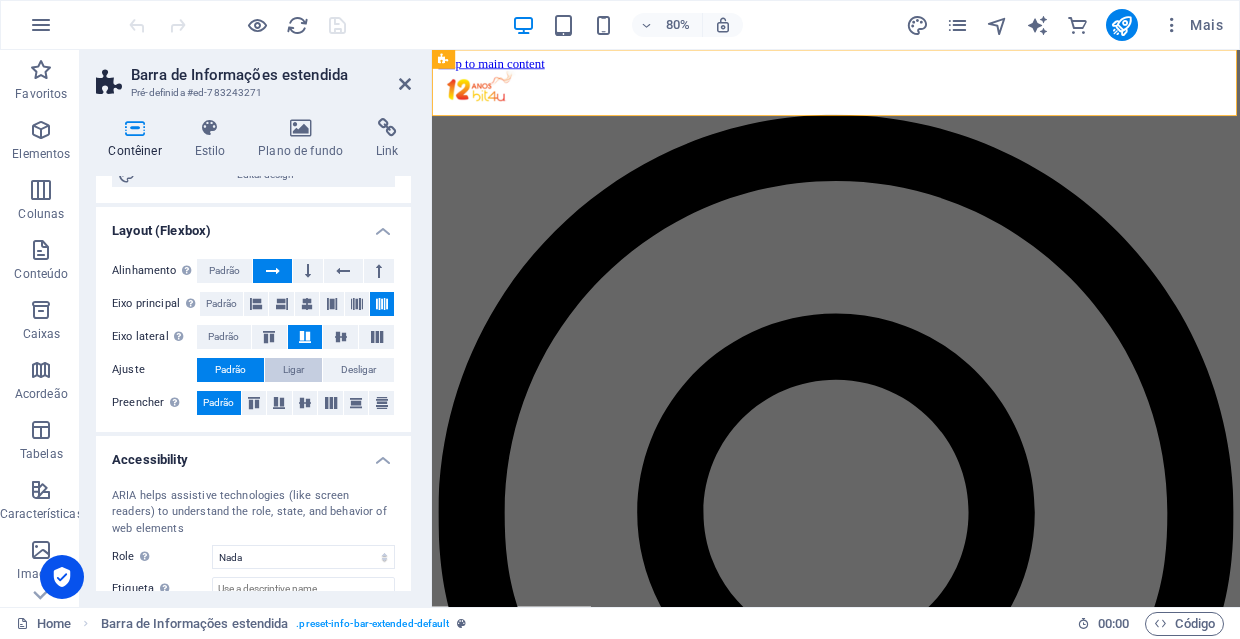 click on "Ligar" at bounding box center [293, 370] 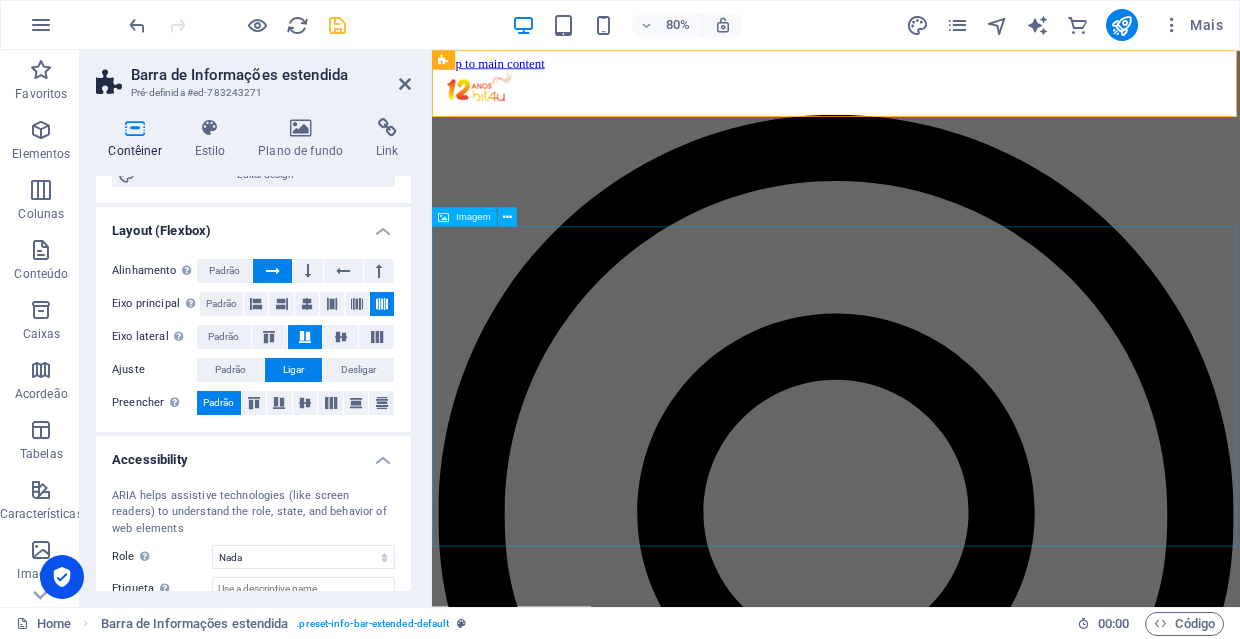 scroll, scrollTop: 0, scrollLeft: 0, axis: both 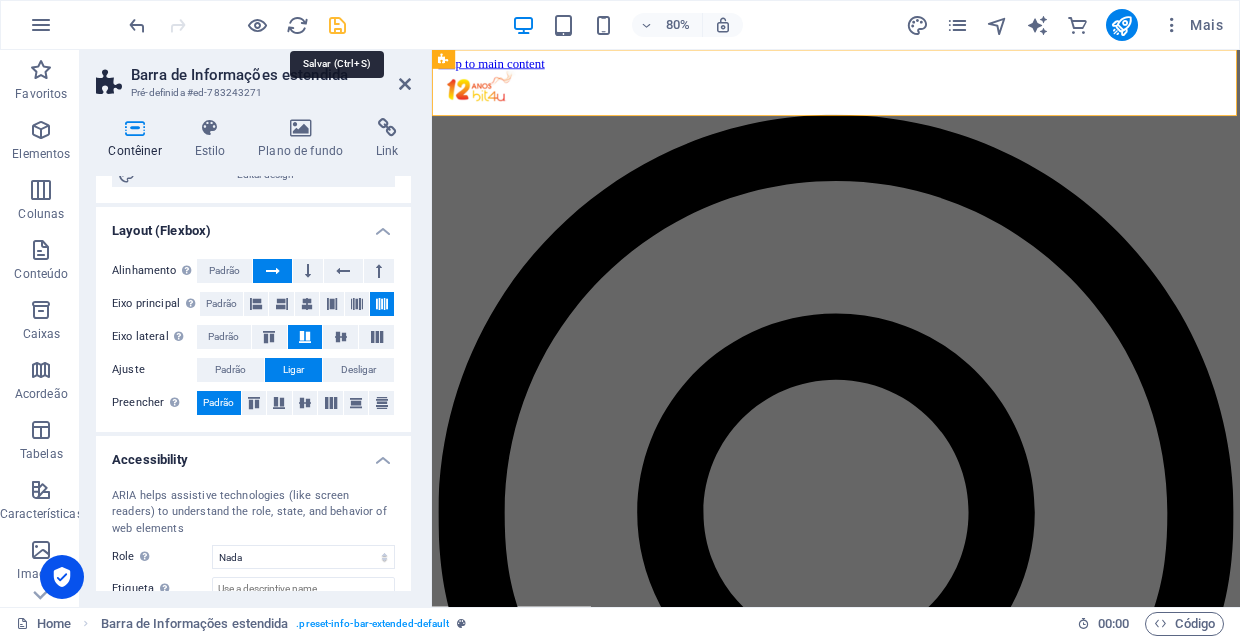 click at bounding box center (337, 25) 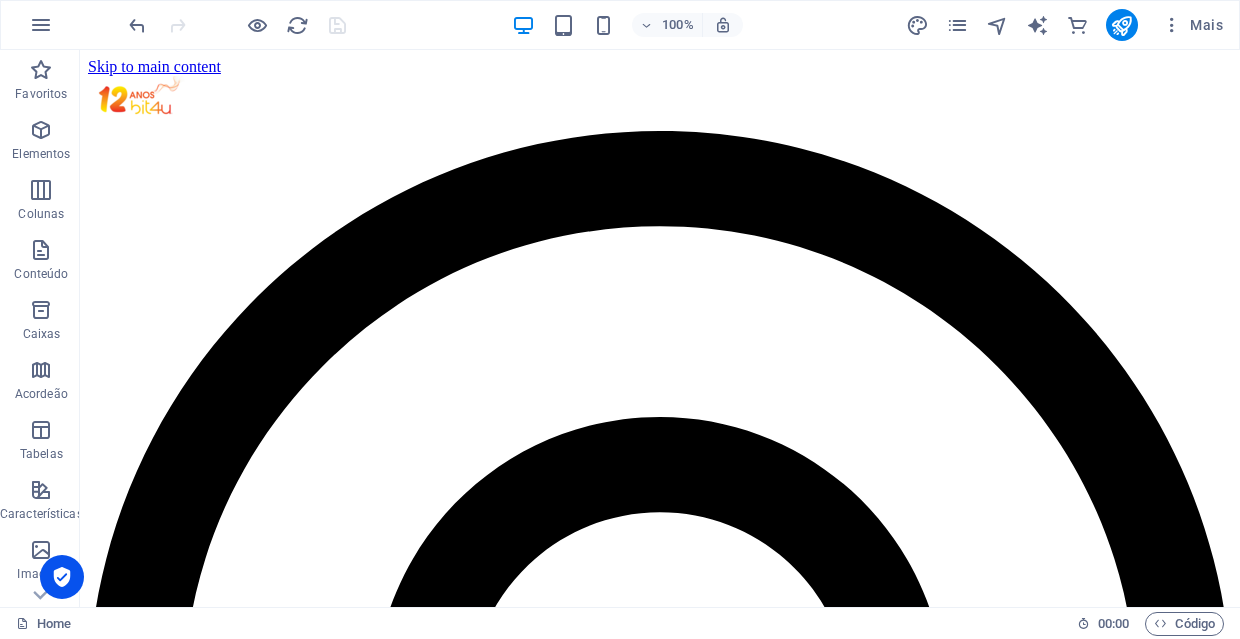 click at bounding box center [237, 25] 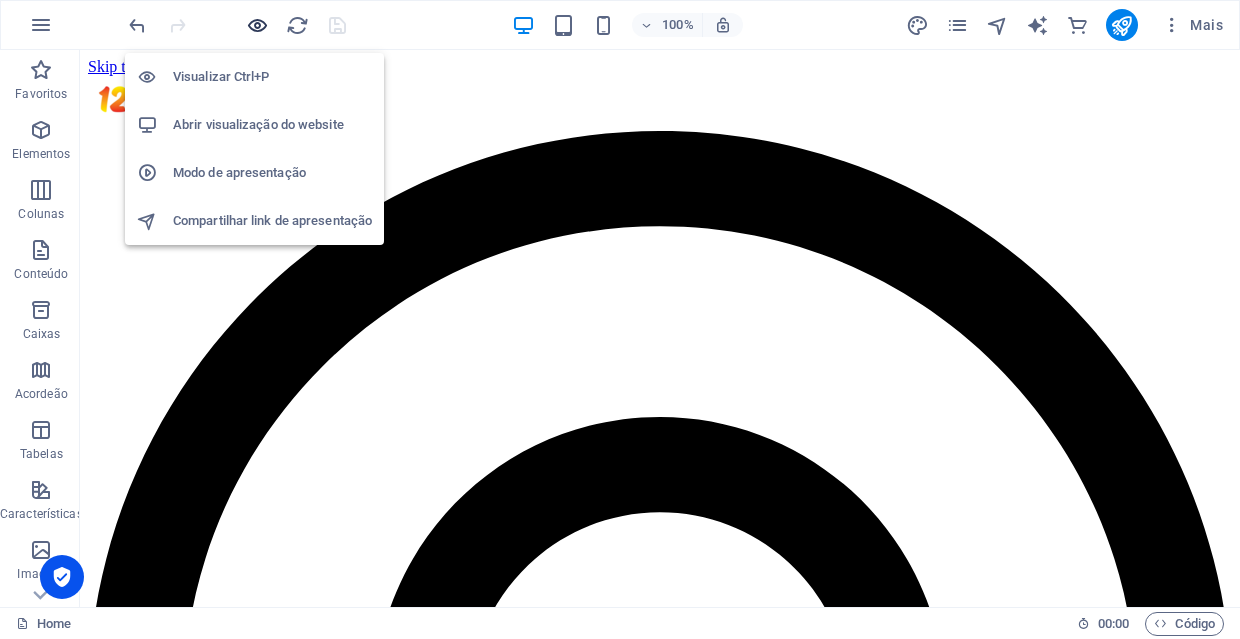 click at bounding box center [257, 25] 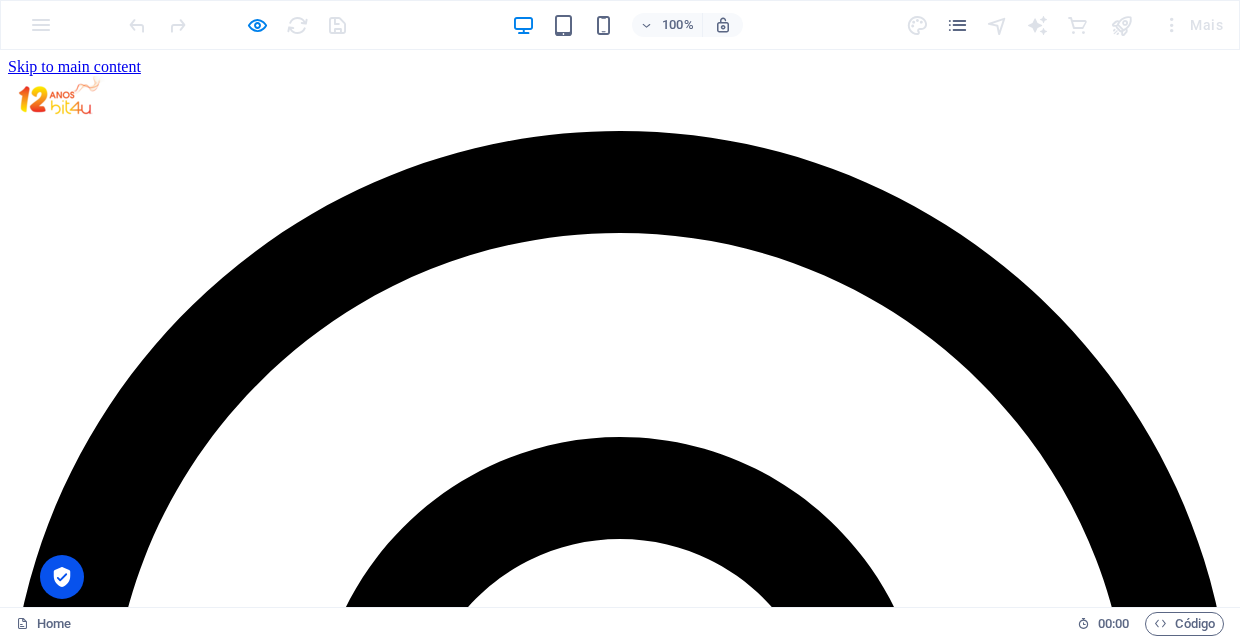 scroll, scrollTop: 0, scrollLeft: 0, axis: both 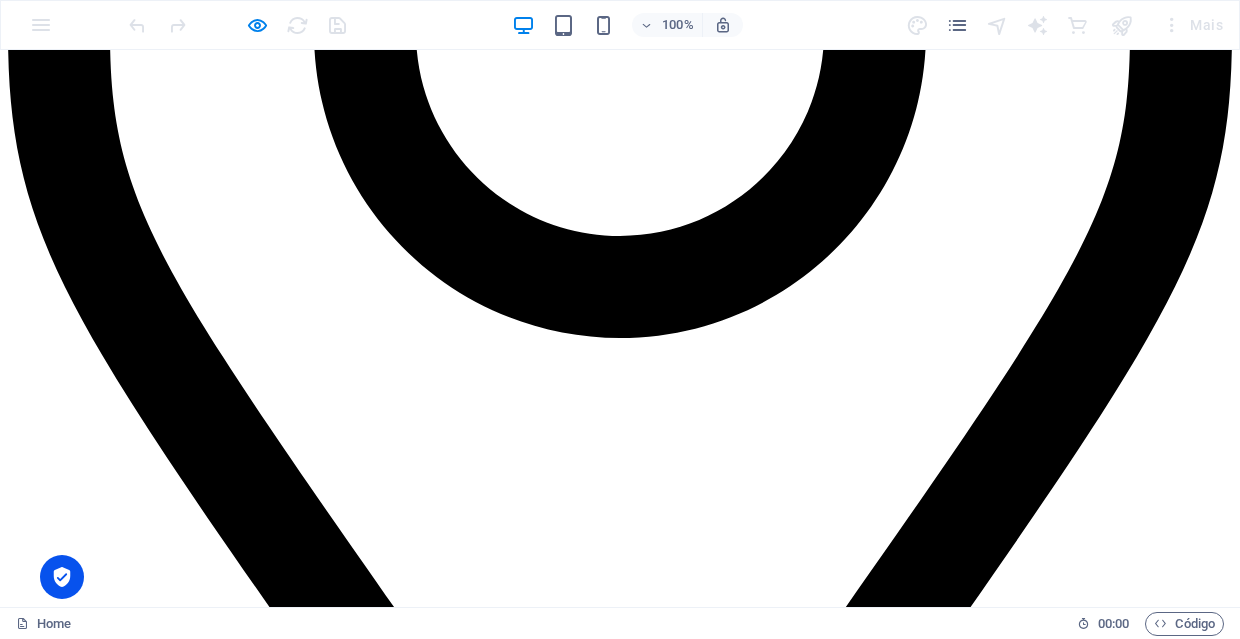 click on "Quem Somos A BIT4U é uma empresa angolana composta por uma equipa especializada, pronta para desenvolver, implementar e oferecer assistência na área de sistemas de informação de gestão e comunicações corporativas. A nossa Missão-   Potenciar e [PERSON_NAME] o seu negócio. Potenciar o negócio dos nossos clientes, apostar na formação e valorização de competências dos nossos colaboradores e fortalecer as nossas parcerias no mercado interno e externo. A nossa Visão -   Desenvolver Competências e Gerar Valor acrescentado nos Clientes.   A BIT4U aposta na valorização do capital humano, gerar competências técnicas de forma a prestar um serviço de consultoria agregador de valor e mais-valia nos nossos clientes." at bounding box center [620, 6069] 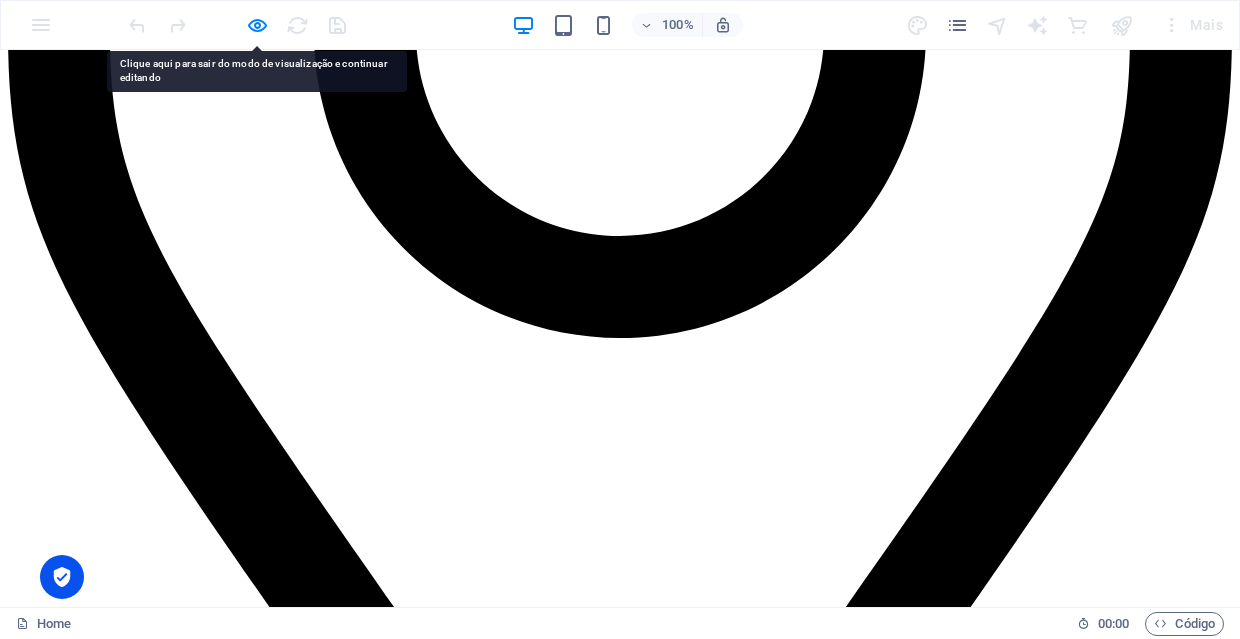 click on "Quem Somos A BIT4U é uma empresa angolana composta por uma equipa especializada, pronta para desenvolver, implementar e oferecer assistência na área de sistemas de informação de gestão e comunicações corporativas. A nossa Missão-   Potenciar e [PERSON_NAME] o seu negócio. Potenciar o negócio dos nossos clientes, apostar na formação e valorização de competências dos nossos colaboradores e fortalecer as nossas parcerias no mercado interno e externo. A nossa Visão -   Desenvolver Competências e Gerar Valor acrescentado nos Clientes.   A BIT4U aposta na valorização do capital humano, gerar competências técnicas de forma a prestar um serviço de consultoria agregador de valor e mais-valia nos nossos clientes." at bounding box center [620, 5811] 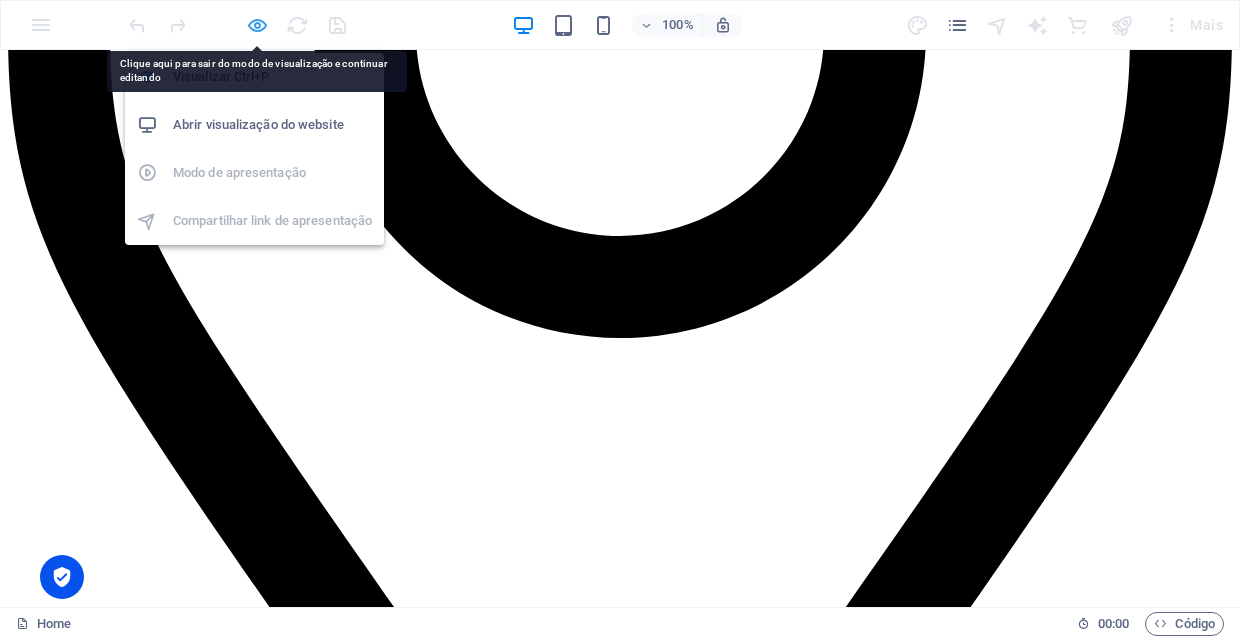 click at bounding box center [257, 25] 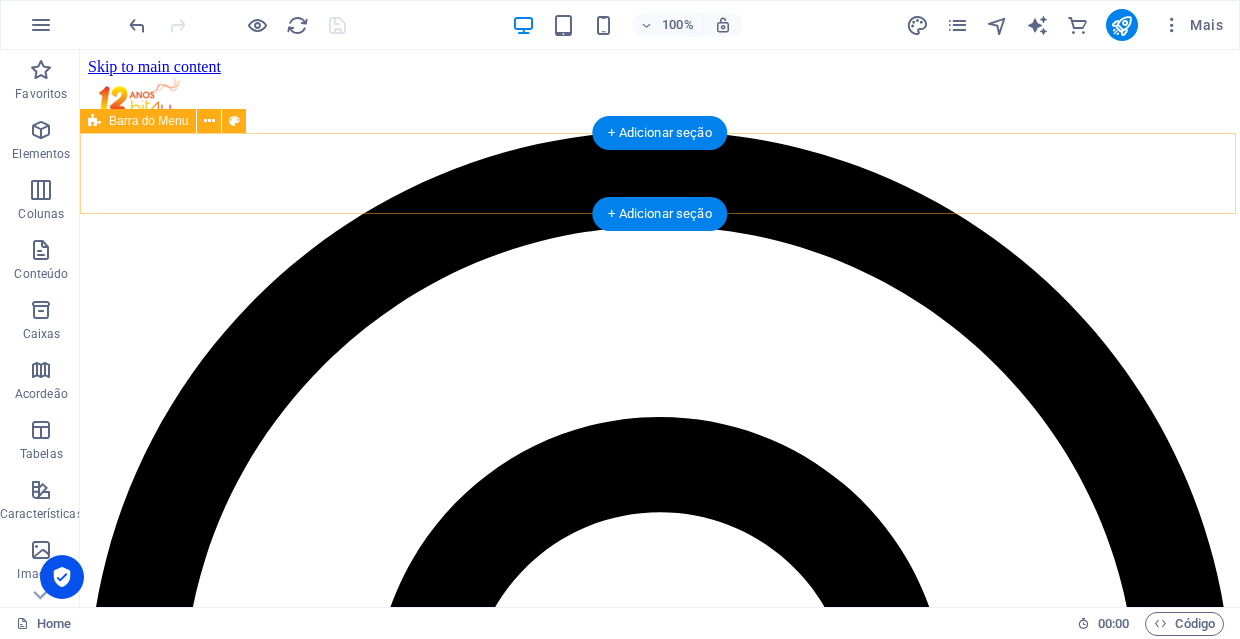 scroll, scrollTop: 0, scrollLeft: 0, axis: both 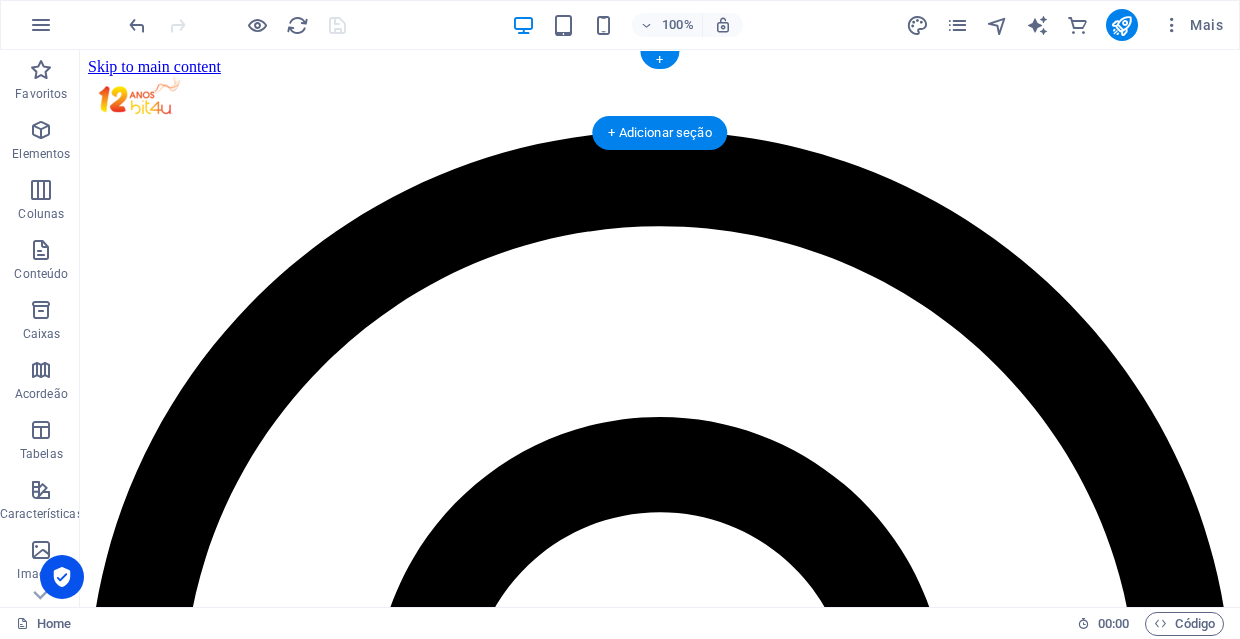 click on "[STREET_ADDRESS] [PHONE_NUMBER] [EMAIL_ADDRESS][DOMAIN_NAME]" at bounding box center (660, 1938) 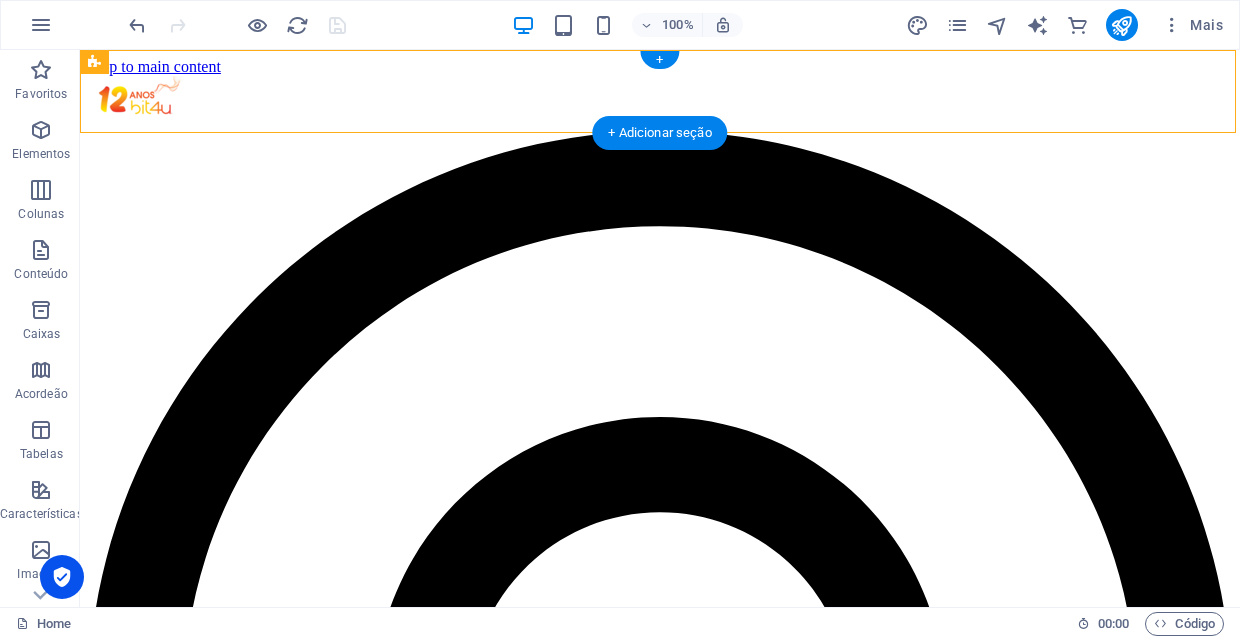 click on "[STREET_ADDRESS] [PHONE_NUMBER] [EMAIL_ADDRESS][DOMAIN_NAME]" at bounding box center [660, 1938] 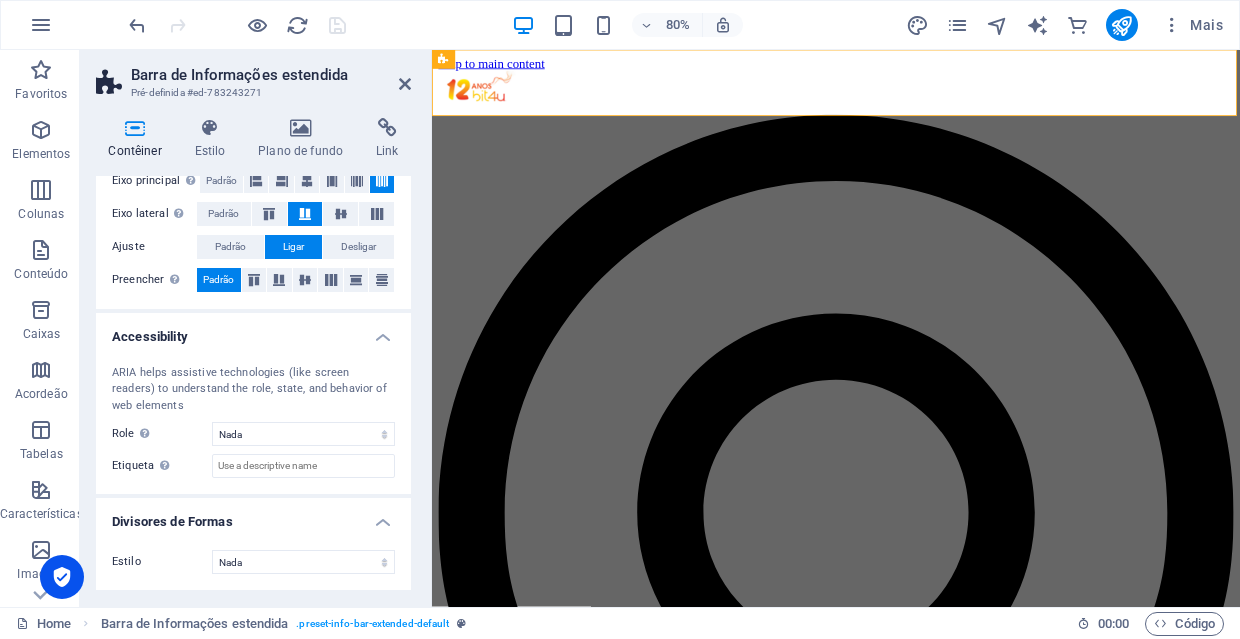 scroll, scrollTop: 399, scrollLeft: 0, axis: vertical 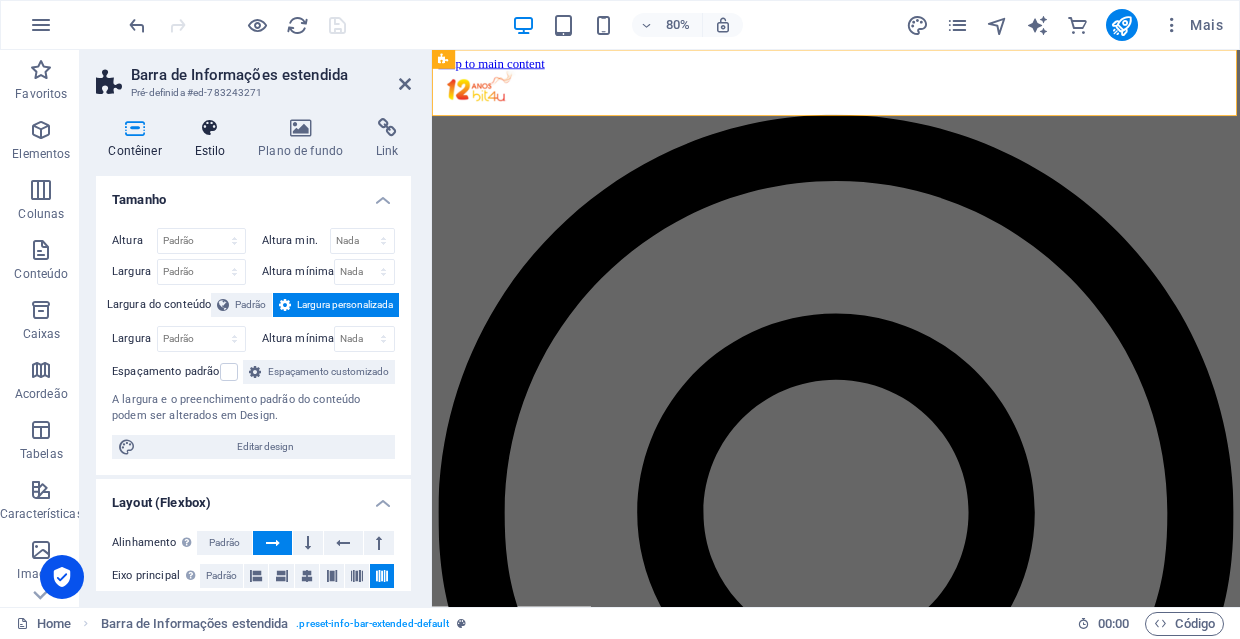 click at bounding box center (210, 128) 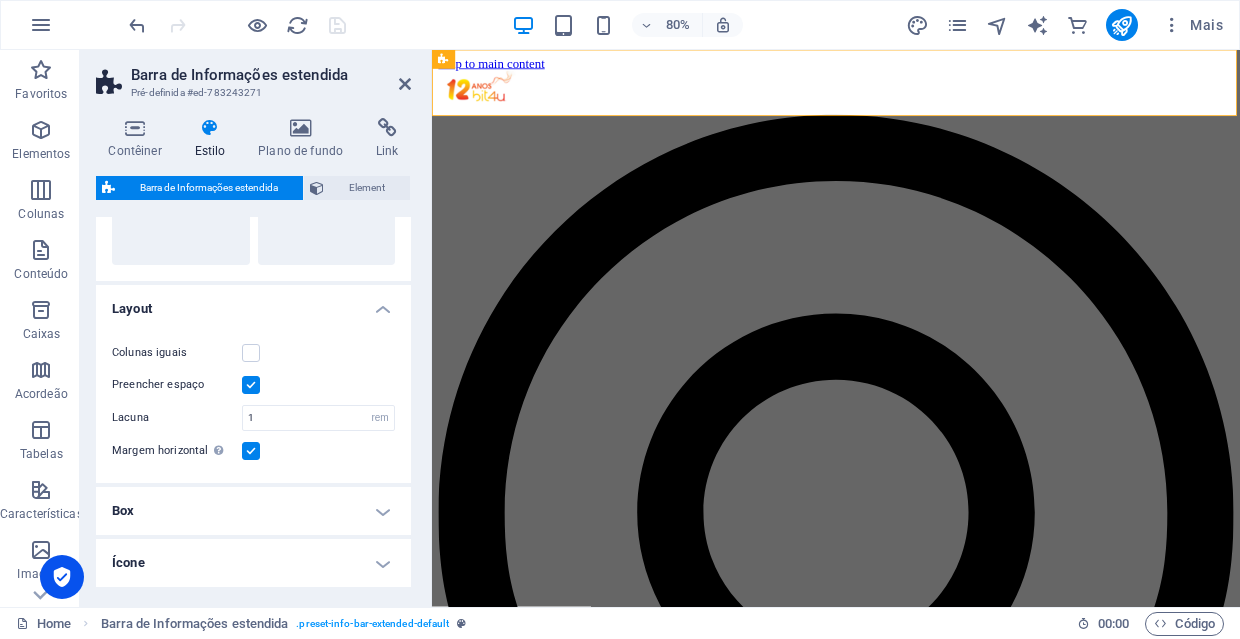 scroll, scrollTop: 137, scrollLeft: 0, axis: vertical 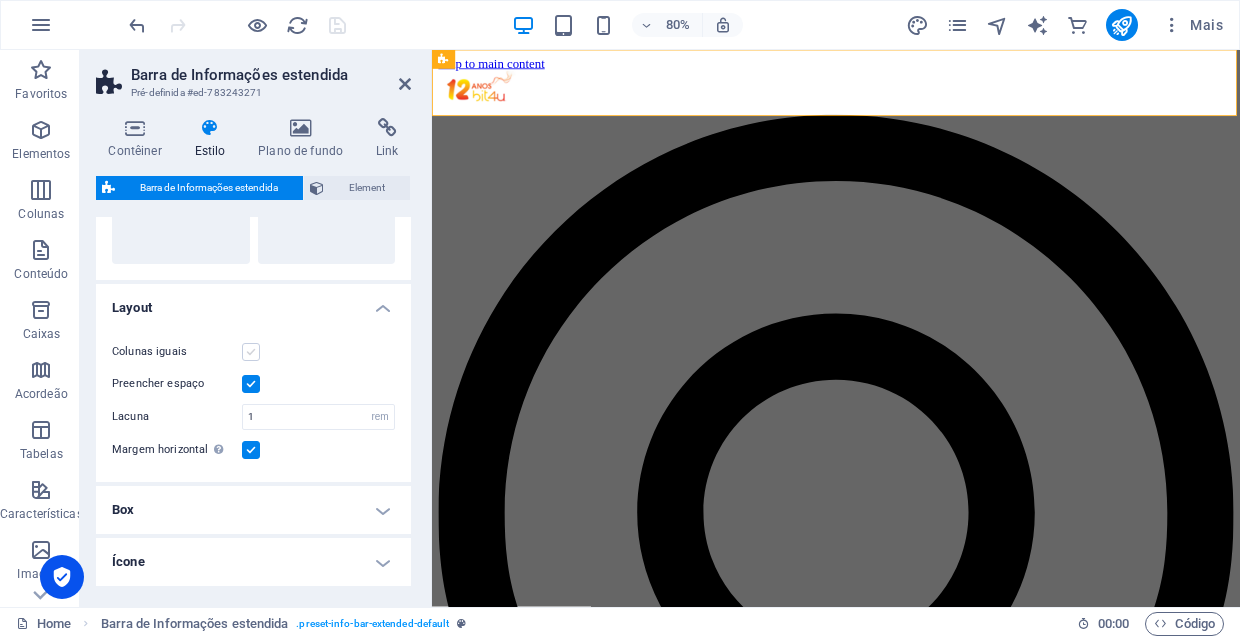 click at bounding box center [251, 352] 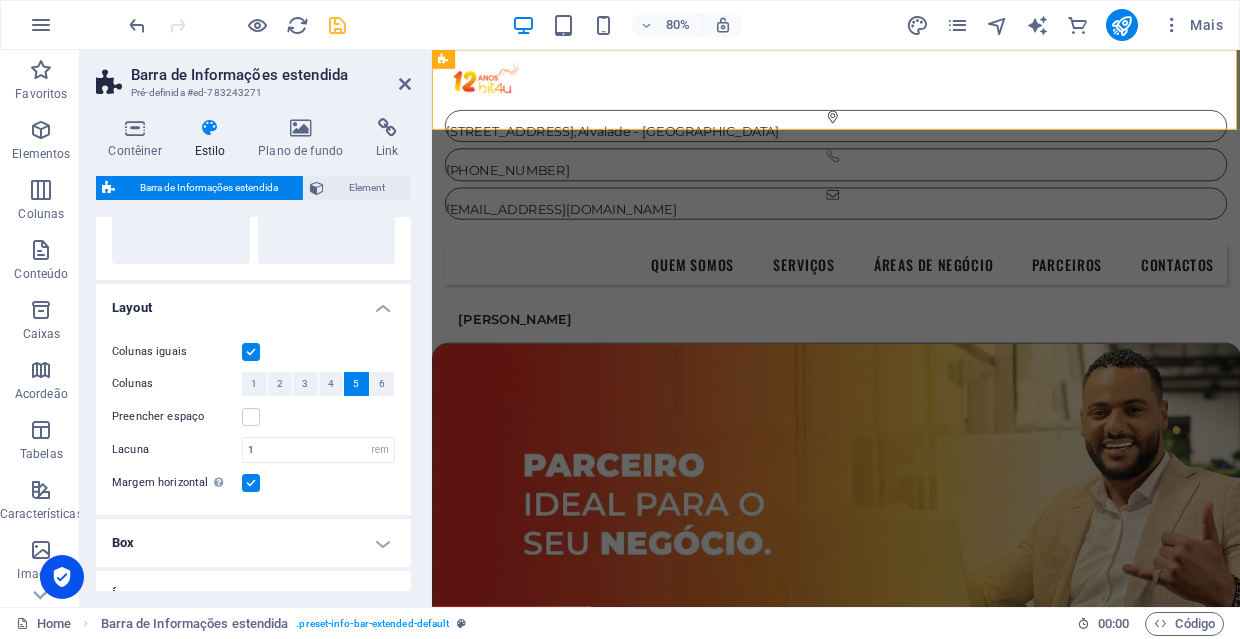 click at bounding box center (251, 352) 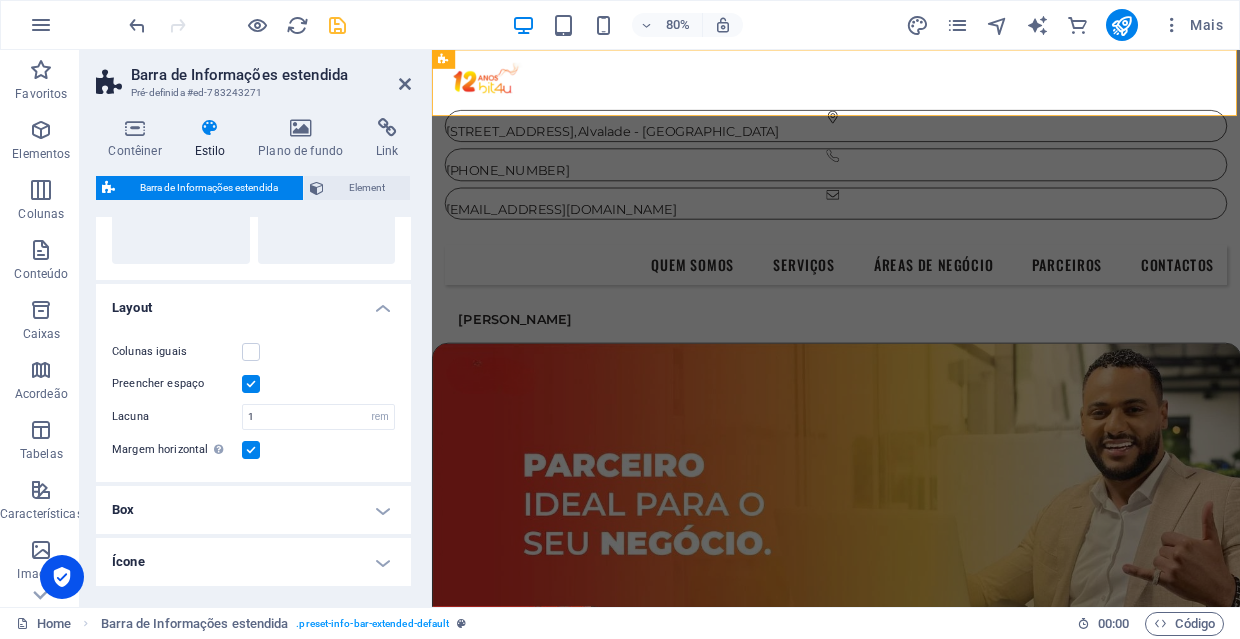 click at bounding box center (251, 450) 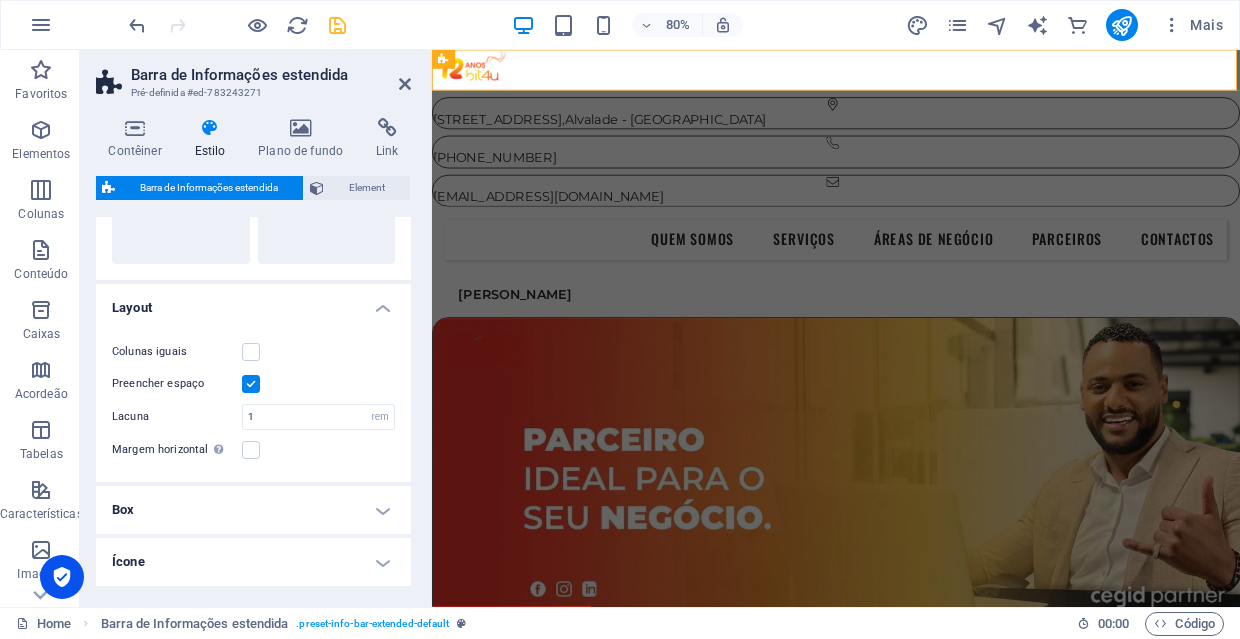 click on "Box" at bounding box center [253, 510] 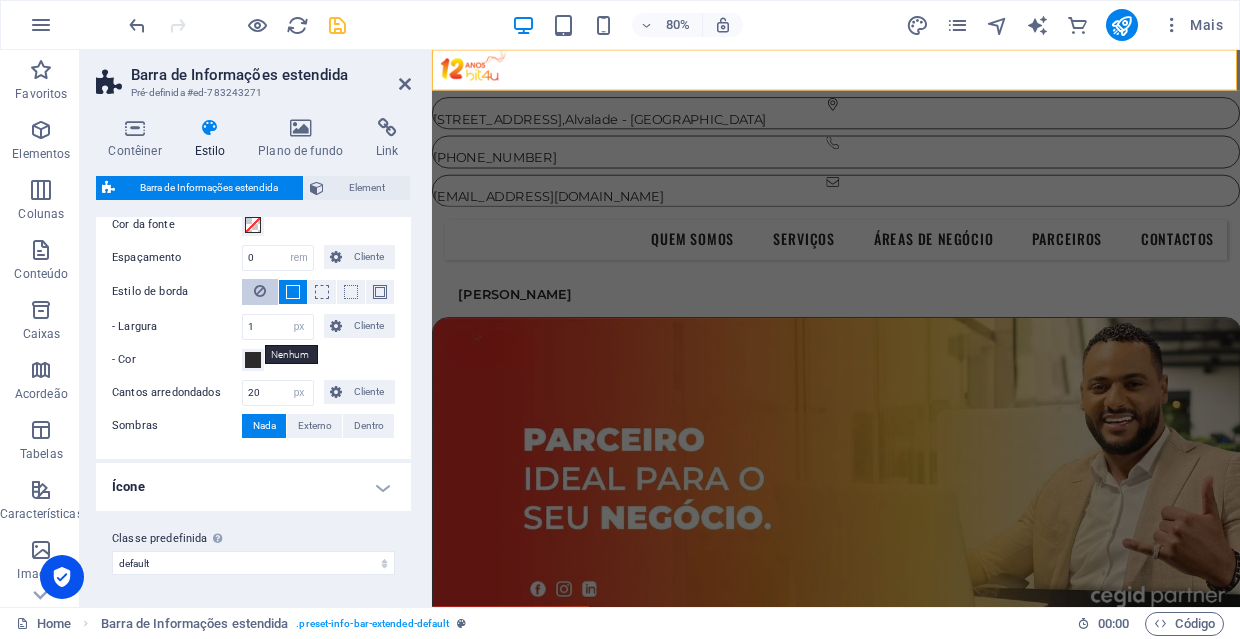scroll, scrollTop: 497, scrollLeft: 0, axis: vertical 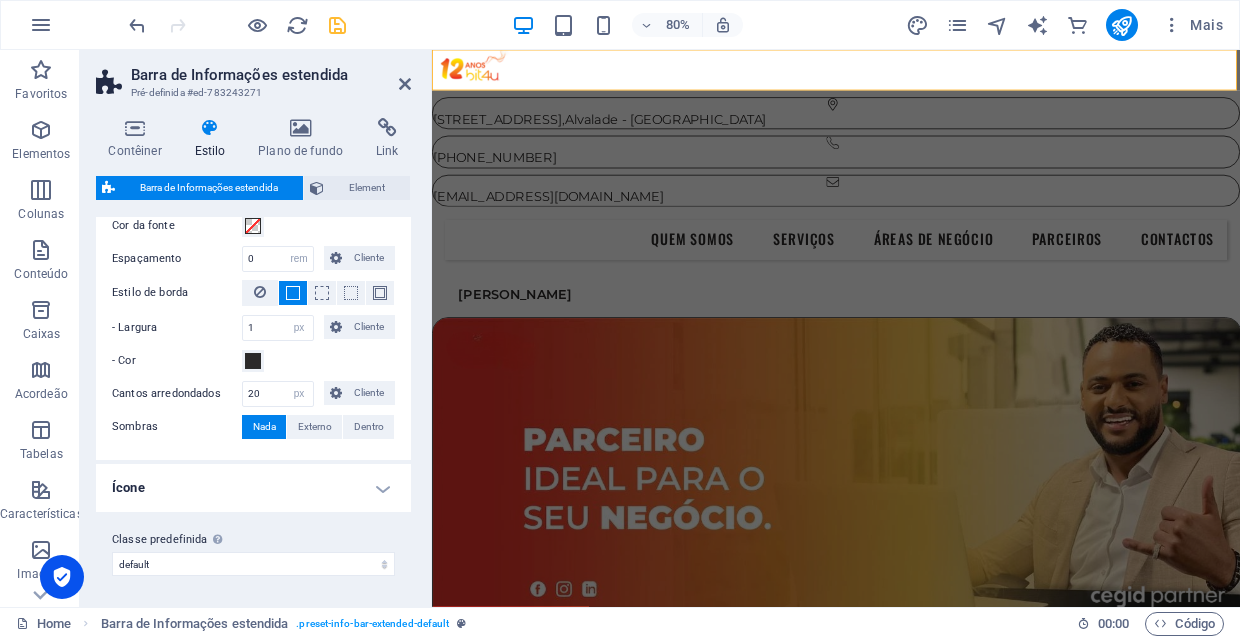 click on "Ícone" at bounding box center (253, 488) 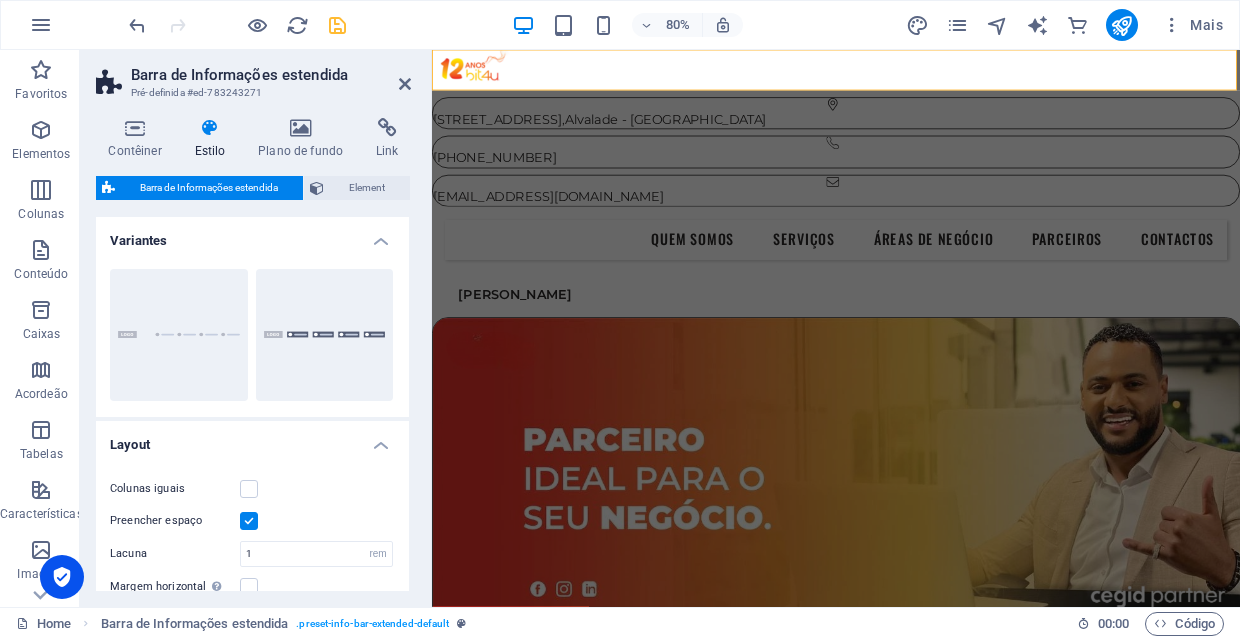 scroll, scrollTop: 0, scrollLeft: 2, axis: horizontal 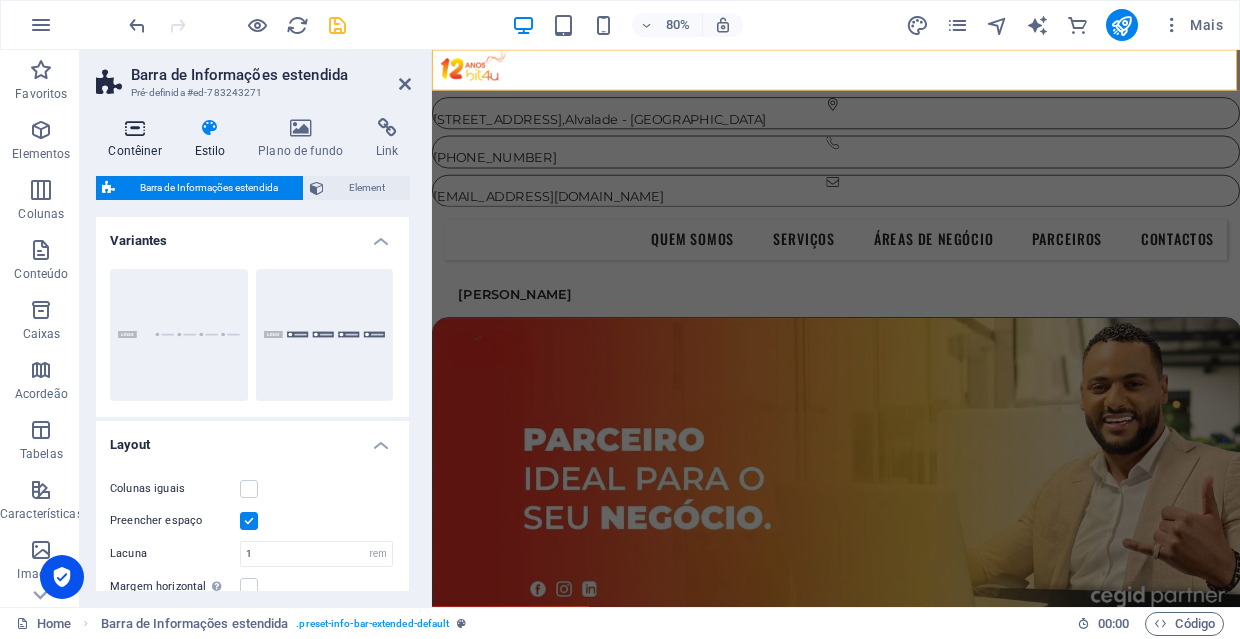 click on "Contêiner" at bounding box center (139, 139) 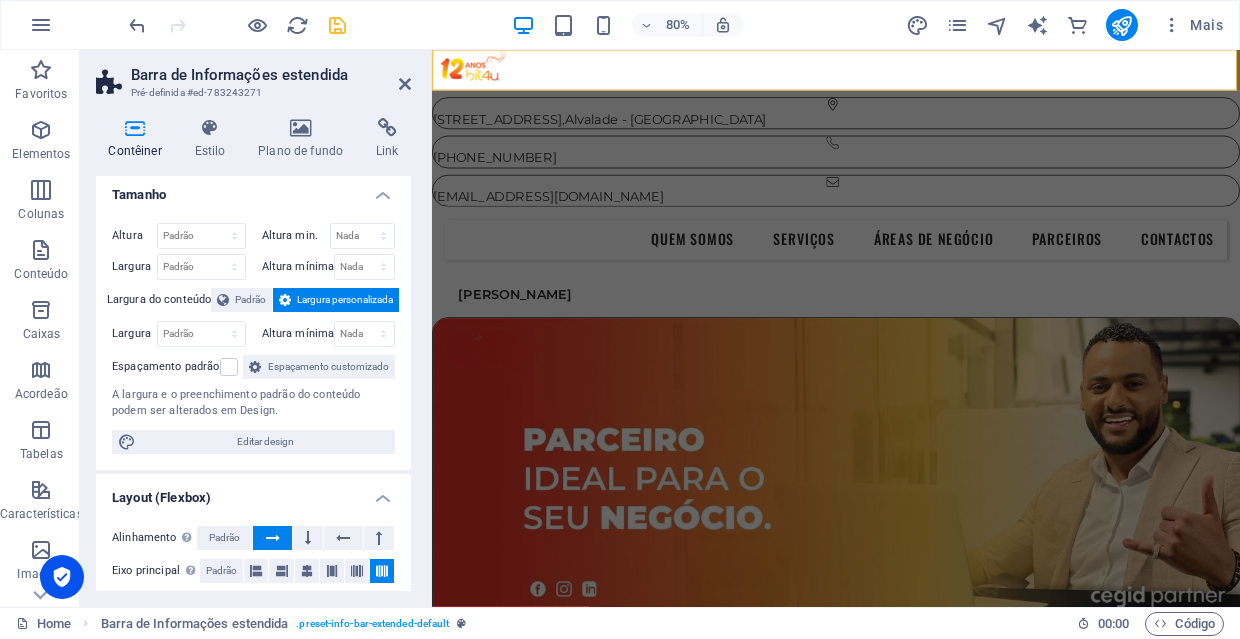 scroll, scrollTop: 10, scrollLeft: 0, axis: vertical 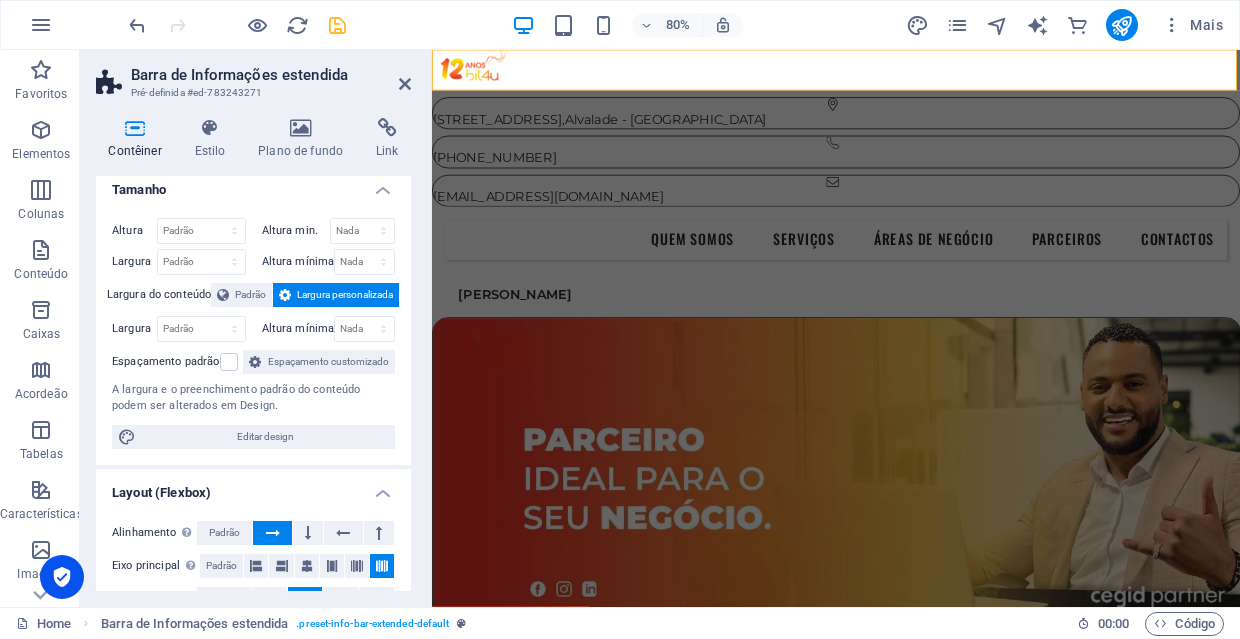 click on "Contêiner" at bounding box center (139, 139) 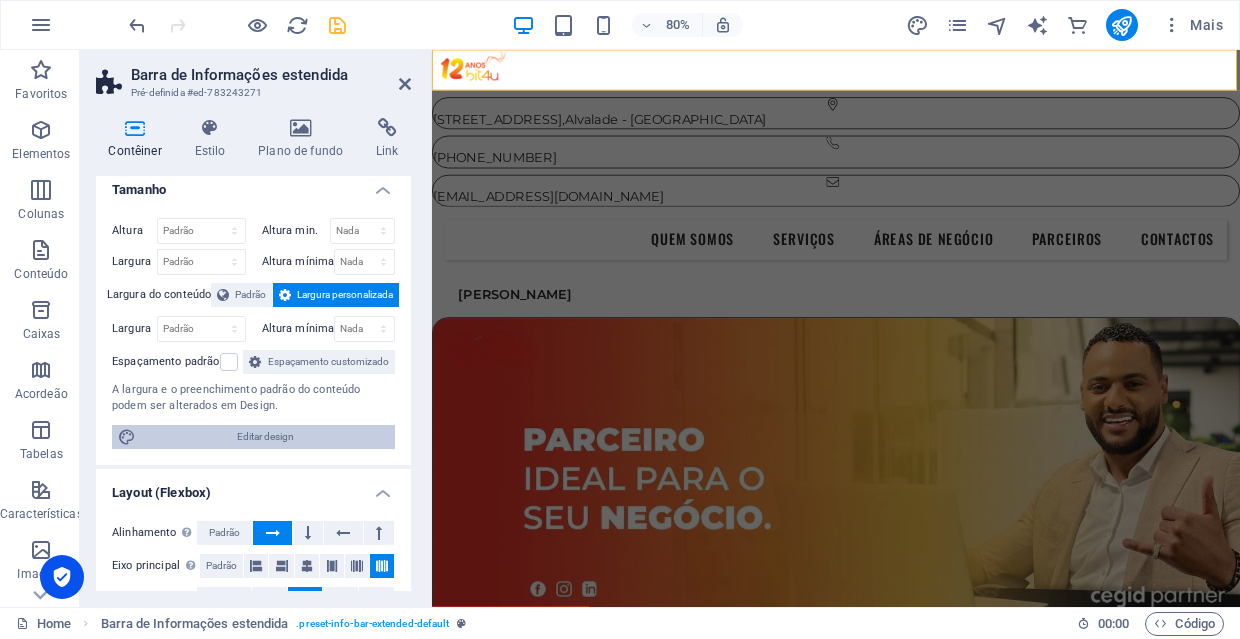 click on "Editar design" at bounding box center (265, 437) 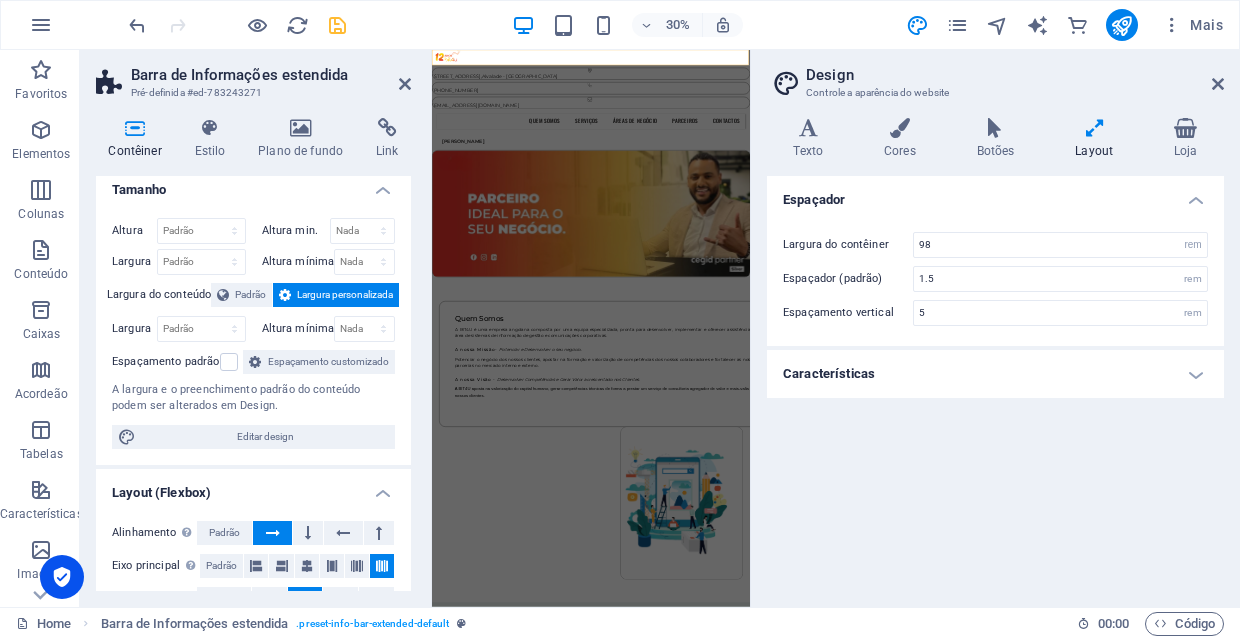 click on "Design Controle a aparência do website Variantes  Texto  Cores  Botões  Layout  Loja Texto Standard Bold Links Cor da fonte Fonte Montserrat Tamanho da fonte 16 rem px Altura da linha 1.4 Espessura da fonte Para exibir a espessura da fonte corretamente, pode ser necessário ativá-la.  Gerenciar fontes Fina, 100 Extra leve, 200 Leve, 300 Regular, 400 Média, 500 Semi negrito, 600 Negrito, 700 Extra negrito, 800 Preto, 900 Espaçamento entre letras 0 rem px Estilo de fonte Transformação de texto Tt TT tt Alinhamento de texto Espessura da fonte Para exibir a espessura da fonte corretamente, pode ser necessário ativá-la.  Gerenciar fontes Fina, 100 Extra leve, 200 Leve, 300 Regular, 400 Média, 500 Semi negrito, 600 Negrito, 700 Extra negrito, 800 Preto, 900 Default Hover / Active Cor da fonte Cor da fonte Decoração Decoração Duração da transição 0.3 s Função de transição Rolar Role para Dentro Role para Fora Role para dentro/Role para Fora Linear Títulos Todos H1 / Texto do Logotipo H2 H3 H4" at bounding box center [995, 328] 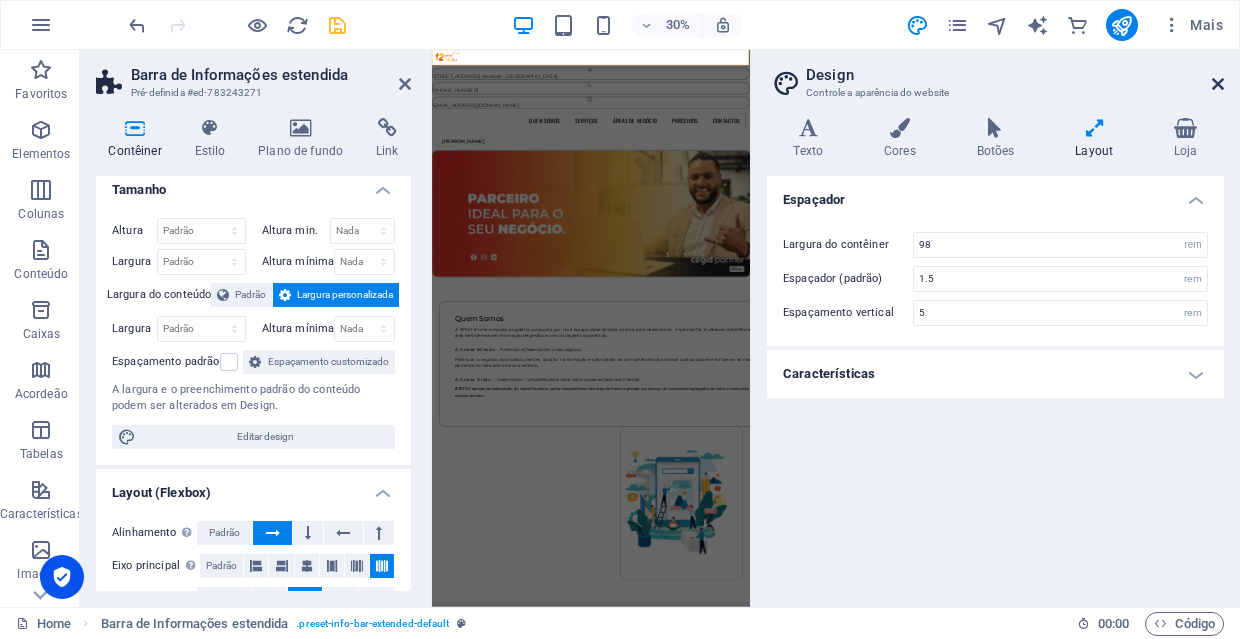 drag, startPoint x: 1223, startPoint y: 81, endPoint x: 1004, endPoint y: 39, distance: 222.99103 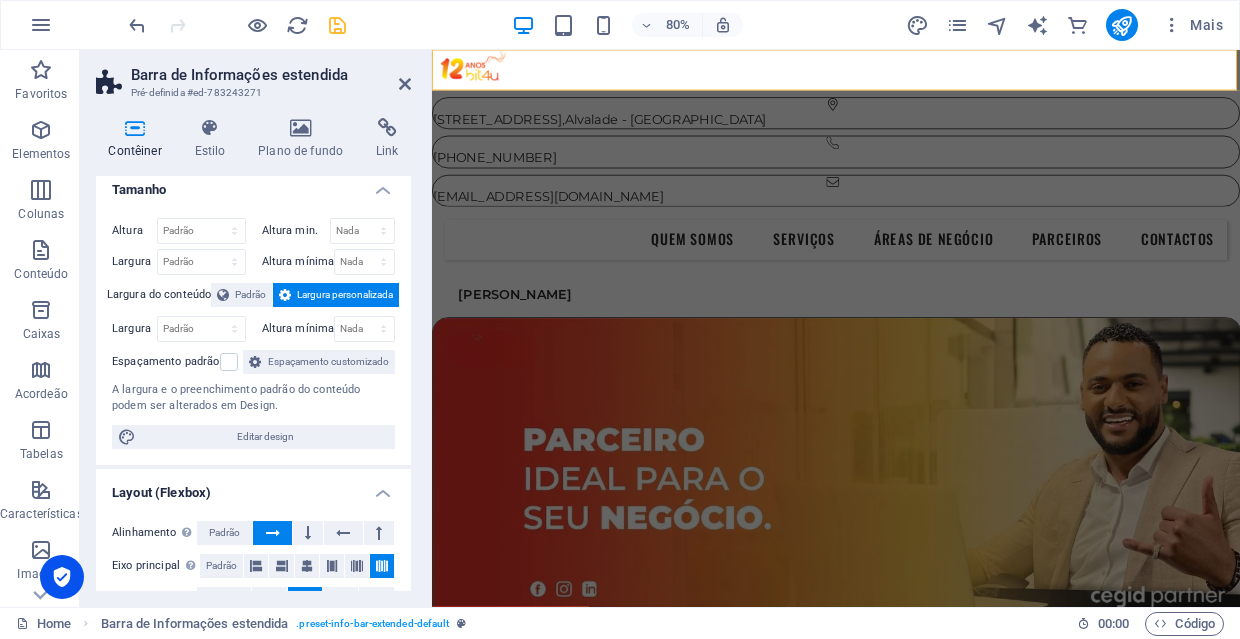 click at bounding box center (337, 25) 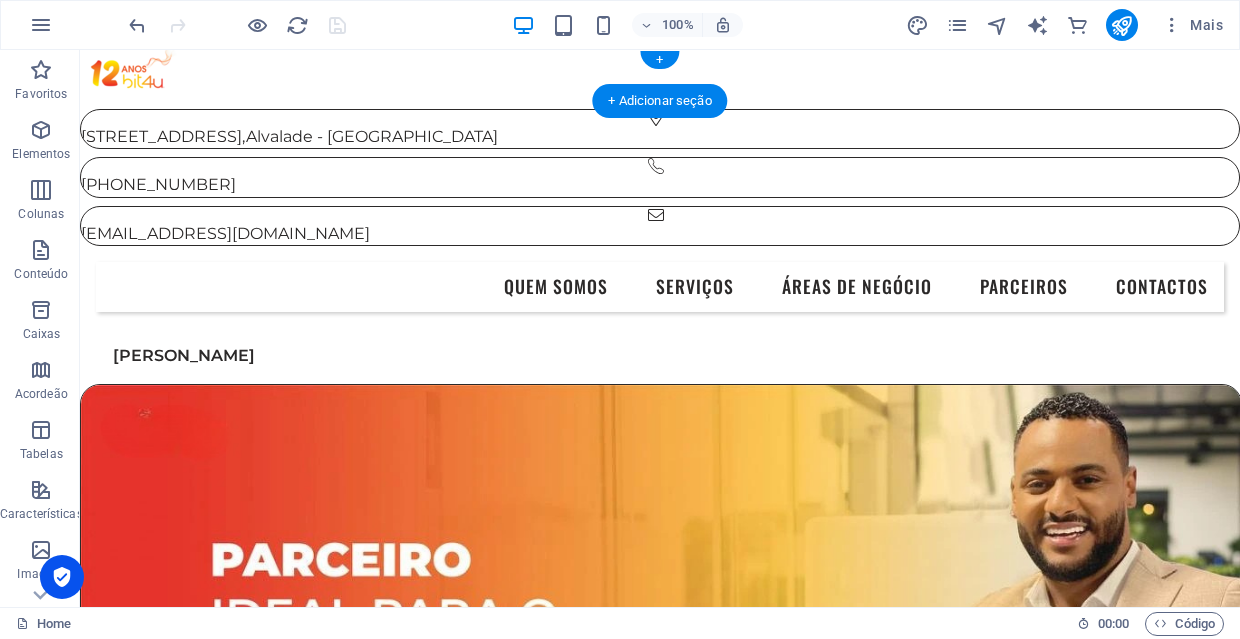 click on "[STREET_ADDRESS] [PHONE_NUMBER] [EMAIL_ADDRESS][DOMAIN_NAME]" at bounding box center (660, 148) 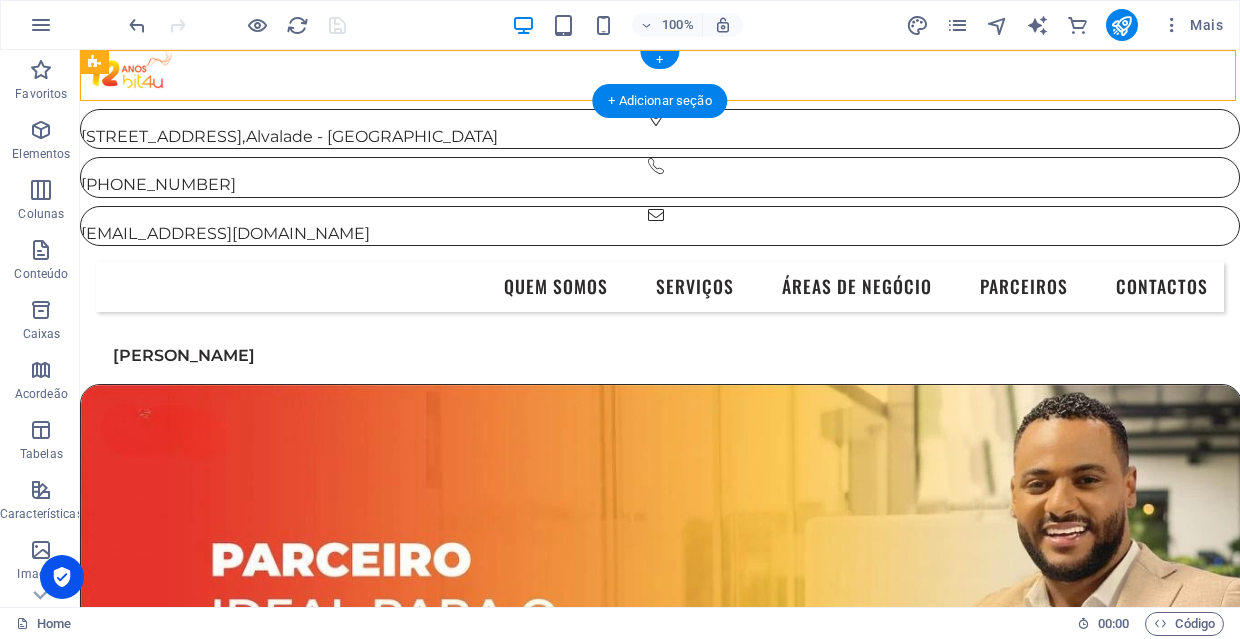 click on "[STREET_ADDRESS] [PHONE_NUMBER] [EMAIL_ADDRESS][DOMAIN_NAME]" at bounding box center (660, 148) 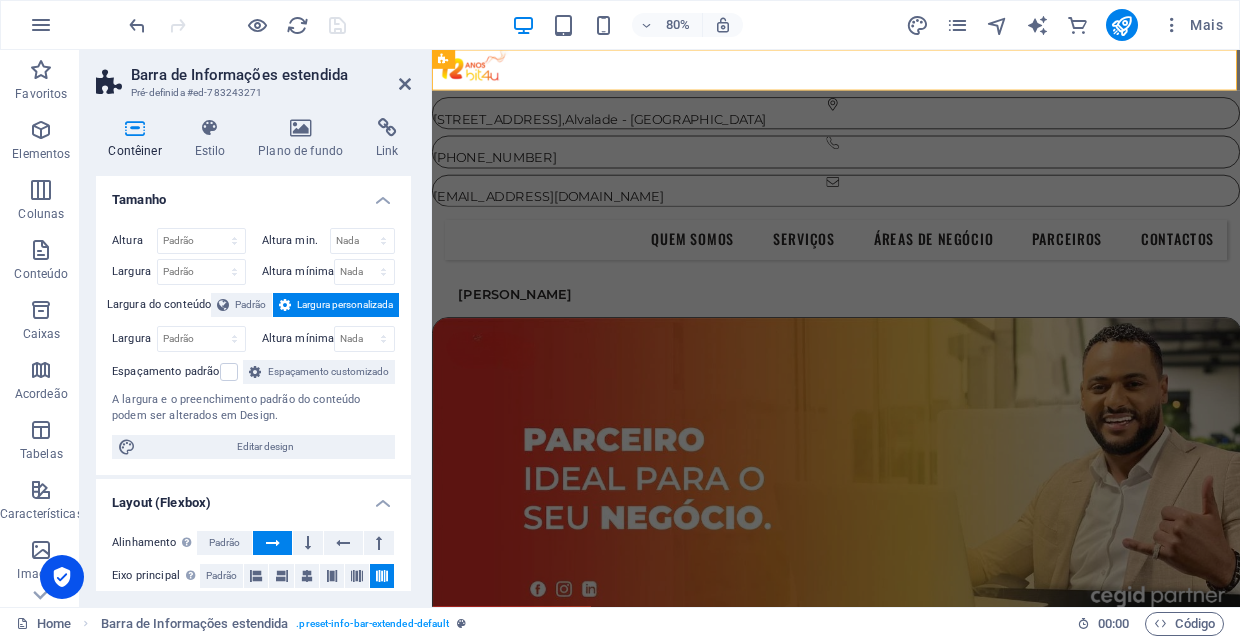 click at bounding box center (135, 128) 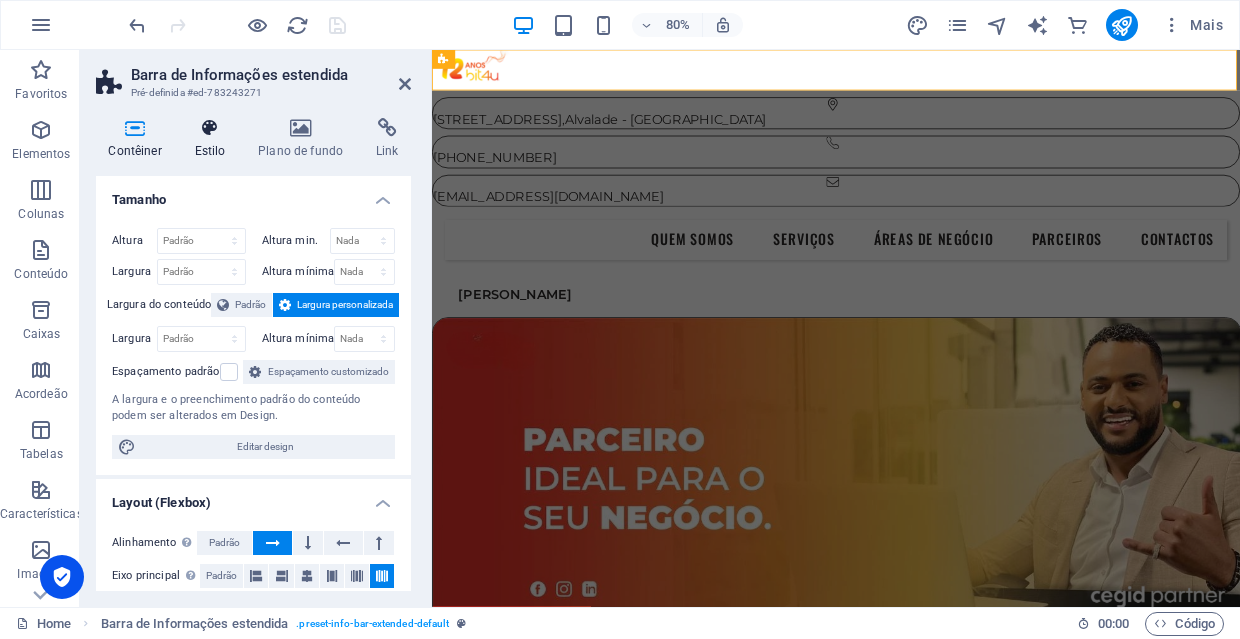 click at bounding box center [210, 128] 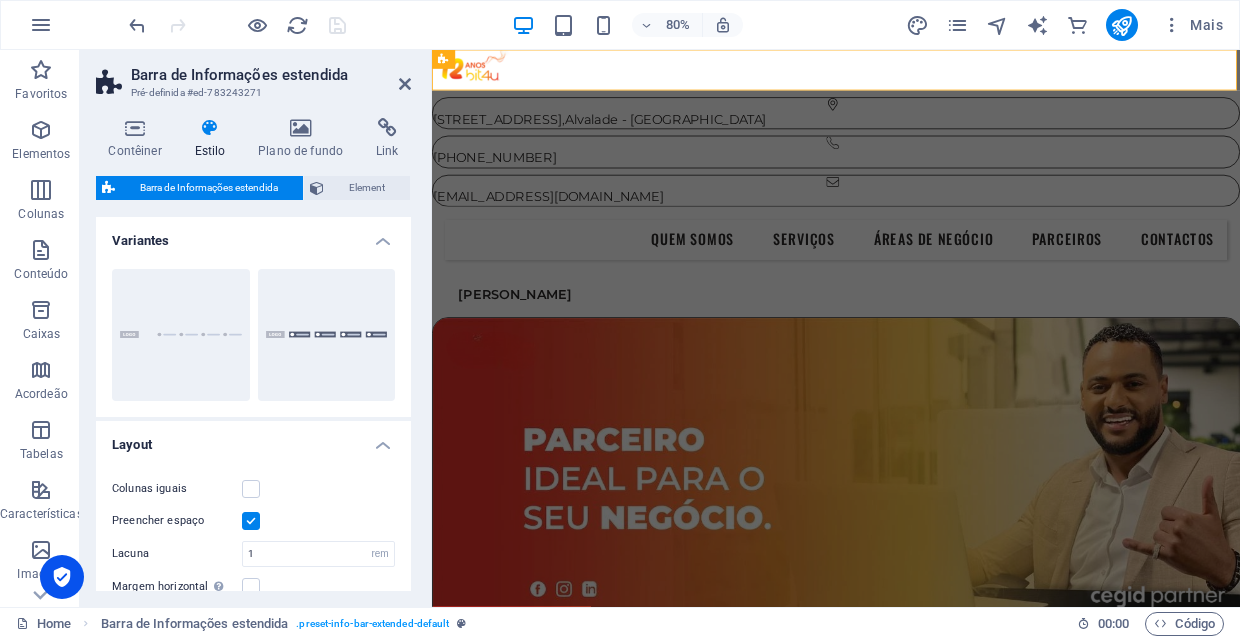 click on "Barra de Informações estendida" at bounding box center [209, 188] 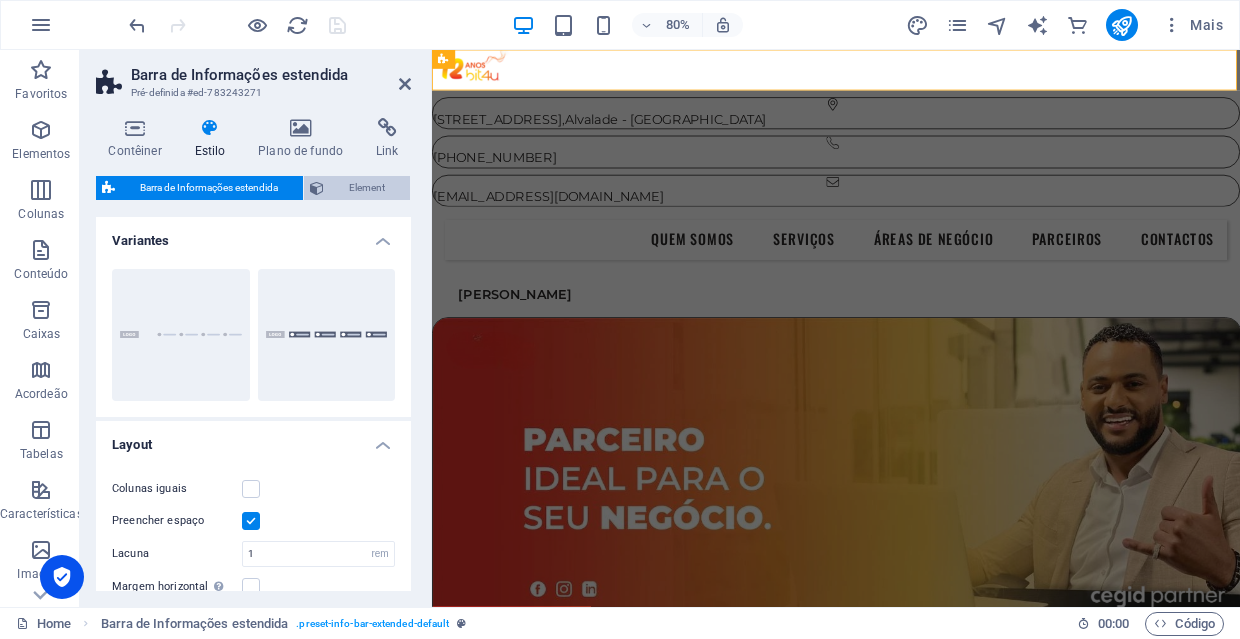 click on "Element" at bounding box center (367, 188) 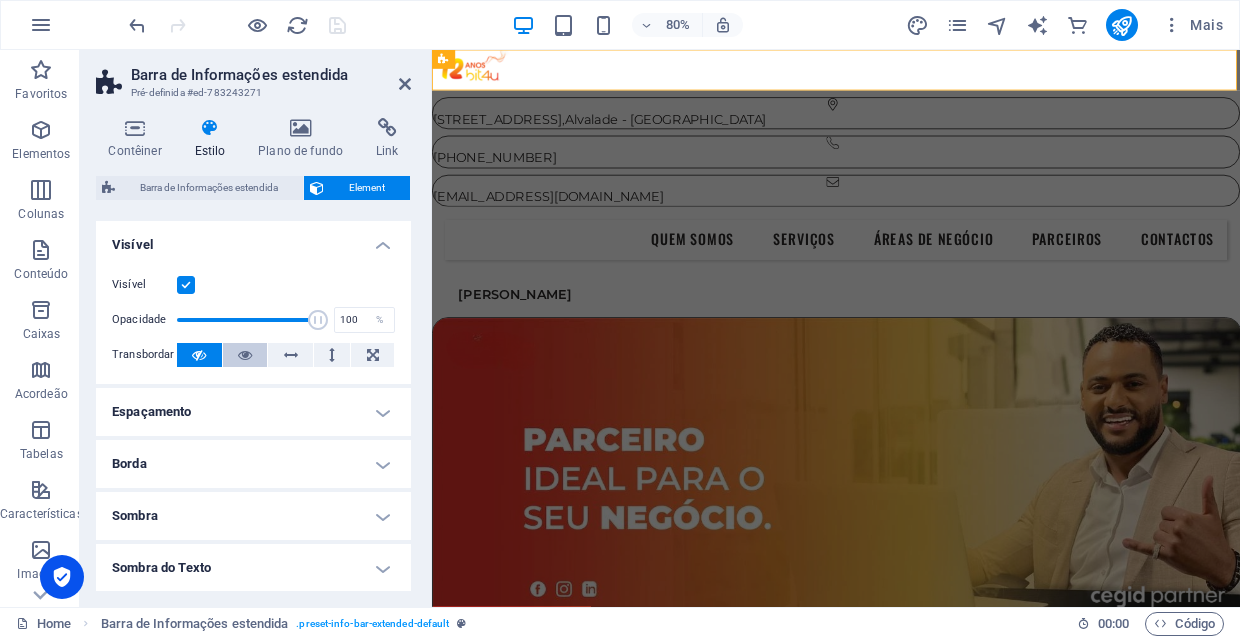 click at bounding box center (245, 355) 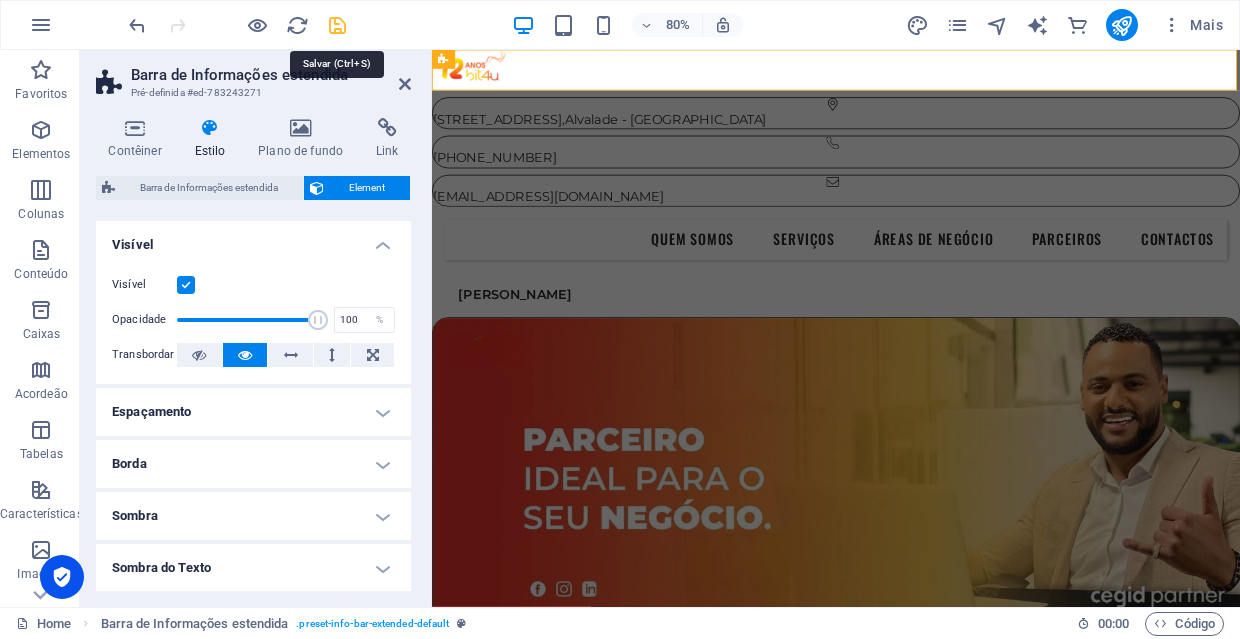 click at bounding box center (337, 25) 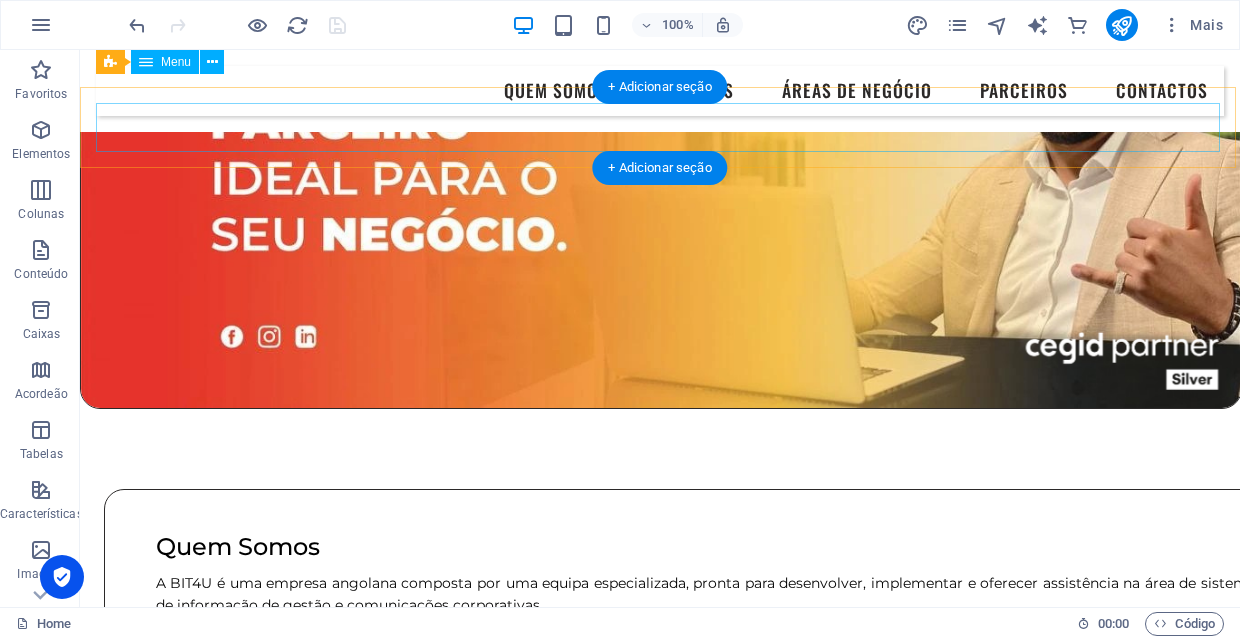 scroll, scrollTop: 150, scrollLeft: 0, axis: vertical 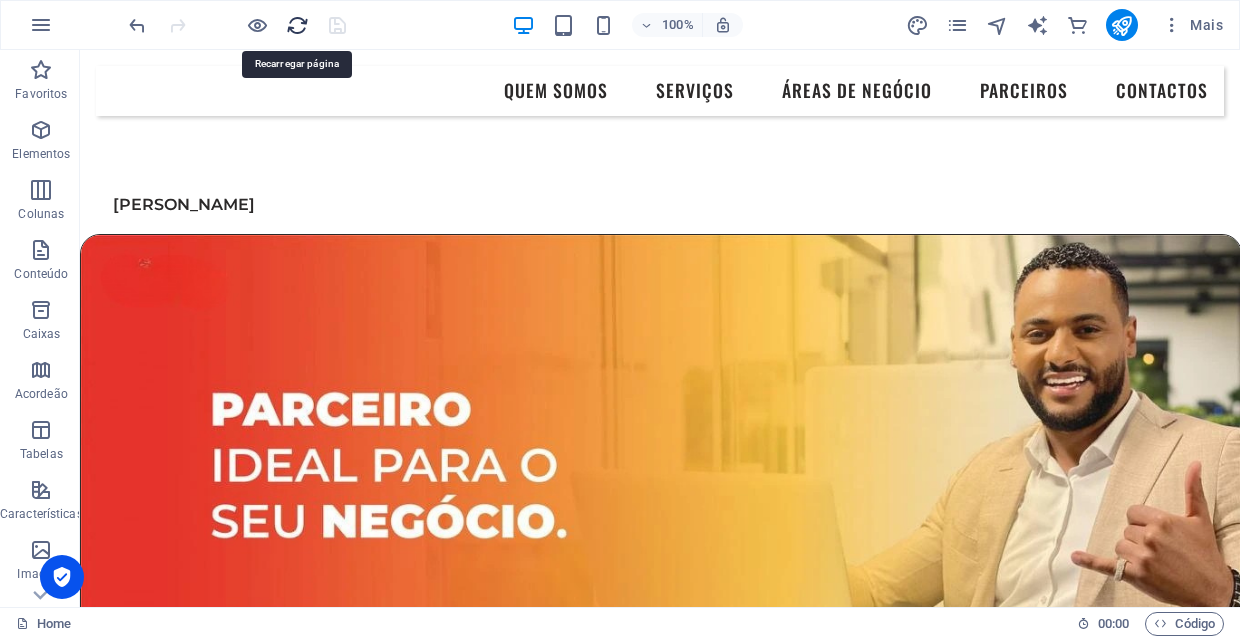 click at bounding box center [297, 25] 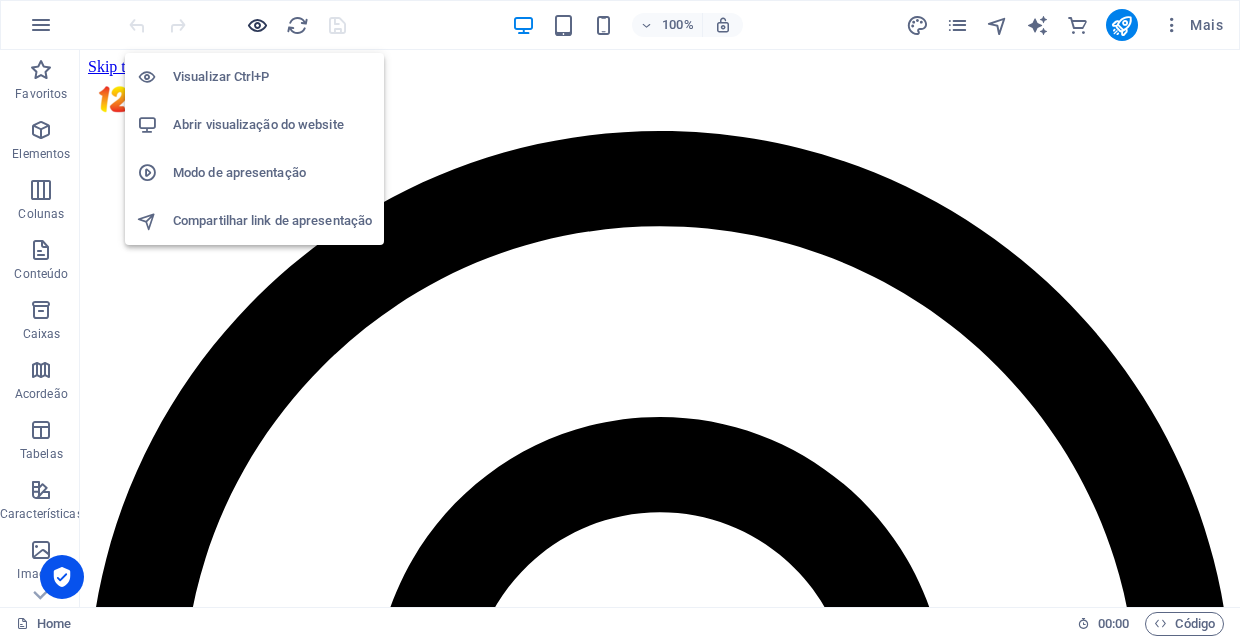 scroll, scrollTop: 0, scrollLeft: 0, axis: both 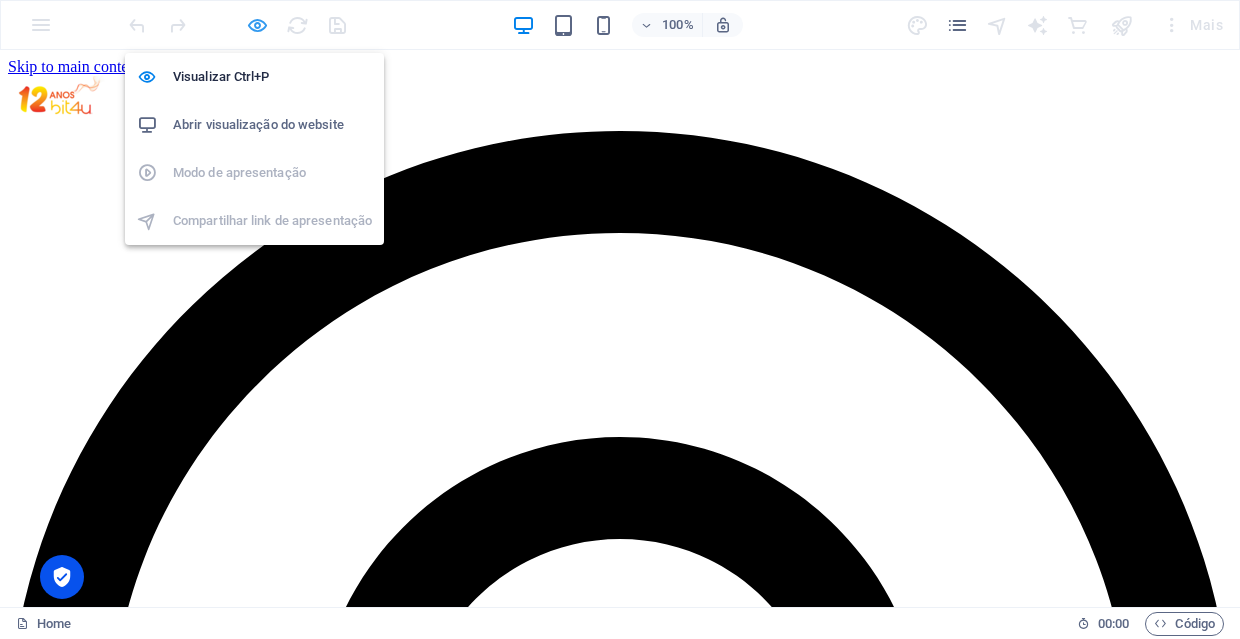 click at bounding box center [257, 25] 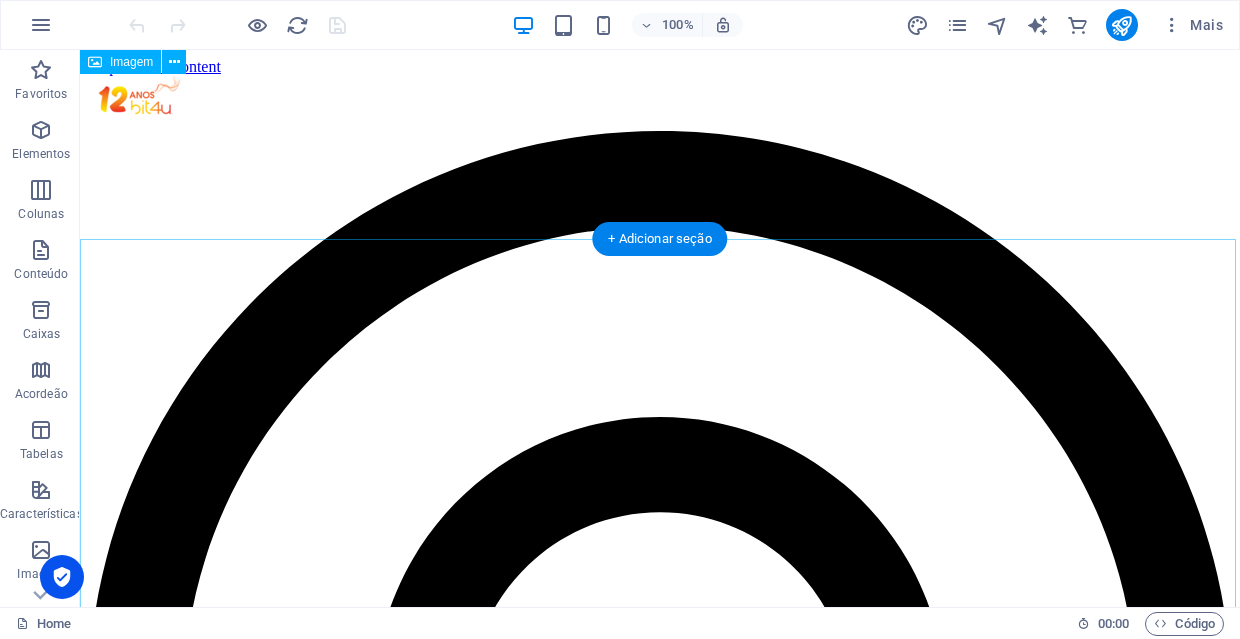 scroll, scrollTop: 0, scrollLeft: 0, axis: both 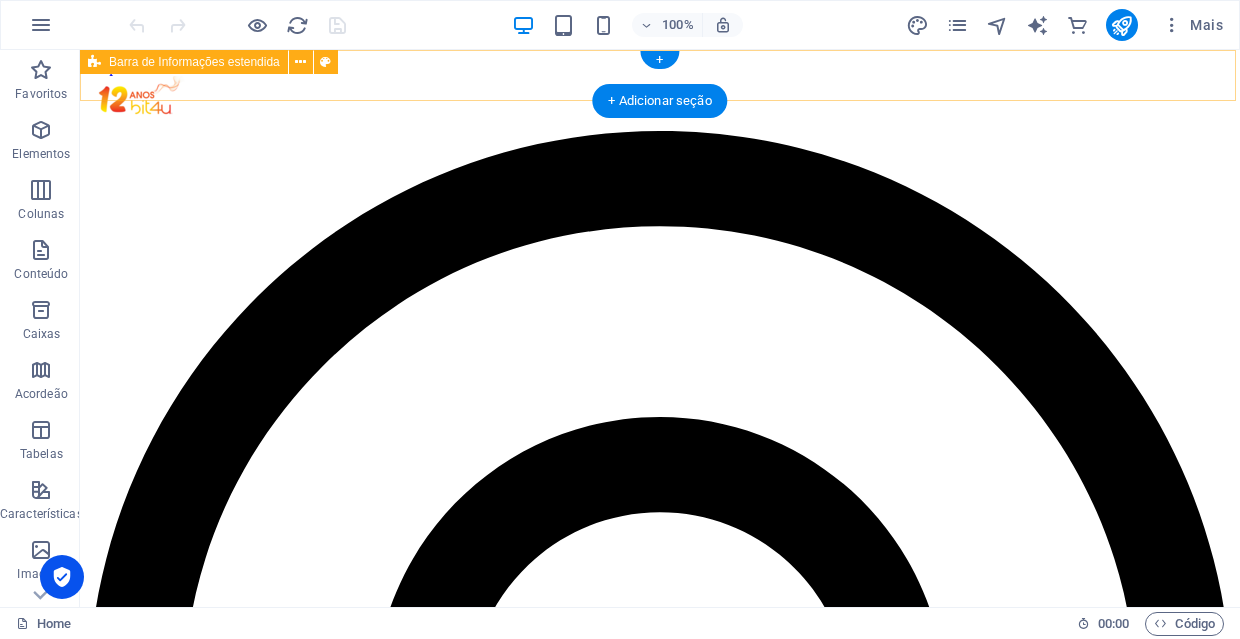 click on "[STREET_ADDRESS] [PHONE_NUMBER] [EMAIL_ADDRESS][DOMAIN_NAME]" at bounding box center [660, 1938] 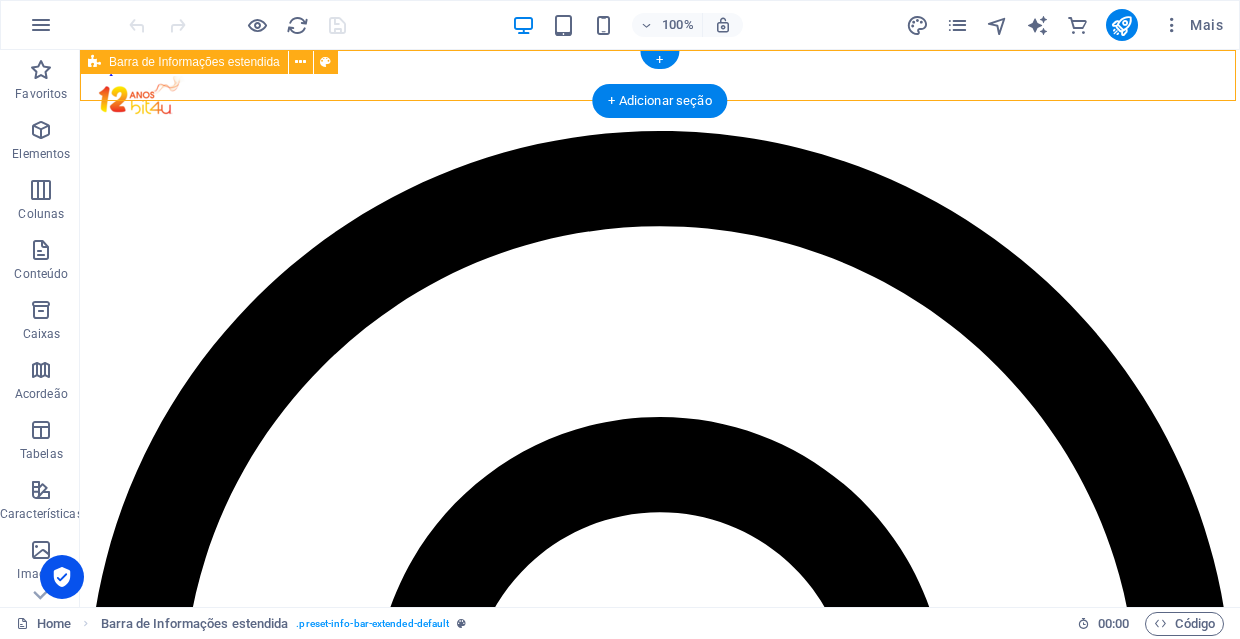 click on "[STREET_ADDRESS] [PHONE_NUMBER] [EMAIL_ADDRESS][DOMAIN_NAME]" at bounding box center [660, 1938] 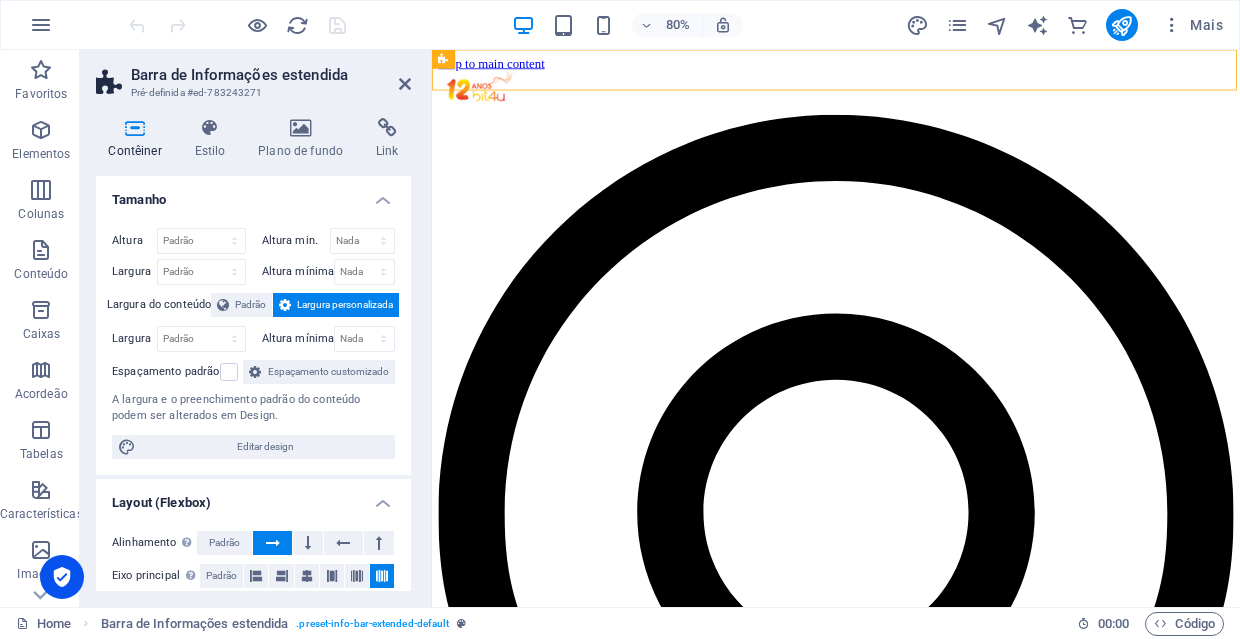 click on "Contêiner Estilo Plano de fundo Link Tamanho Altura Padrão px rem % vh vw Altura min. Nada px rem % vh vw Largura Padrão px rem % em vh vw Altura mínima Nada px rem % vh vw Largura do conteúdo Padrão Largura personalizada Largura Padrão px rem % em vh vw Altura mínima Nada px rem % vh vw Espaçamento padrão Espaçamento customizado A largura e o preenchimento padrão do conteúdo podem ser alterados em Design. Editar design Layout (Flexbox) Alinhamento Determina a direção do flex. Padrão Eixo principal Determine como os elementos devem se comportar ao longo do eixo principal dentro deste contêiner (justifique o conteúdo). Padrão Eixo lateral Controle a direção vertical do elemento dentro do contêiner (alinhar os itens). Padrão Ajuste Padrão Ligar Desligar Preencher Controla as distâncias e a direção dos elementos no eixo y em várias linhas (alinhar o conteúdo). Padrão Accessibility Role The ARIA role defines the purpose of an element.  Nada Alert Article Banner Timer" at bounding box center [253, 354] 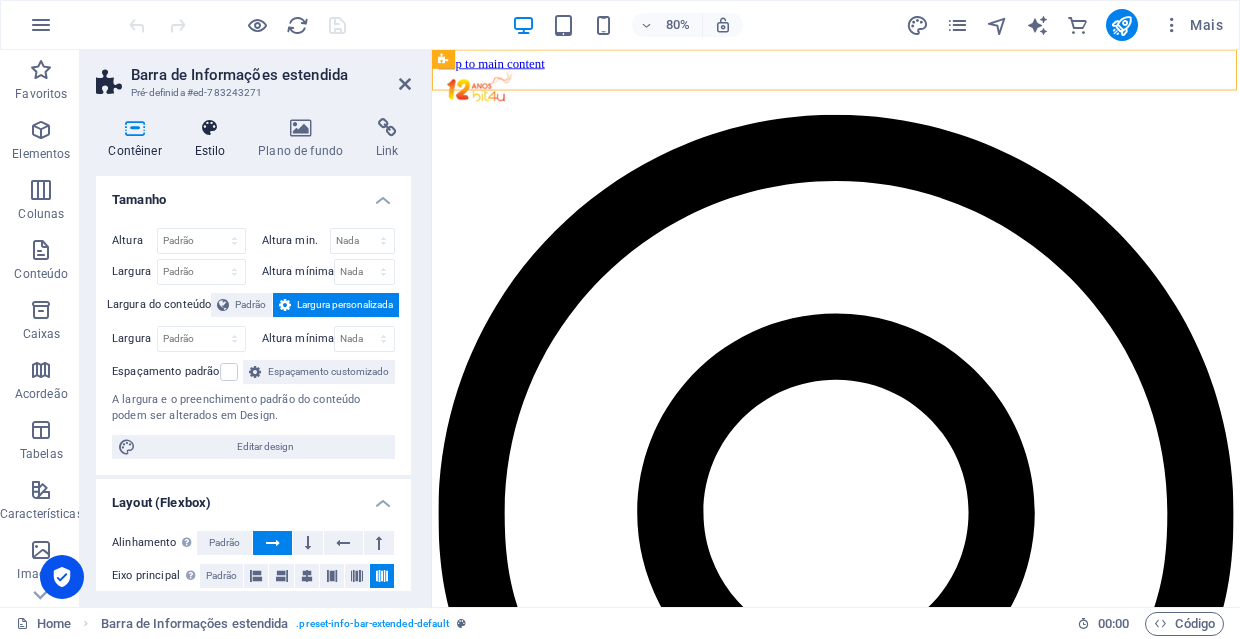 click on "Estilo" at bounding box center (214, 139) 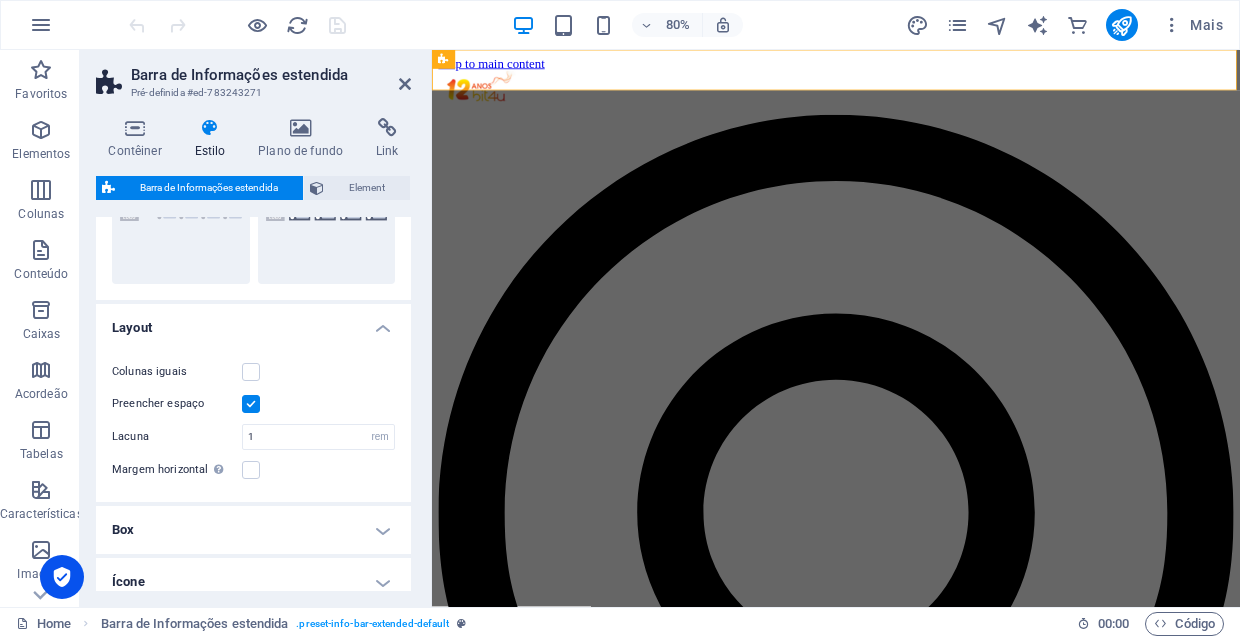 scroll, scrollTop: 158, scrollLeft: 0, axis: vertical 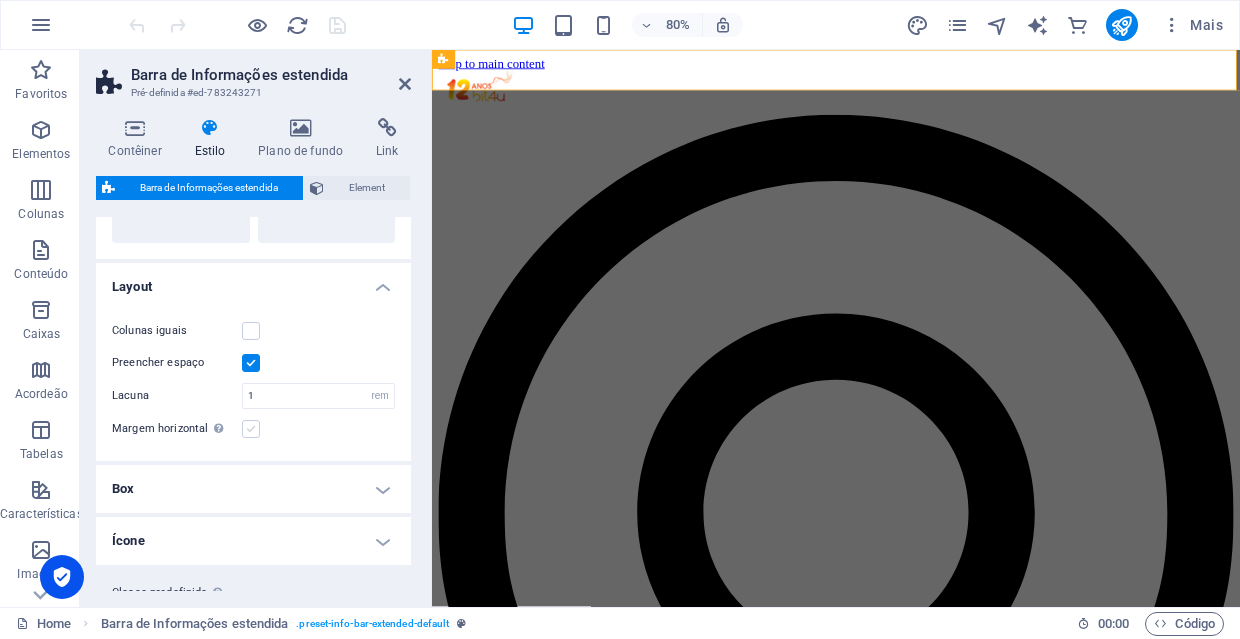 click at bounding box center (251, 429) 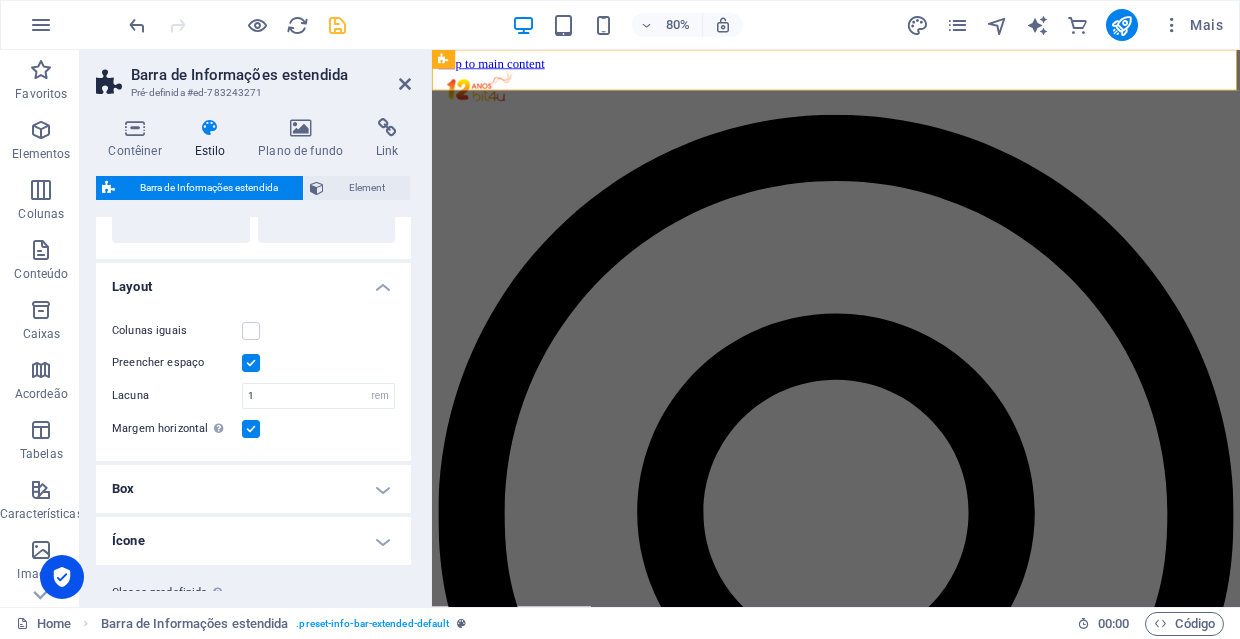 click at bounding box center (251, 429) 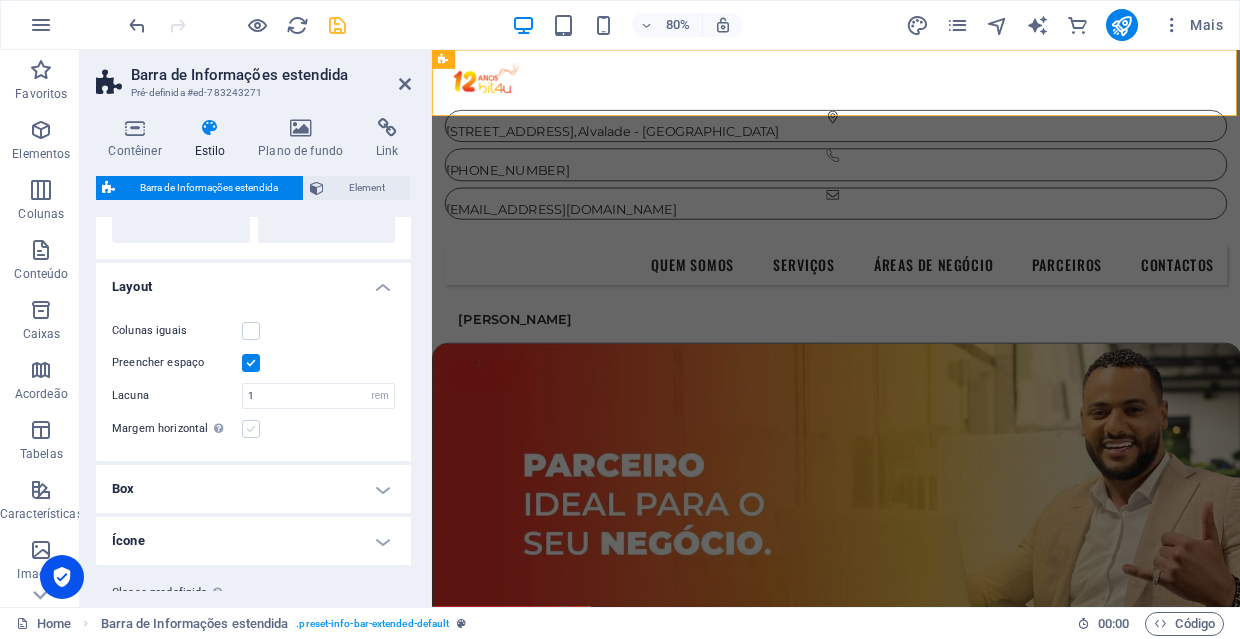 click at bounding box center [251, 429] 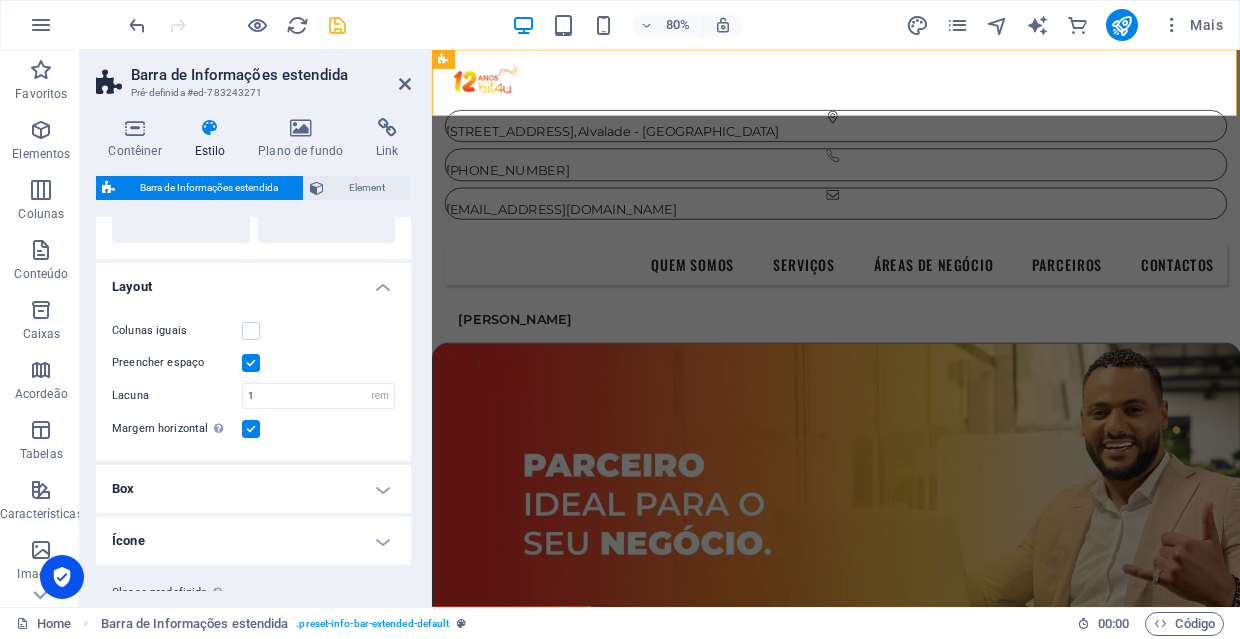 click at bounding box center [251, 429] 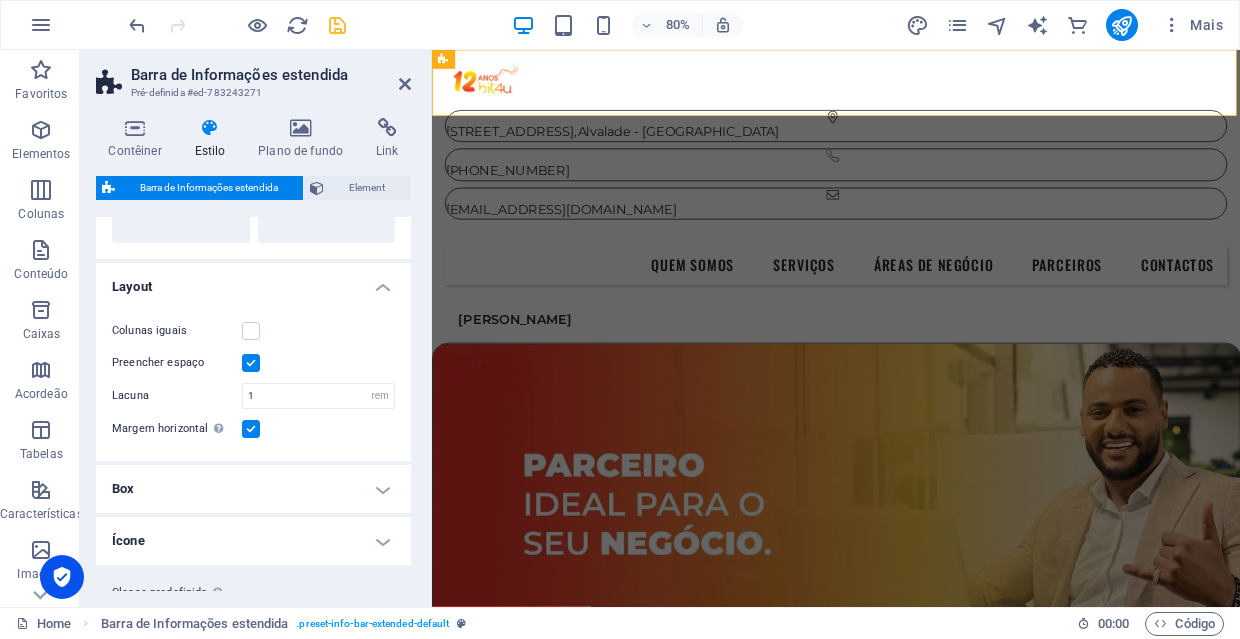 click on "Margem horizontal Somente se os contêineres "Largura do conteúdo" não estiverem configurados como "Padrão"" at bounding box center [0, 0] 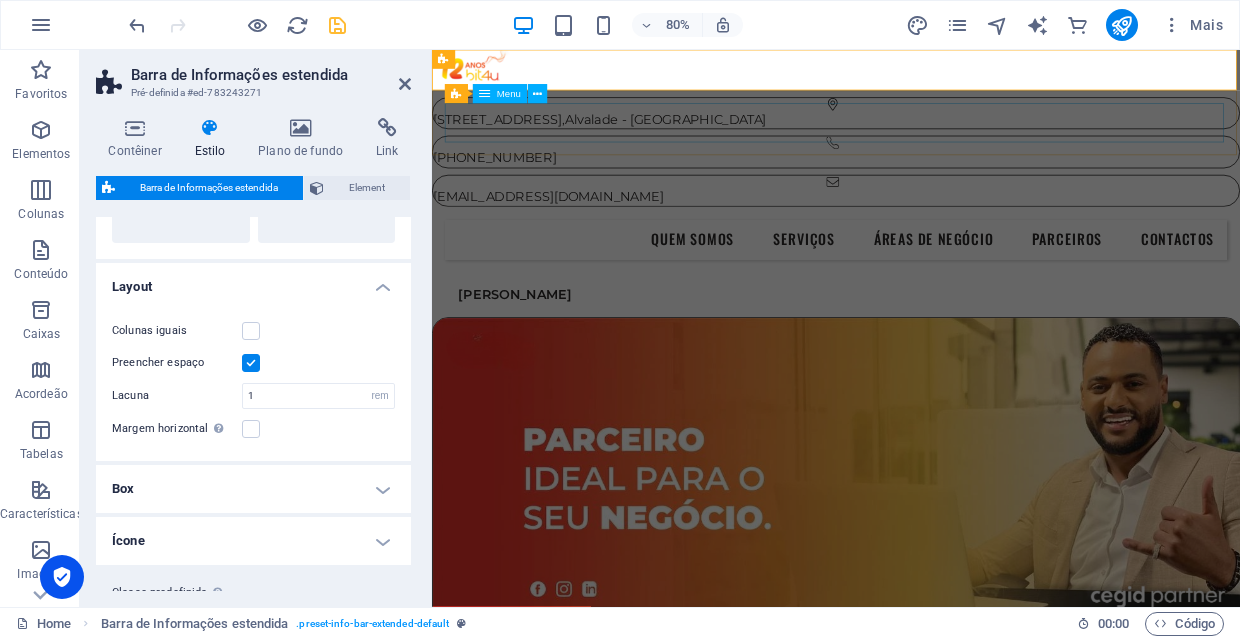 click on "Quem Somos Serviços Áreas de Negócio  Parceiros Contactos" at bounding box center [937, 287] 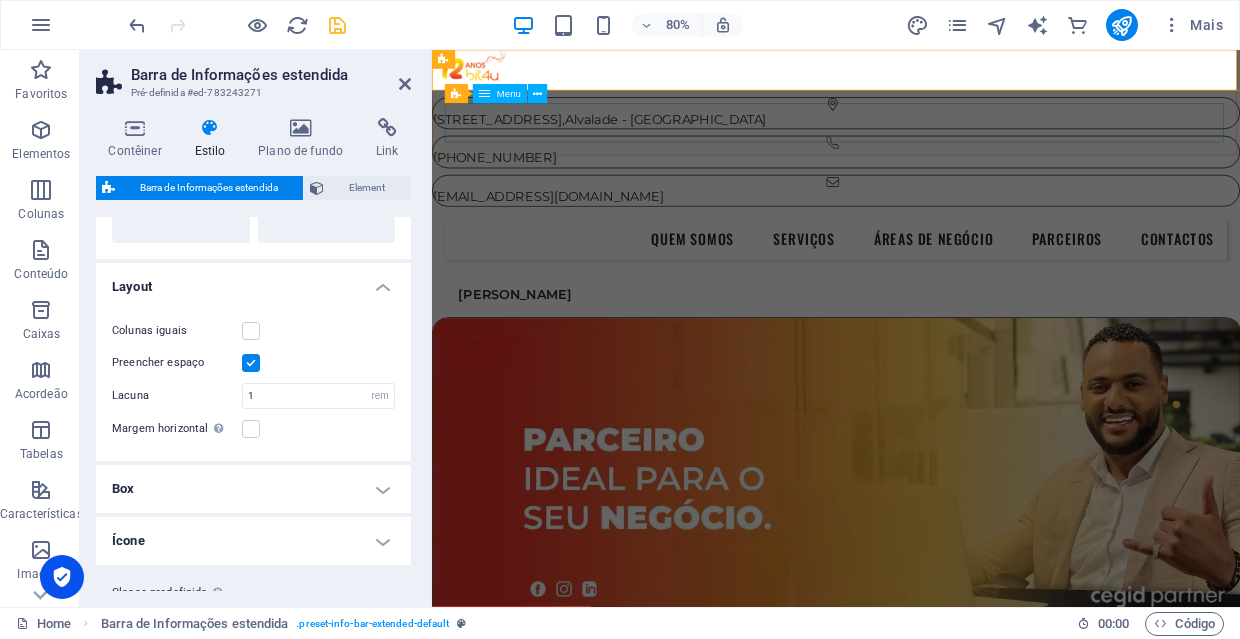 click on "Quem Somos Serviços Áreas de Negócio  Parceiros Contactos" at bounding box center [937, 287] 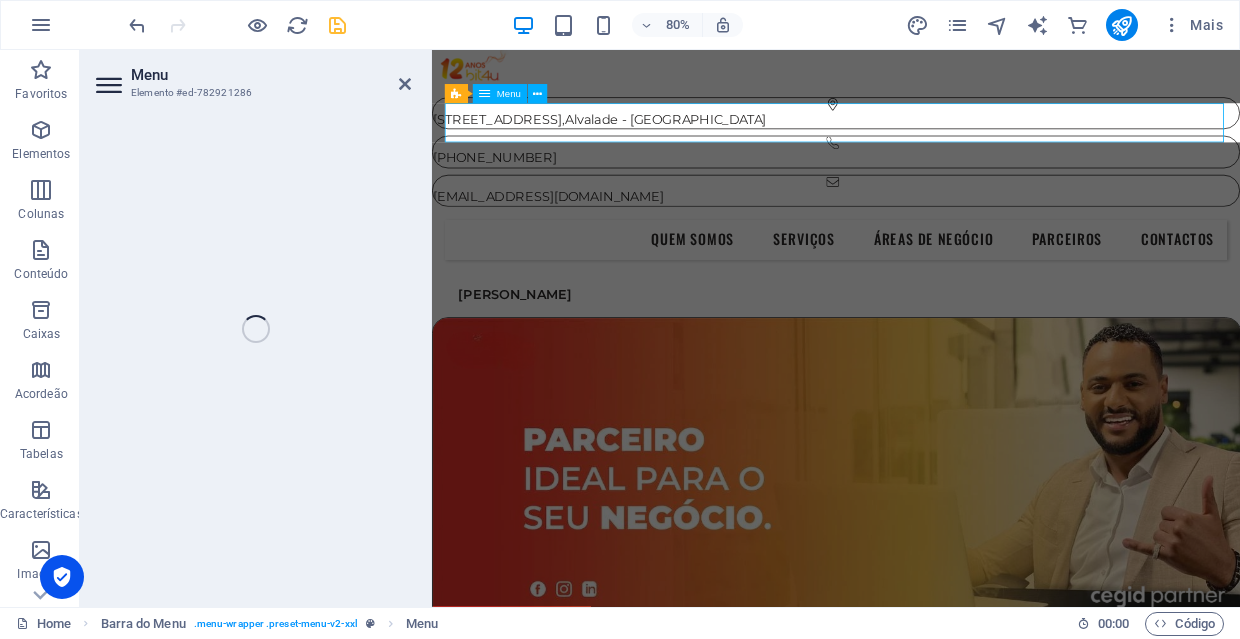 select 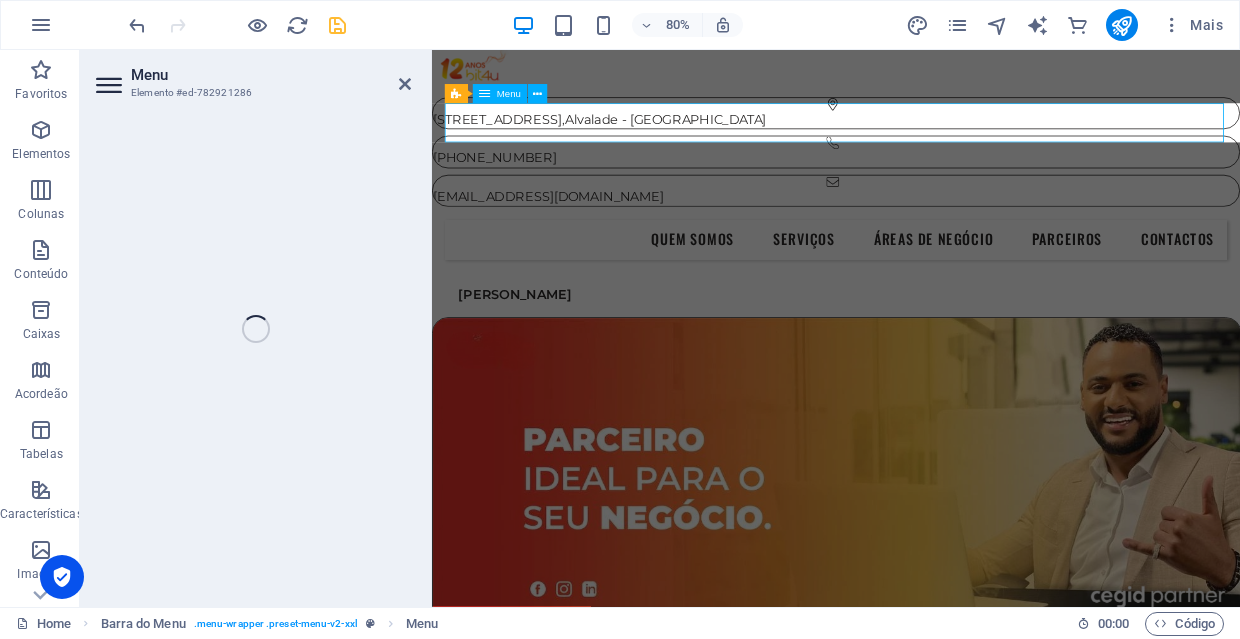 select 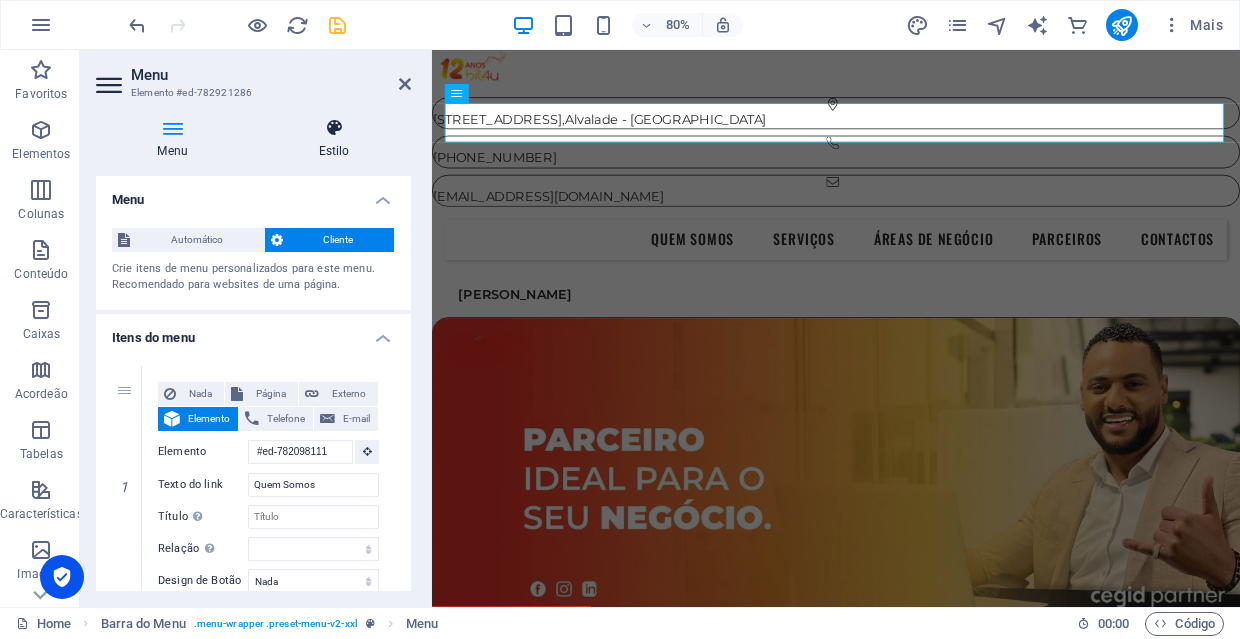 click on "Estilo" at bounding box center [334, 139] 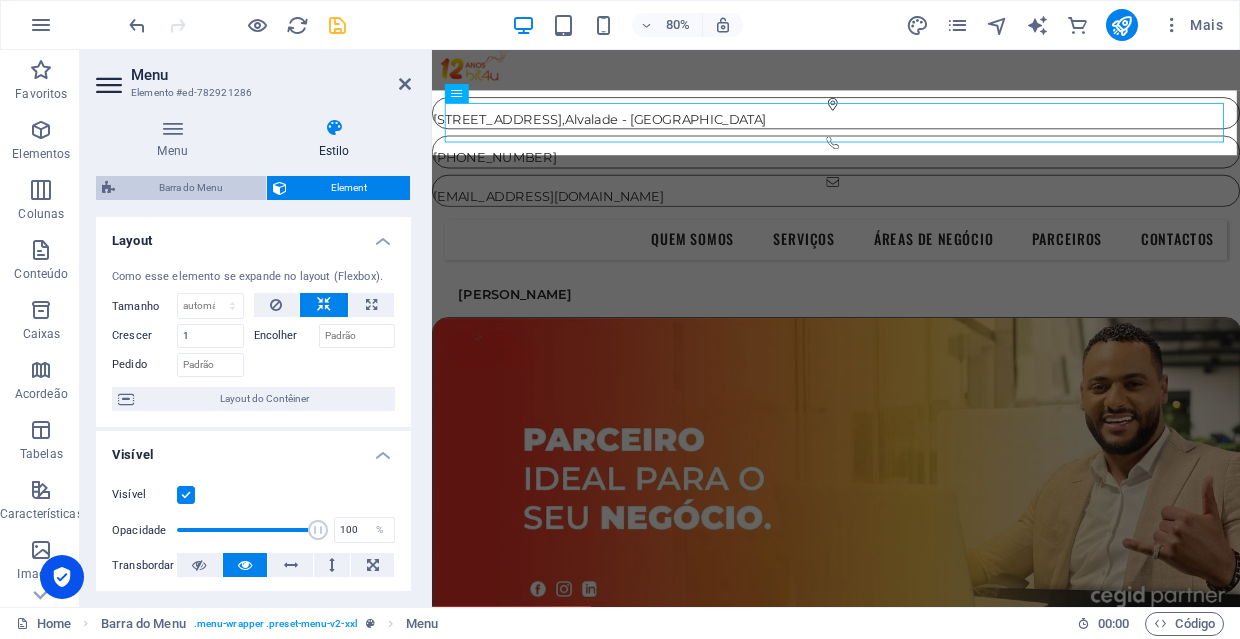 click on "Barra do Menu" at bounding box center (190, 188) 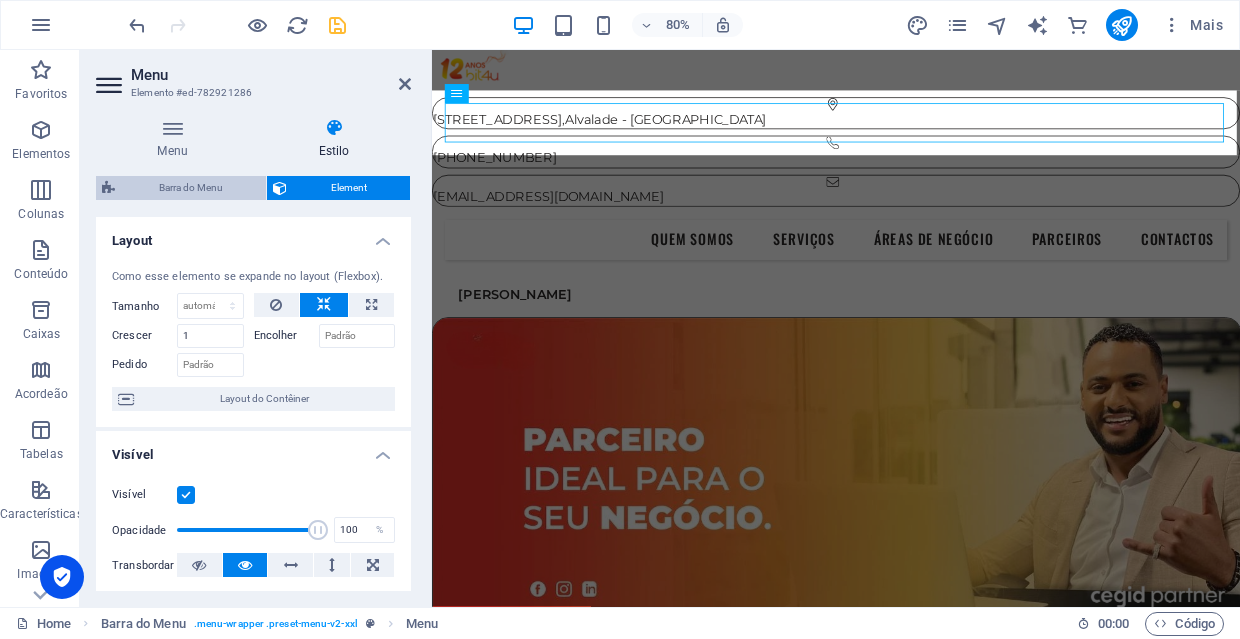 select on "preset-menu-v2-xxl" 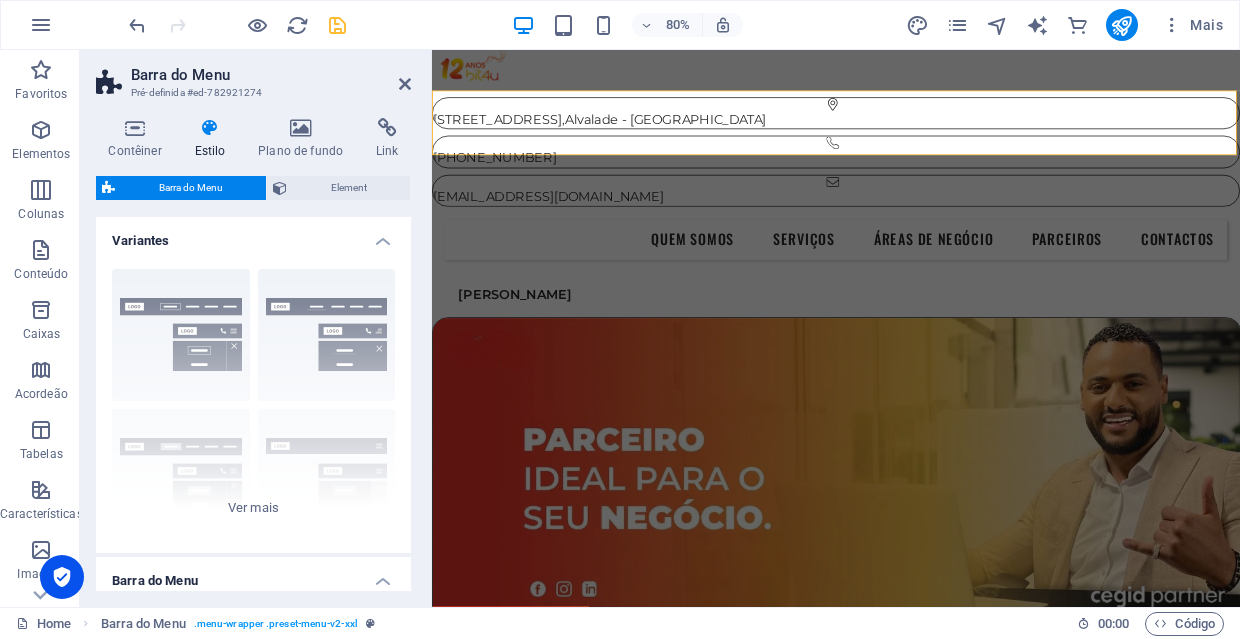 scroll, scrollTop: 0, scrollLeft: 0, axis: both 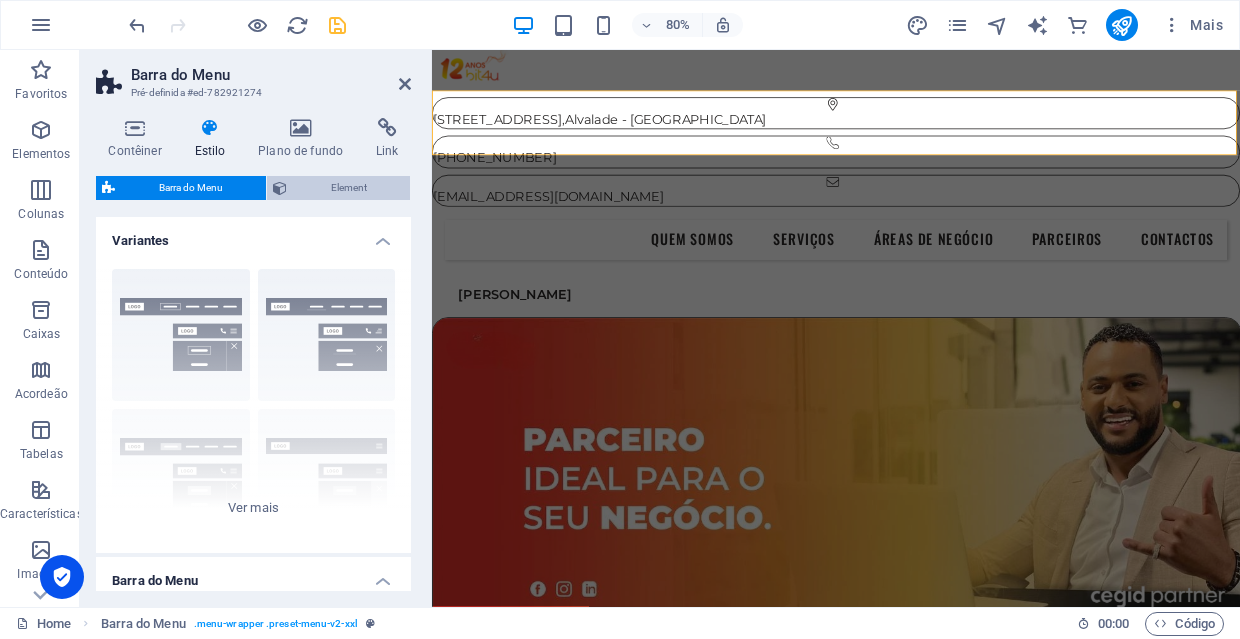 click on "Element" at bounding box center [348, 188] 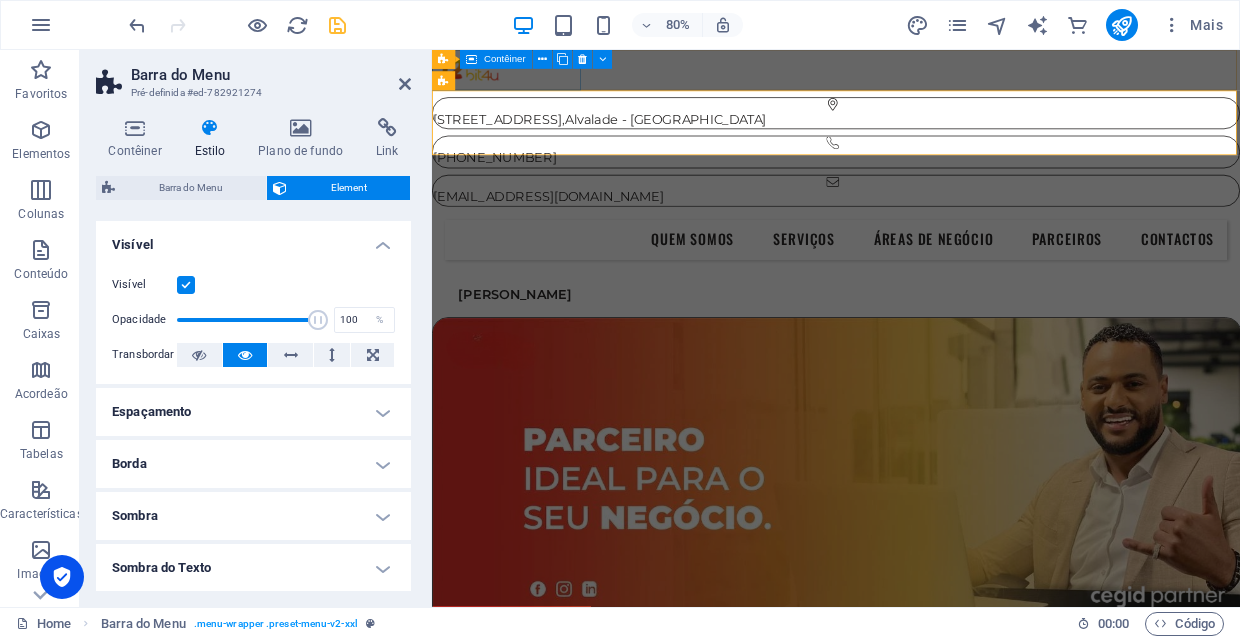 click at bounding box center (937, 75) 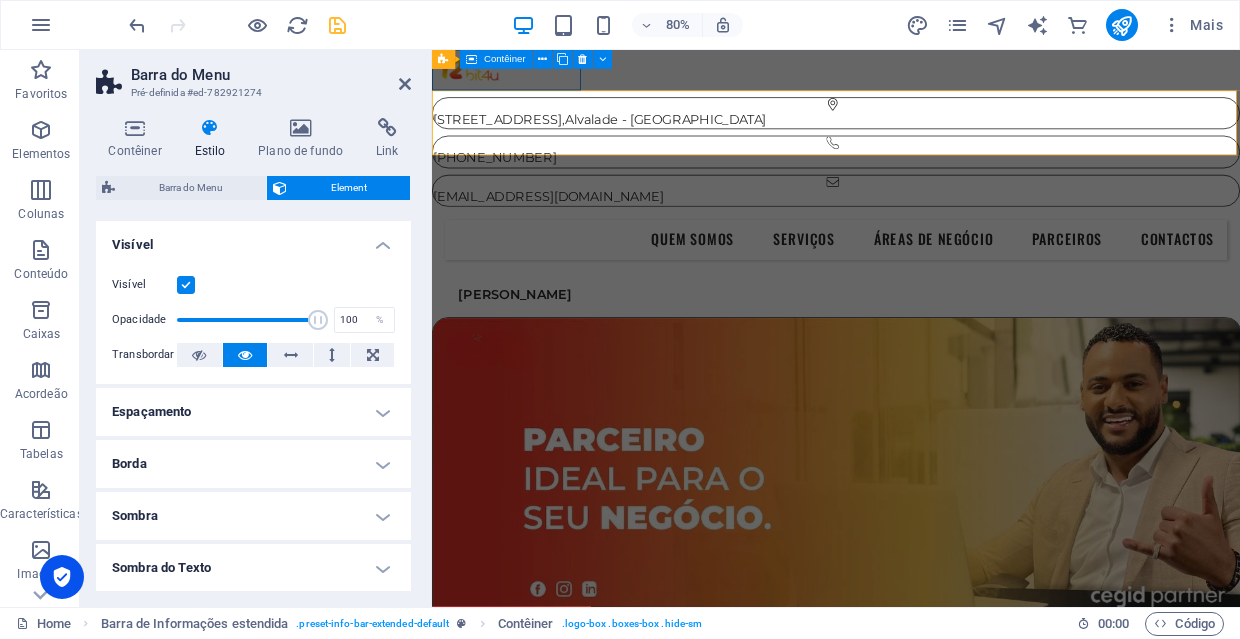 click at bounding box center (937, 75) 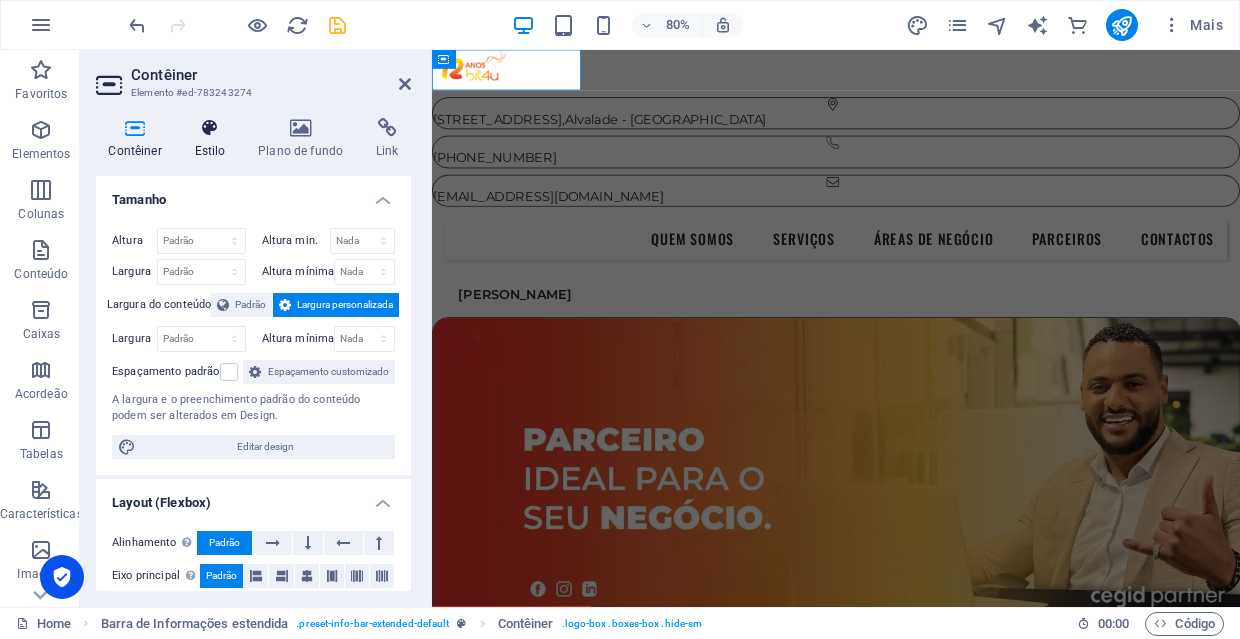 click at bounding box center (210, 128) 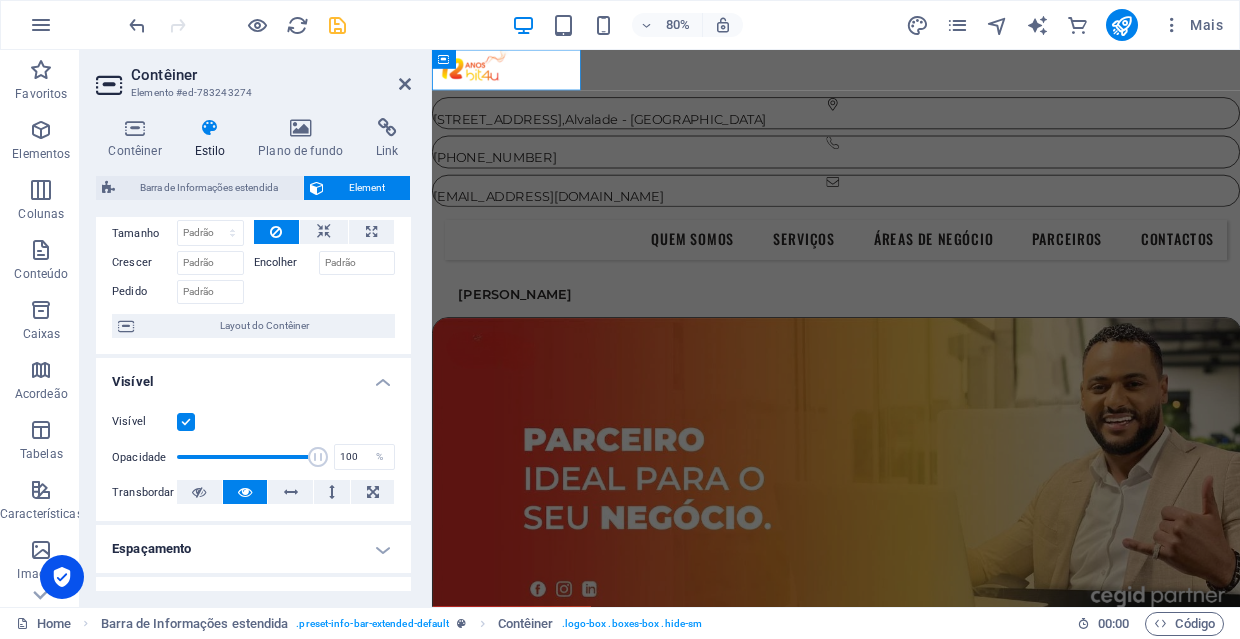 scroll, scrollTop: 19, scrollLeft: 0, axis: vertical 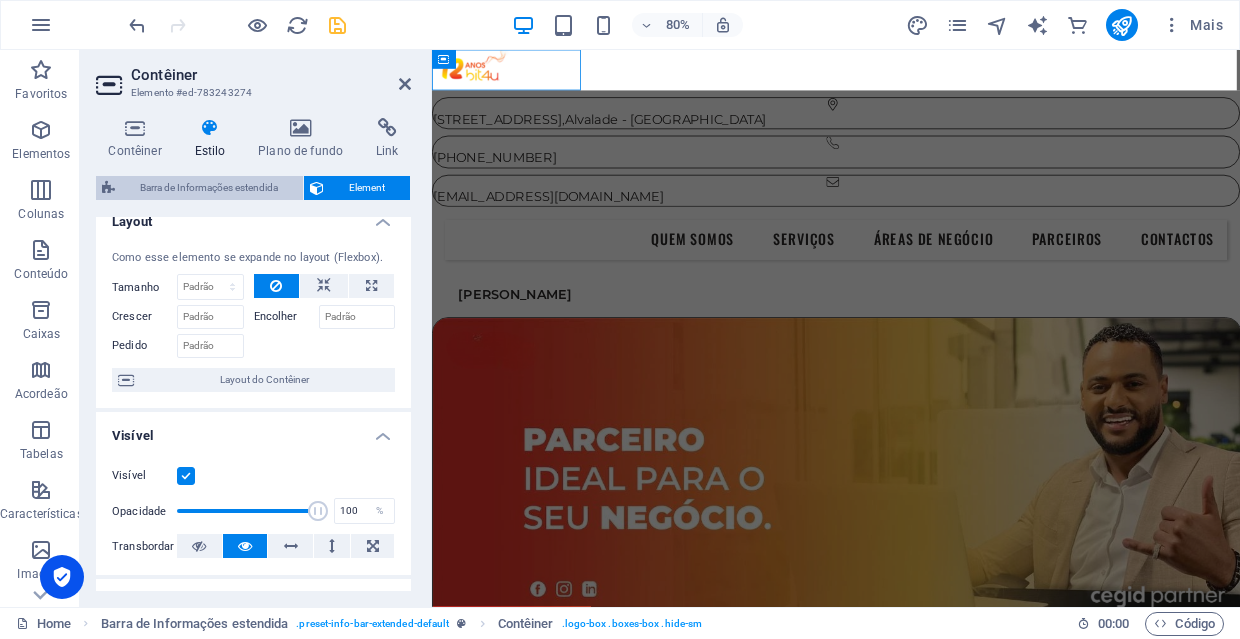 click on "Barra de Informações estendida" at bounding box center (209, 188) 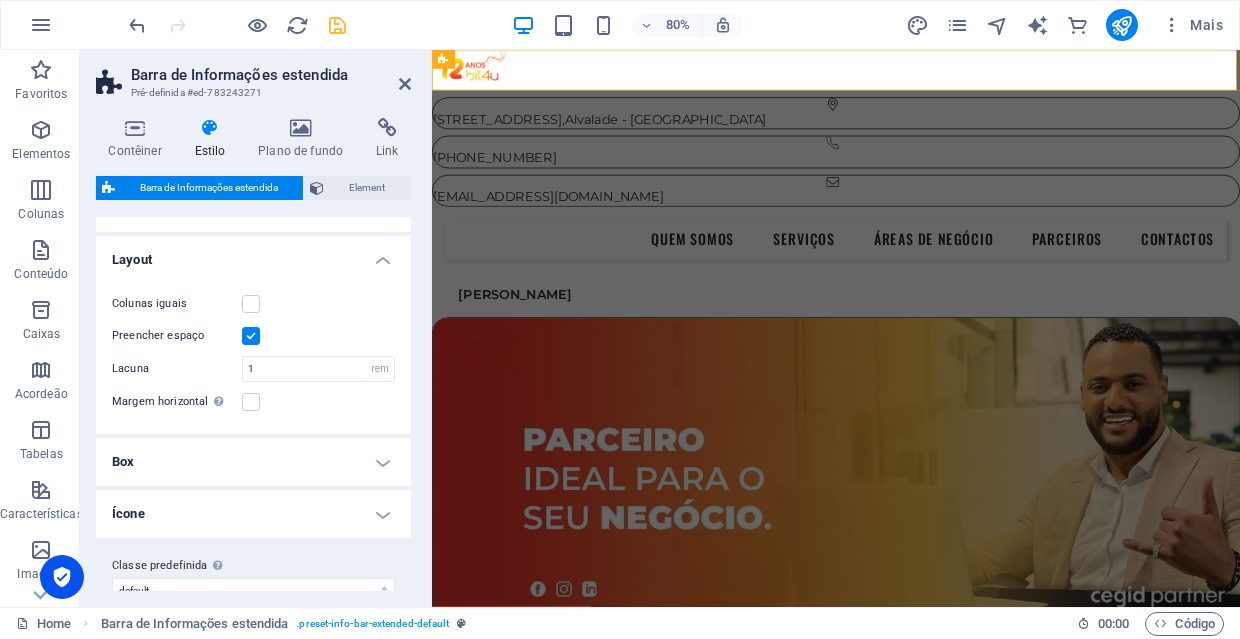 scroll, scrollTop: 209, scrollLeft: 0, axis: vertical 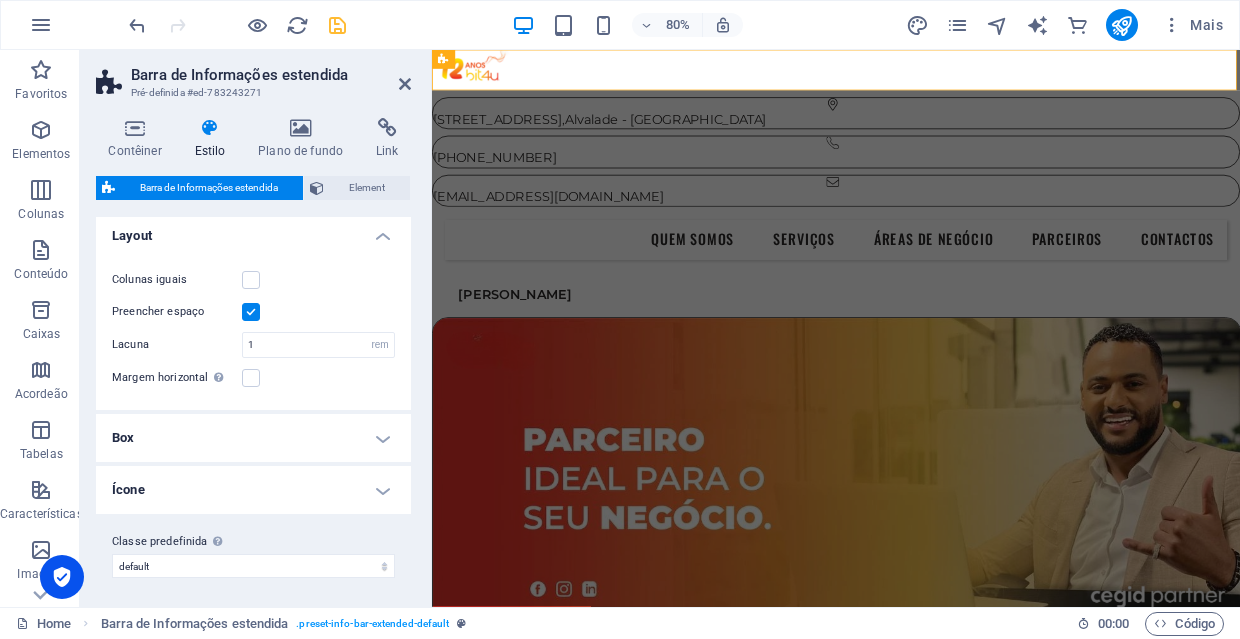 click on "Box" at bounding box center [253, 438] 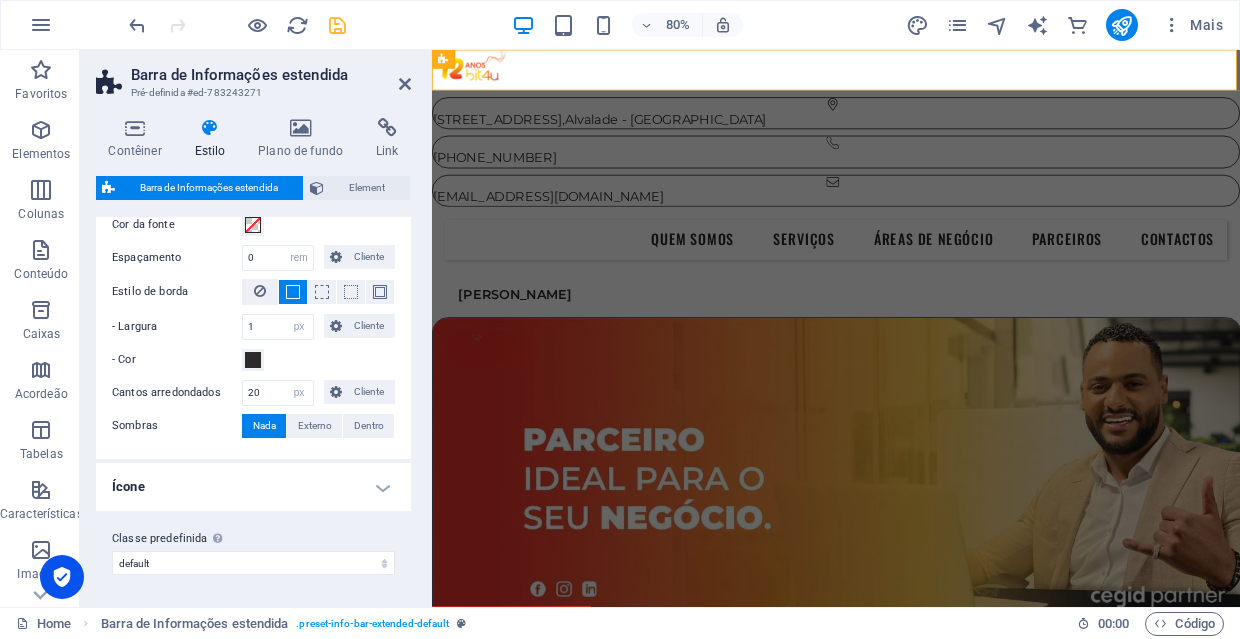 scroll, scrollTop: 497, scrollLeft: 0, axis: vertical 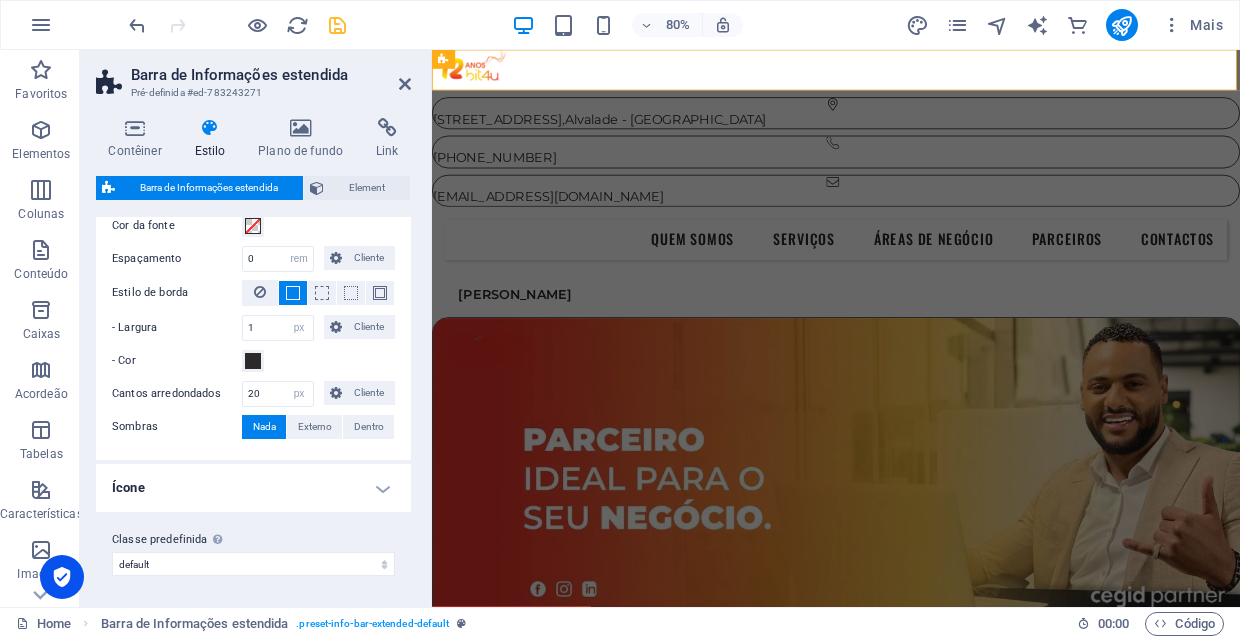 click on "Ícone" at bounding box center (253, 488) 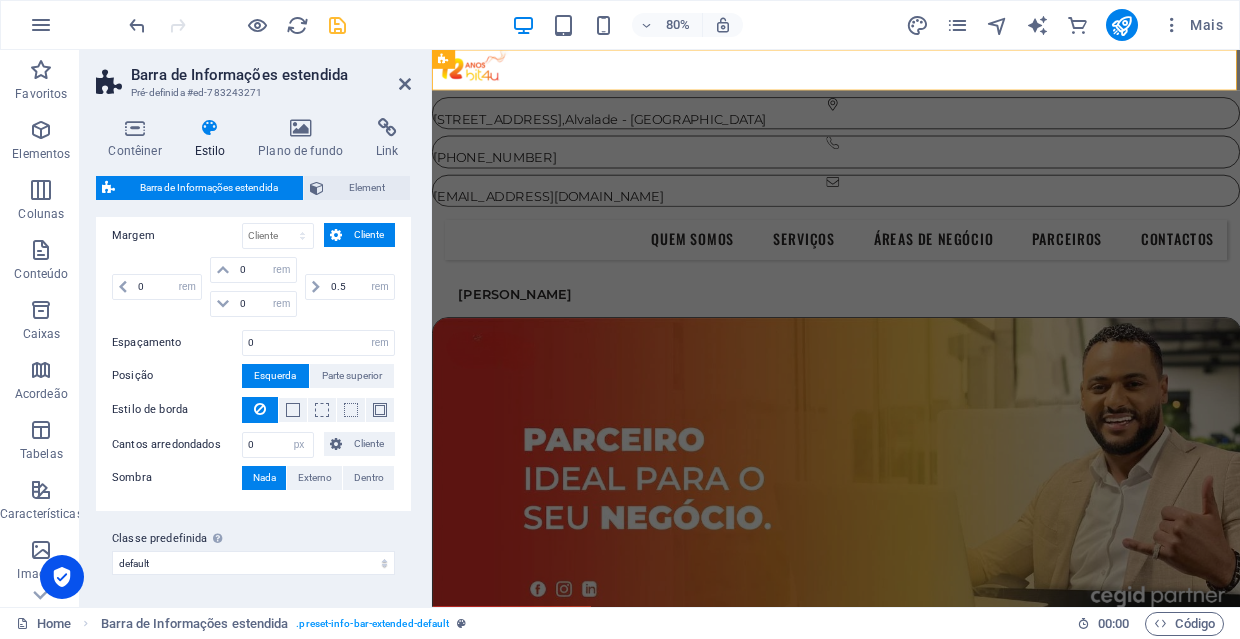 scroll, scrollTop: 891, scrollLeft: 0, axis: vertical 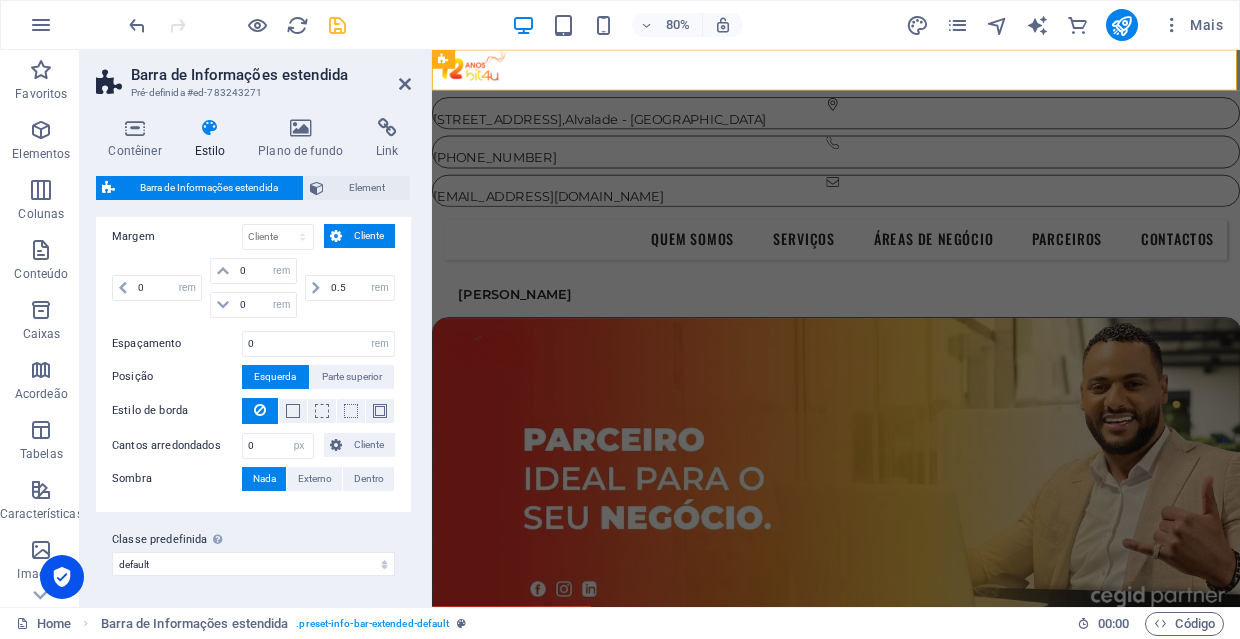 click on "Barra de Informações estendida Element" at bounding box center (253, 188) 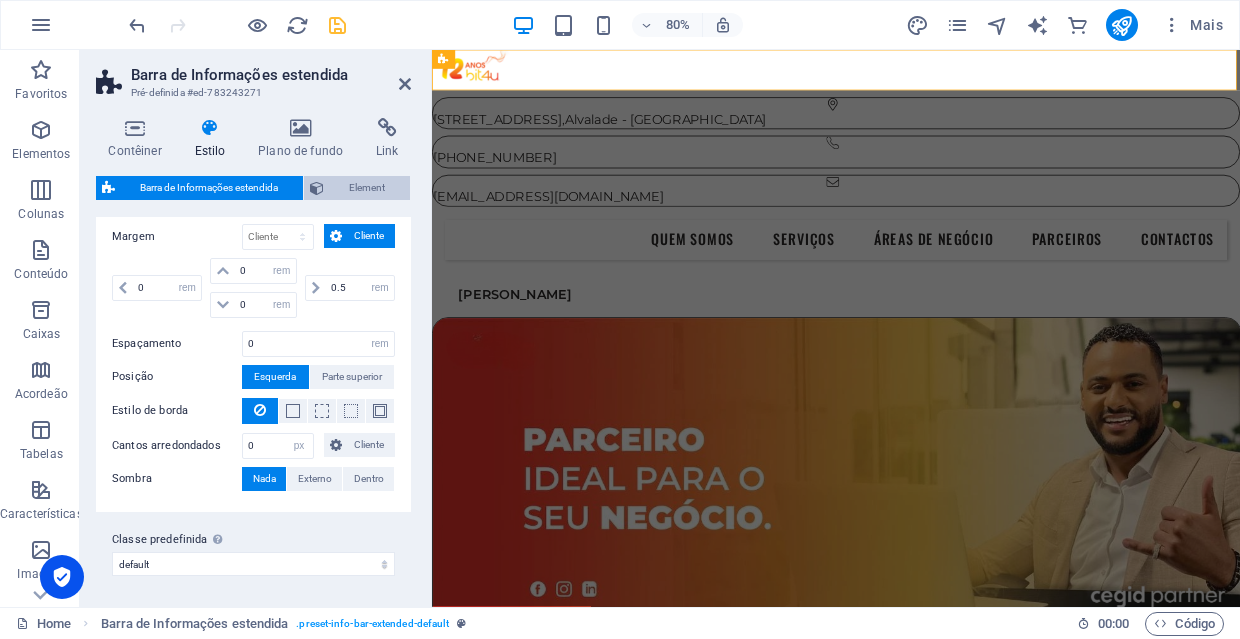 click on "Element" at bounding box center [367, 188] 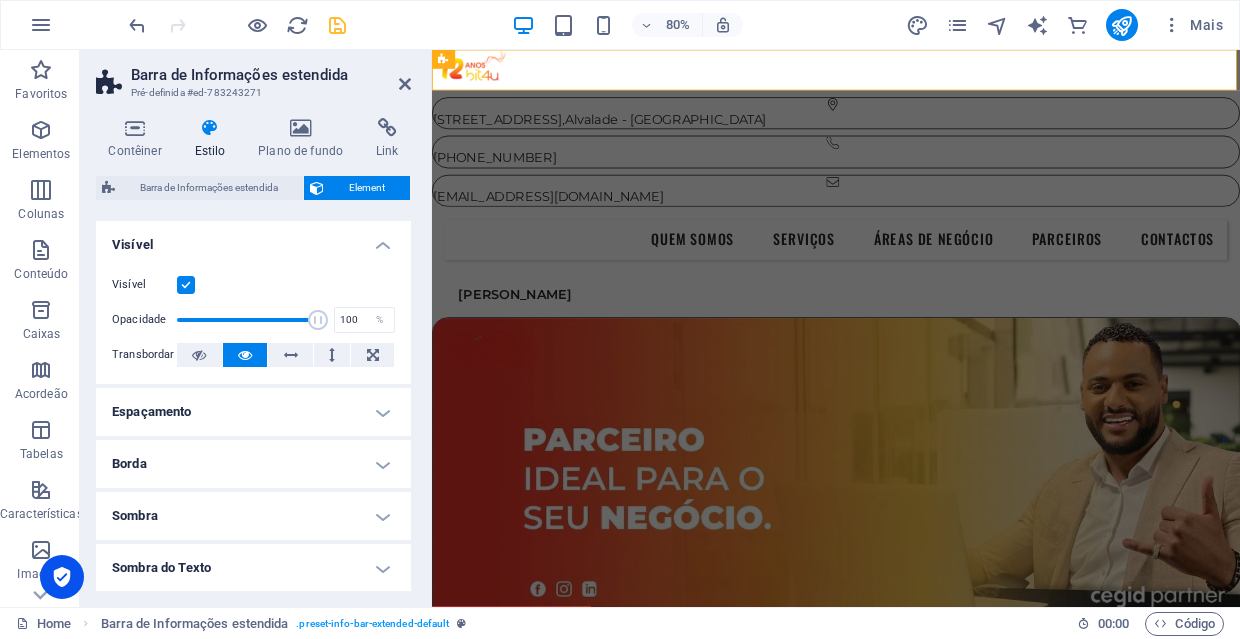 scroll, scrollTop: 0, scrollLeft: 0, axis: both 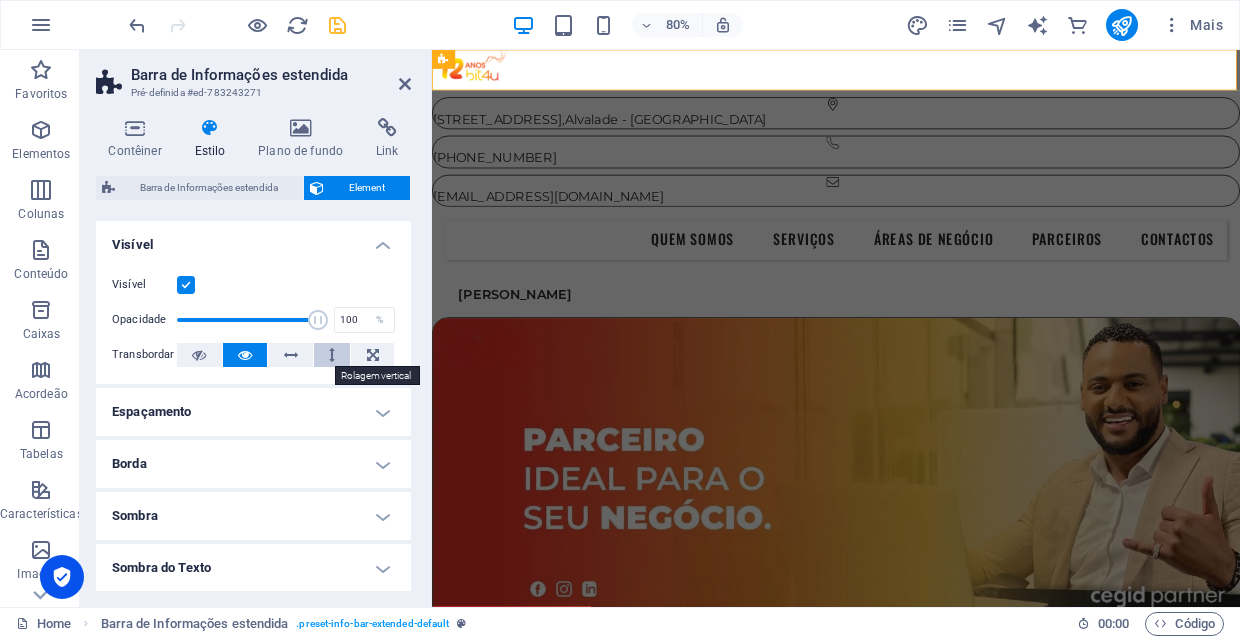 click at bounding box center (332, 355) 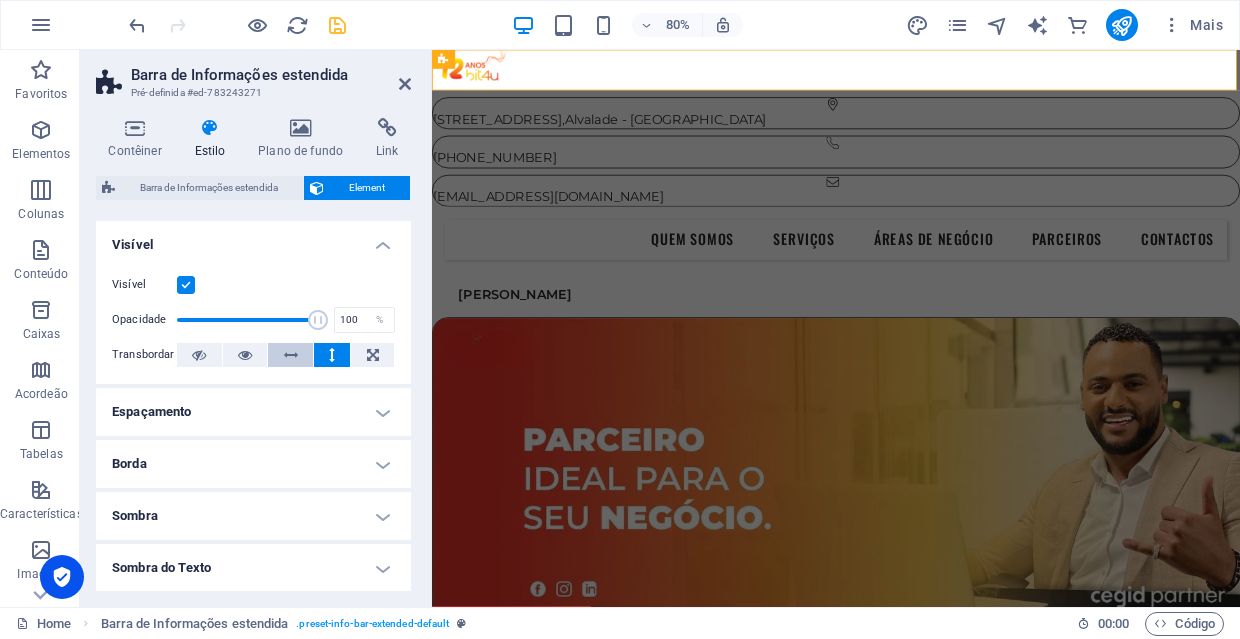 click at bounding box center [291, 355] 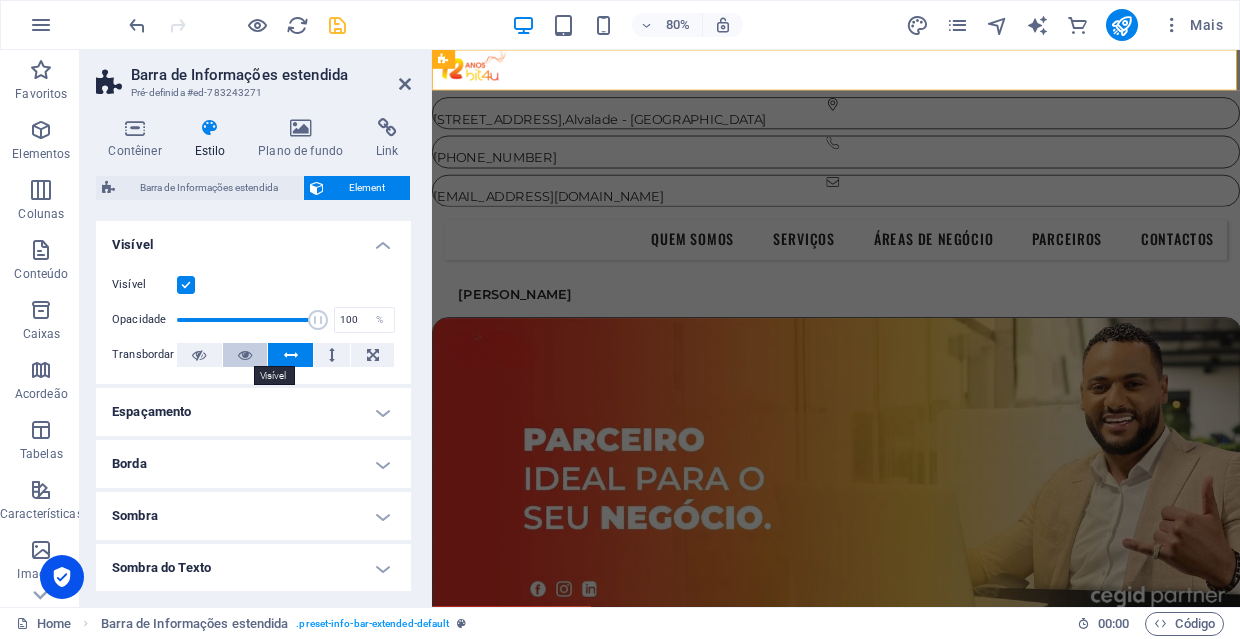click at bounding box center (245, 355) 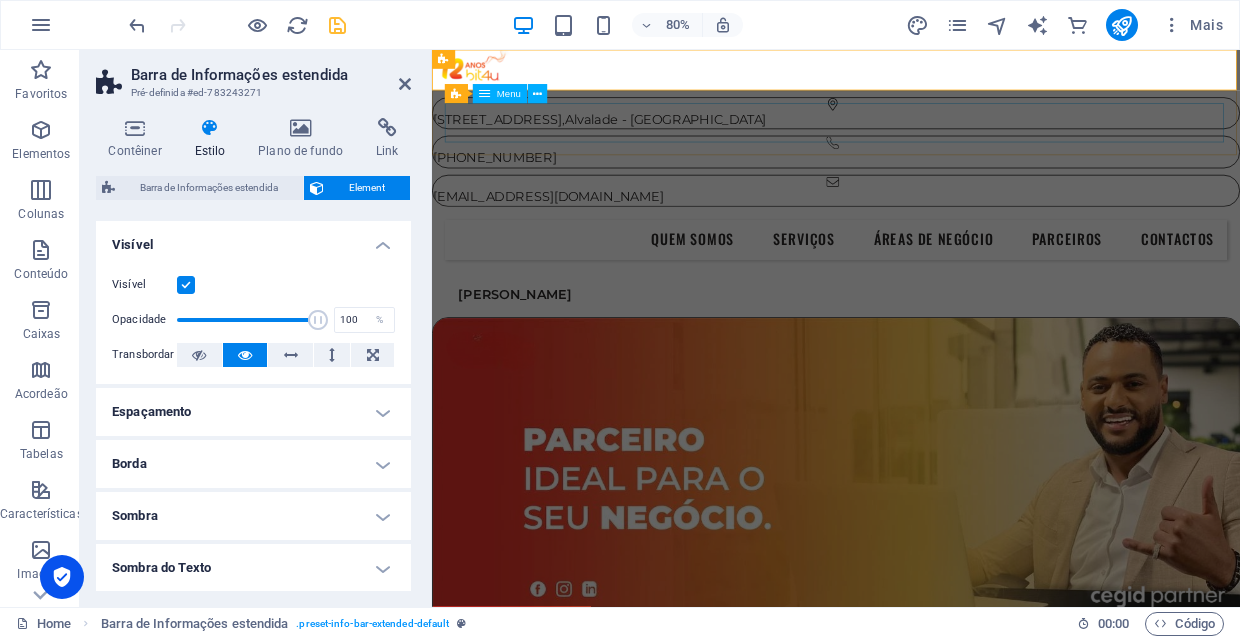 click on "Quem Somos Serviços Áreas de Negócio  Parceiros Contactos" at bounding box center [937, 287] 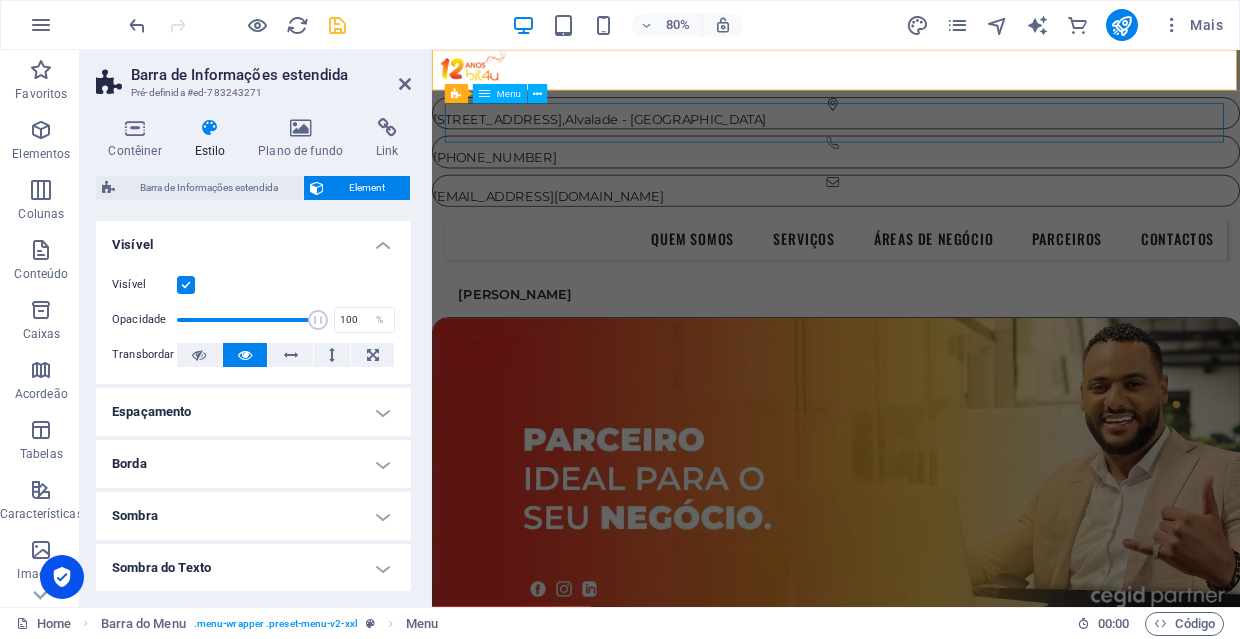 click on "Quem Somos Serviços Áreas de Negócio  Parceiros Contactos" at bounding box center (937, 287) 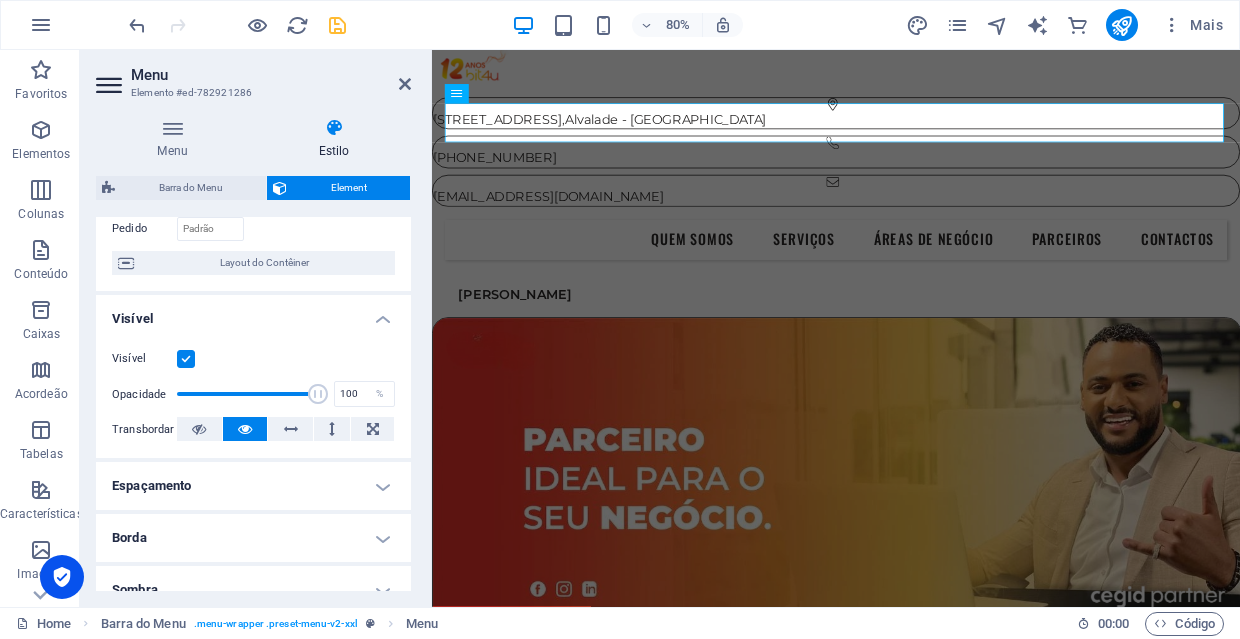 scroll, scrollTop: 145, scrollLeft: 0, axis: vertical 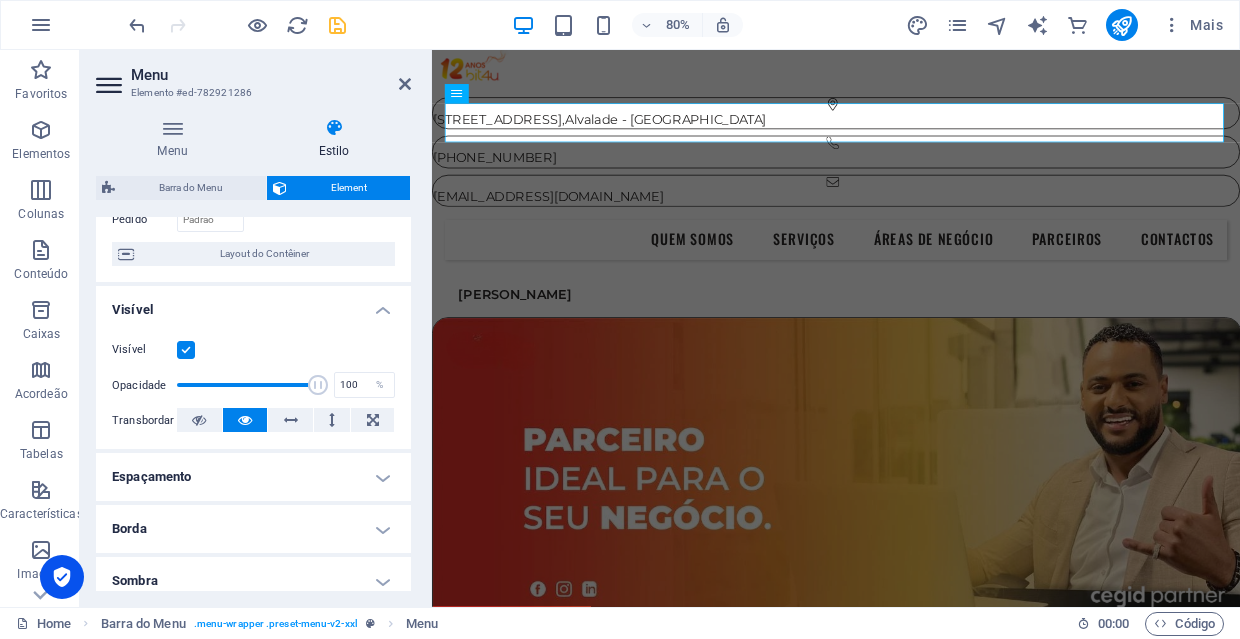 click at bounding box center (186, 350) 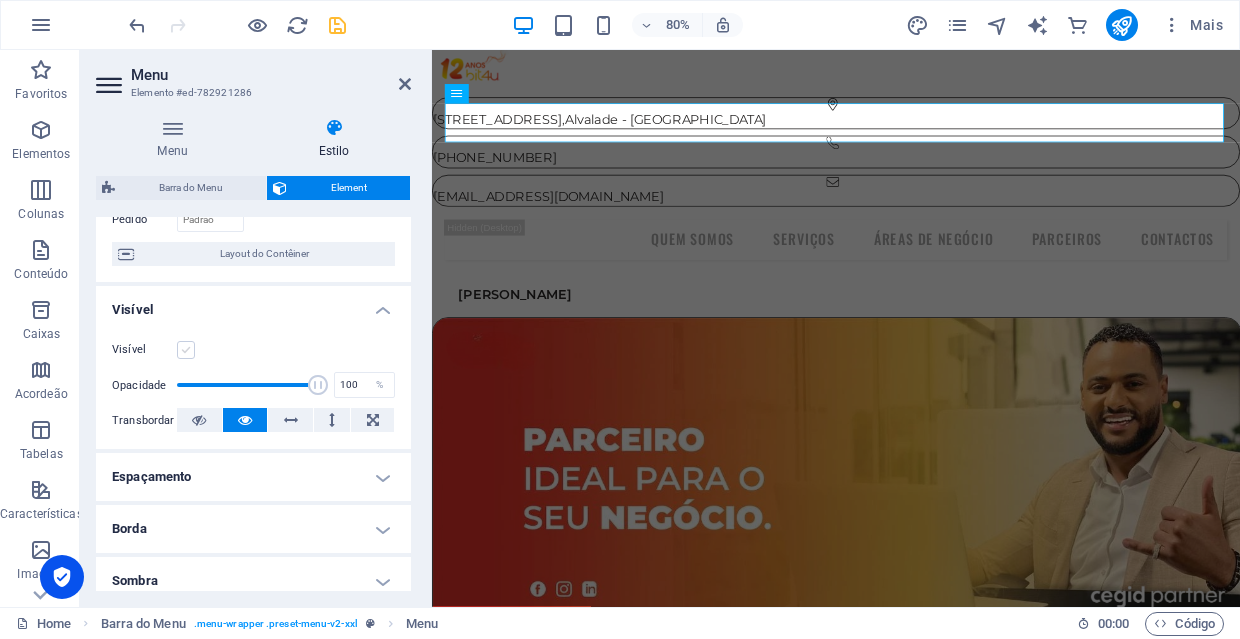 click at bounding box center [186, 350] 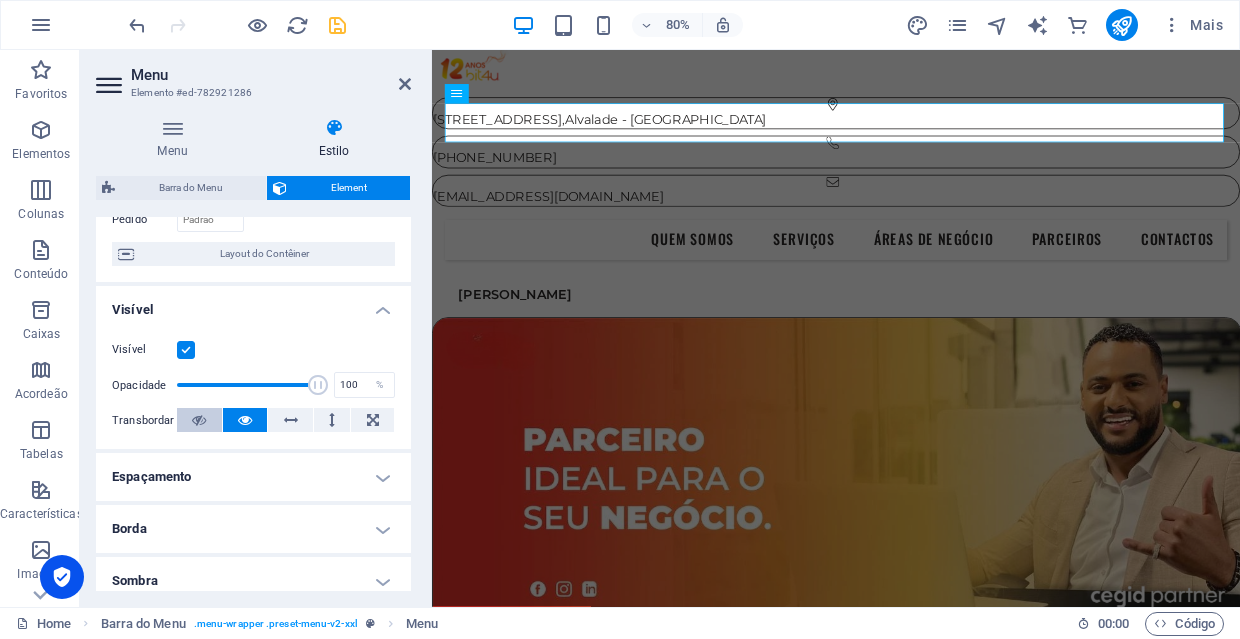 click at bounding box center [199, 420] 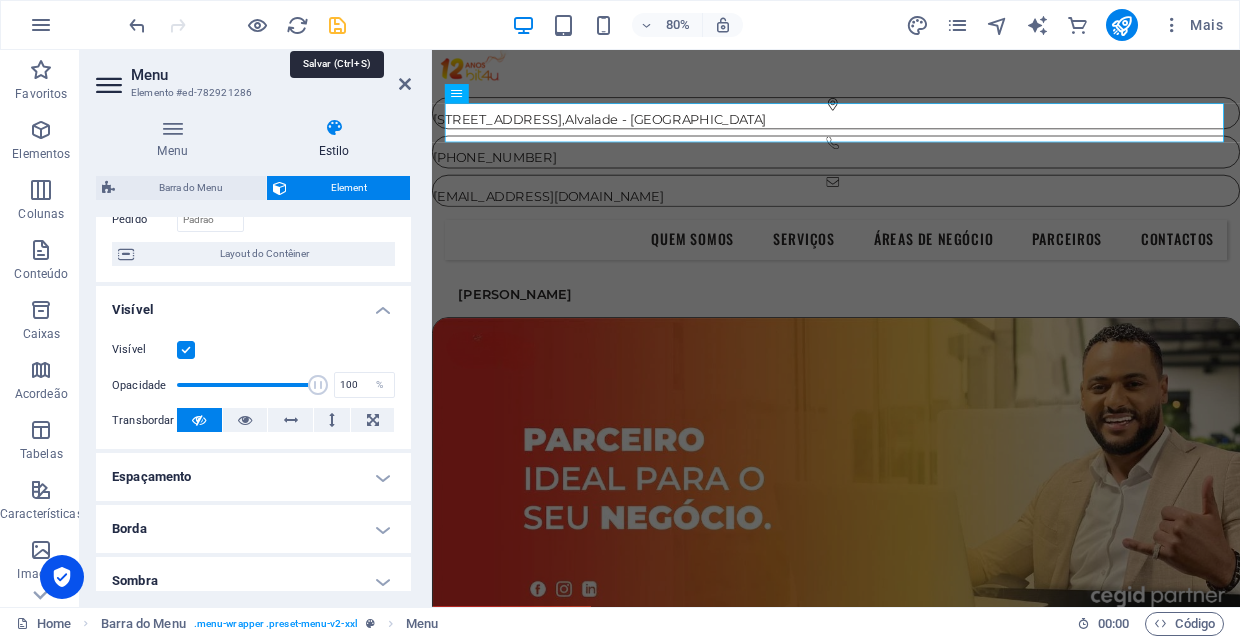click at bounding box center [337, 25] 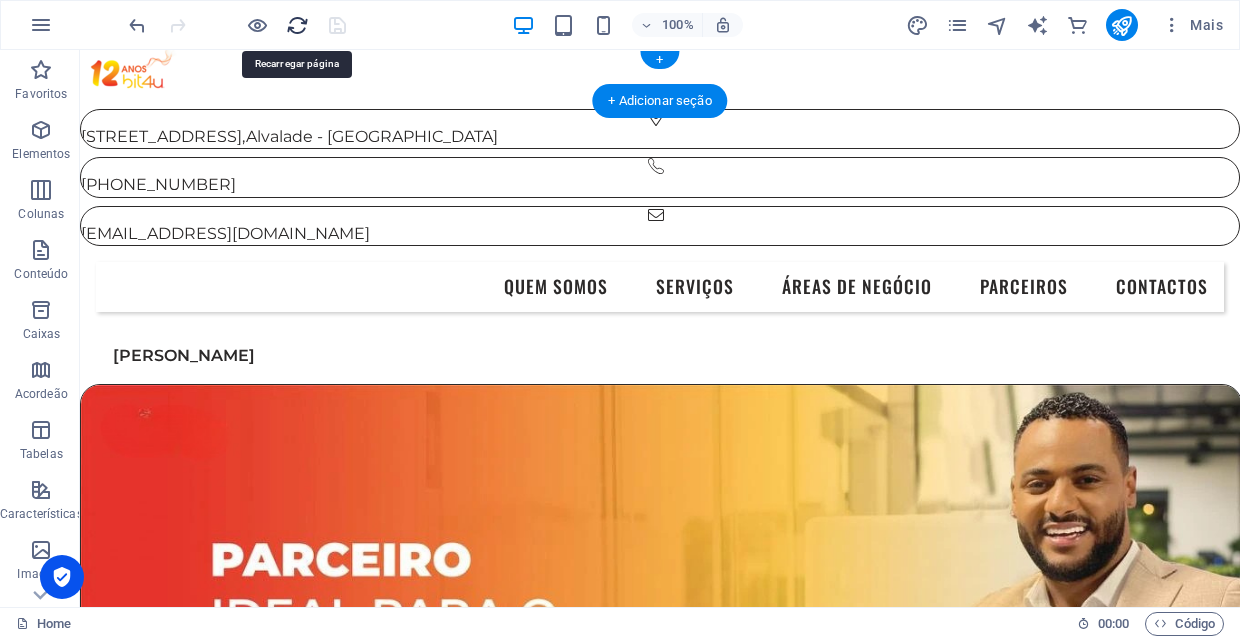 click at bounding box center (297, 25) 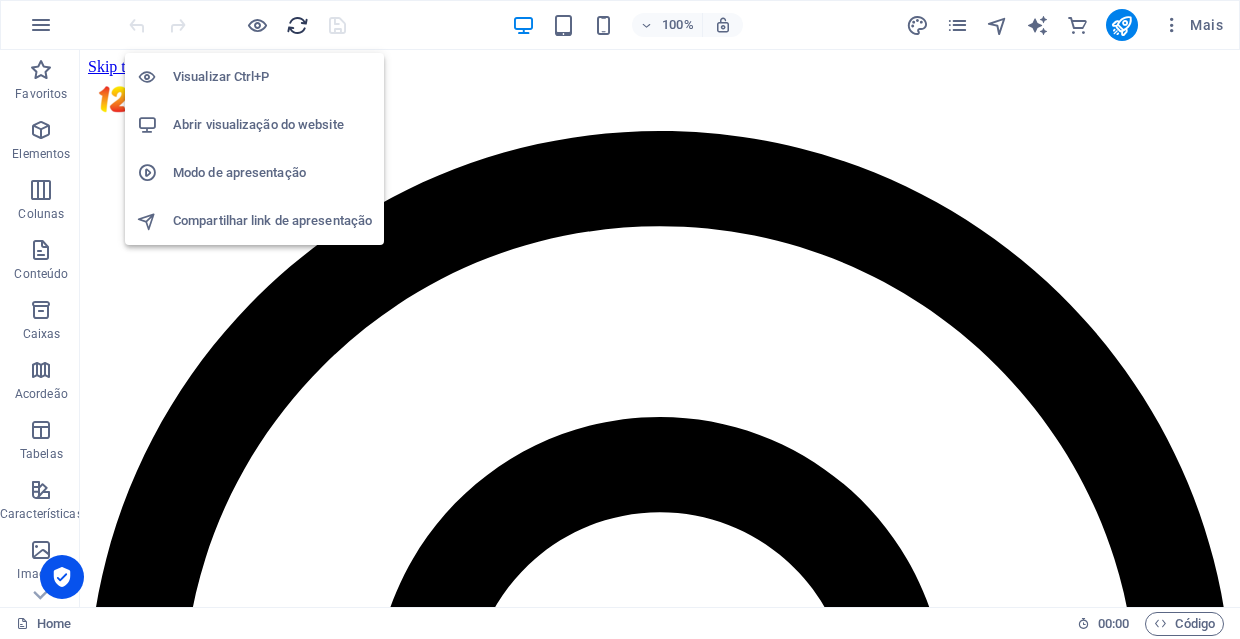 scroll, scrollTop: 0, scrollLeft: 0, axis: both 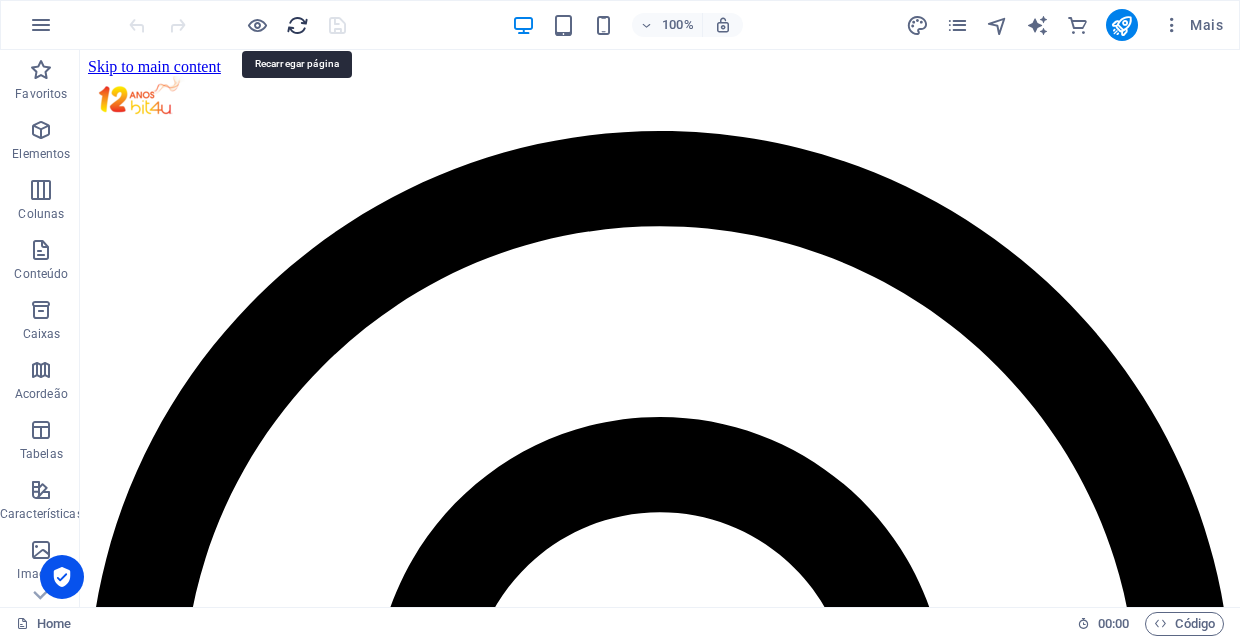 click at bounding box center (297, 25) 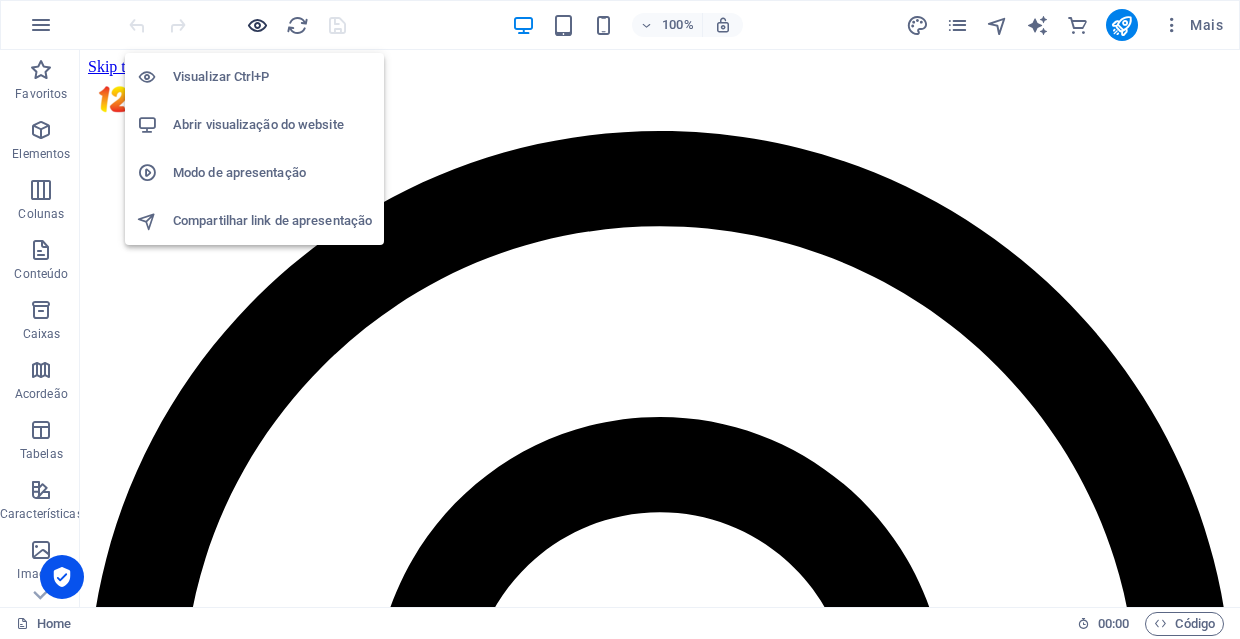 click at bounding box center (257, 25) 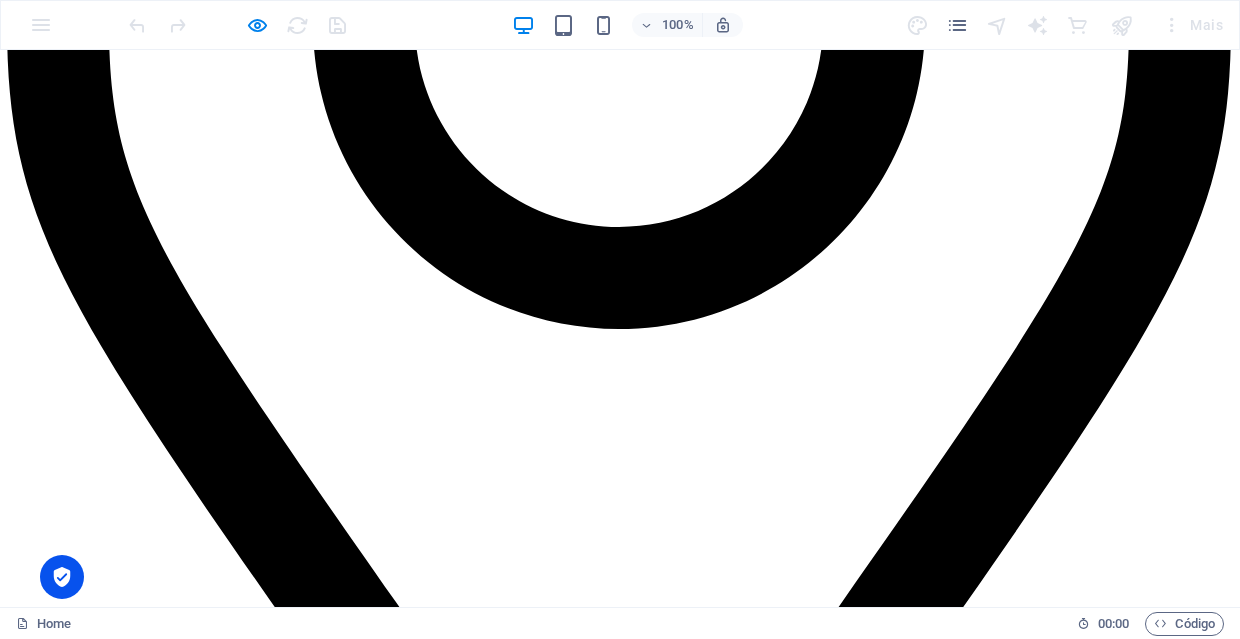 scroll, scrollTop: 710, scrollLeft: 1, axis: both 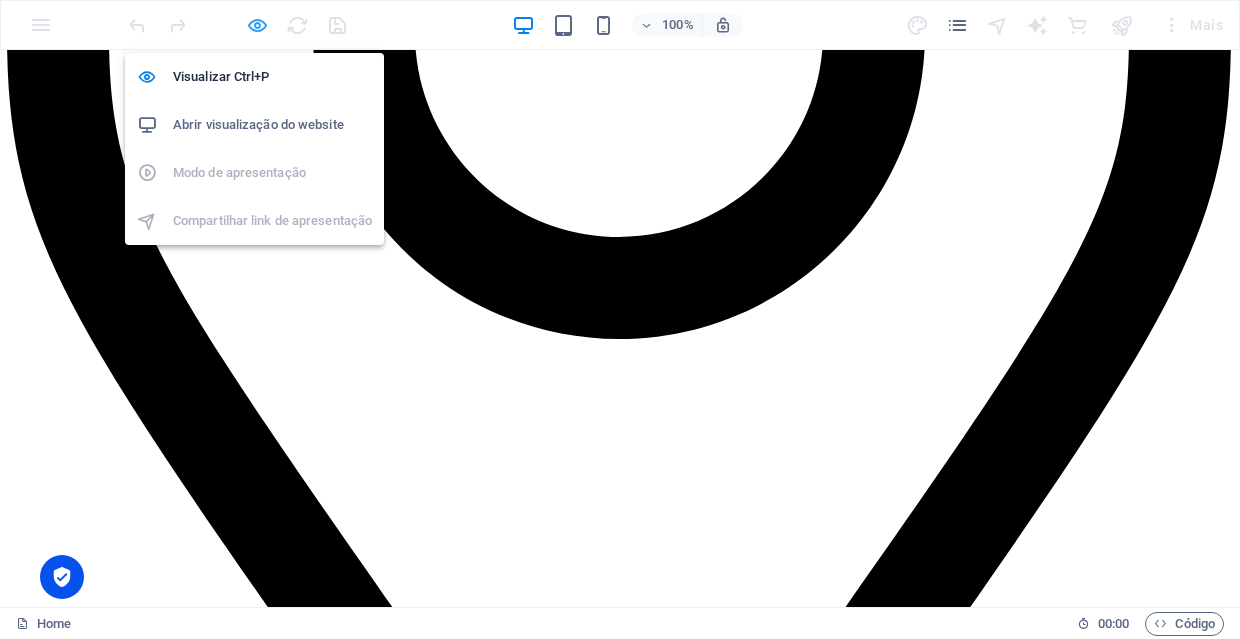click at bounding box center [257, 25] 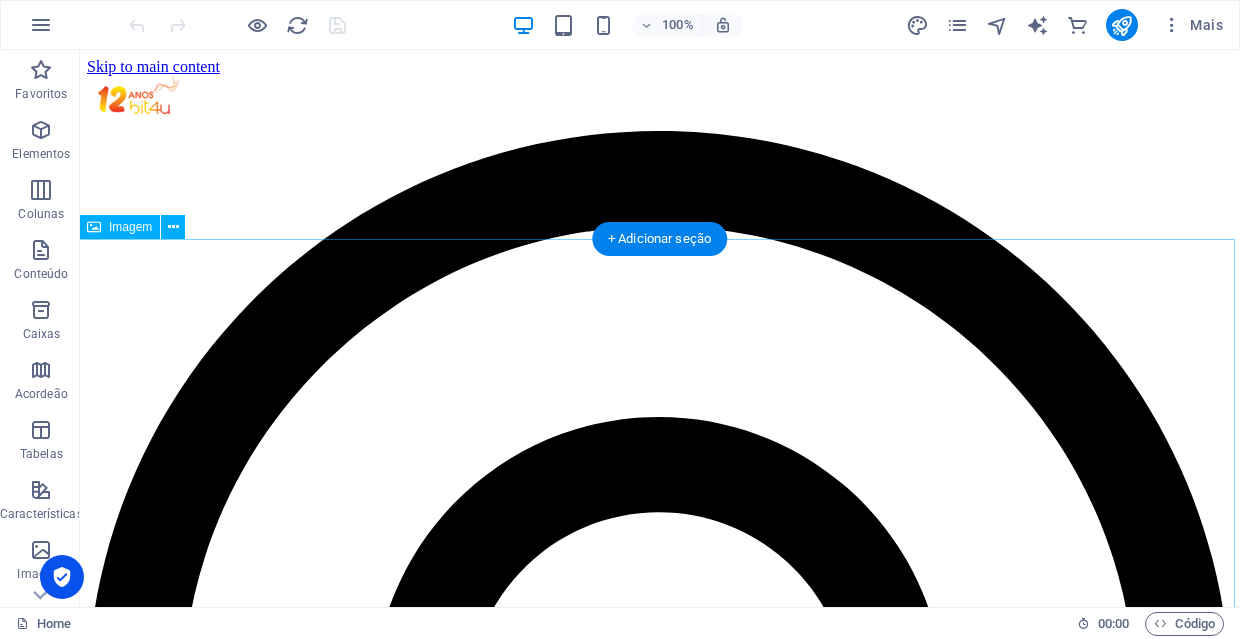 scroll, scrollTop: 0, scrollLeft: 1, axis: horizontal 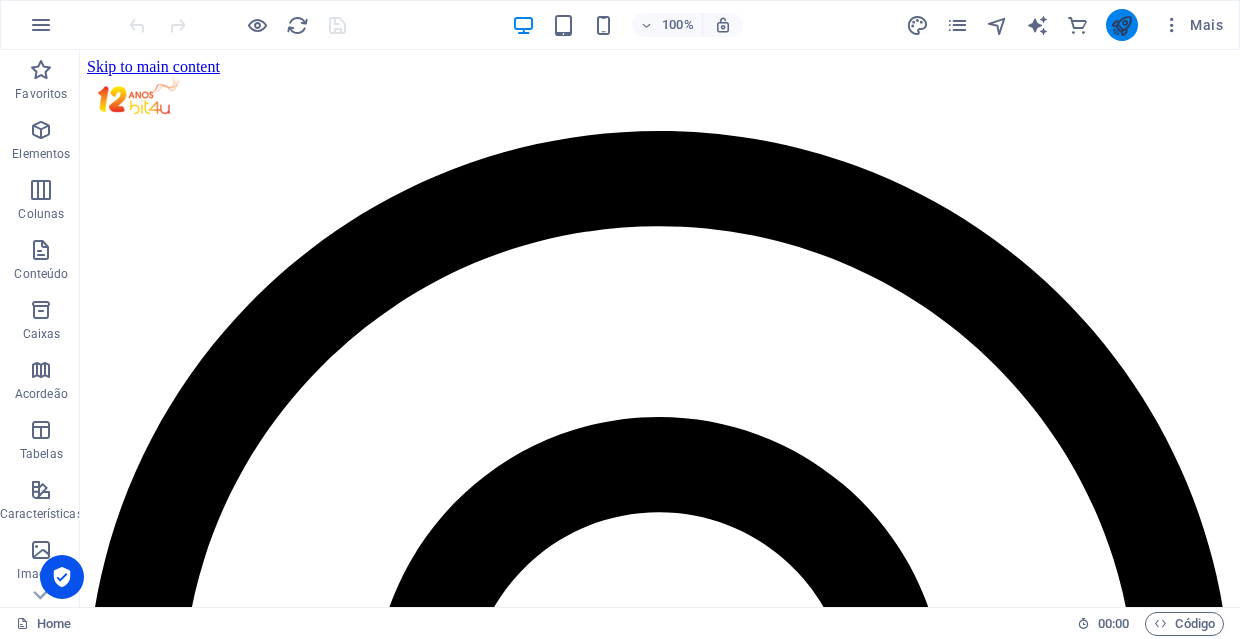 click at bounding box center [1122, 25] 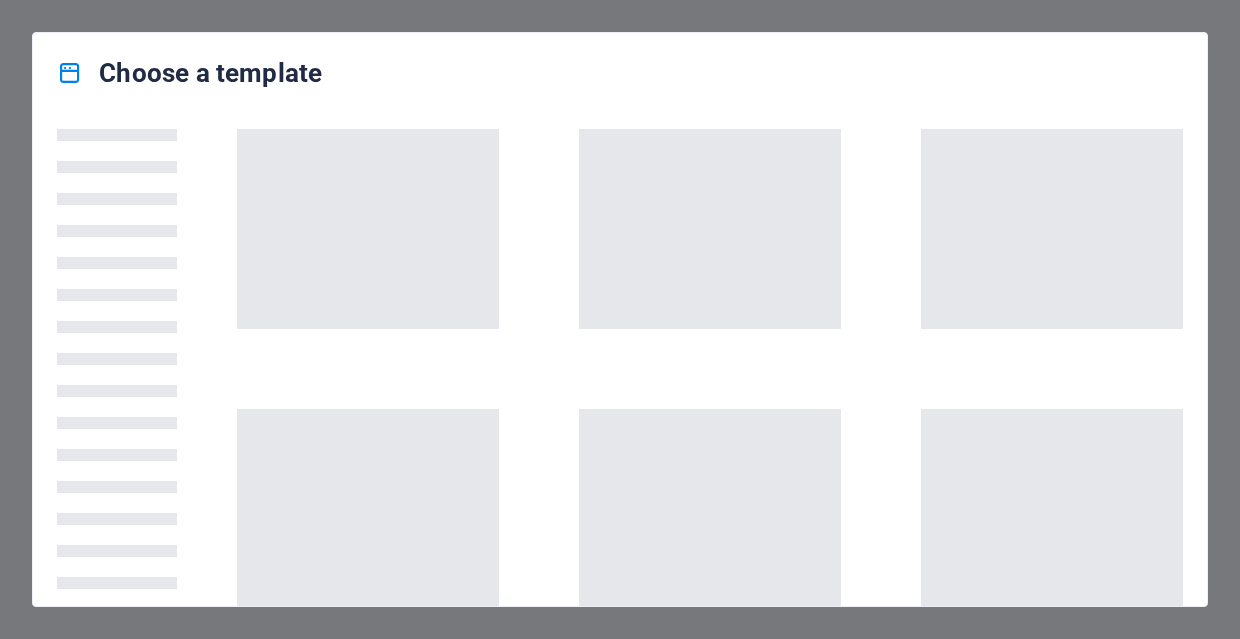 scroll, scrollTop: 0, scrollLeft: 0, axis: both 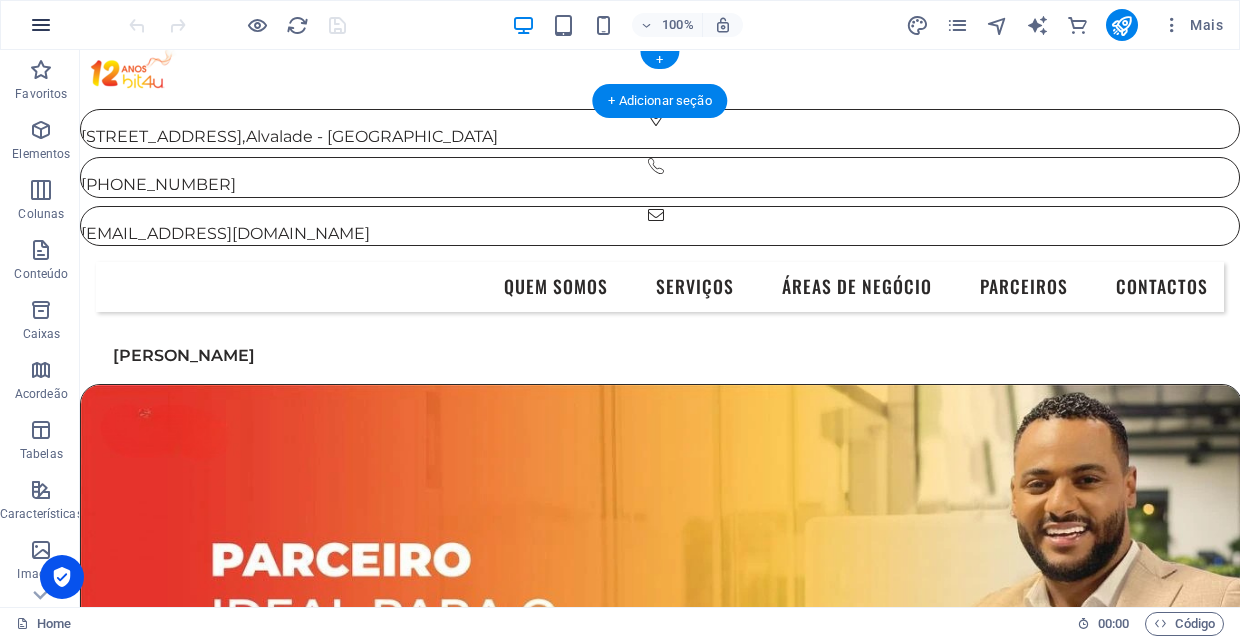 click at bounding box center [41, 25] 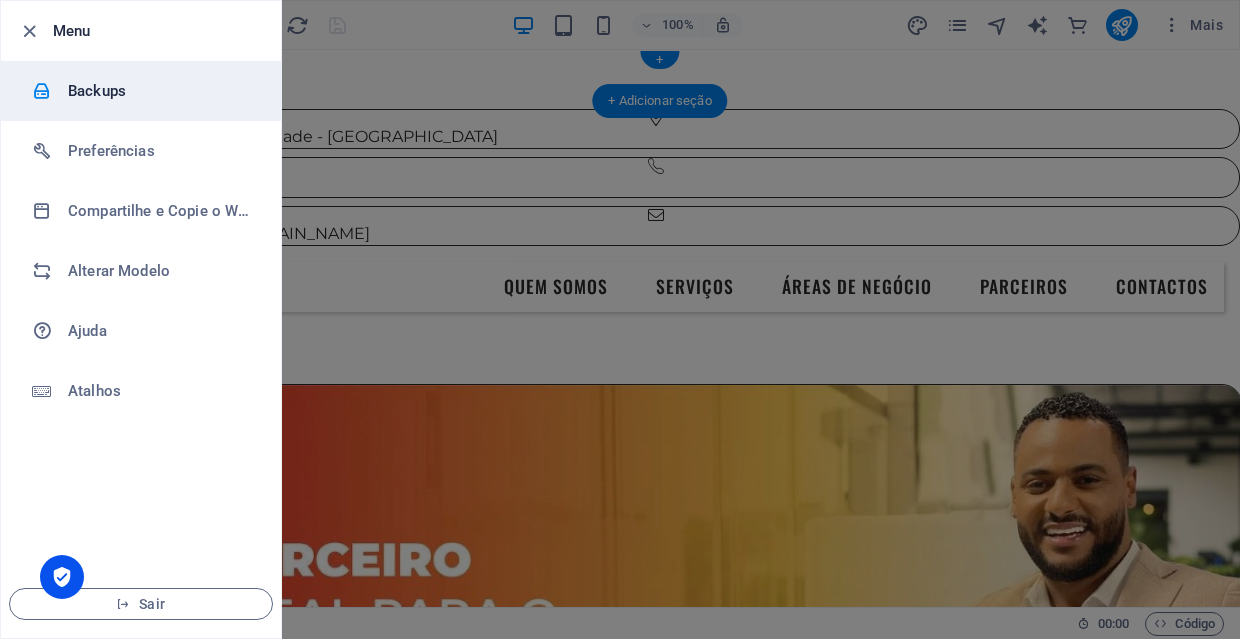 click on "Backups" at bounding box center [160, 91] 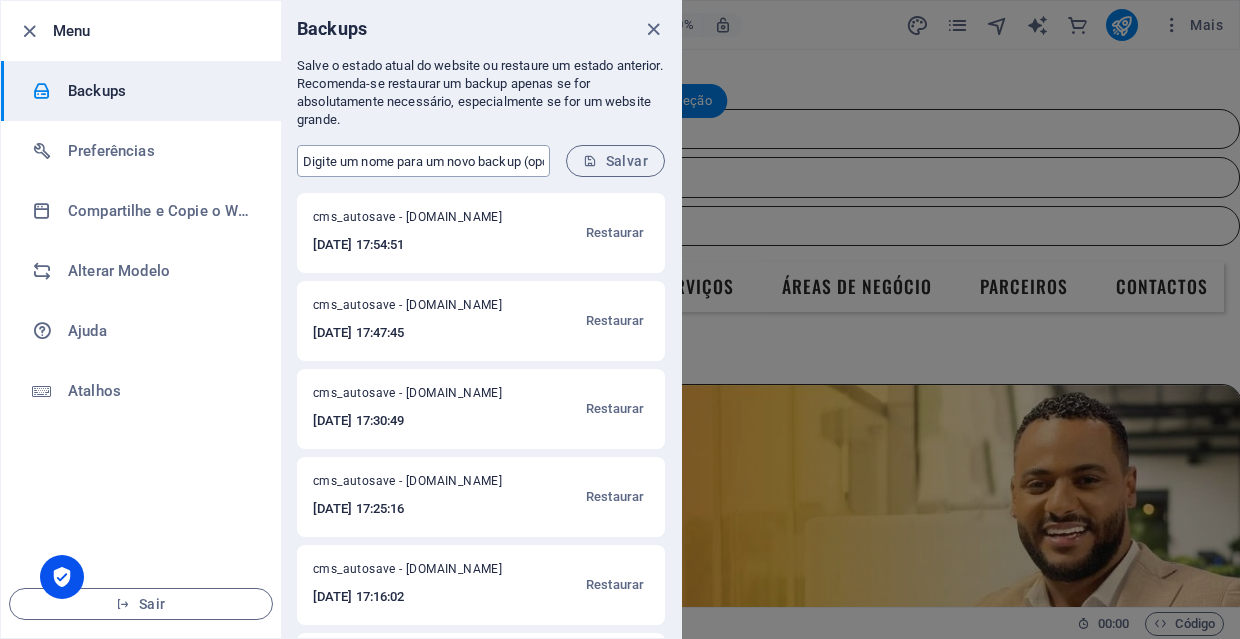 click at bounding box center (423, 161) 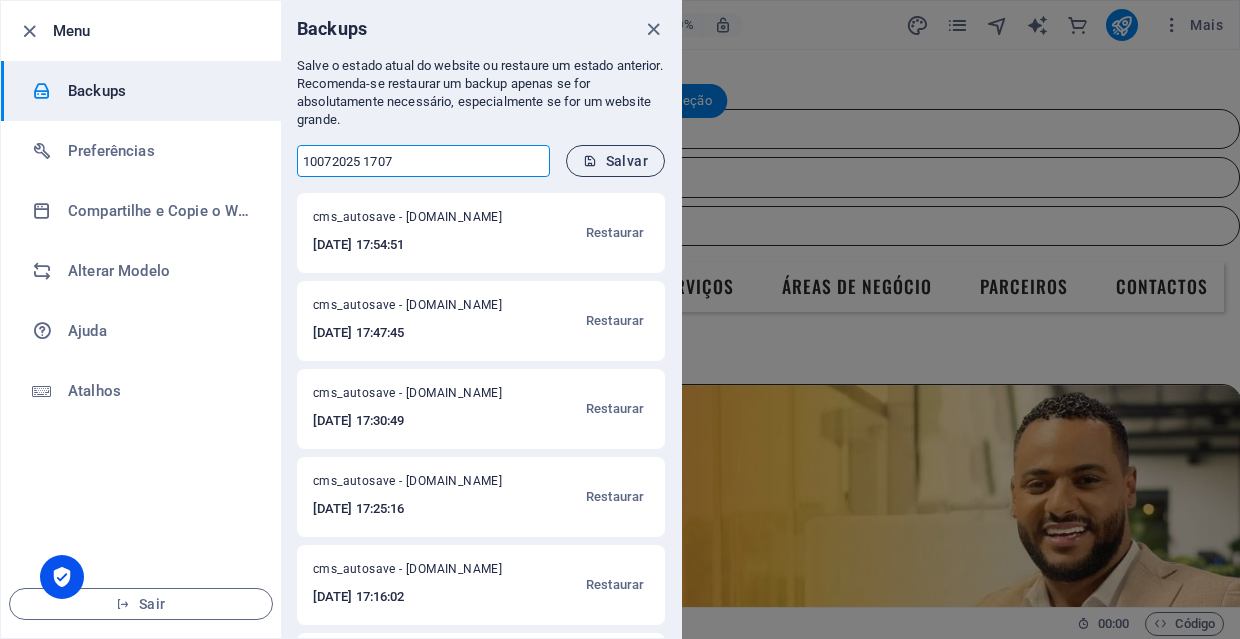 type on "10072025 1707" 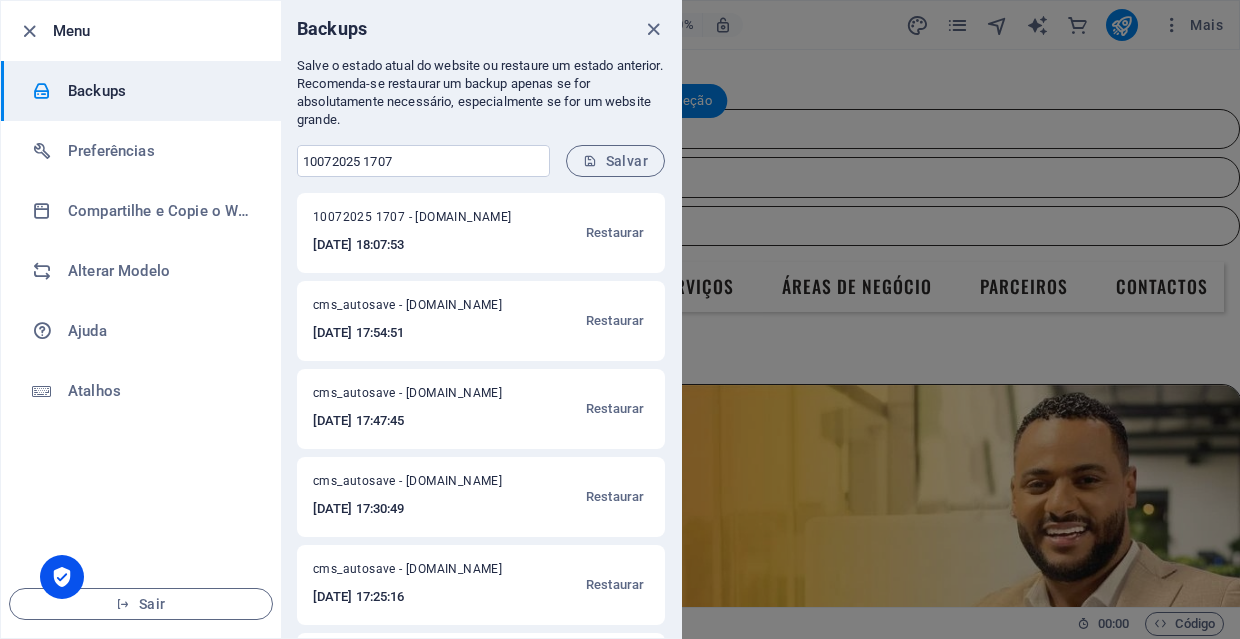 click at bounding box center (620, 319) 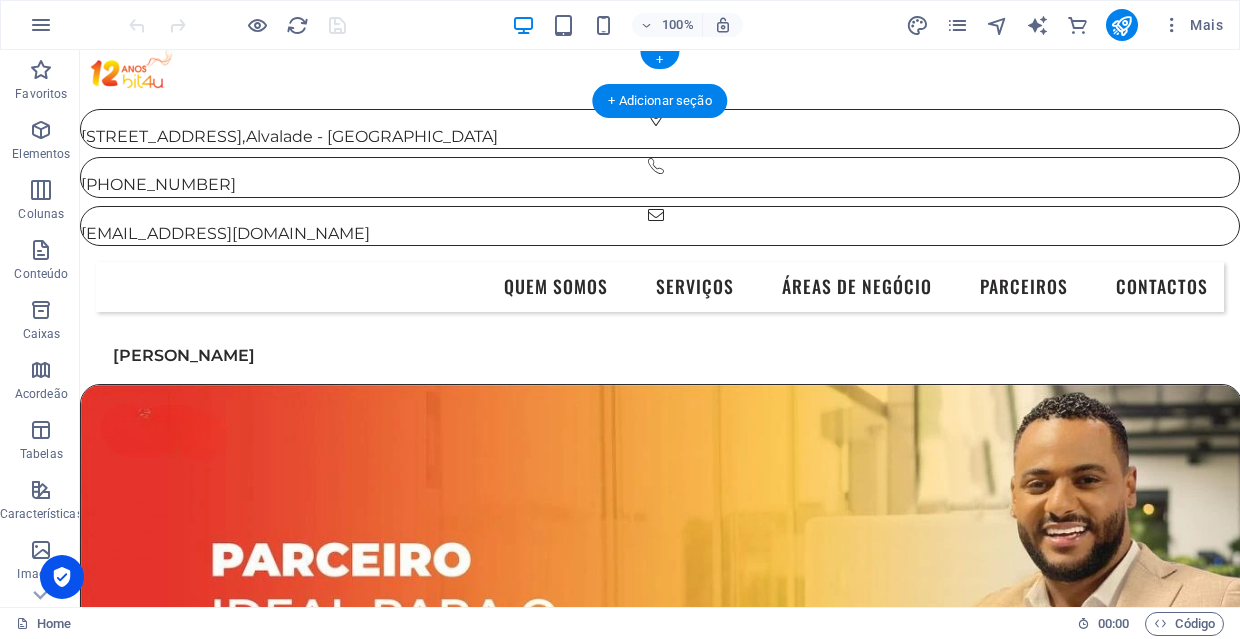 click on "[STREET_ADDRESS] [PHONE_NUMBER] [EMAIL_ADDRESS][DOMAIN_NAME]" at bounding box center [660, 148] 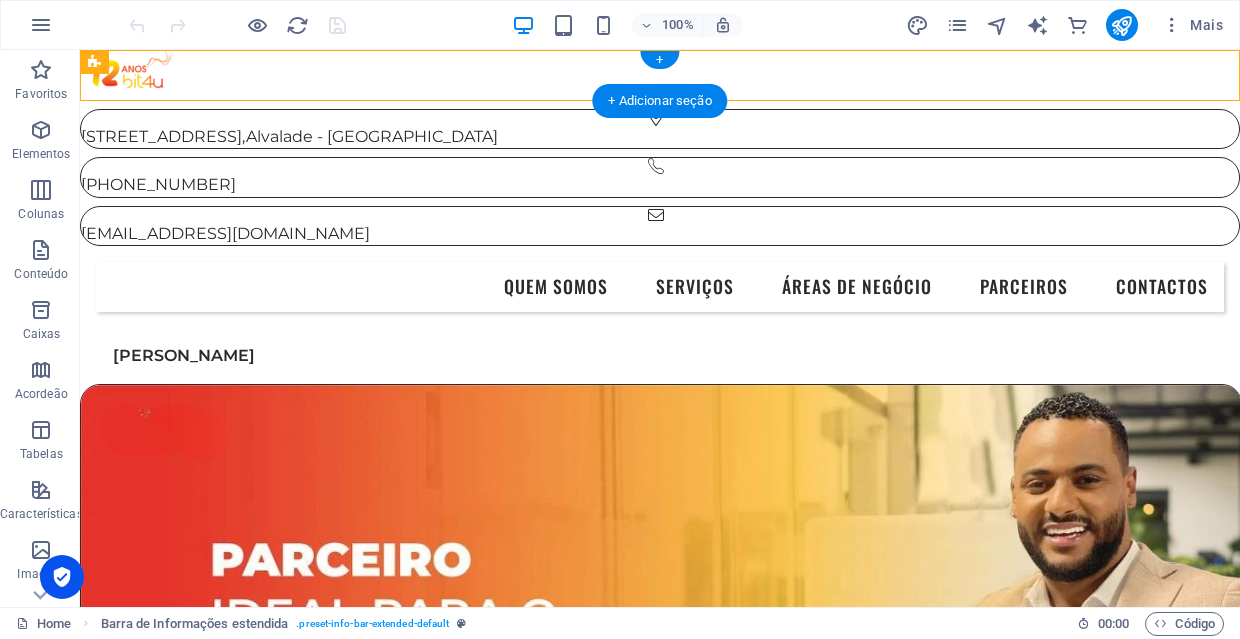 click on "[STREET_ADDRESS] [PHONE_NUMBER] [EMAIL_ADDRESS][DOMAIN_NAME]" at bounding box center (660, 148) 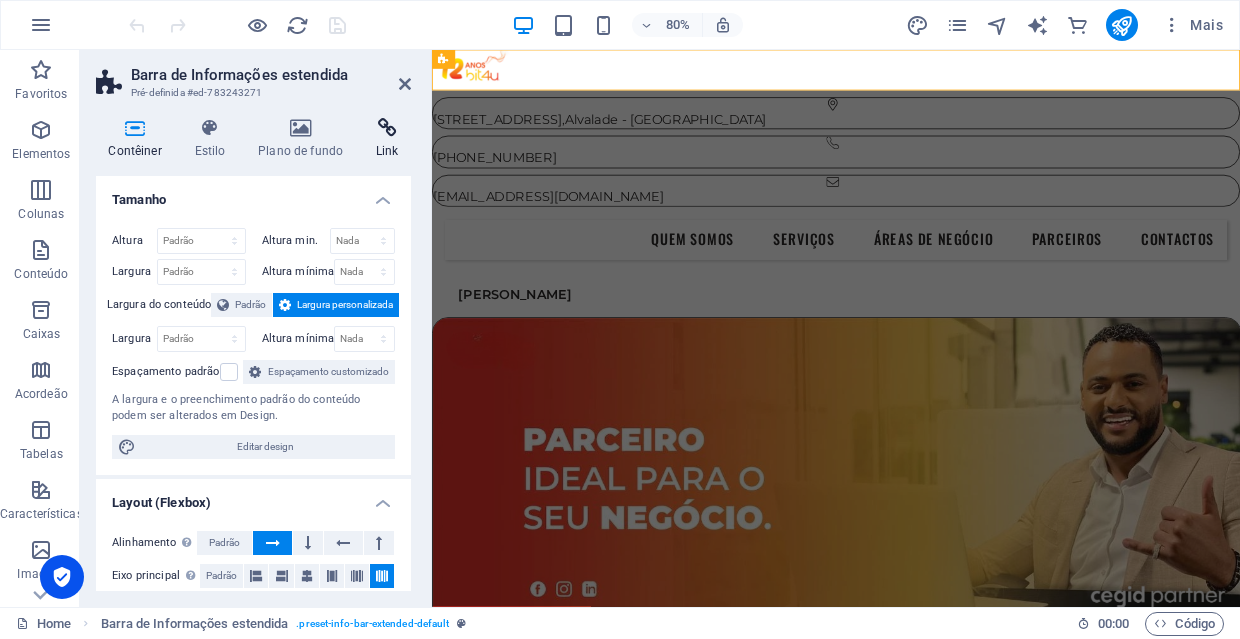 click on "Link" at bounding box center (387, 139) 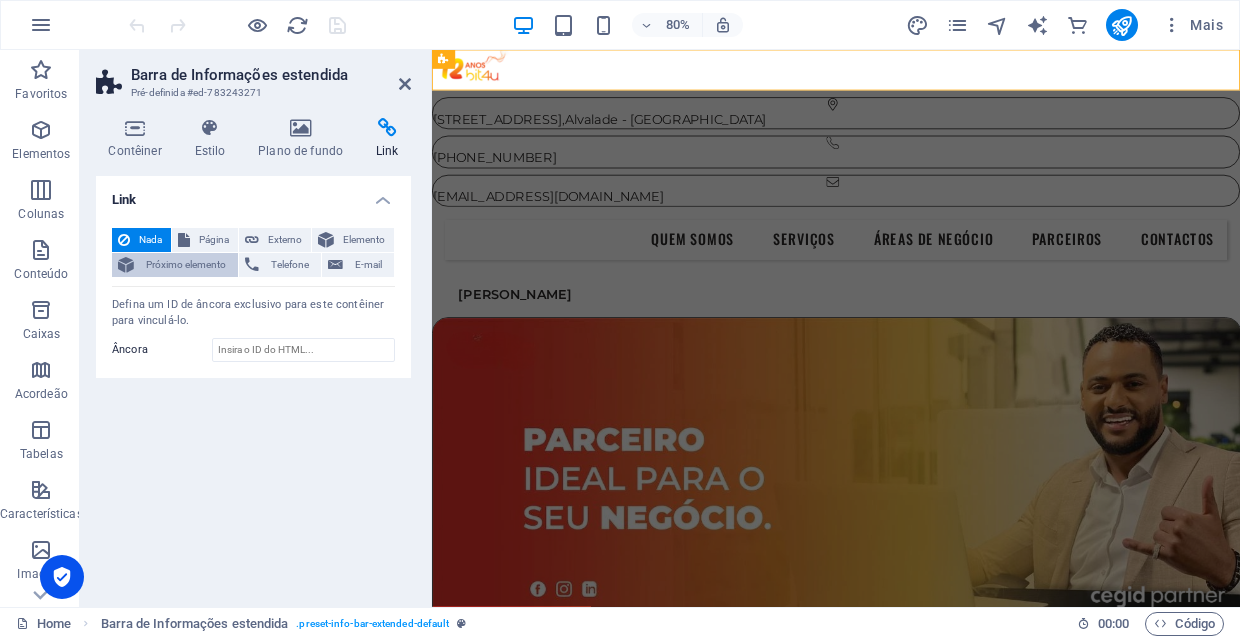 click on "Próximo elemento" at bounding box center (186, 265) 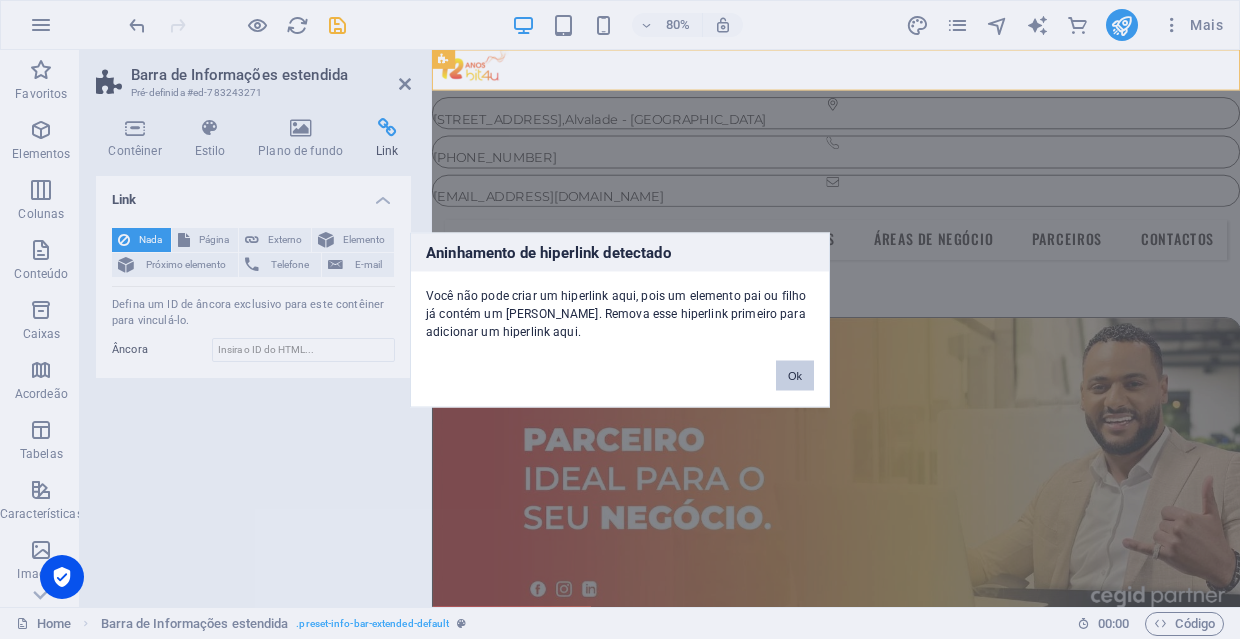 click on "Ok" at bounding box center [795, 375] 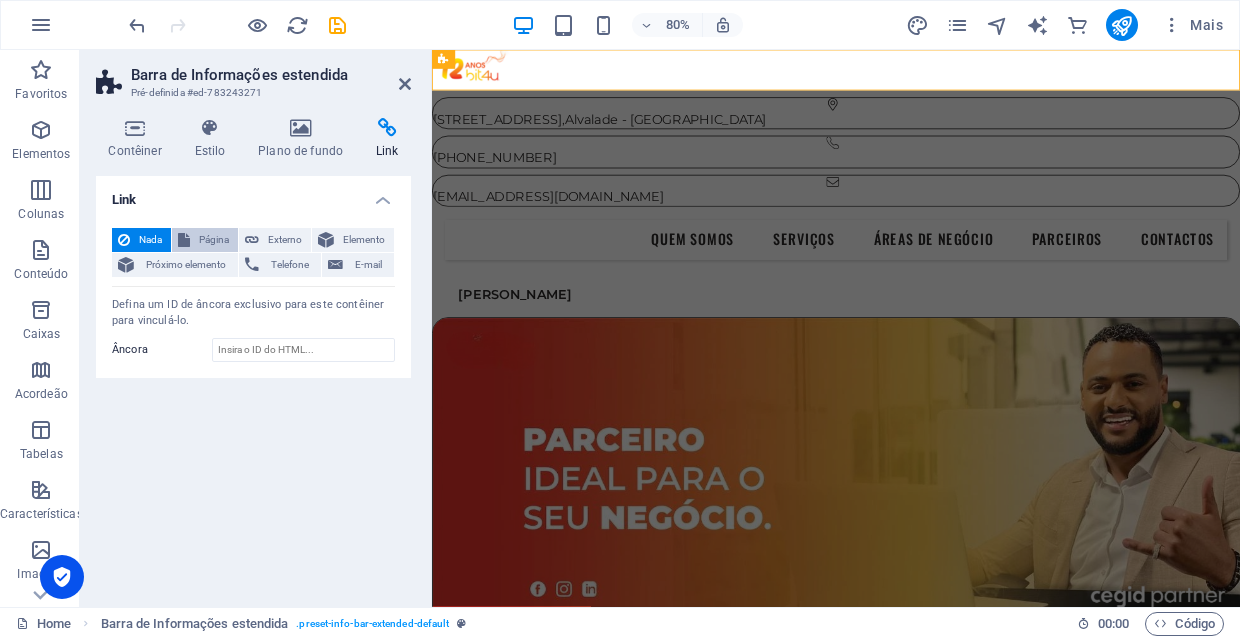 click on "Página" at bounding box center [214, 240] 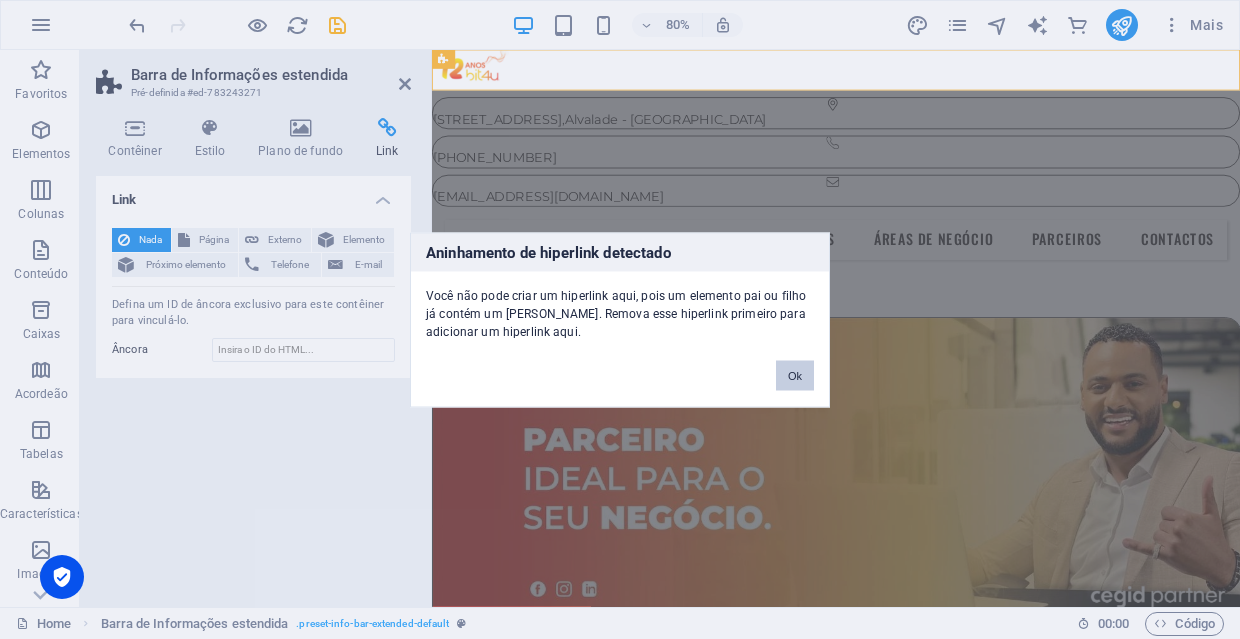 click on "Ok" at bounding box center [795, 375] 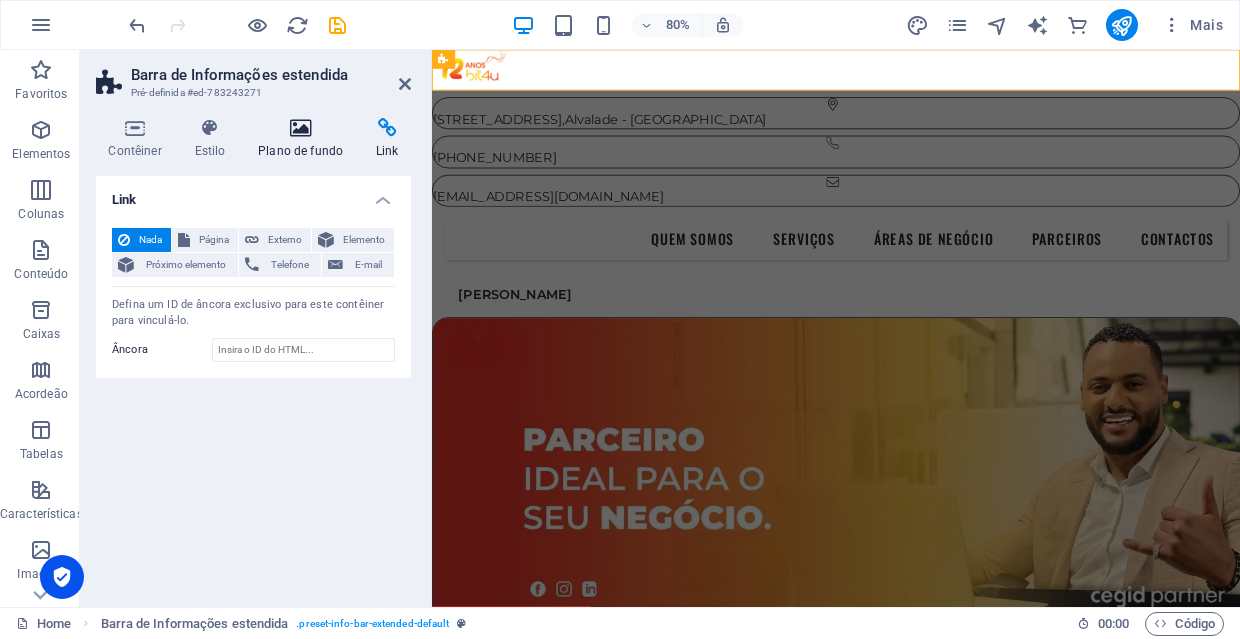click at bounding box center (301, 128) 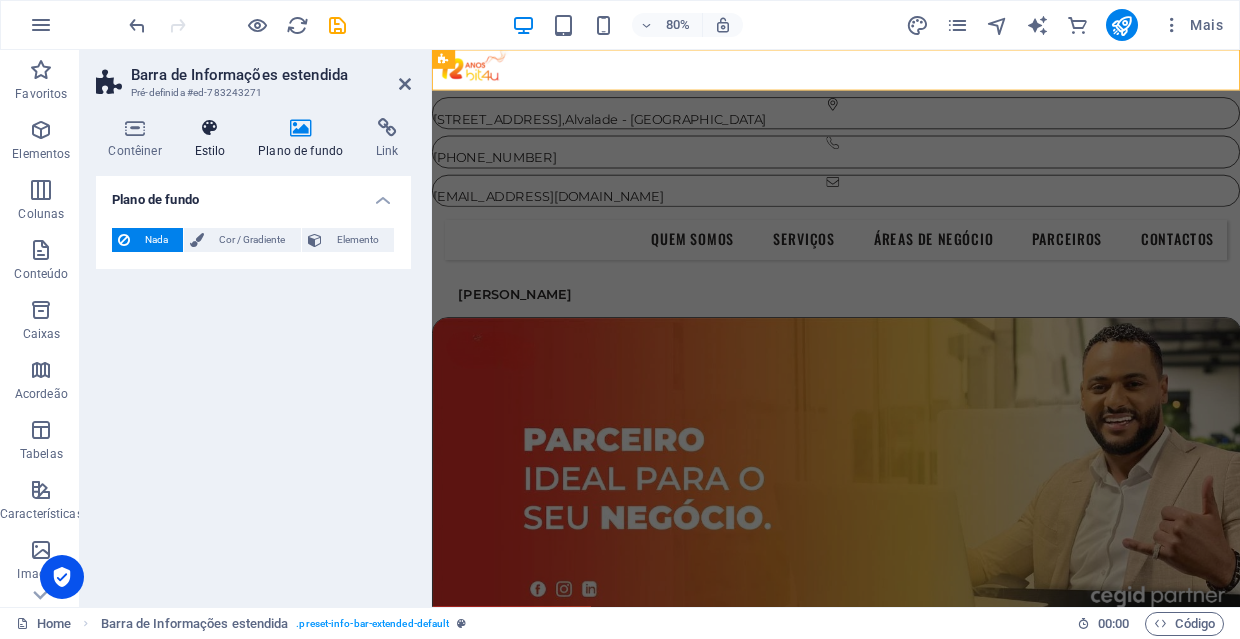 click on "Estilo" at bounding box center [214, 139] 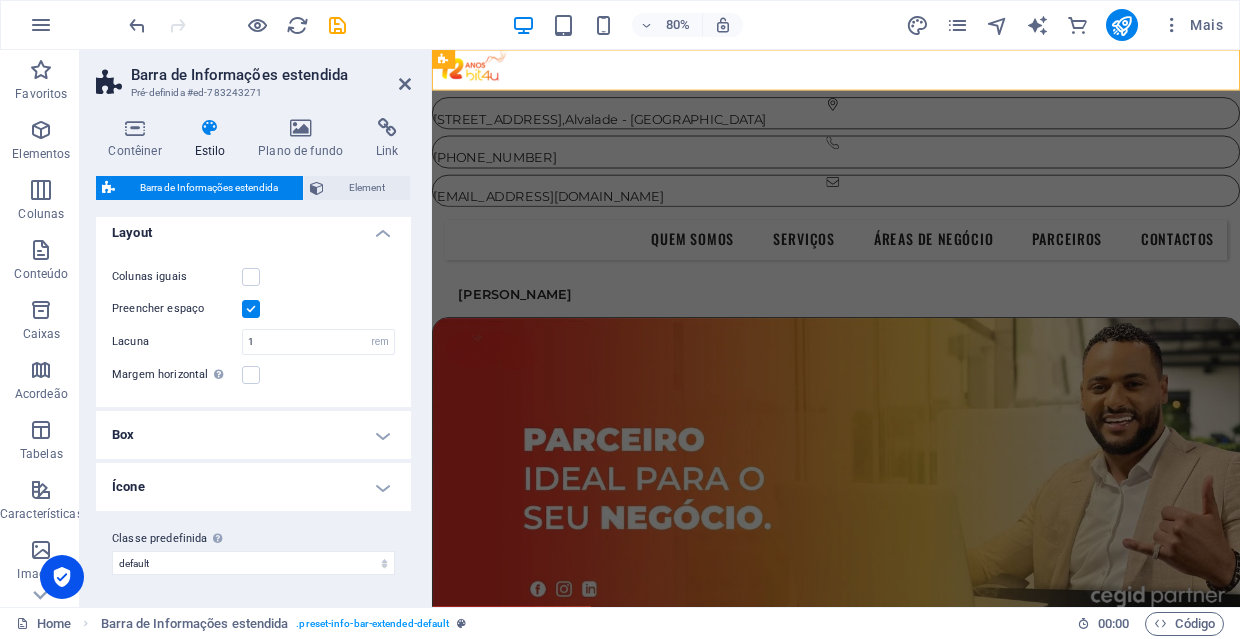scroll, scrollTop: 211, scrollLeft: 0, axis: vertical 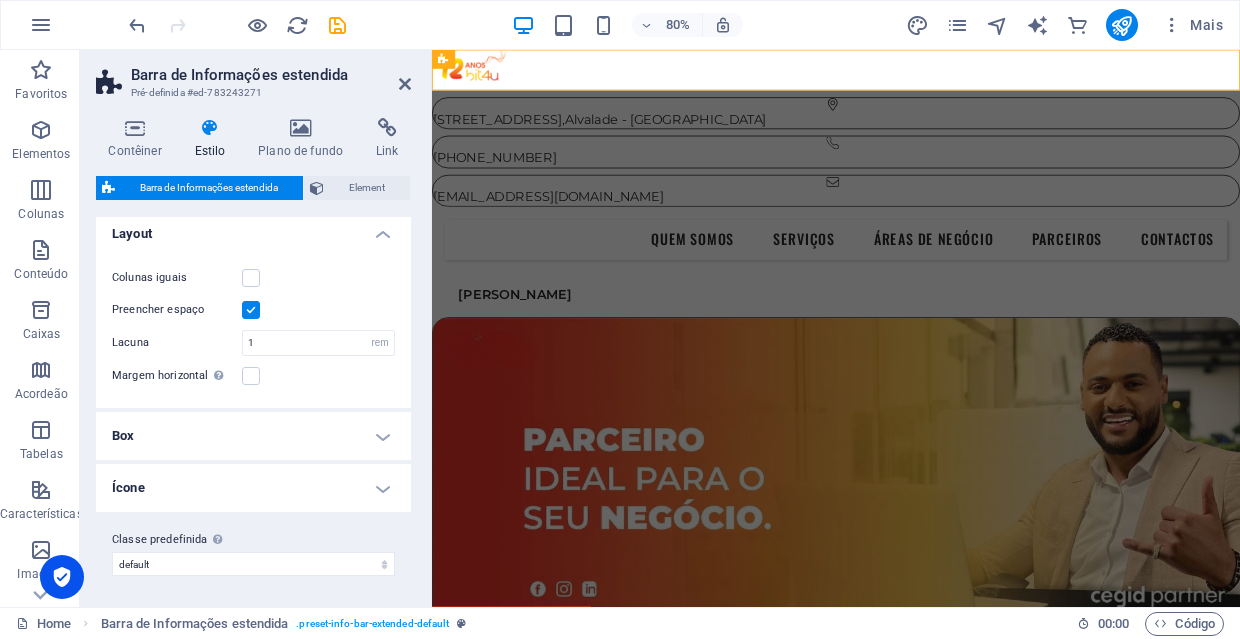 click on "Box" at bounding box center [253, 436] 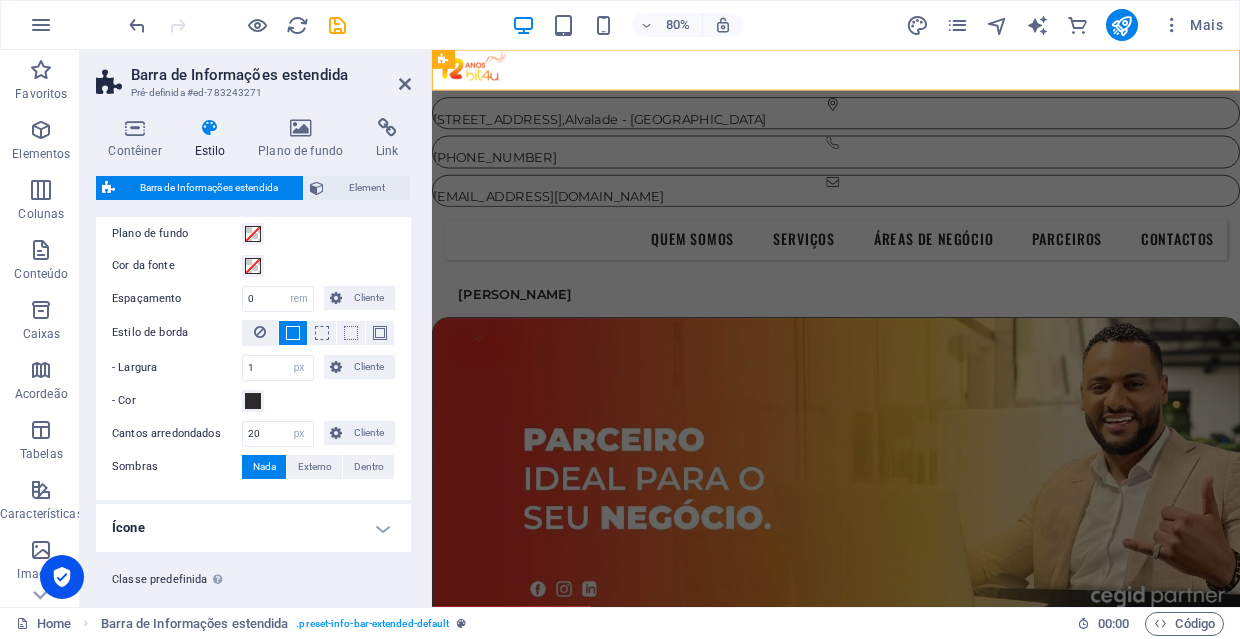 scroll, scrollTop: 465, scrollLeft: 0, axis: vertical 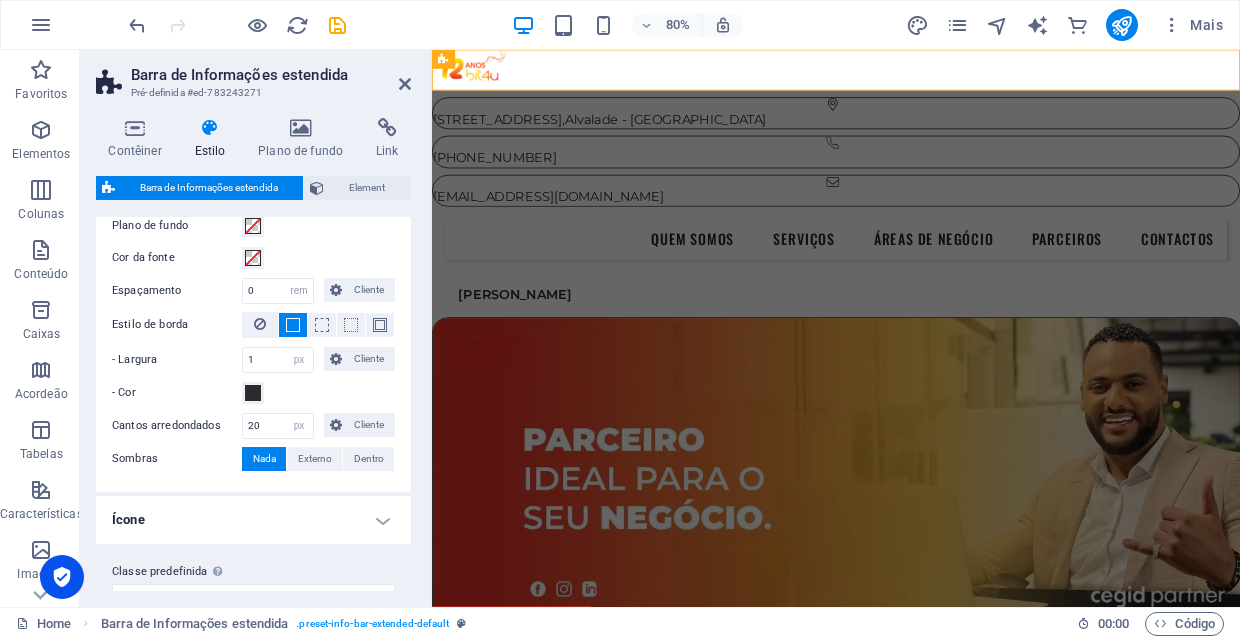 click on "Ícone" at bounding box center (253, 520) 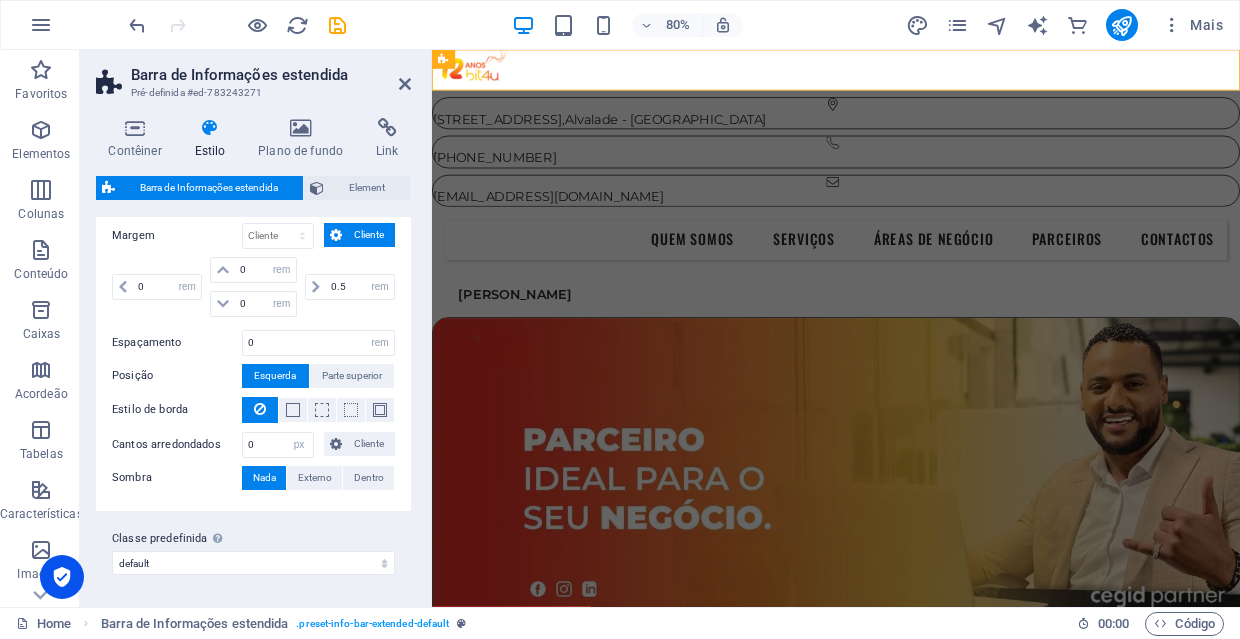 scroll, scrollTop: 891, scrollLeft: 0, axis: vertical 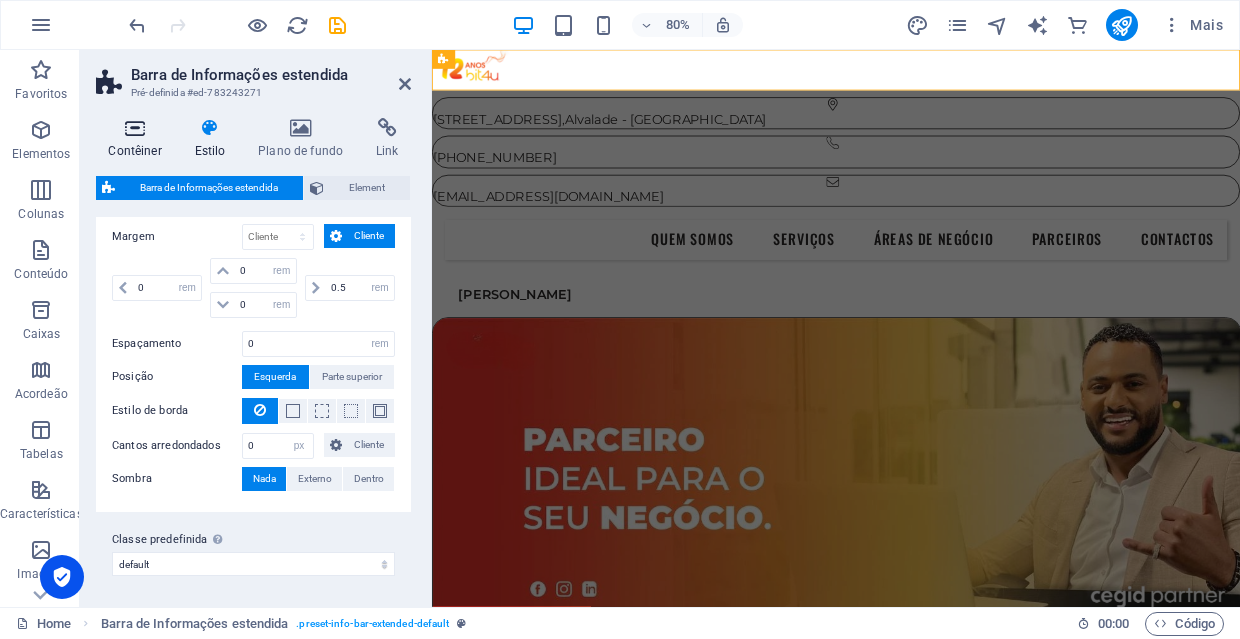 click on "Contêiner" at bounding box center [139, 139] 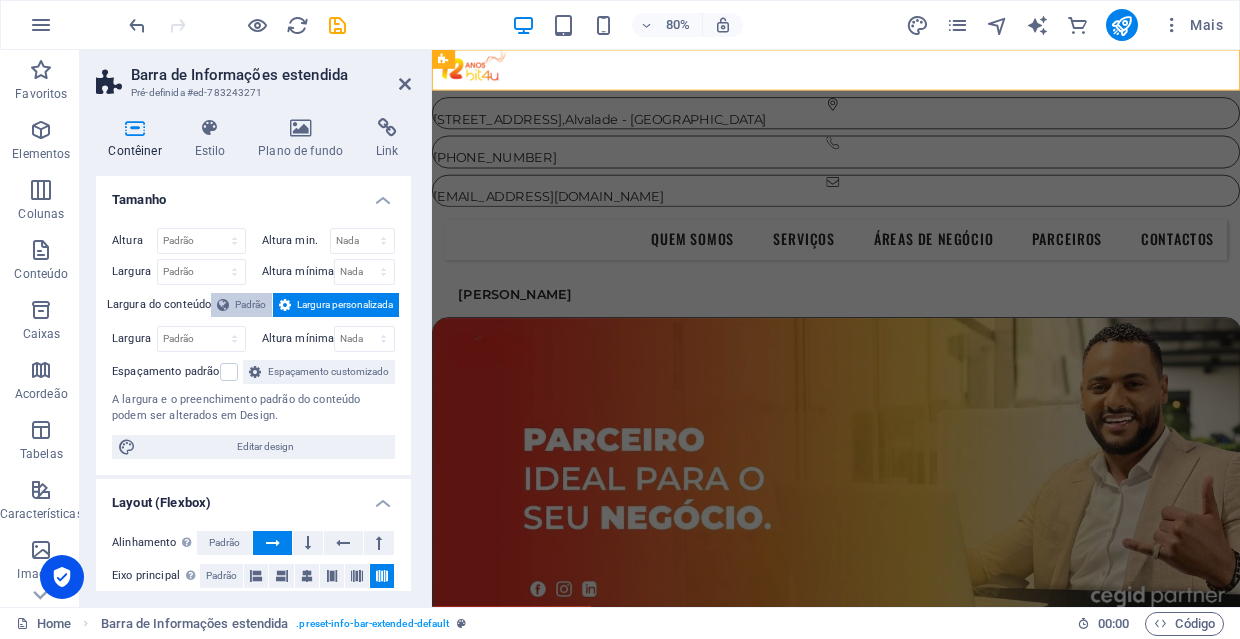 click on "Padrão" at bounding box center [241, 305] 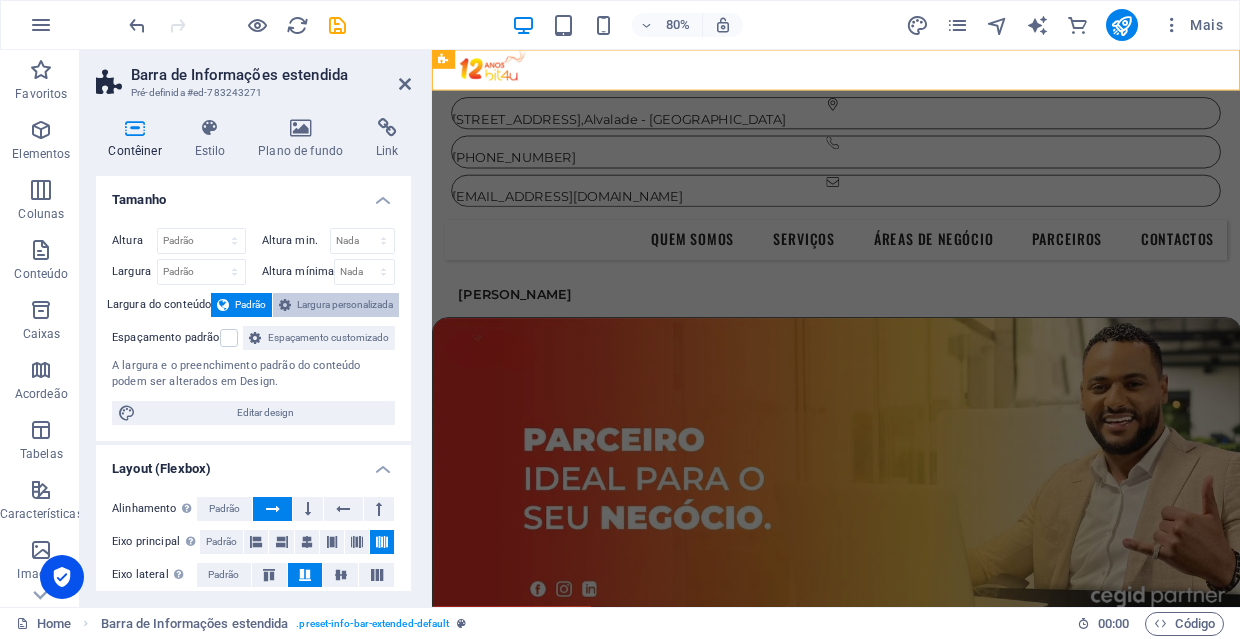 click on "Largura personalizada" at bounding box center (345, 305) 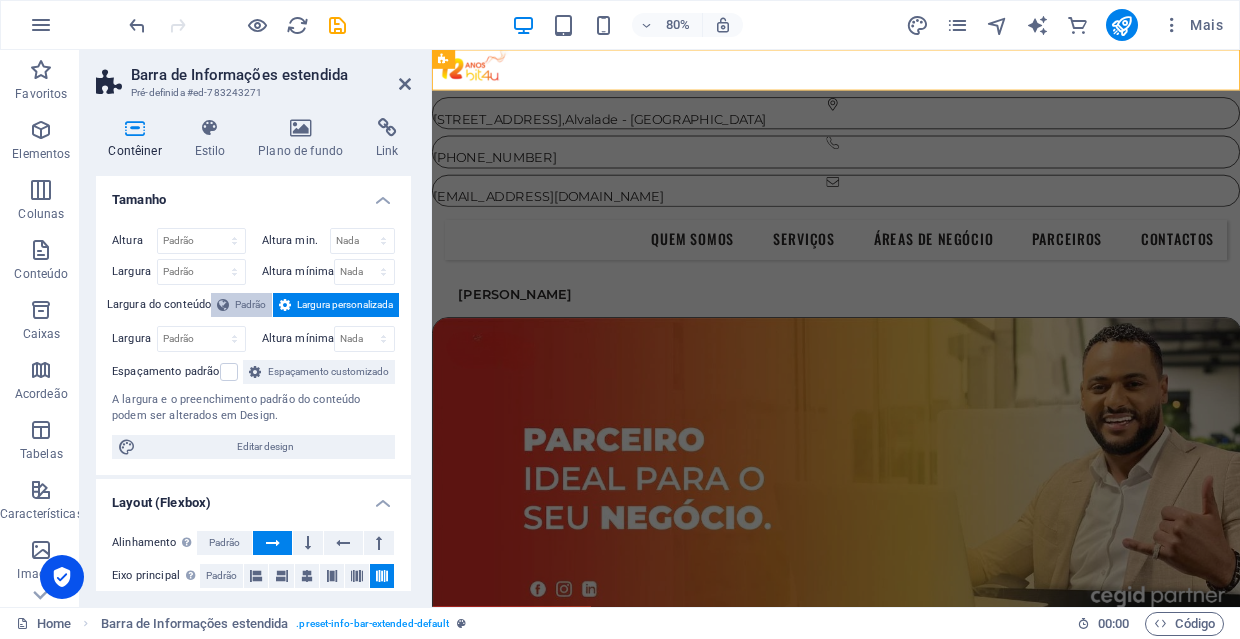 click on "Padrão" at bounding box center [250, 305] 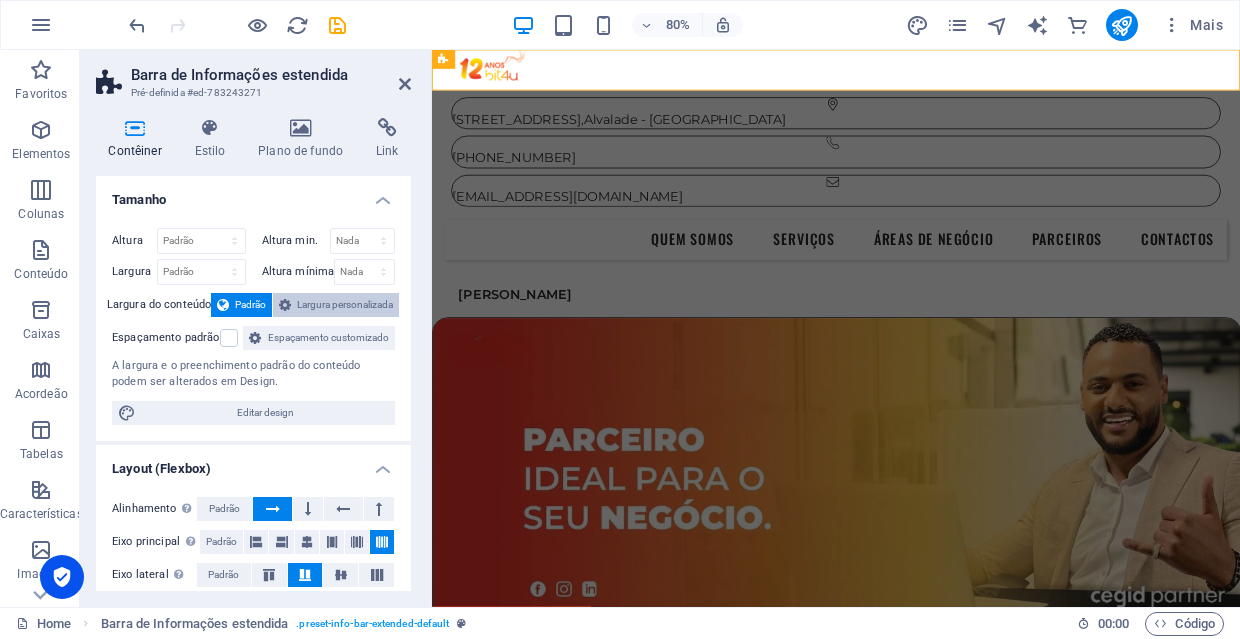 click on "Largura personalizada" at bounding box center (345, 305) 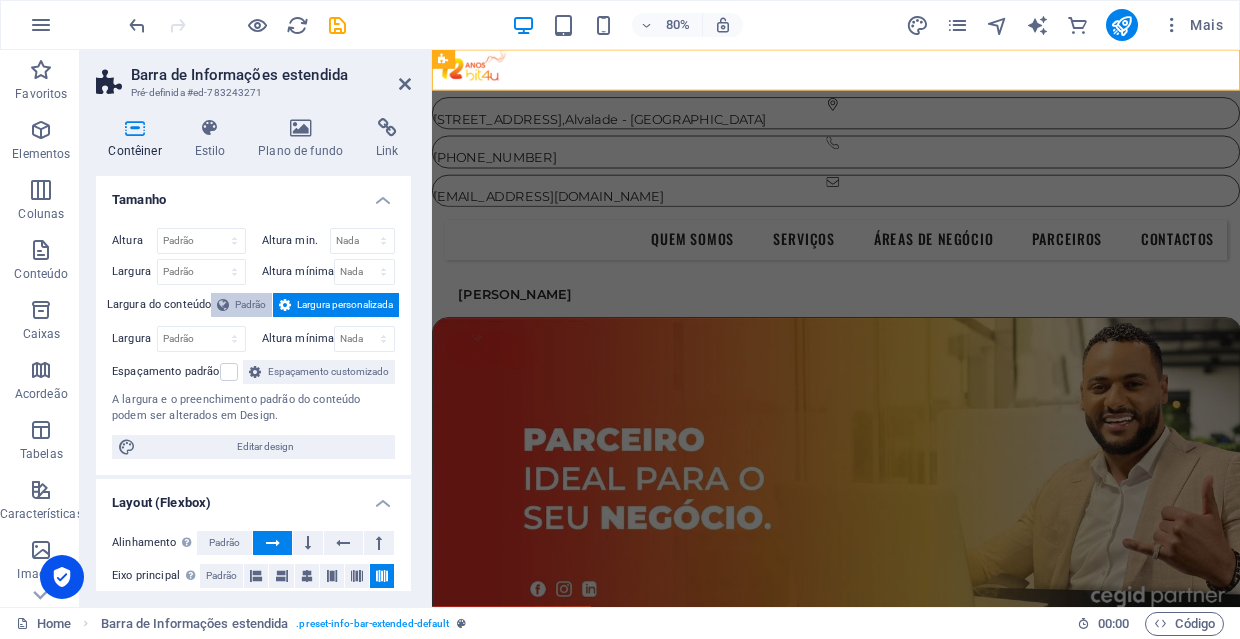 click on "Padrão" at bounding box center (250, 305) 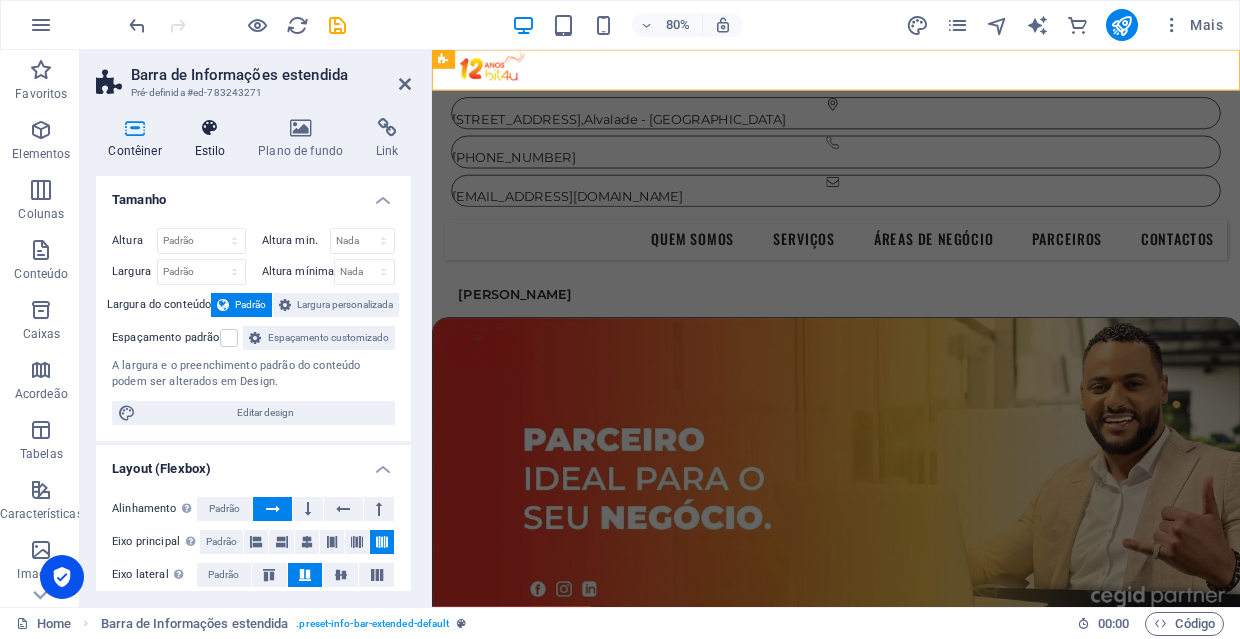 click on "Estilo" at bounding box center (214, 139) 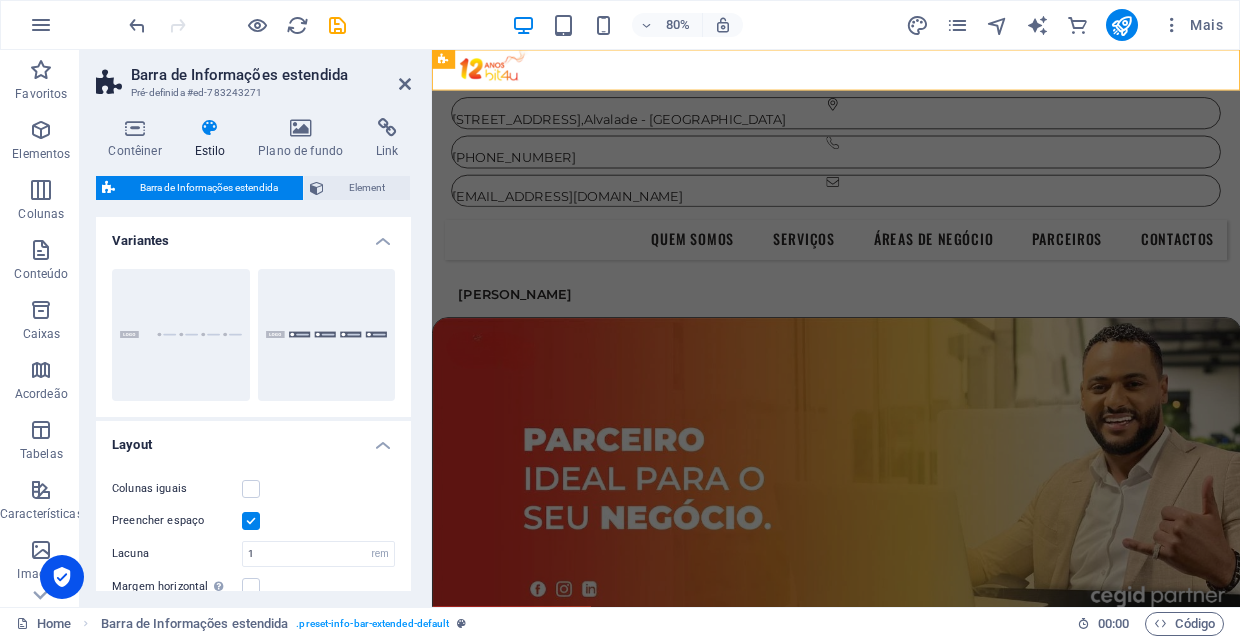 scroll, scrollTop: 0, scrollLeft: 0, axis: both 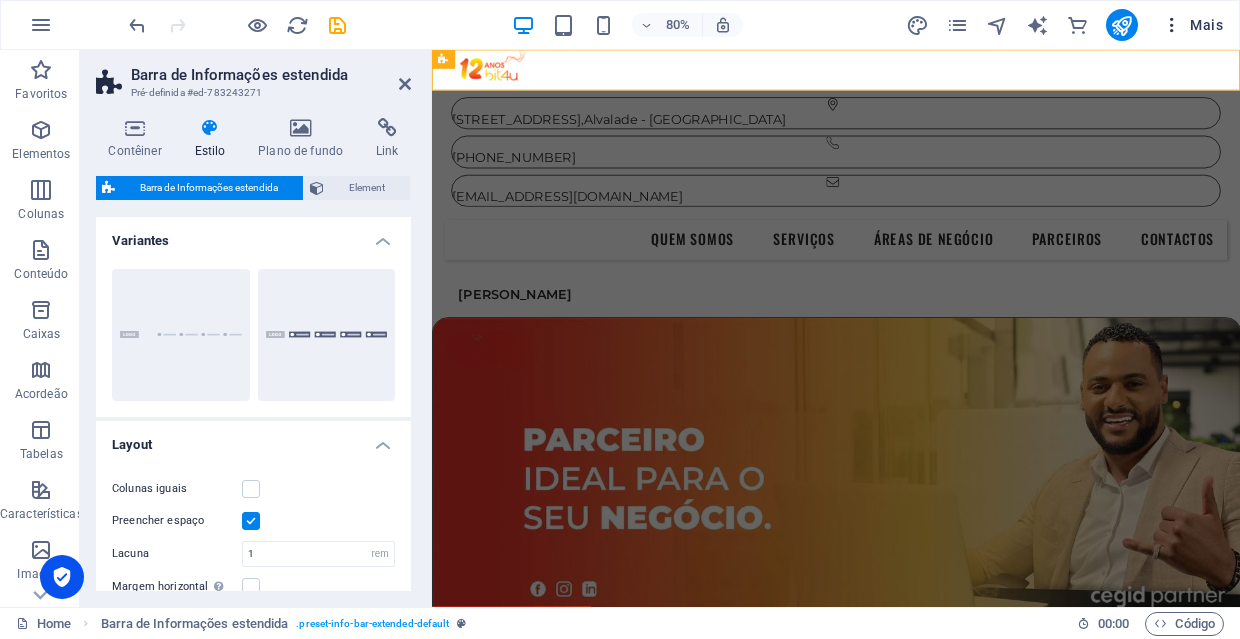 click on "Mais" at bounding box center [1192, 25] 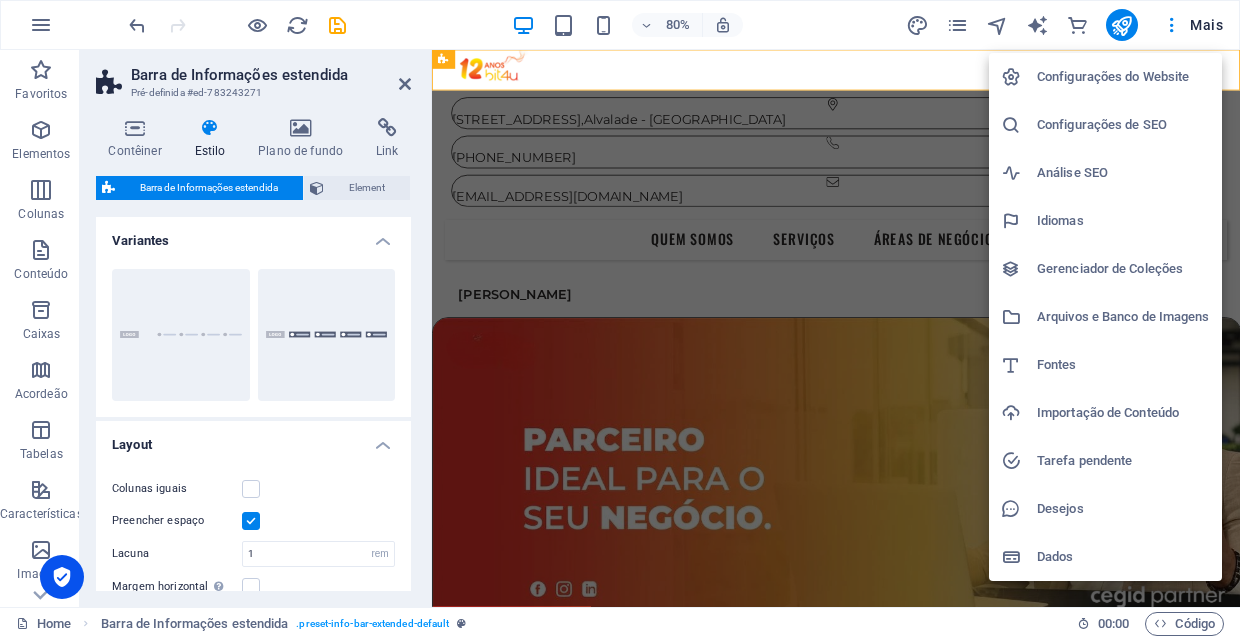 click on "Configurações de SEO" at bounding box center [1123, 125] 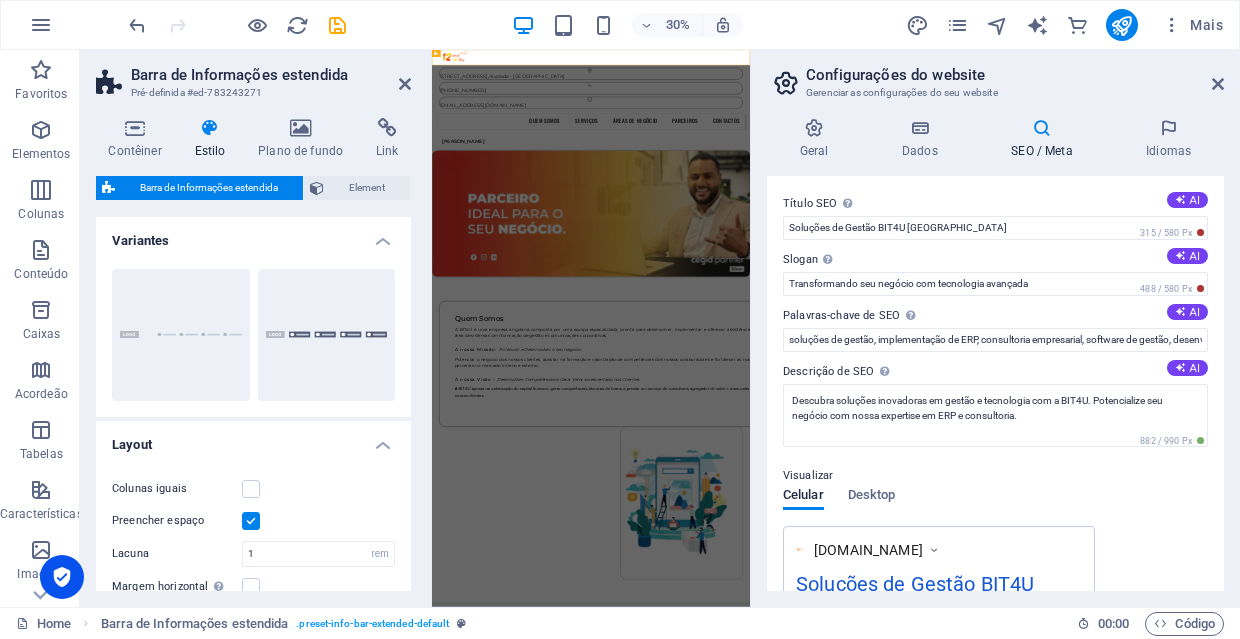scroll, scrollTop: 0, scrollLeft: 0, axis: both 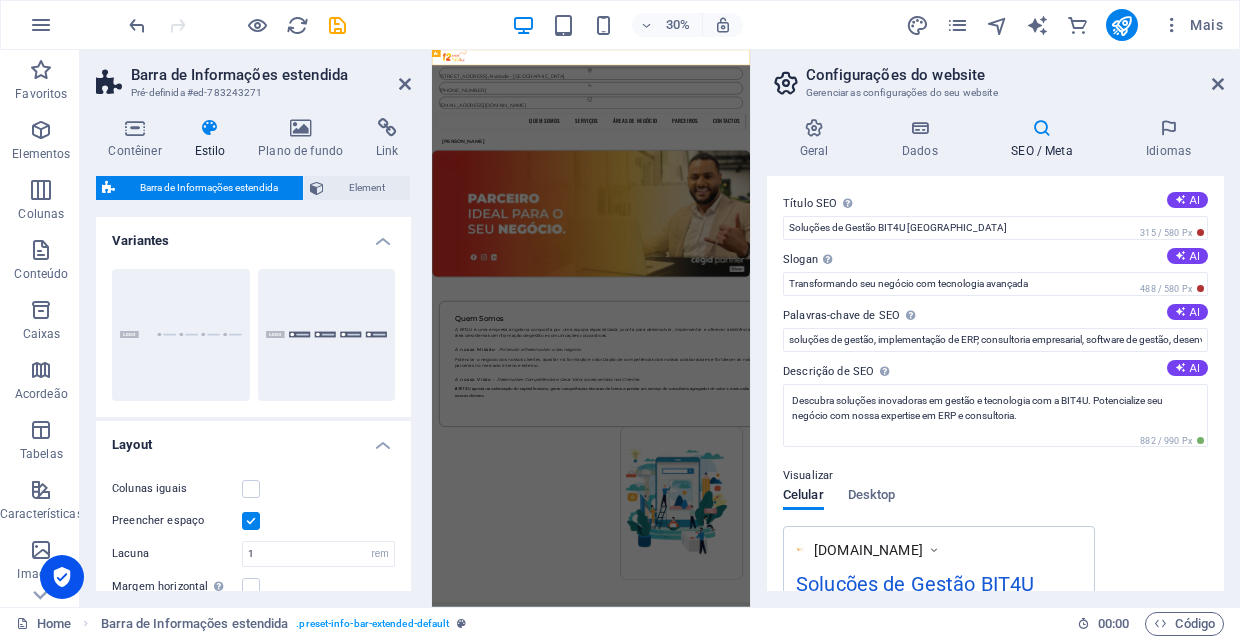 click on "Geral  Dados  SEO / Meta  Idiomas Nome do Website [DOMAIN_NAME] Logotipo Arraste os arquivos aqui, clique para escolher os arquivos ou selecione os arquivos em [GEOGRAPHIC_DATA] ou em nossa galeria de fotos e vídeos gratuitos Selecione arquivos do gerenciador de arquivos, galeria de fotos ou faça upload de arquivo(s) Upload Favicon Defina o favicon do seu website aqui. Um favicon é um pequeno ícone mostrado na guia do navegador ao lado do título do seu website. Ajuda os visitantes a identificarem o seu website. Arraste os arquivos aqui, clique para escolher os arquivos ou selecione os arquivos em [GEOGRAPHIC_DATA] ou em nossa galeria de fotos e vídeos gratuitos Selecione arquivos do gerenciador de arquivos, galeria de fotos ou faça upload de arquivo(s) Upload Imagem de visualização (Gráfico Aberto) Esta imagem será mostrada quando o website for compartilhado nas redes sociais Arraste os arquivos aqui, clique para escolher os arquivos ou Upload Empresa Bit4u LDA Nome BIT4U Sobrenome [STREET_ADDRESS]" at bounding box center [995, 354] 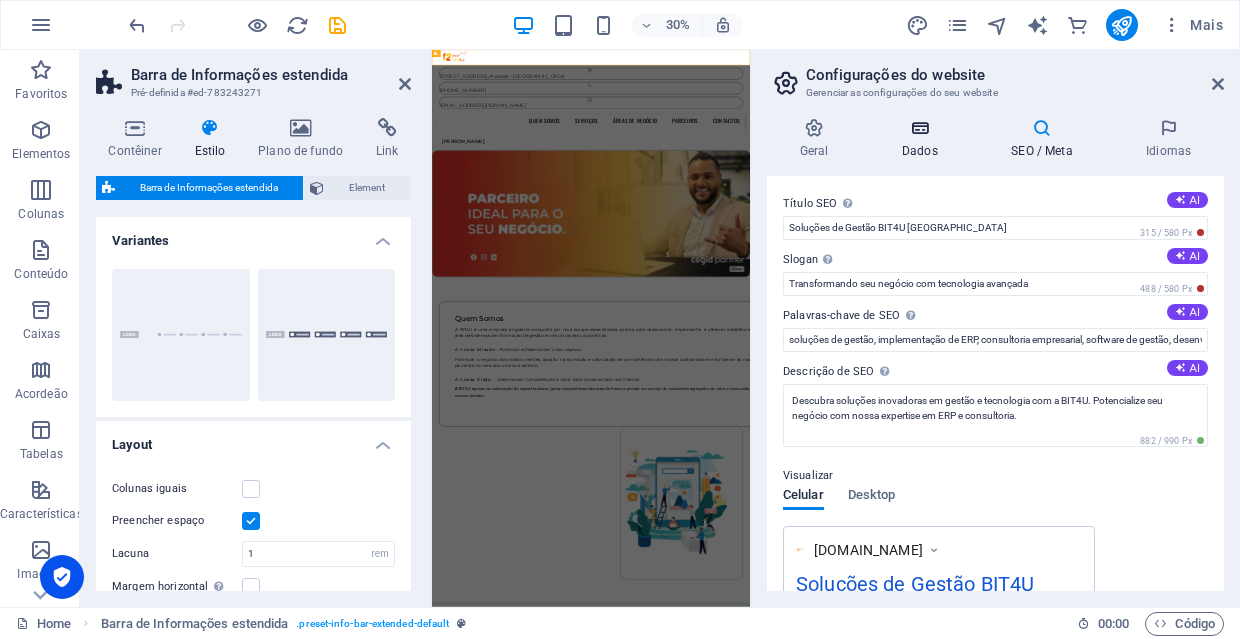 click on "Dados" at bounding box center (923, 139) 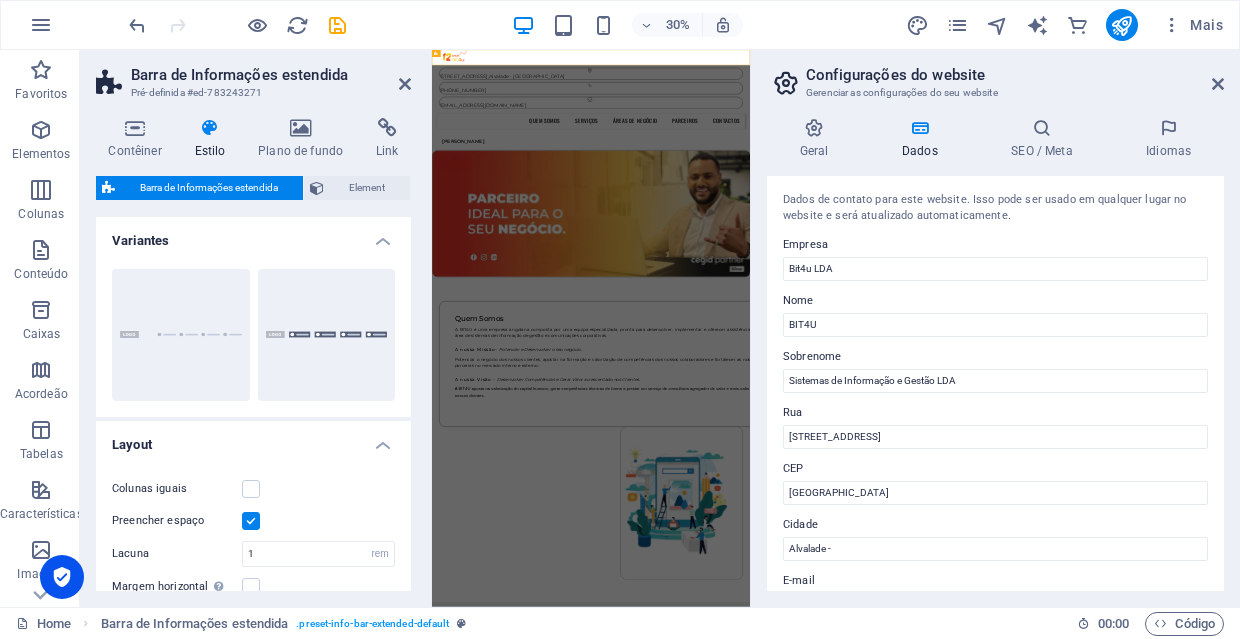 scroll, scrollTop: 0, scrollLeft: 0, axis: both 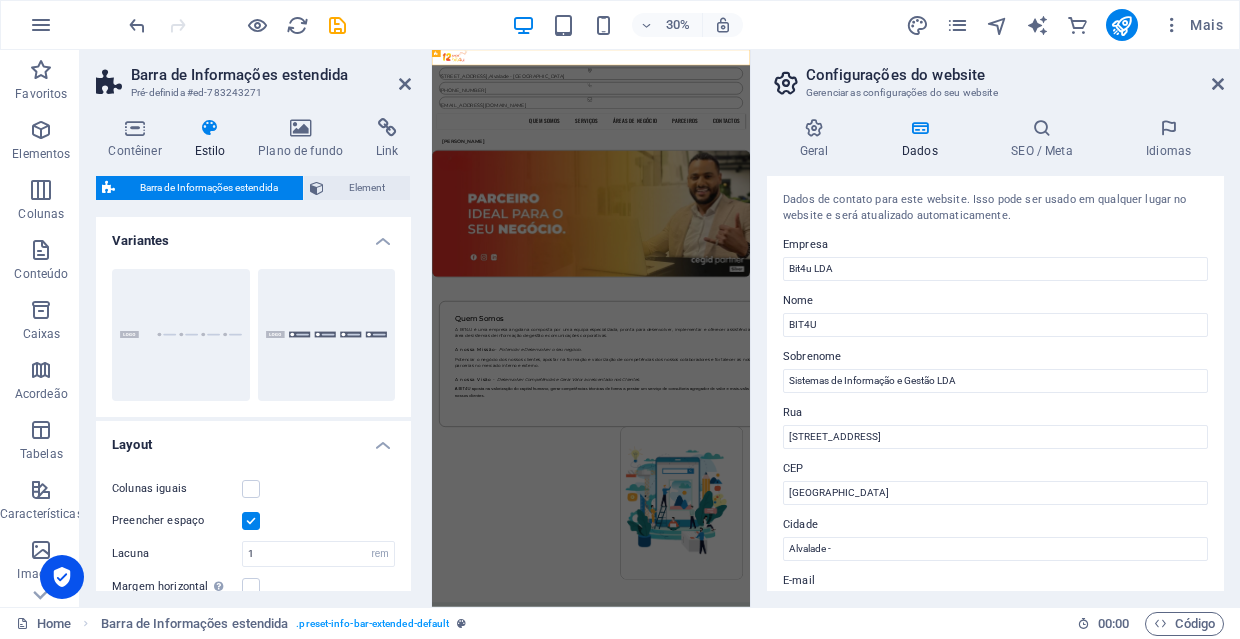 click on "Configurações do website" at bounding box center [1015, 75] 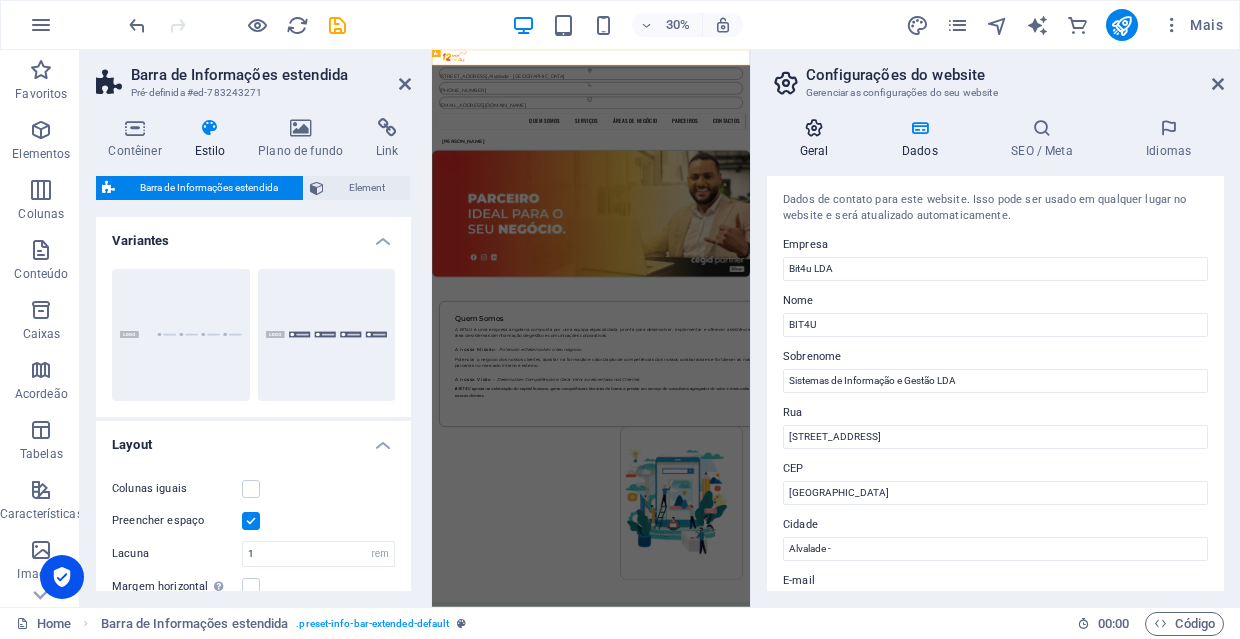 click at bounding box center (814, 128) 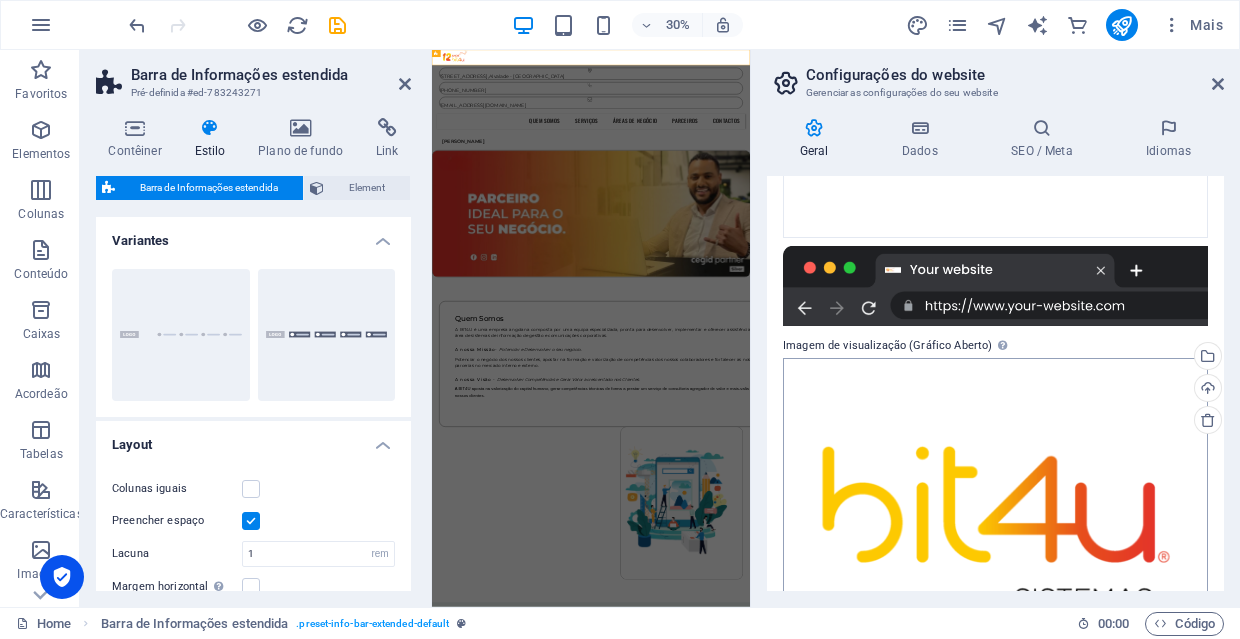 scroll, scrollTop: 286, scrollLeft: 0, axis: vertical 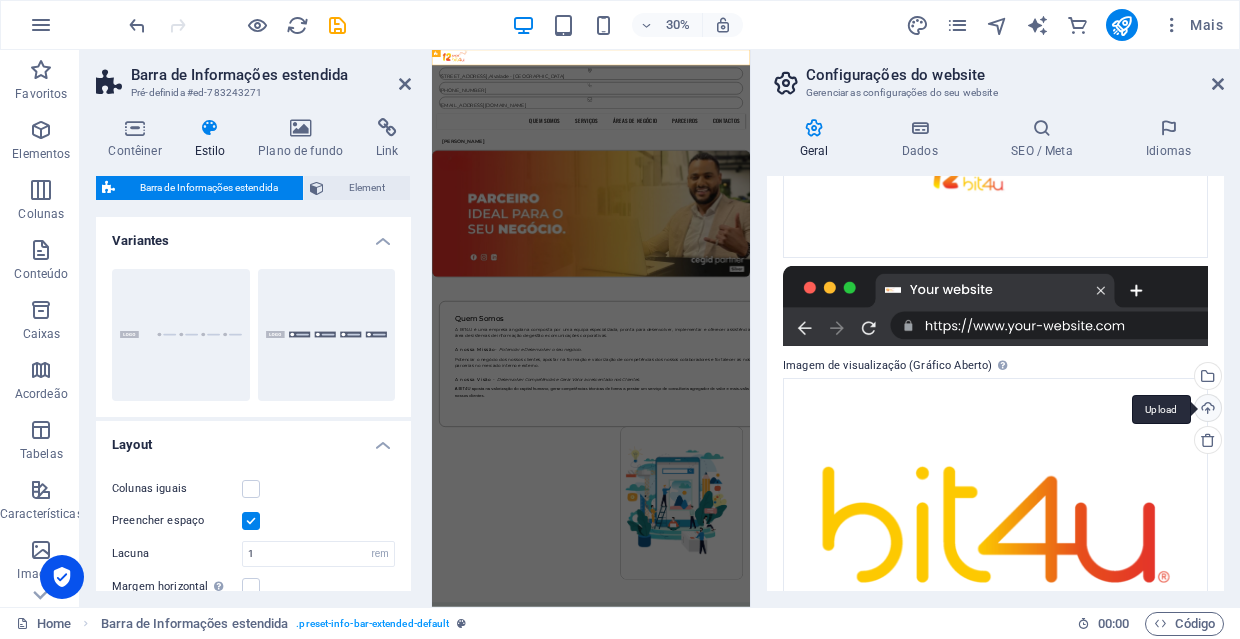 click on "Upload" at bounding box center (1206, 410) 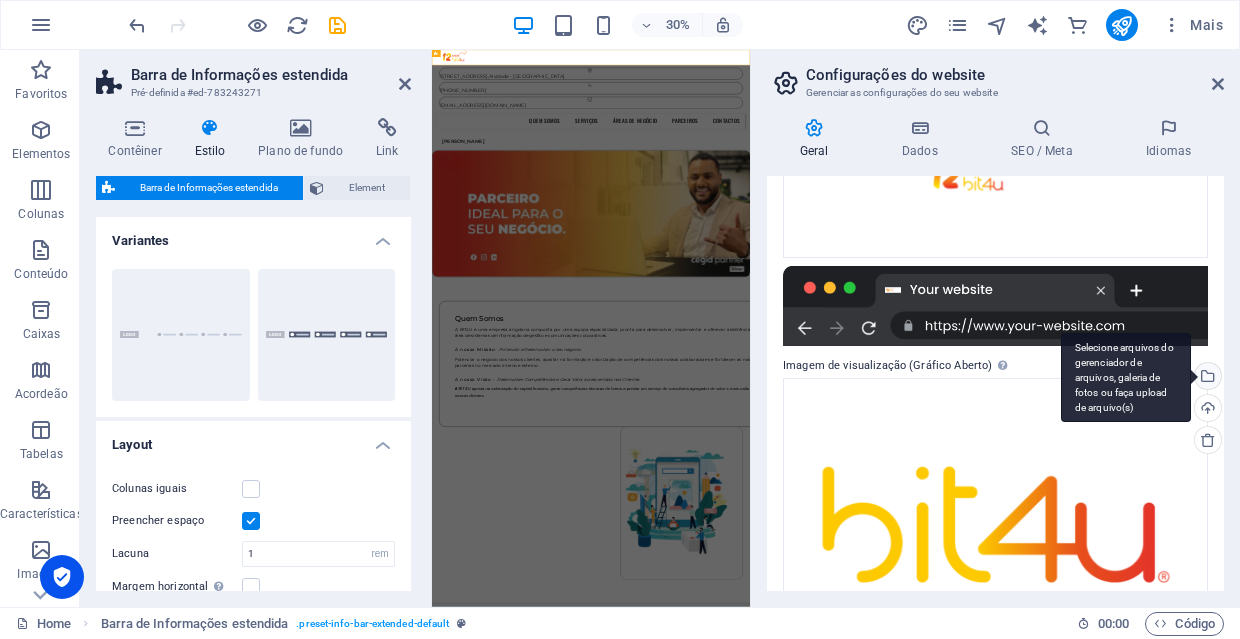 click on "Selecione arquivos do gerenciador de arquivos, galeria de fotos ou faça upload de arquivo(s)" at bounding box center [1206, 378] 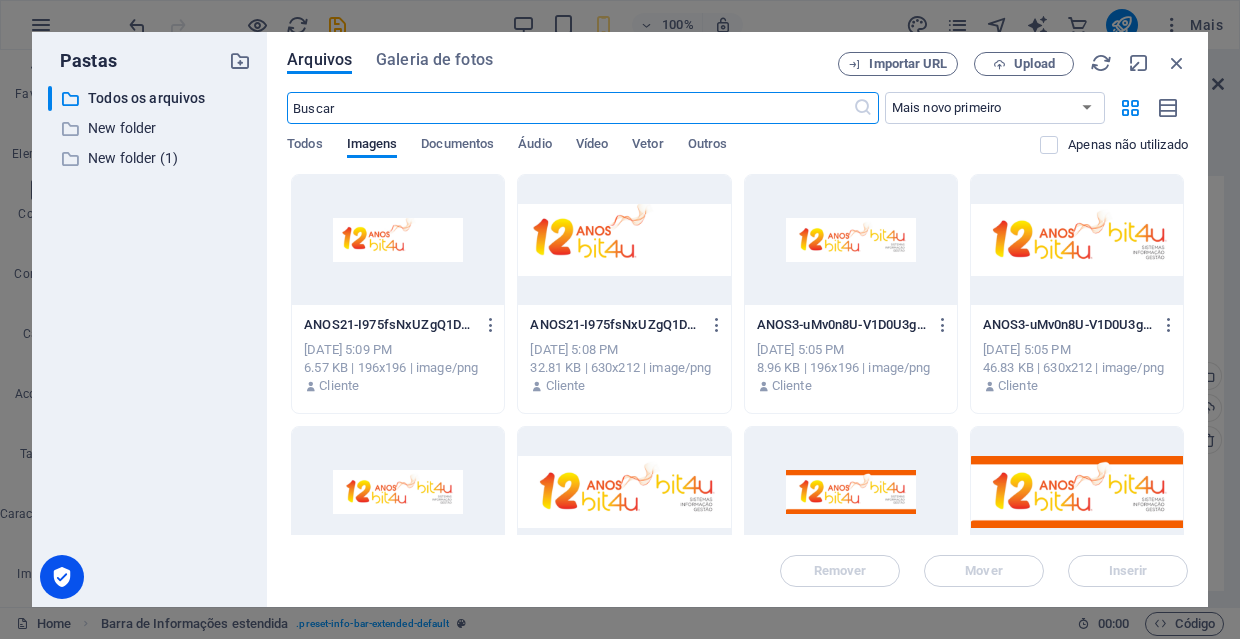 click at bounding box center [398, 240] 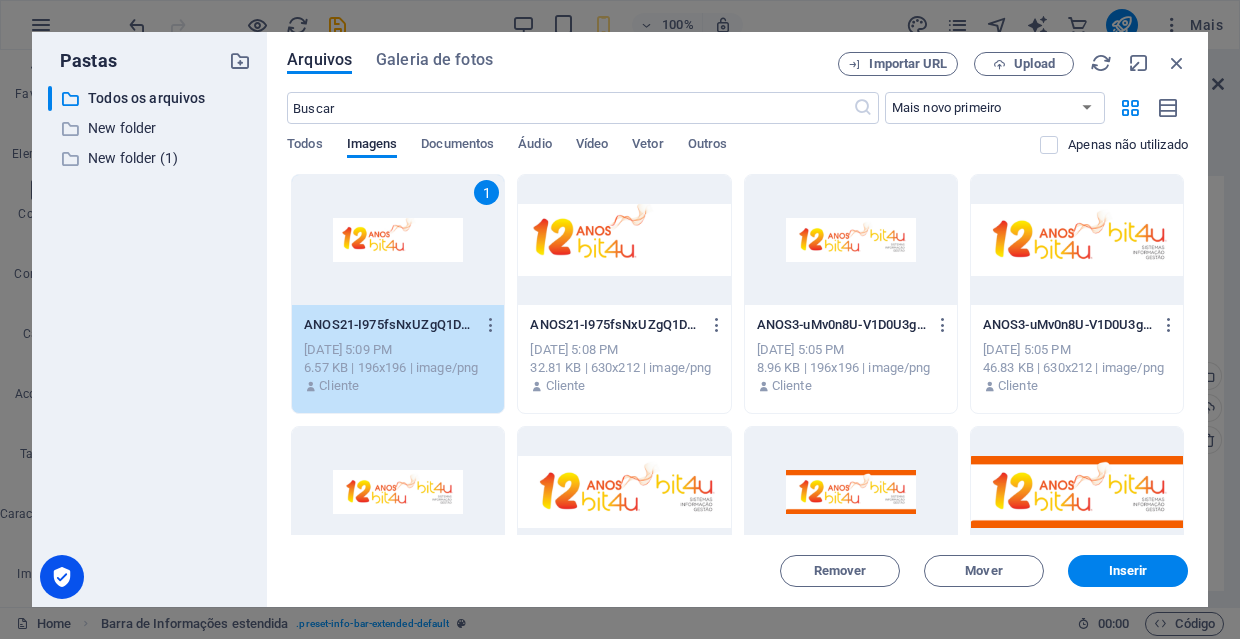 click on "1" at bounding box center [398, 240] 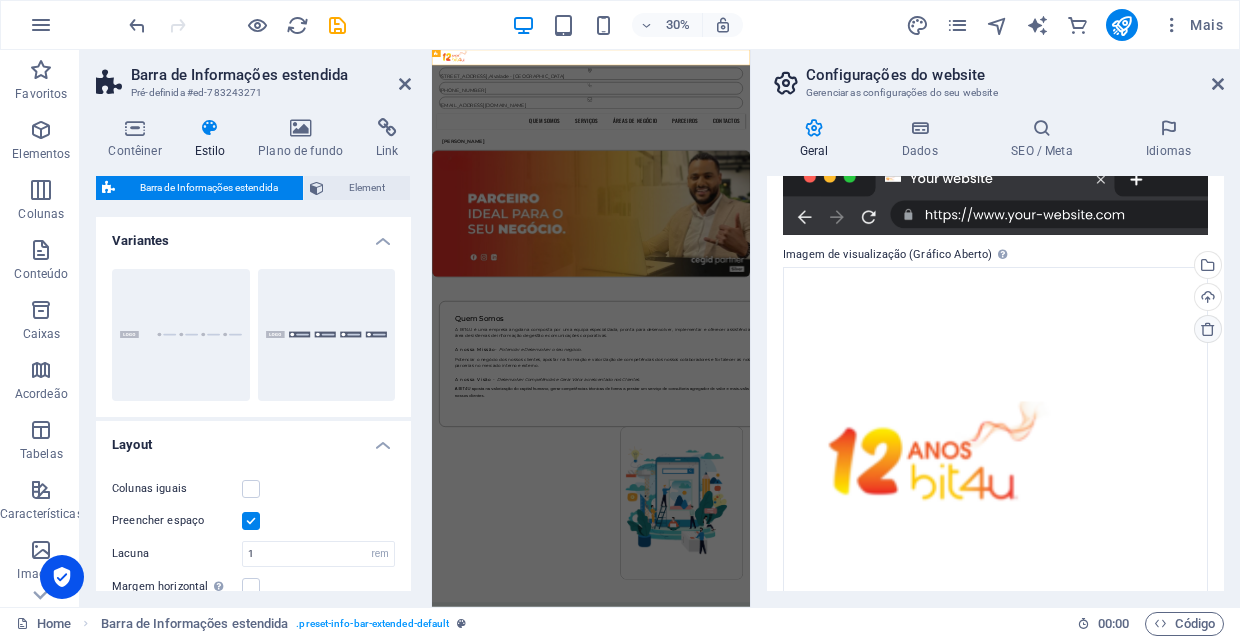 scroll, scrollTop: 338, scrollLeft: 0, axis: vertical 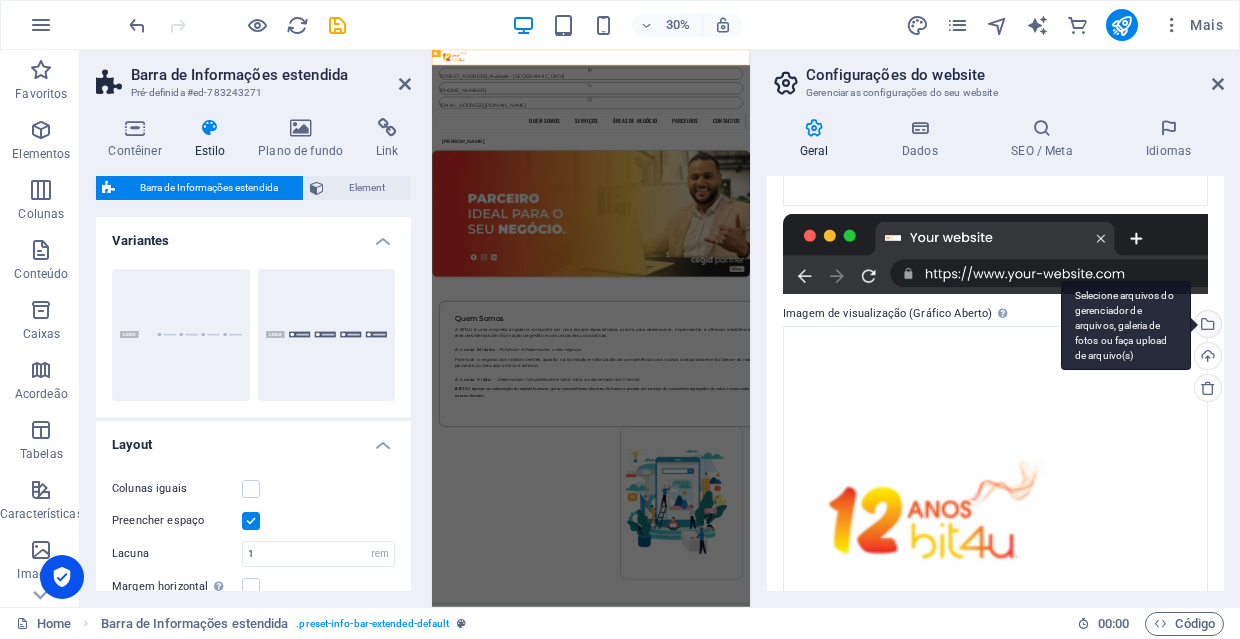 click on "Selecione arquivos do gerenciador de arquivos, galeria de fotos ou faça upload de arquivo(s)" at bounding box center (1206, 326) 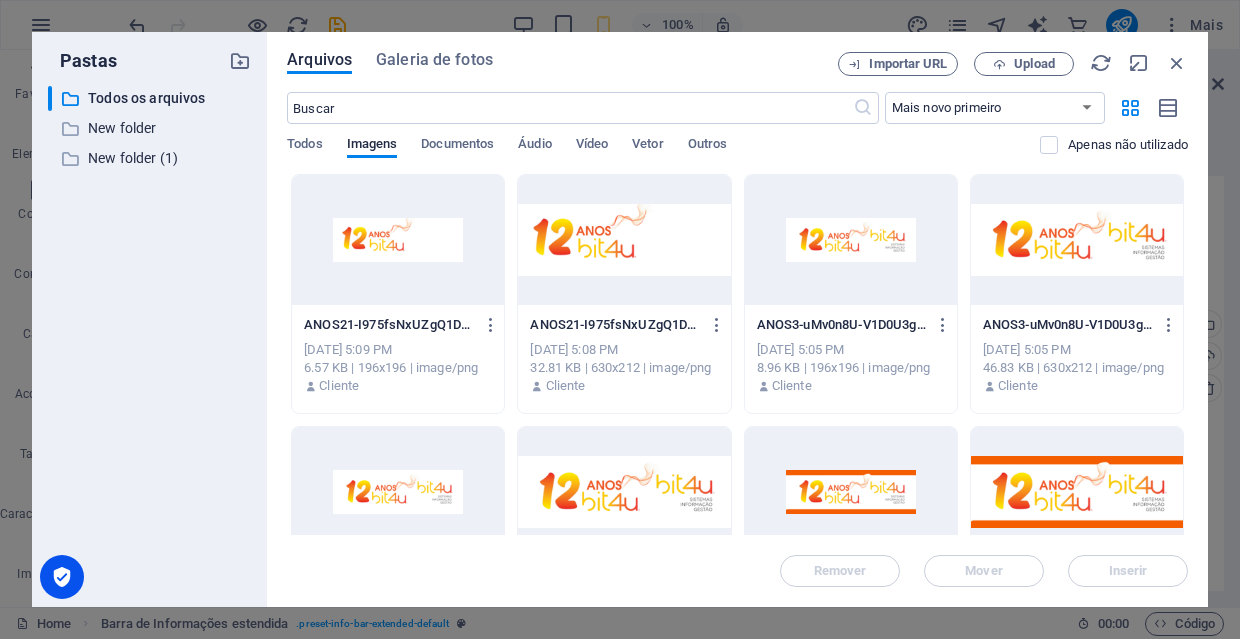 click at bounding box center [624, 240] 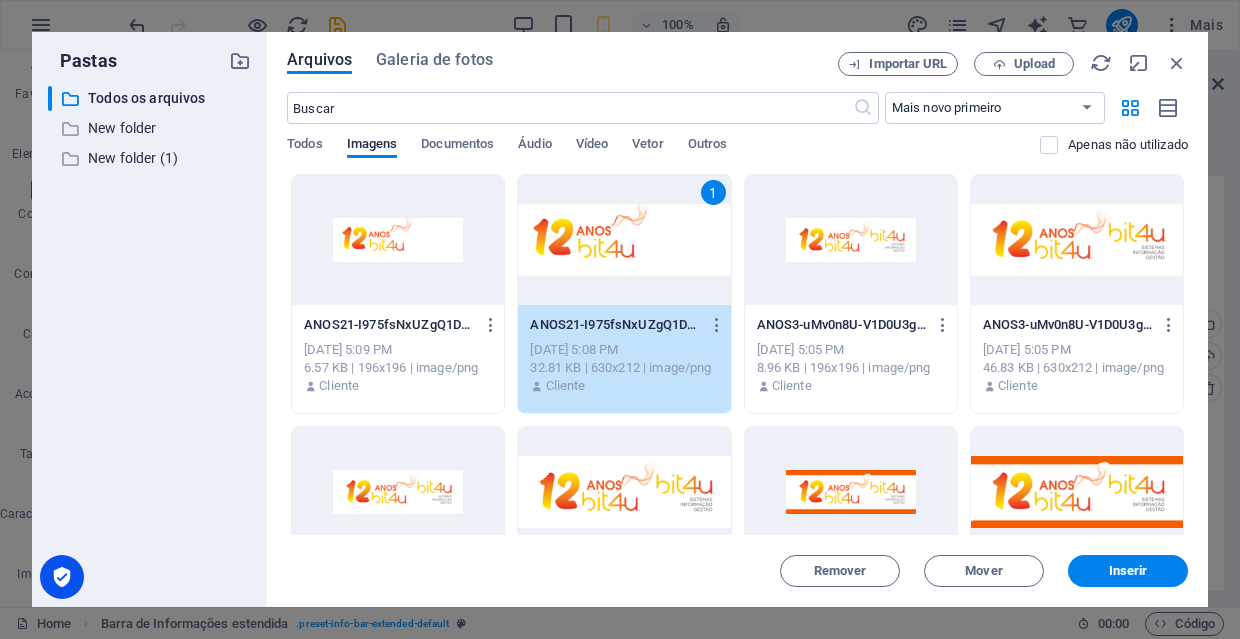 click at bounding box center (398, 240) 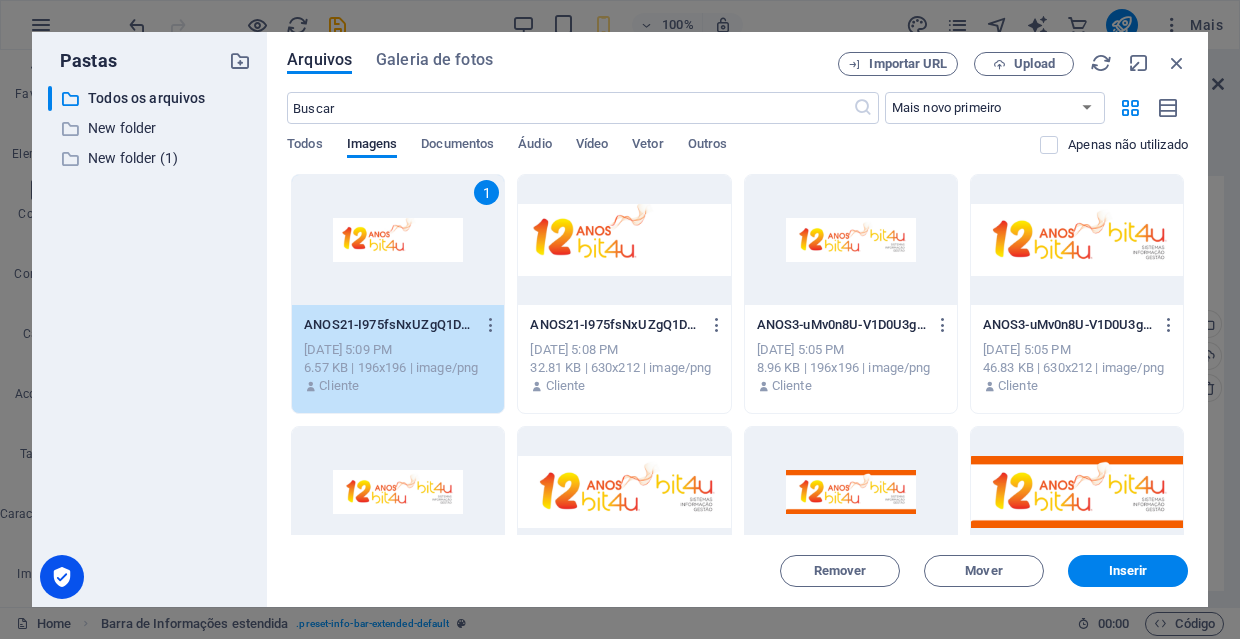 click on "1" at bounding box center (398, 240) 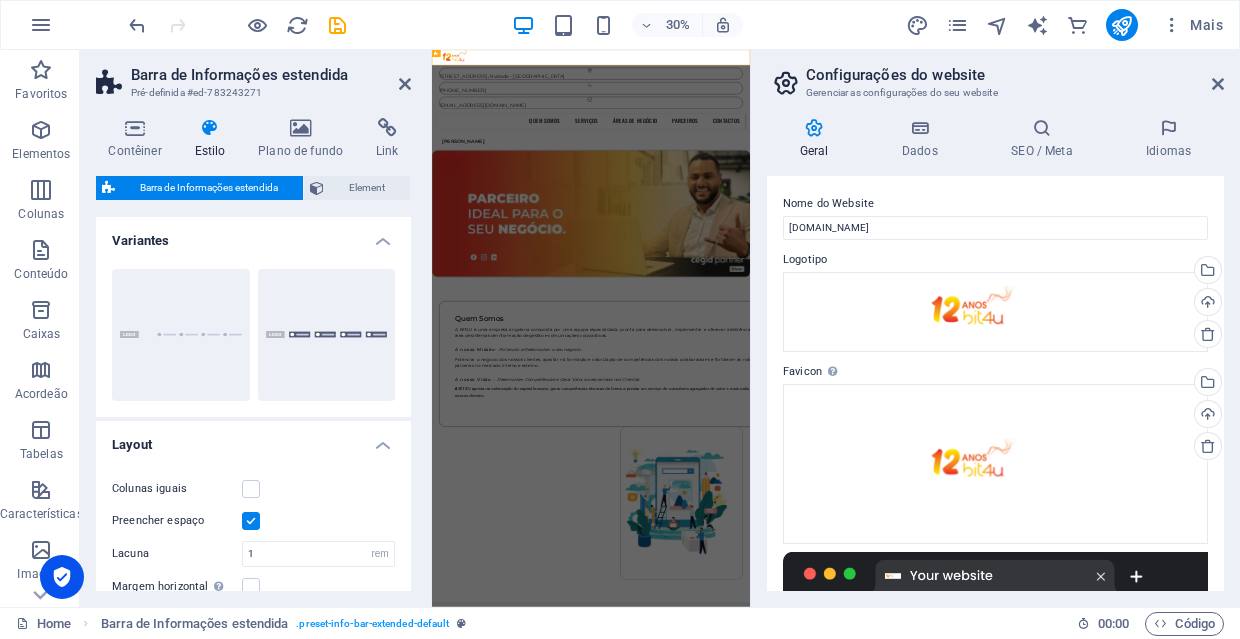 scroll, scrollTop: 0, scrollLeft: 0, axis: both 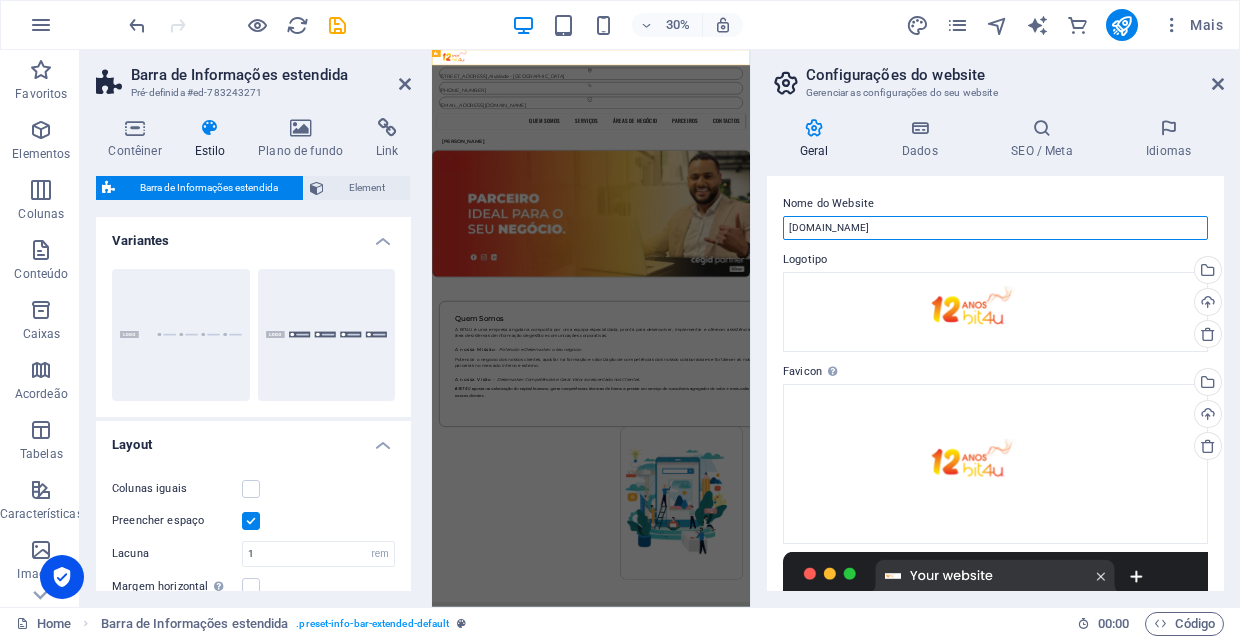 click on "[DOMAIN_NAME]" at bounding box center (995, 228) 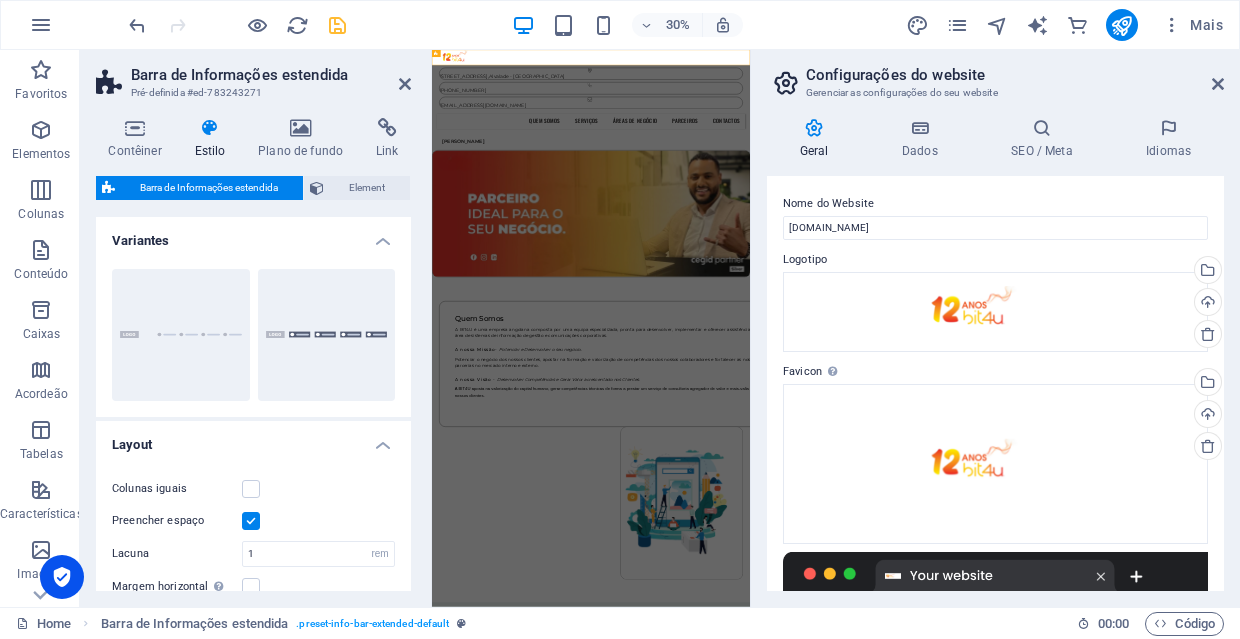 click at bounding box center (337, 25) 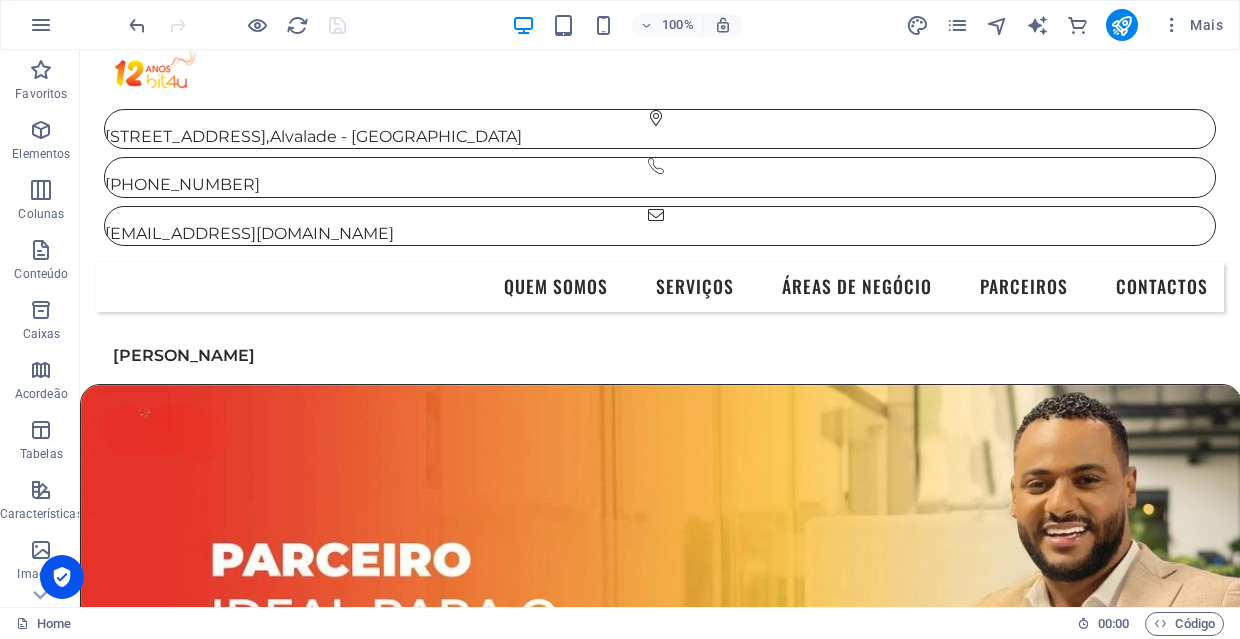 scroll, scrollTop: 0, scrollLeft: 0, axis: both 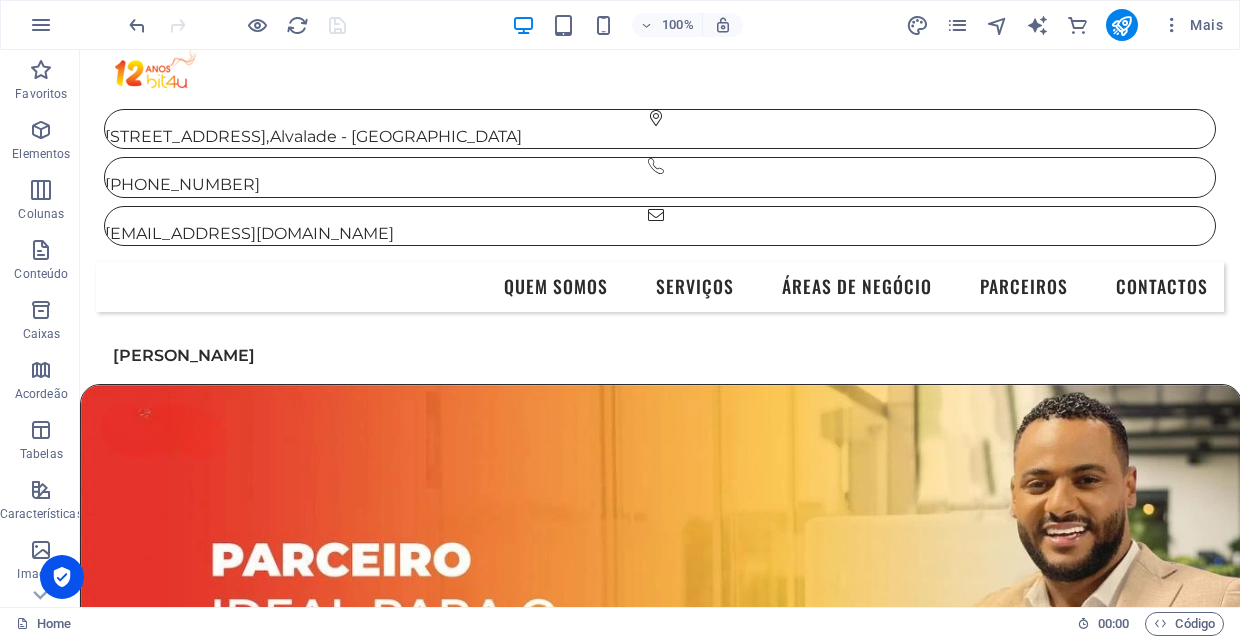 click on "100% Mais" at bounding box center [620, 25] 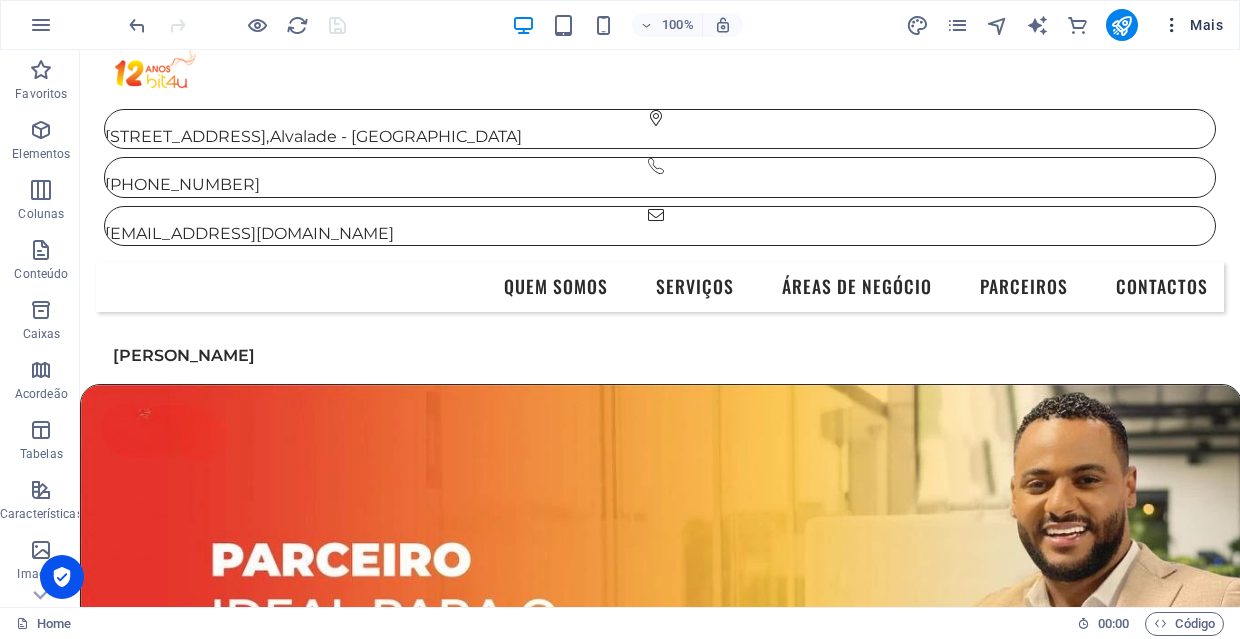 click on "Mais" at bounding box center (1192, 25) 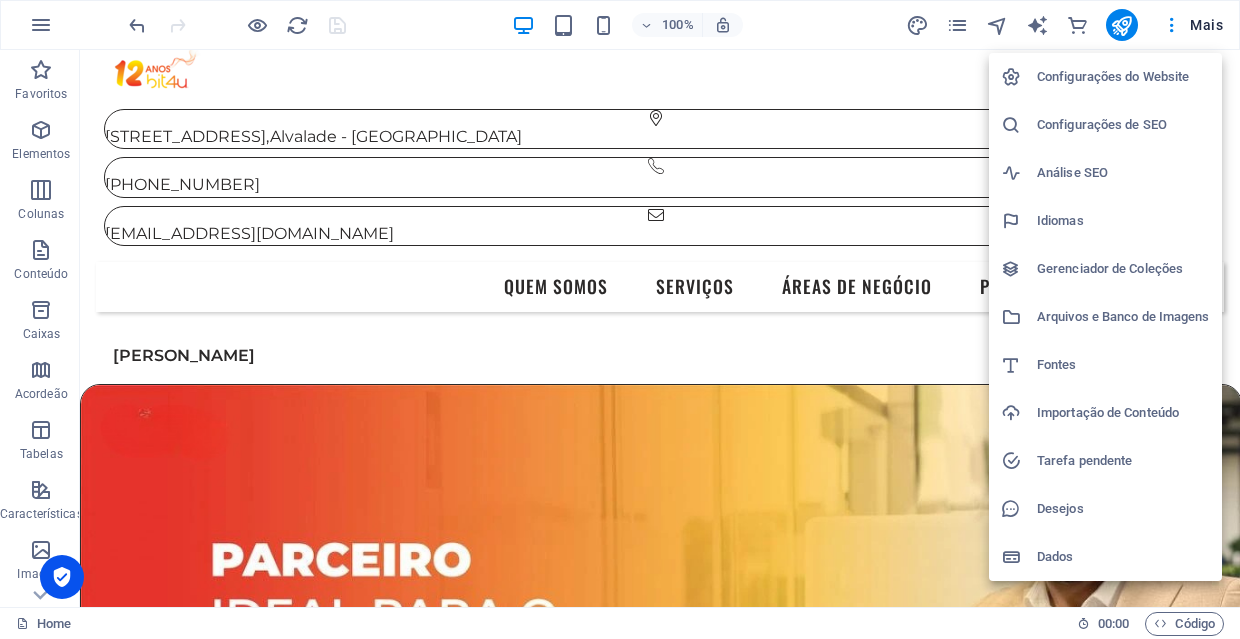 click on "Configurações do Website" at bounding box center (1123, 77) 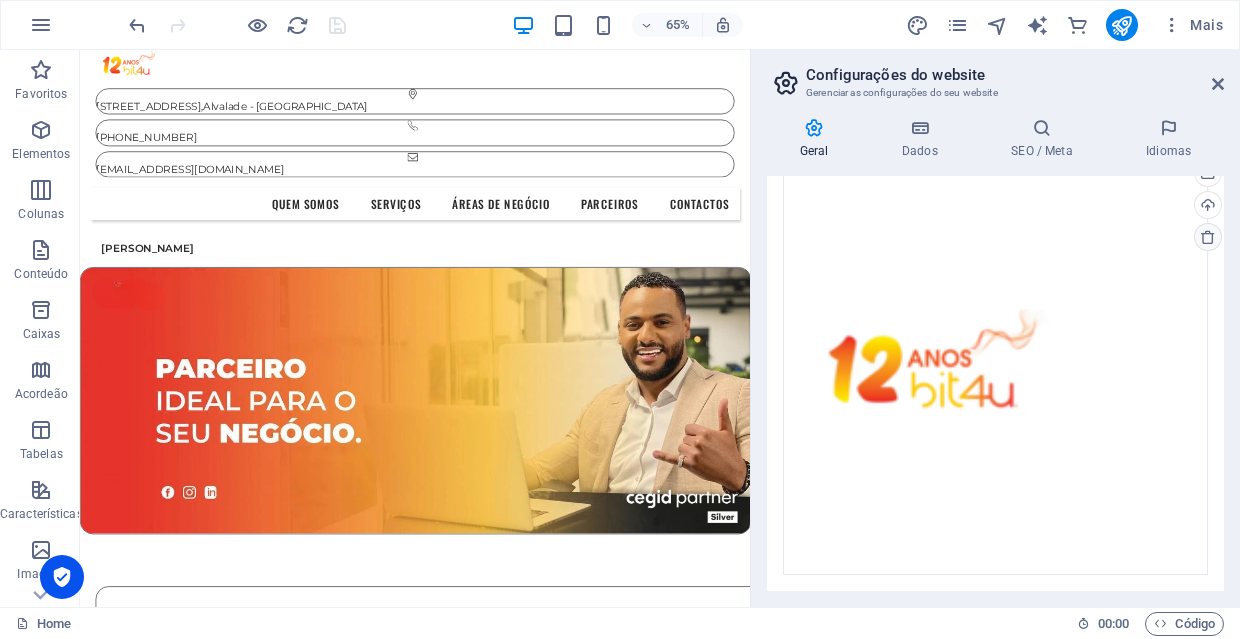 scroll, scrollTop: 488, scrollLeft: 0, axis: vertical 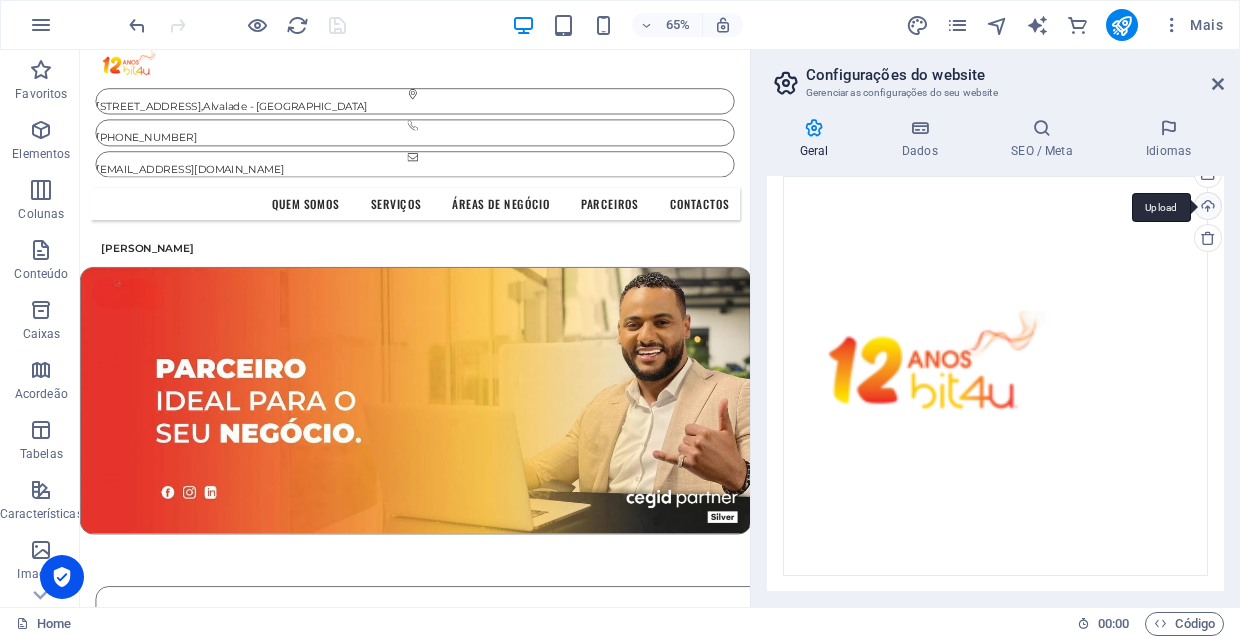 click on "Upload" at bounding box center (1206, 208) 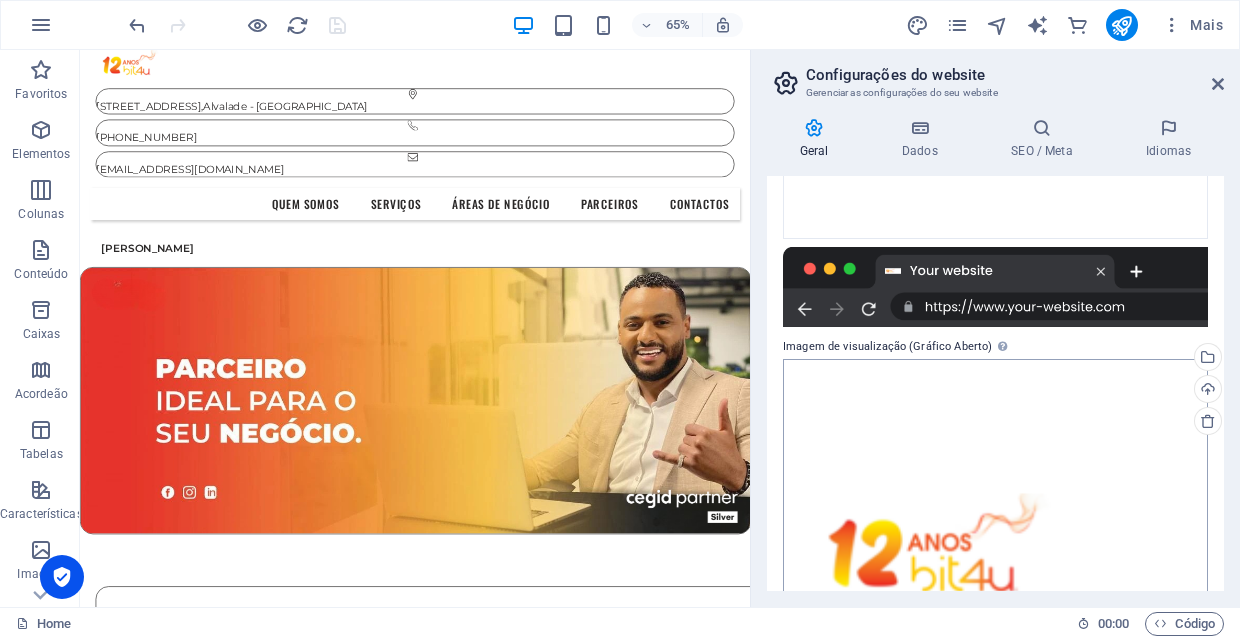 scroll, scrollTop: 273, scrollLeft: 0, axis: vertical 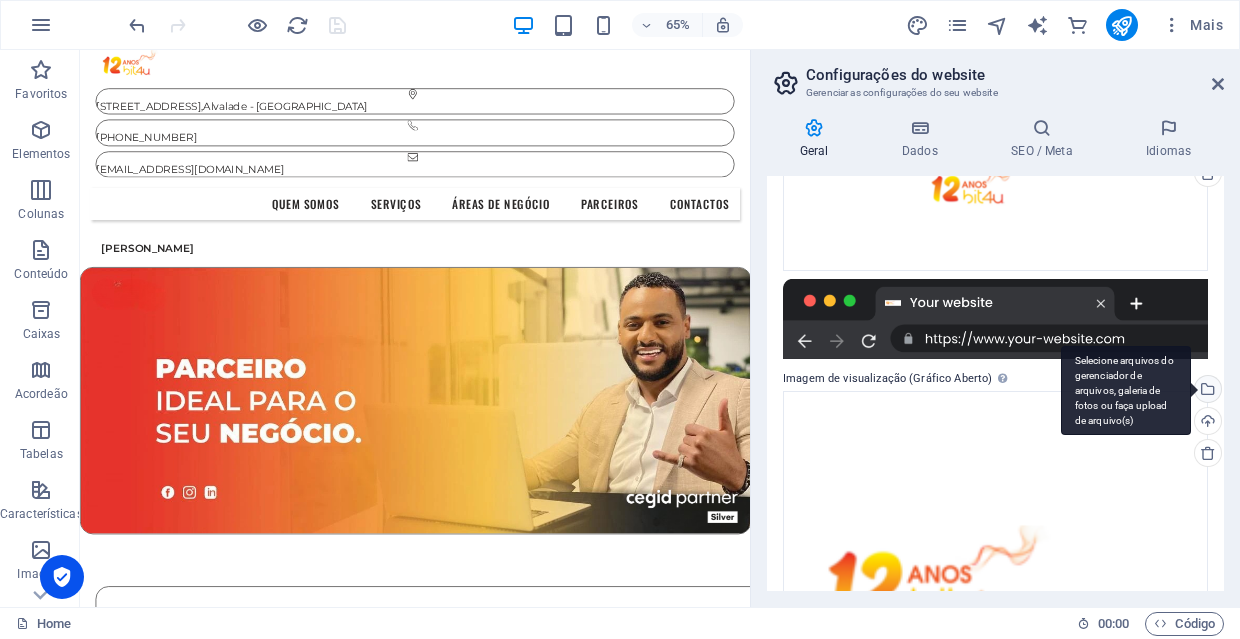 click on "Selecione arquivos do gerenciador de arquivos, galeria de fotos ou faça upload de arquivo(s)" at bounding box center (1206, 391) 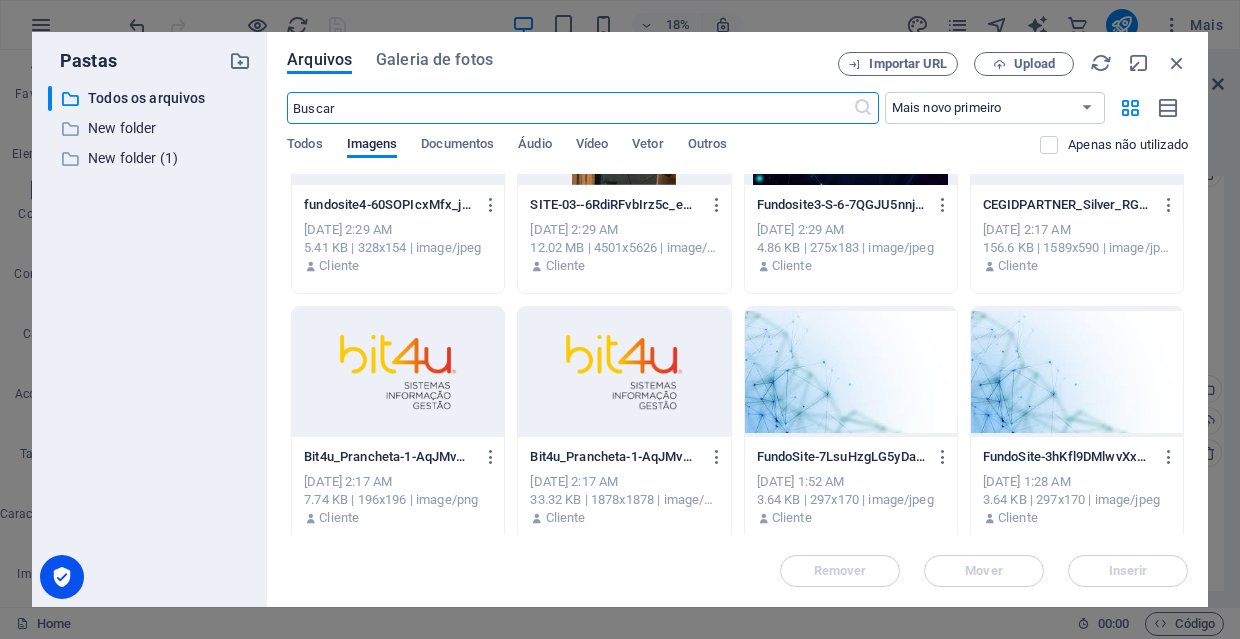 scroll, scrollTop: 4664, scrollLeft: 0, axis: vertical 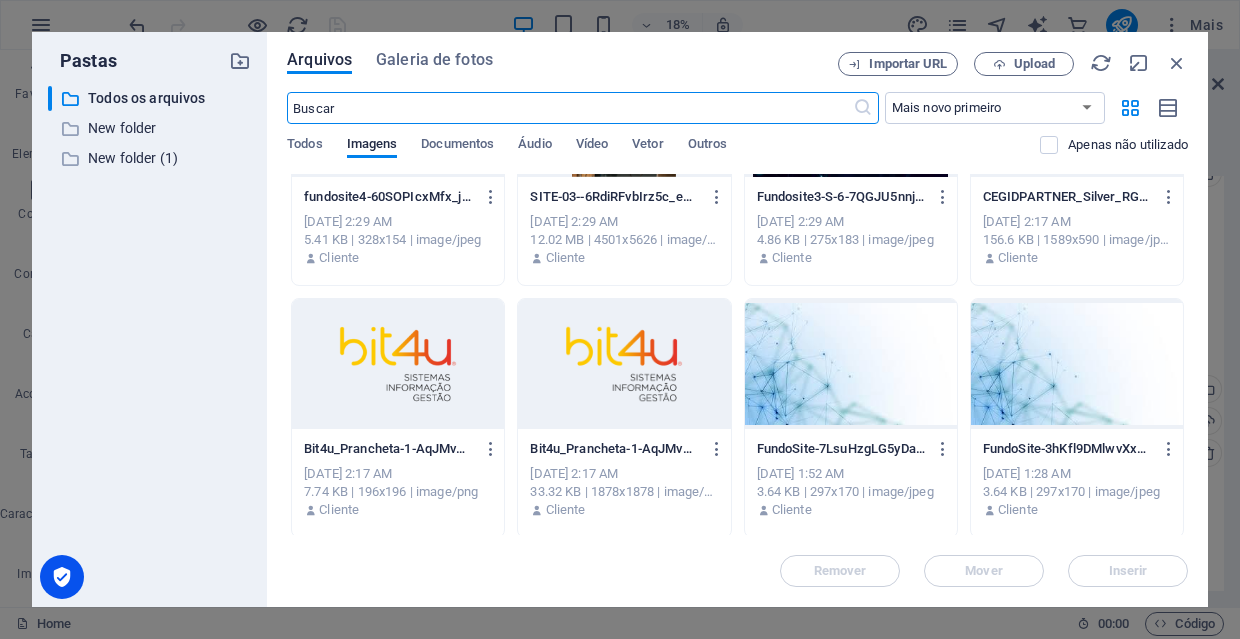 click at bounding box center [624, 364] 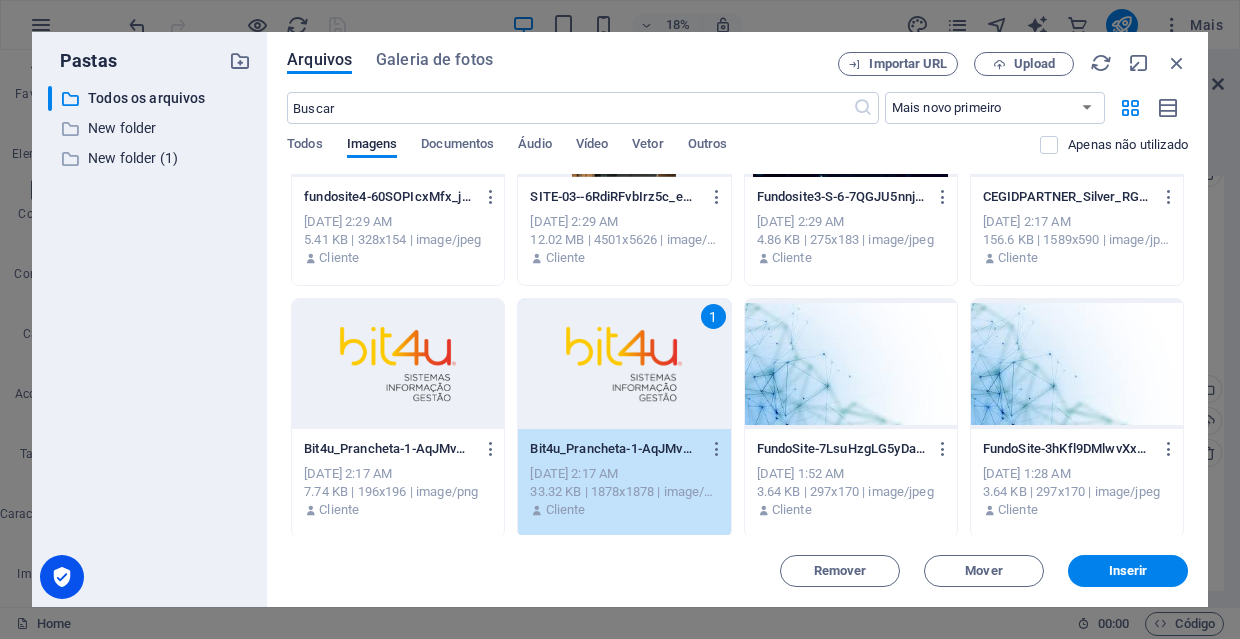 click on "1" at bounding box center [624, 364] 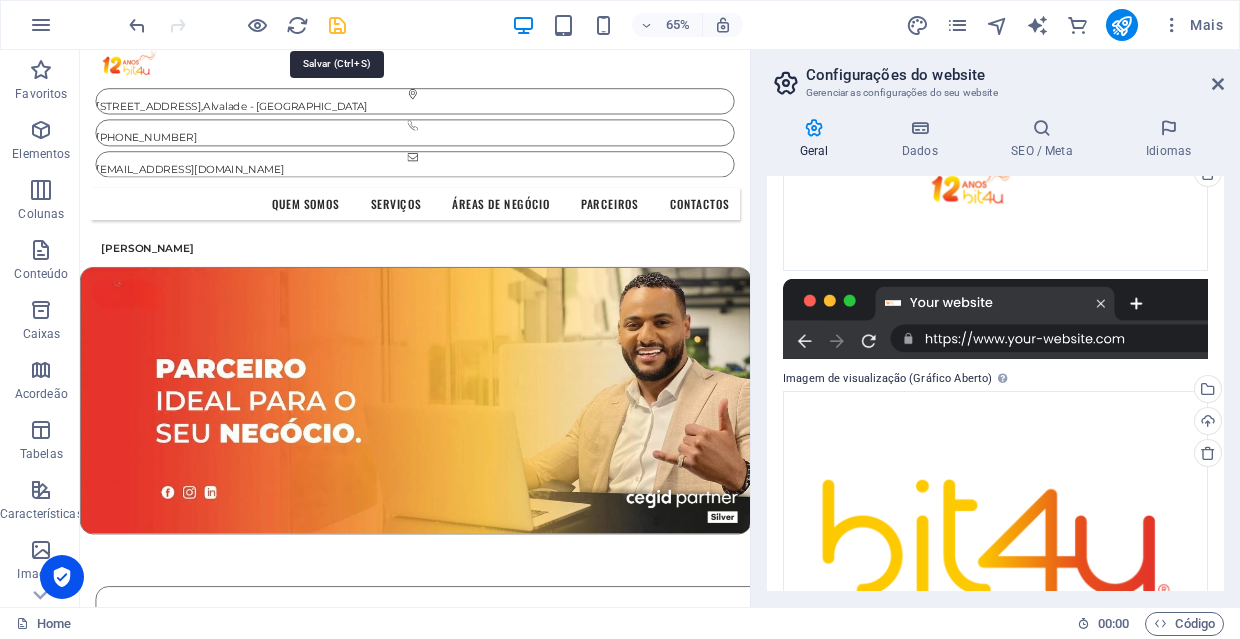 click at bounding box center [337, 25] 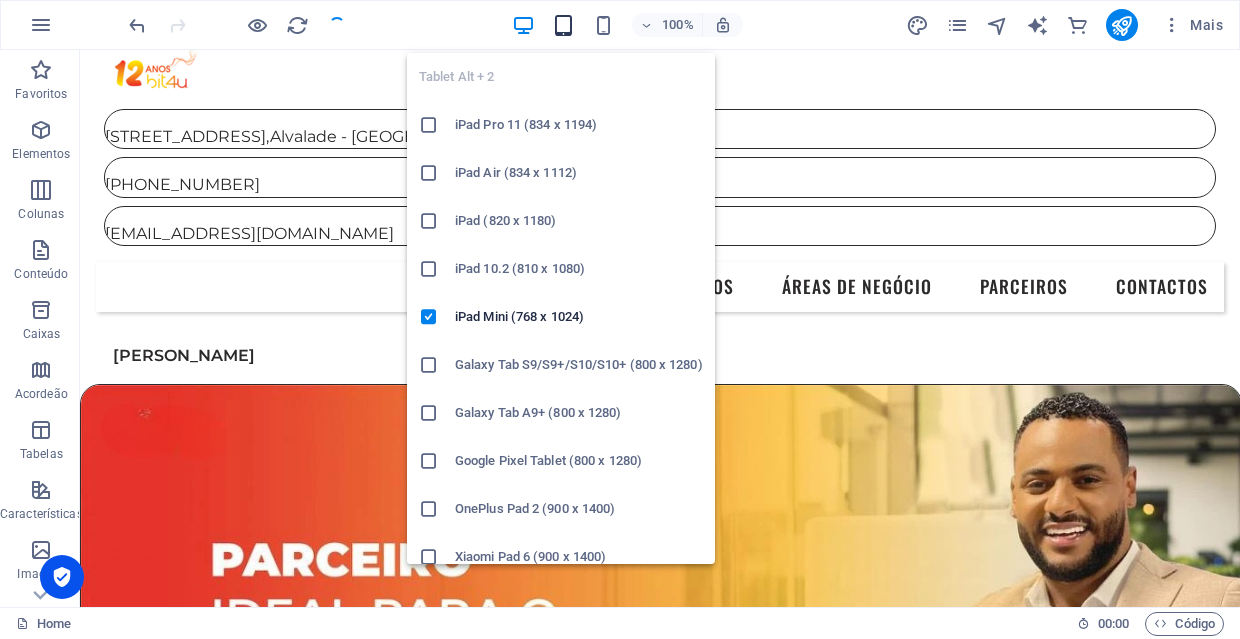 click at bounding box center (563, 25) 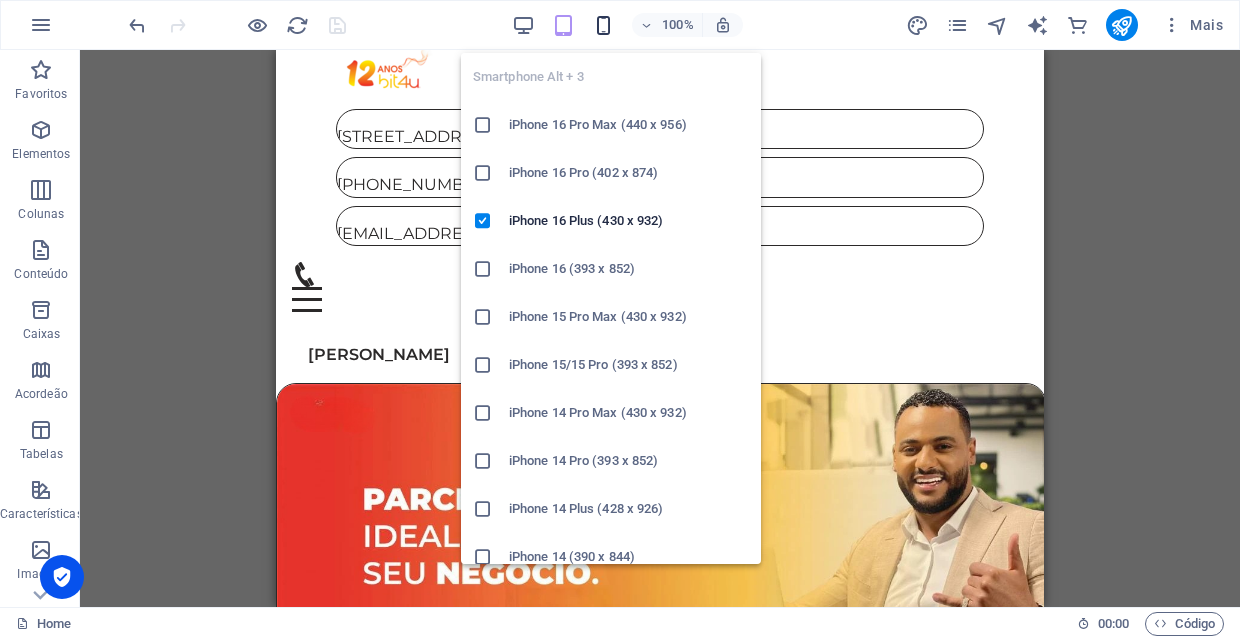 click at bounding box center (603, 25) 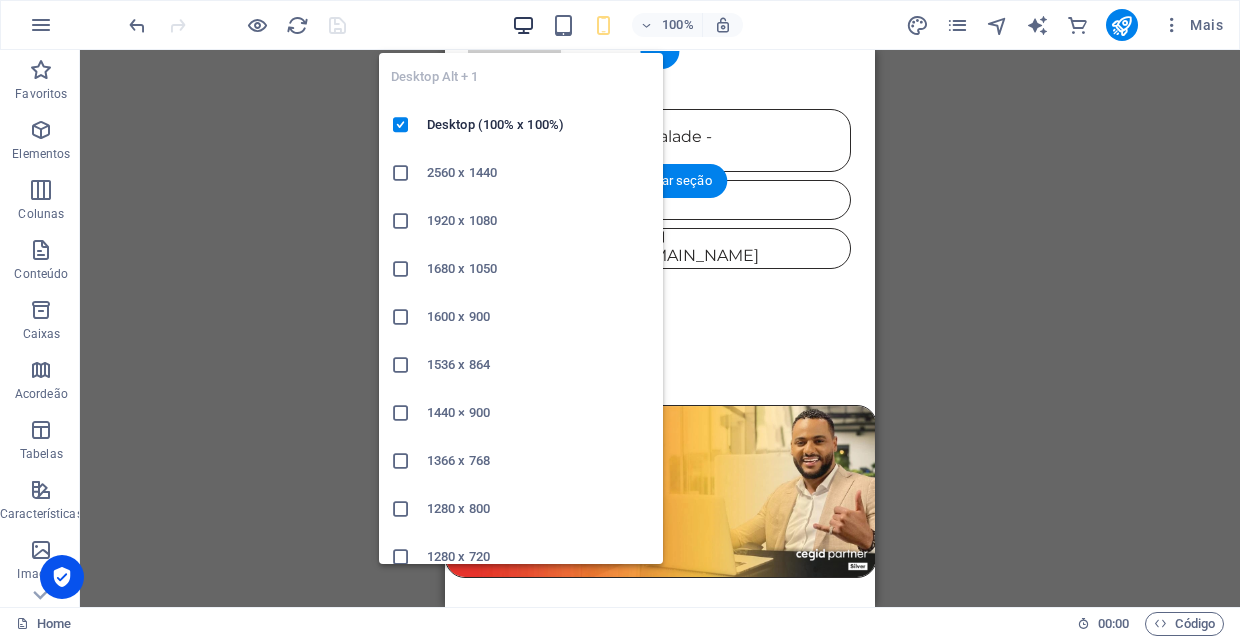 click at bounding box center [523, 25] 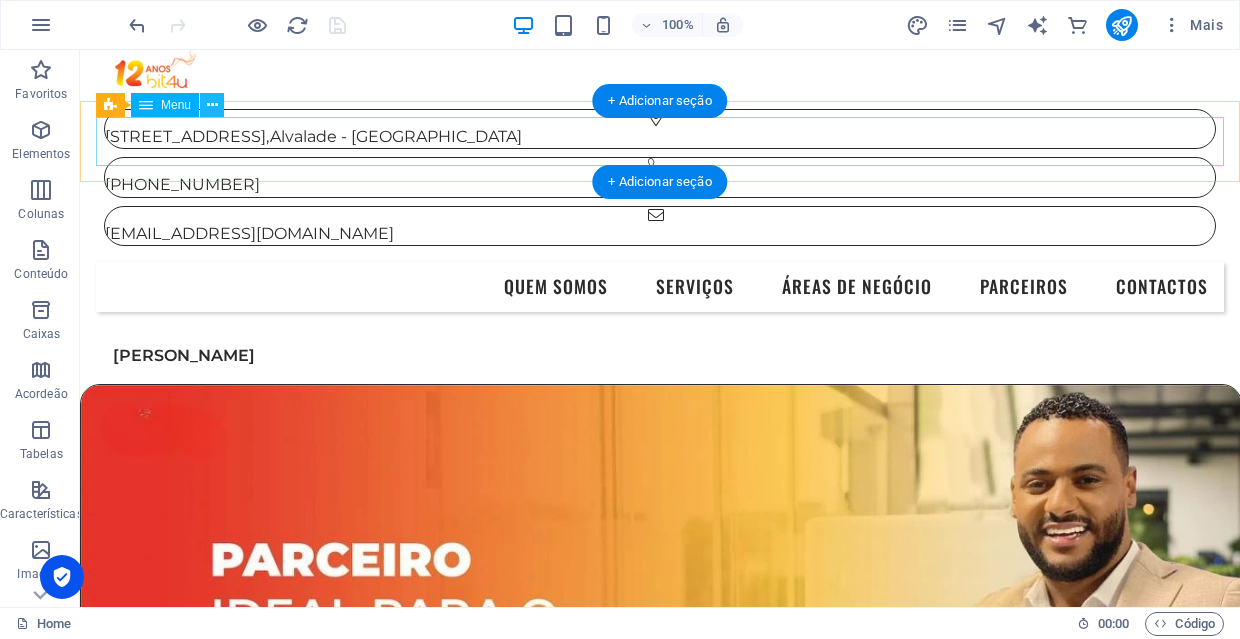 click at bounding box center [212, 105] 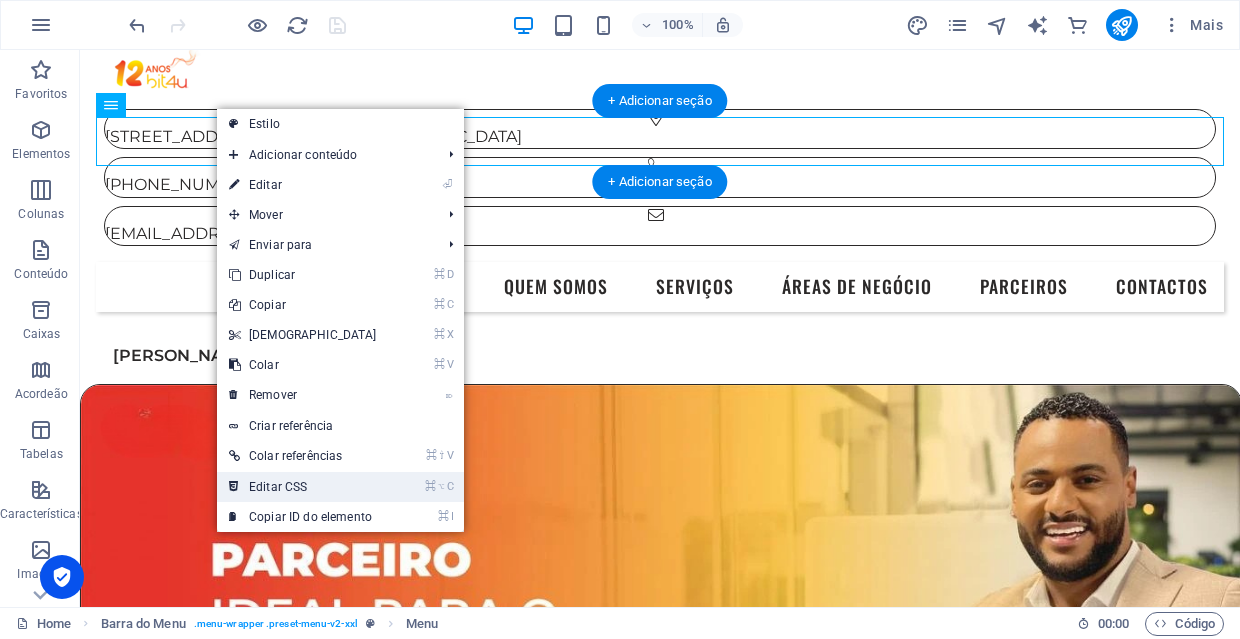 click on "⌘ ⌥ C  Editar CSS" at bounding box center [340, 487] 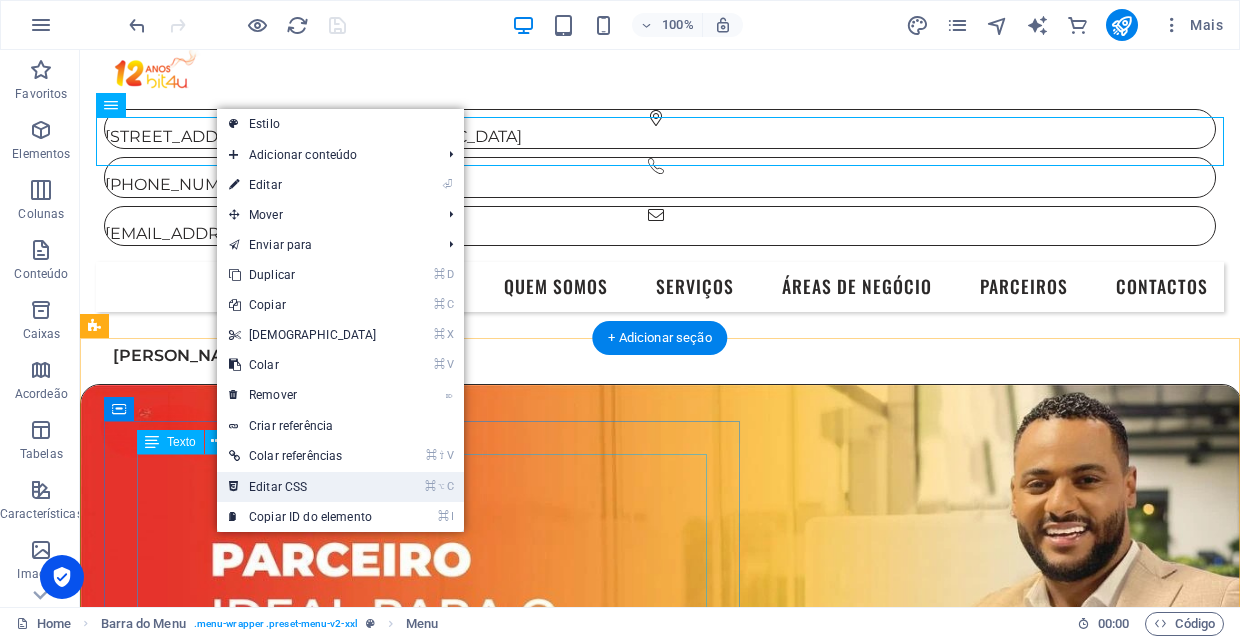 click on "⌘ ⌥ C  Editar CSS" at bounding box center (340, 487) 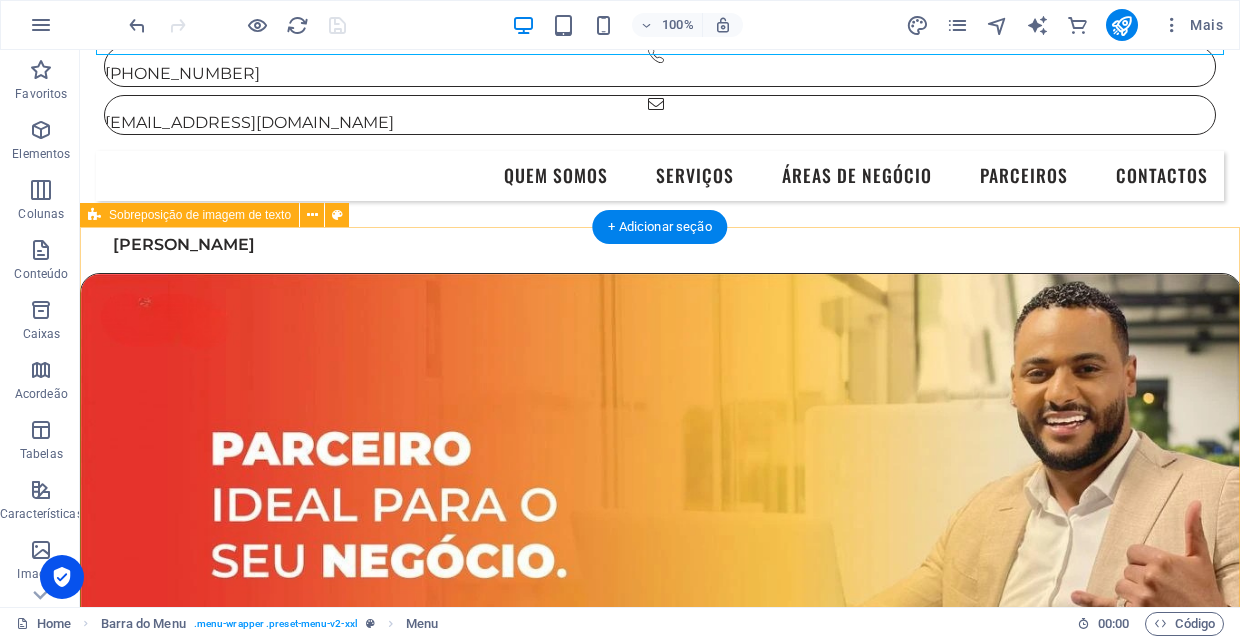 scroll, scrollTop: 122, scrollLeft: 0, axis: vertical 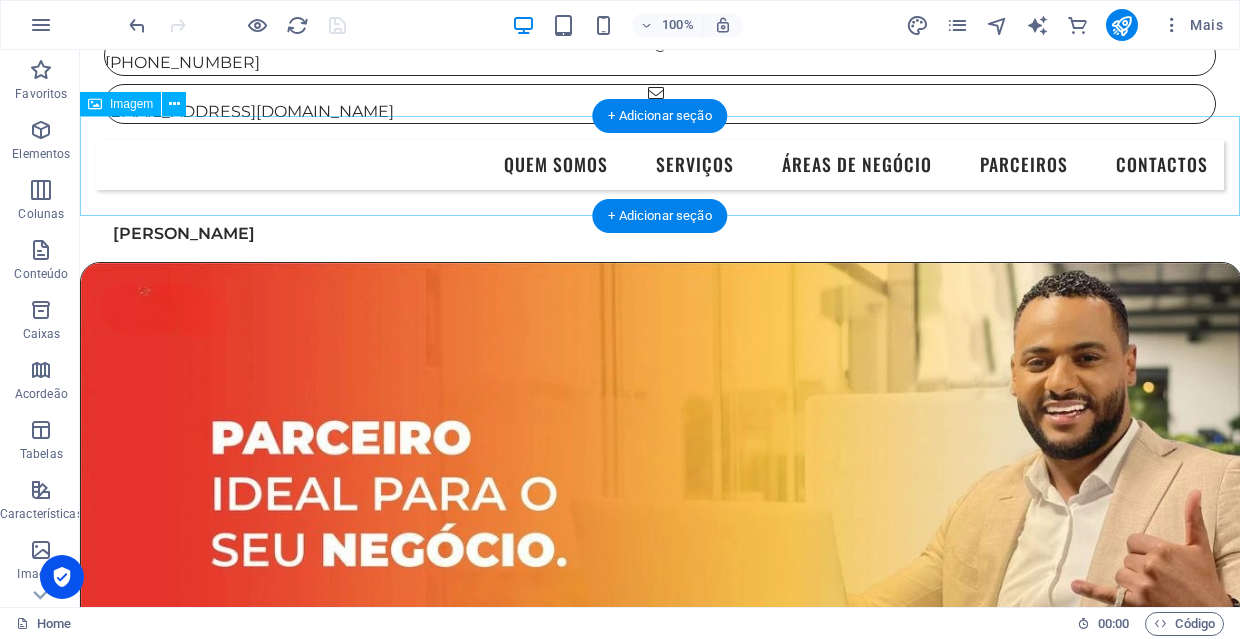 click at bounding box center (660, 493) 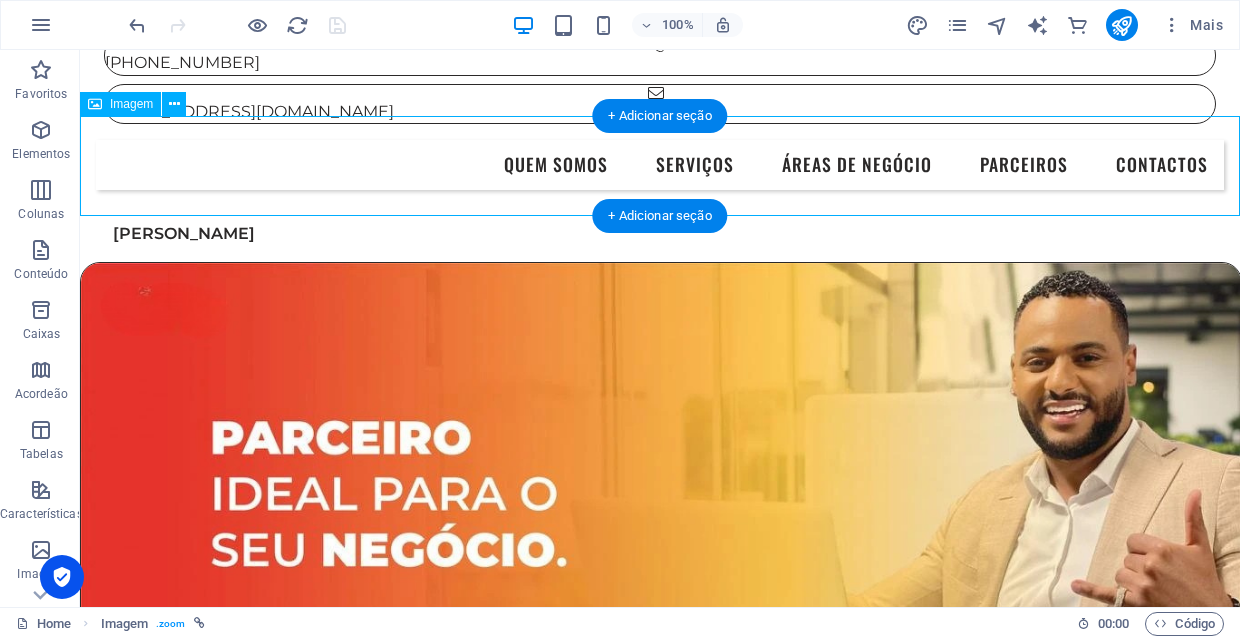 click at bounding box center [660, 493] 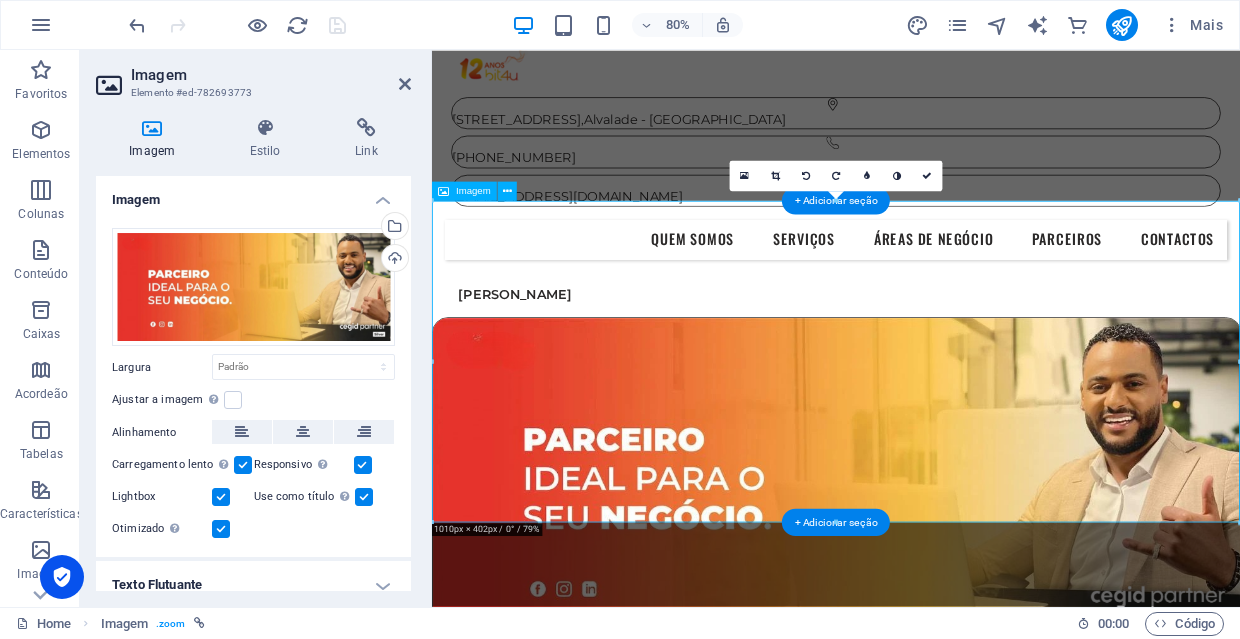 scroll, scrollTop: 0, scrollLeft: 0, axis: both 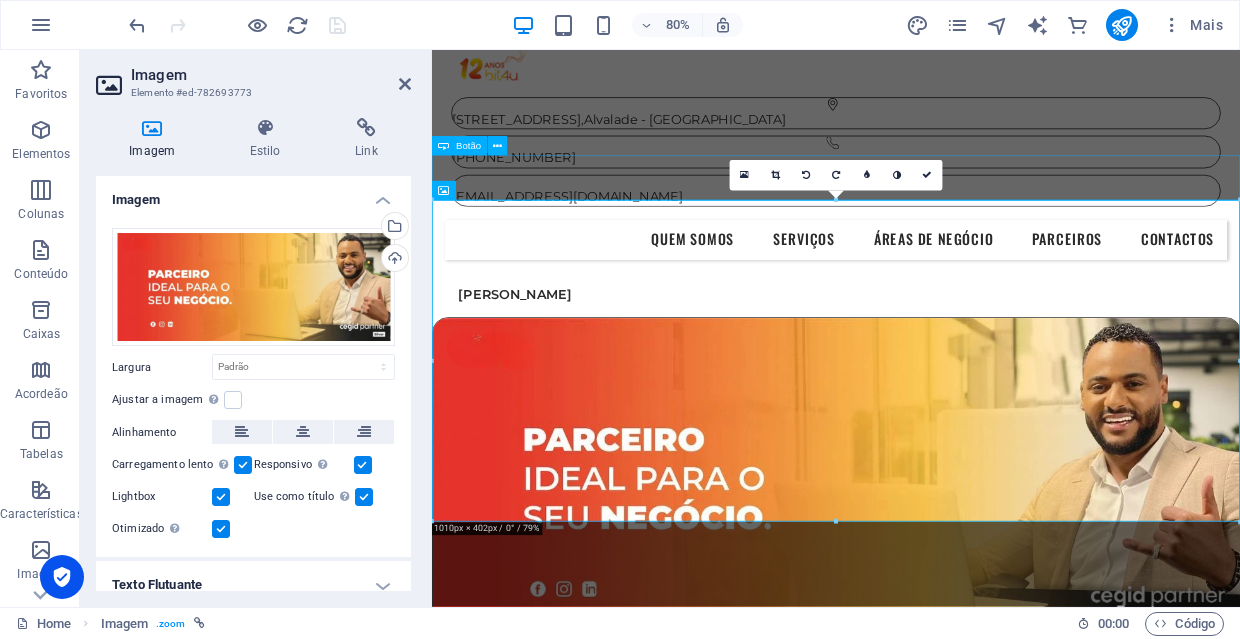 click on "[PERSON_NAME]" at bounding box center (937, 356) 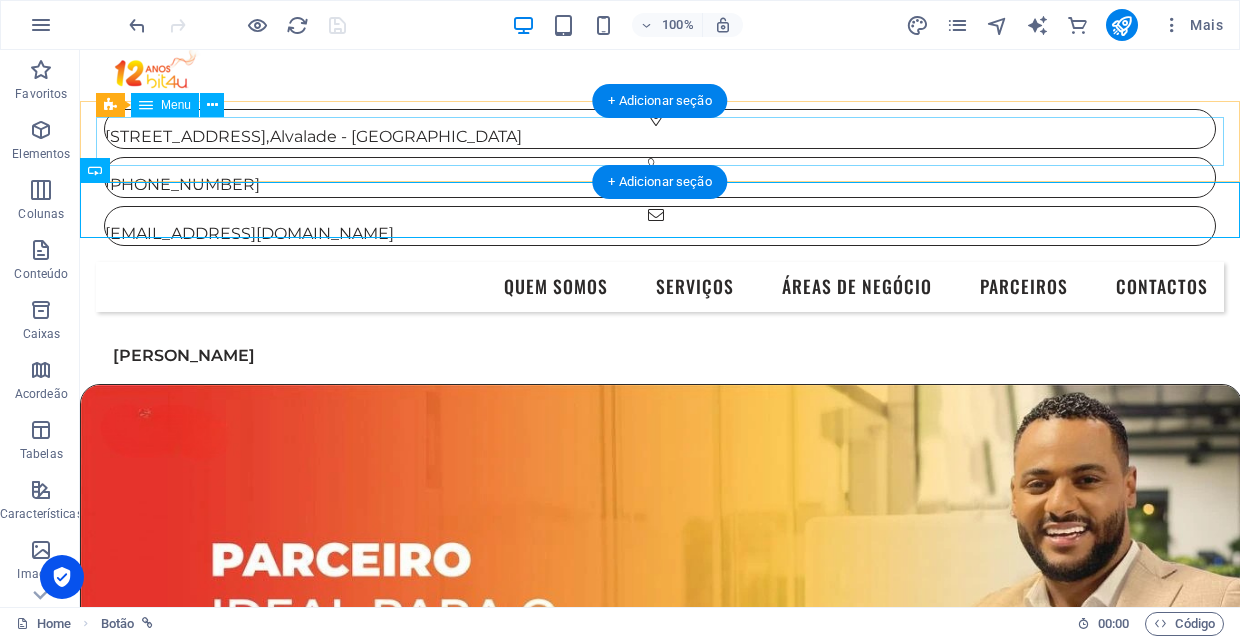 click on "Quem Somos Serviços Áreas de Negócio  Parceiros Contactos" at bounding box center (660, 287) 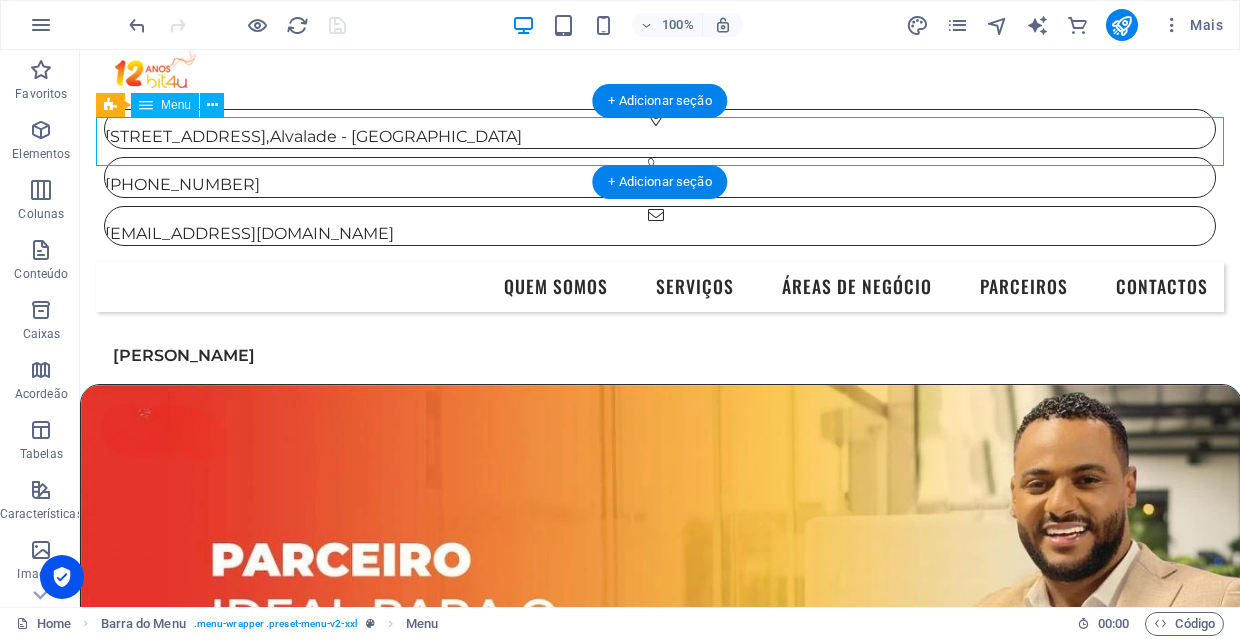 click on "Quem Somos Serviços Áreas de Negócio  Parceiros Contactos" at bounding box center (660, 287) 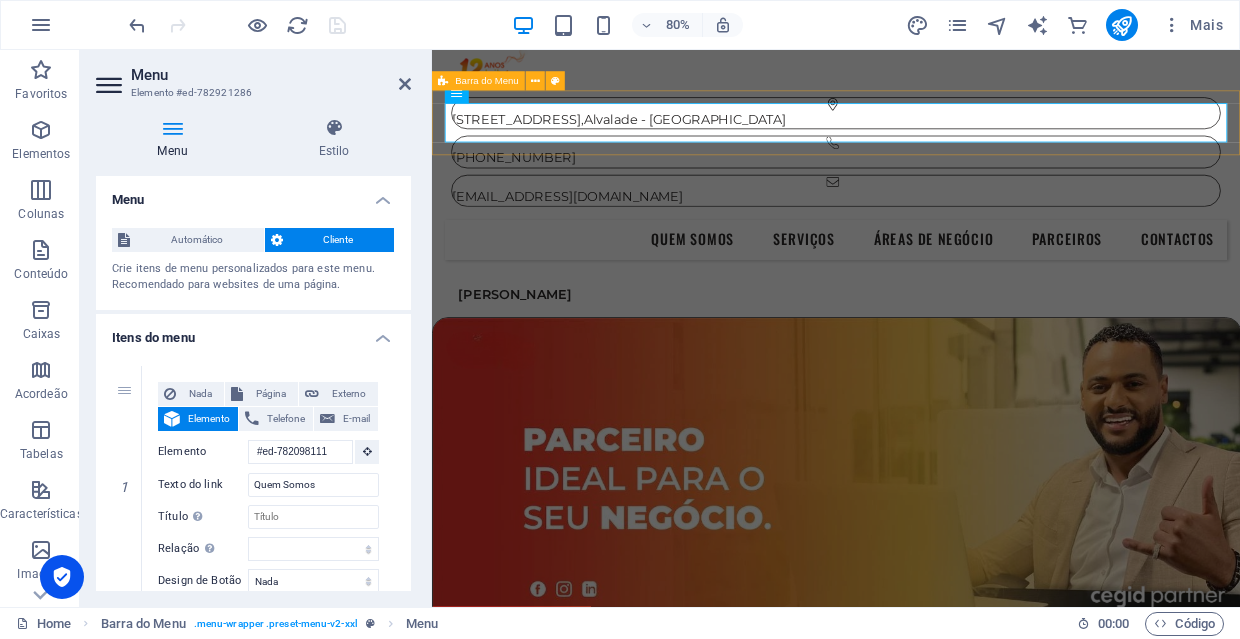 click on "Barra do Menu" at bounding box center [478, 81] 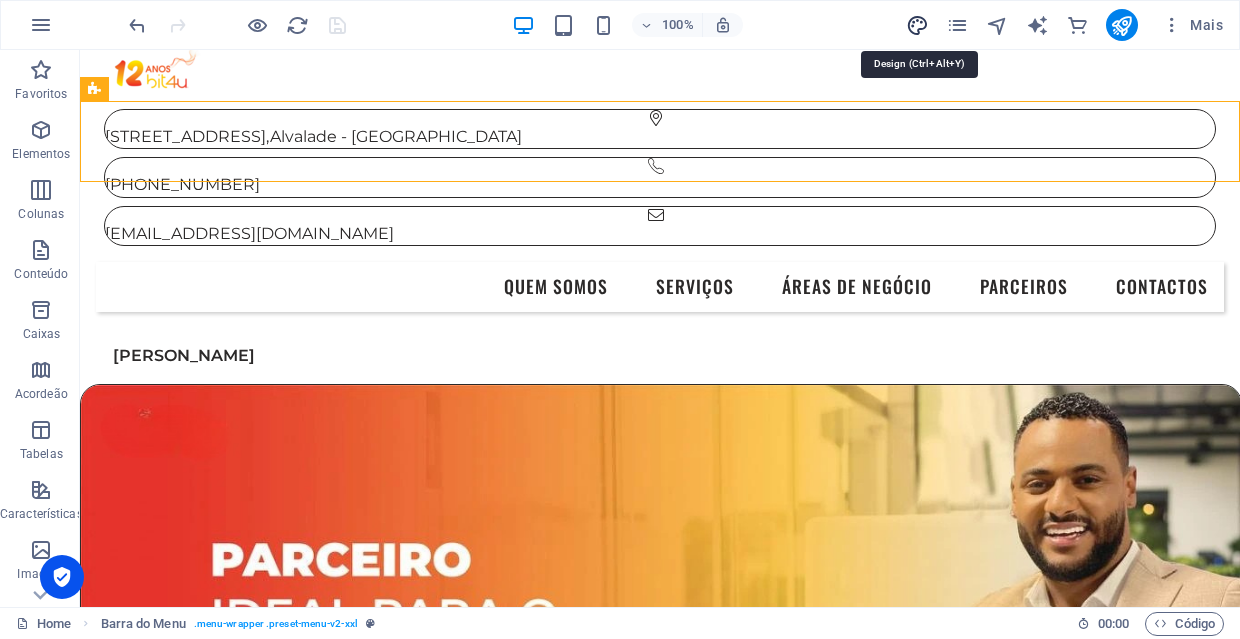 click at bounding box center [917, 25] 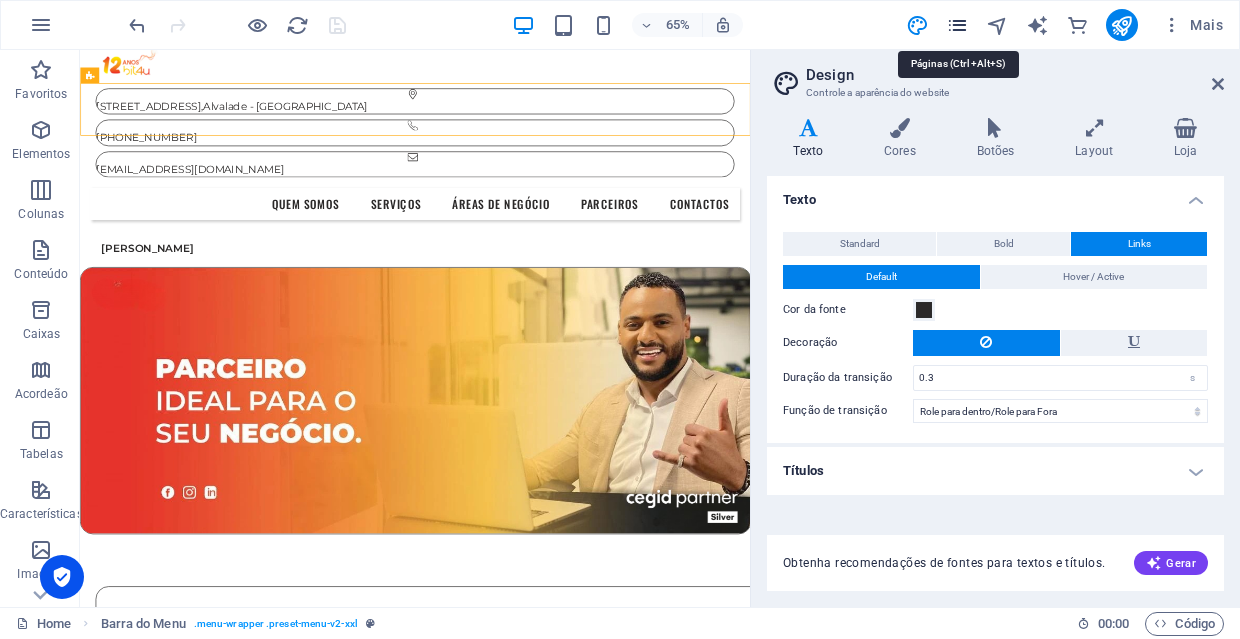 click at bounding box center (957, 25) 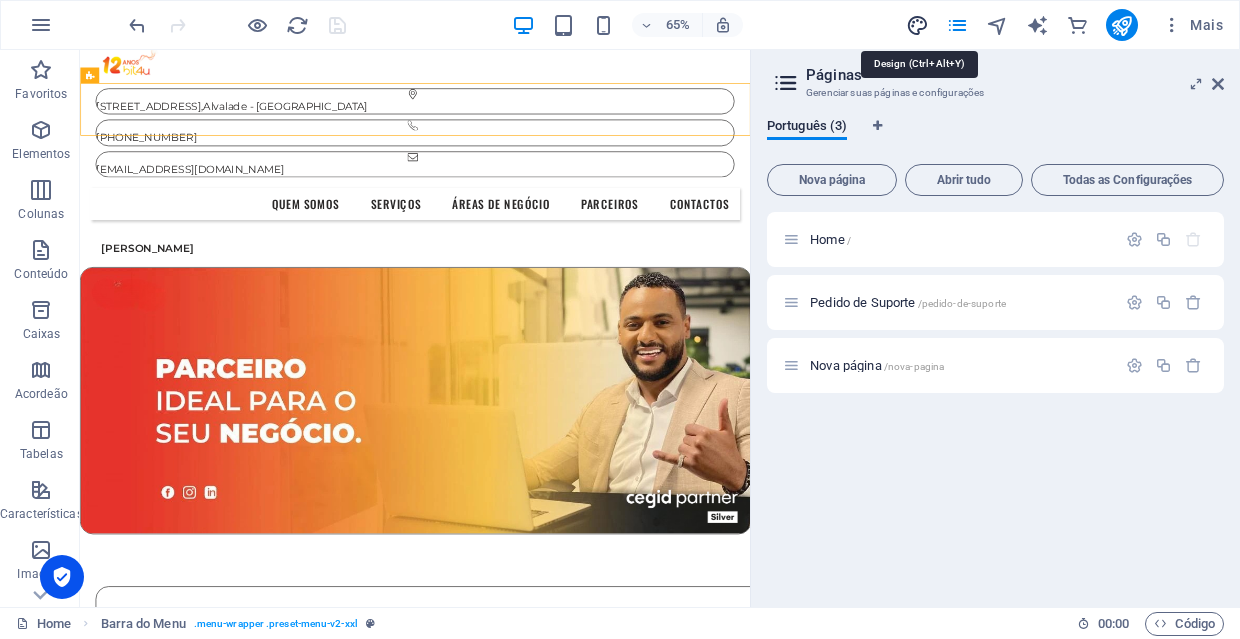 click at bounding box center [917, 25] 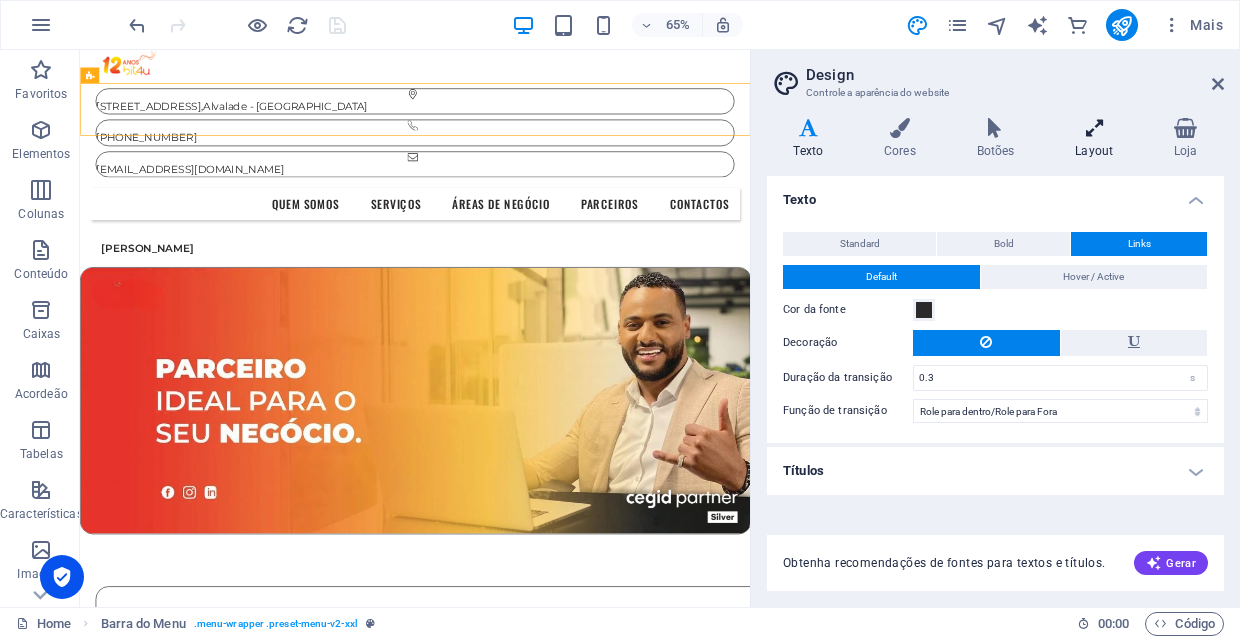 click on "Layout" at bounding box center (1098, 139) 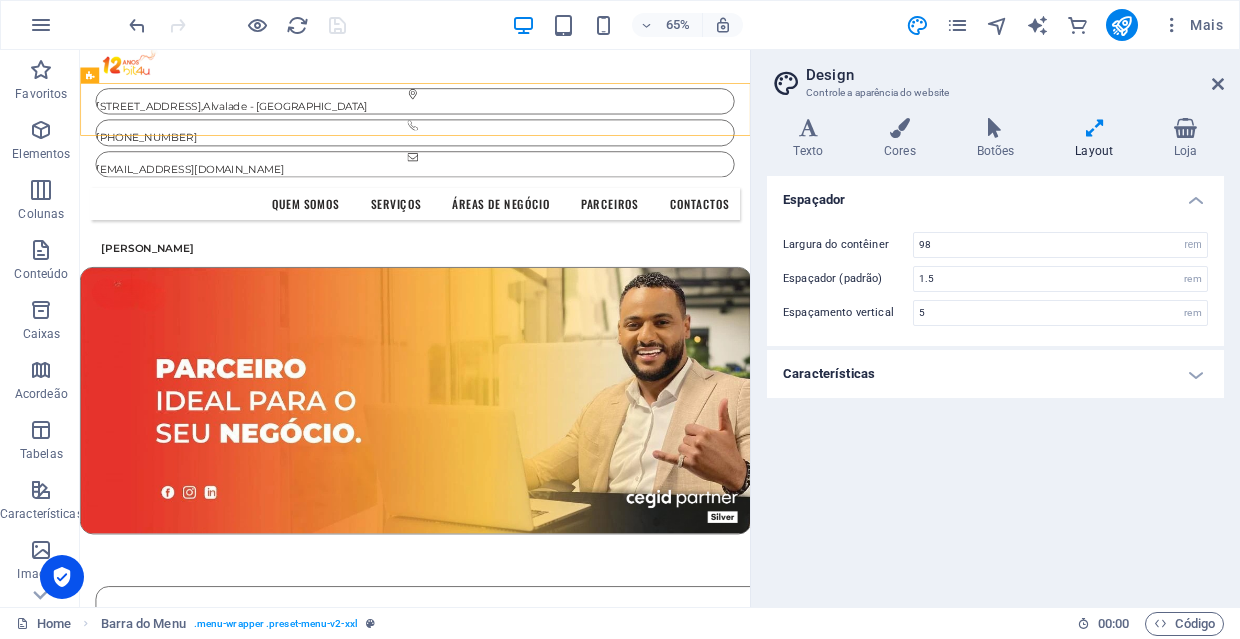 click on "Características" at bounding box center [995, 374] 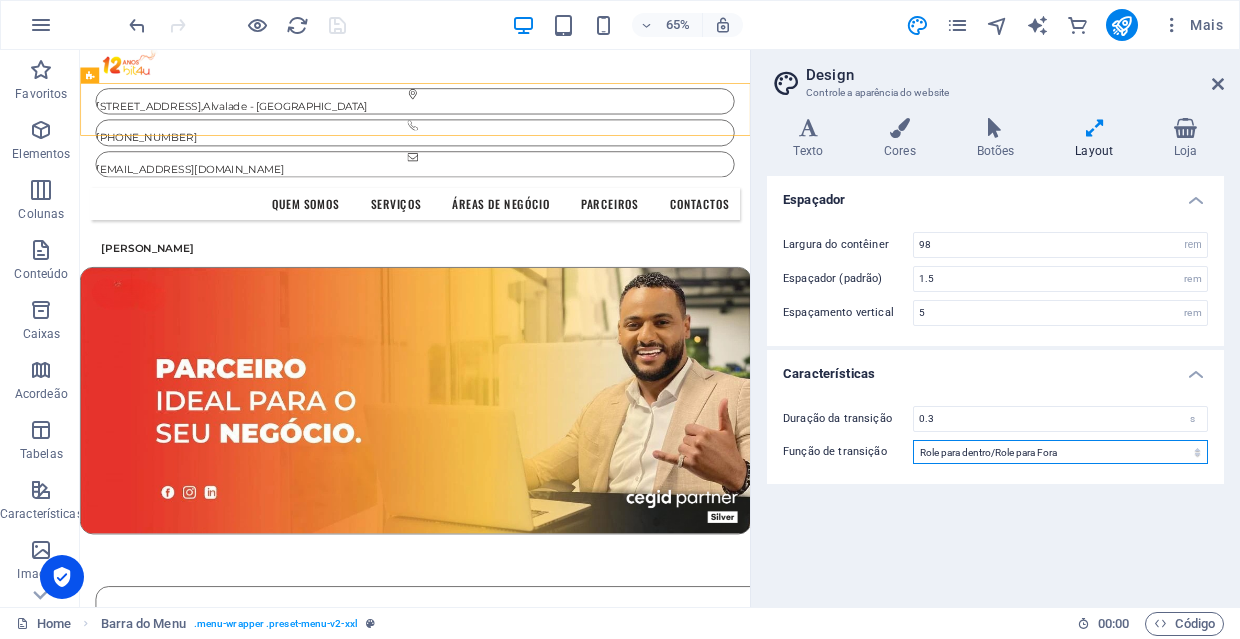 select on "ease" 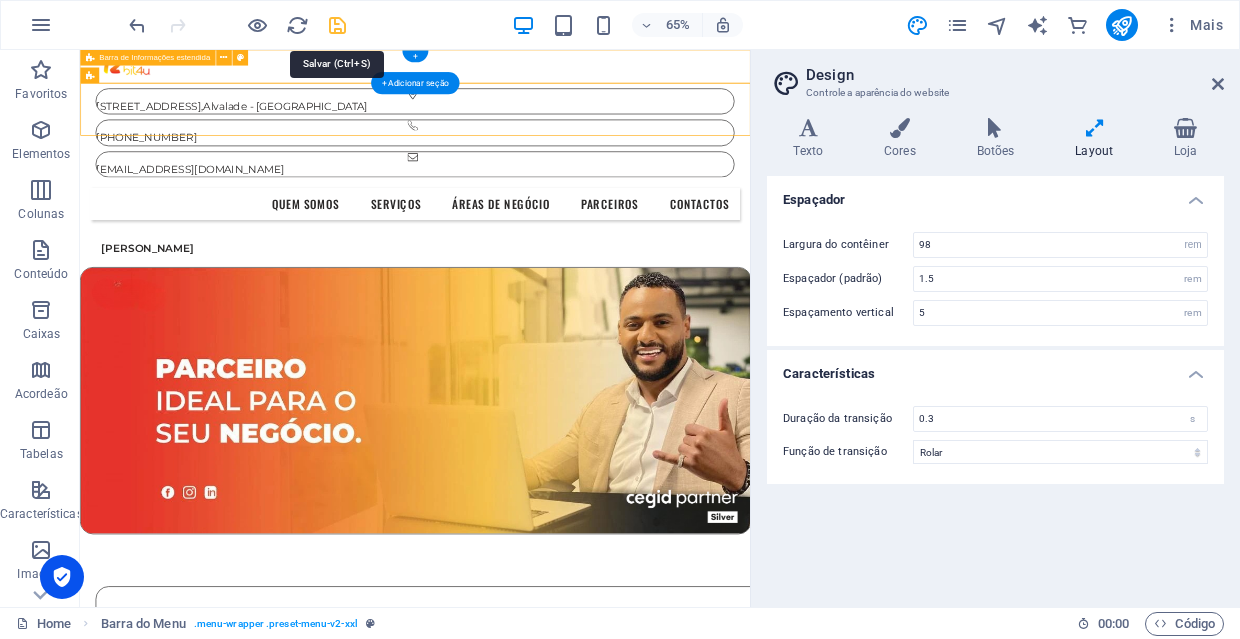 click at bounding box center (337, 25) 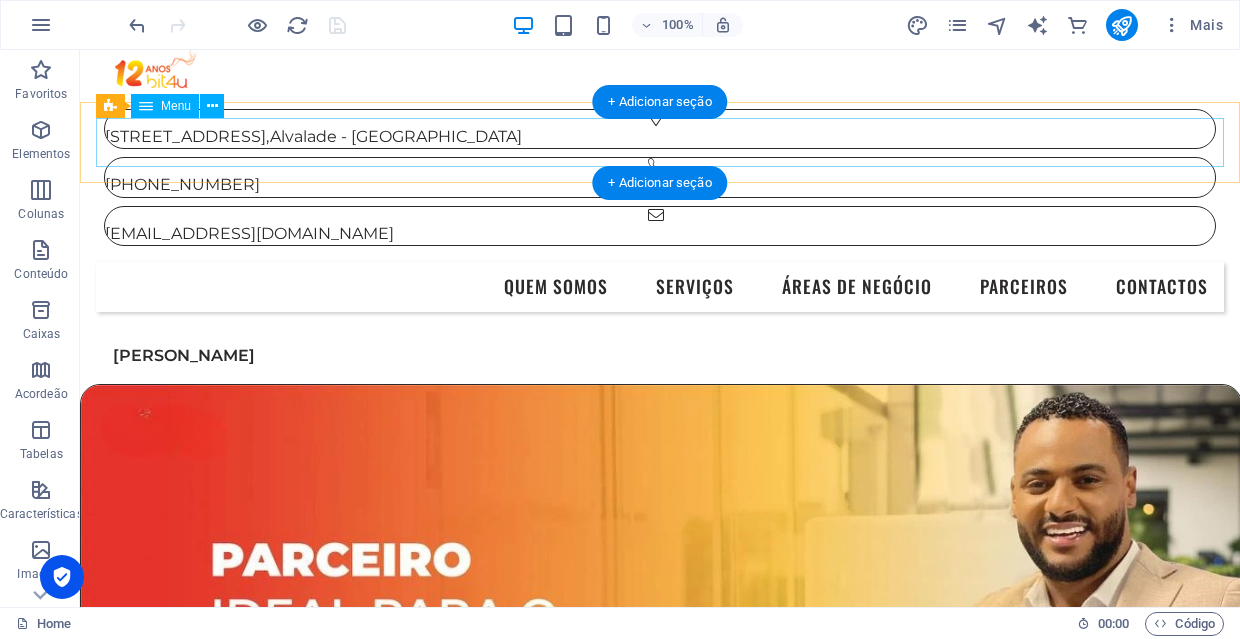 scroll, scrollTop: 0, scrollLeft: 0, axis: both 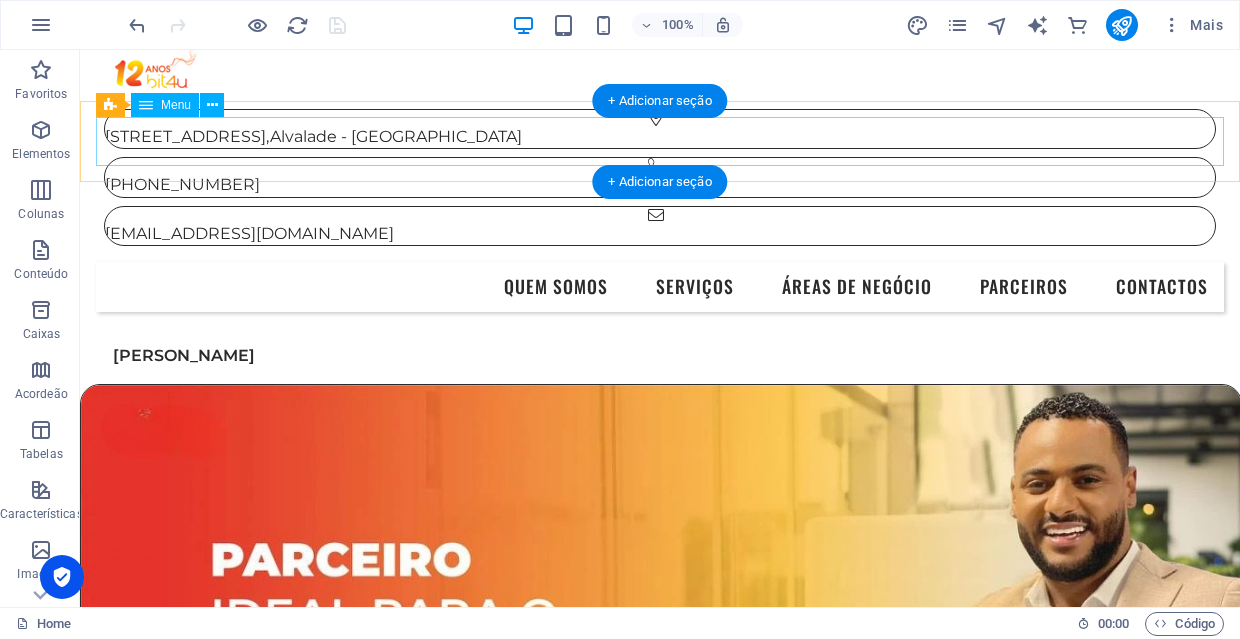 click on "Quem Somos Serviços Áreas de Negócio  Parceiros Contactos" at bounding box center (660, 287) 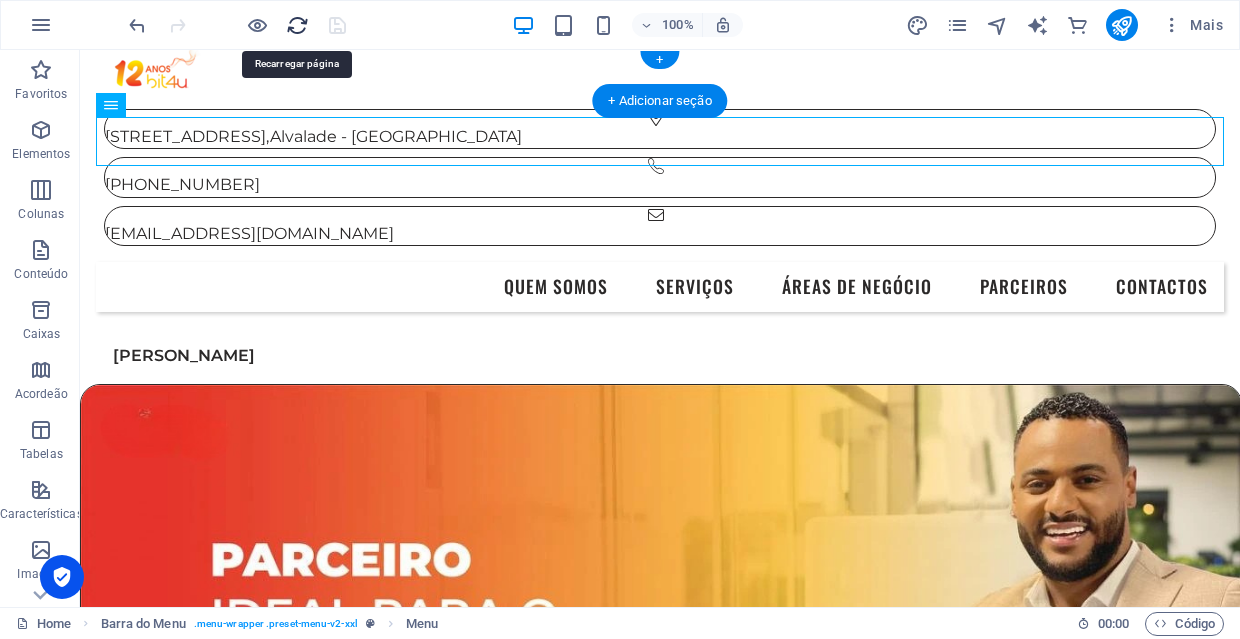 click at bounding box center [297, 25] 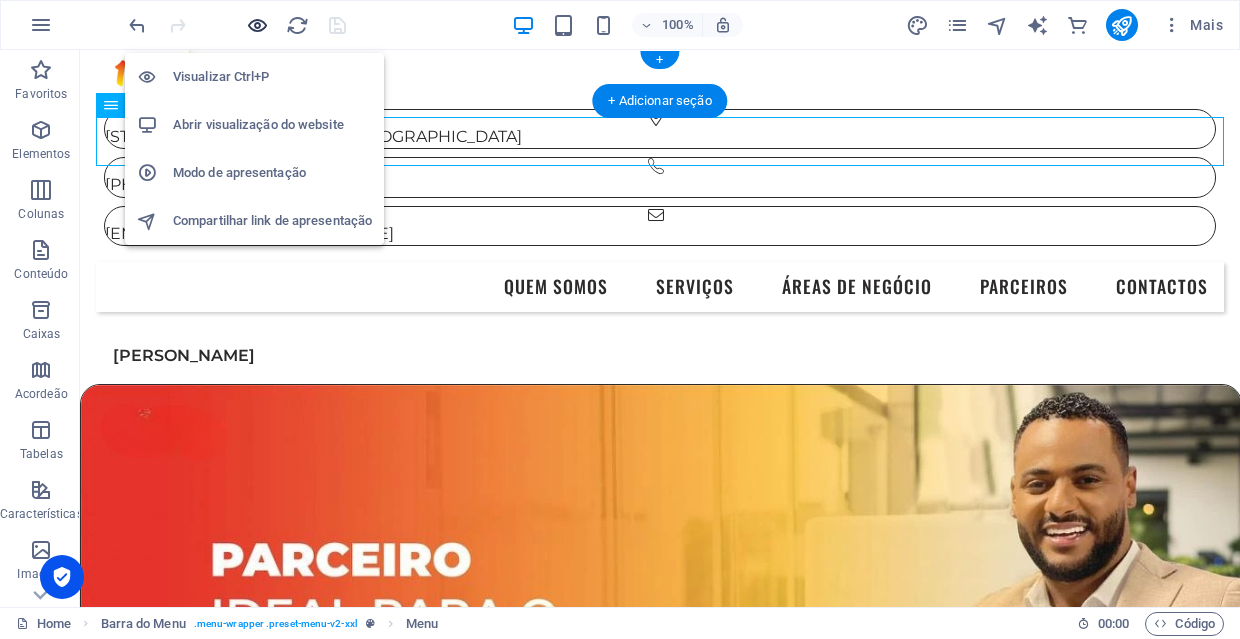 click at bounding box center (257, 25) 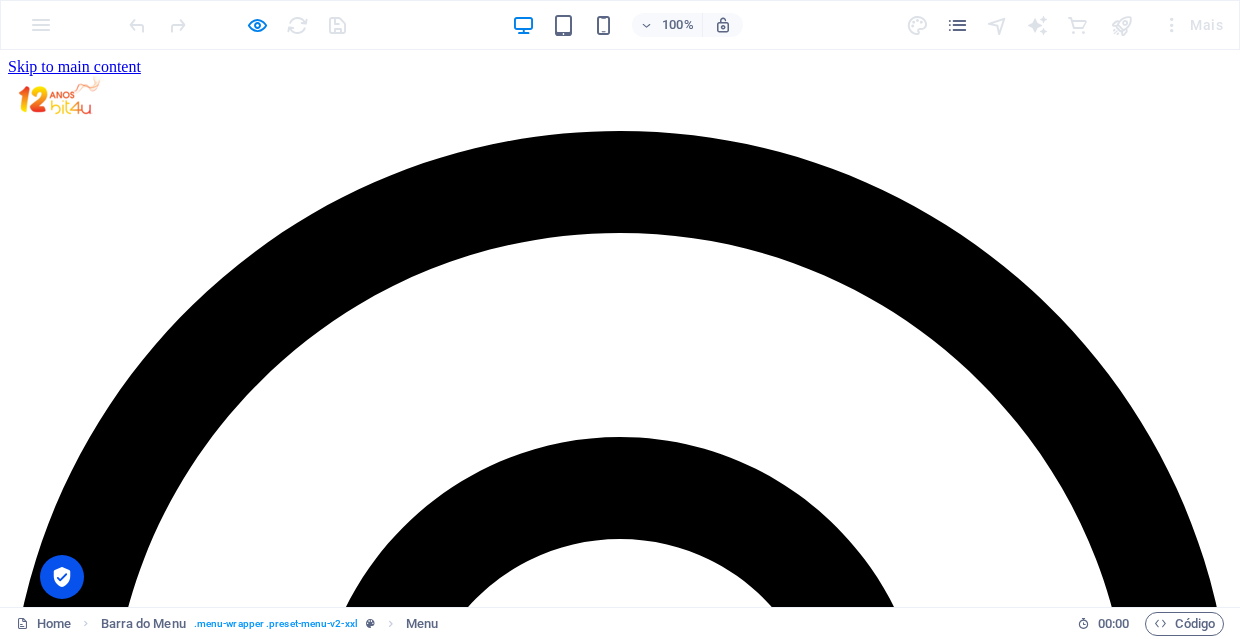 scroll, scrollTop: 0, scrollLeft: 0, axis: both 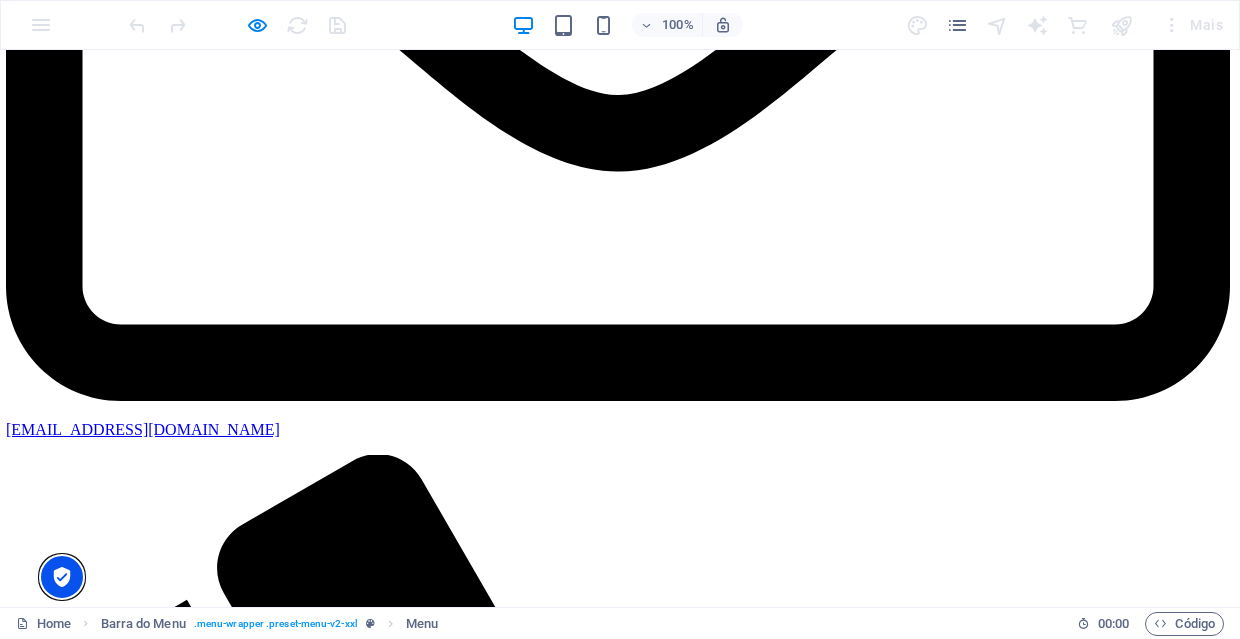 click at bounding box center (62, 577) 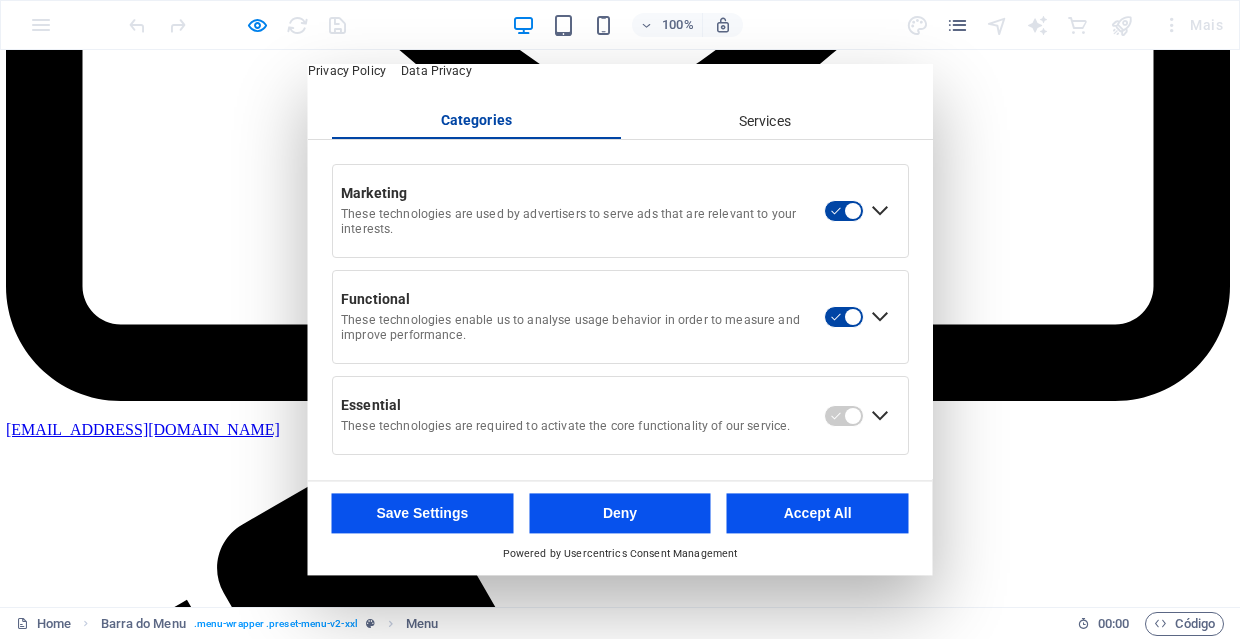 scroll, scrollTop: 116, scrollLeft: 0, axis: vertical 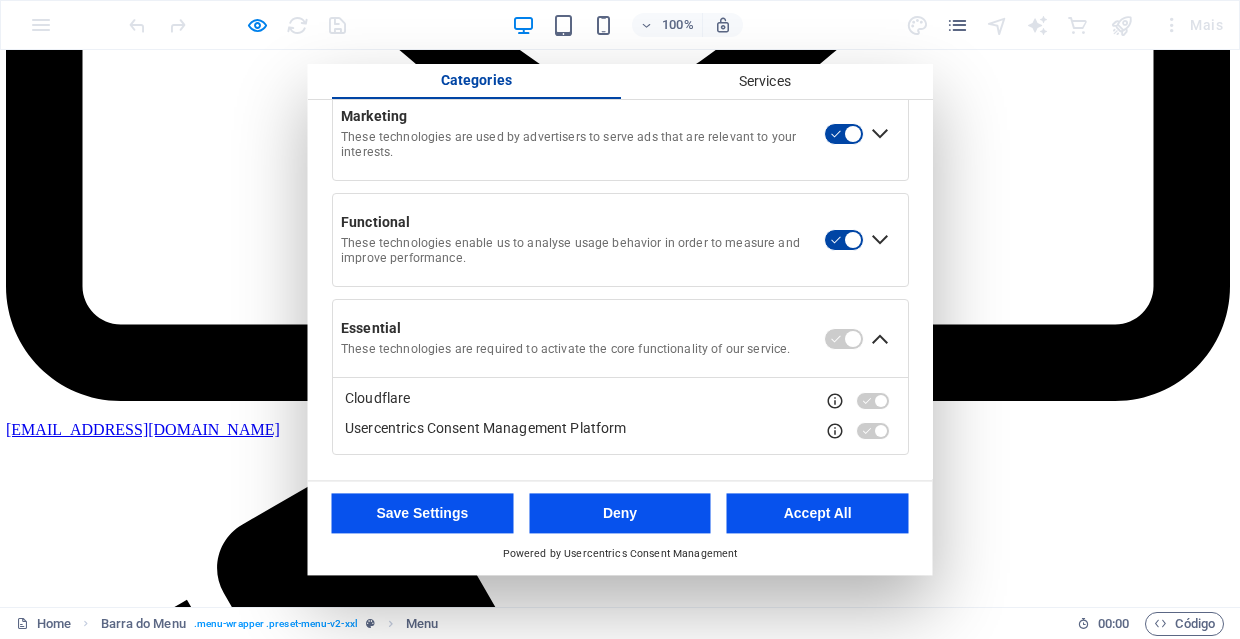 click on "Accept All" at bounding box center (818, 513) 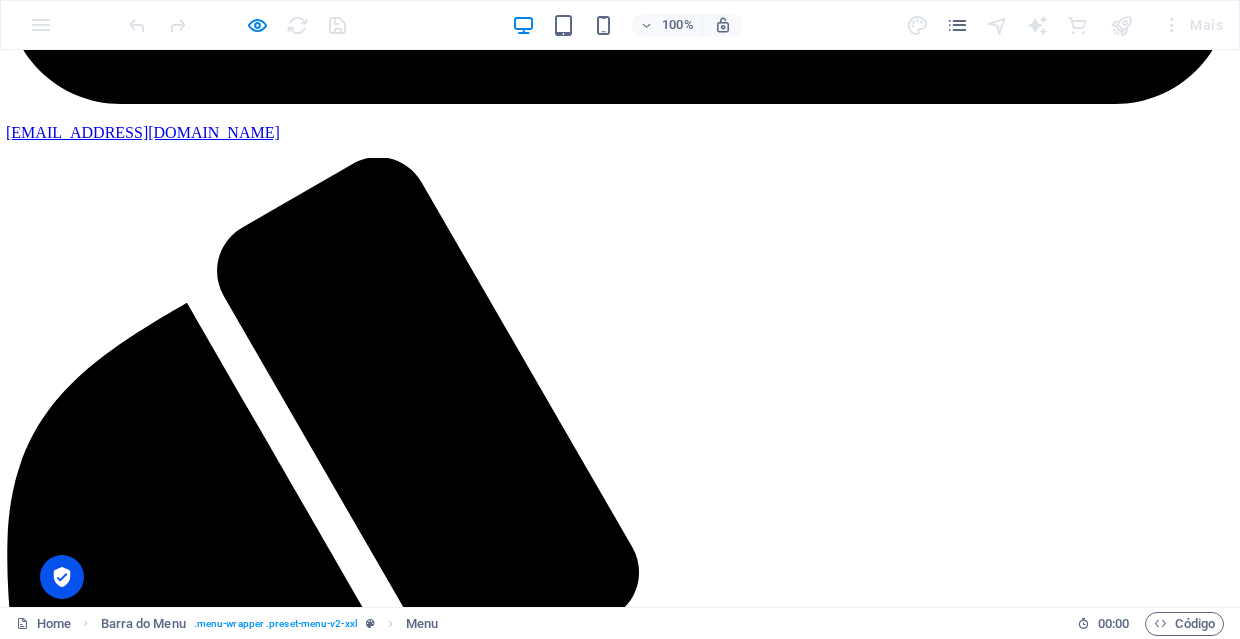 scroll, scrollTop: 3991, scrollLeft: 2, axis: both 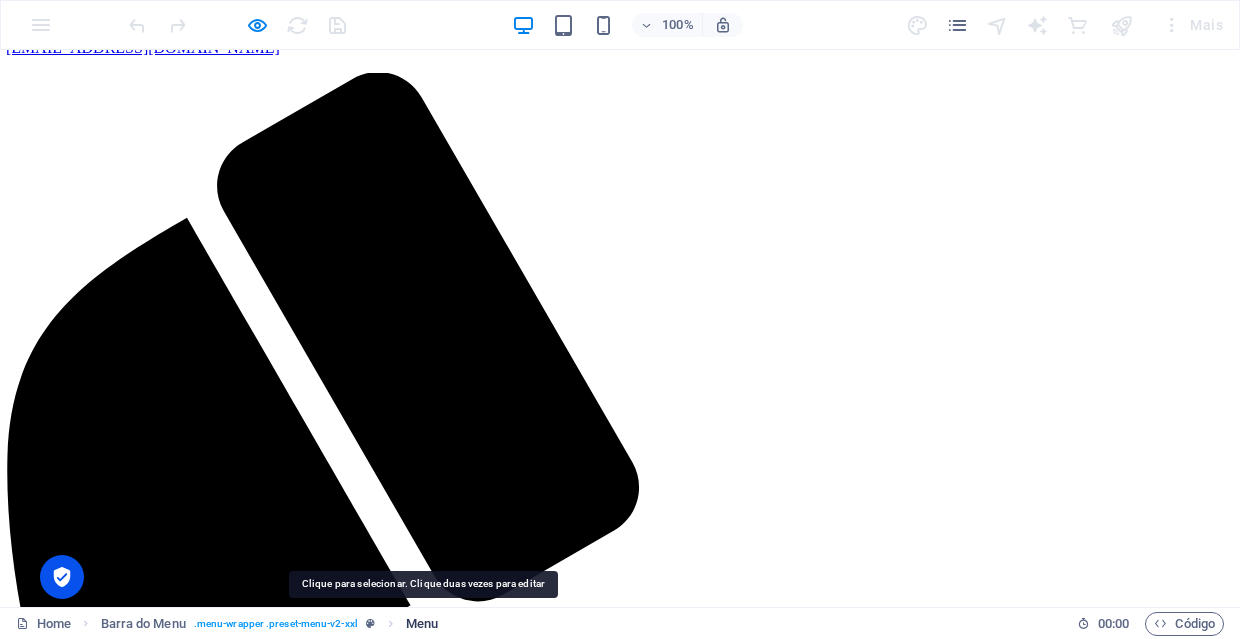click on "Menu" at bounding box center (422, 624) 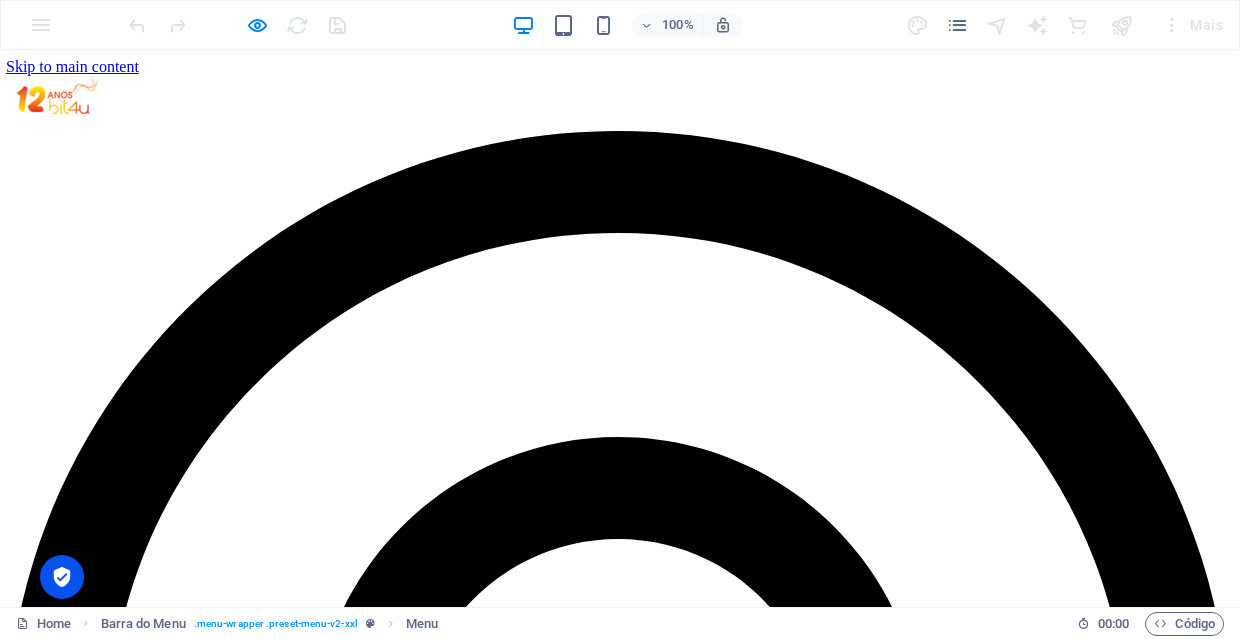 click on "Quem Somos Serviços Áreas de Negócio  Parceiros Contactos" at bounding box center (618, 5754) 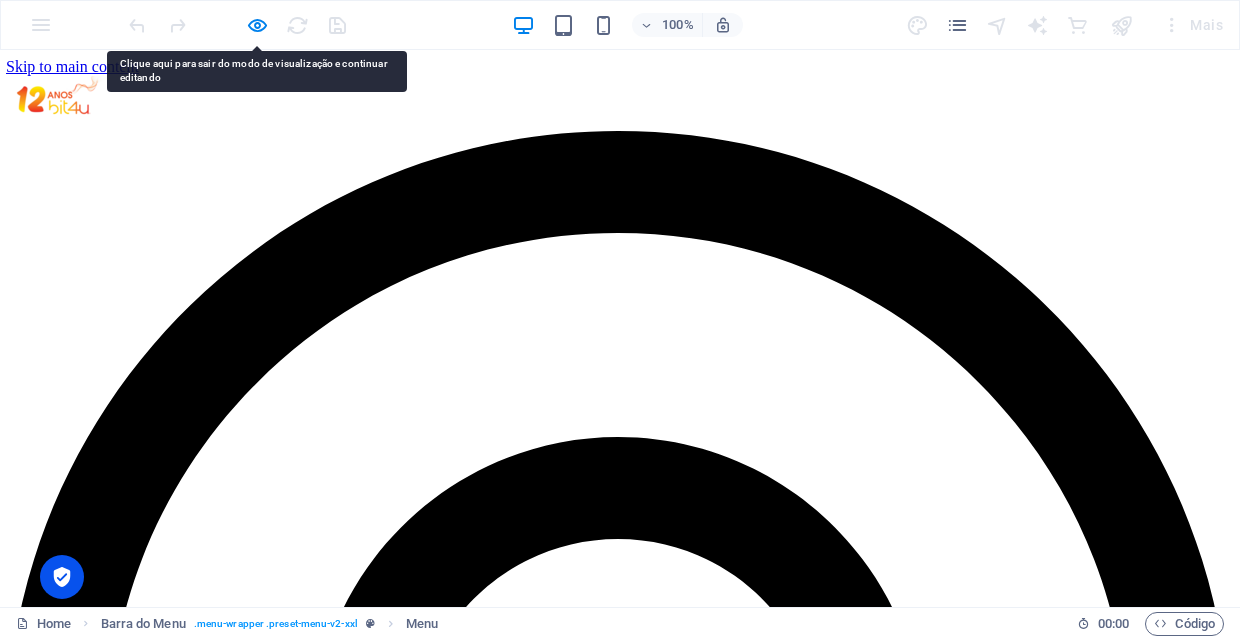 click on "Quem Somos Serviços Áreas de Negócio  Parceiros Contactos" at bounding box center [618, 5754] 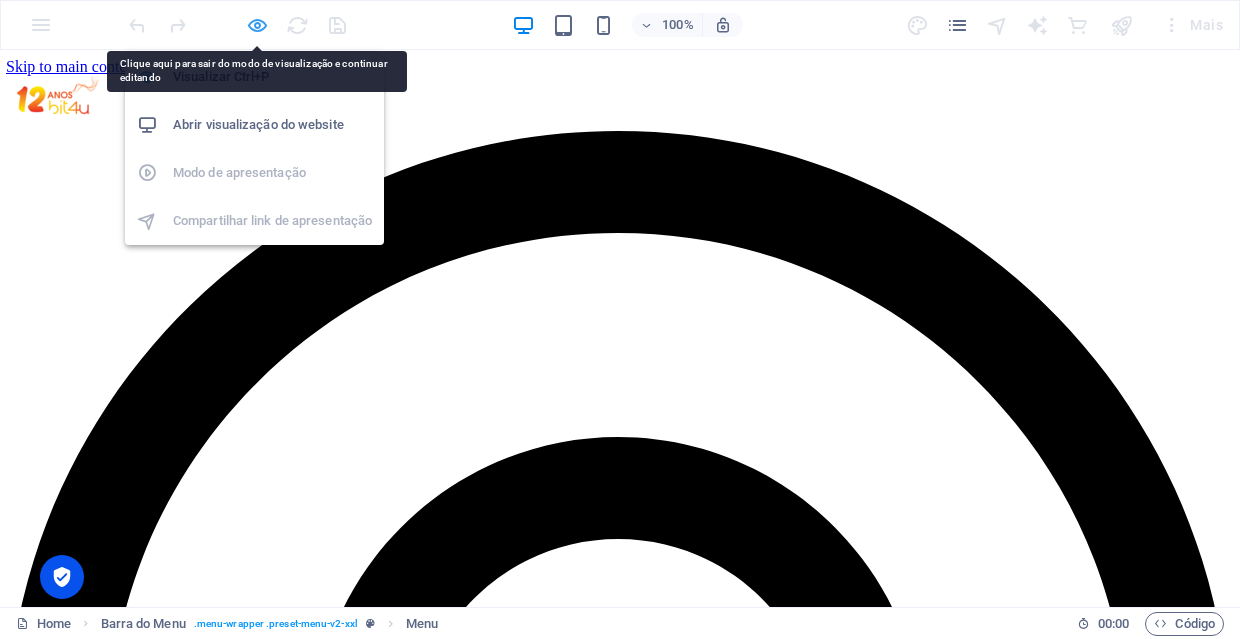 click at bounding box center (257, 25) 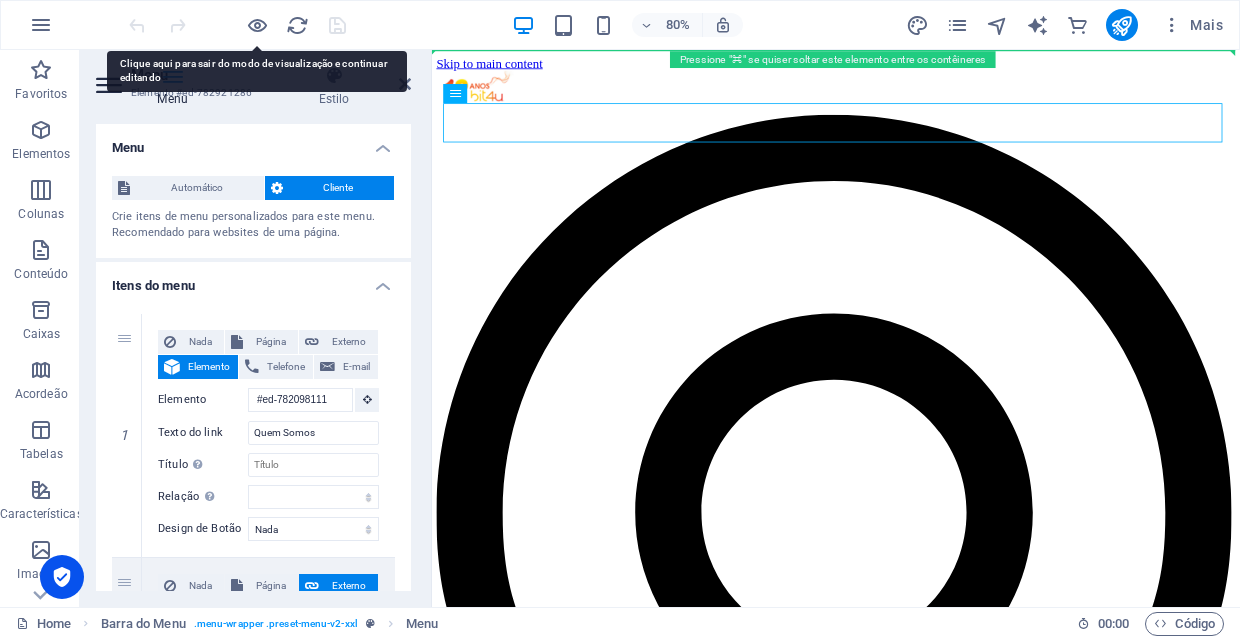 drag, startPoint x: 593, startPoint y: 159, endPoint x: 708, endPoint y: 62, distance: 150.446 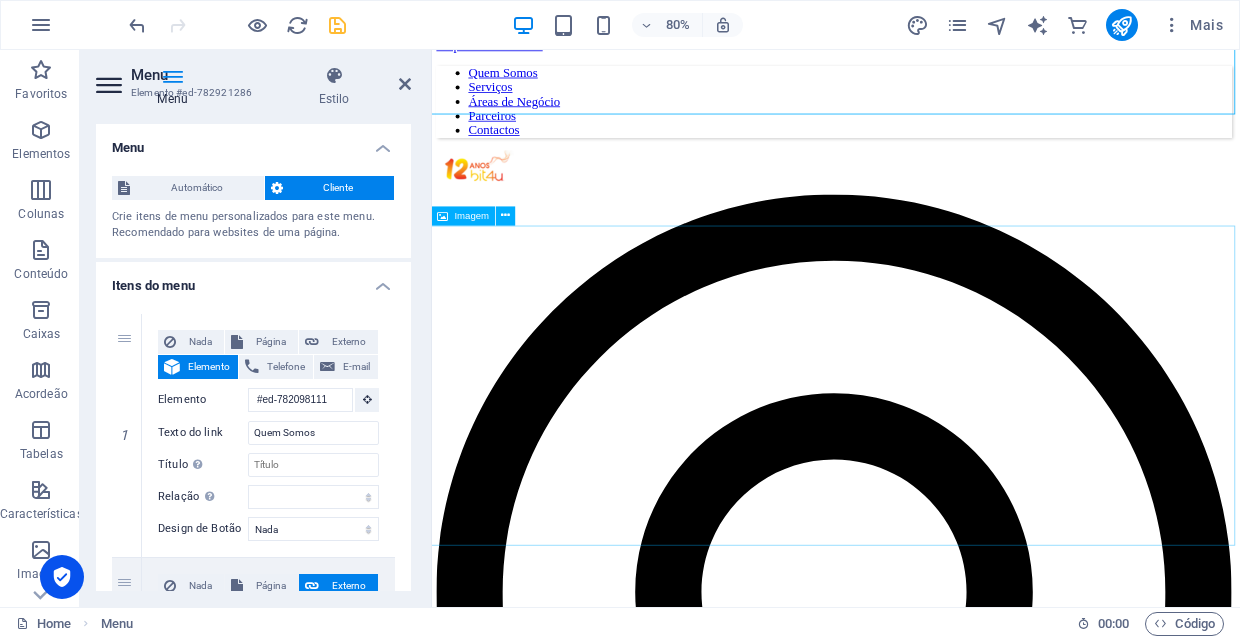 scroll, scrollTop: 15, scrollLeft: 2, axis: both 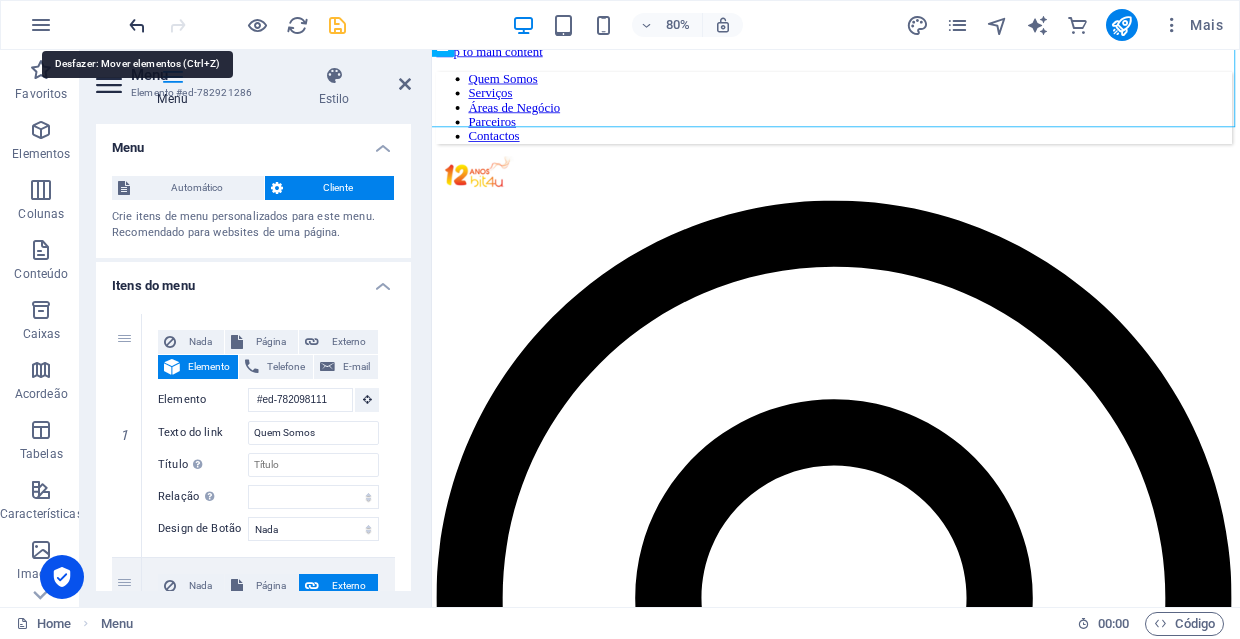 click at bounding box center [137, 25] 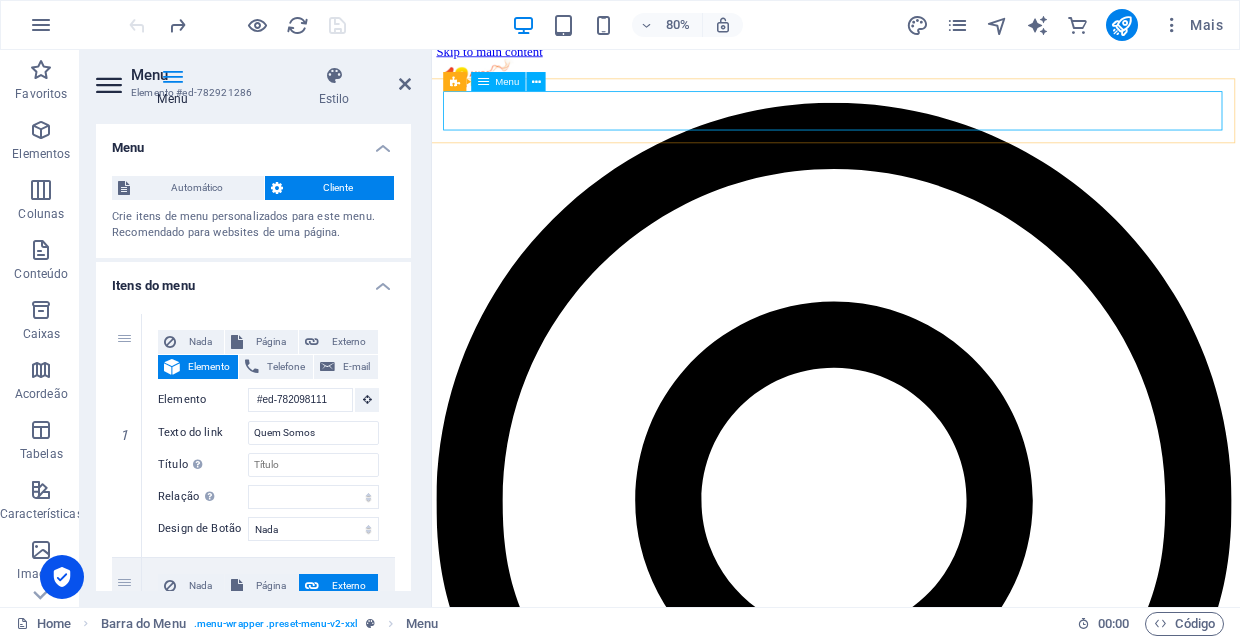 click on "Quem Somos Serviços Áreas de Negócio  Parceiros Contactos" at bounding box center [935, 4725] 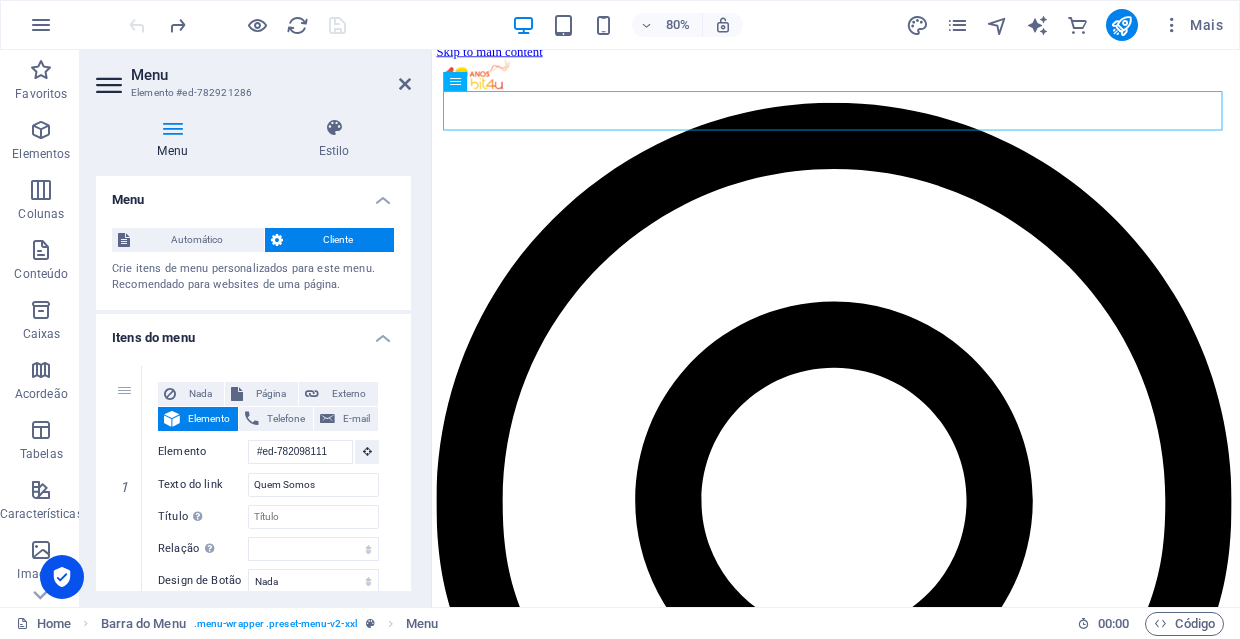 click on "Menu" at bounding box center [176, 139] 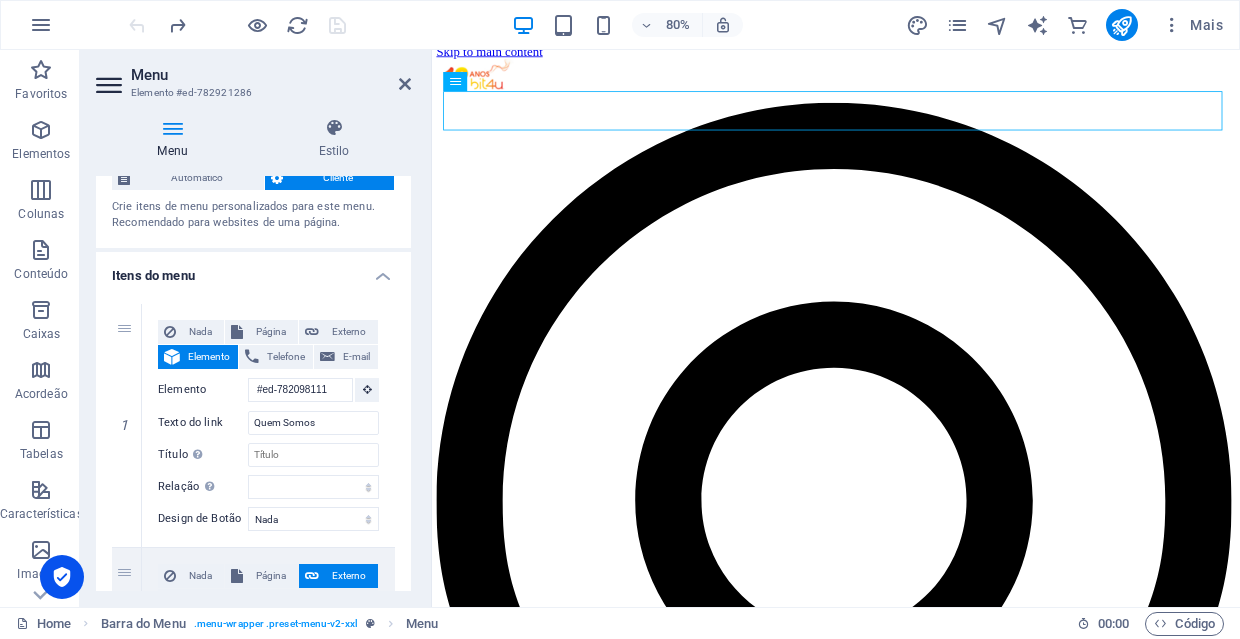 scroll, scrollTop: 65, scrollLeft: 0, axis: vertical 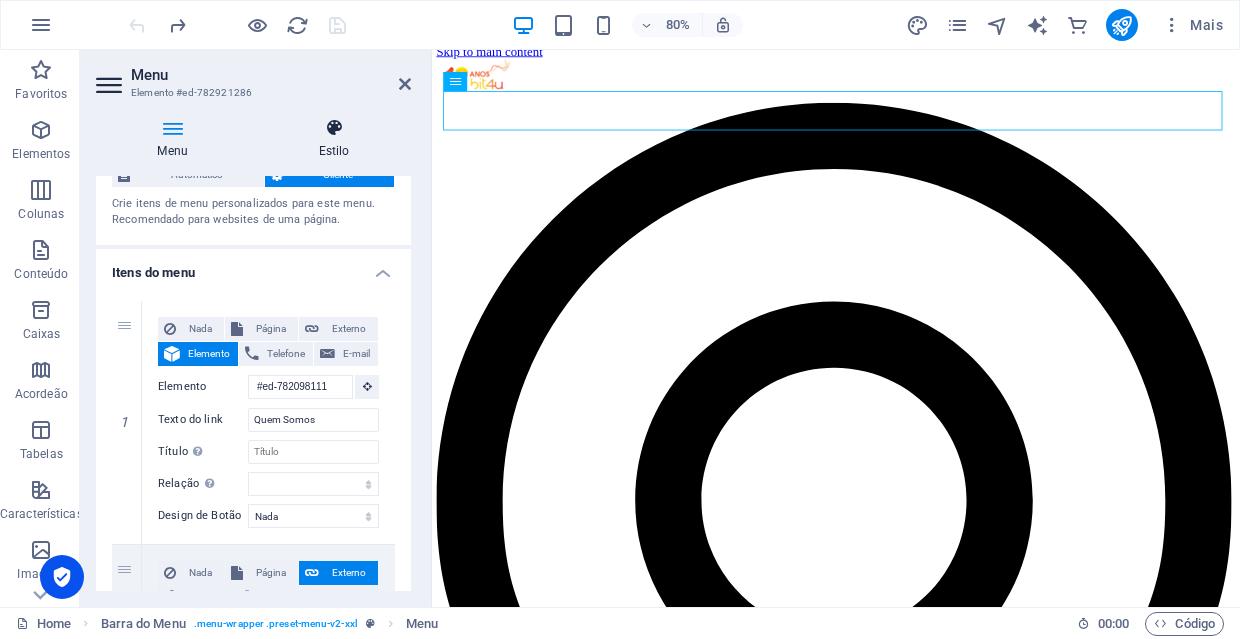 click on "Estilo" at bounding box center (334, 139) 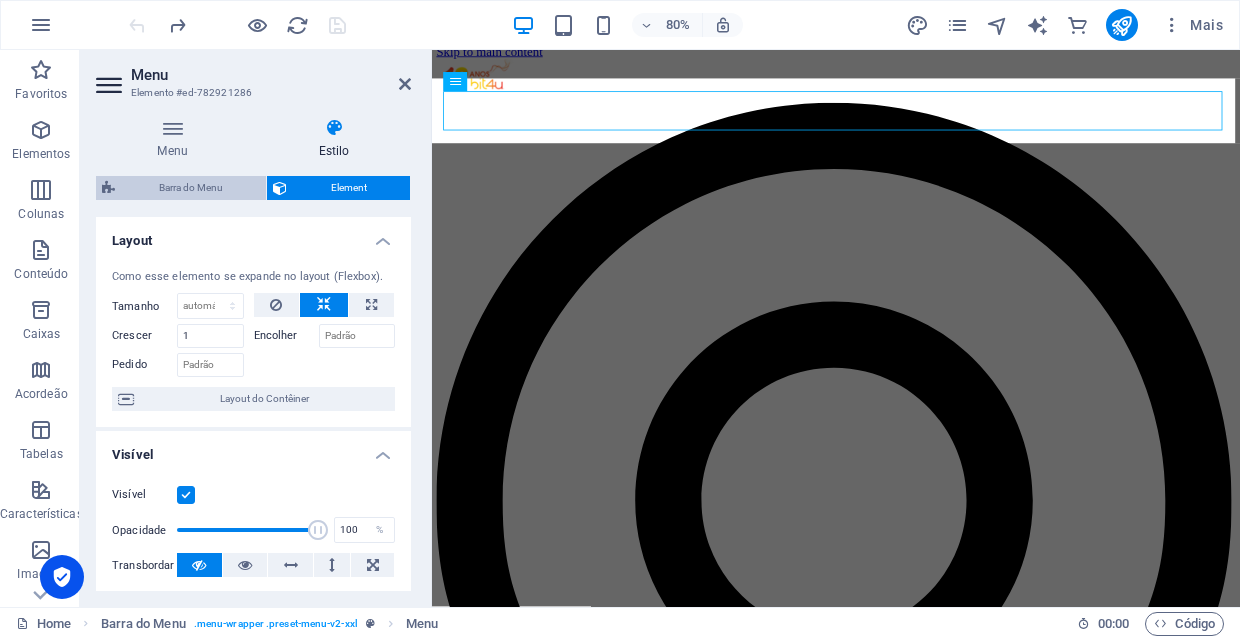 click on "Barra do Menu" at bounding box center [190, 188] 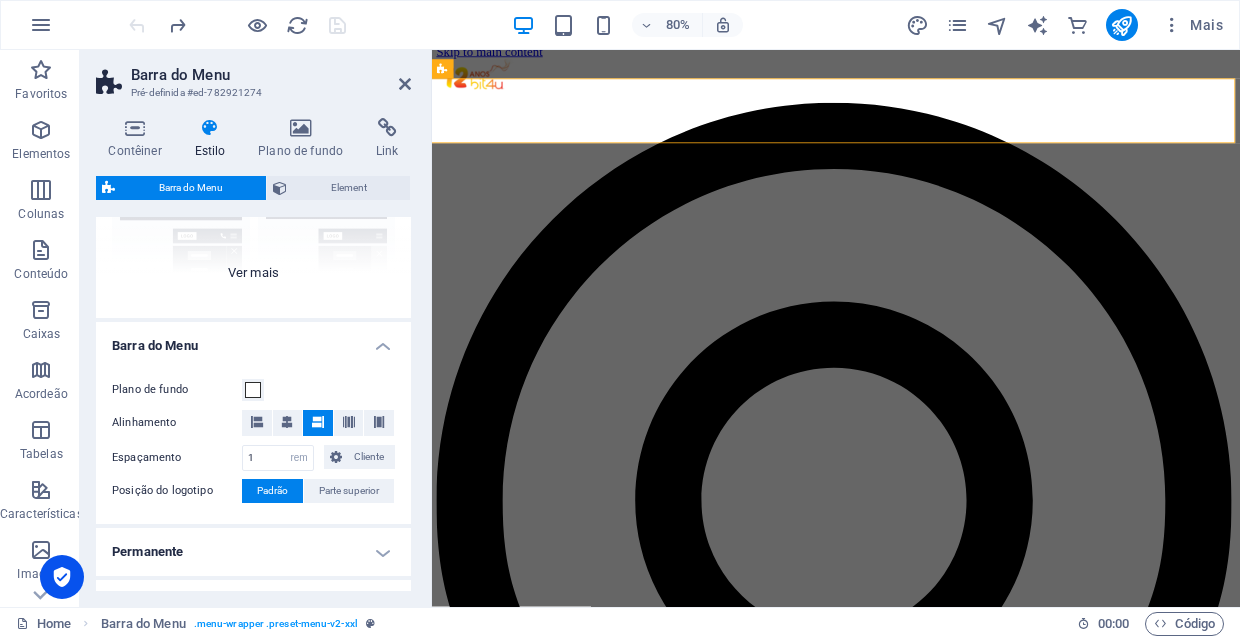 scroll, scrollTop: 245, scrollLeft: 0, axis: vertical 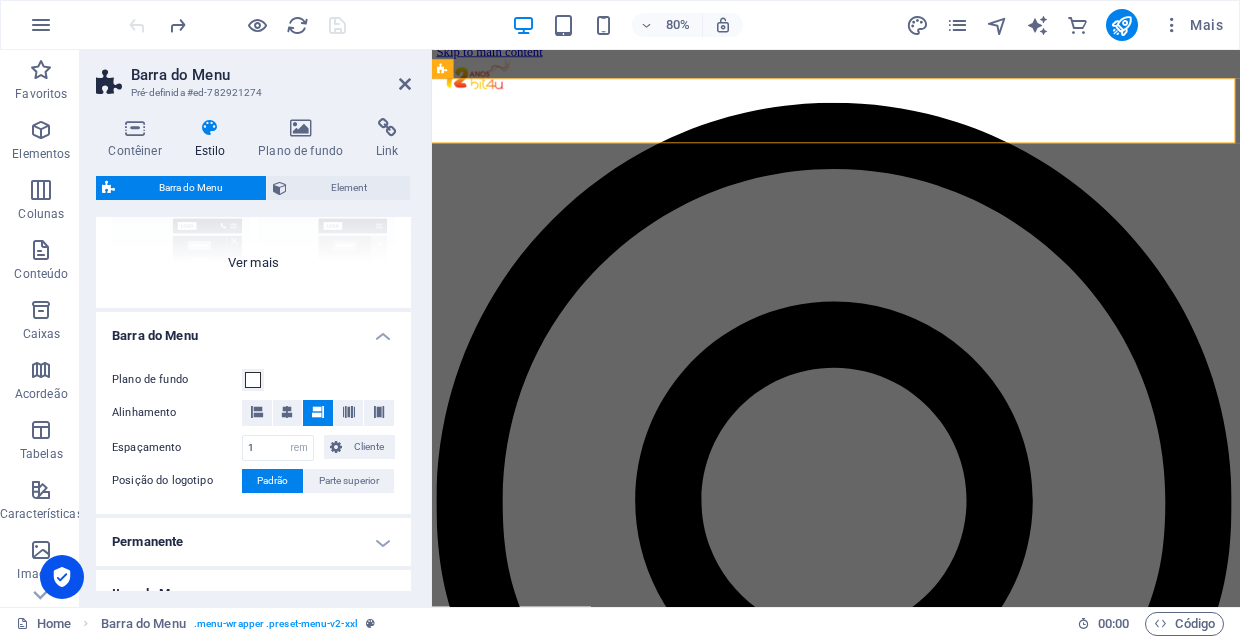 click on "Borda Centralizada Padrão Fixo Loki Trigger Largo XXL" at bounding box center [253, 158] 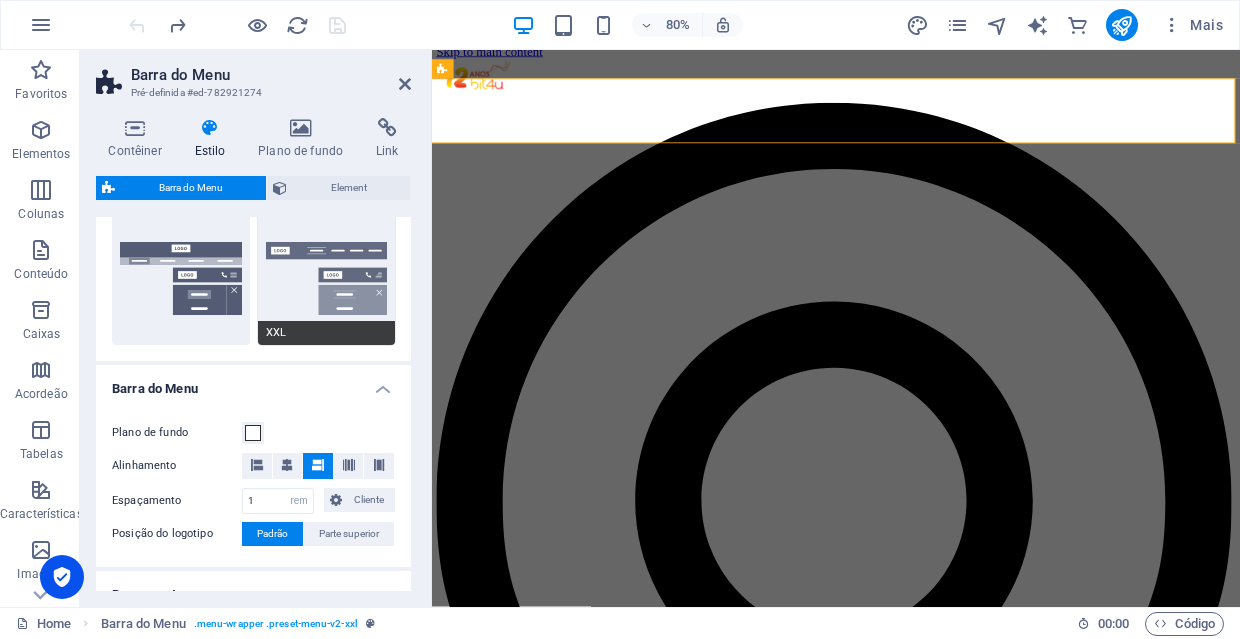 scroll, scrollTop: 482, scrollLeft: 0, axis: vertical 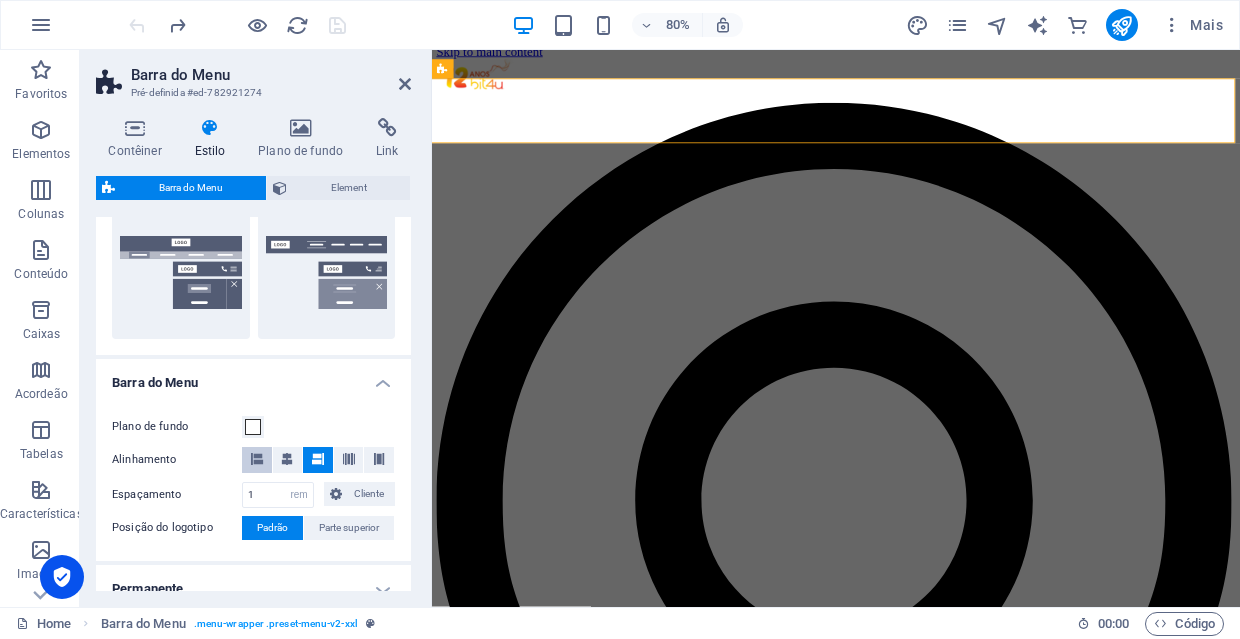 click at bounding box center [257, 459] 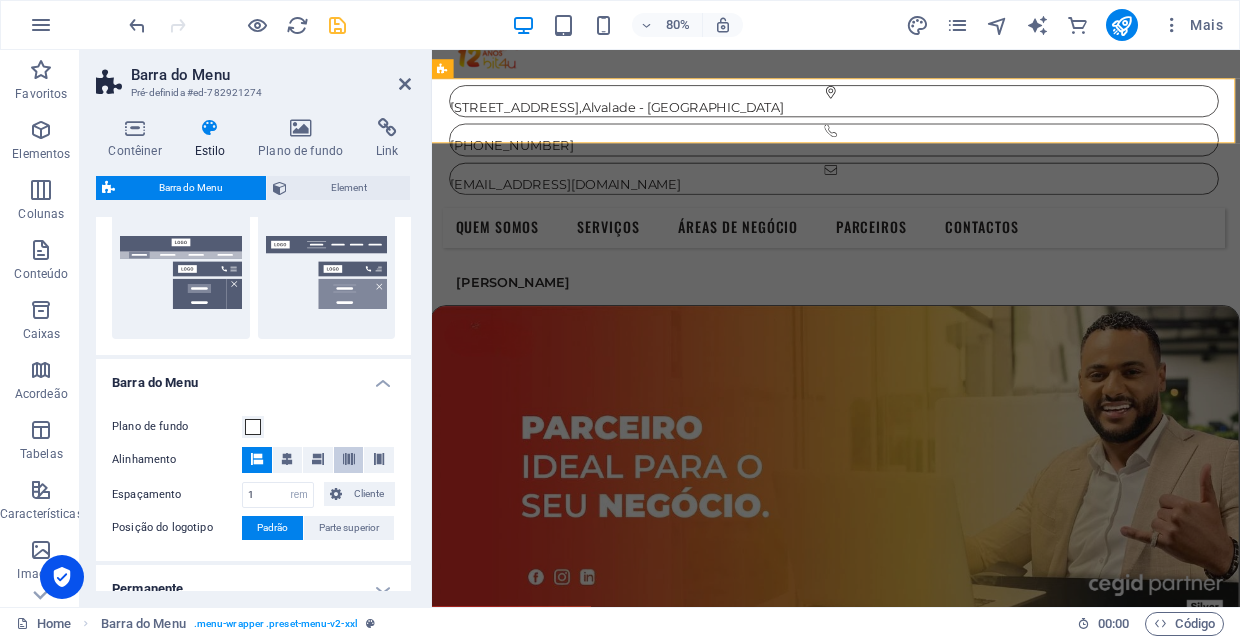 click at bounding box center [349, 459] 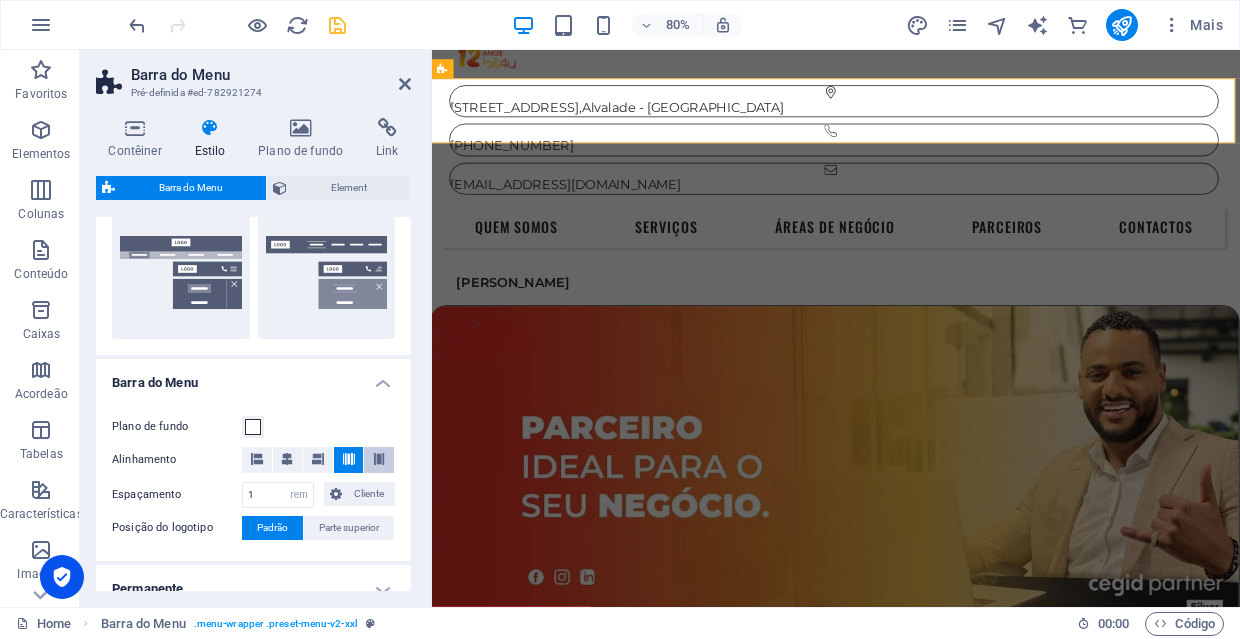 click at bounding box center [379, 459] 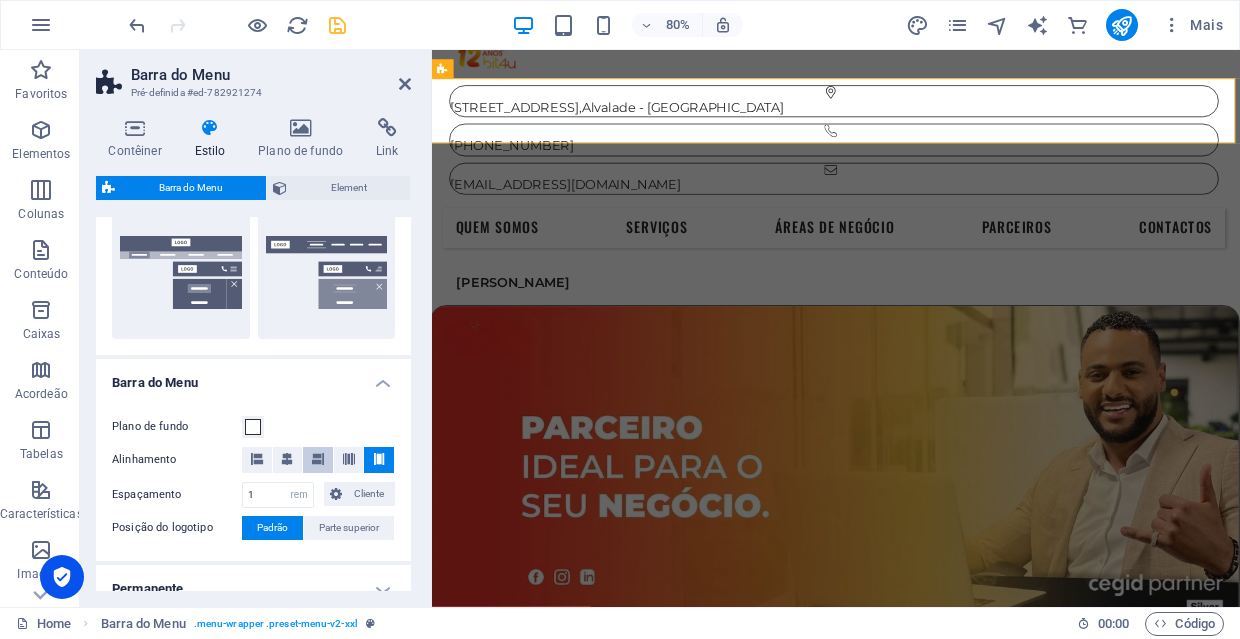click at bounding box center [318, 459] 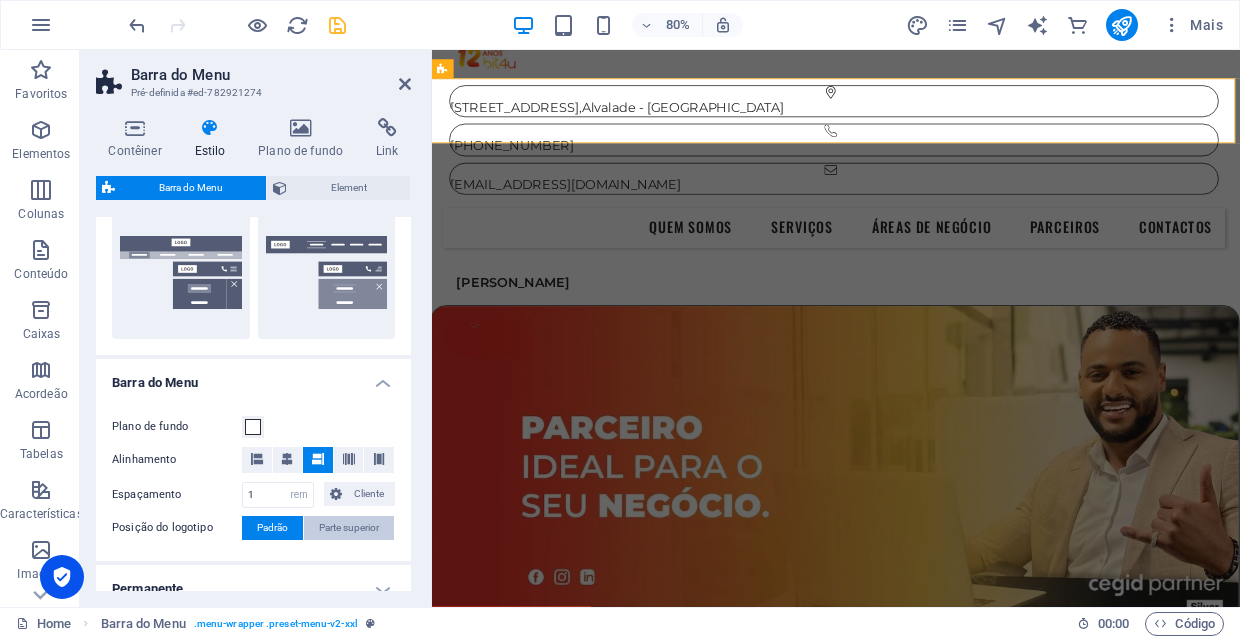 click on "Parte superior" at bounding box center [349, 528] 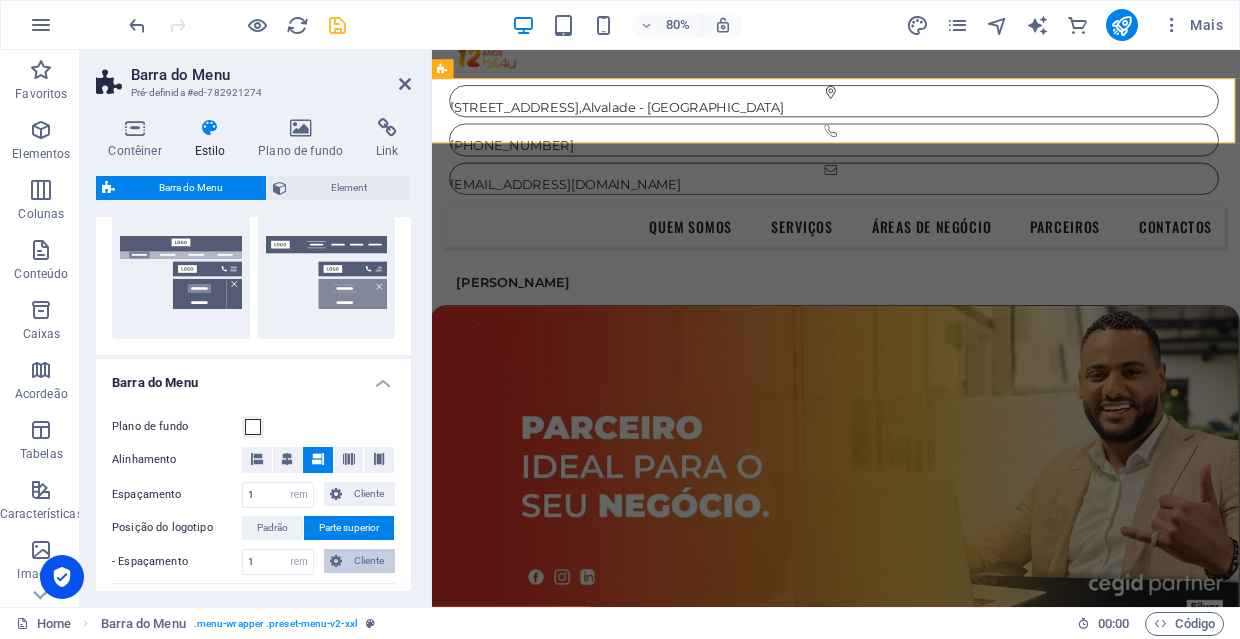 click on "Cliente" at bounding box center (368, 561) 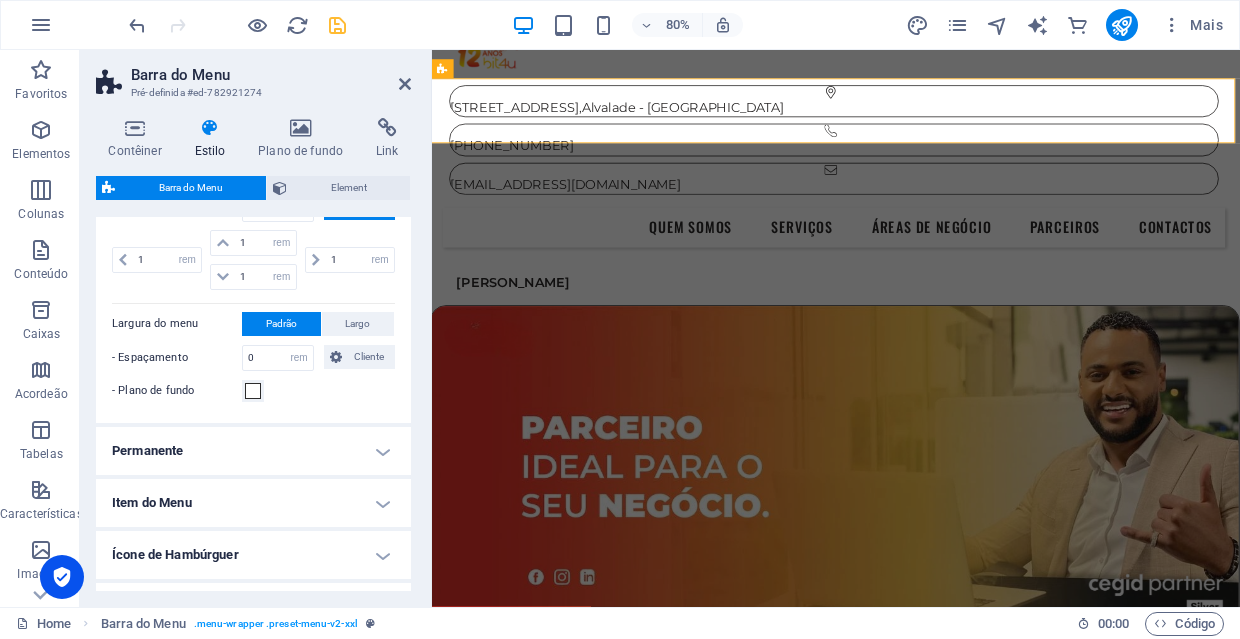 scroll, scrollTop: 863, scrollLeft: 0, axis: vertical 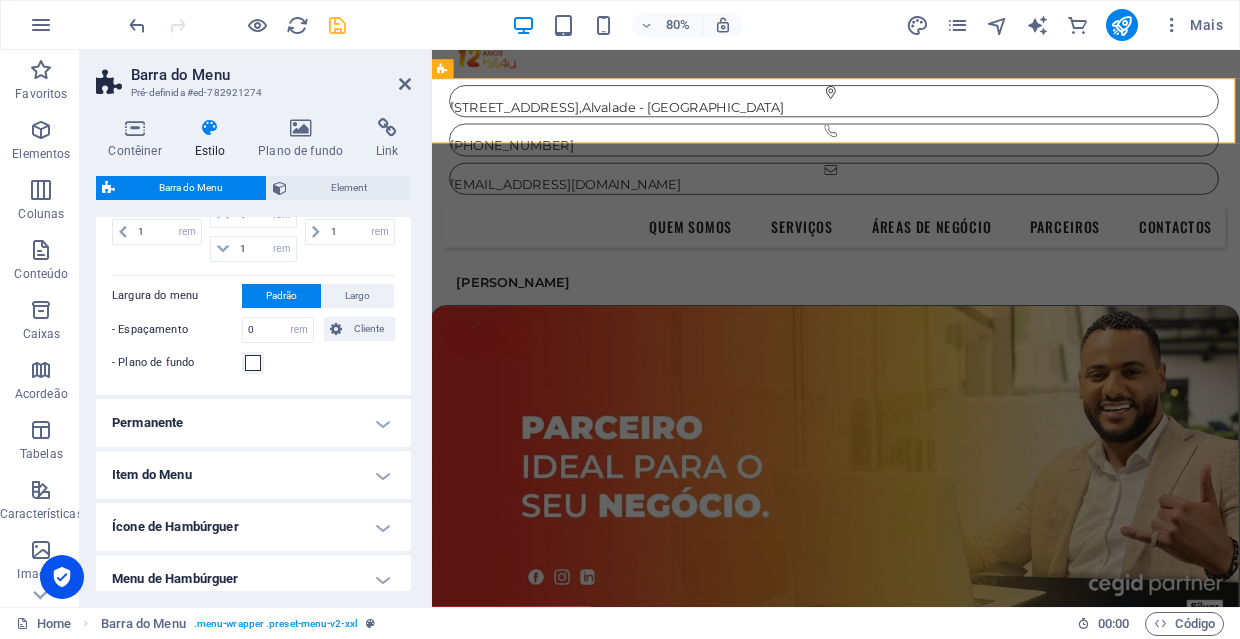 click on "Permanente" at bounding box center [253, 423] 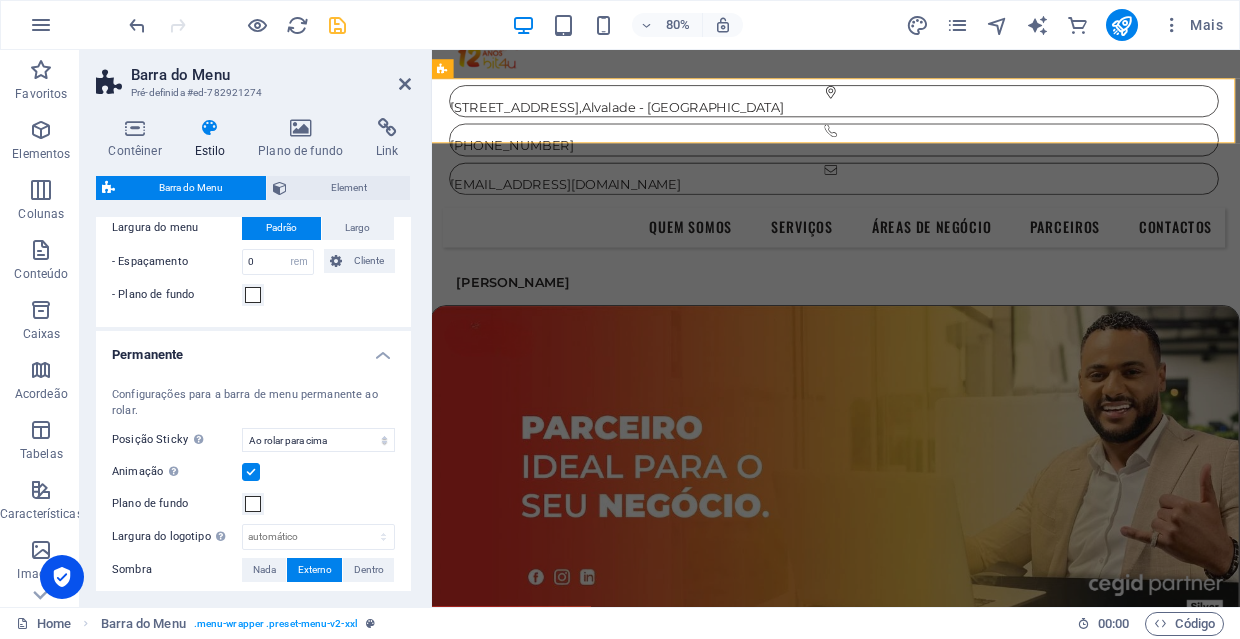 scroll, scrollTop: 934, scrollLeft: 0, axis: vertical 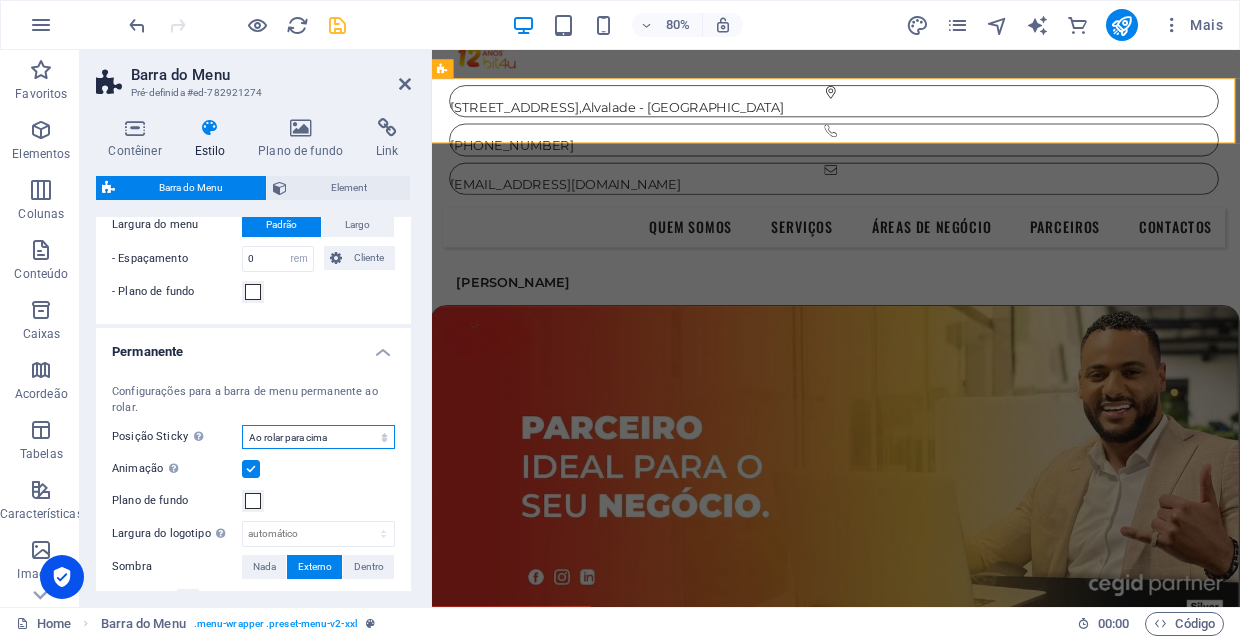 select on "sticky_instant" 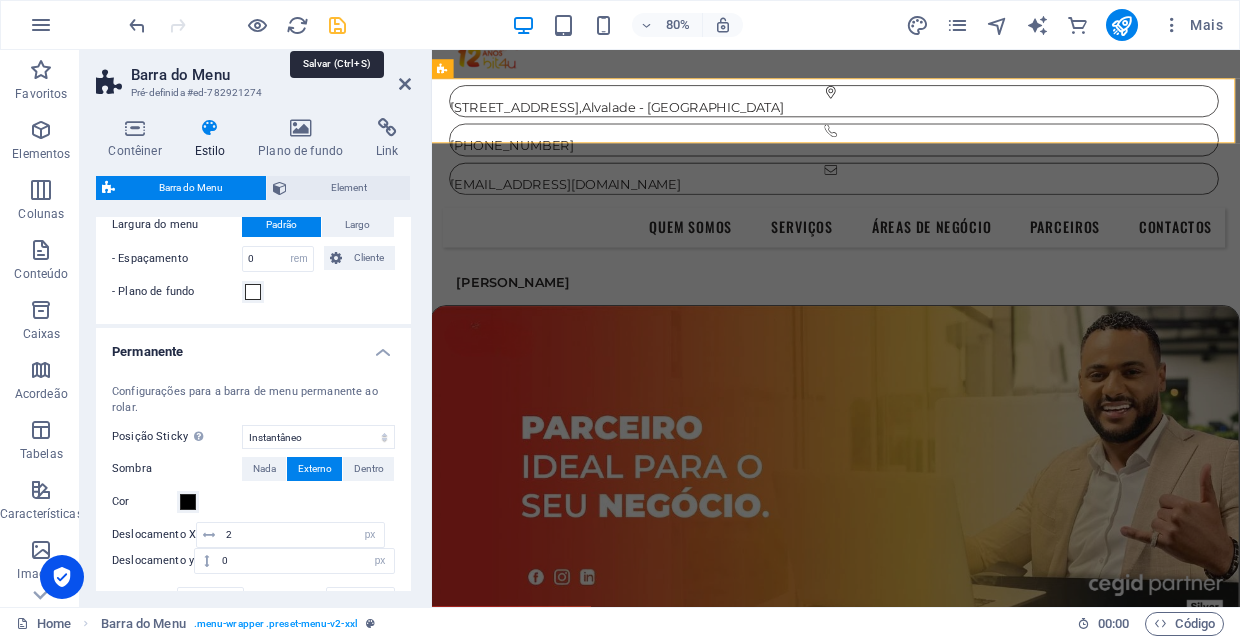 click at bounding box center [337, 25] 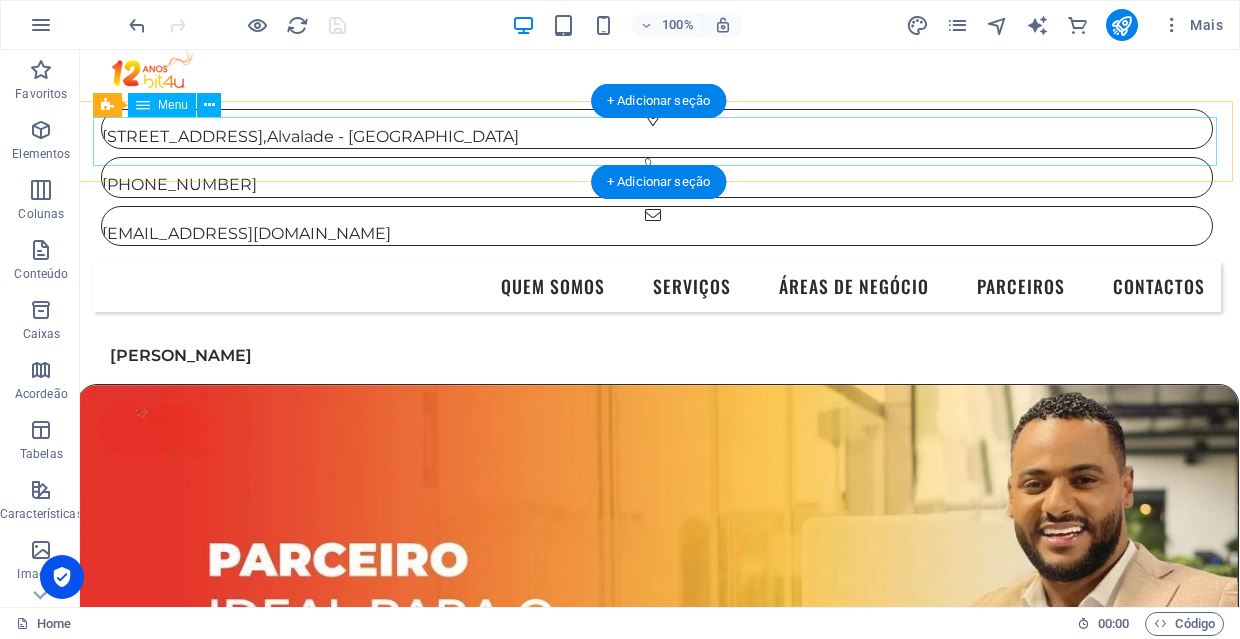 scroll, scrollTop: 0, scrollLeft: 3, axis: horizontal 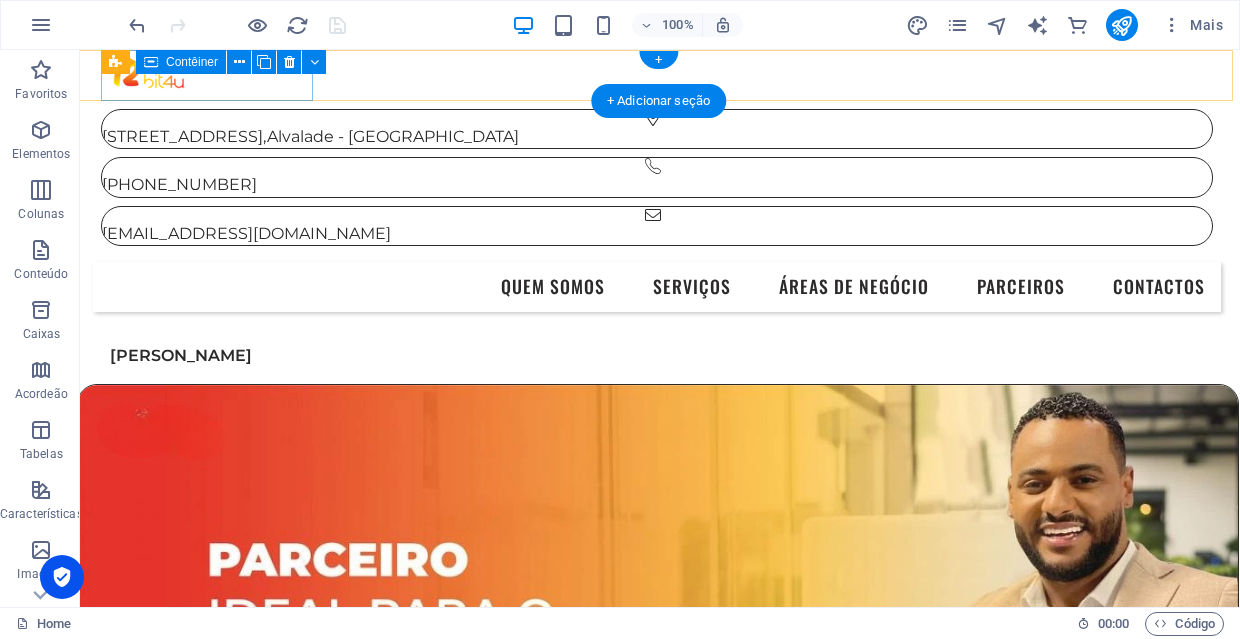 click at bounding box center (657, 75) 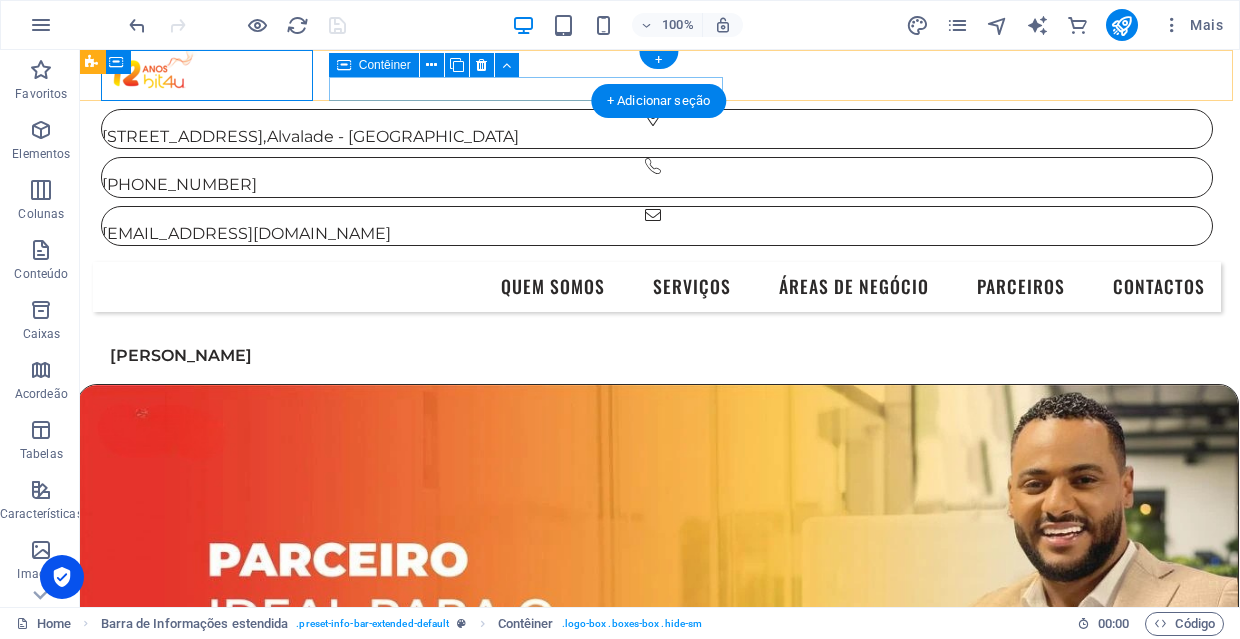 click on "[STREET_ADDRESS]" at bounding box center (657, 129) 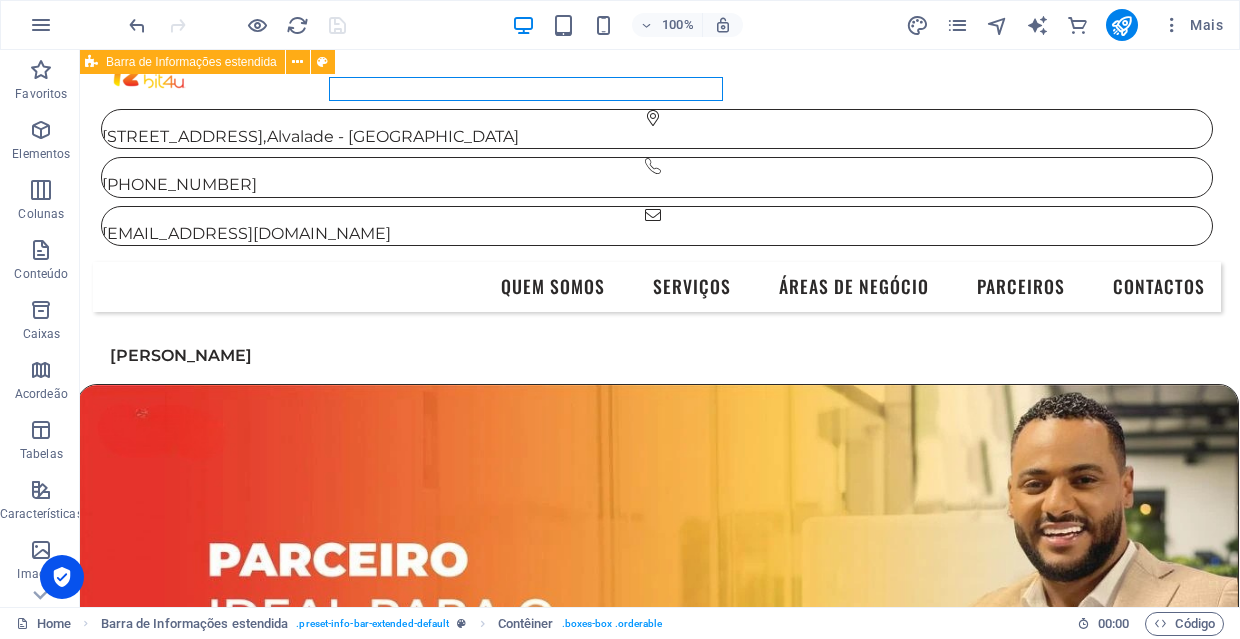 click on "[STREET_ADDRESS] [PHONE_NUMBER] [EMAIL_ADDRESS][DOMAIN_NAME]" at bounding box center (657, 148) 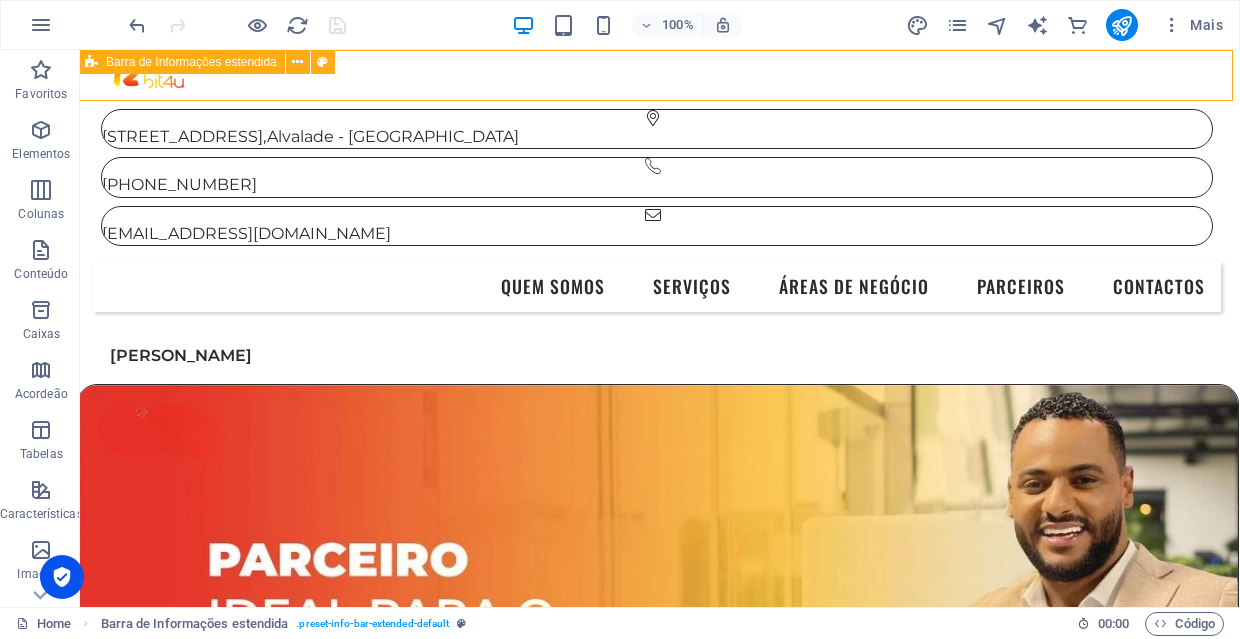 click on "[STREET_ADDRESS] [PHONE_NUMBER] [EMAIL_ADDRESS][DOMAIN_NAME]" at bounding box center [657, 148] 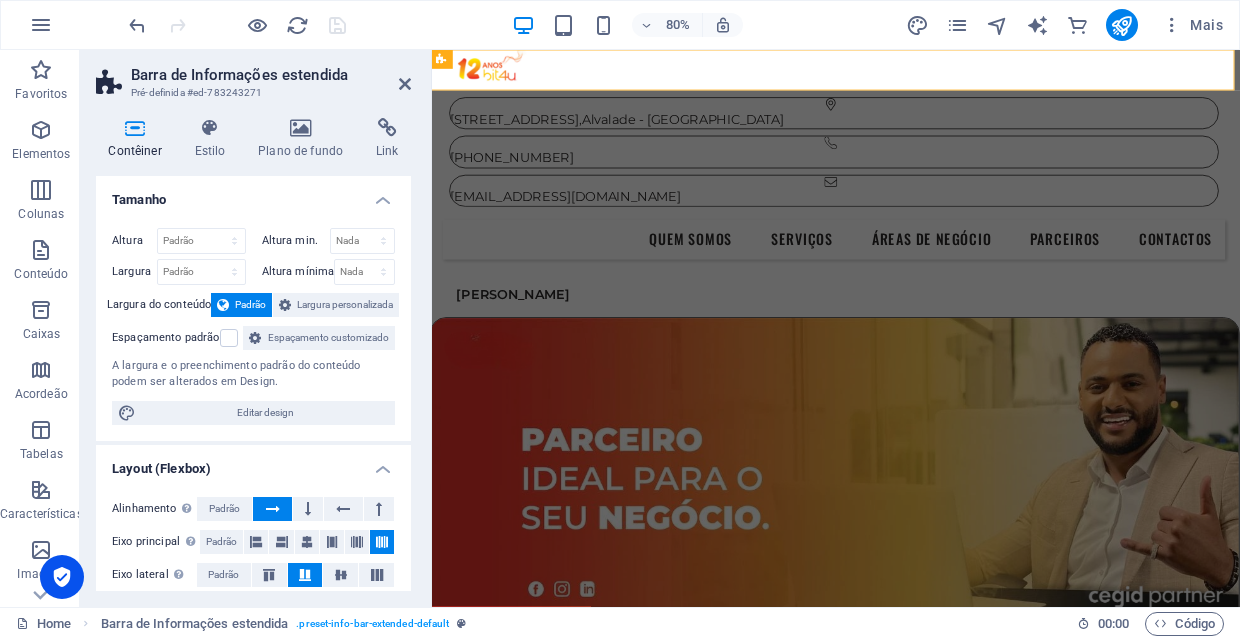 scroll, scrollTop: 0, scrollLeft: 0, axis: both 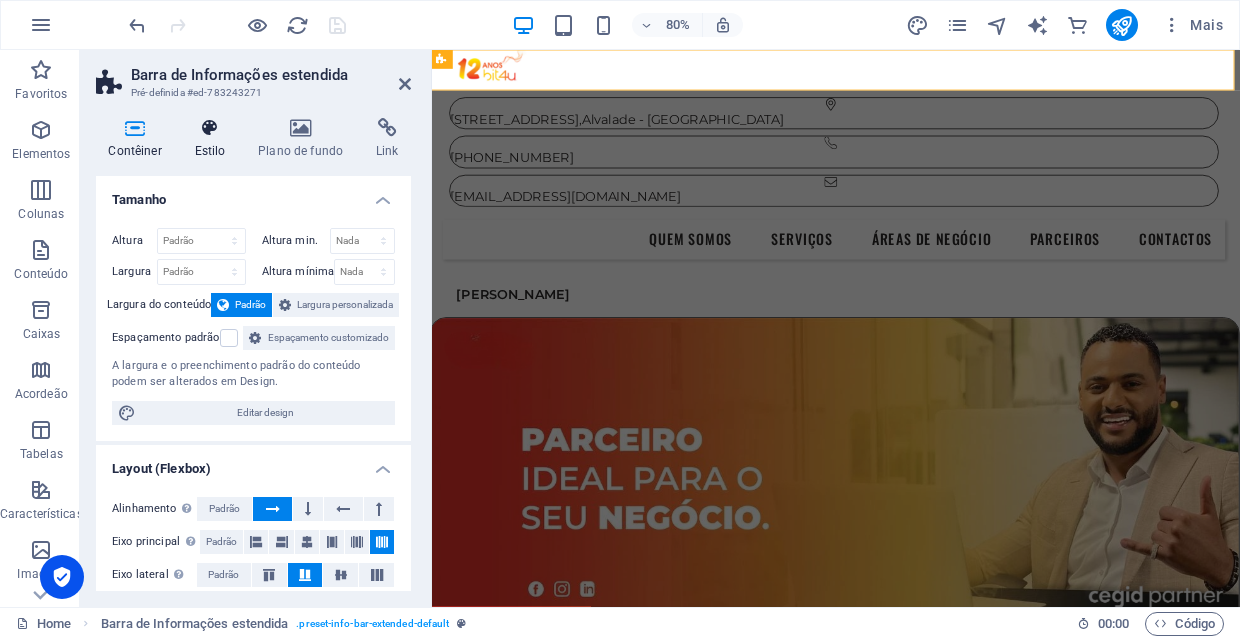 click on "Estilo" at bounding box center [214, 139] 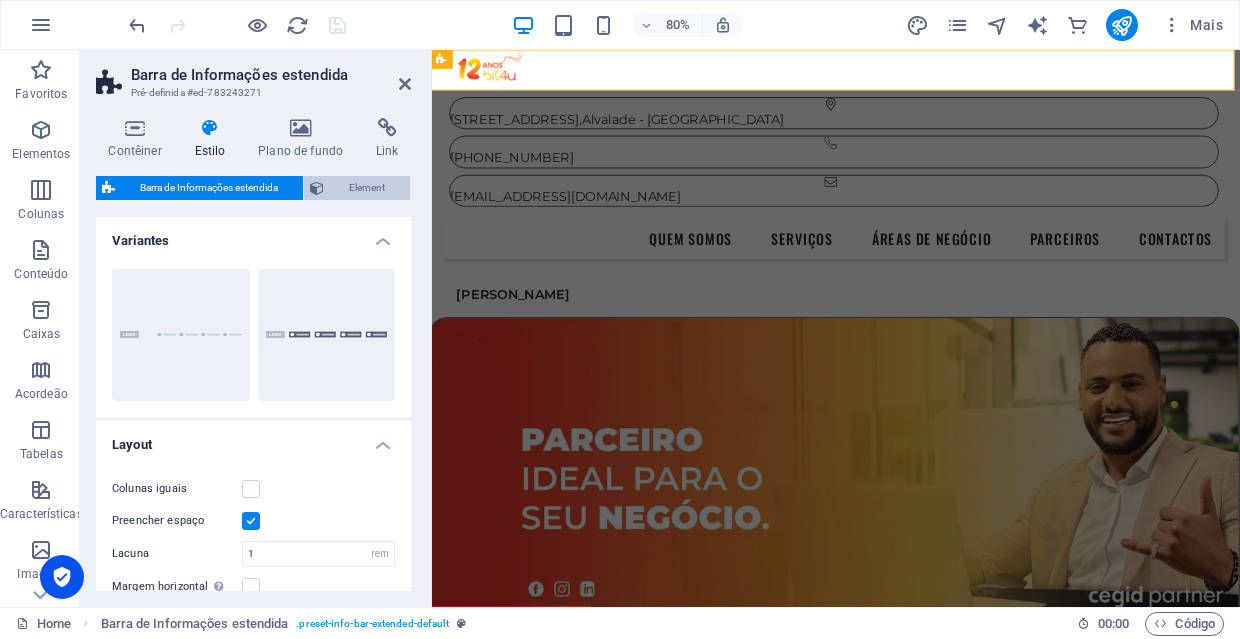 click on "Element" at bounding box center [367, 188] 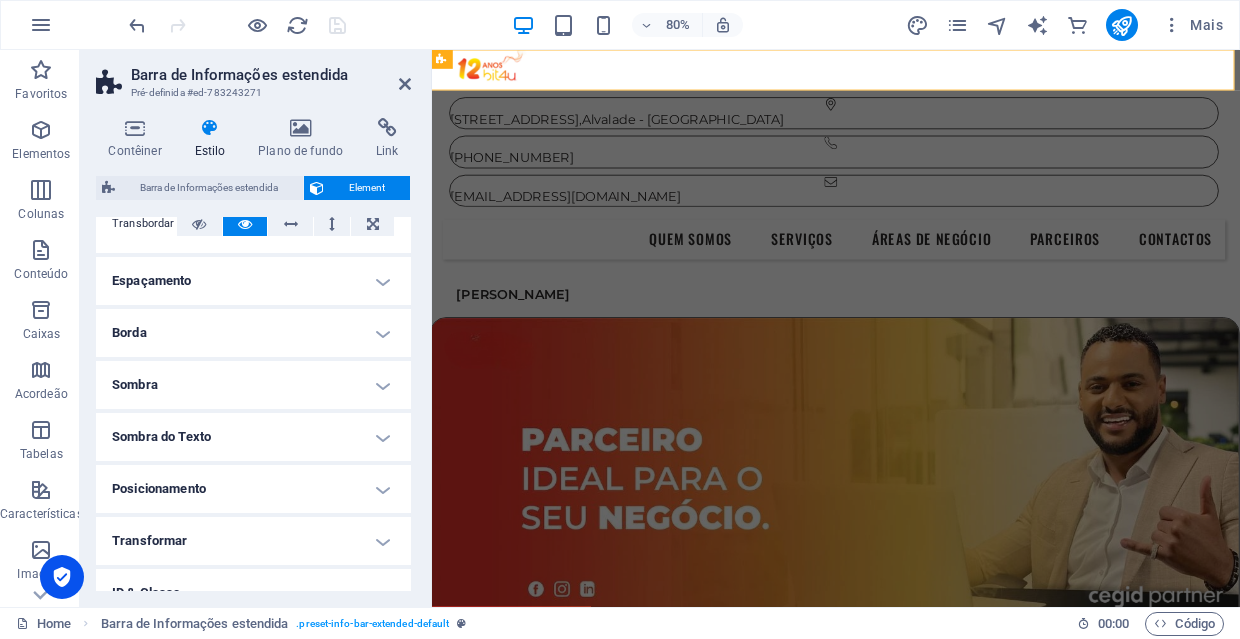 scroll, scrollTop: 132, scrollLeft: 0, axis: vertical 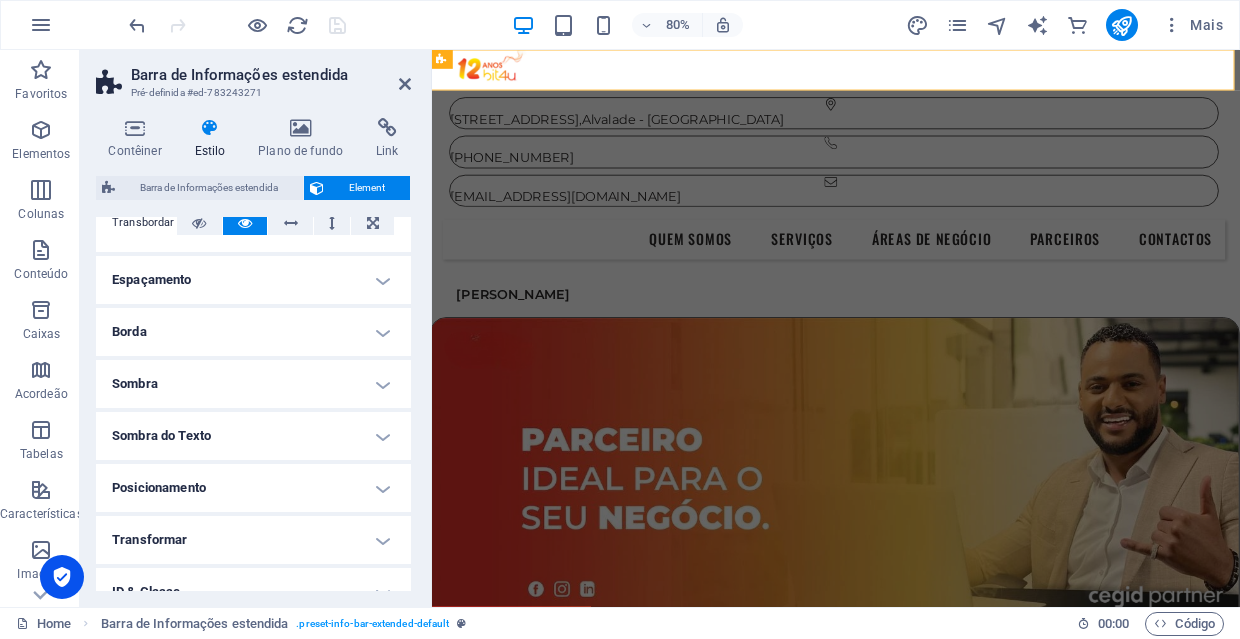 click on "Posicionamento" at bounding box center [253, 488] 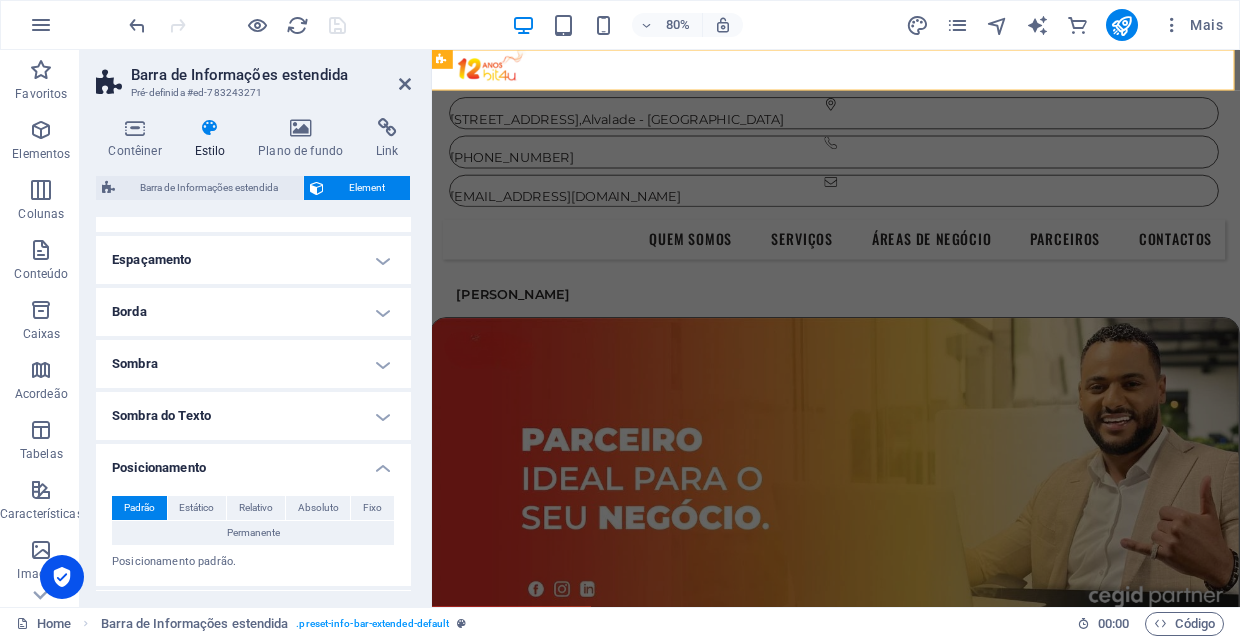 scroll, scrollTop: 116, scrollLeft: 0, axis: vertical 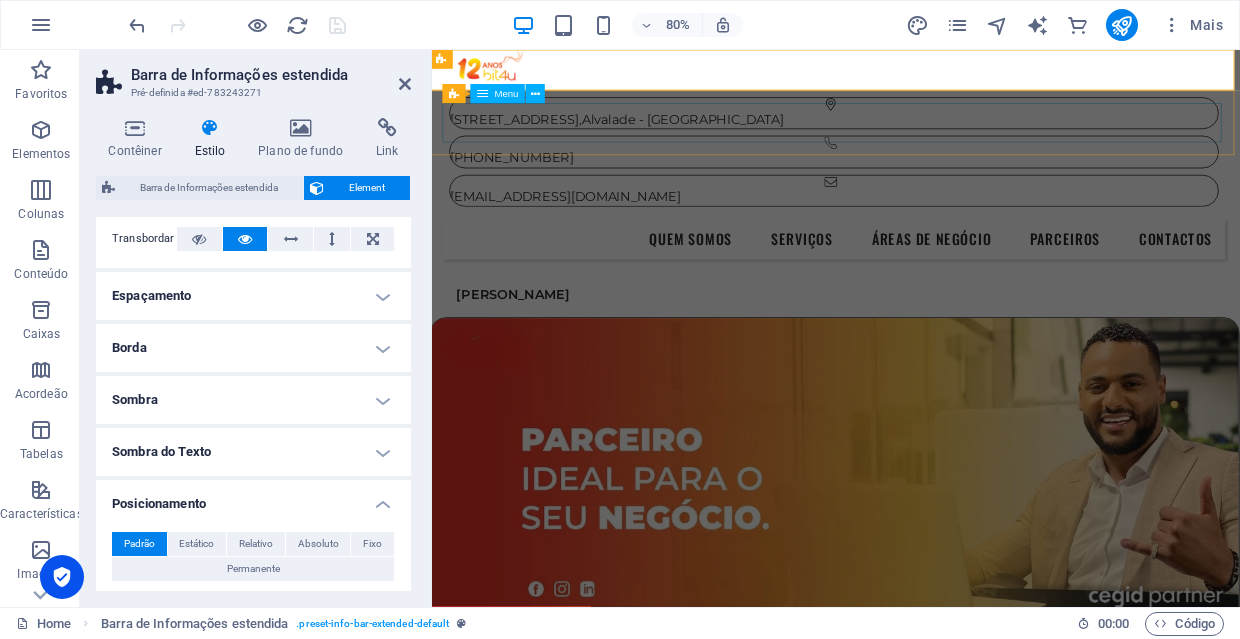 click on "Quem Somos Serviços Áreas de Negócio  Parceiros Contactos" at bounding box center (934, 287) 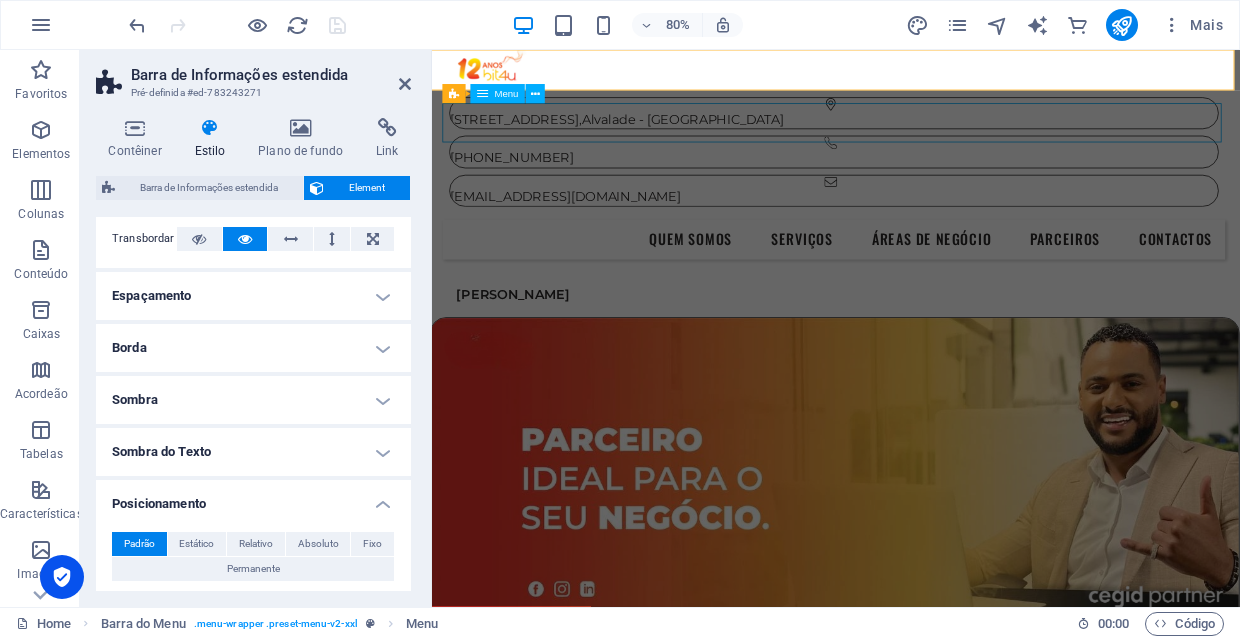click on "Quem Somos Serviços Áreas de Negócio  Parceiros Contactos" at bounding box center (934, 287) 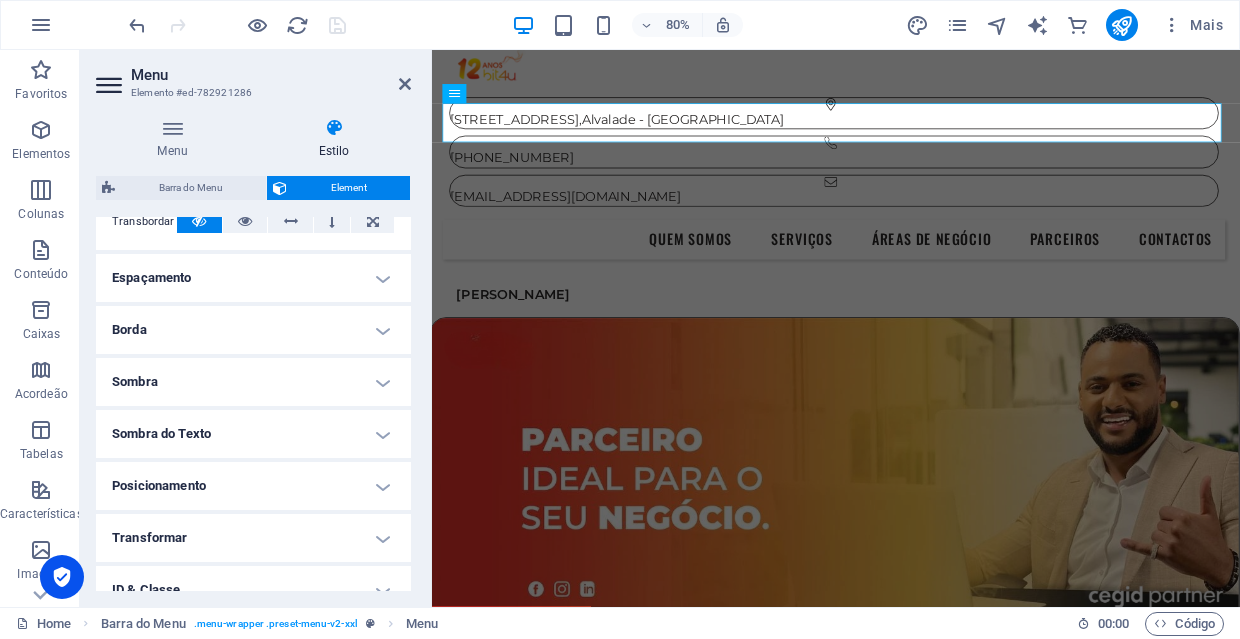 scroll, scrollTop: 343, scrollLeft: 0, axis: vertical 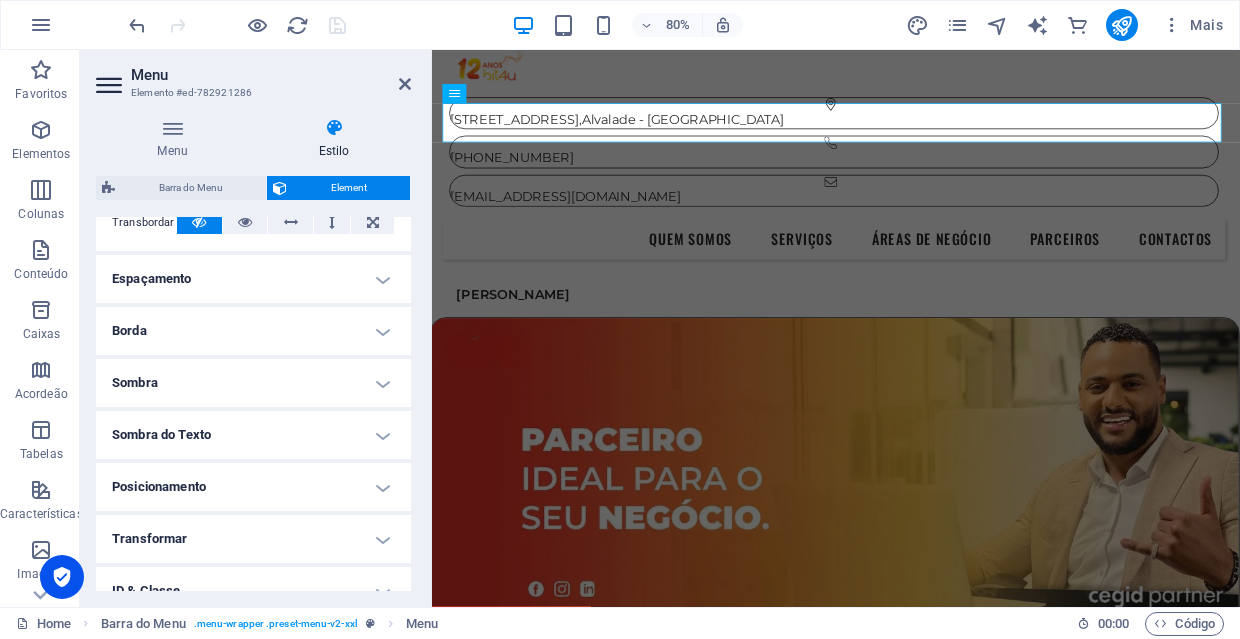 click on "Posicionamento" at bounding box center [253, 487] 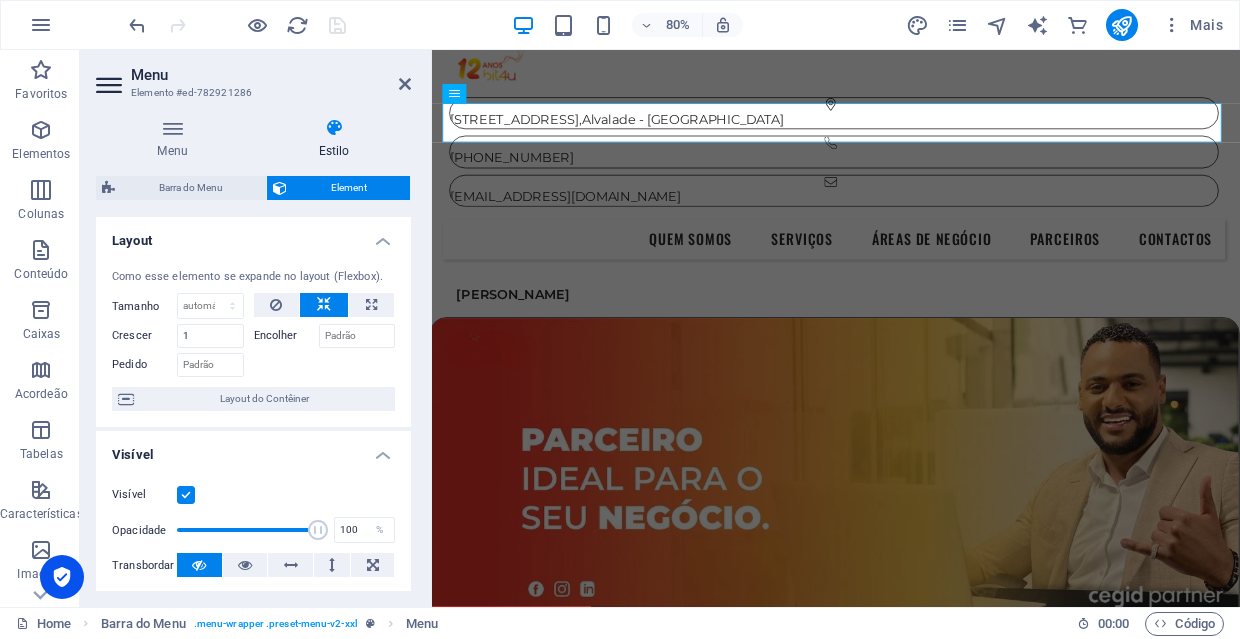 scroll, scrollTop: 0, scrollLeft: 0, axis: both 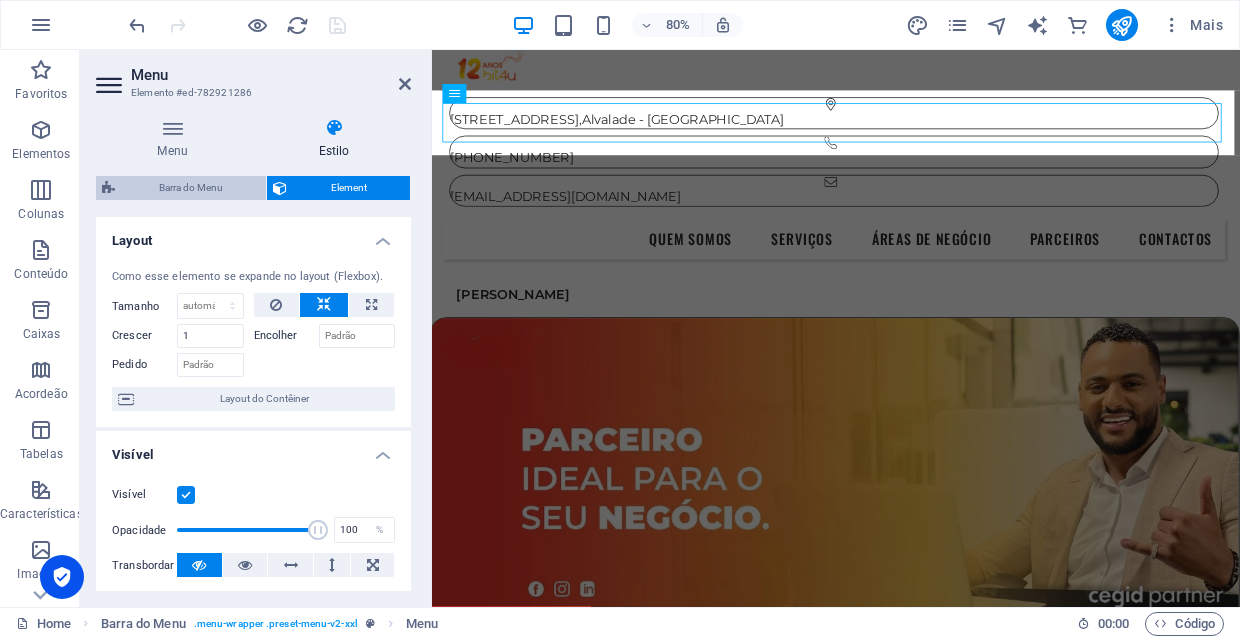 click on "Barra do Menu" at bounding box center (190, 188) 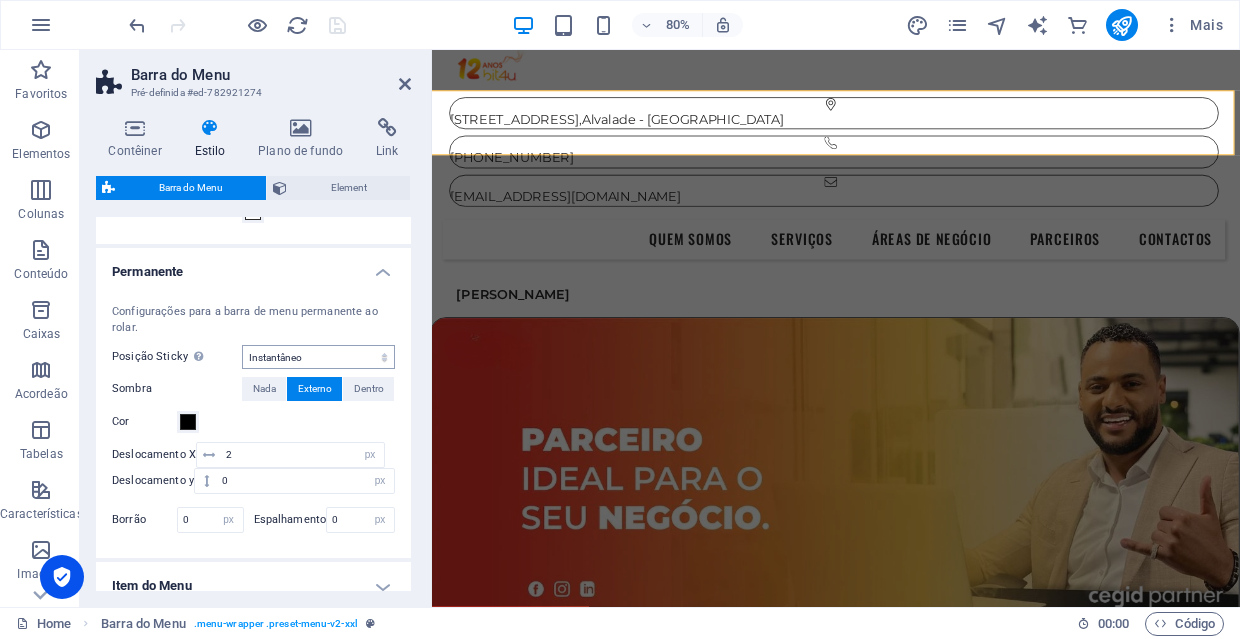 scroll, scrollTop: 1016, scrollLeft: 0, axis: vertical 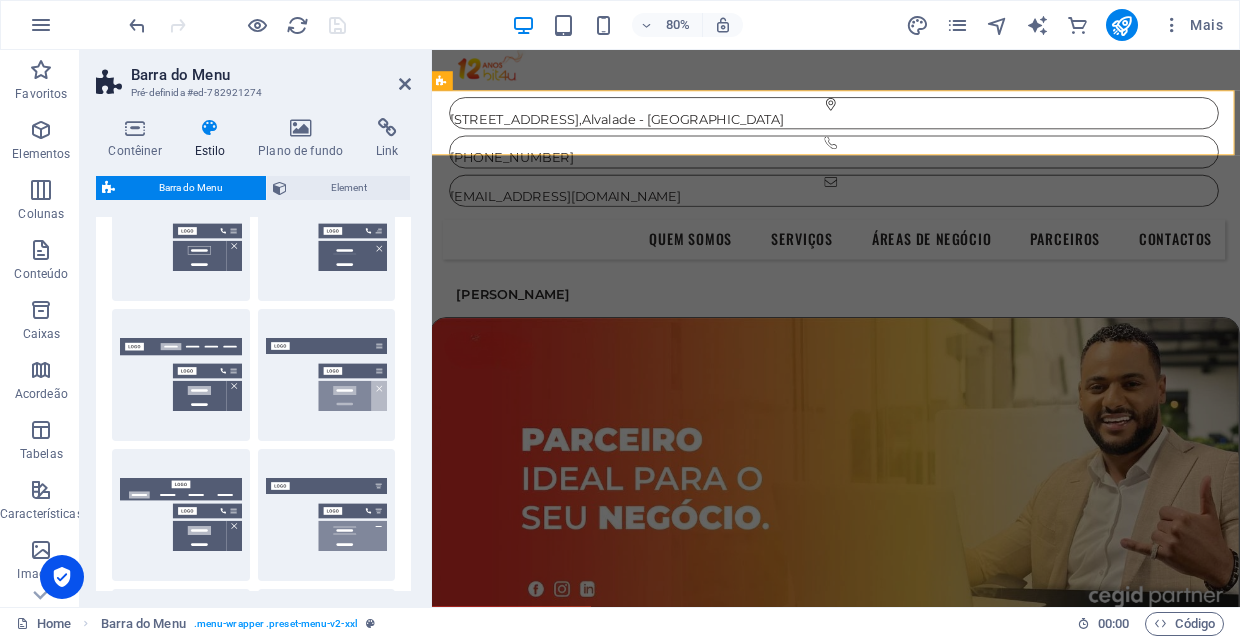 click on "[STREET_ADDRESS] [PHONE_NUMBER] [EMAIL_ADDRESS][DOMAIN_NAME]" at bounding box center [934, 148] 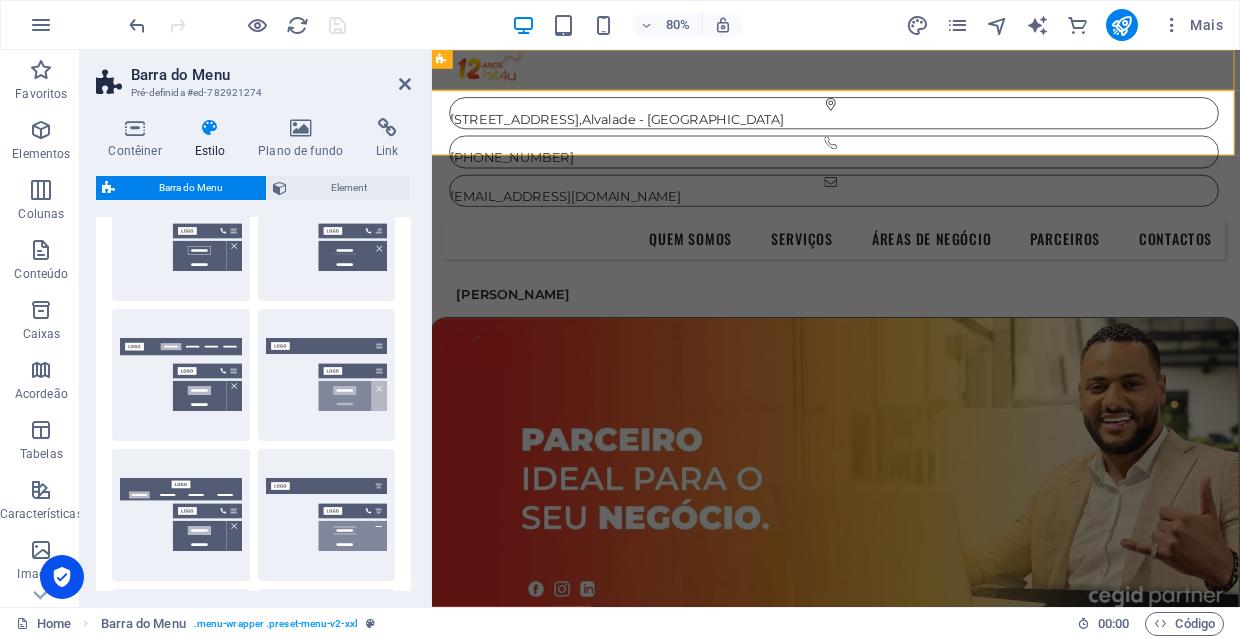 click on "[STREET_ADDRESS] [PHONE_NUMBER] [EMAIL_ADDRESS][DOMAIN_NAME]" at bounding box center [934, 148] 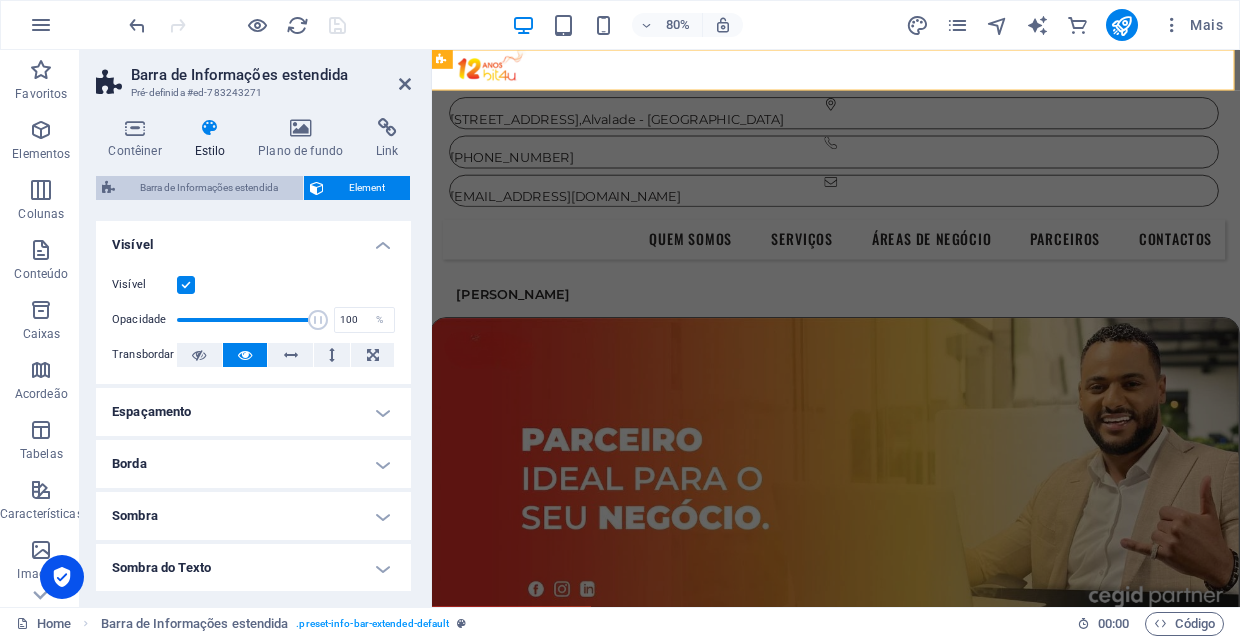 click on "Barra de Informações estendida" at bounding box center [209, 188] 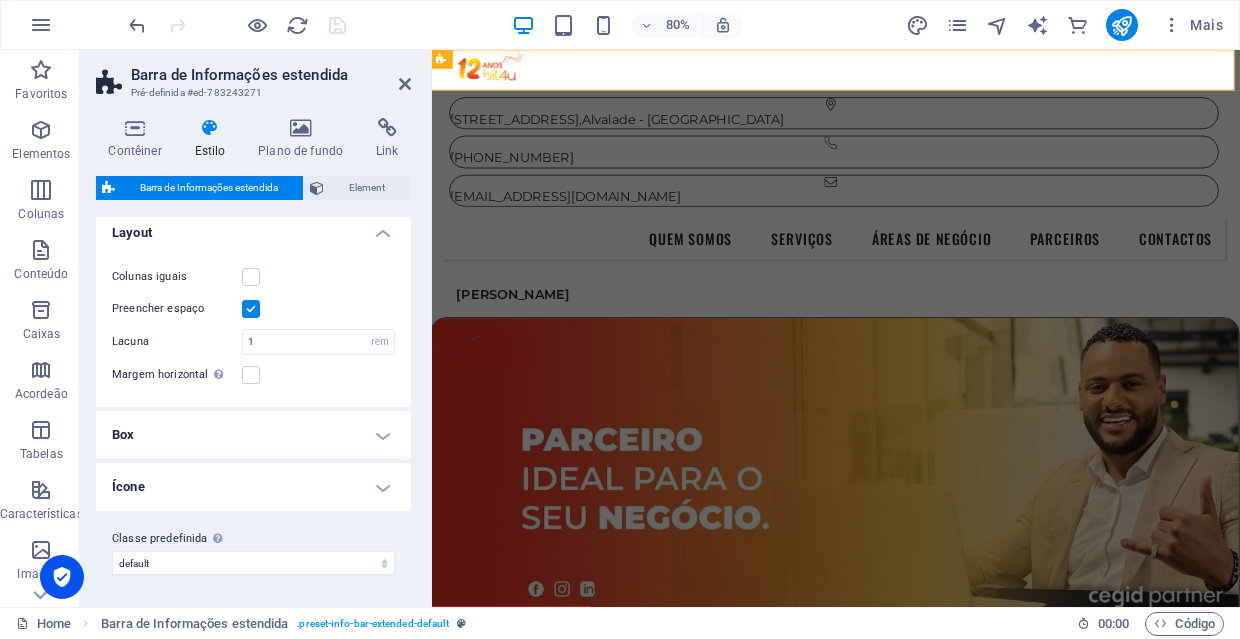 scroll, scrollTop: 211, scrollLeft: 0, axis: vertical 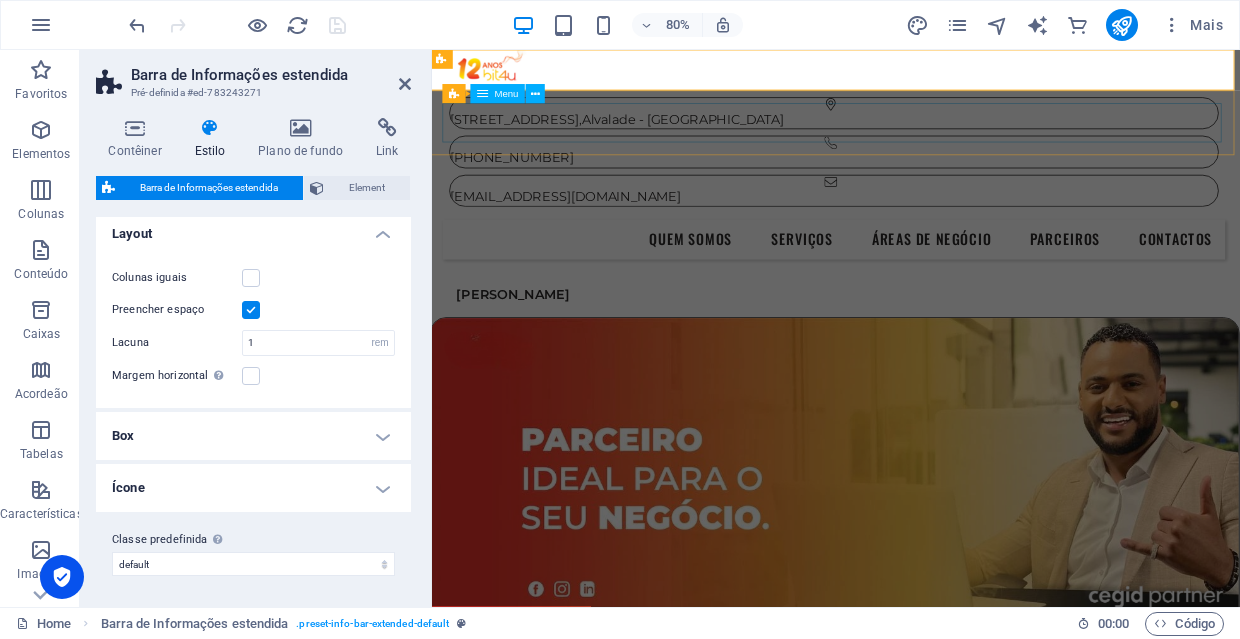 click on "Quem Somos Serviços Áreas de Negócio  Parceiros Contactos" at bounding box center (934, 287) 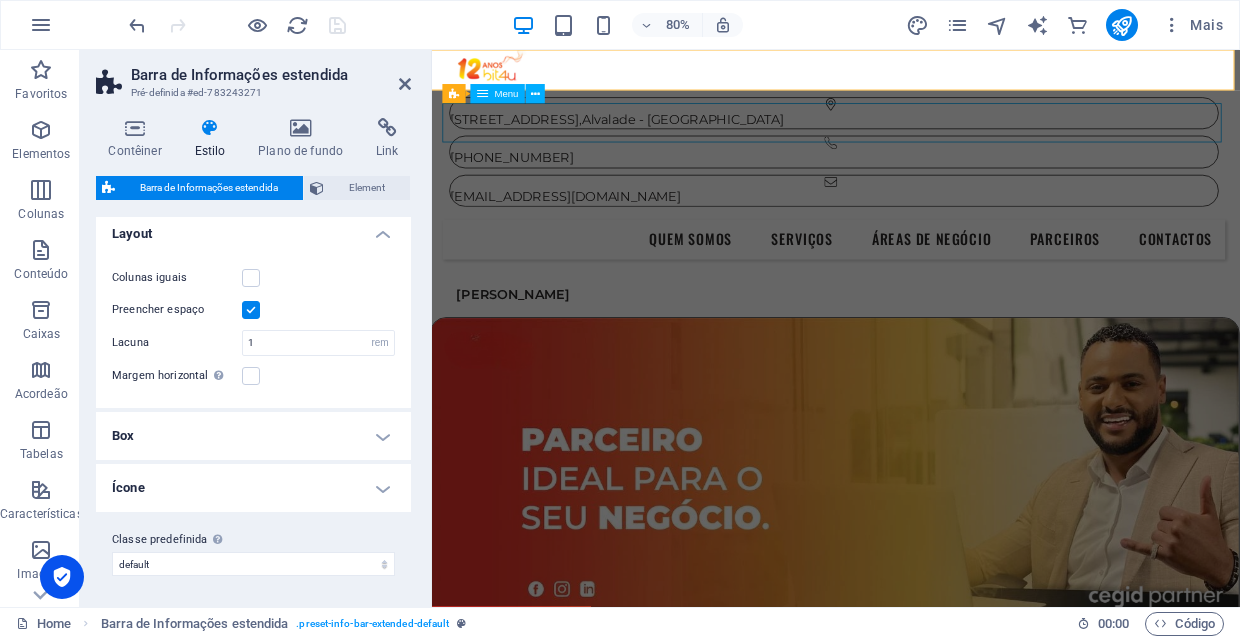 click on "Quem Somos Serviços Áreas de Negócio  Parceiros Contactos" at bounding box center [934, 287] 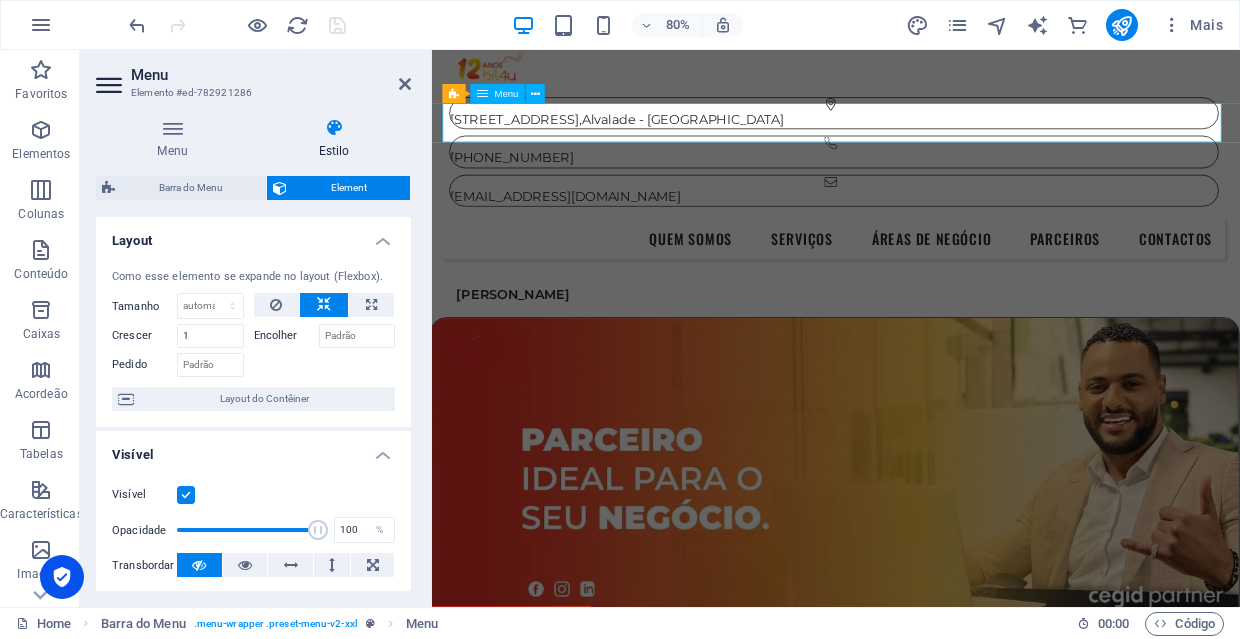 click on "Quem Somos Serviços Áreas de Negócio  Parceiros Contactos" at bounding box center [934, 287] 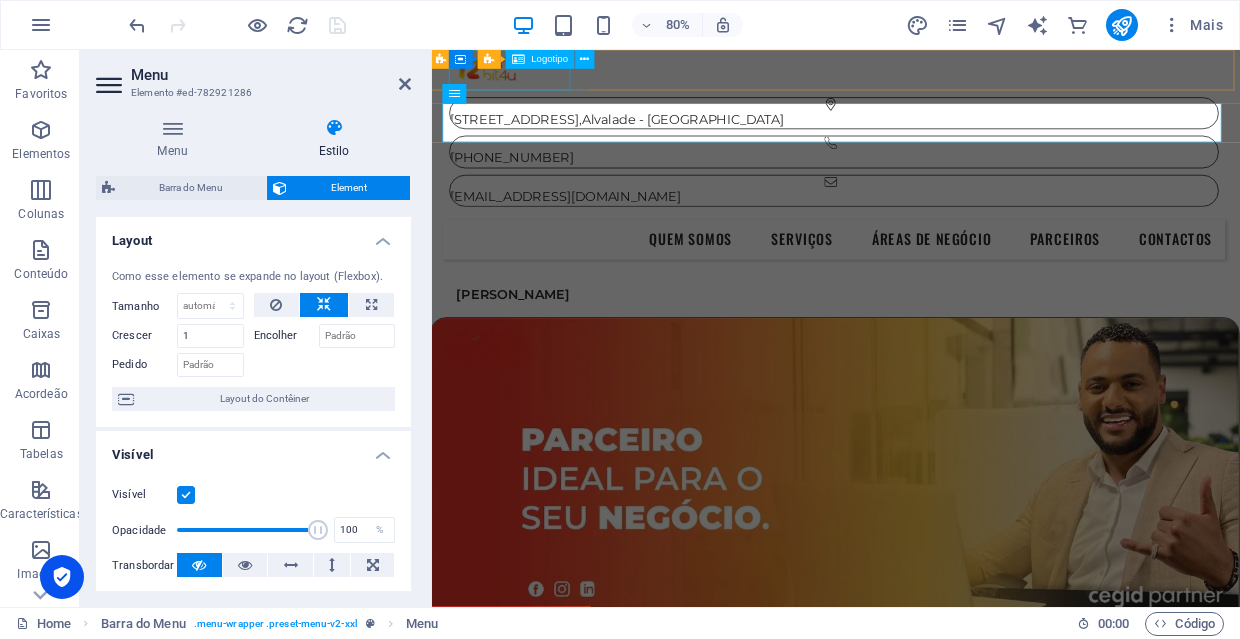 click at bounding box center (237, 25) 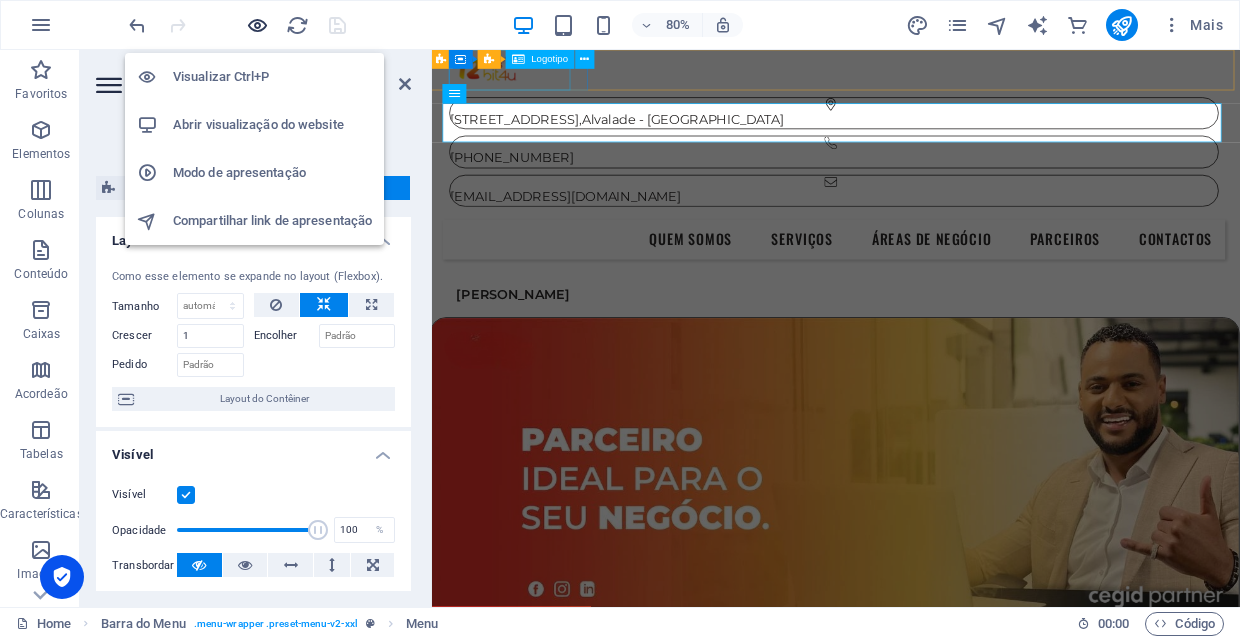 click at bounding box center (257, 25) 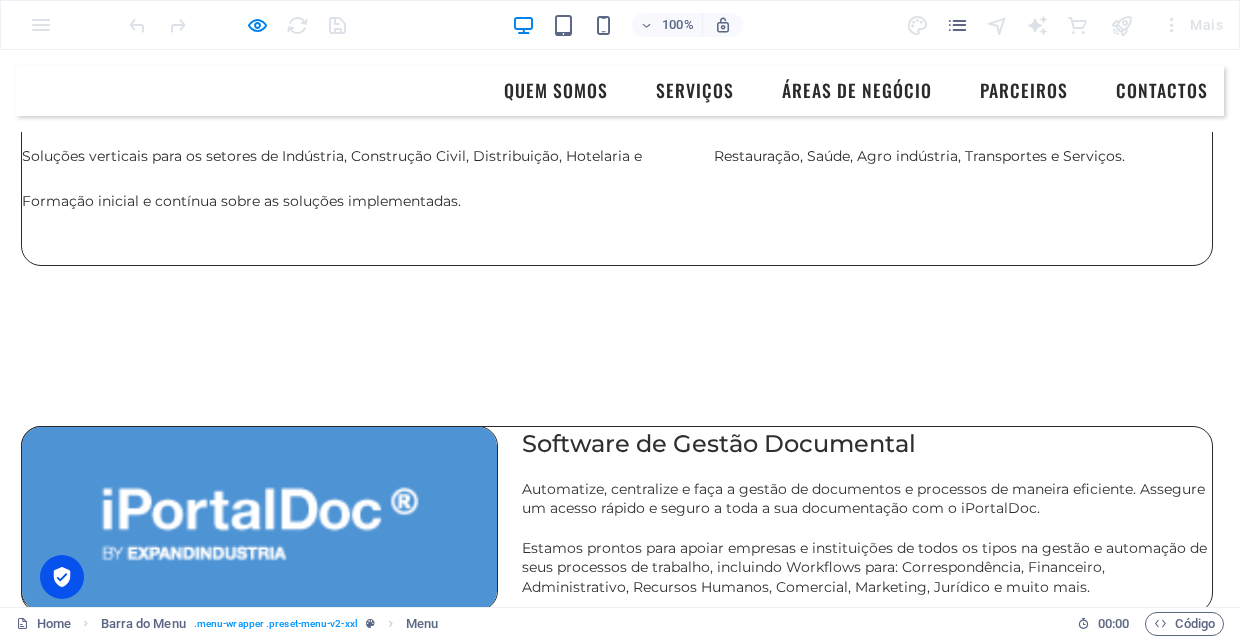 scroll, scrollTop: 5453, scrollLeft: 3, axis: both 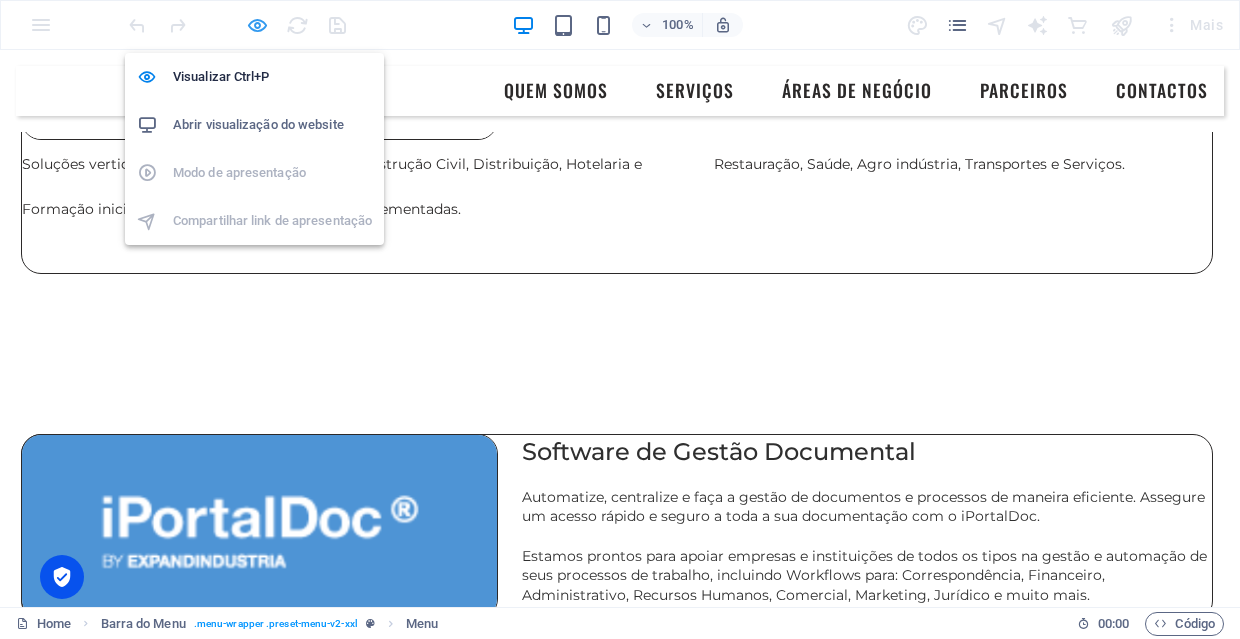 click at bounding box center [257, 25] 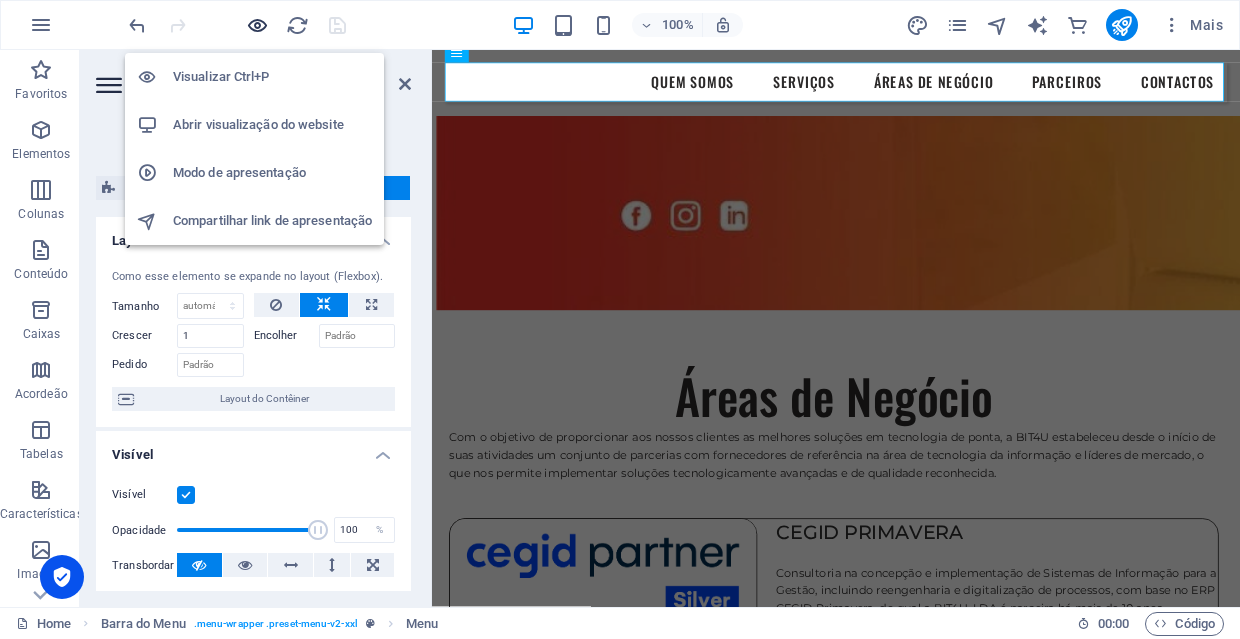 scroll, scrollTop: 5325, scrollLeft: 3, axis: both 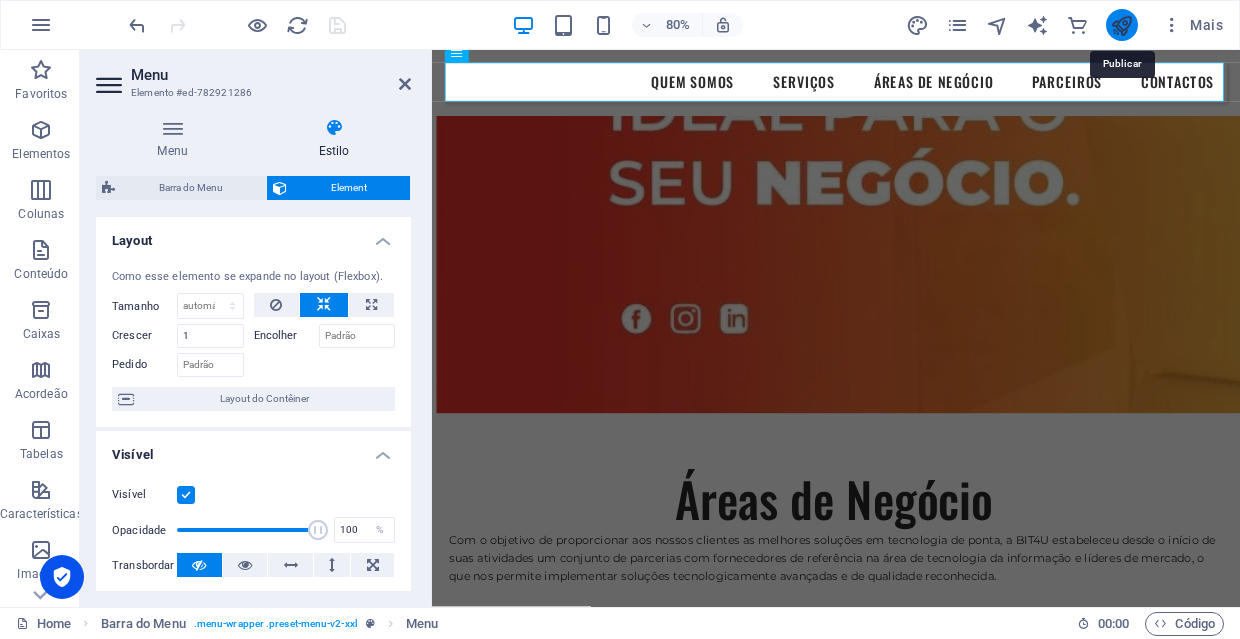 click at bounding box center (1121, 25) 